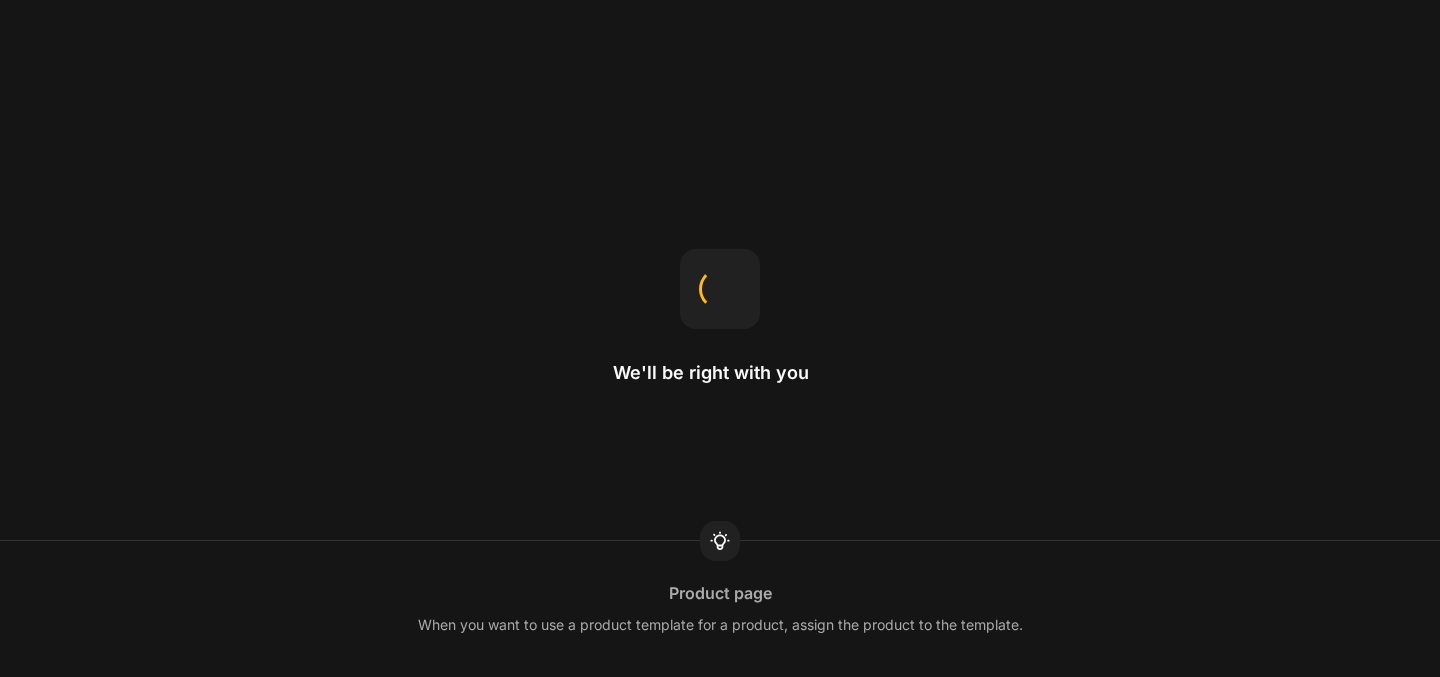 scroll, scrollTop: 0, scrollLeft: 0, axis: both 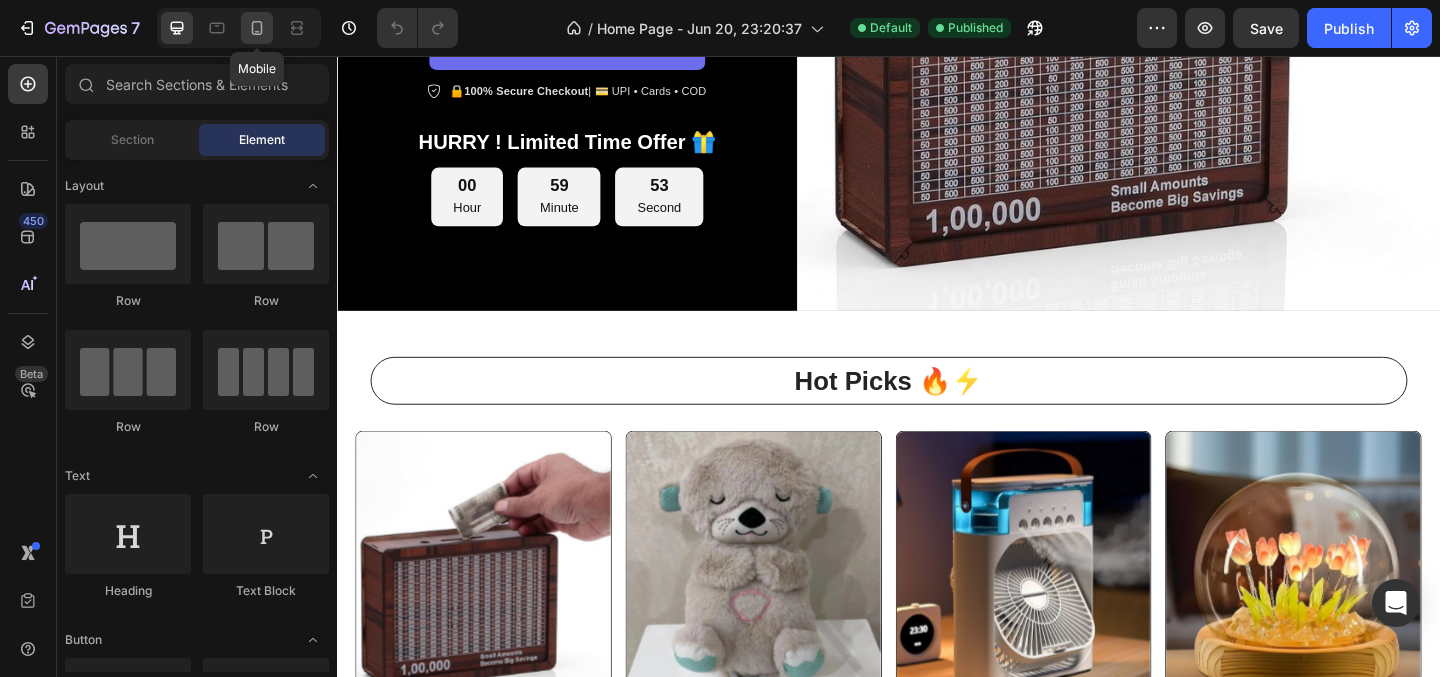 click 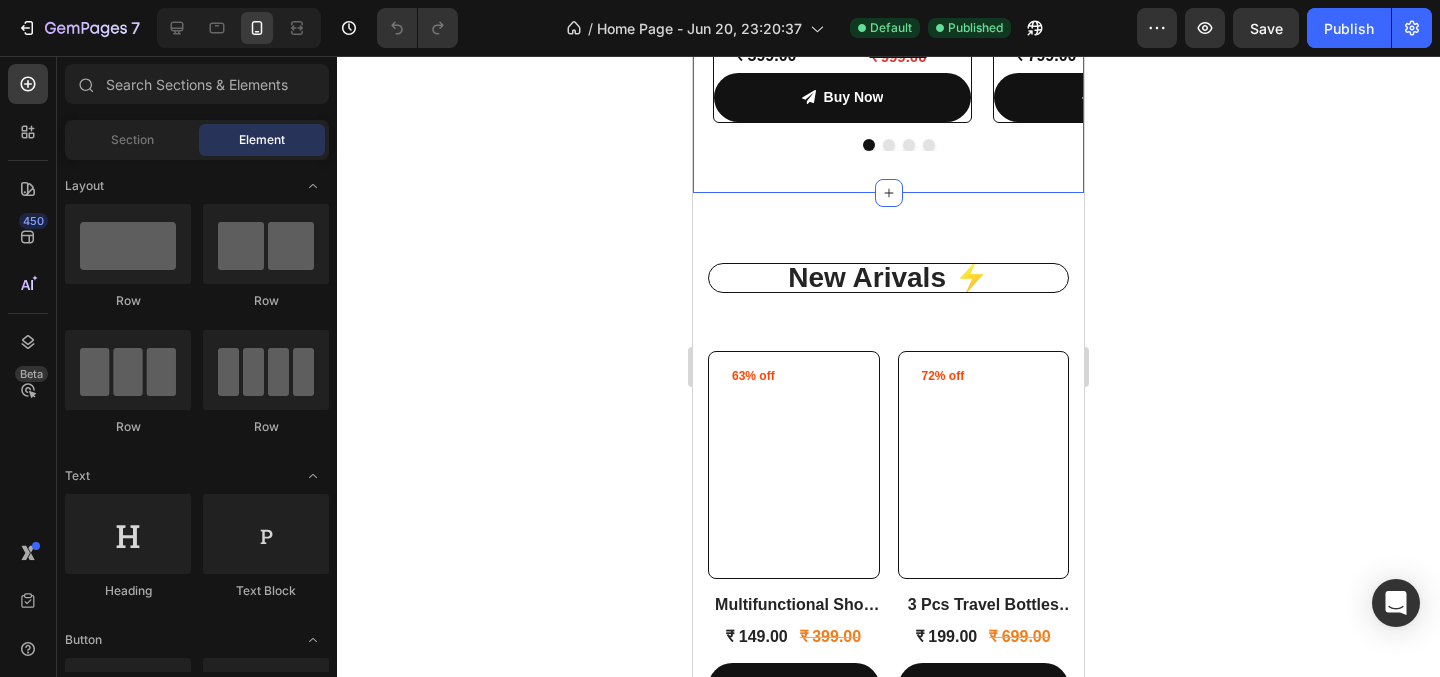 scroll, scrollTop: 1525, scrollLeft: 0, axis: vertical 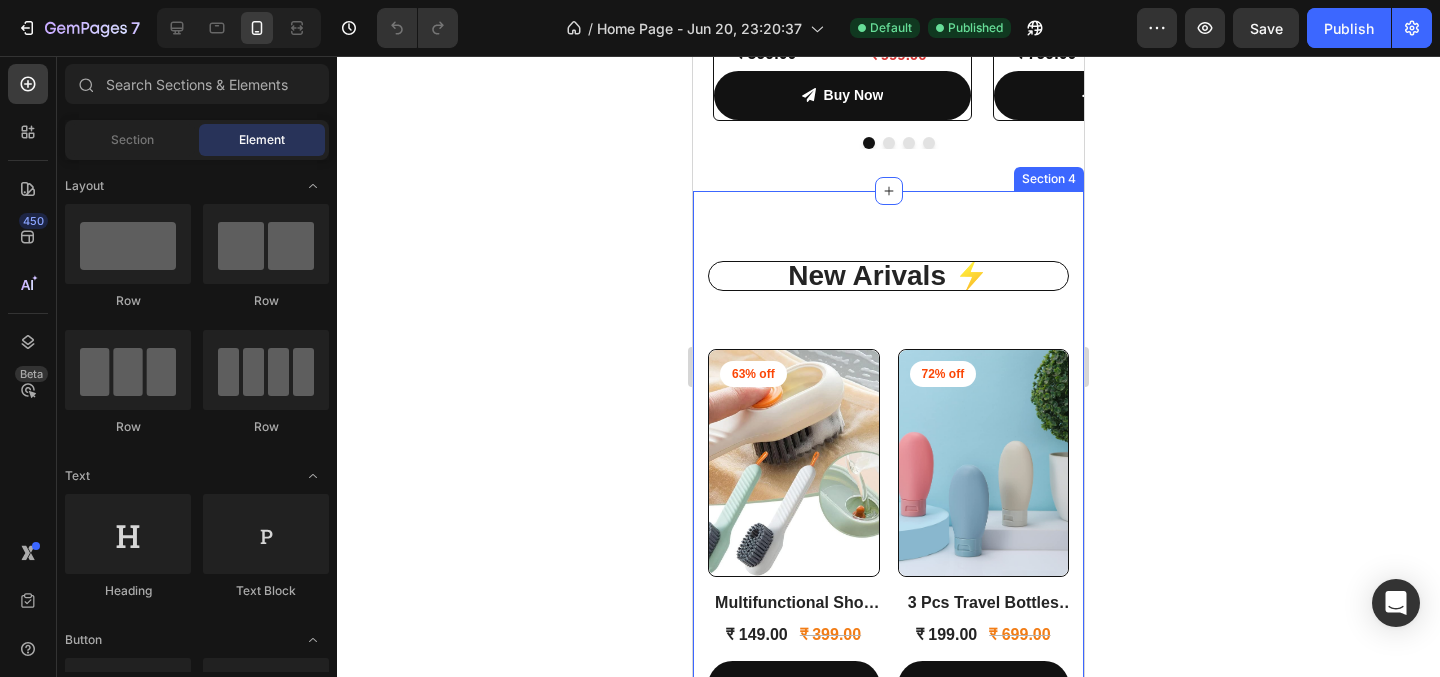 click on "New Arivals ⚡ Heading Row (P) Images 63% off Product Badge Row Multifunctional Shoe Cleaning Brush (P) Title ₹ 149.00 (P) Price (P) Price ₹ 399.00 (P) Price (P) Price Row
Buy Now Product View More Row Product List (P) Images 72% off Product Badge Row 3 Pcs Travel Bottles Set, 60ML (P) Title ₹ 199.00 (P) Price (P) Price ₹ 699.00 (P) Price (P) Price Row
Buy Now Product View More Row Product List (P) Images 62% off Product Badge Row Shoe Wash Bag for Washing Machine (P) Title ₹ 499.00 (P) Price (P) Price ₹ 1,299.00 (P) Price (P) Price Row
Buy Now Product View More Row Product List (P) Images 67% off Product Badge Row Wooden Aroma Diffuser & Cool Mist Humidifier for Home, Car & Office (P) Title ₹ 499.00 (P) Price (P) Price ₹ 1,499.00 (P) Price (P) Price Row
Buy Now Product View More Row Product List (P) Images 58% off Row Row Row" at bounding box center [888, 1290] 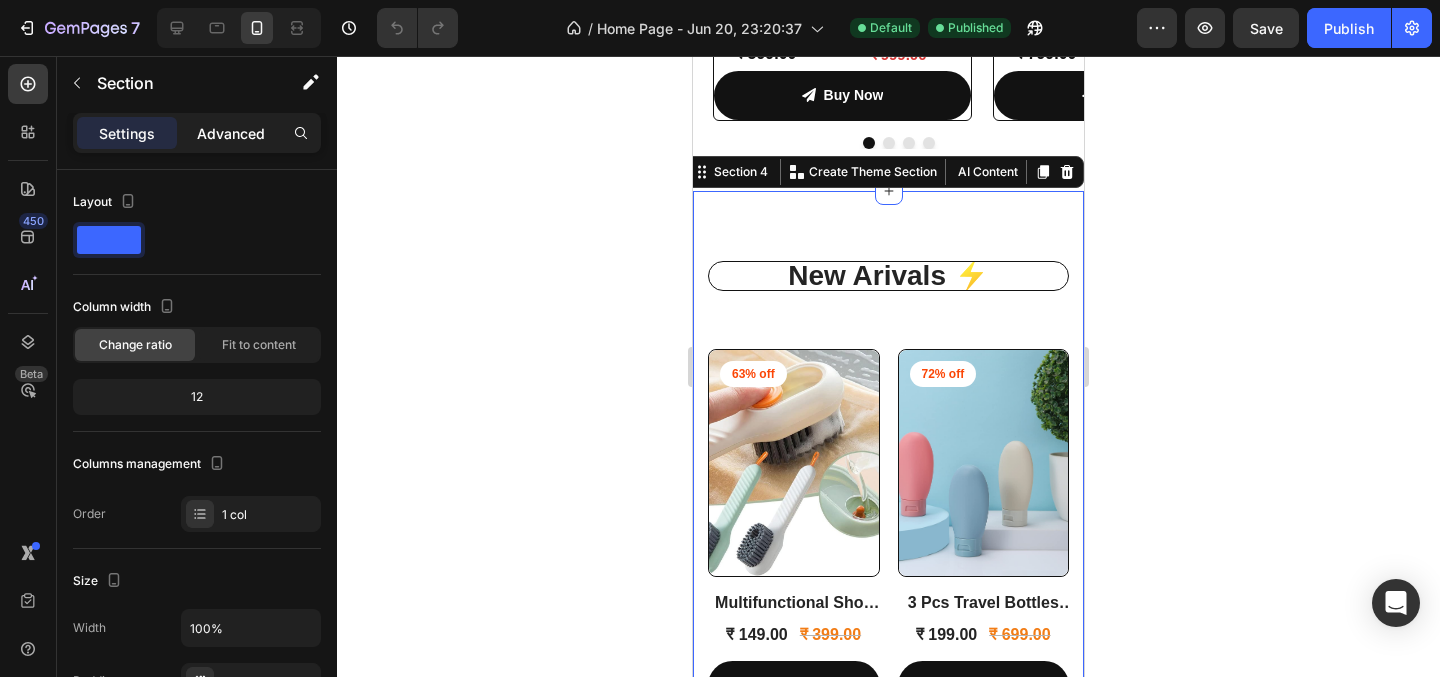 click on "Advanced" at bounding box center [231, 133] 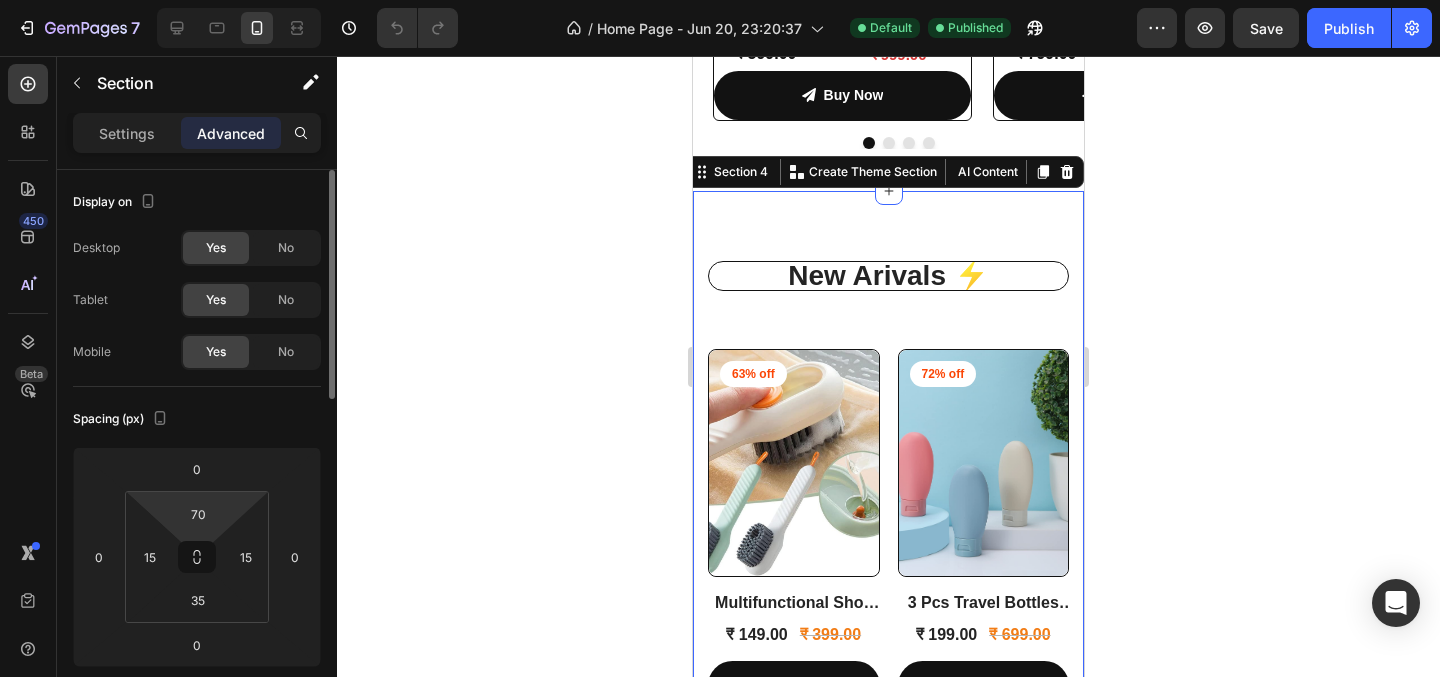 click on "7   /  Home Page - Jun 20, 23:20:37 Default Published Preview  Save   Publish  450 Beta Sections(18) Elements(83) Section Element Hero Section Product Detail Brands Trusted Badges Guarantee Product Breakdown How to use Testimonials Compare Bundle FAQs Social Proof Brand Story Product List Collection Blog List Contact Sticky Add to Cart Custom Footer Browse Library 450 Layout
Row
Row
Row
Row Text
Heading
Text Block Button
Button
Button Media
Image
Image" at bounding box center [720, 0] 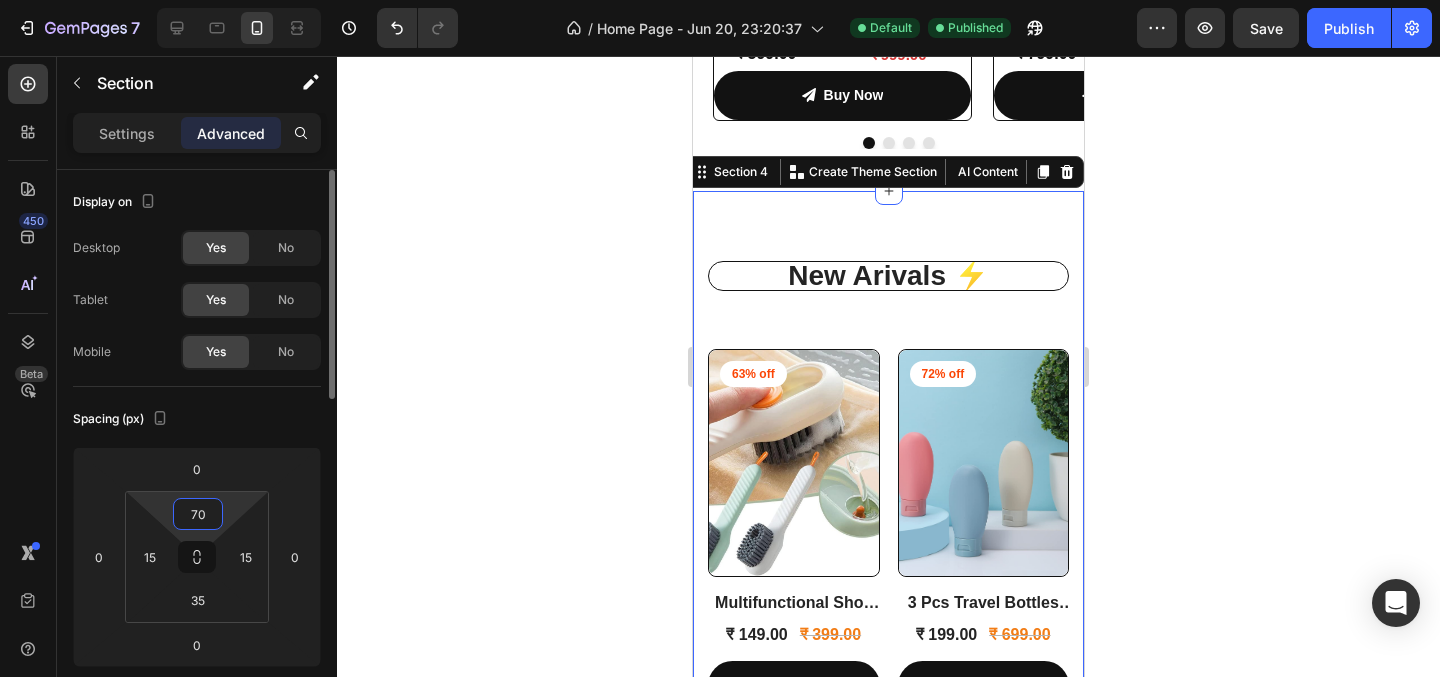 click on "70" at bounding box center (198, 514) 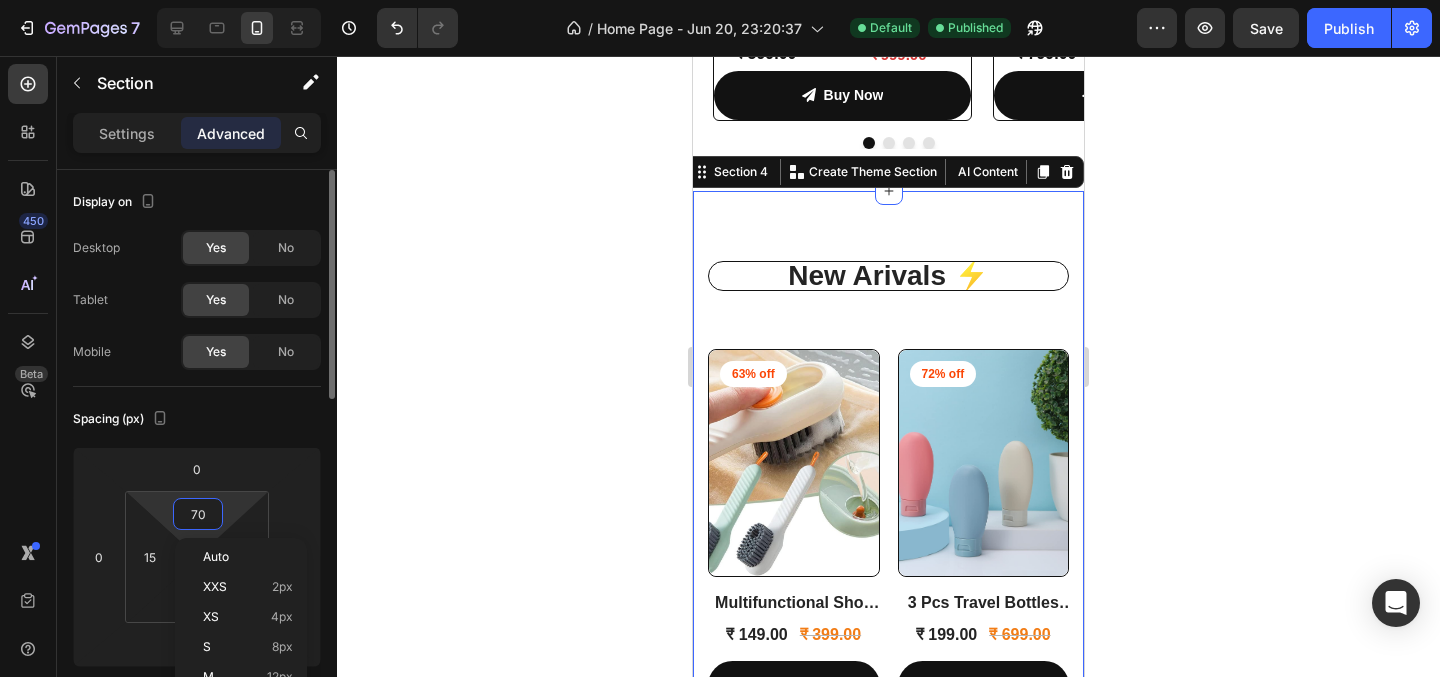 type on "7" 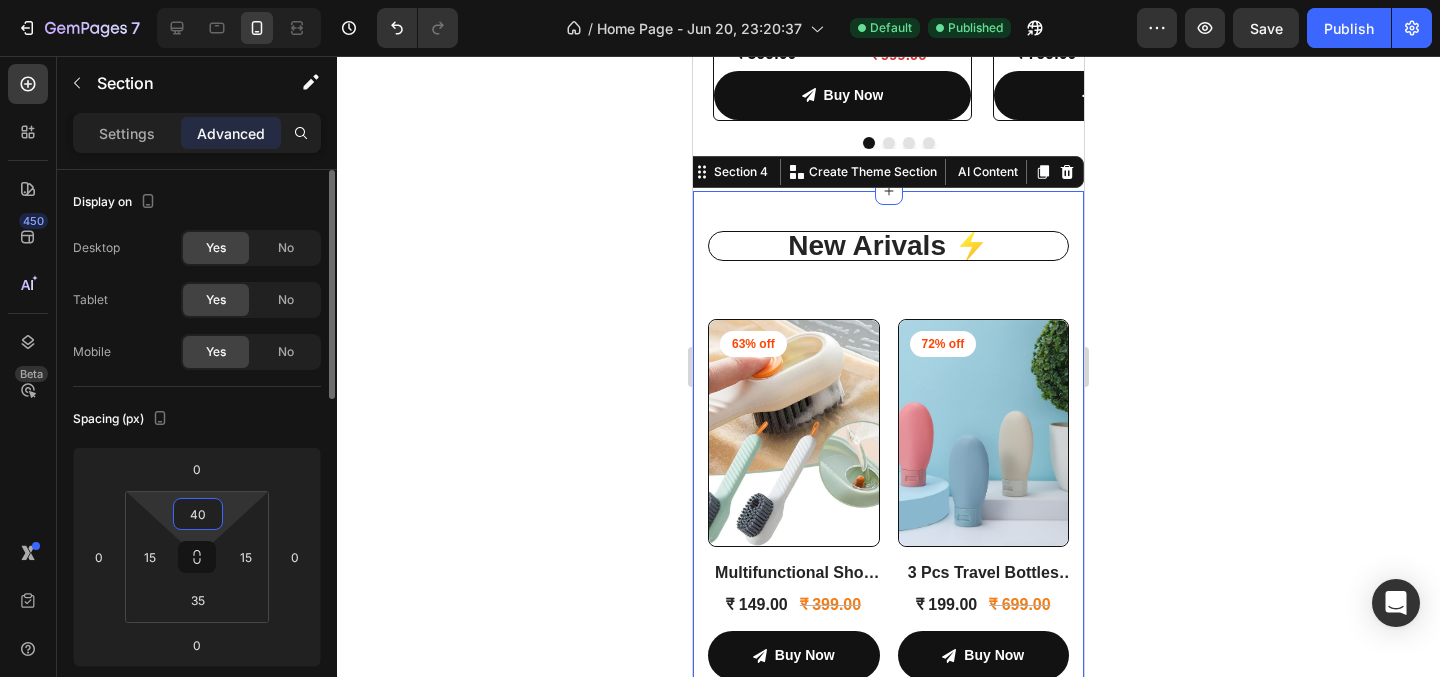 type on "4" 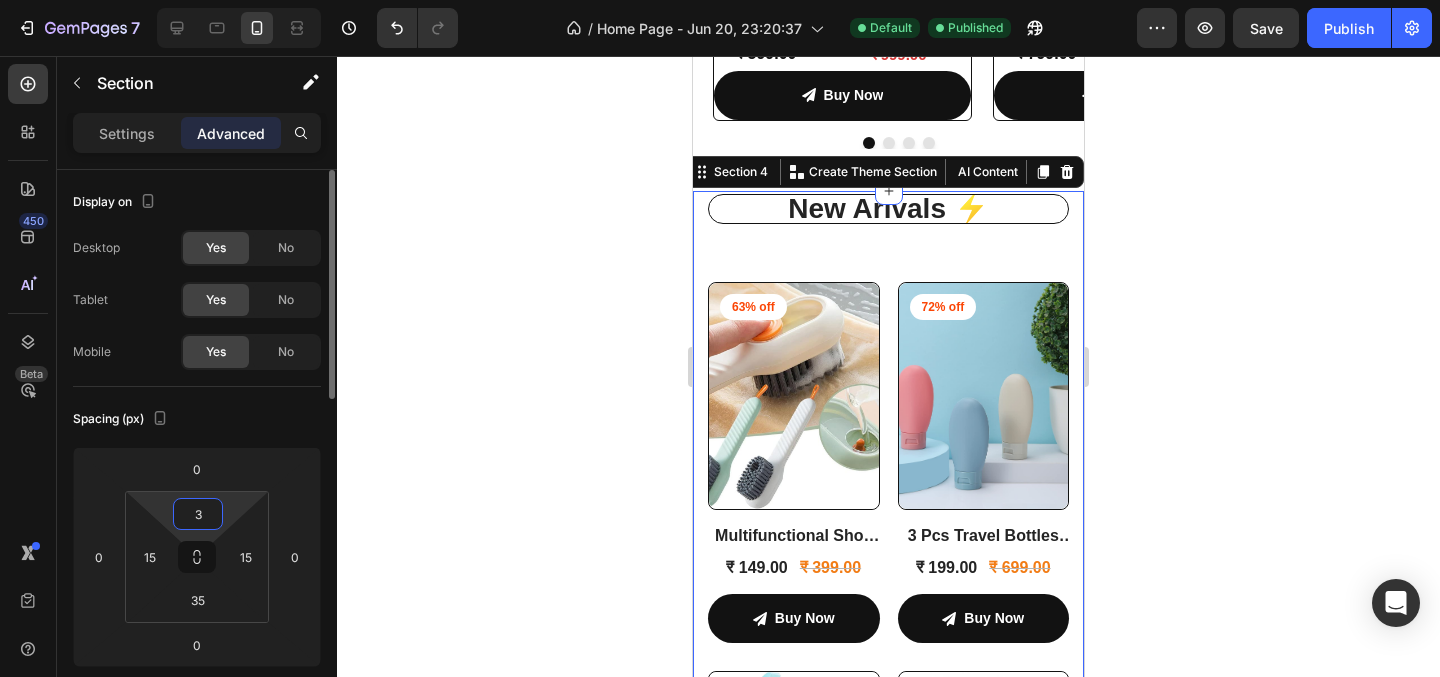 type on "35" 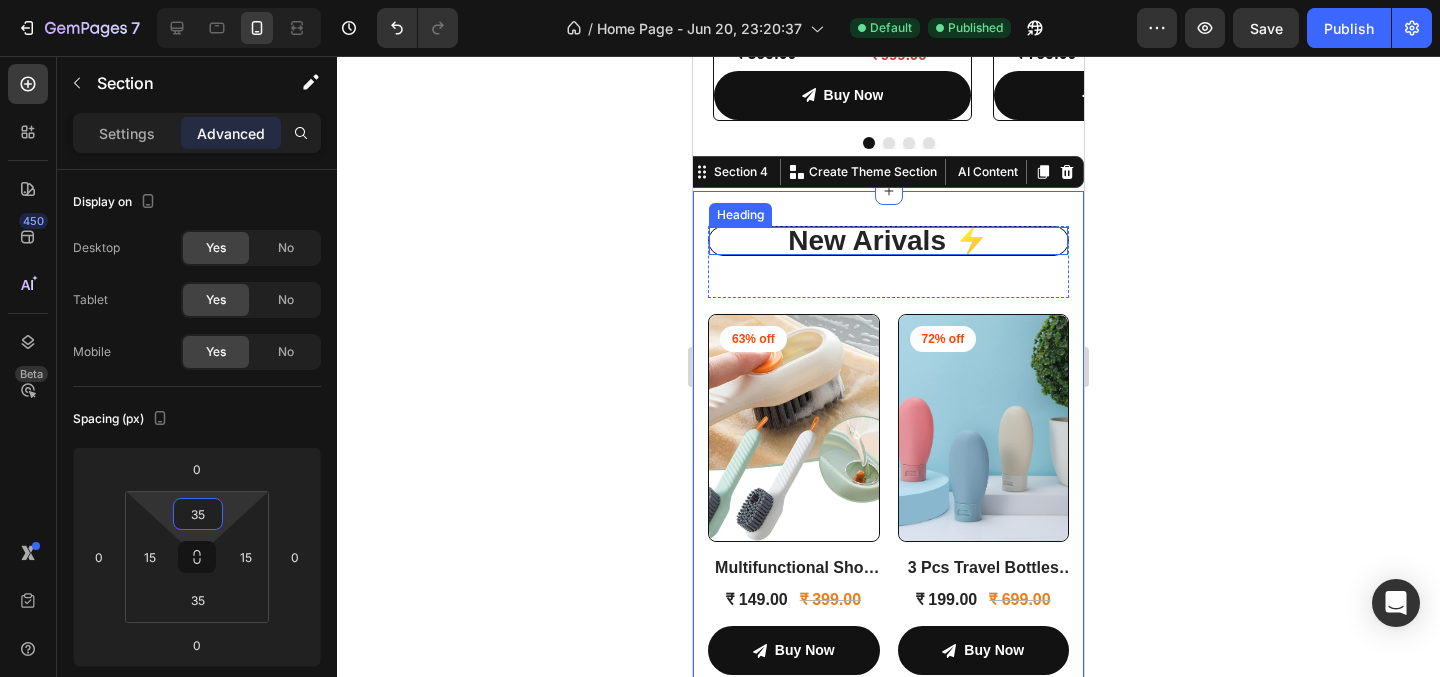 click on "New Arivals ⚡" at bounding box center (888, 241) 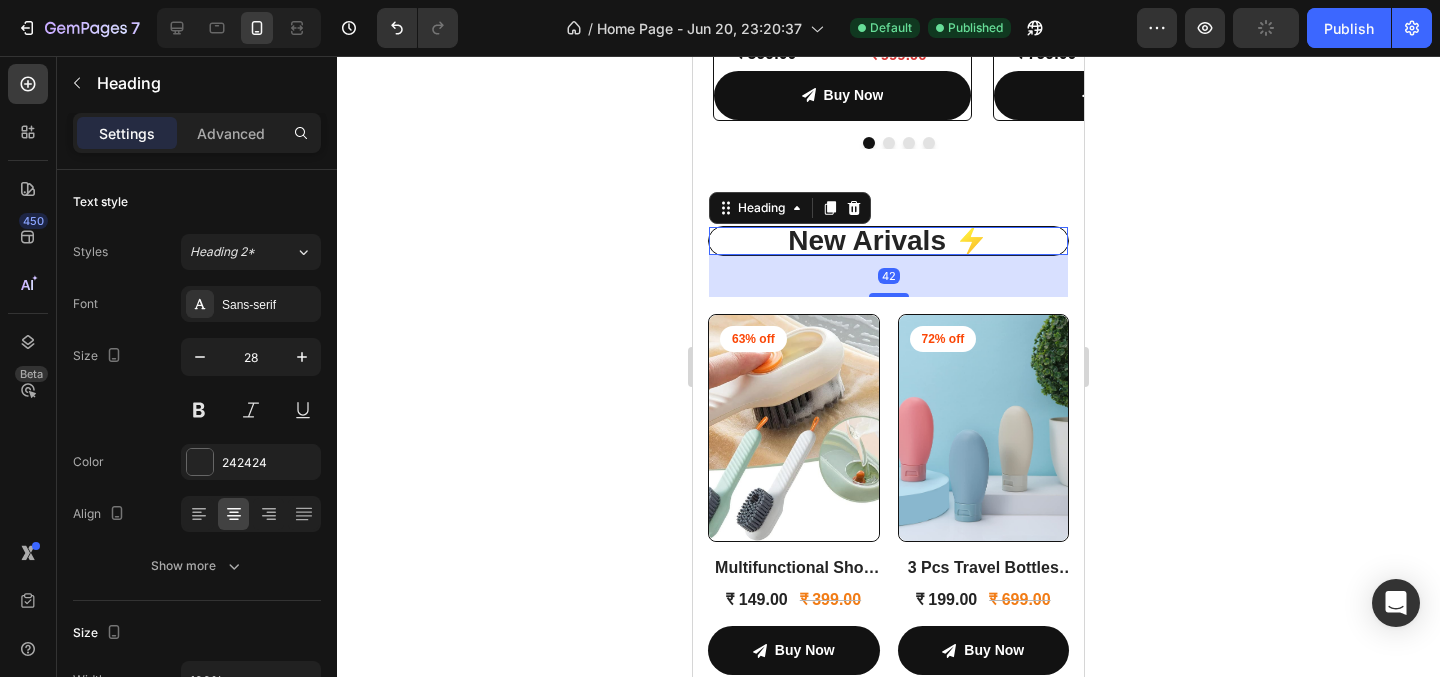 click on "Settings" at bounding box center [127, 133] 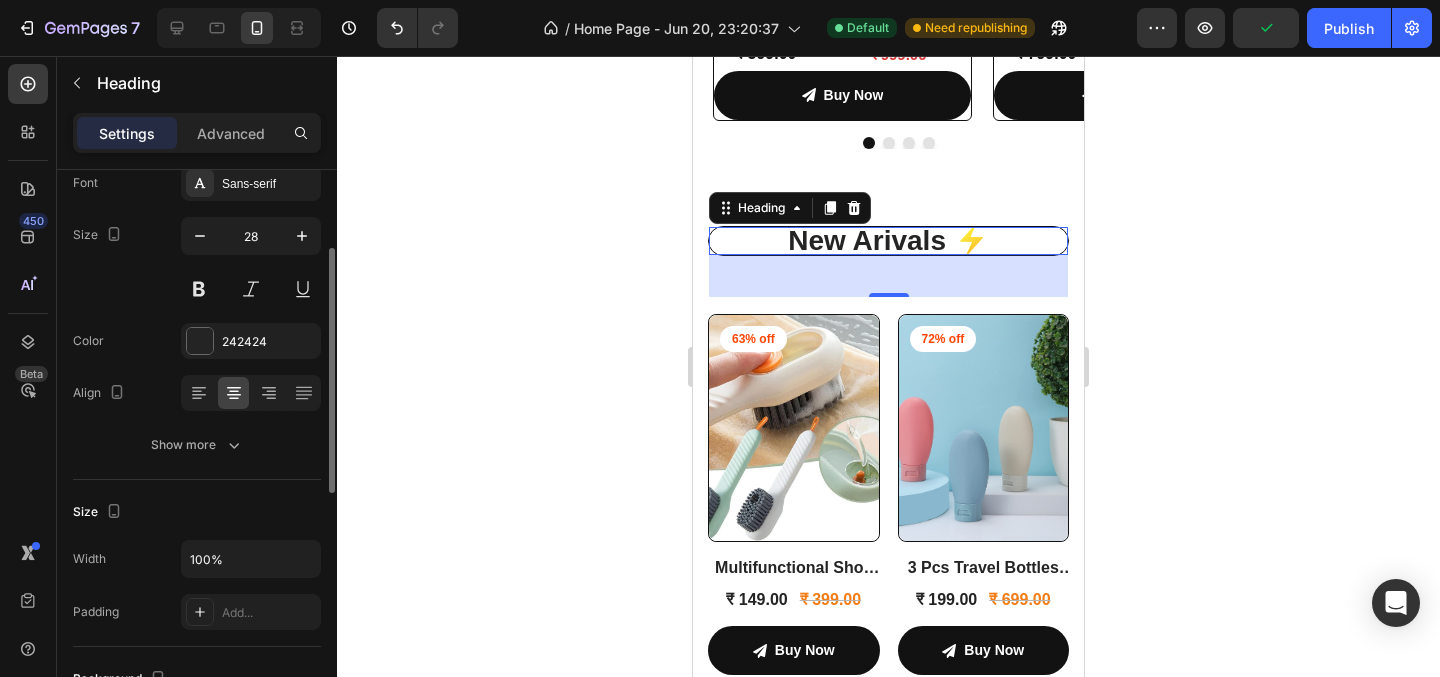 scroll, scrollTop: 183, scrollLeft: 0, axis: vertical 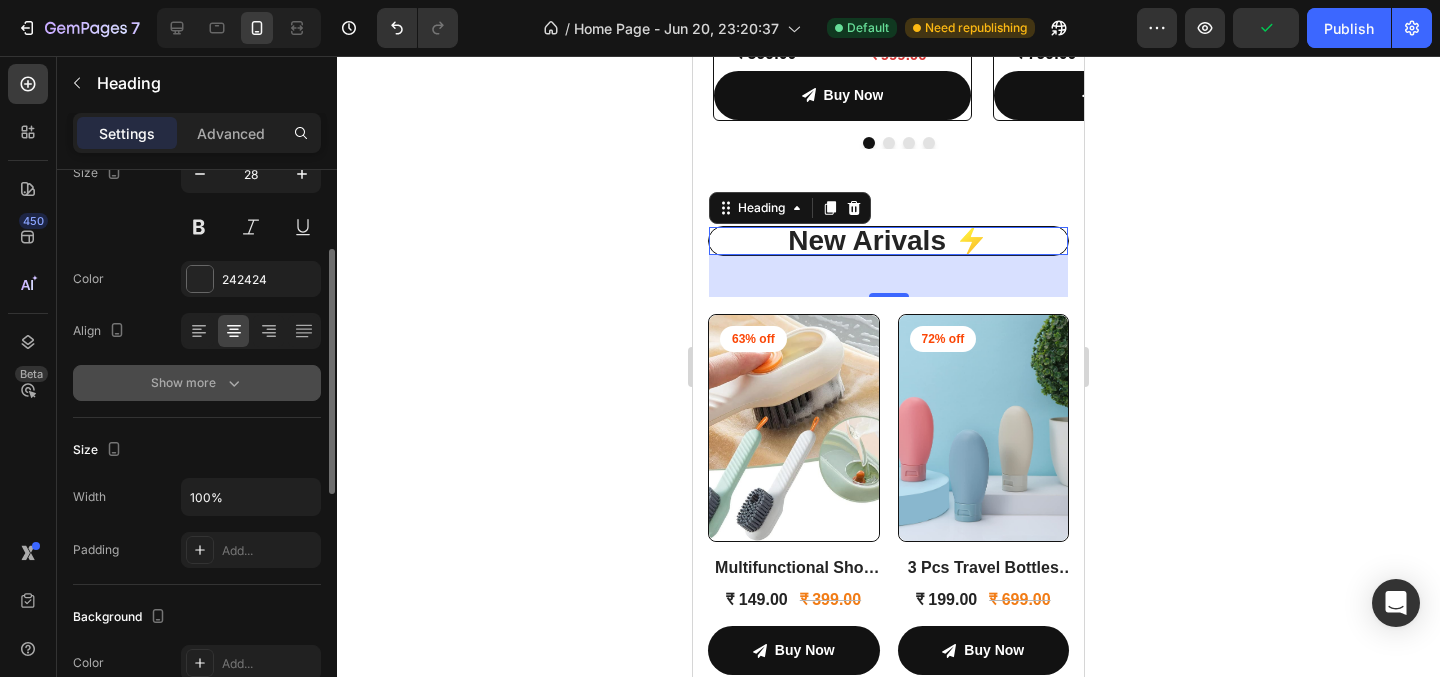 click on "Show more" at bounding box center (197, 383) 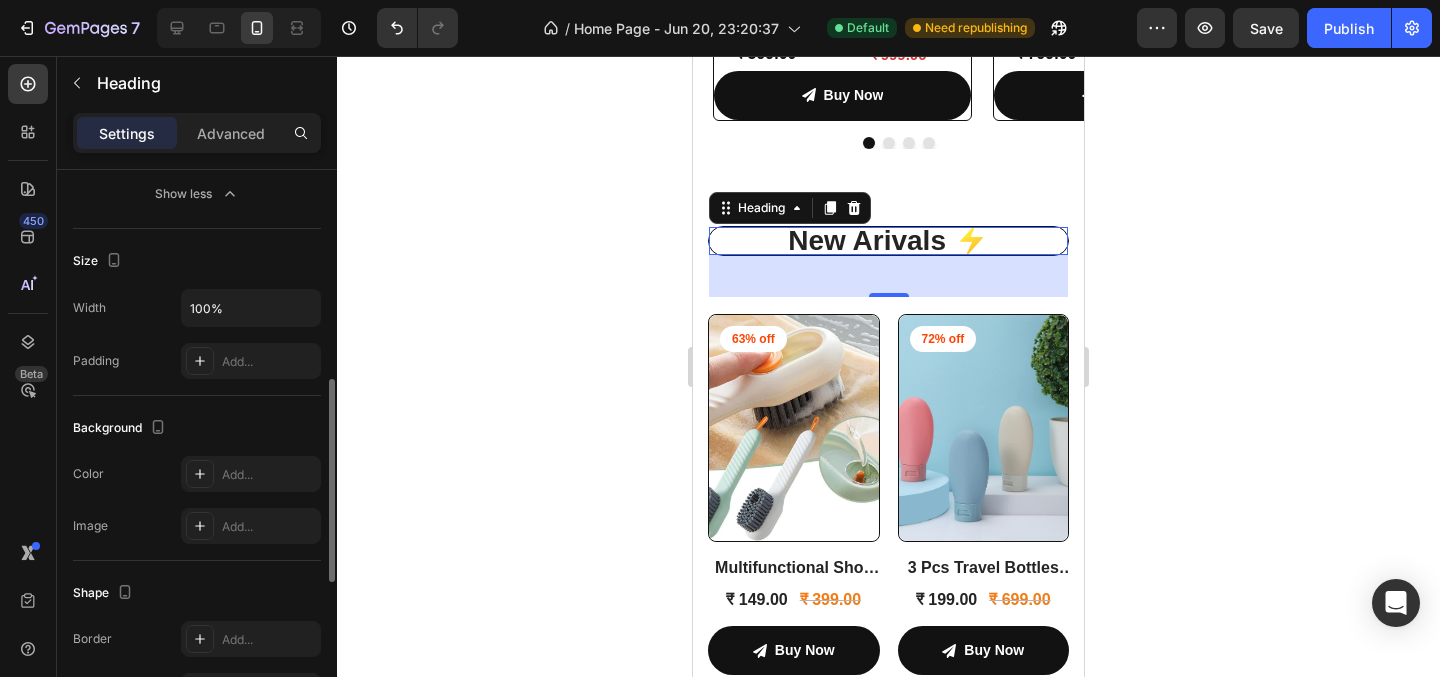 scroll, scrollTop: 663, scrollLeft: 0, axis: vertical 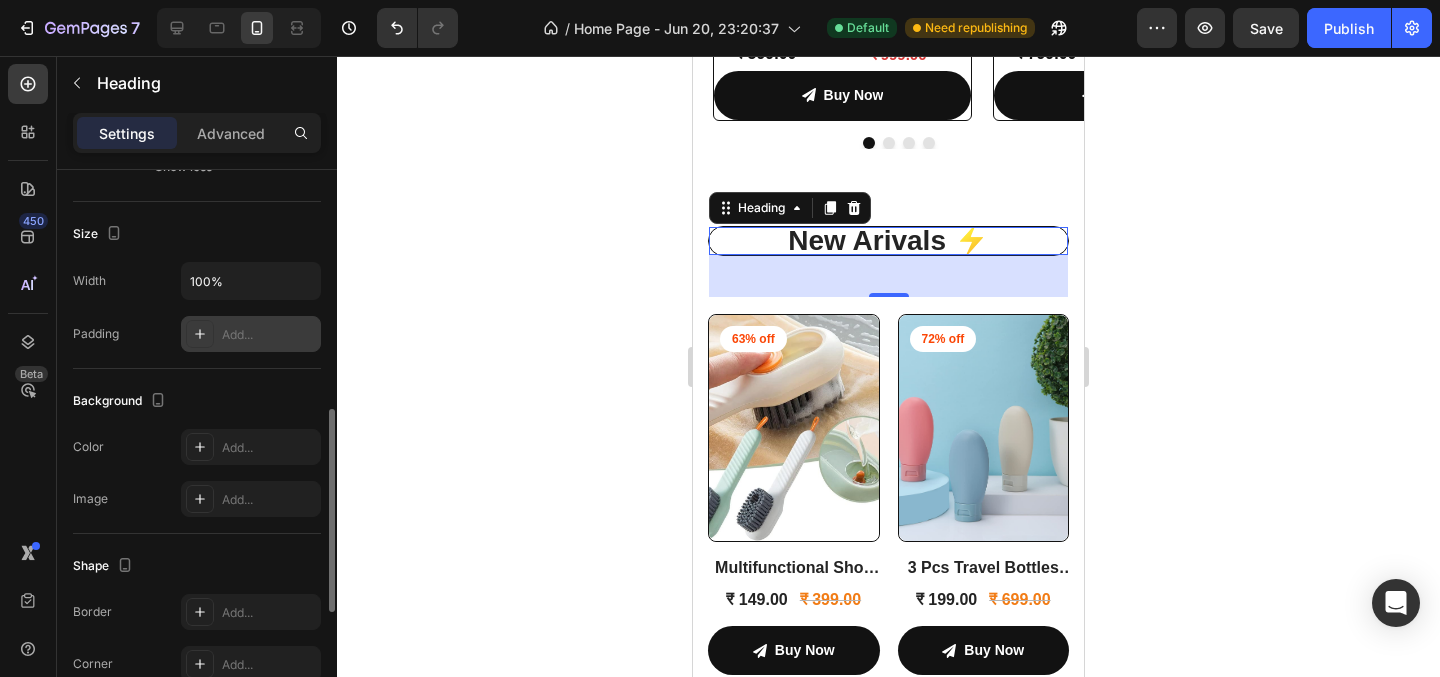 click on "Add..." at bounding box center [269, 335] 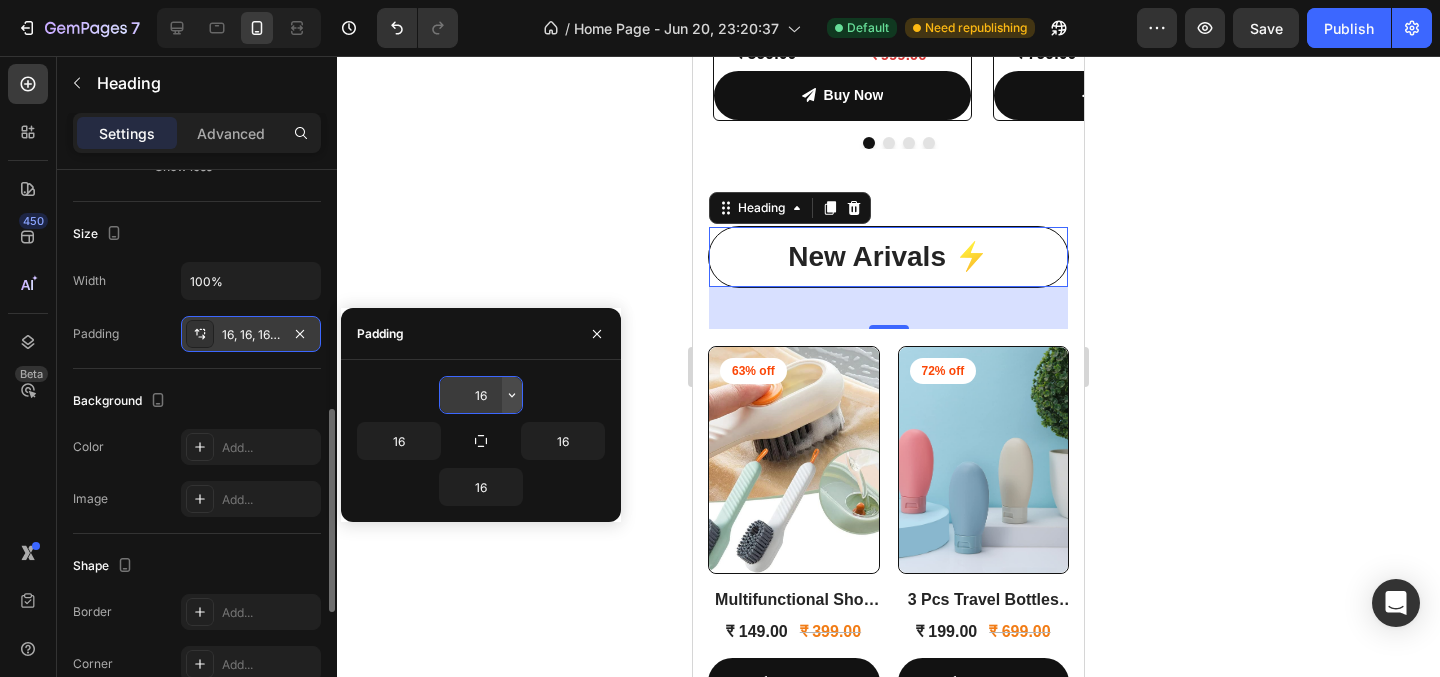 click 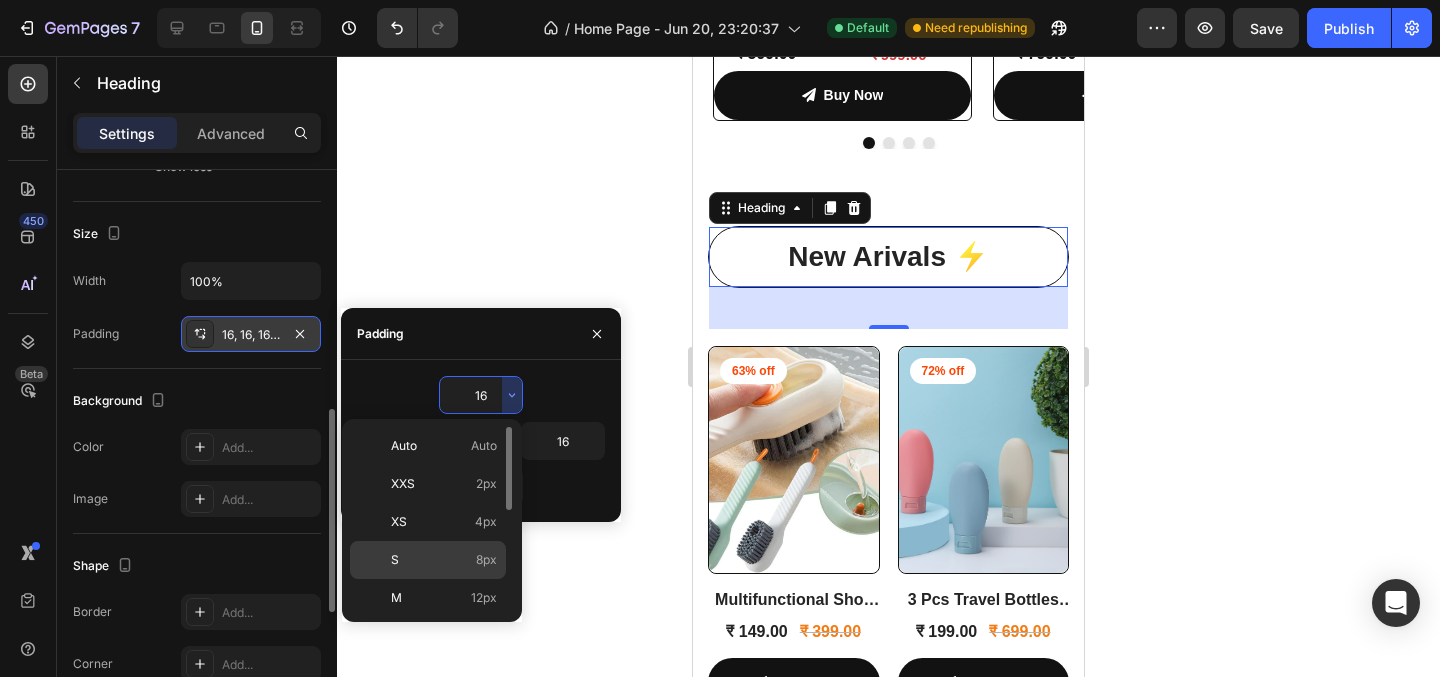 click on "S 8px" at bounding box center (444, 560) 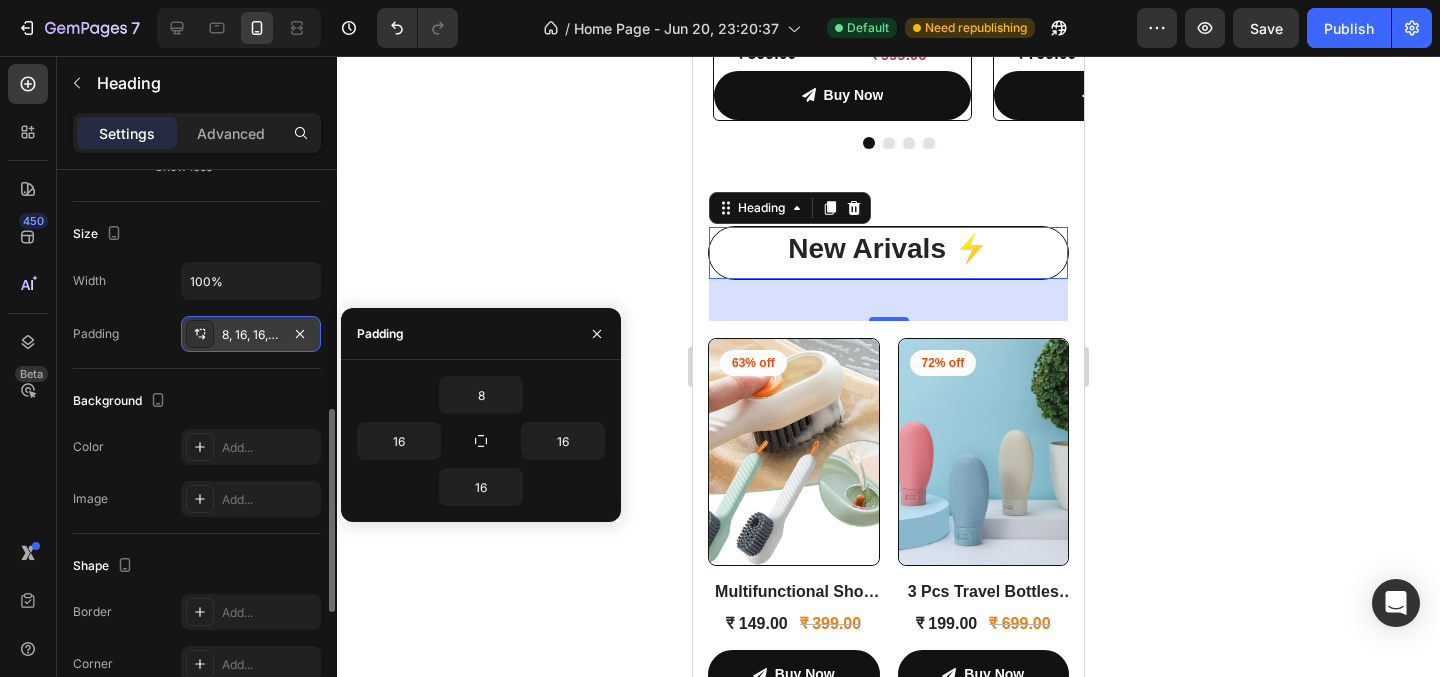 click on "8 16 16 16" at bounding box center [481, 441] 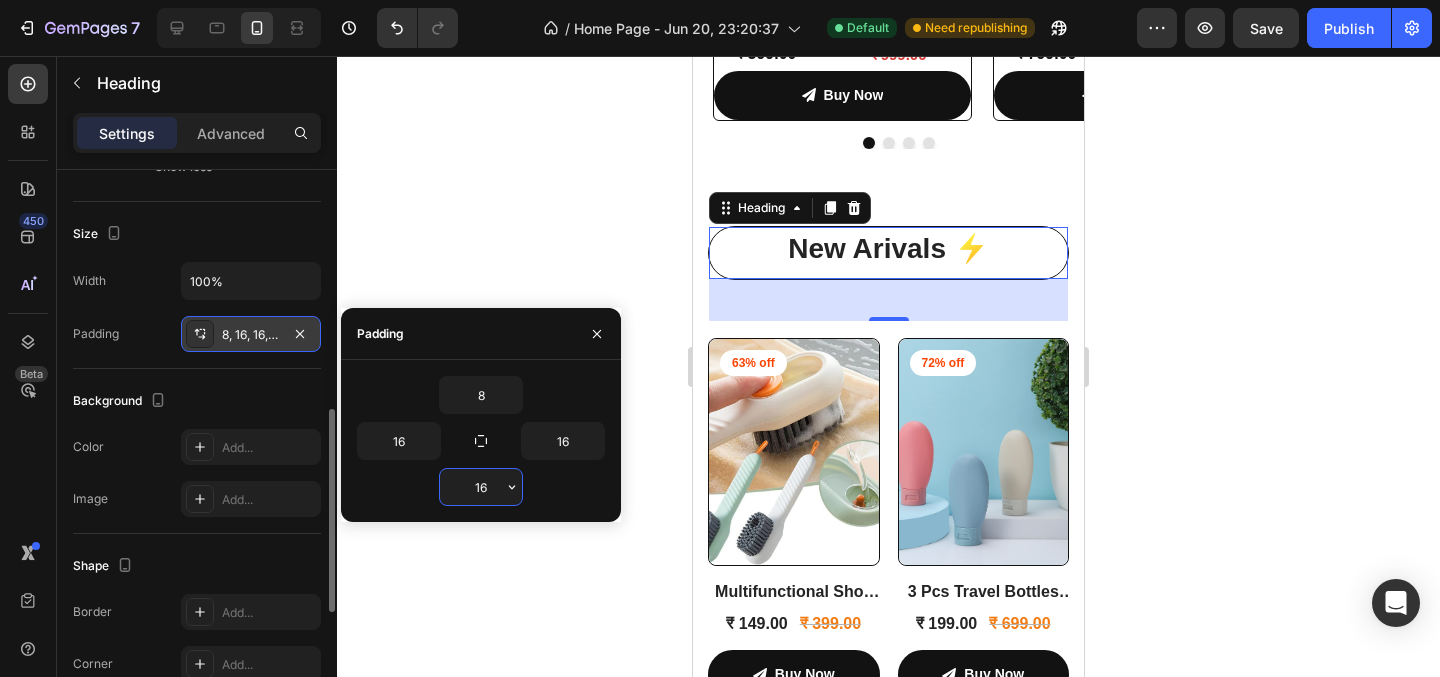 click on "16" at bounding box center (481, 487) 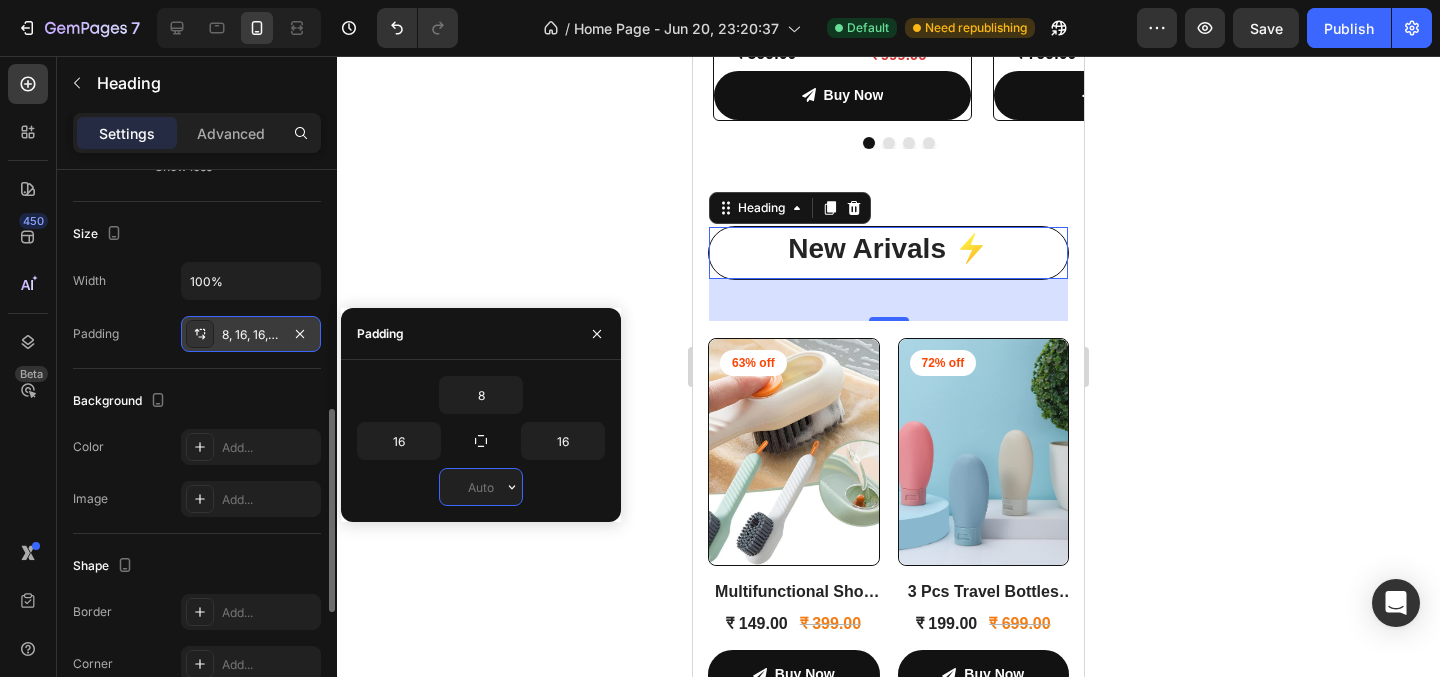 type on "8" 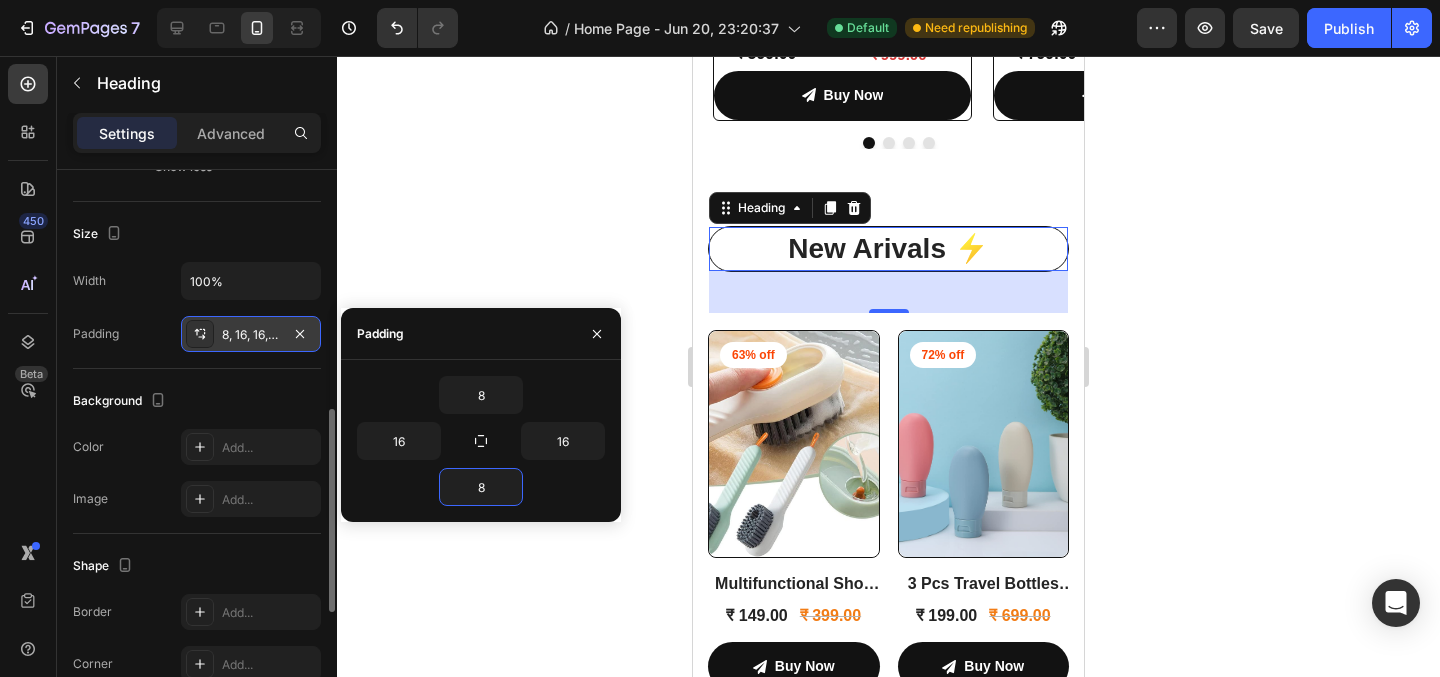 click 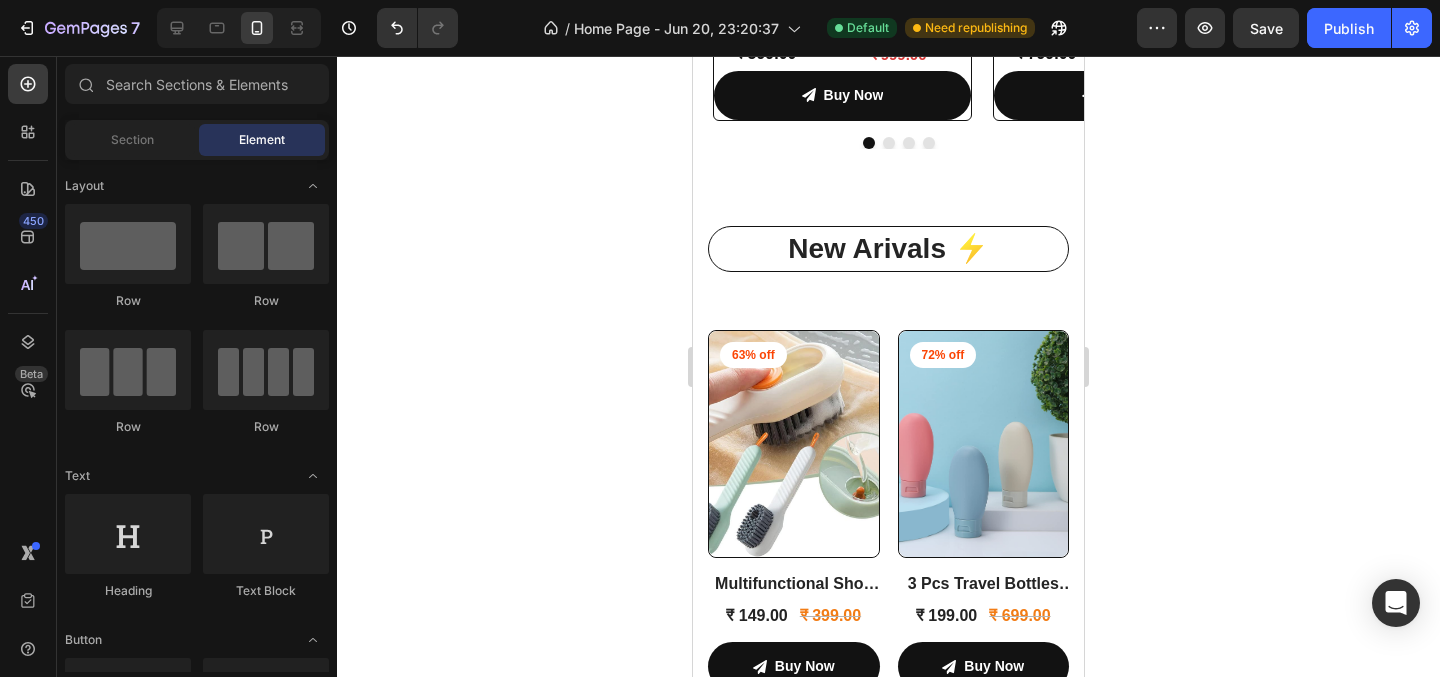 click 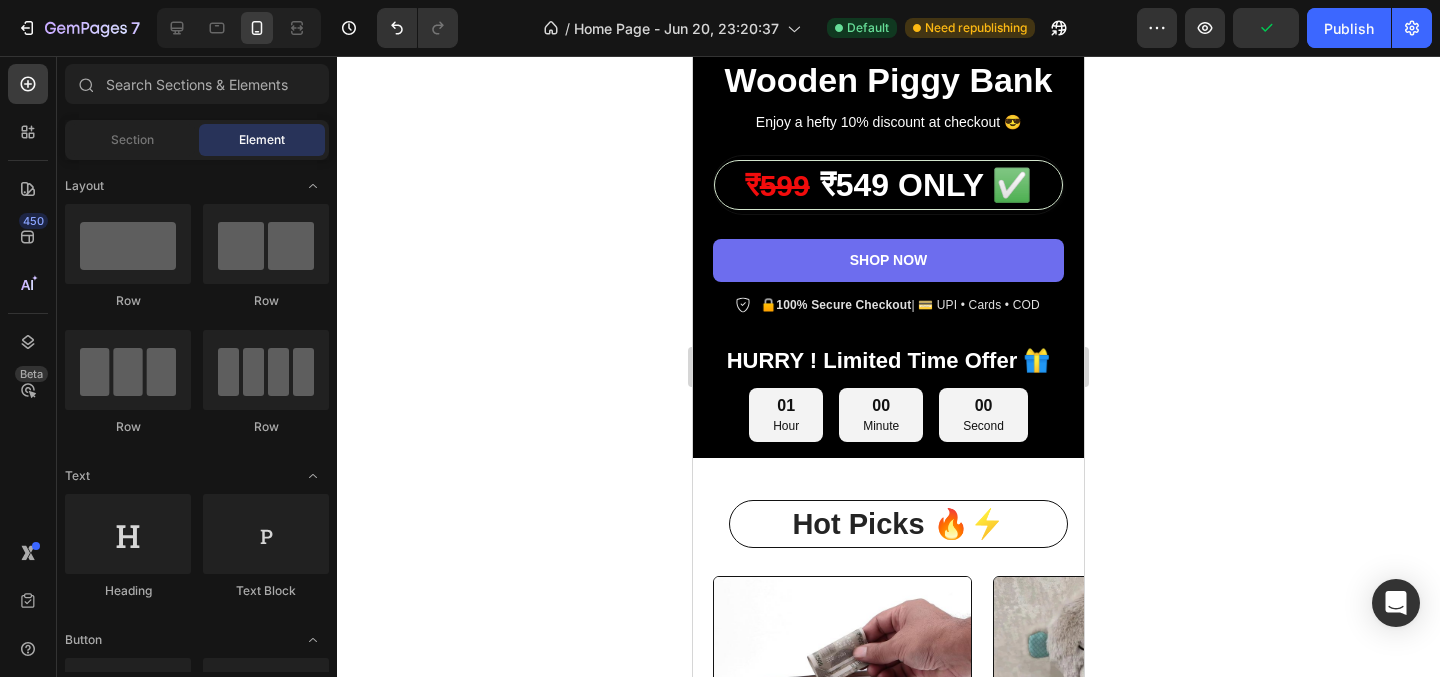 scroll, scrollTop: 620, scrollLeft: 0, axis: vertical 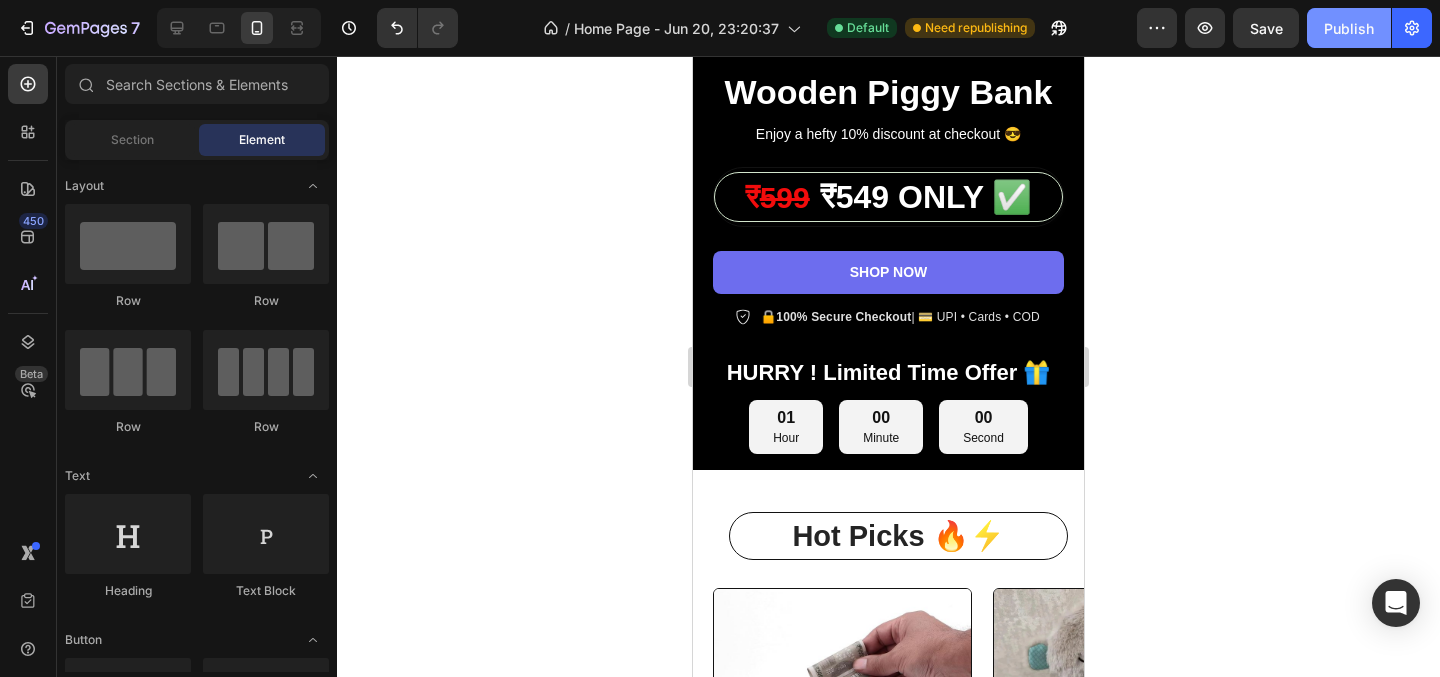 click on "Publish" 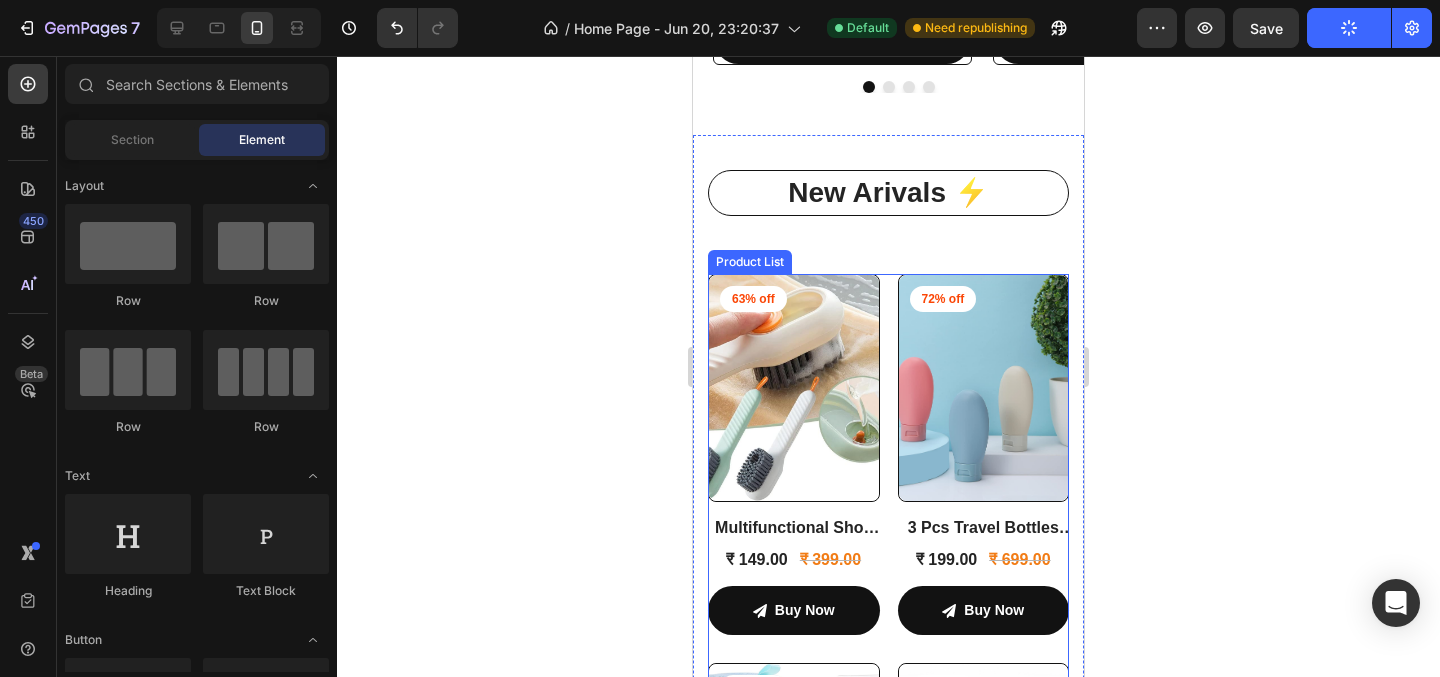 scroll, scrollTop: 1593, scrollLeft: 0, axis: vertical 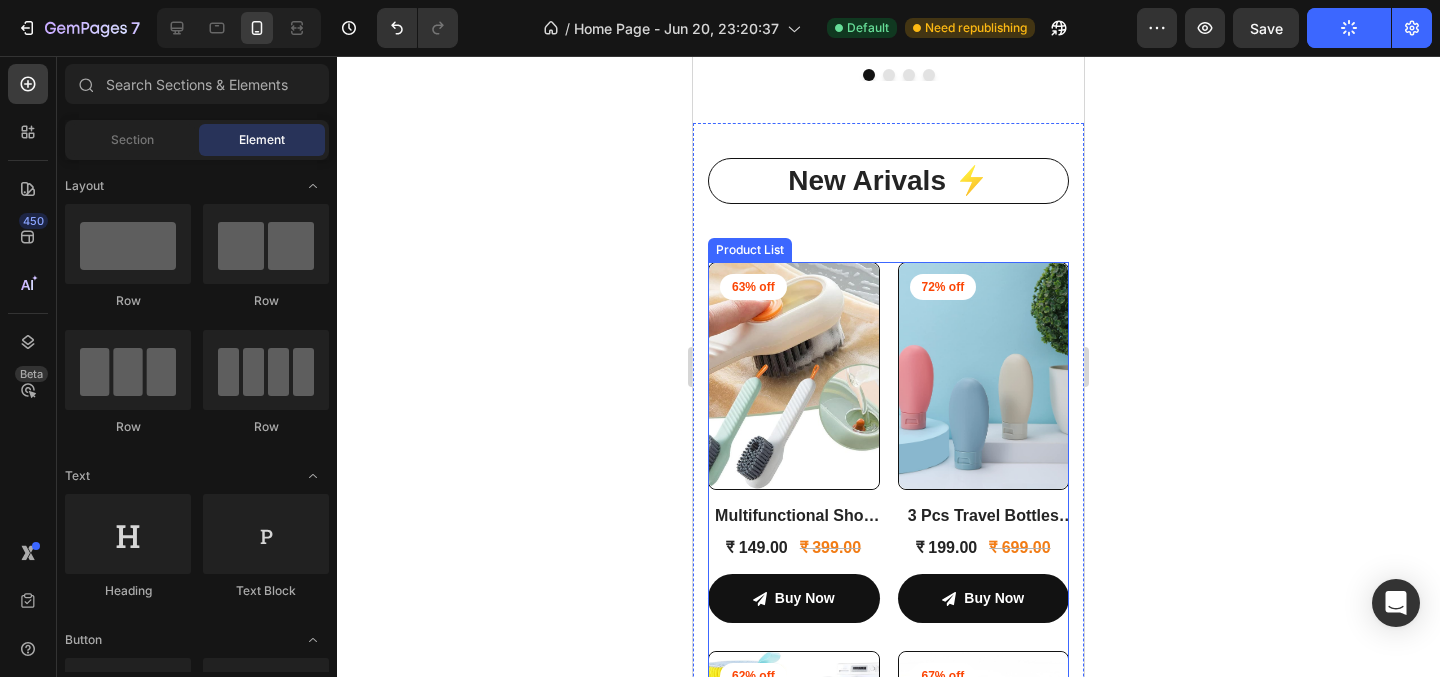 click on "(P) Images 63% off Product Badge Row Multifunctional Shoe Cleaning Brush (P) Title ₹ 149.00 (P) Price (P) Price ₹ 399.00 (P) Price (P) Price Row
Buy Now Product View More Row Product List (P) Images 72% off Product Badge Row 3 Pcs Travel Bottles Set, 60ML (P) Title ₹ 199.00 (P) Price (P) Price ₹ 699.00 (P) Price (P) Price Row
Buy Now Product View More Row Product List (P) Images 62% off Product Badge Row Shoe Wash Bag for Washing Machine (P) Title ₹ 499.00 (P) Price (P) Price ₹ 1,299.00 (P) Price (P) Price Row
Buy Now Product View More Row Product List (P) Images 67% off Product Badge Row Wooden Aroma Diffuser & Cool Mist Humidifier for Home, Car & Office (P) Title ₹ 499.00 (P) Price (P) Price ₹ 1,499.00 (P) Price (P) Price Row
Buy Now Product View More Row Product List (P) Images 58% off Product Badge Row (P) Title ₹ 799.00" at bounding box center (888, 1221) 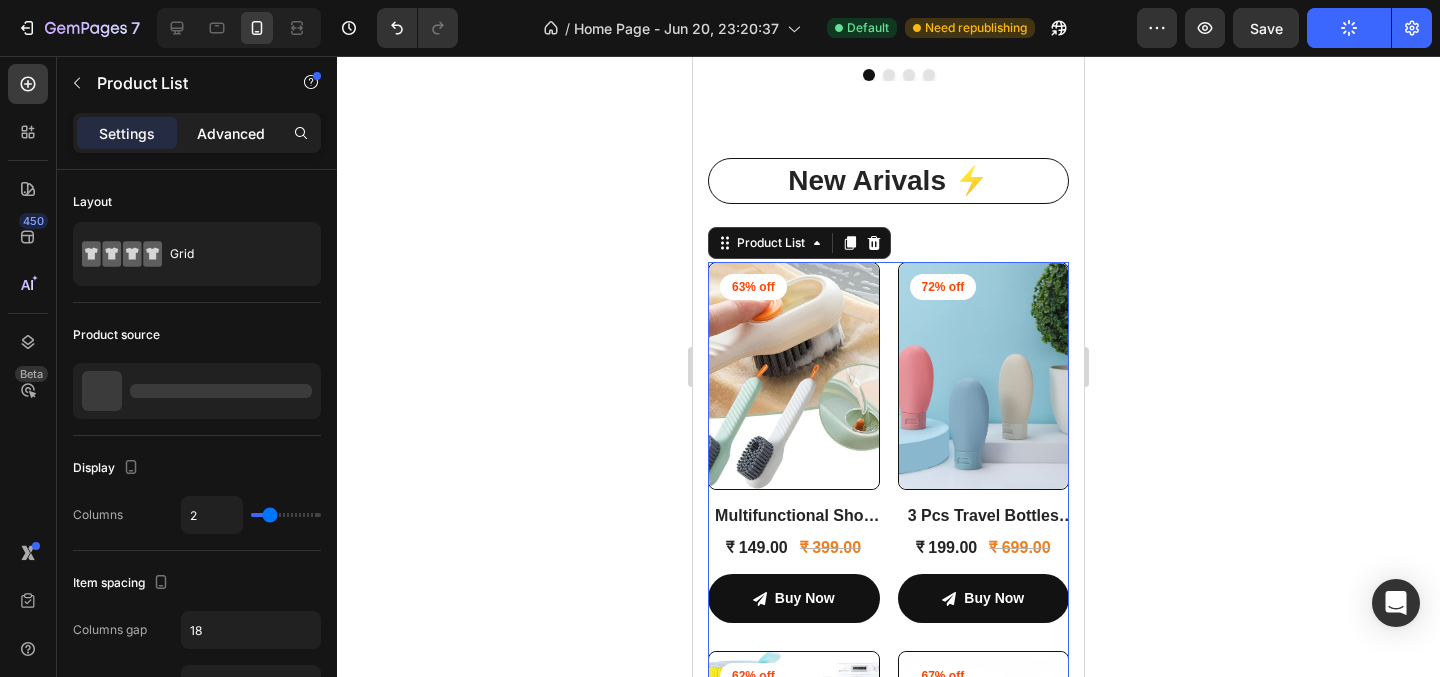 click on "Advanced" at bounding box center [231, 133] 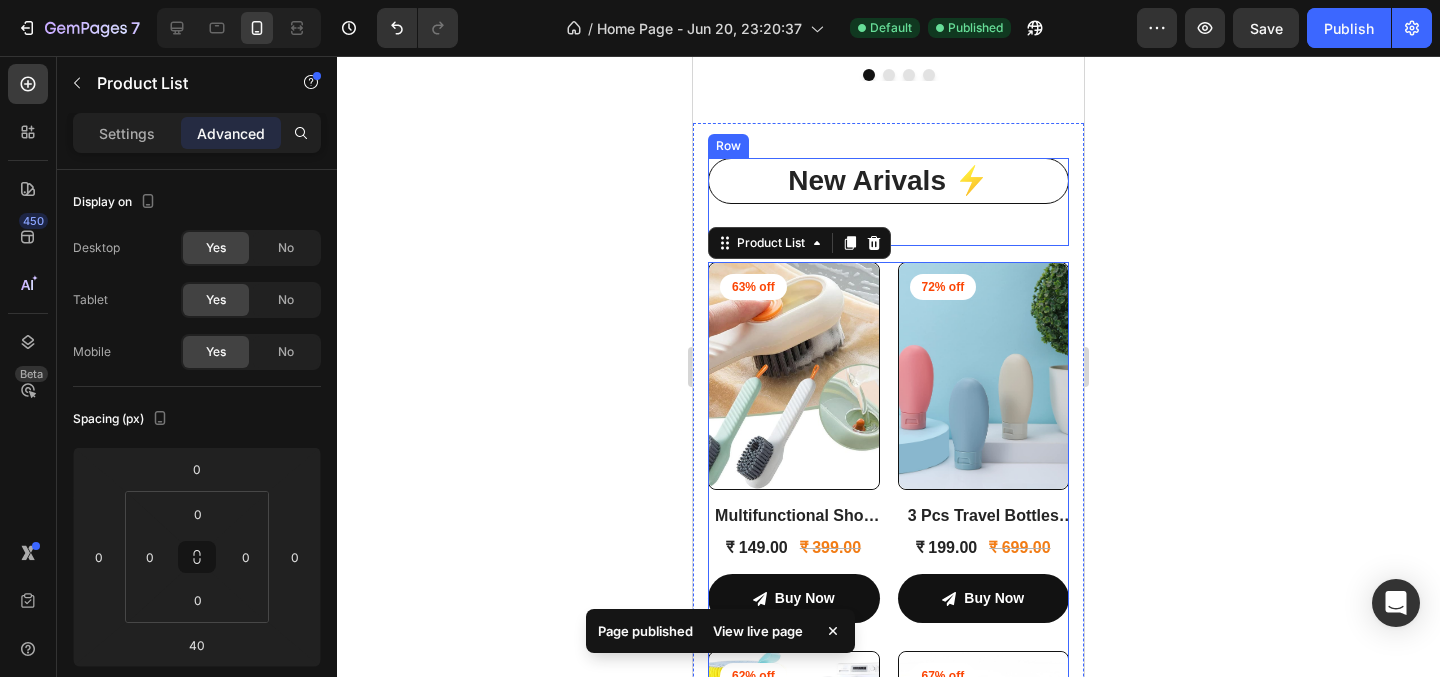 click on "New Arivals ⚡ Heading" at bounding box center (888, 202) 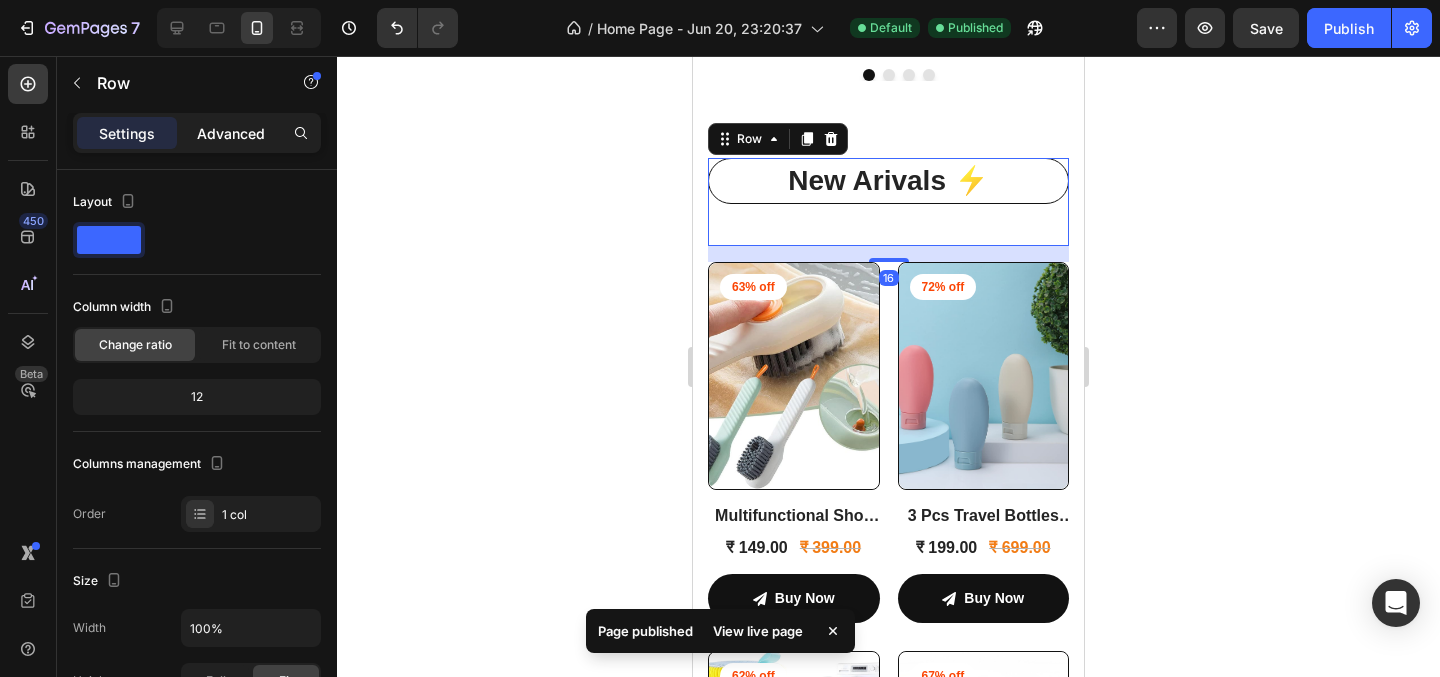 click on "Advanced" at bounding box center [231, 133] 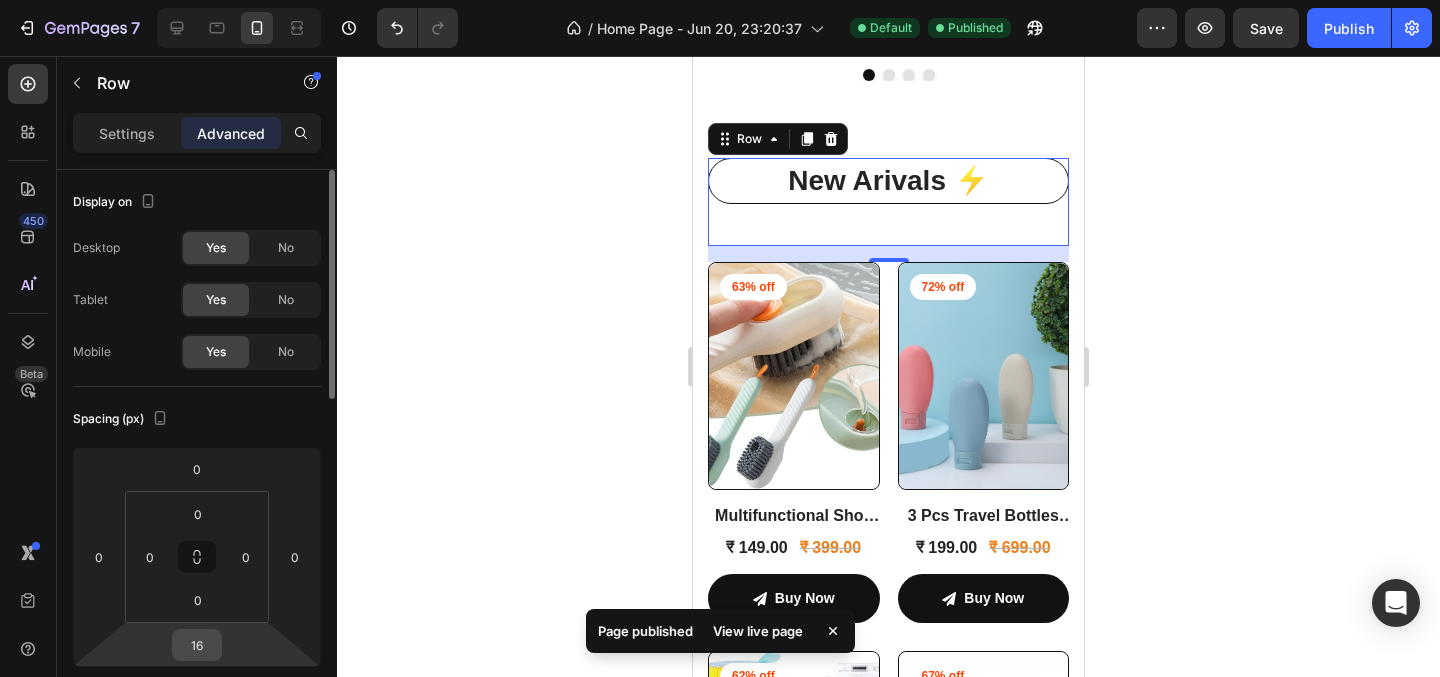 click on "16" at bounding box center [197, 645] 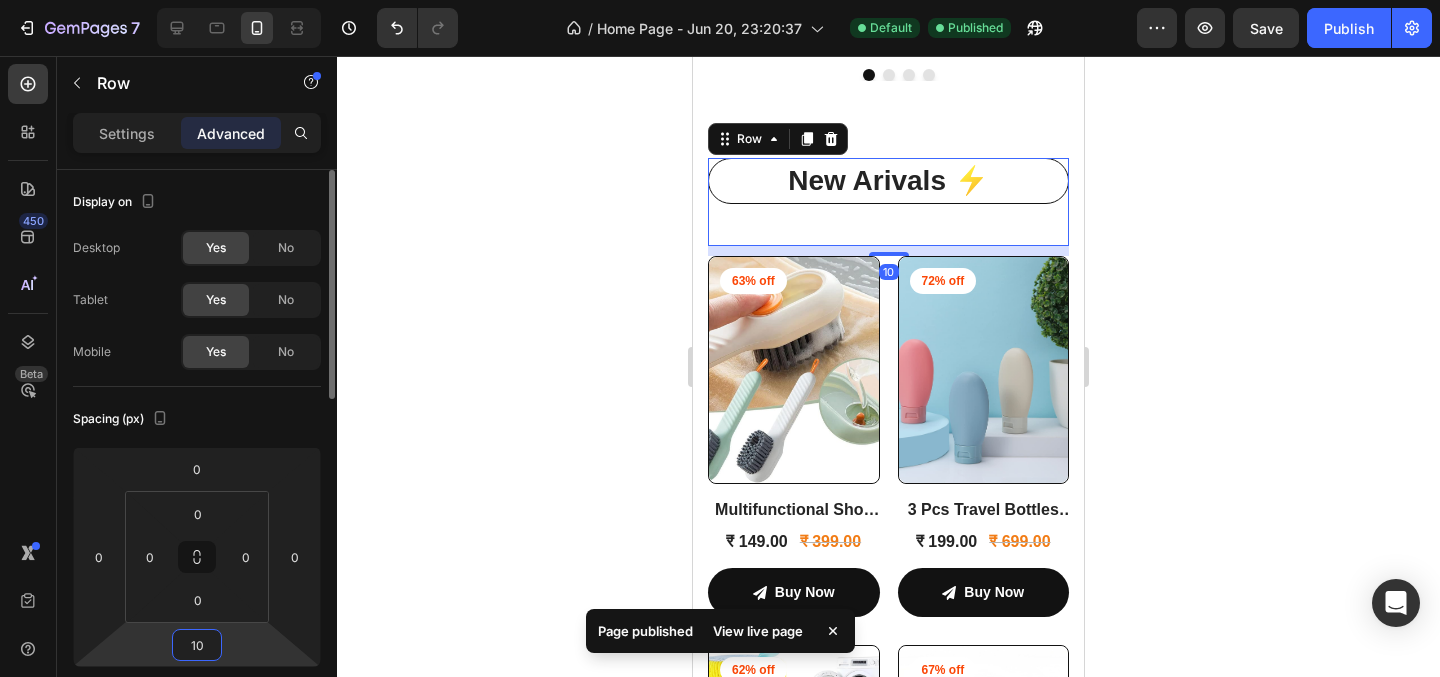 type on "1" 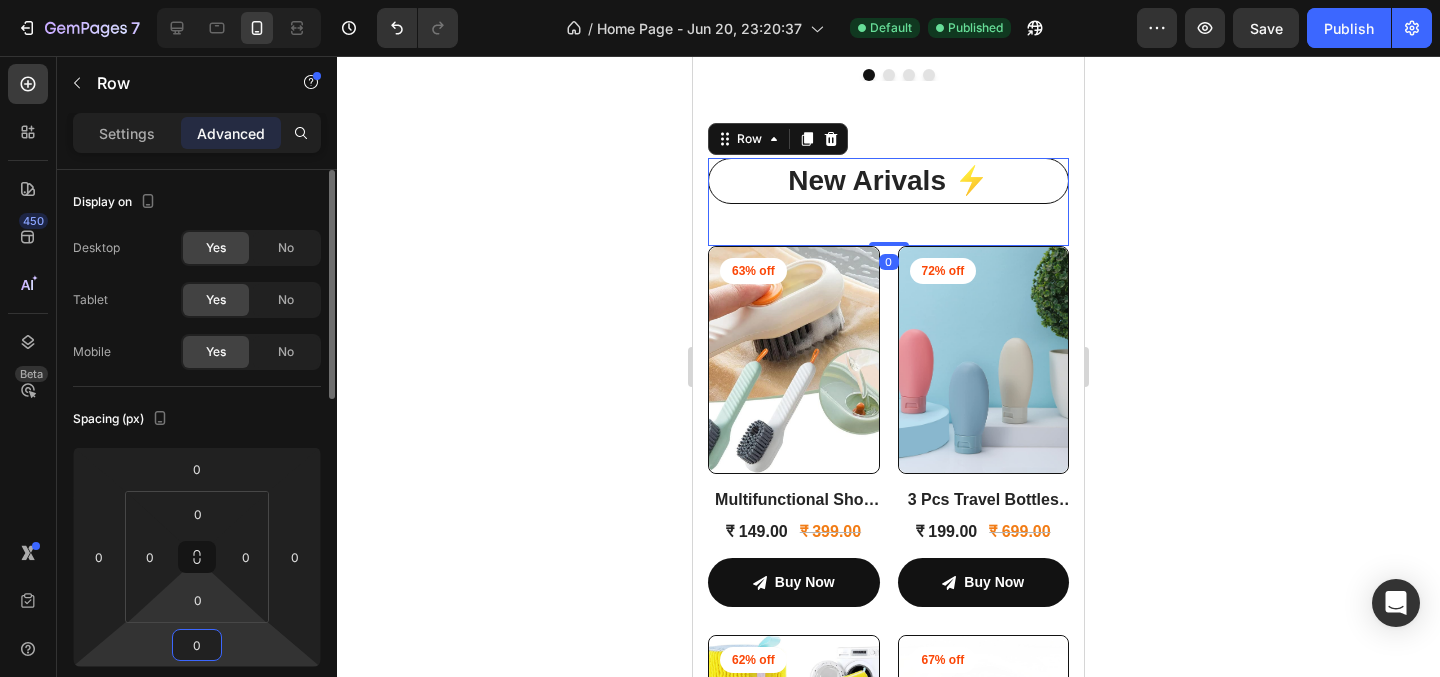type on "0" 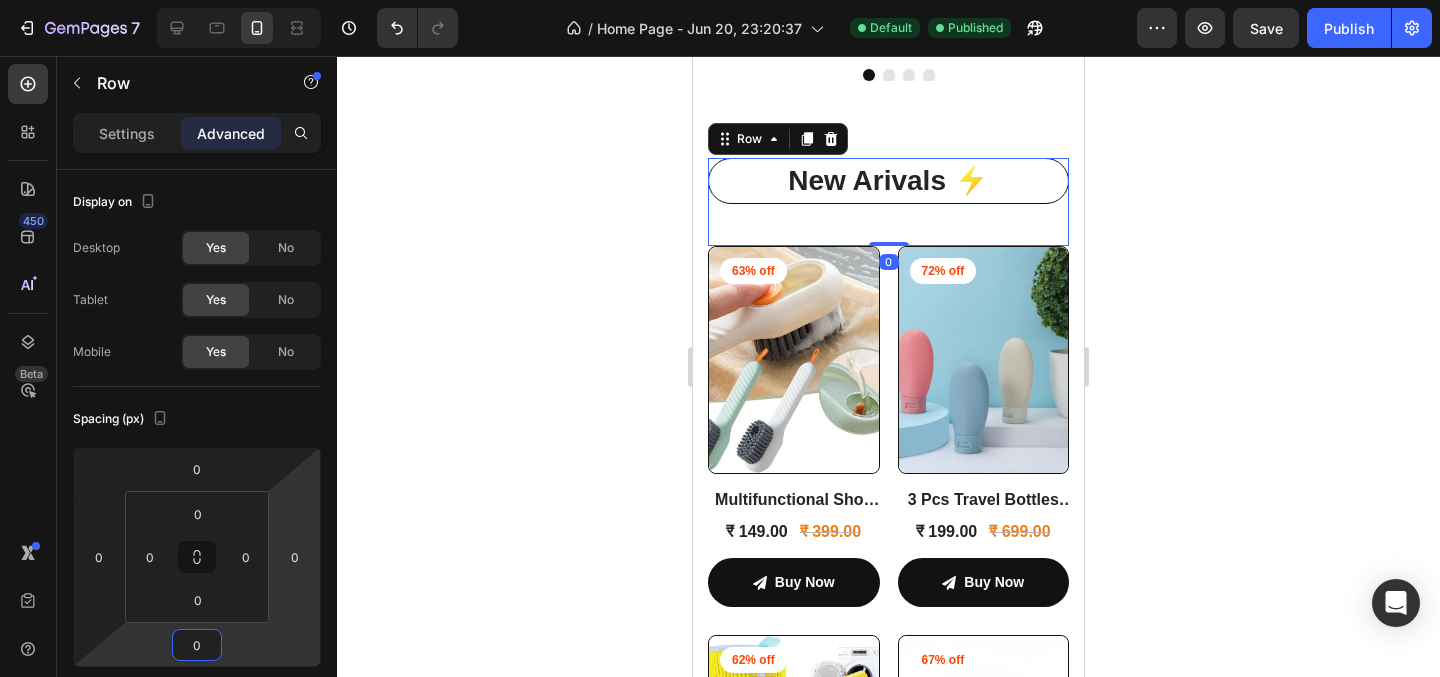 click 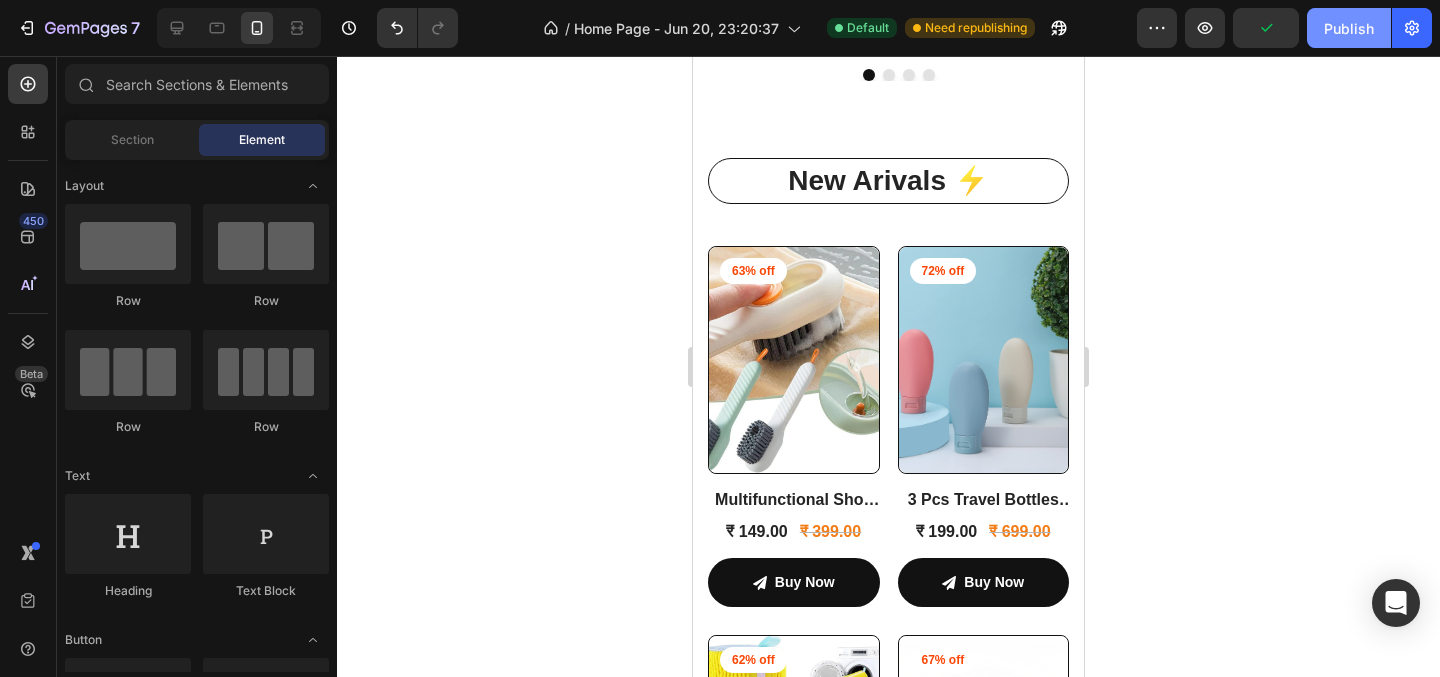 click on "Publish" at bounding box center (1349, 28) 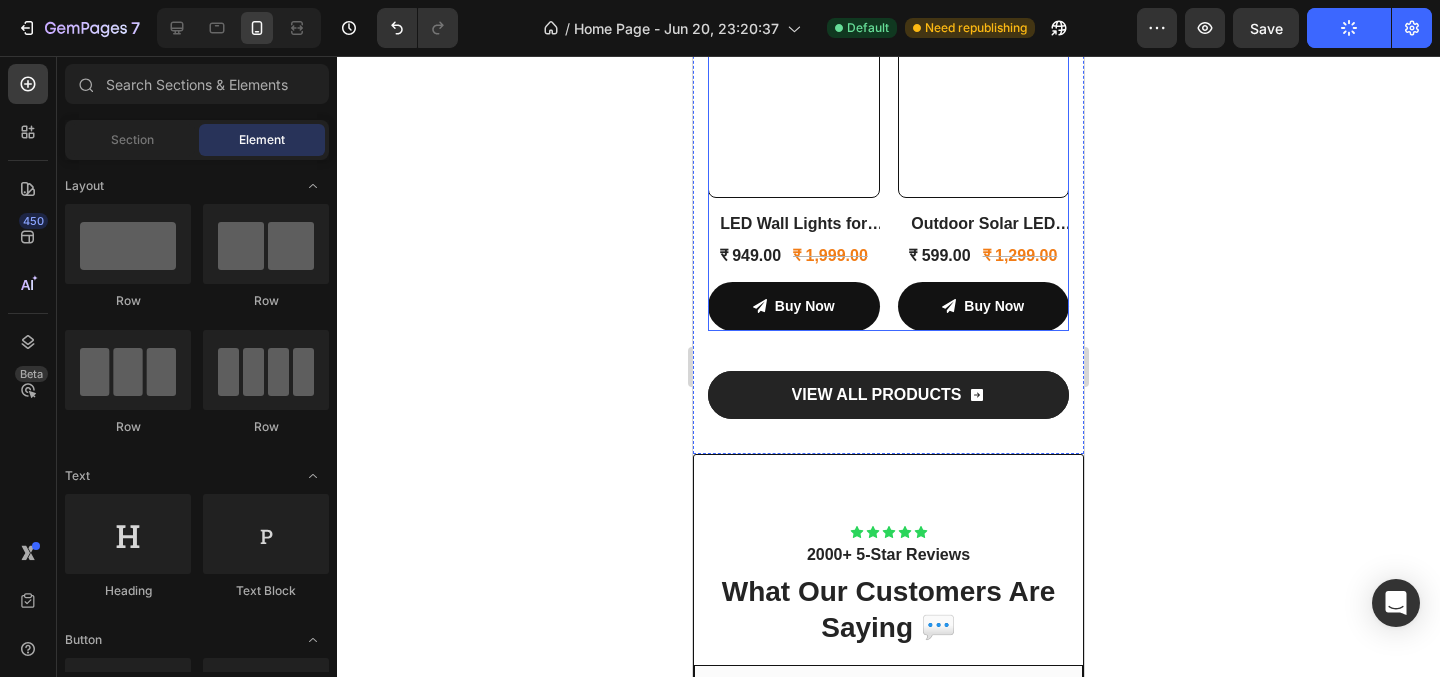 scroll, scrollTop: 3596, scrollLeft: 0, axis: vertical 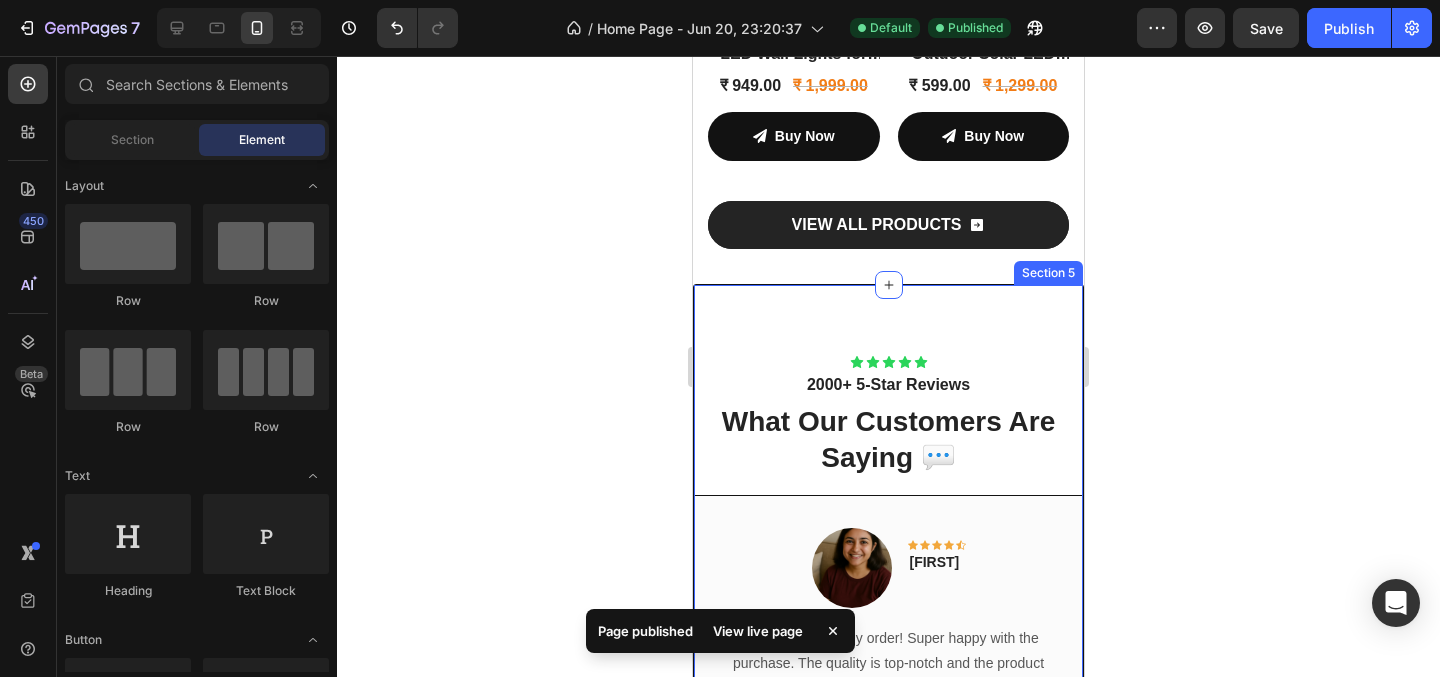 click on "Icon
Icon
Icon
Icon
Icon Icon List 2000+ 5-Star Reviews Text Block What Our Customers Are Saying 💬 Heading
Image
Icon
Icon
Icon
Icon
Icon Row [FIRST] Text block Row Absolutely loved my order! Super happy with the purchase. The quality is top-notch and the product is really soft-totally worth the price. Thank you,  addtocartstore.in ! Text block                Title Line (P) Images & Gallery Breathing Teddy Bear for Babies 🧸 (P) Title ₹ 799.00 (P) Price (P) Price ₹ 1,499.00 (P) Price (P) Price Row Buy Now (P) Cart Button Product Row Image
Icon
Icon
Icon
Icon
Icon Row [FIRST] Text block Row Very happy with my purchase! The product looks exactly like the pictures 📸 and feels amazing 🤗. Great experience shopping on  addtocartstore.in Line" at bounding box center (888, 670) 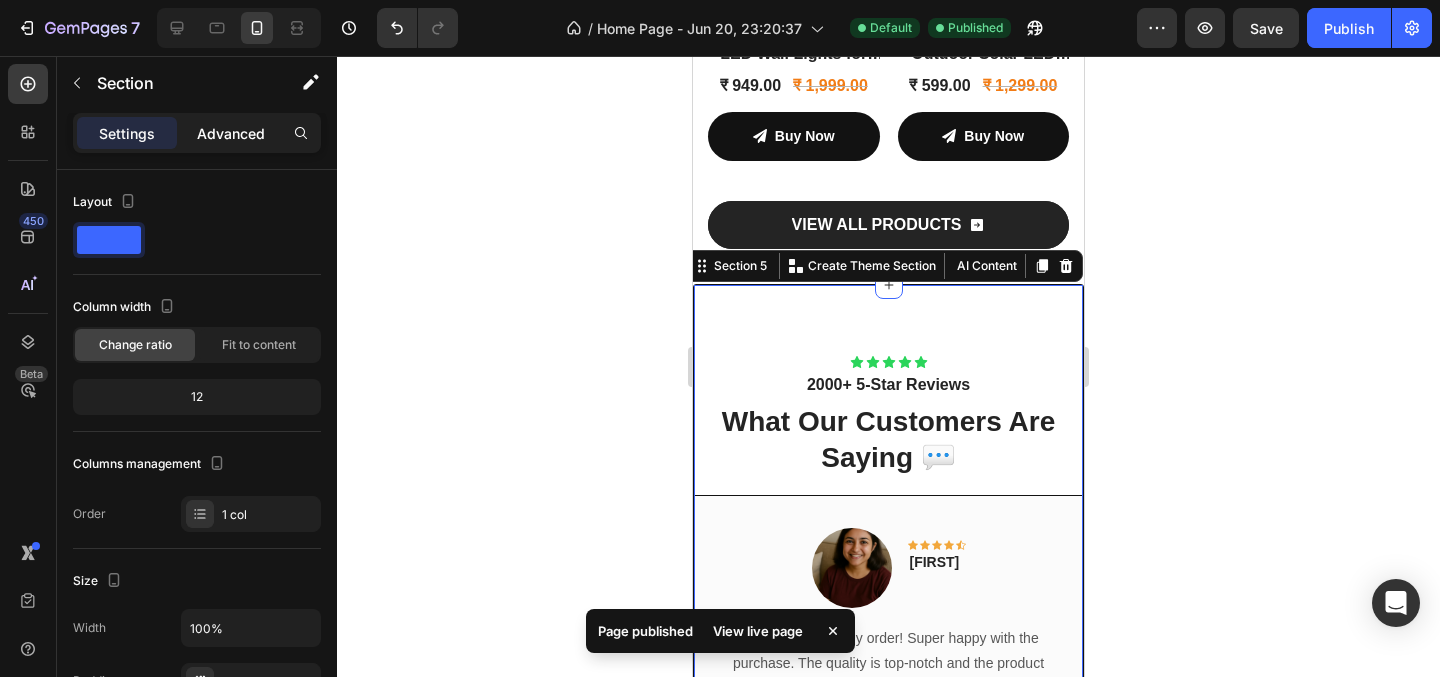 click on "Advanced" at bounding box center (231, 133) 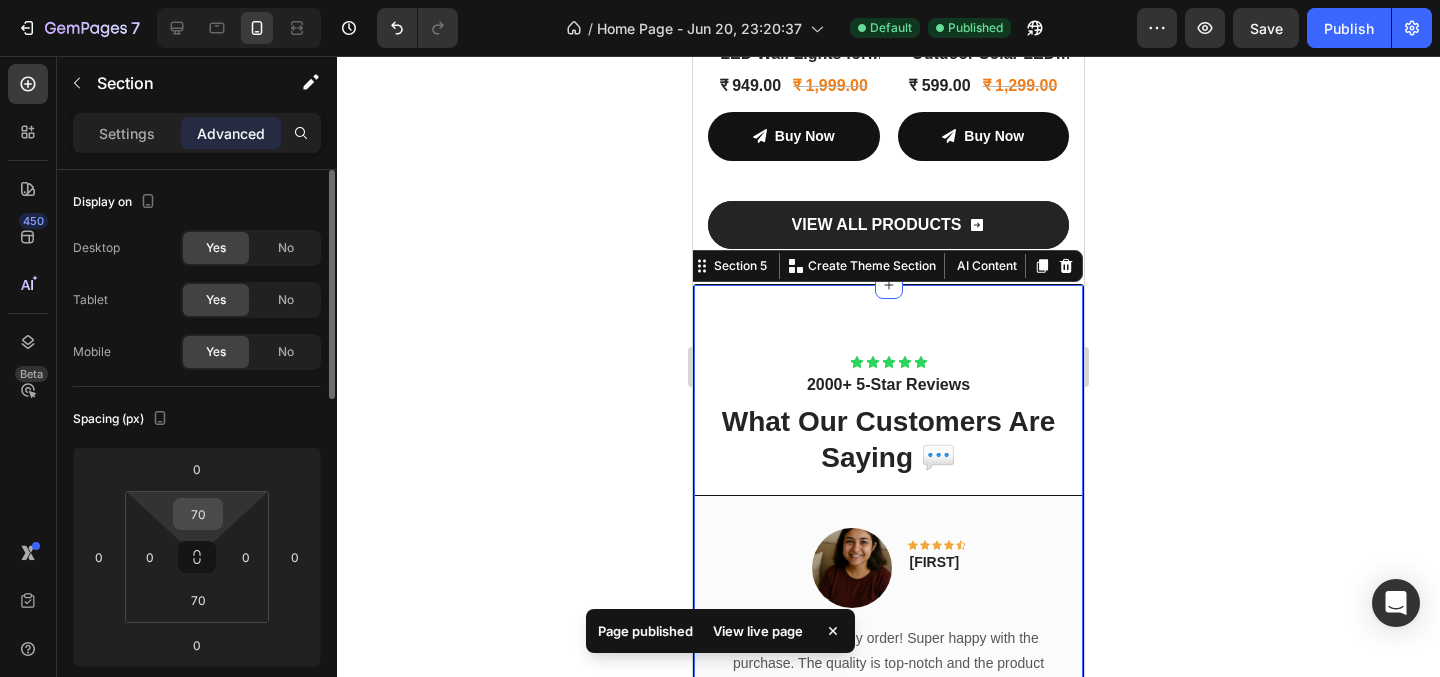 click on "70" at bounding box center [198, 514] 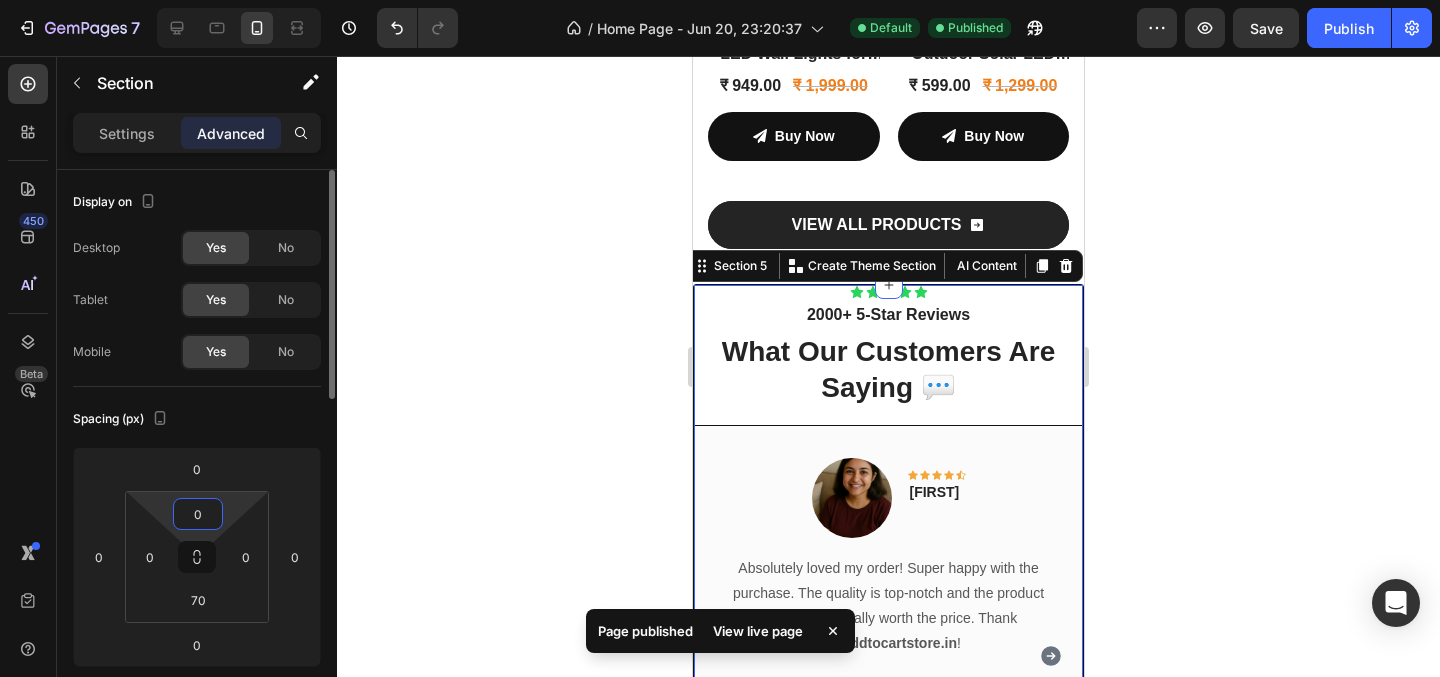 type on "40" 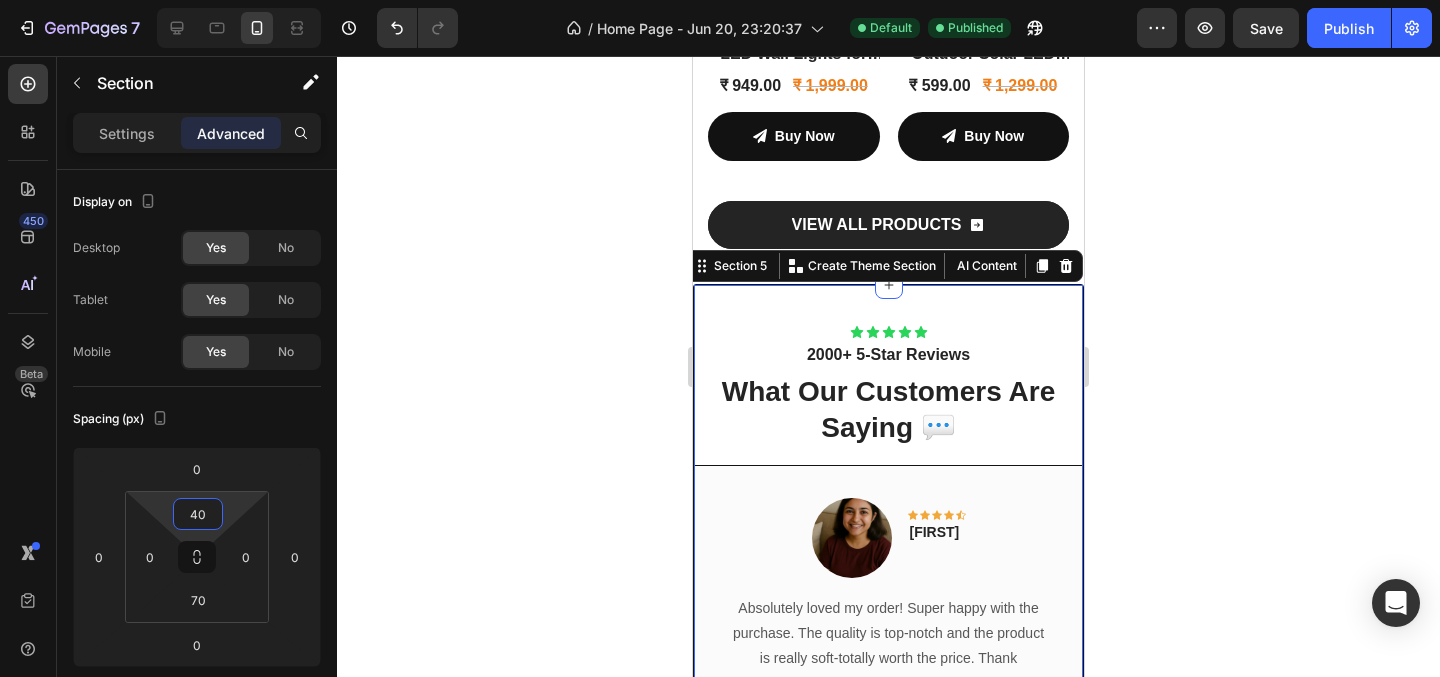 click 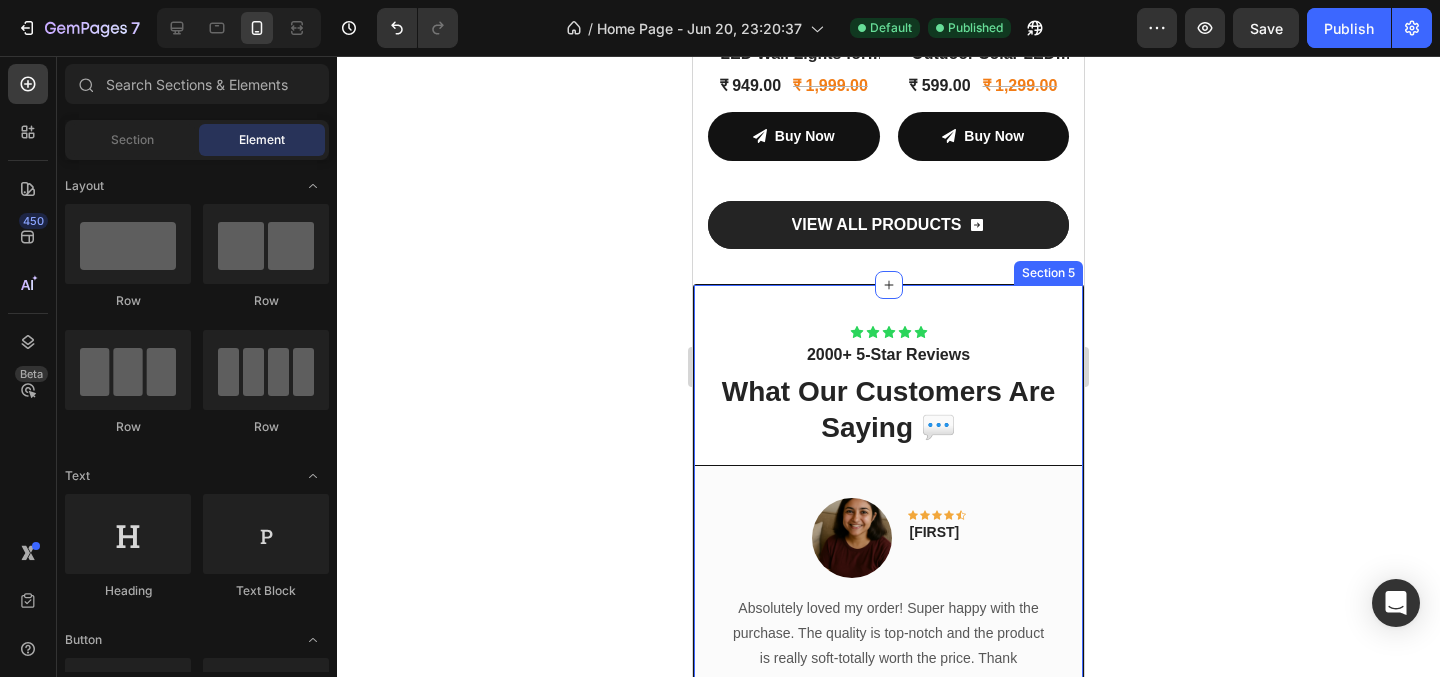 click on "Icon
Icon
Icon
Icon
Icon Icon List 2000+ 5-Star Reviews Text Block What Our Customers Are Saying 💬 Heading
Image
Icon
Icon
Icon
Icon
Icon Row [FIRST] Text block Row Absolutely loved my order! Super happy with the purchase. The quality is top-notch and the product is really soft-totally worth the price. Thank you,  addtocartstore.in ! Text block                Title Line (P) Images & Gallery Breathing Teddy Bear for Babies 🧸 (P) Title ₹ 799.00 (P) Price (P) Price ₹ 1,499.00 (P) Price (P) Price Row Buy Now (P) Cart Button Product Row Image
Icon
Icon
Icon
Icon
Icon Row [FIRST] Text block Row Very happy with my purchase! The product looks exactly like the pictures 📸 and feels amazing 🤗. Great experience shopping on  addtocartstore.in Line" at bounding box center (888, 655) 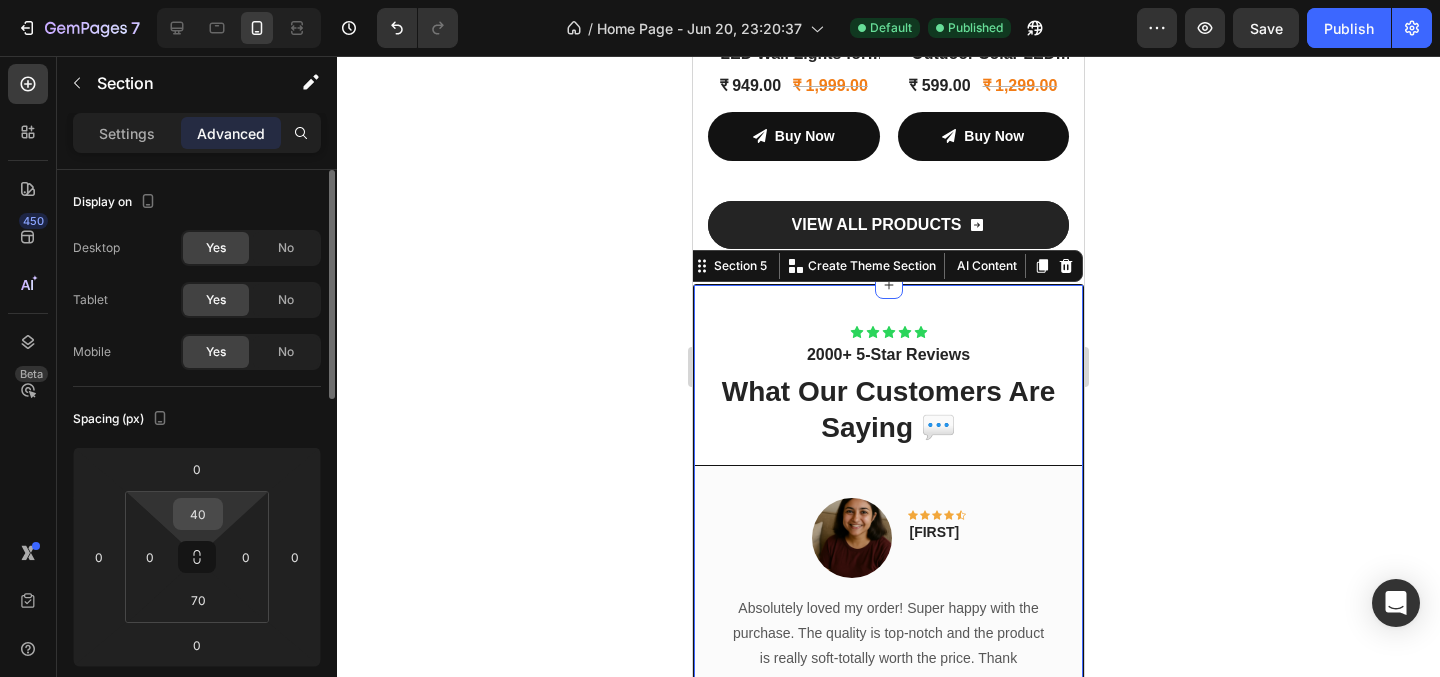 click on "40" at bounding box center (198, 514) 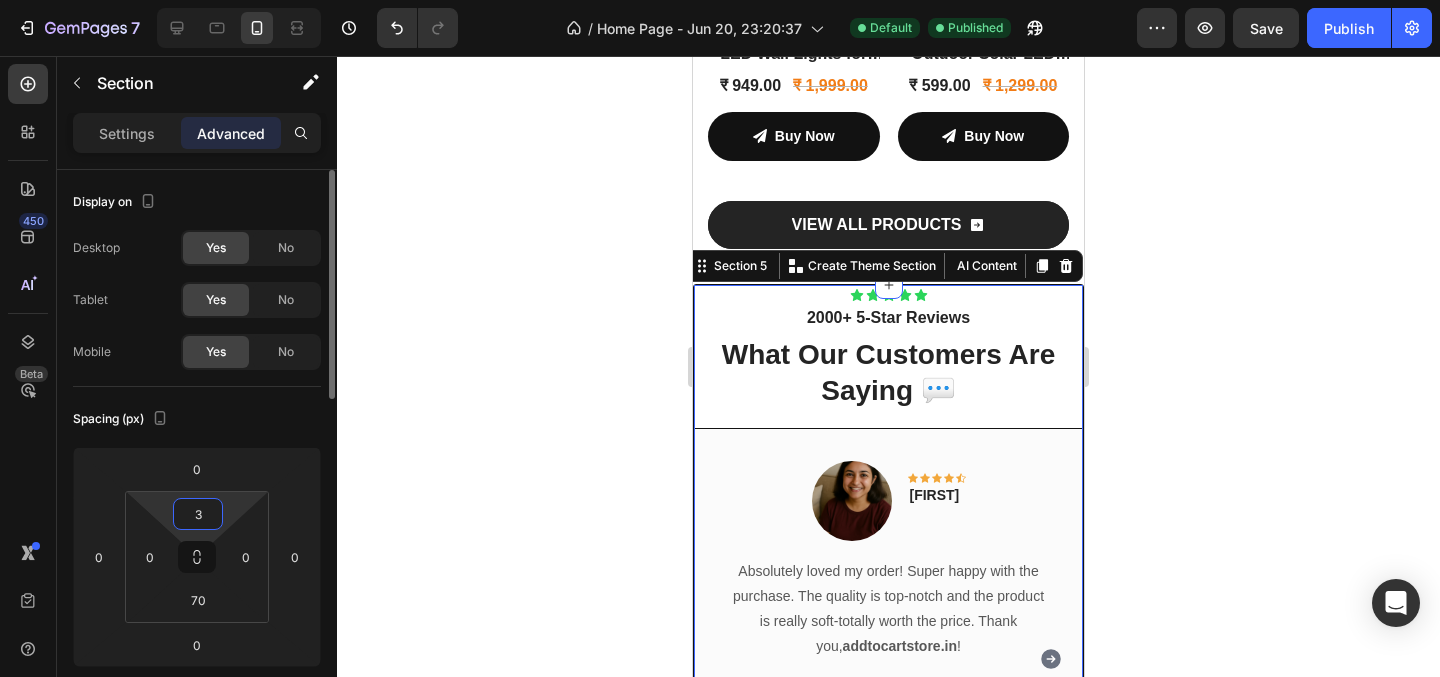 type on "35" 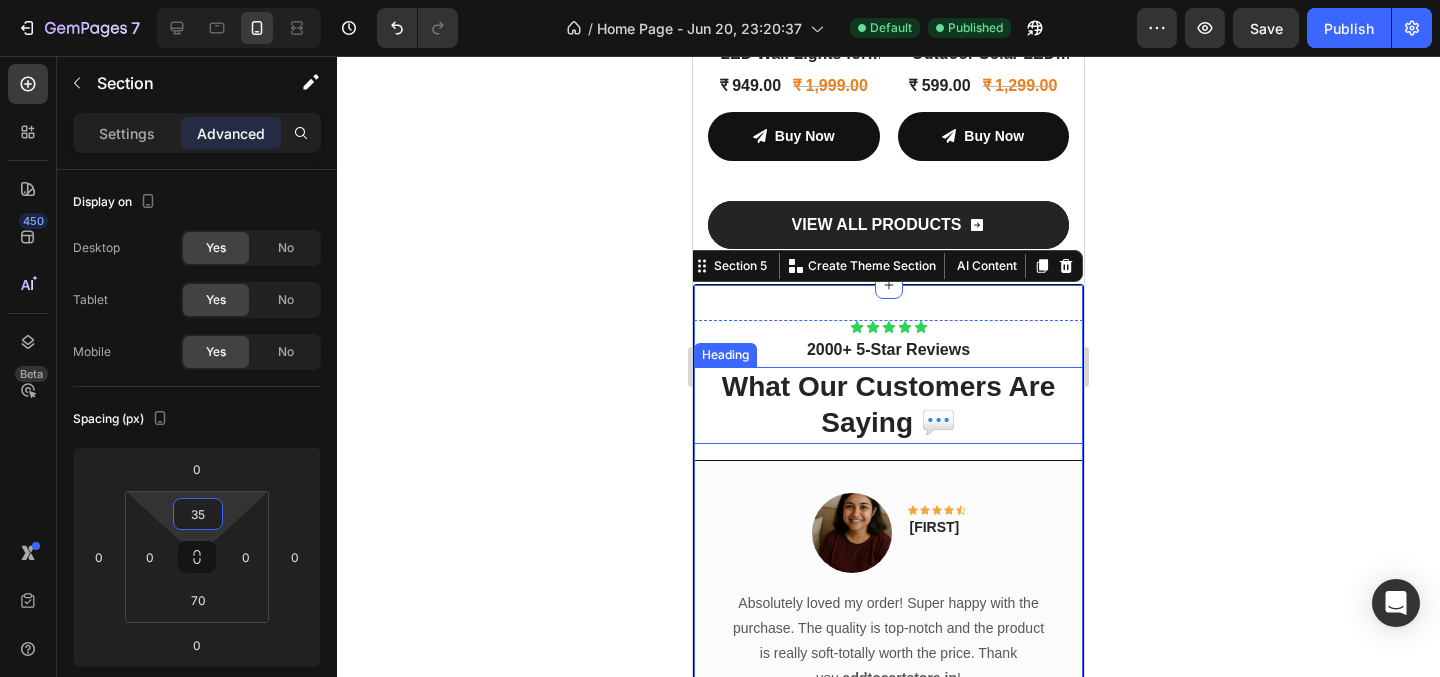 click 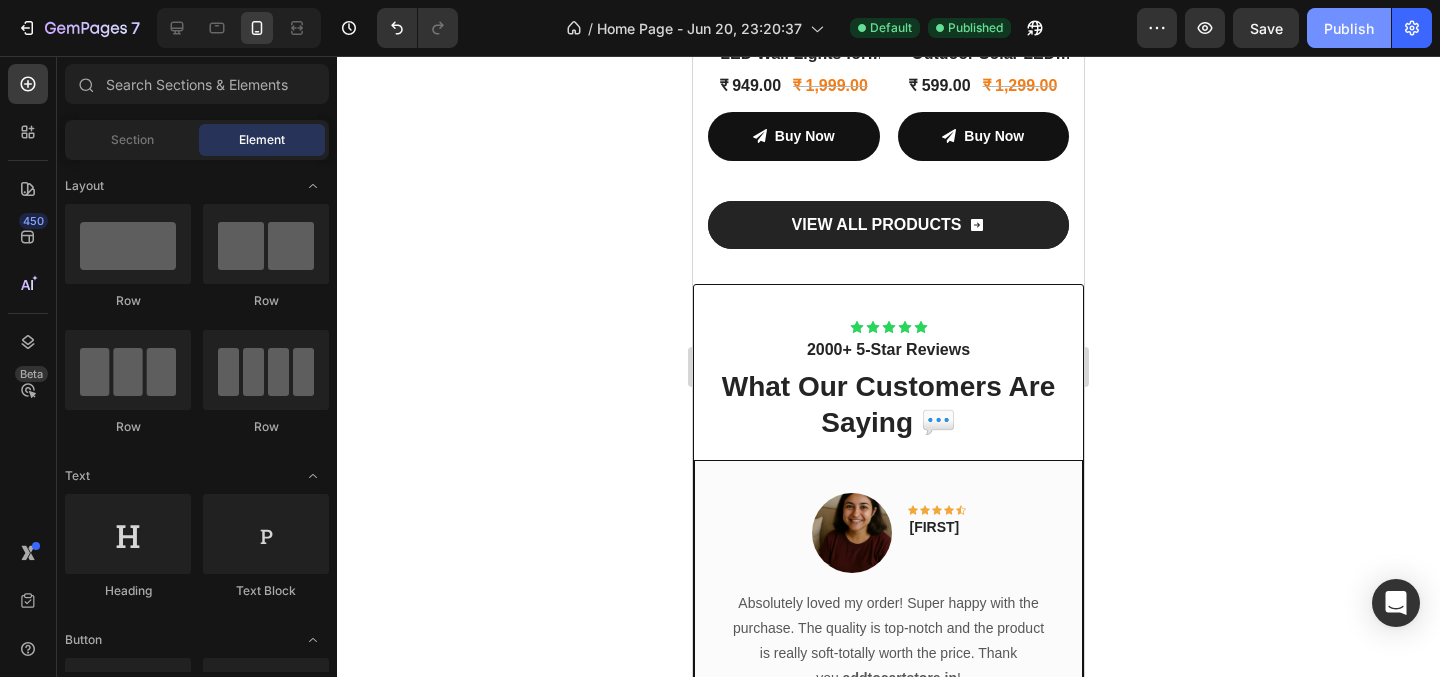 click on "Publish" at bounding box center [1349, 28] 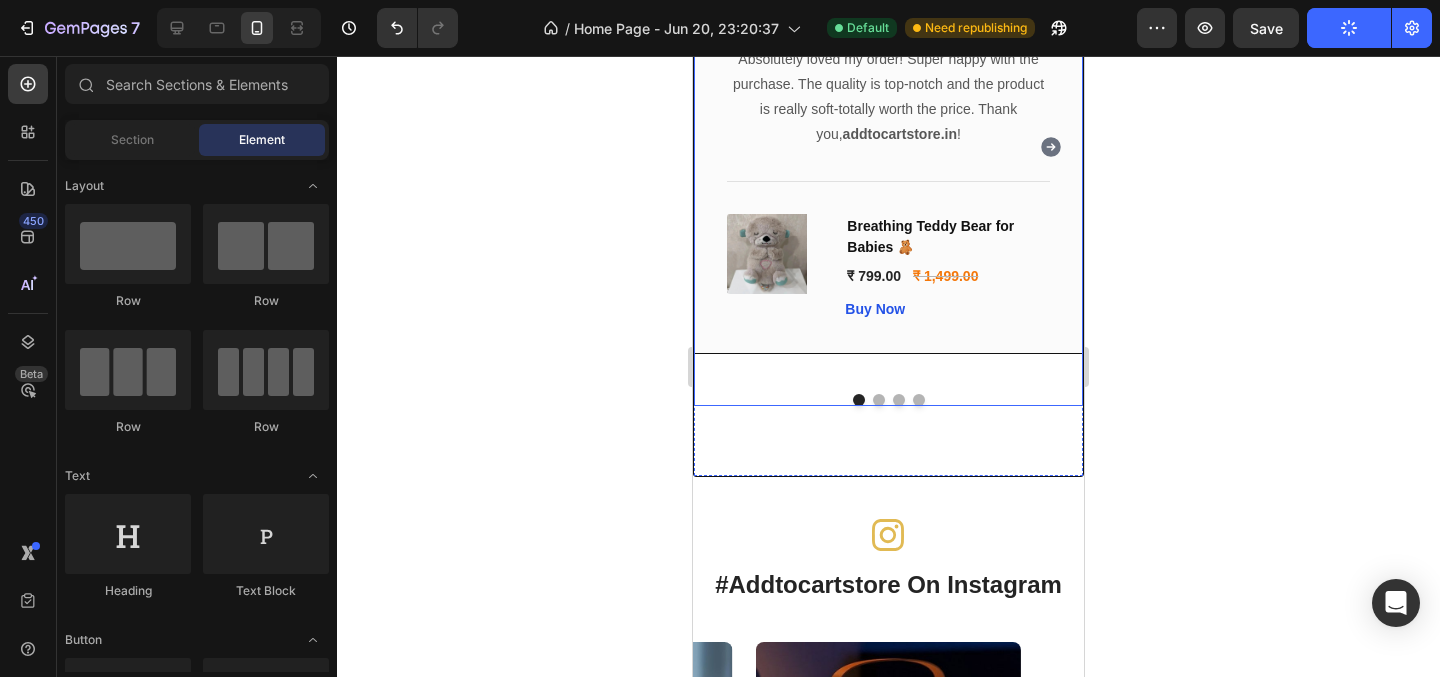 scroll, scrollTop: 4181, scrollLeft: 0, axis: vertical 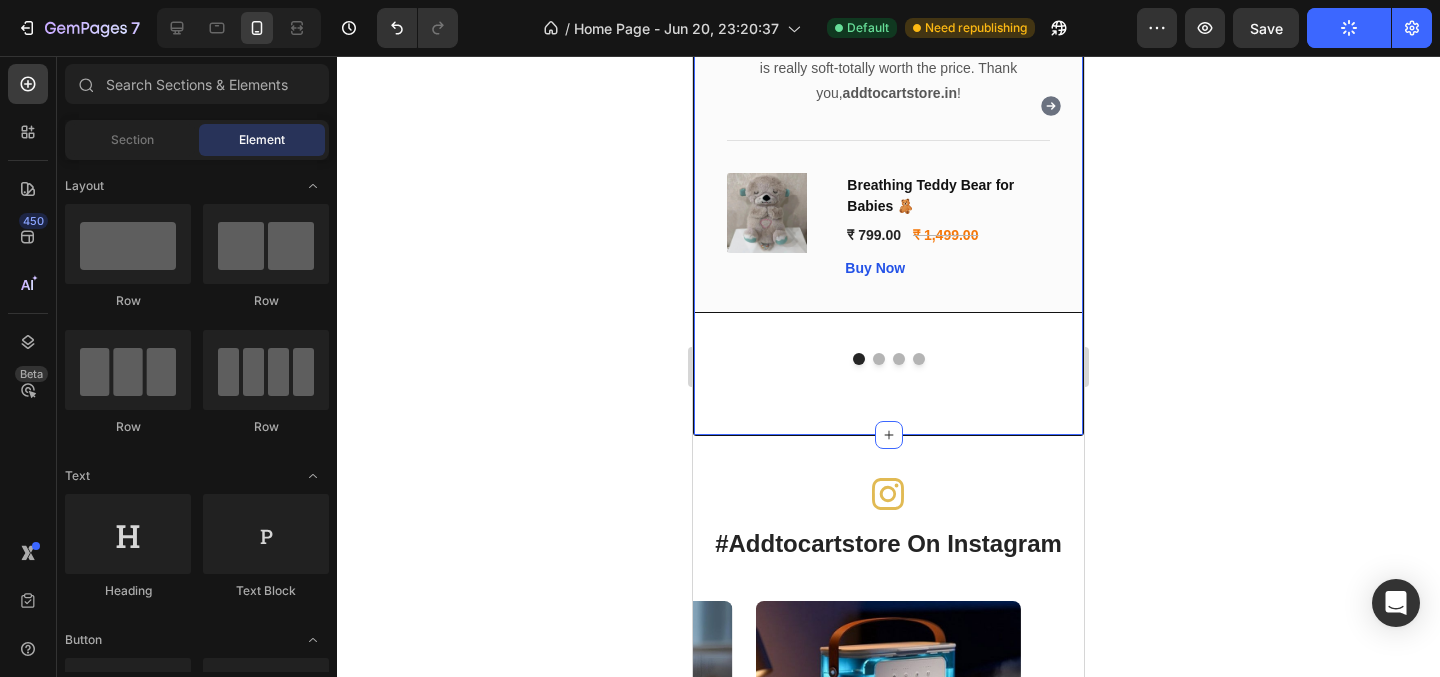 click on "Icon
Icon
Icon
Icon
Icon Icon List 2000+ 5-Star Reviews Text Block What Our Customers Are Saying 💬 Heading
Image
Icon
Icon
Icon
Icon
Icon Row [FIRST] Text block Row Absolutely loved my order! Super happy with the purchase. The quality is top-notch and the product is really soft-totally worth the price. Thank you,  addtocartstore.in ! Text block                Title Line (P) Images & Gallery Breathing Teddy Bear for Babies 🧸 (P) Title ₹ 799.00 (P) Price (P) Price ₹ 1,499.00 (P) Price (P) Price Row Buy Now (P) Cart Button Product Row Image
Icon
Icon
Icon
Icon
Icon Row [FIRST] Text block Row Very happy with my purchase! The product looks exactly like the pictures 📸 and feels amazing 🤗. Great experience shopping on  addtocartstore.in Line" at bounding box center [888, 67] 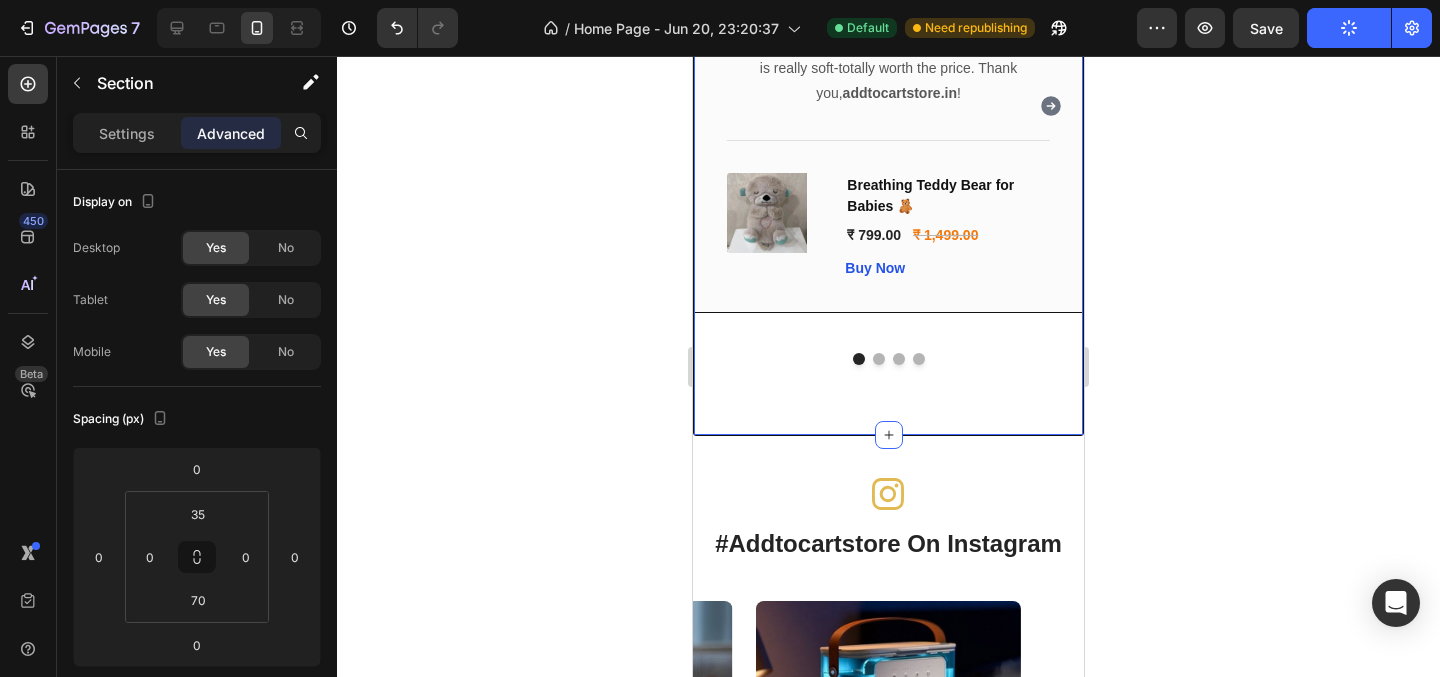click on "Advanced" at bounding box center [231, 133] 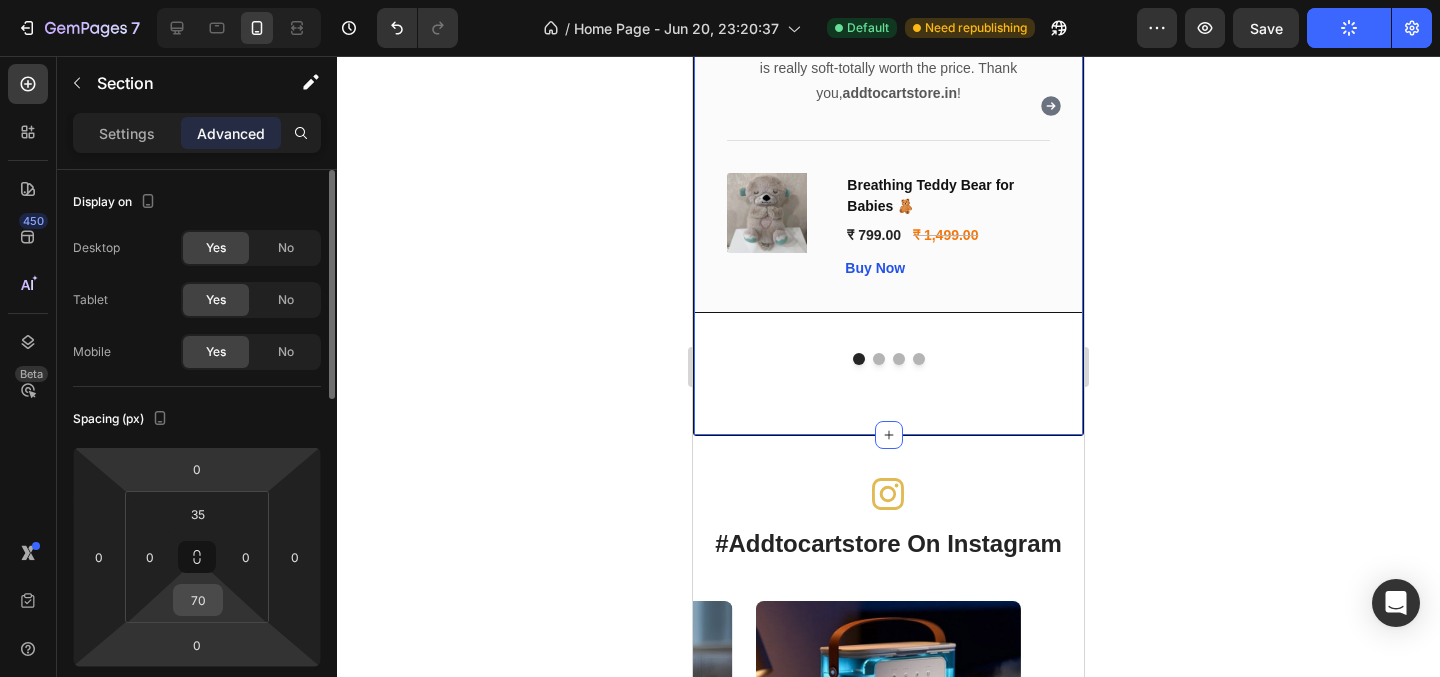 click on "70" at bounding box center (198, 600) 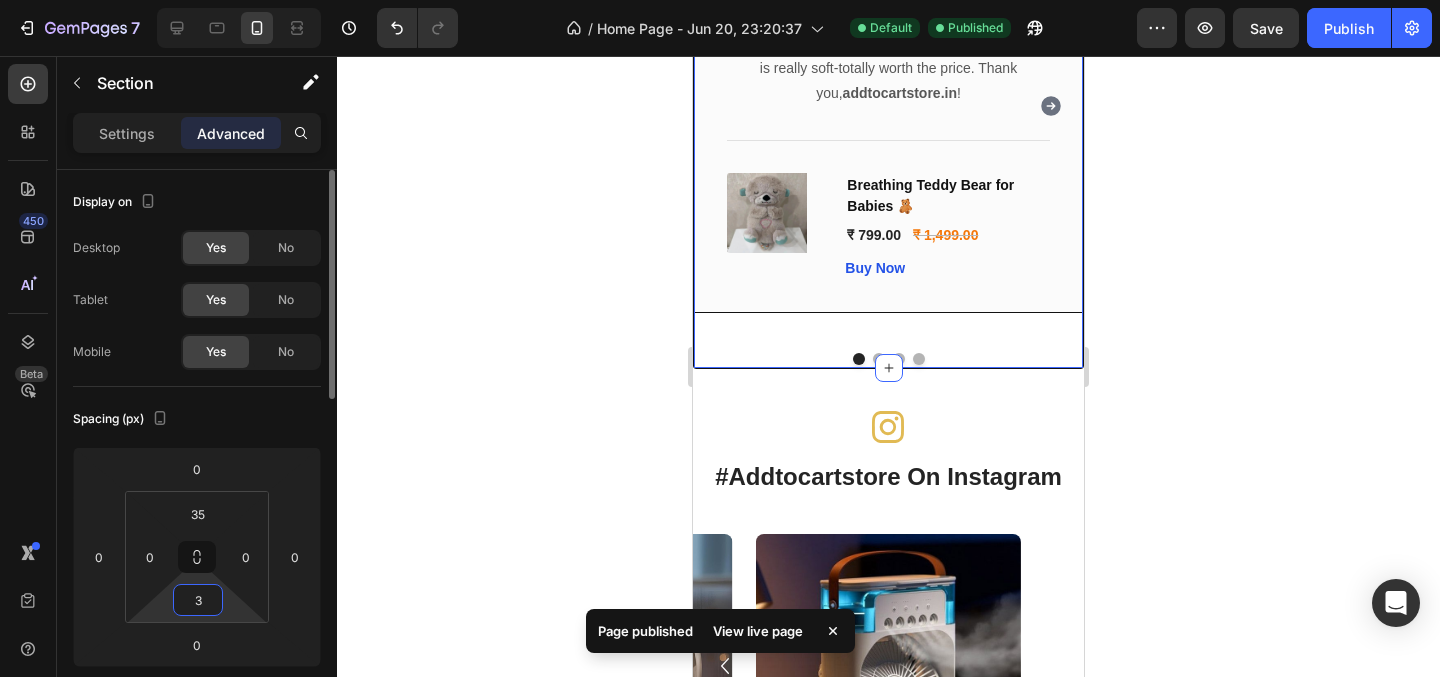 type on "30" 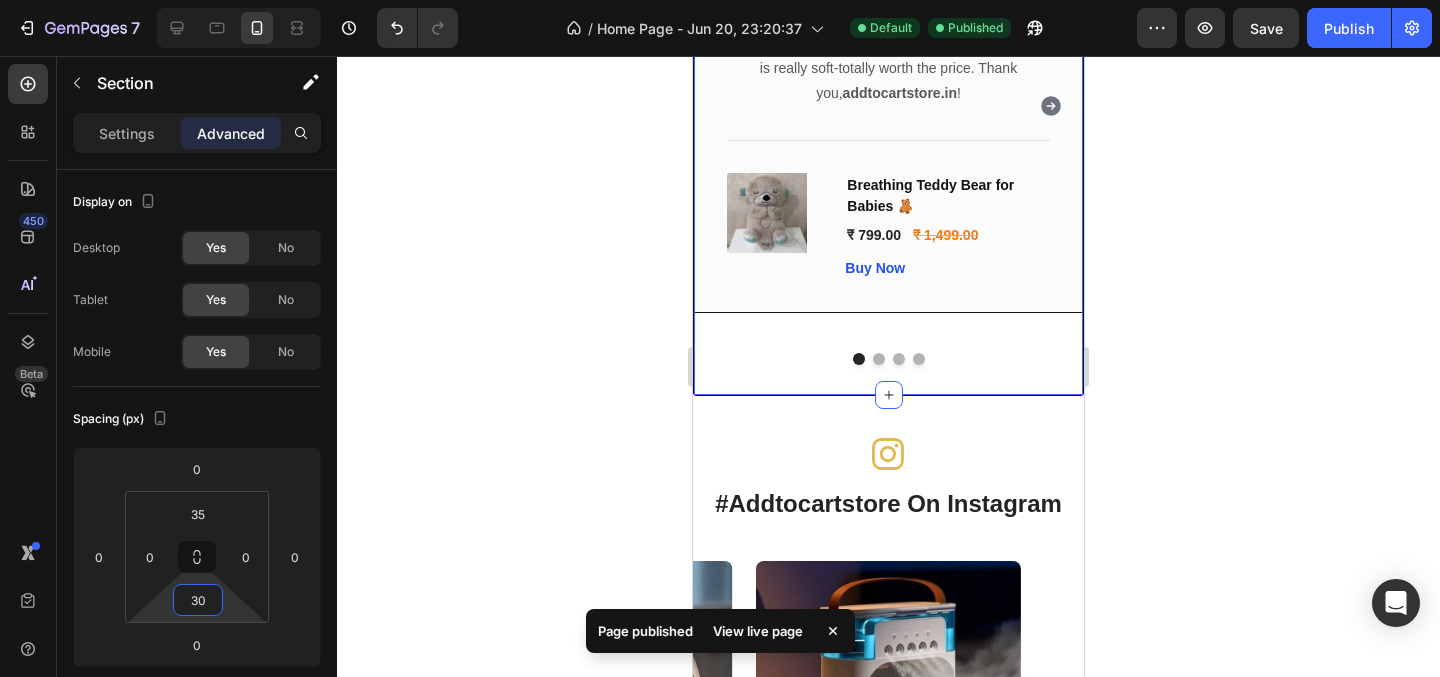 click 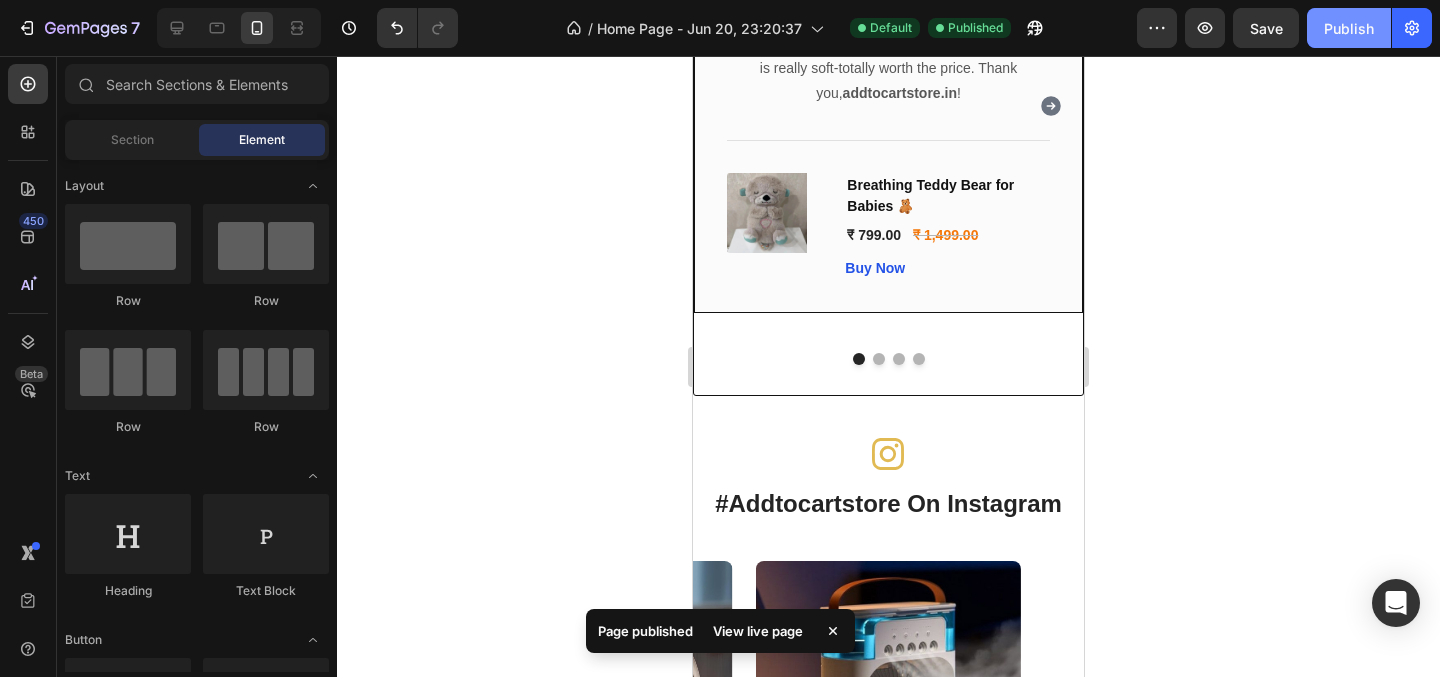 click on "Publish" at bounding box center [1349, 28] 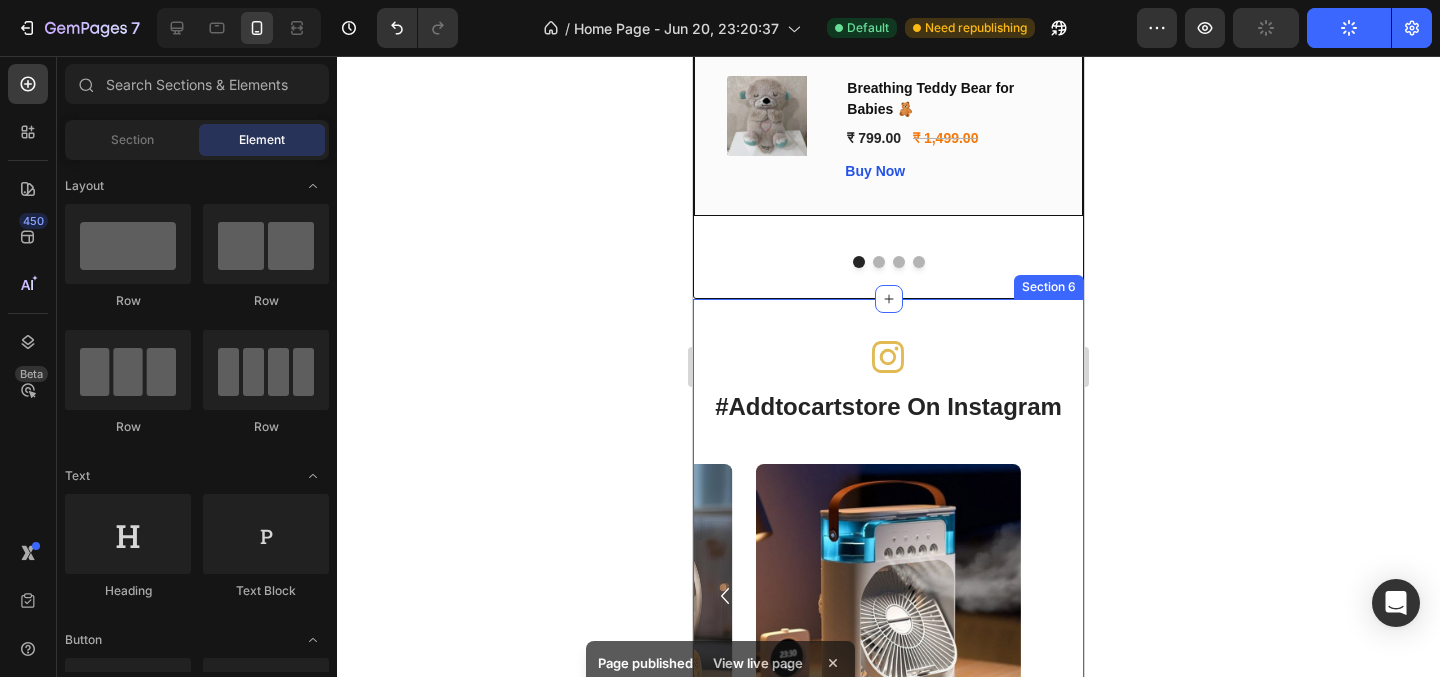 scroll, scrollTop: 4297, scrollLeft: 0, axis: vertical 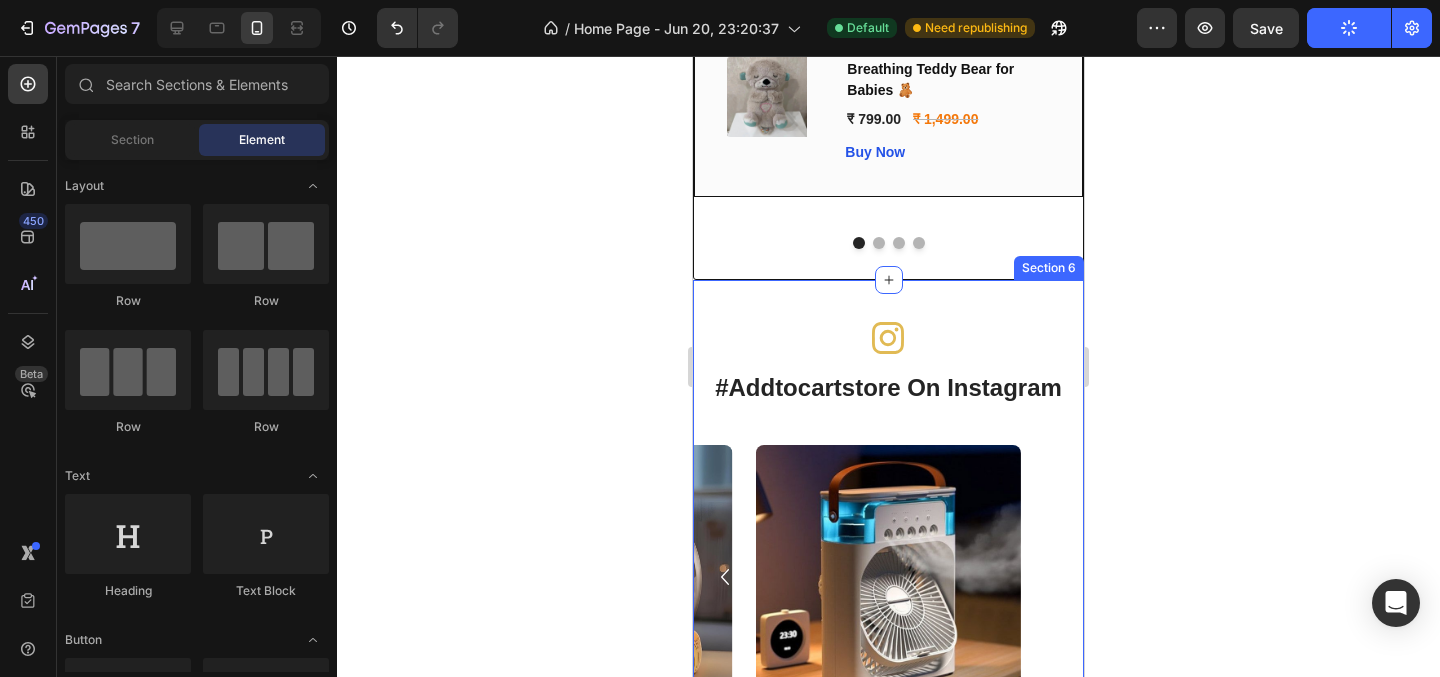 click on "#Addtocartstore On Instagram Heading
Icon Row
Image Image Image Image Image
Carousel Section 6" at bounding box center (888, 530) 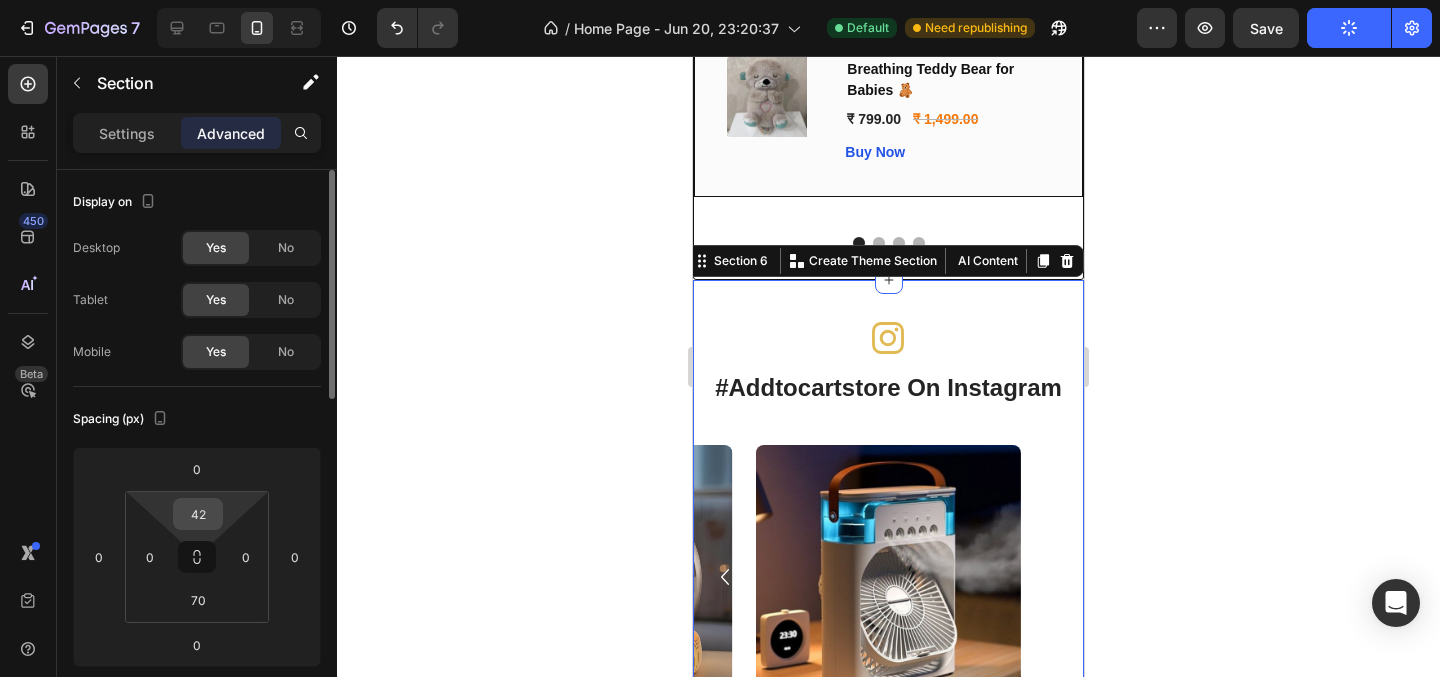 click on "42" at bounding box center [198, 514] 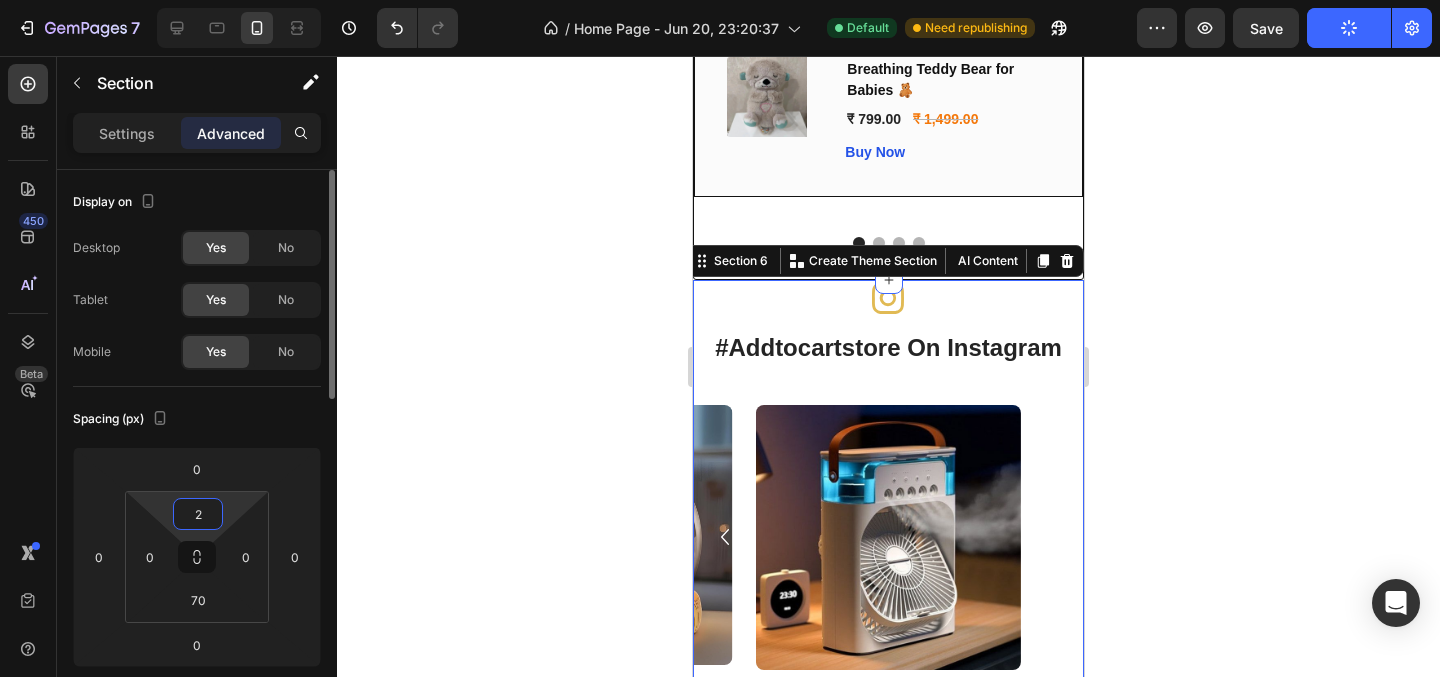 type on "25" 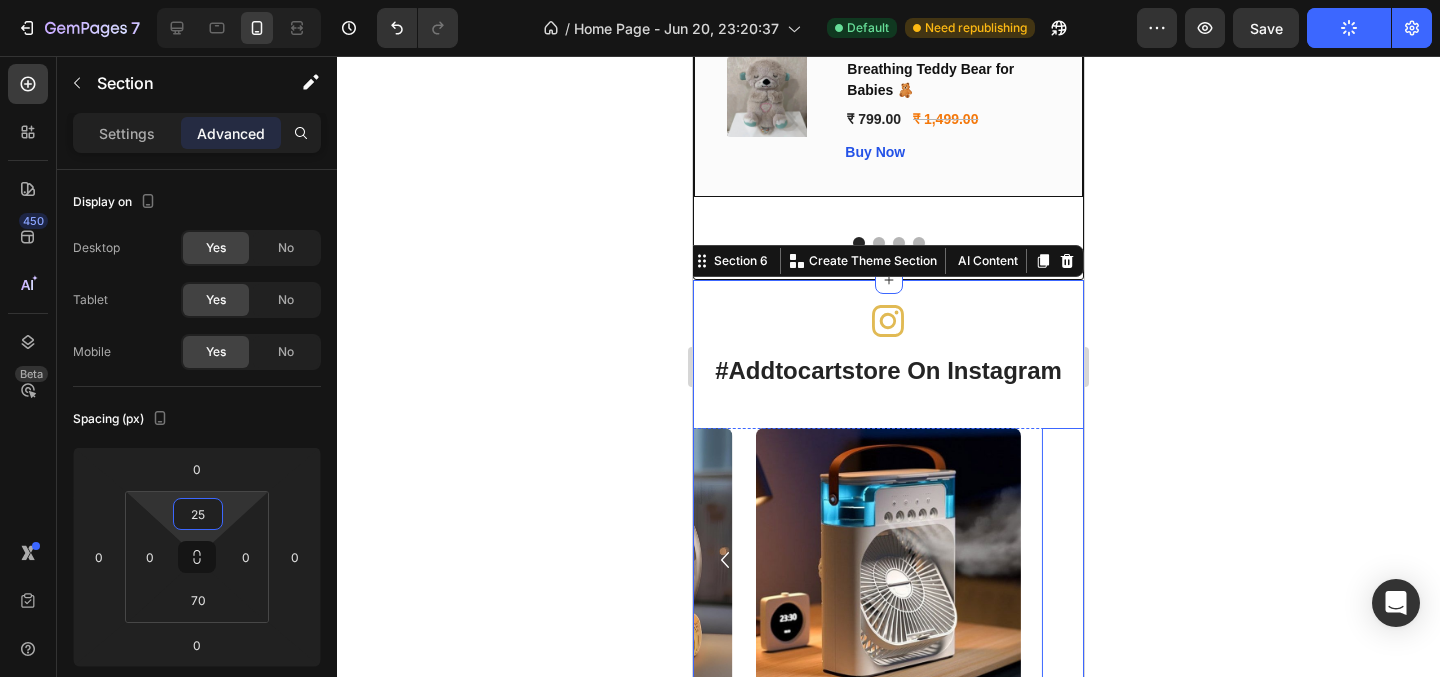click 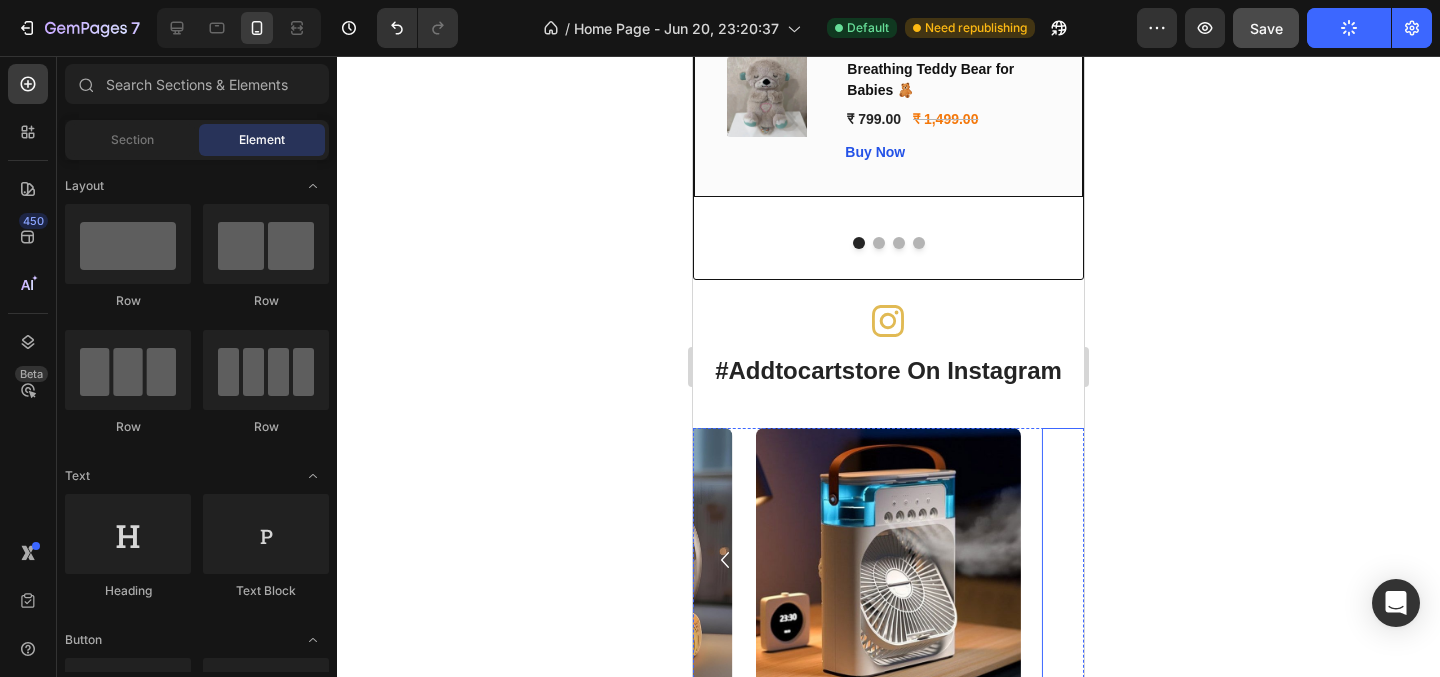 click on "Save" 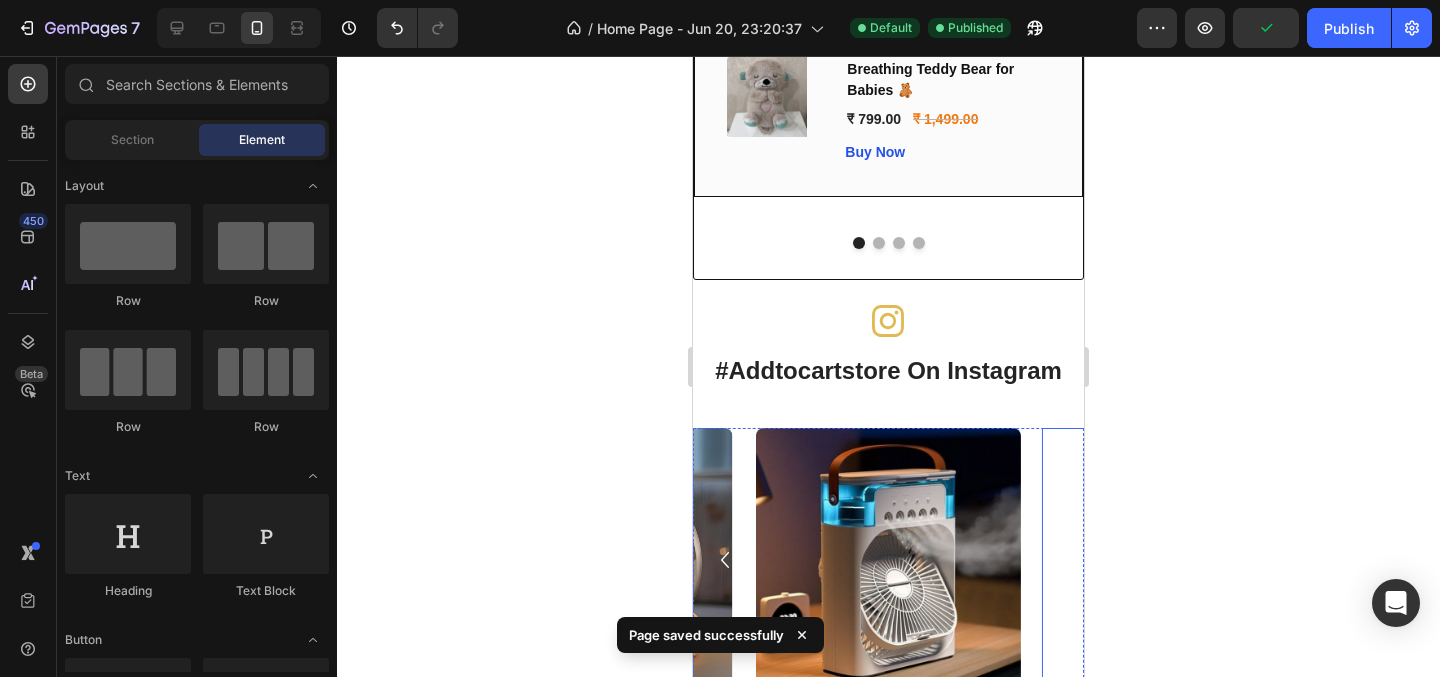 click 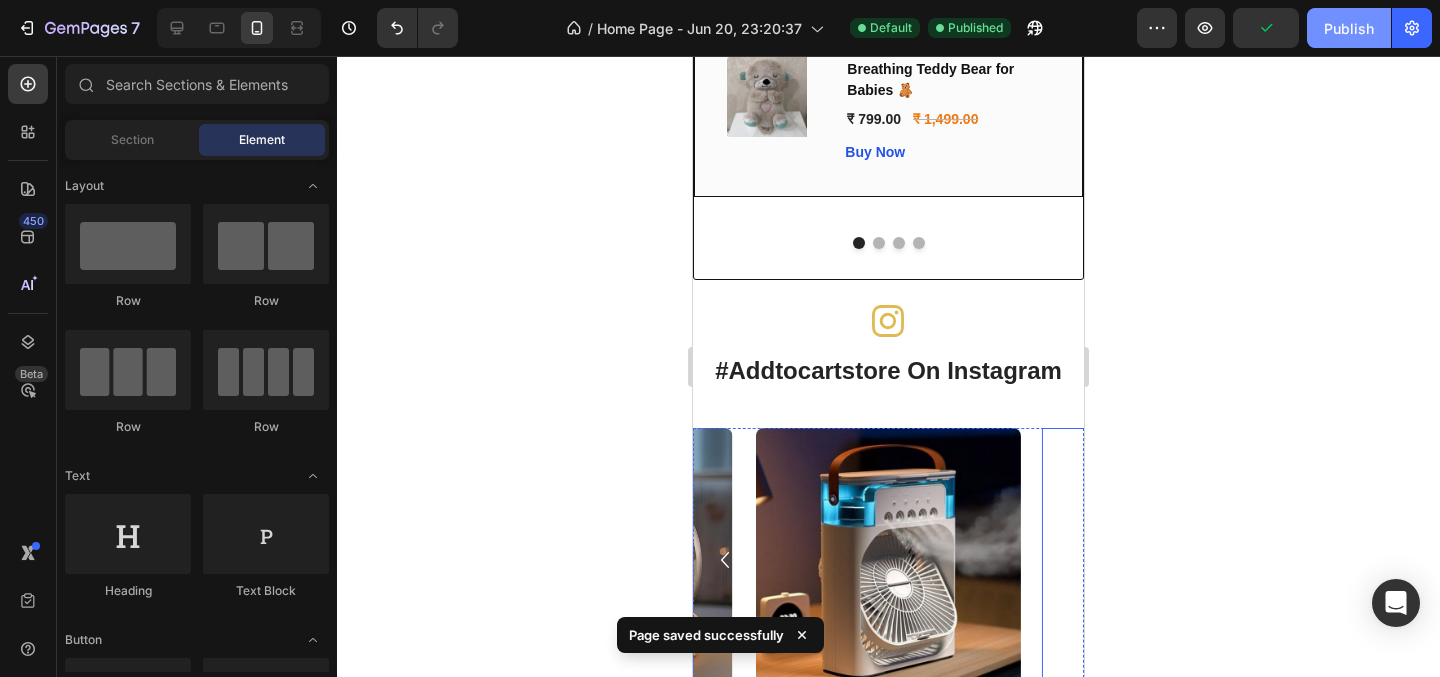 click on "Publish" 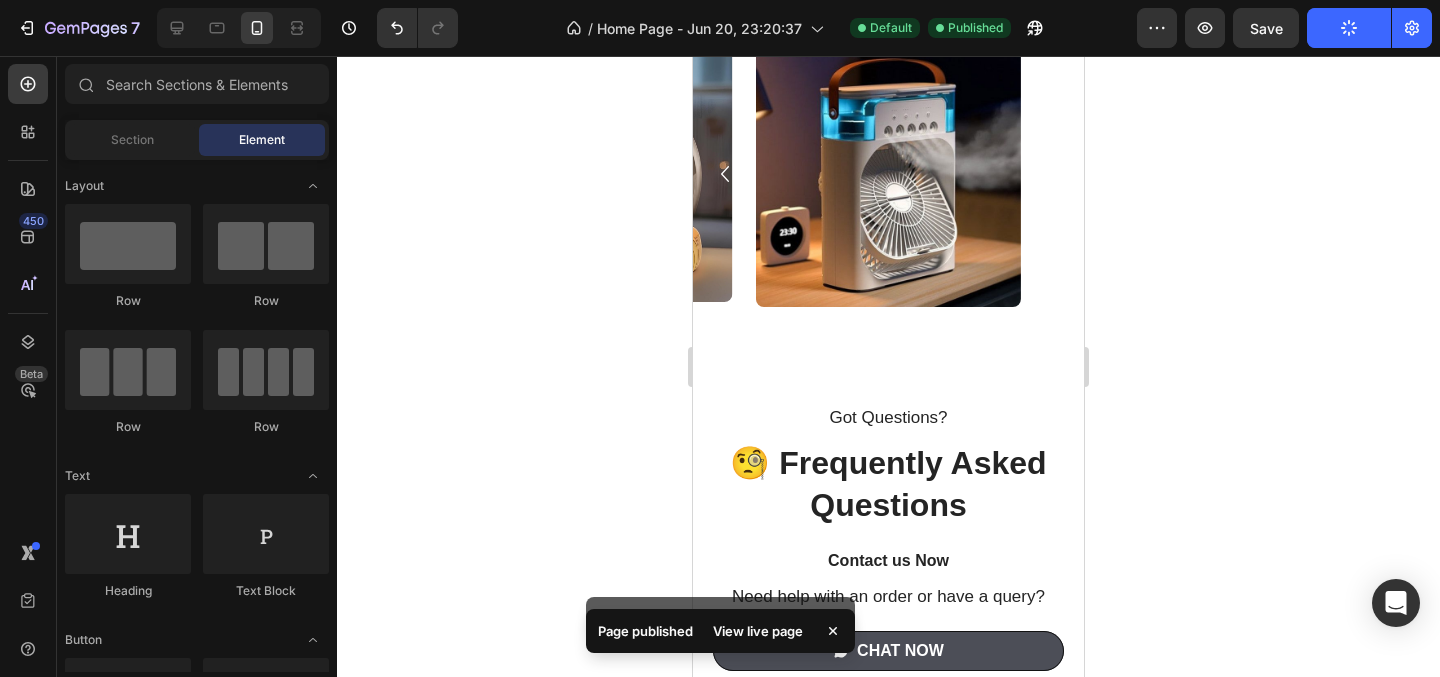 scroll, scrollTop: 4689, scrollLeft: 0, axis: vertical 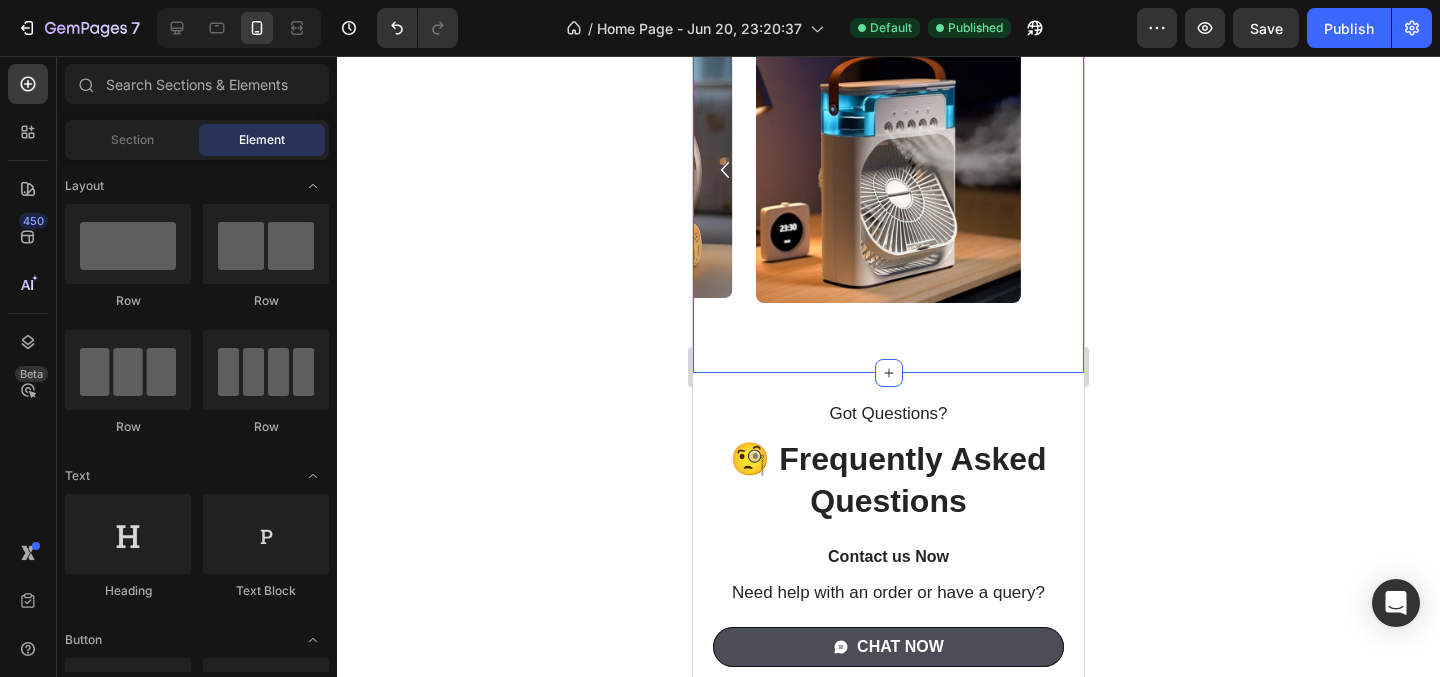 click on "#Addtocartstore On Instagram Heading
Icon Row
Image Image Image Image Image
Carousel Section 6" at bounding box center [888, 131] 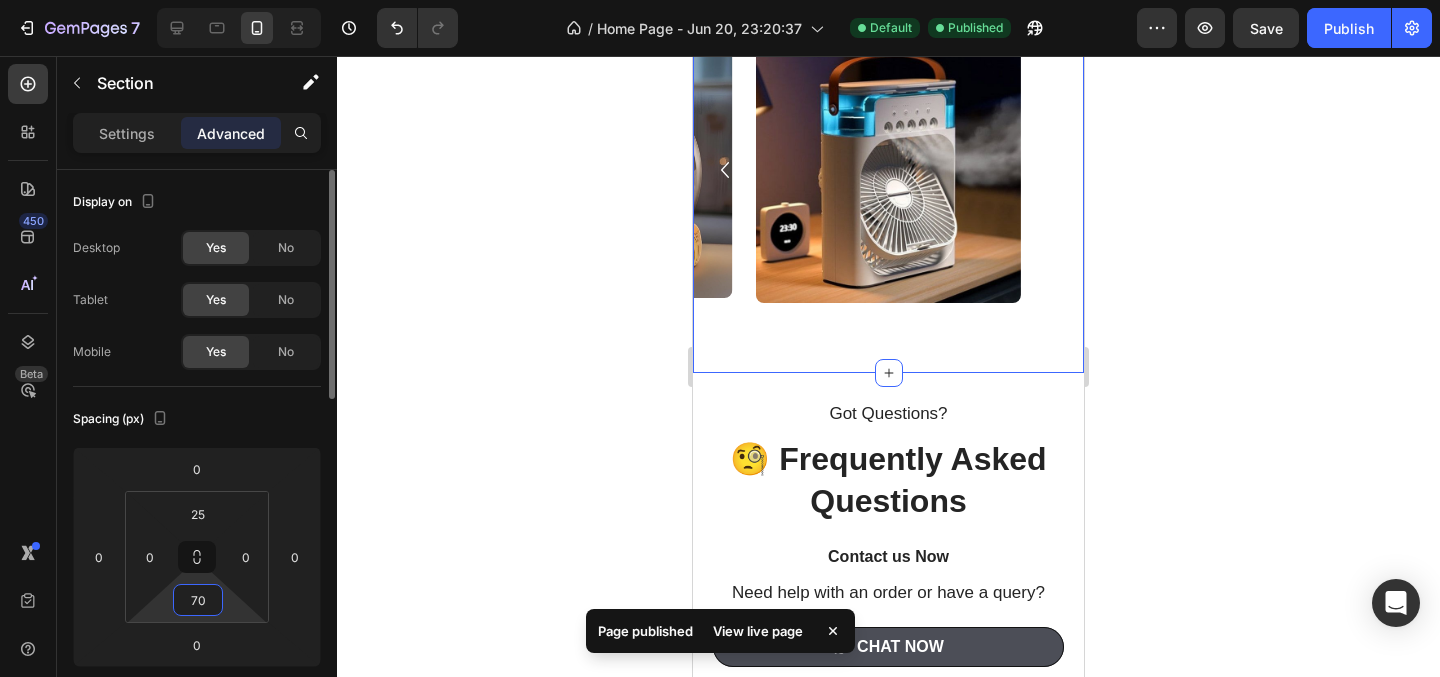 click on "70" at bounding box center [198, 600] 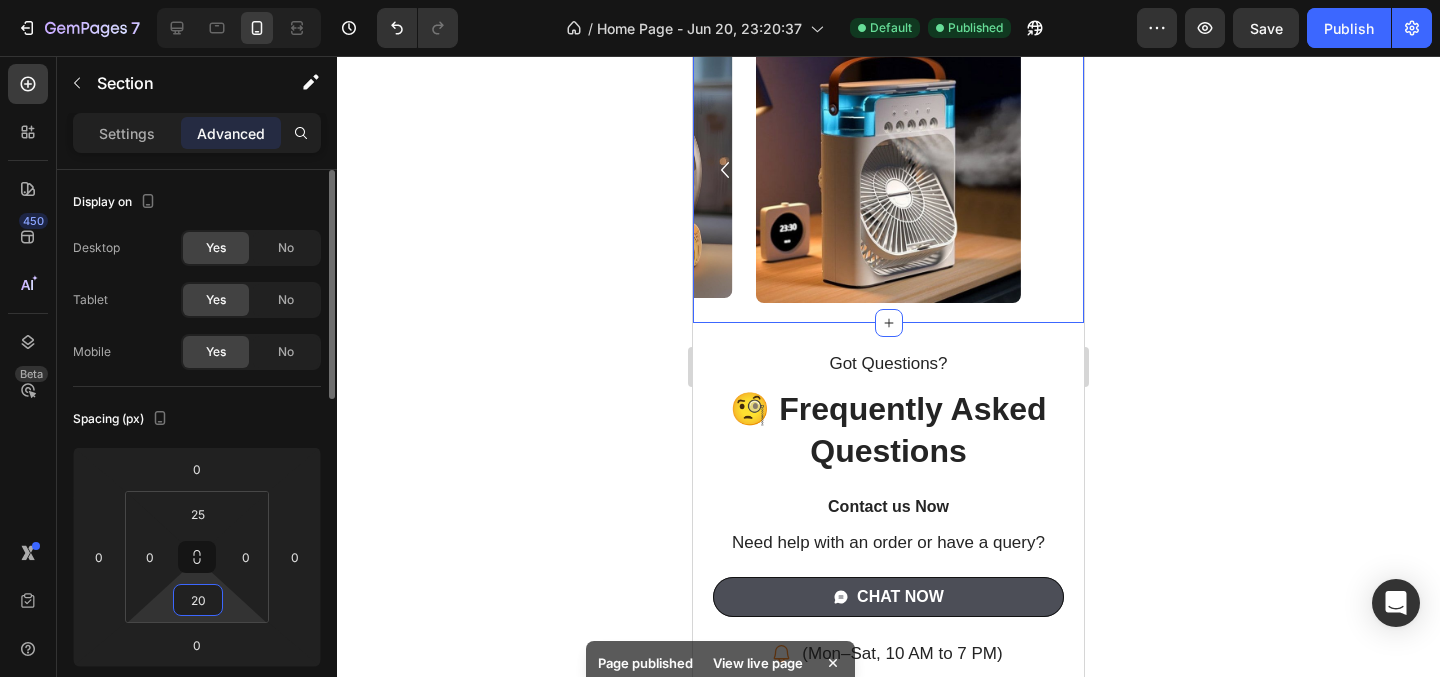 type on "2" 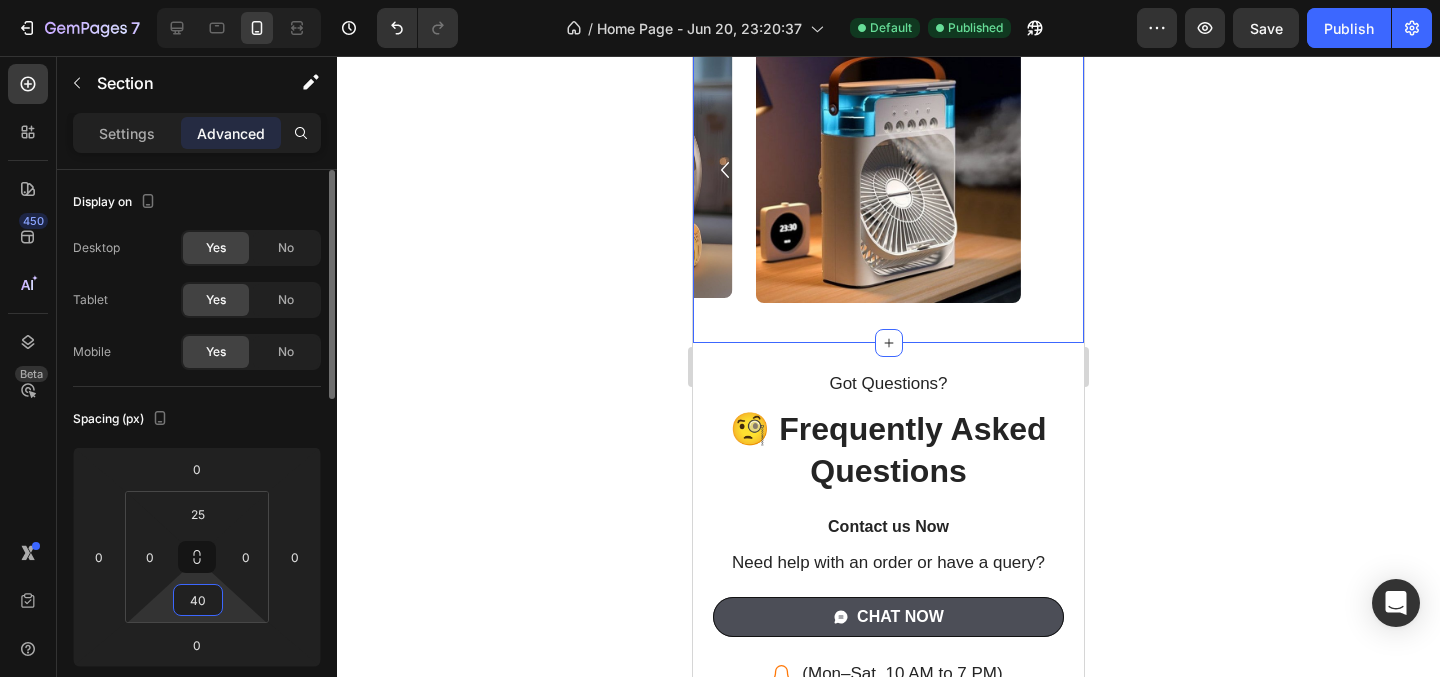 type on "4" 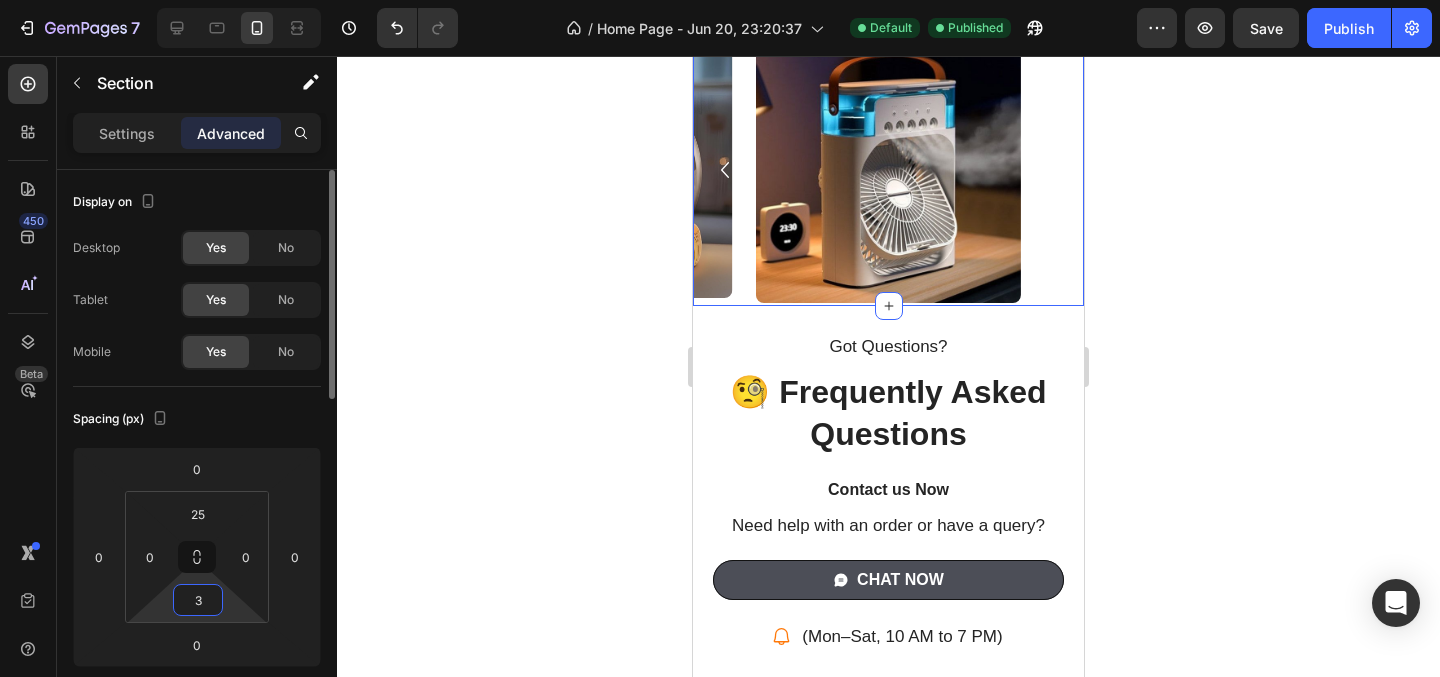 type on "35" 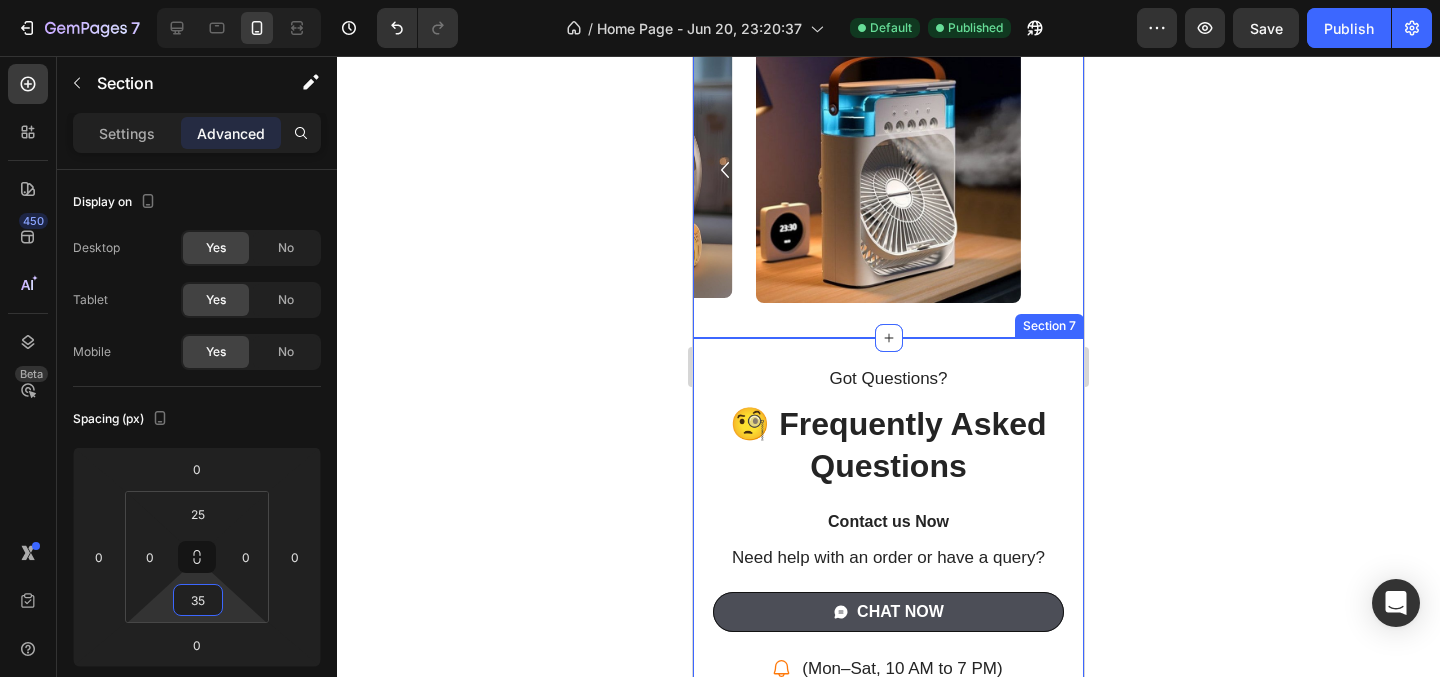 click 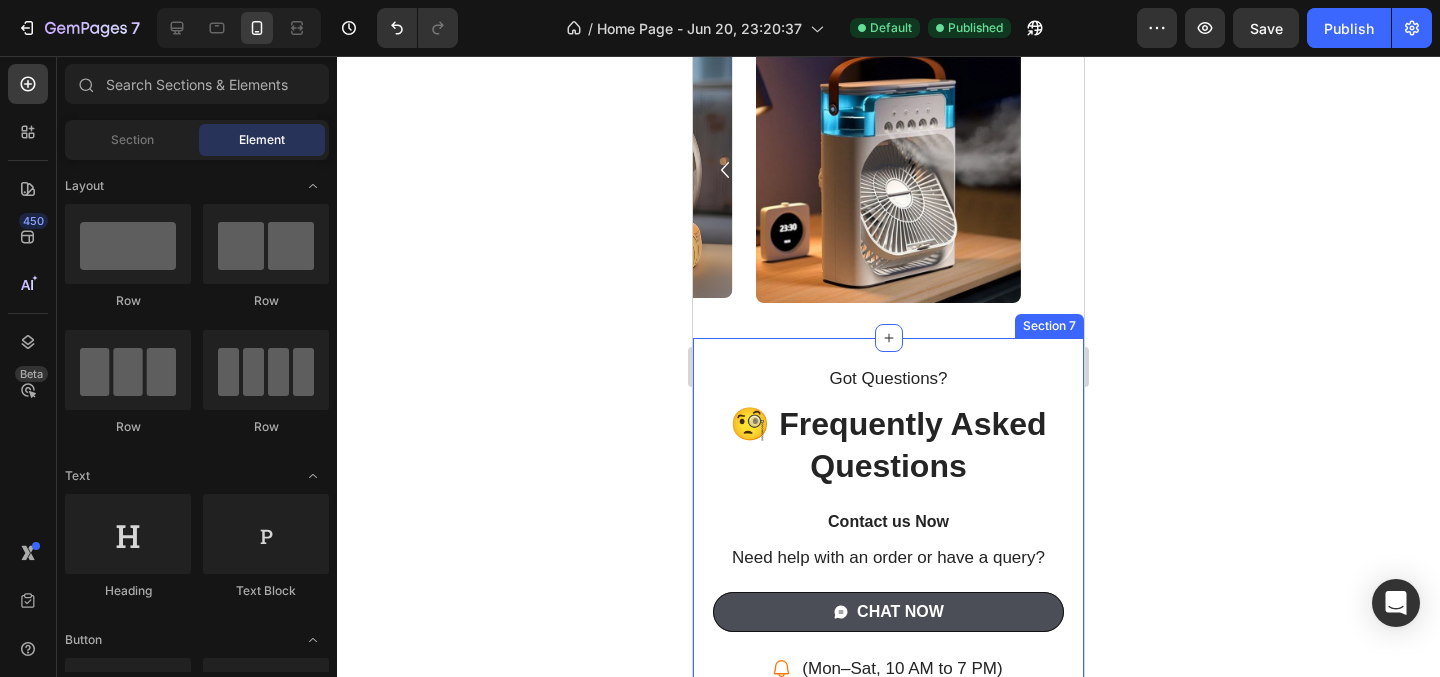 click on "Got Questions? Text Block 🧐 Frequently Asked Questions Heading Contact us Now Text Block Need help with an order or have a query? Text Block
CHAT NOW Button
(Mon–Sat, 10 AM to 7 PM) Item List
How long does delivery take?
Do you offer free shipping?
What payment methods do you accept?
What should I do if I receive a damaged product? Accordion Row Section 7" at bounding box center [888, 655] 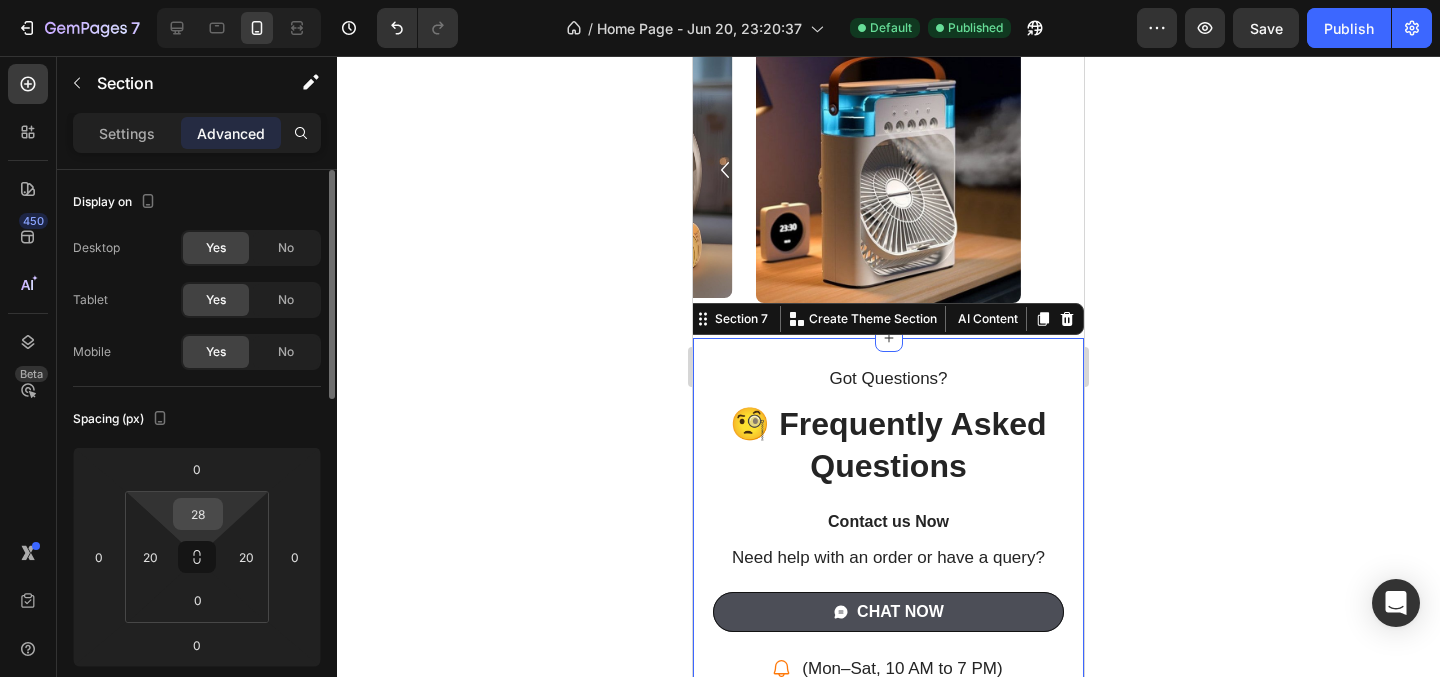 click on "28" at bounding box center [198, 514] 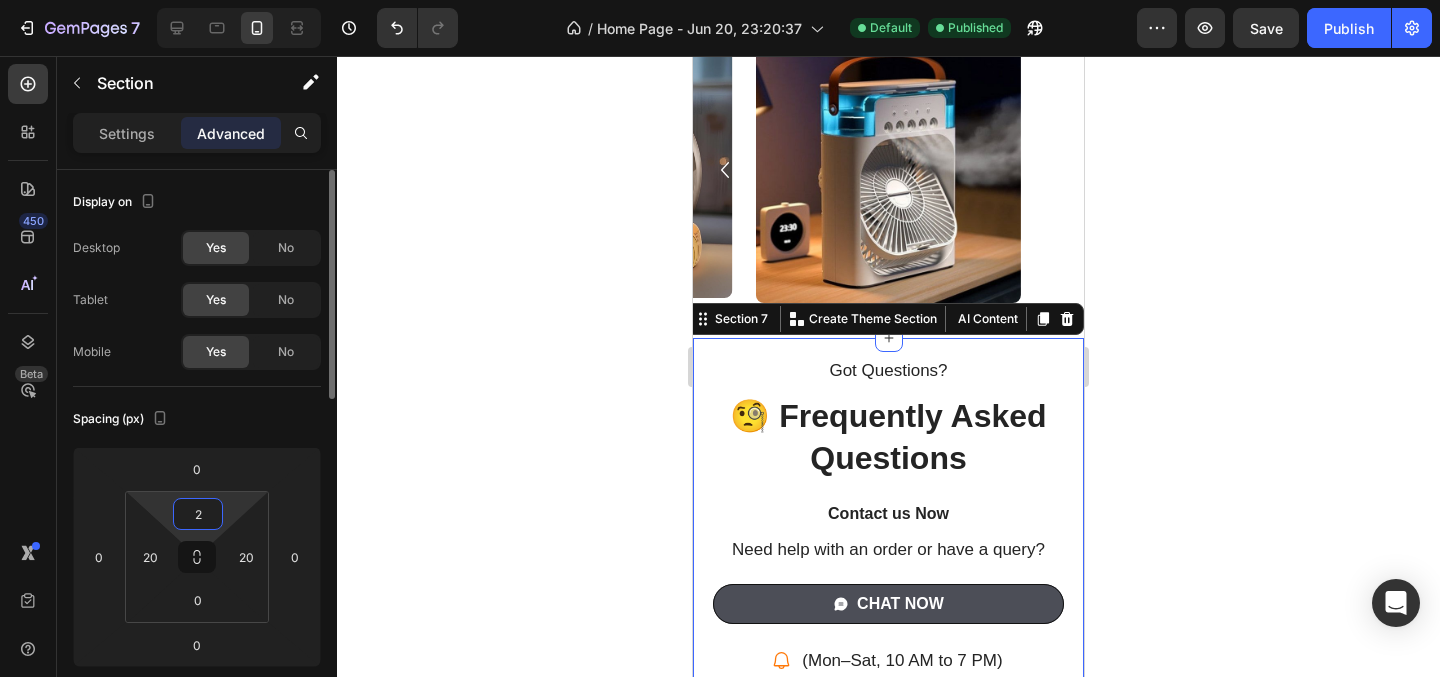 type on "25" 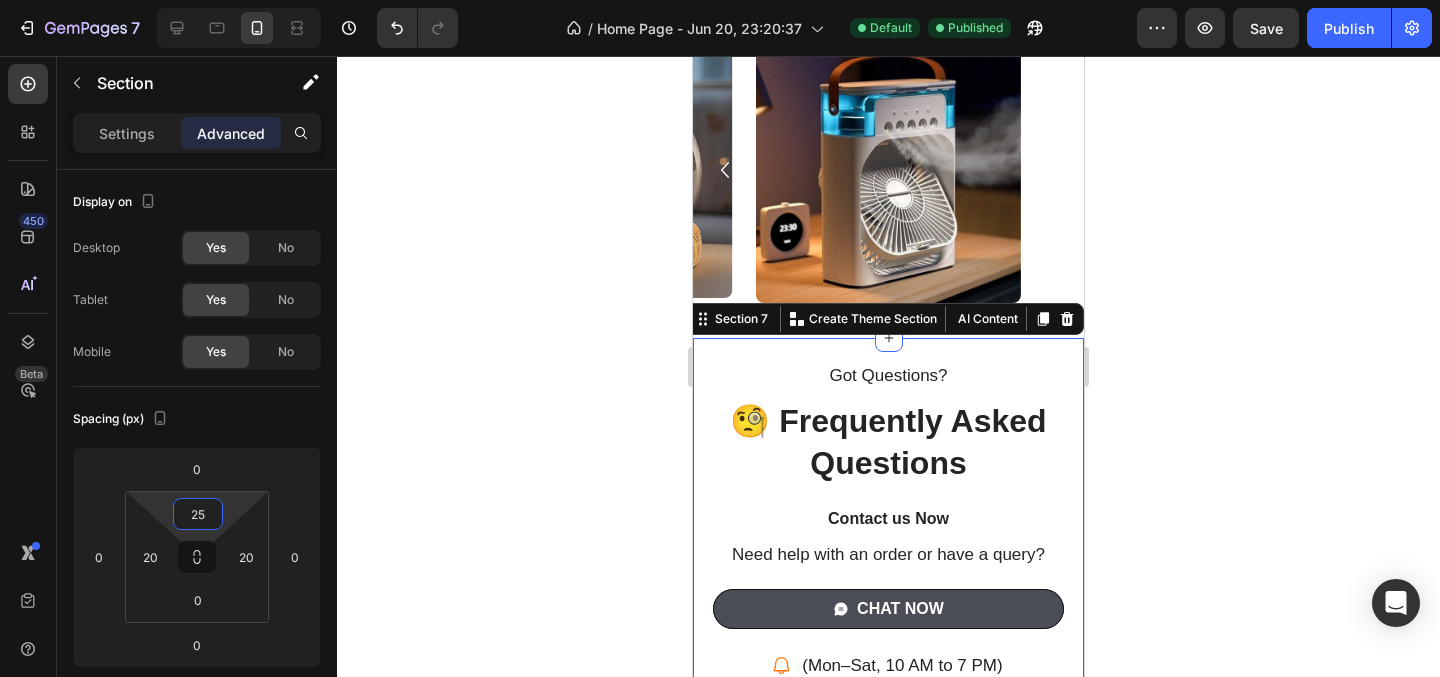 click 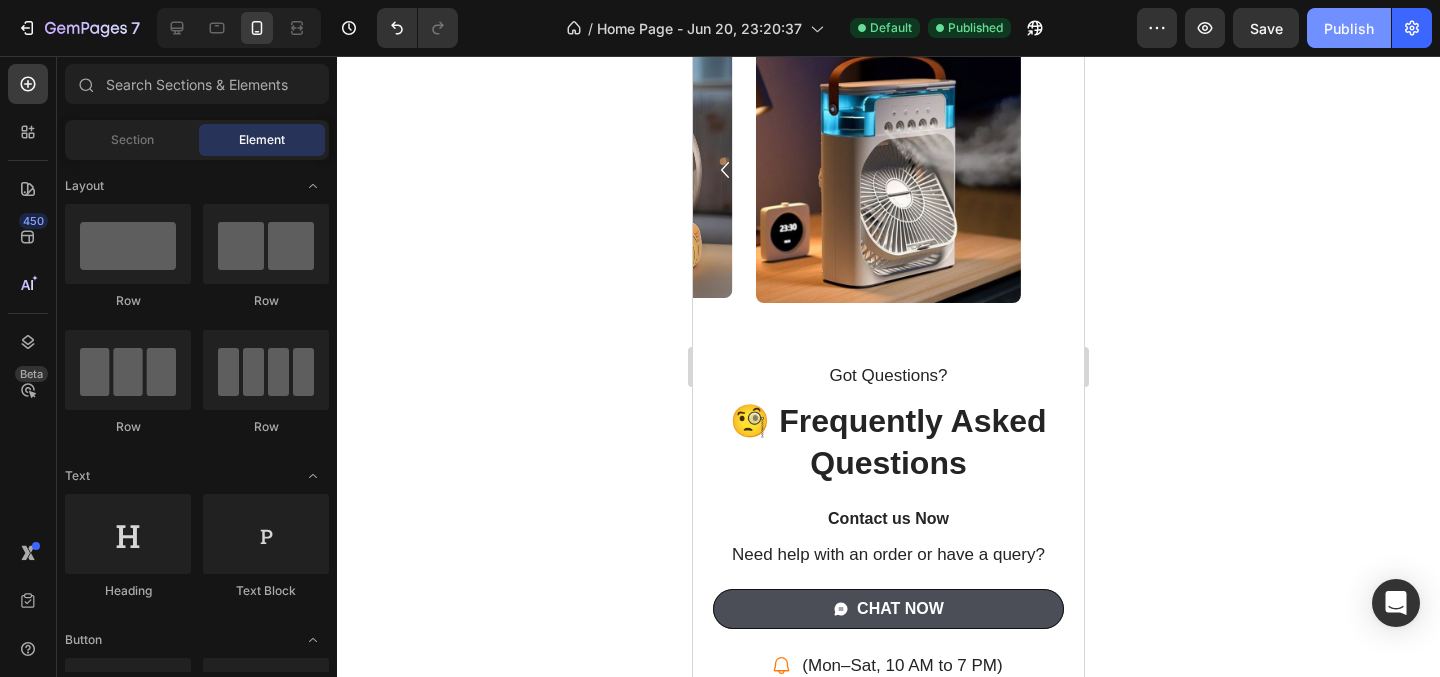 click on "Publish" at bounding box center [1349, 28] 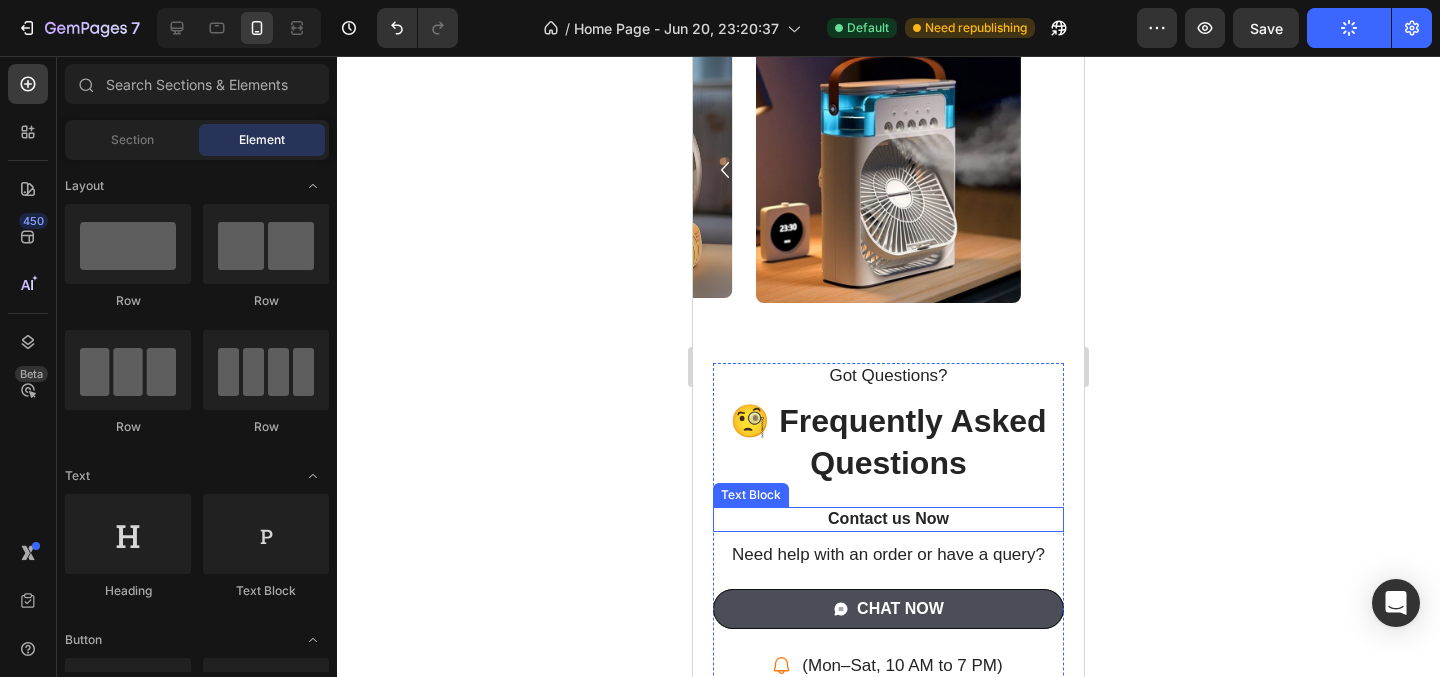 click on "Contact us Now" at bounding box center [888, 519] 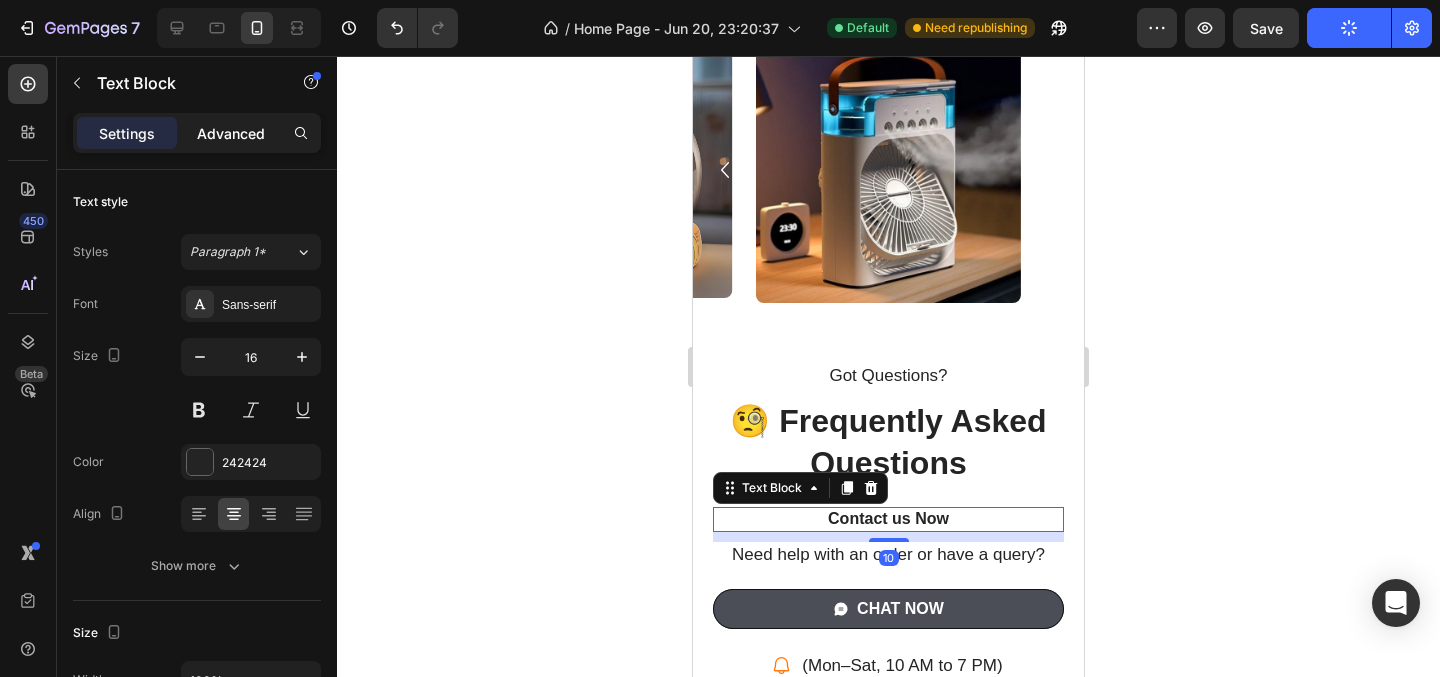 click on "Advanced" at bounding box center (231, 133) 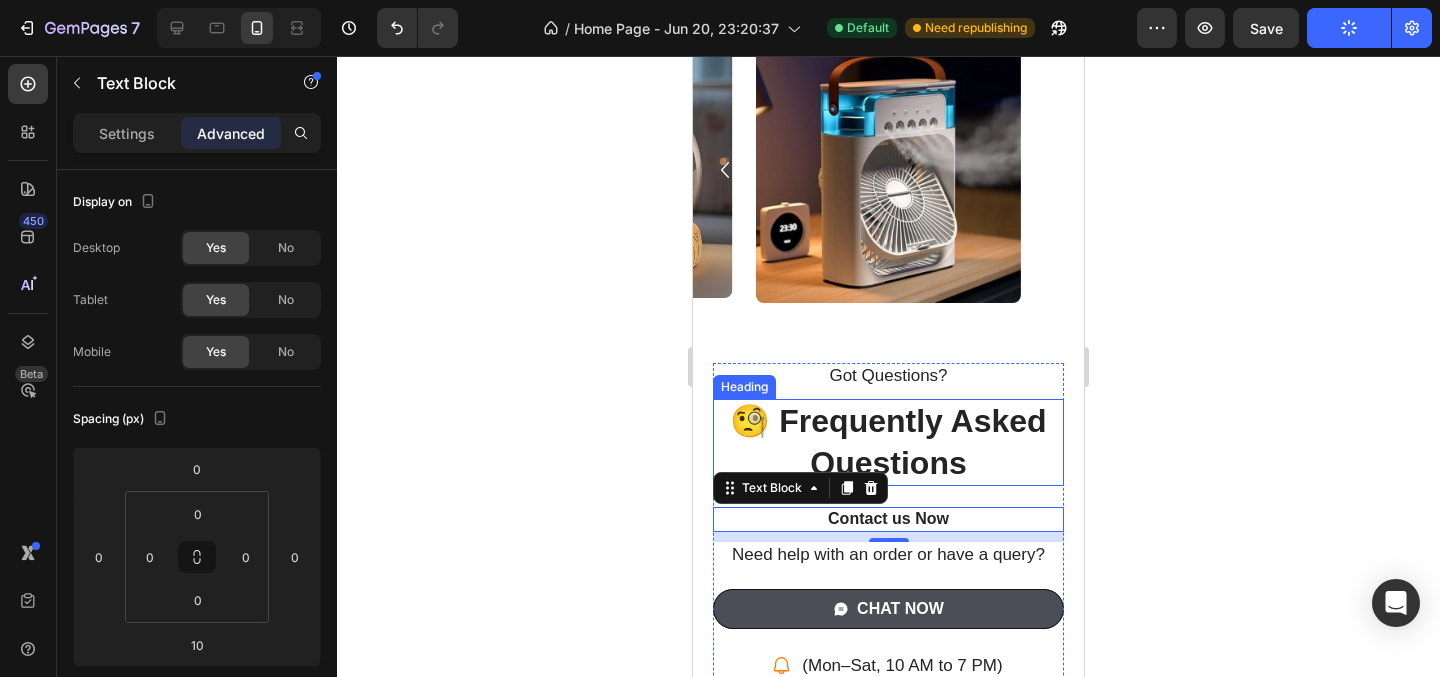 click on "🧐 Frequently Asked Questions" at bounding box center [888, 442] 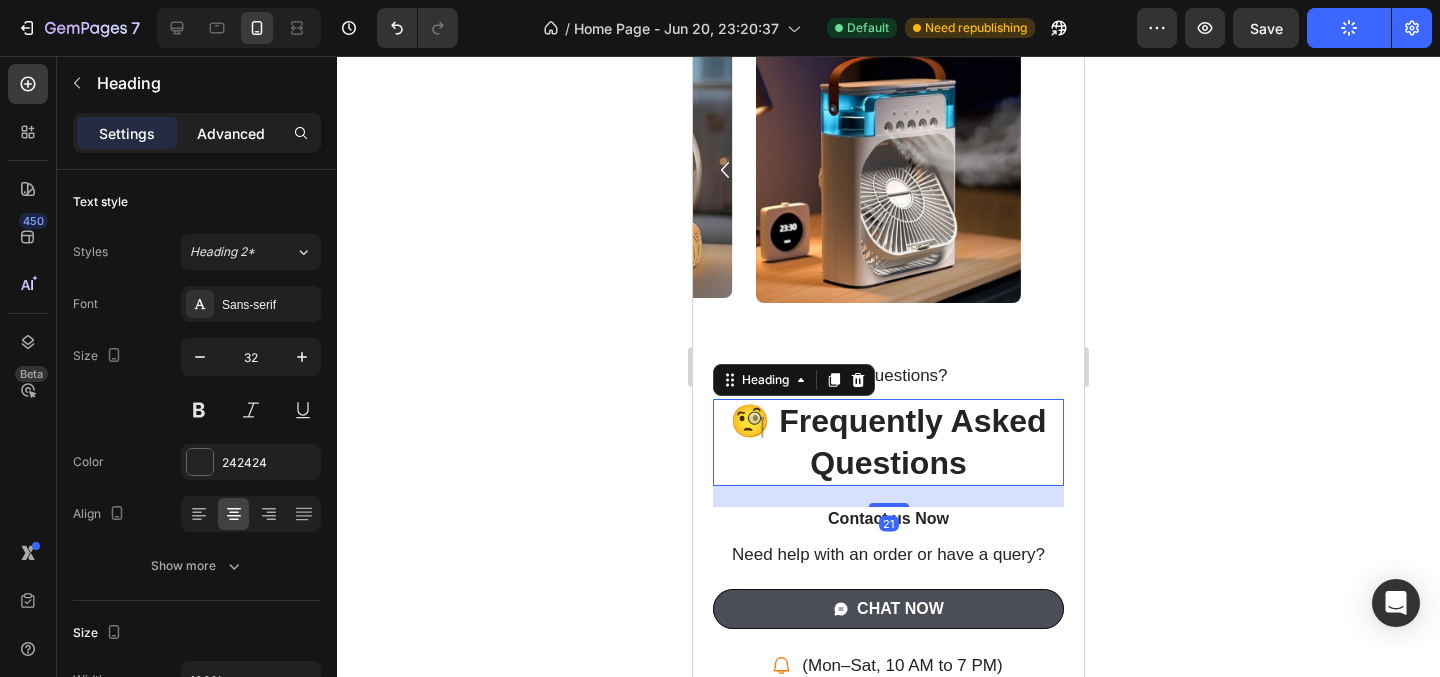 click on "Advanced" at bounding box center [231, 133] 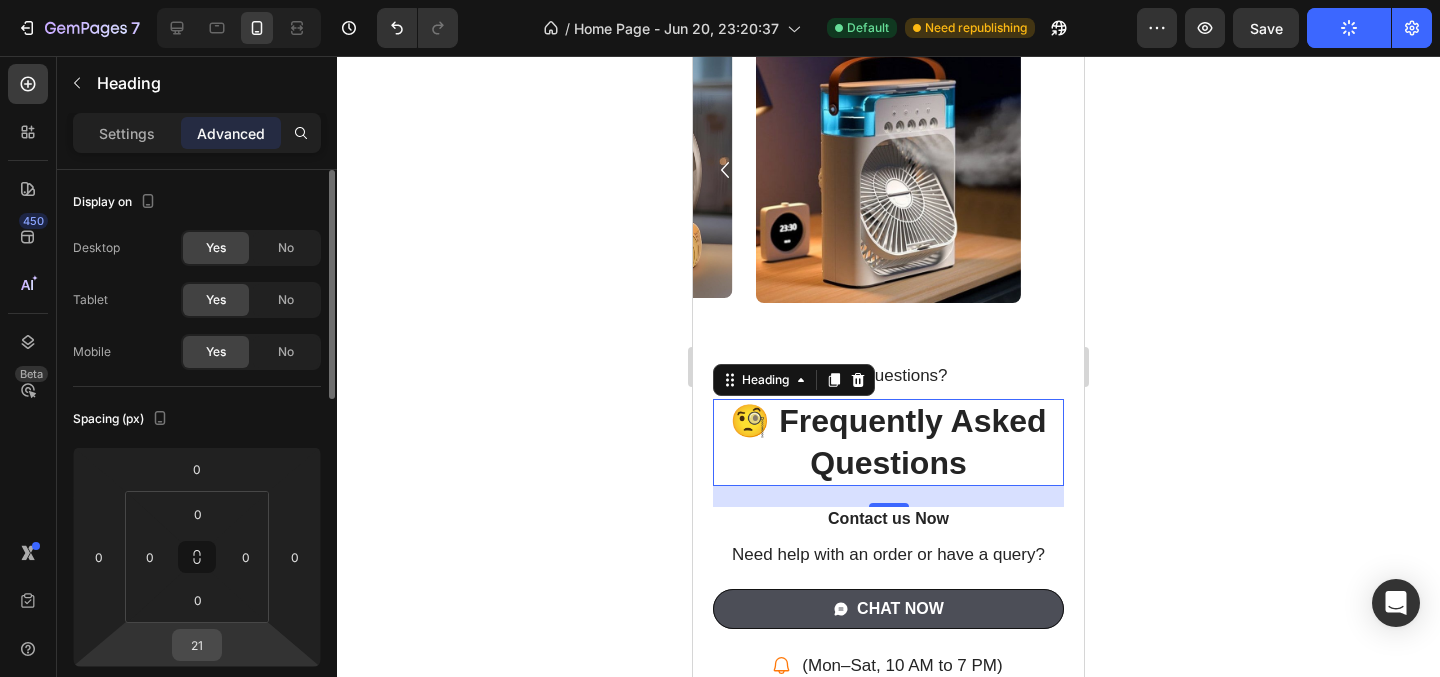 click on "21" at bounding box center [197, 645] 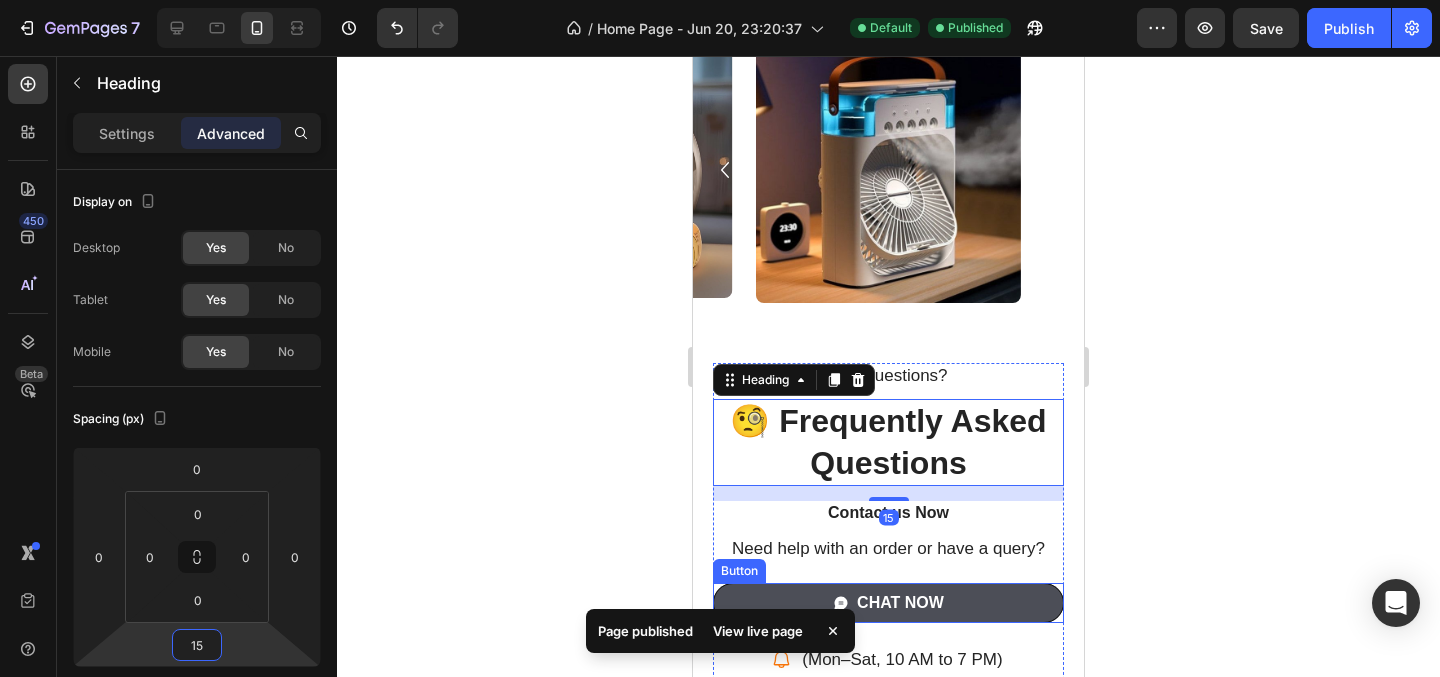 type on "15" 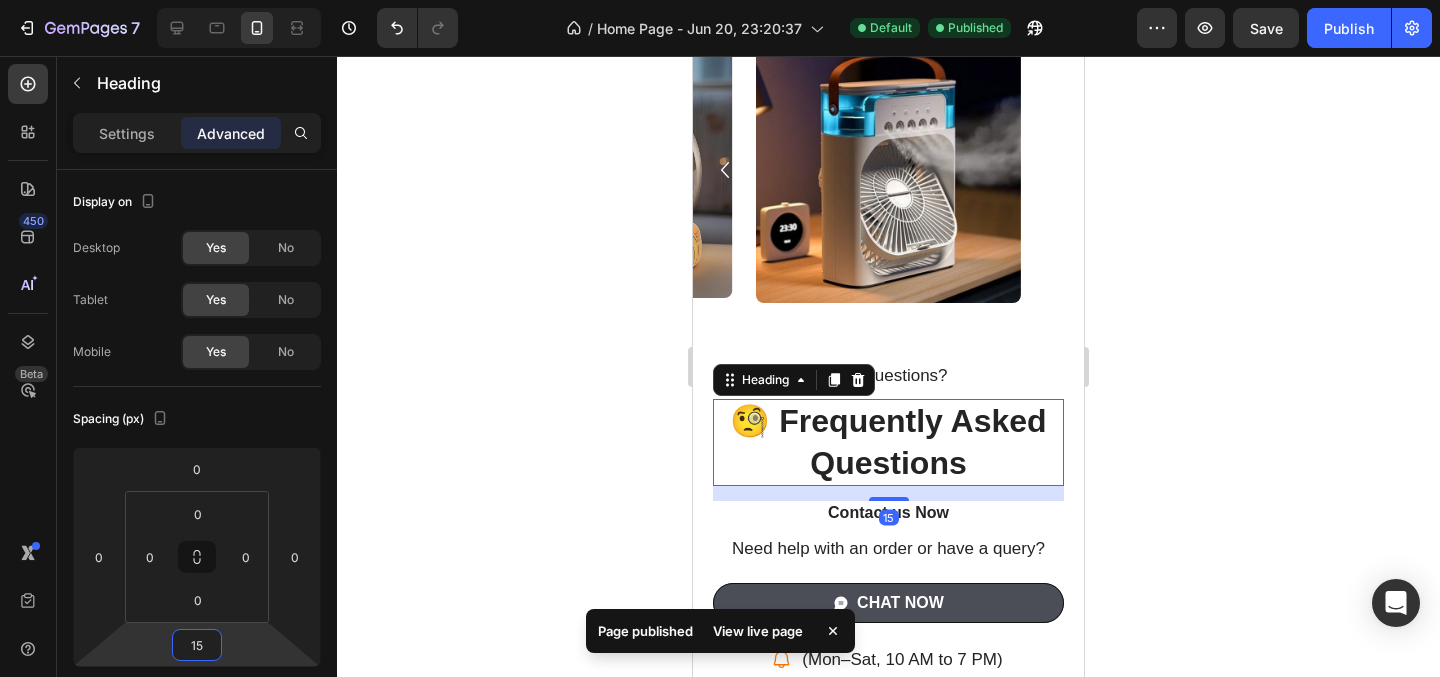 click 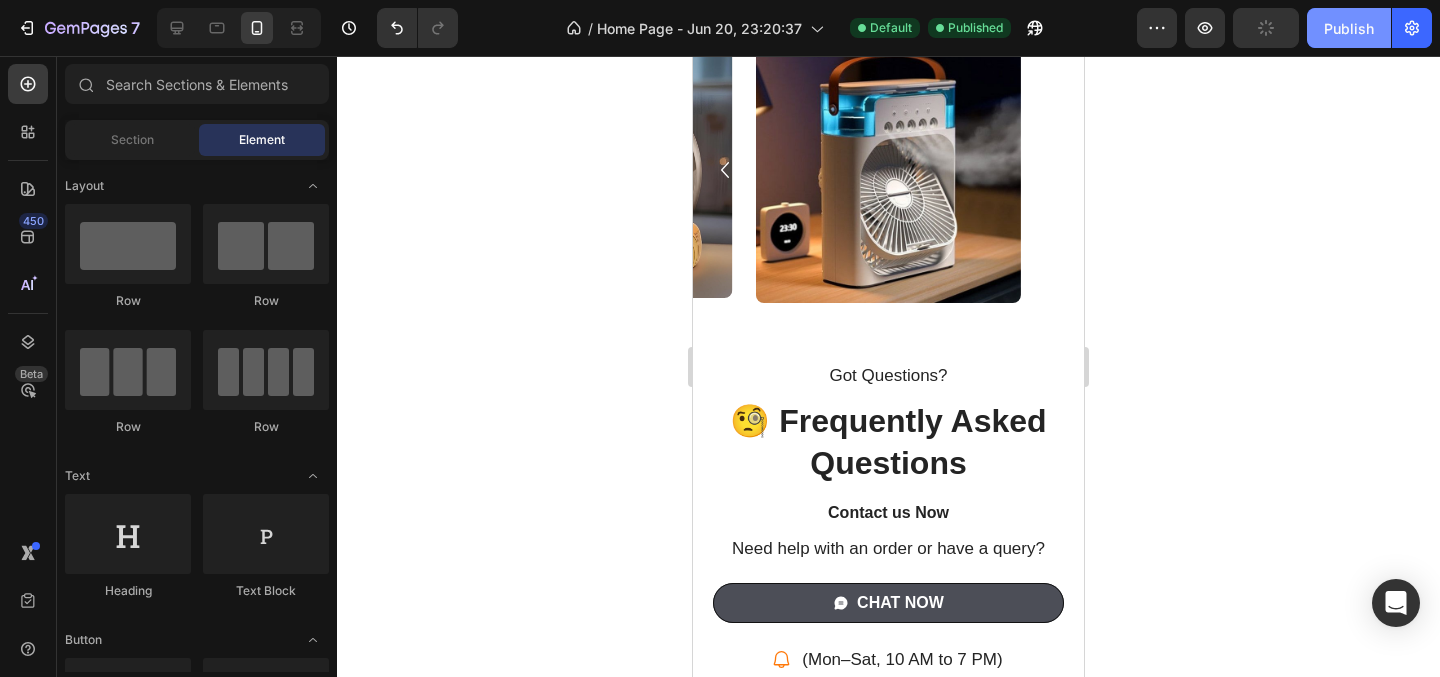 click on "Publish" at bounding box center (1349, 28) 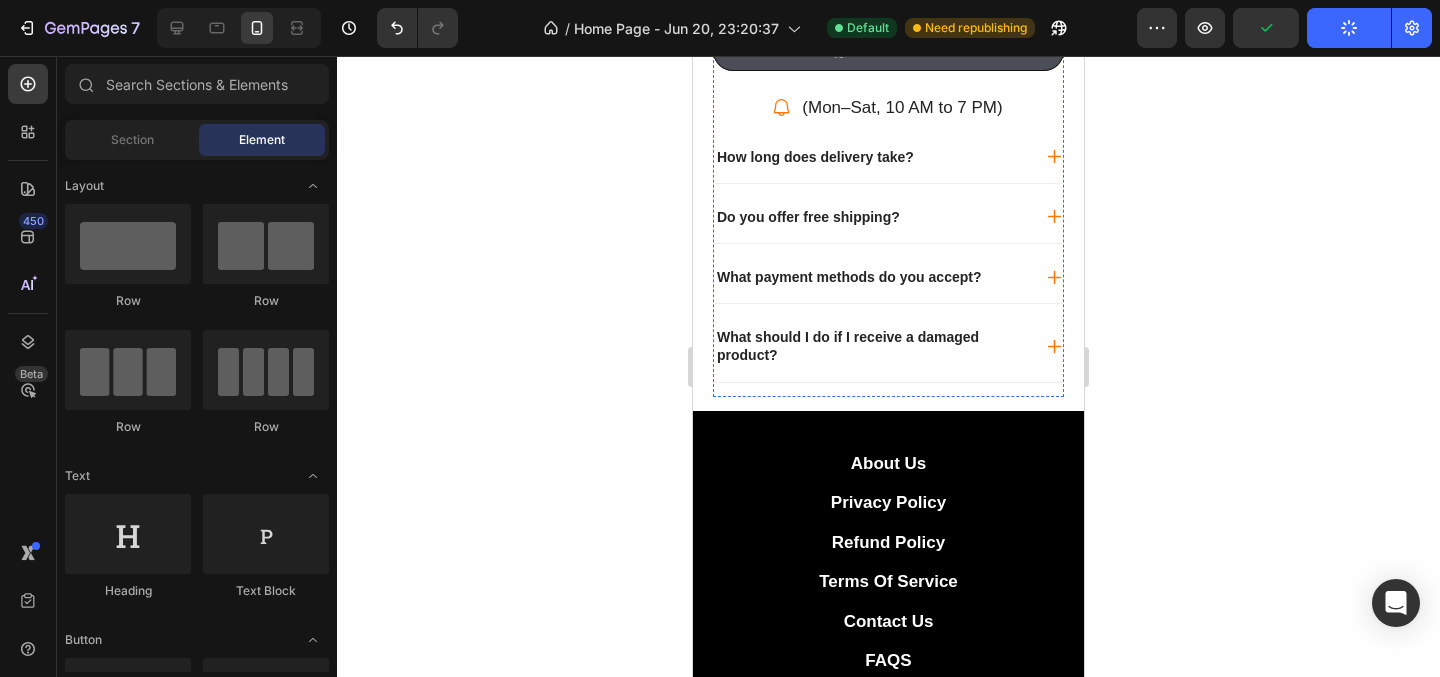 scroll, scrollTop: 5247, scrollLeft: 0, axis: vertical 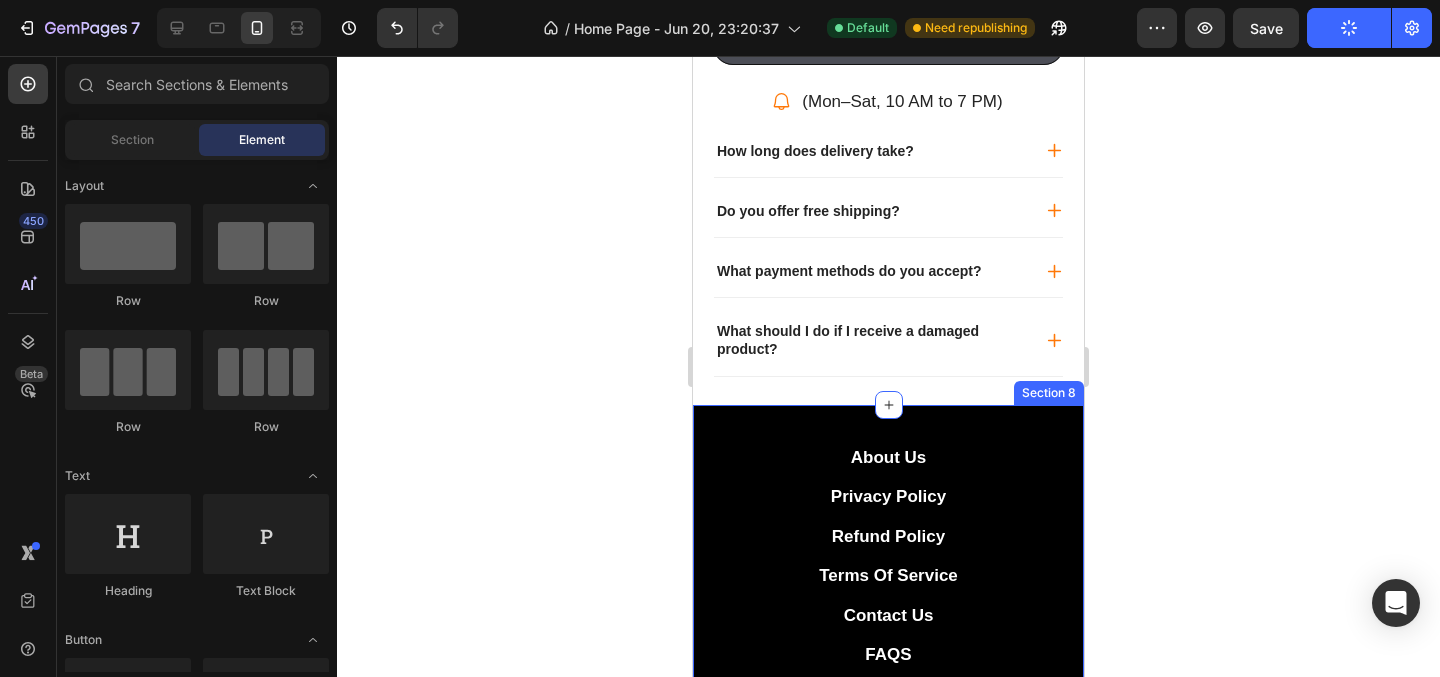 click on "about Us Button Privacy Policy Button Refund Policy Button Terms of Service Button Contact Us Button FAQs Button Row                Title Line
Icon
Icon Row Copyright © 2025 Addtocartstore. All Rights Reserved. Text Block Image Image Image Image Image Row Row Section 8" at bounding box center (888, 654) 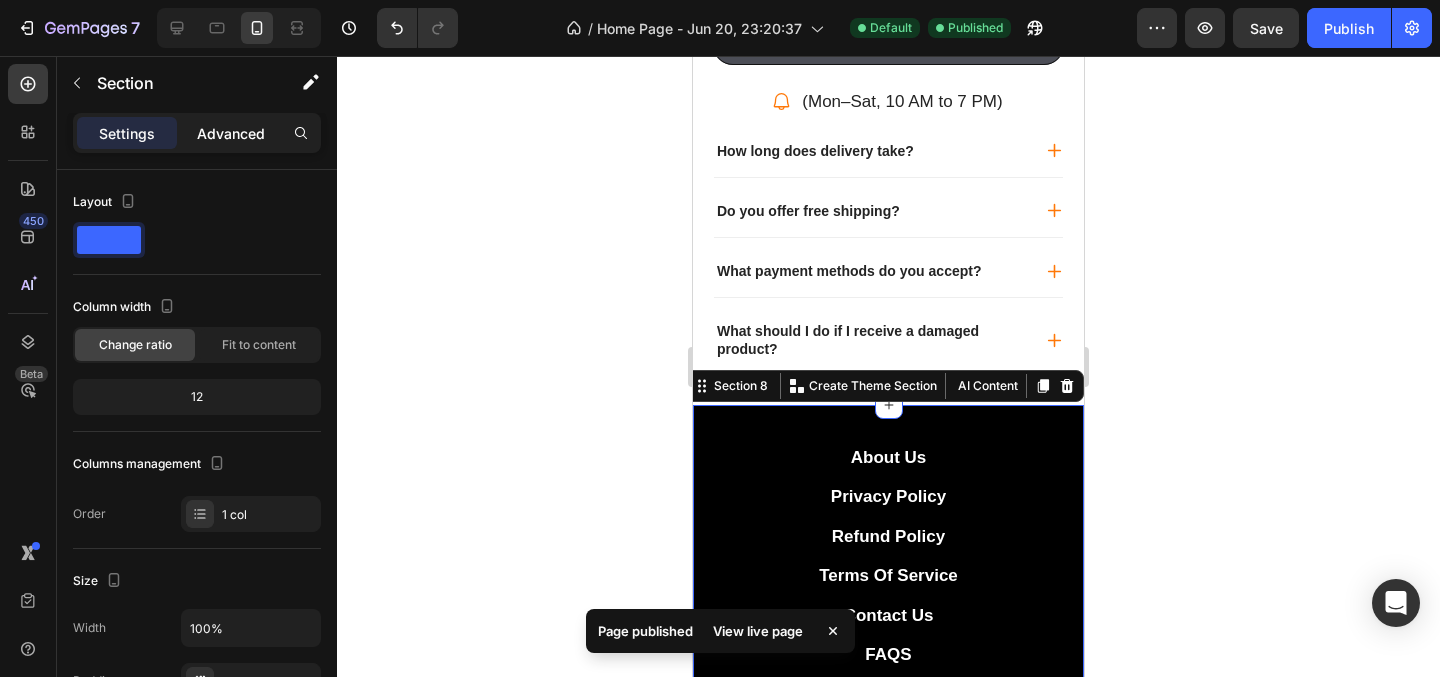 click on "Advanced" at bounding box center [231, 133] 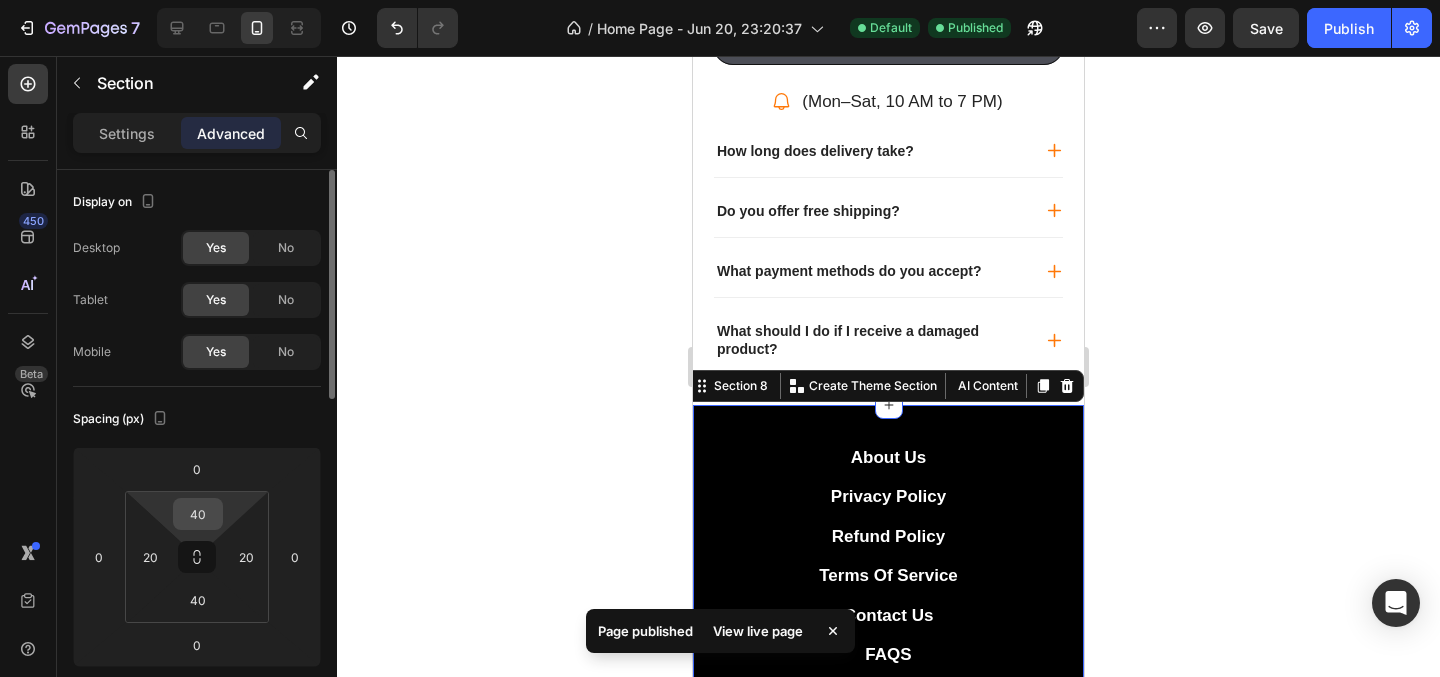 click on "40" at bounding box center (198, 514) 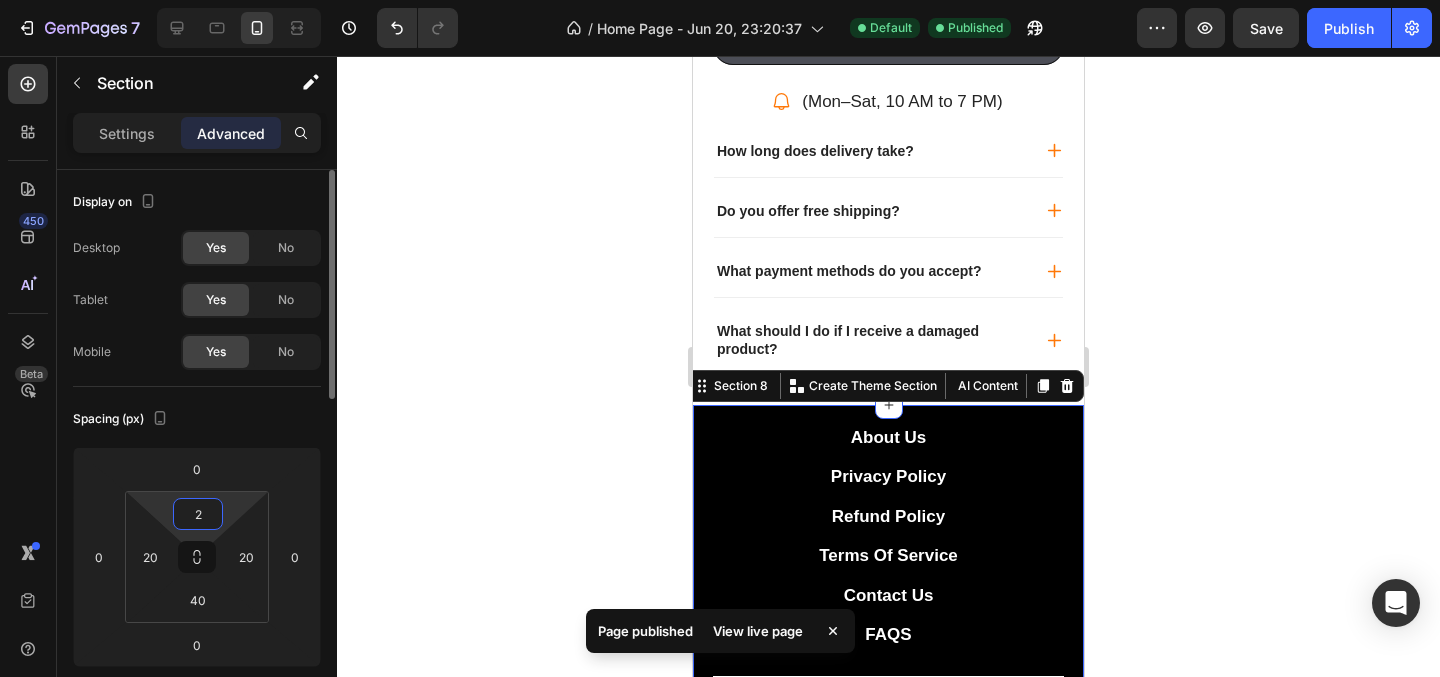 type on "20" 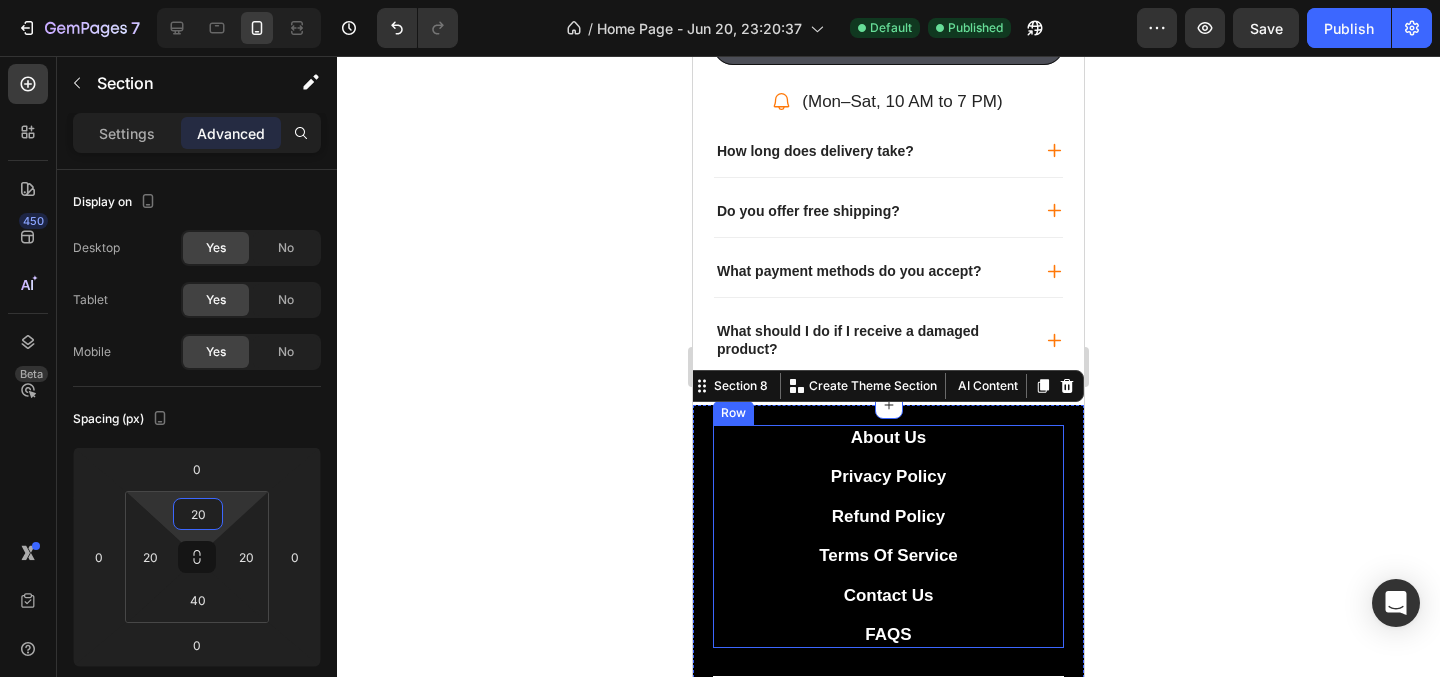 click 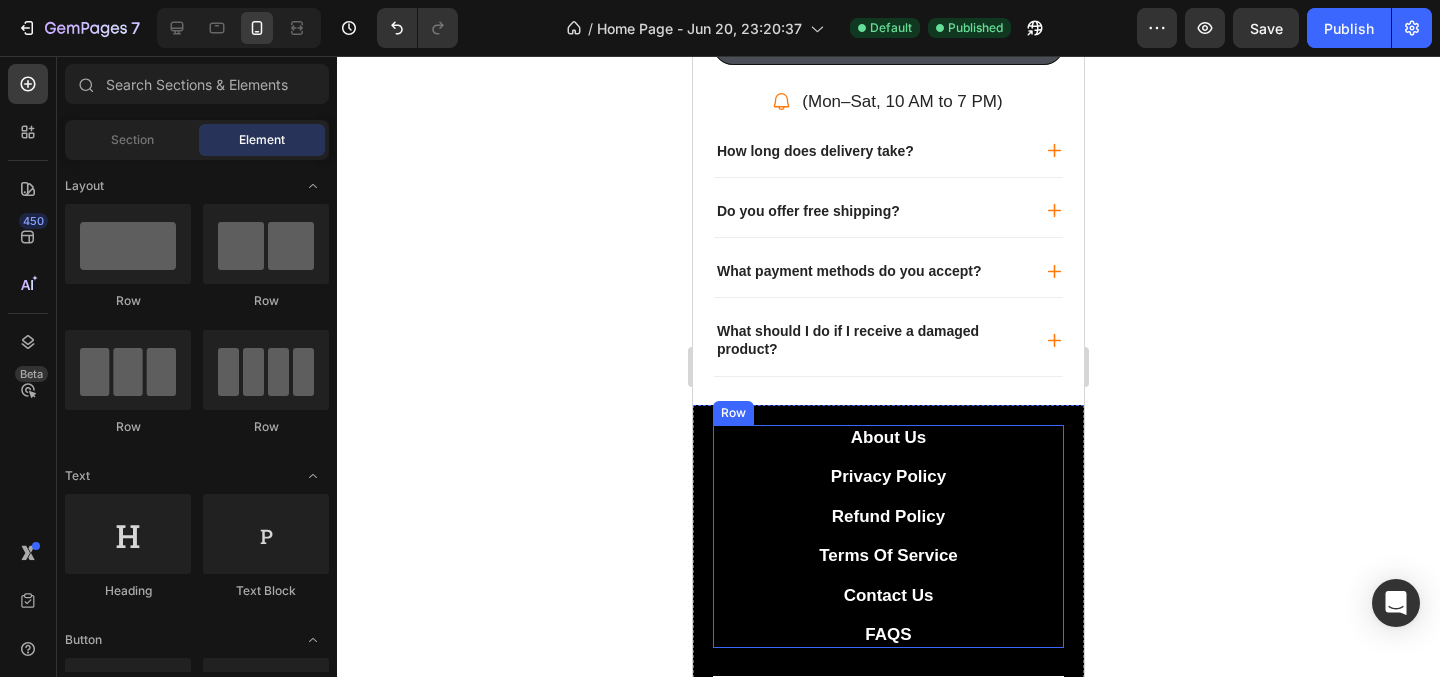 click 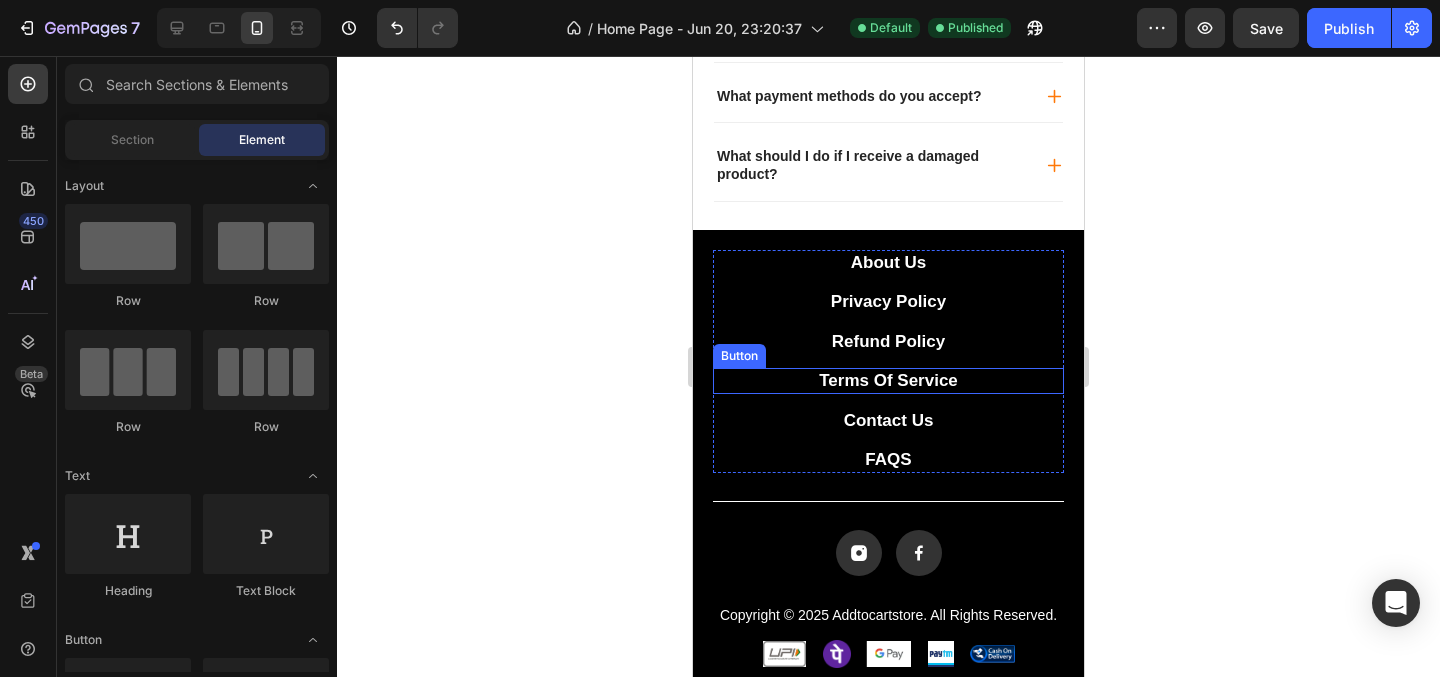 scroll, scrollTop: 5440, scrollLeft: 0, axis: vertical 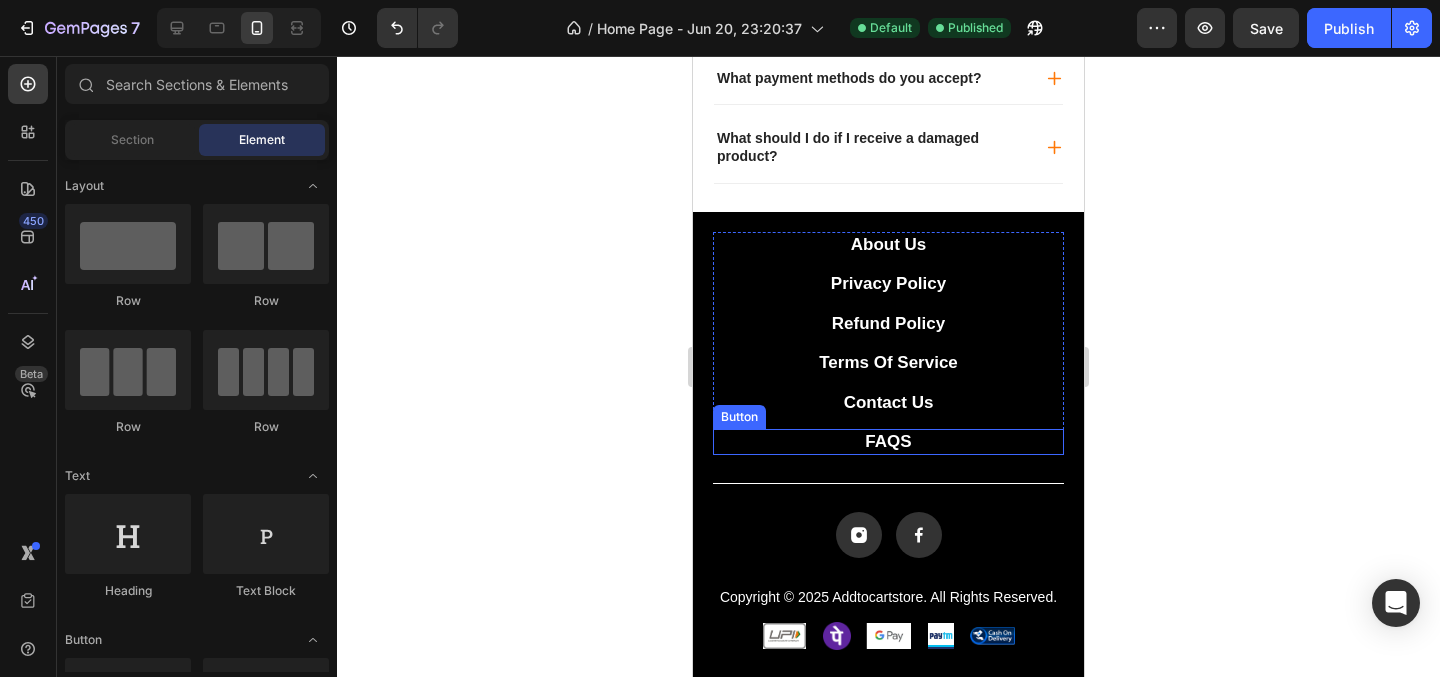 click on "FAQs Button" at bounding box center [888, 442] 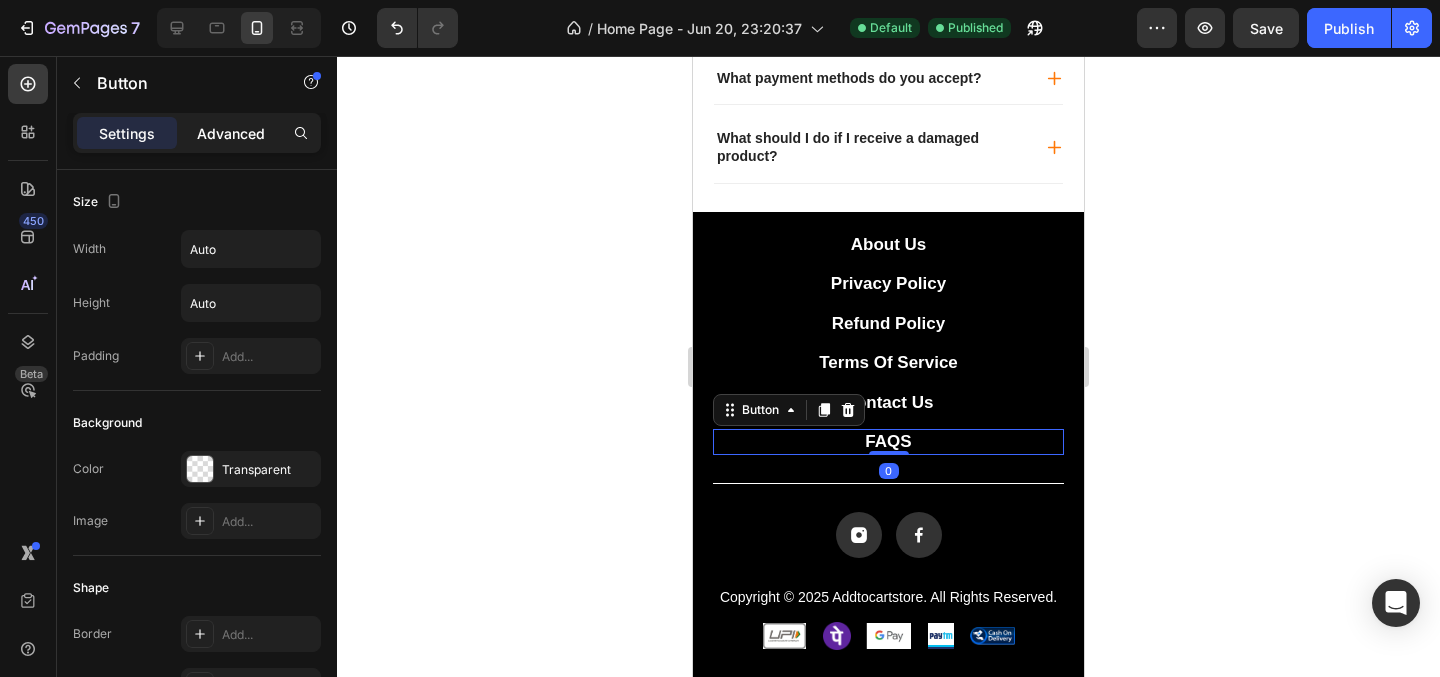 click on "Advanced" at bounding box center [231, 133] 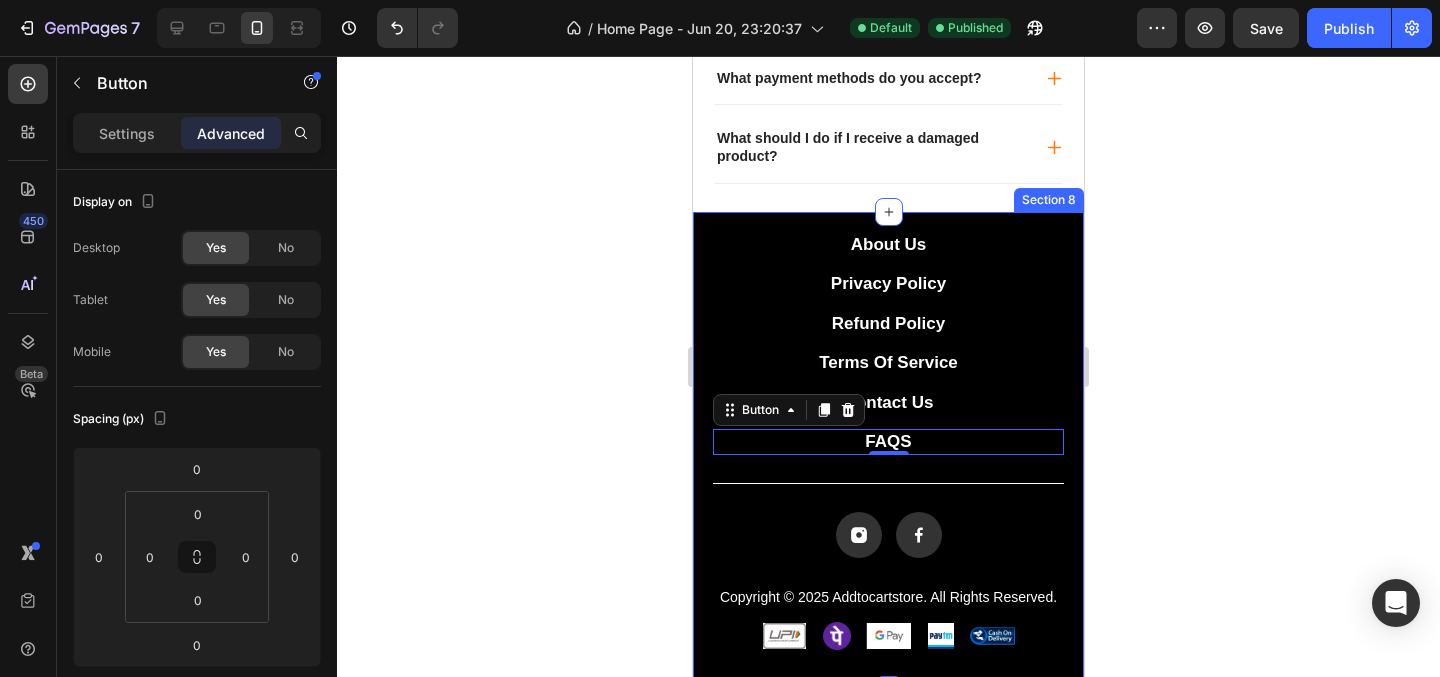 click on "about Us Button Privacy Policy Button Refund Policy Button Terms of Service Button Contact Us Button FAQs Button   0 Row                Title Line
Icon
Icon Row Copyright © 2025 Addtocartstore. All Rights Reserved. Text Block Image Image Image Image Image Row Row" at bounding box center [888, 441] 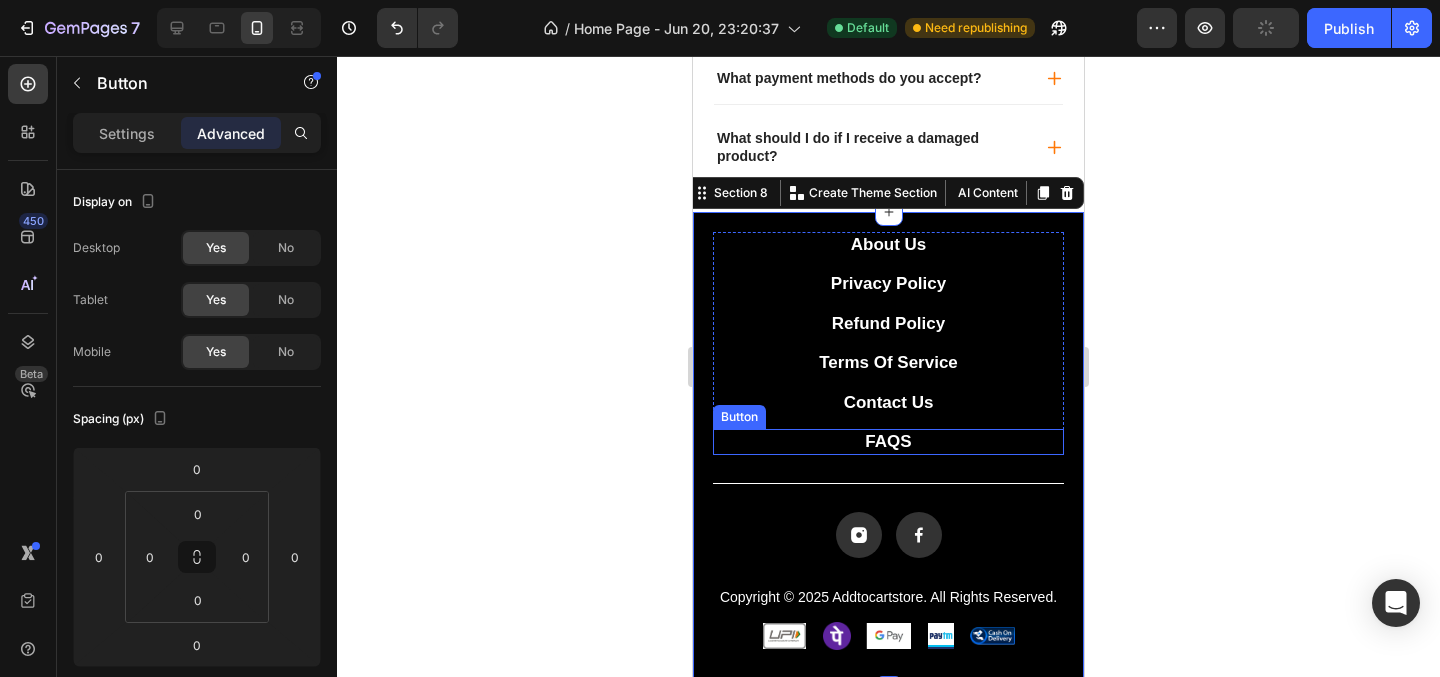 click on "FAQs Button" at bounding box center (888, 442) 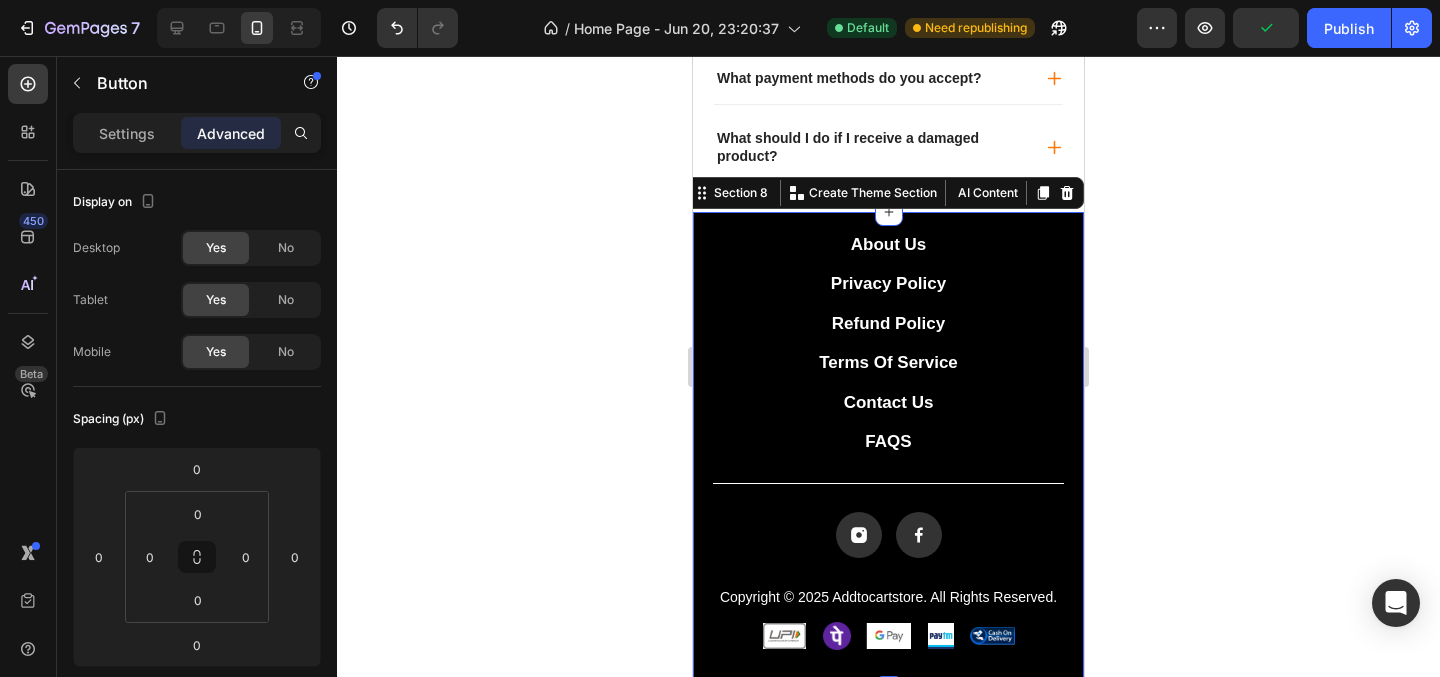 click on "about Us Button Privacy Policy Button Refund Policy Button Terms of Service Button Contact Us Button FAQs Button Row                Title Line
Icon
Icon Row Copyright © 2025 Addtocartstore. All Rights Reserved. Text Block Image Image Image Image Image Row Row" at bounding box center (888, 441) 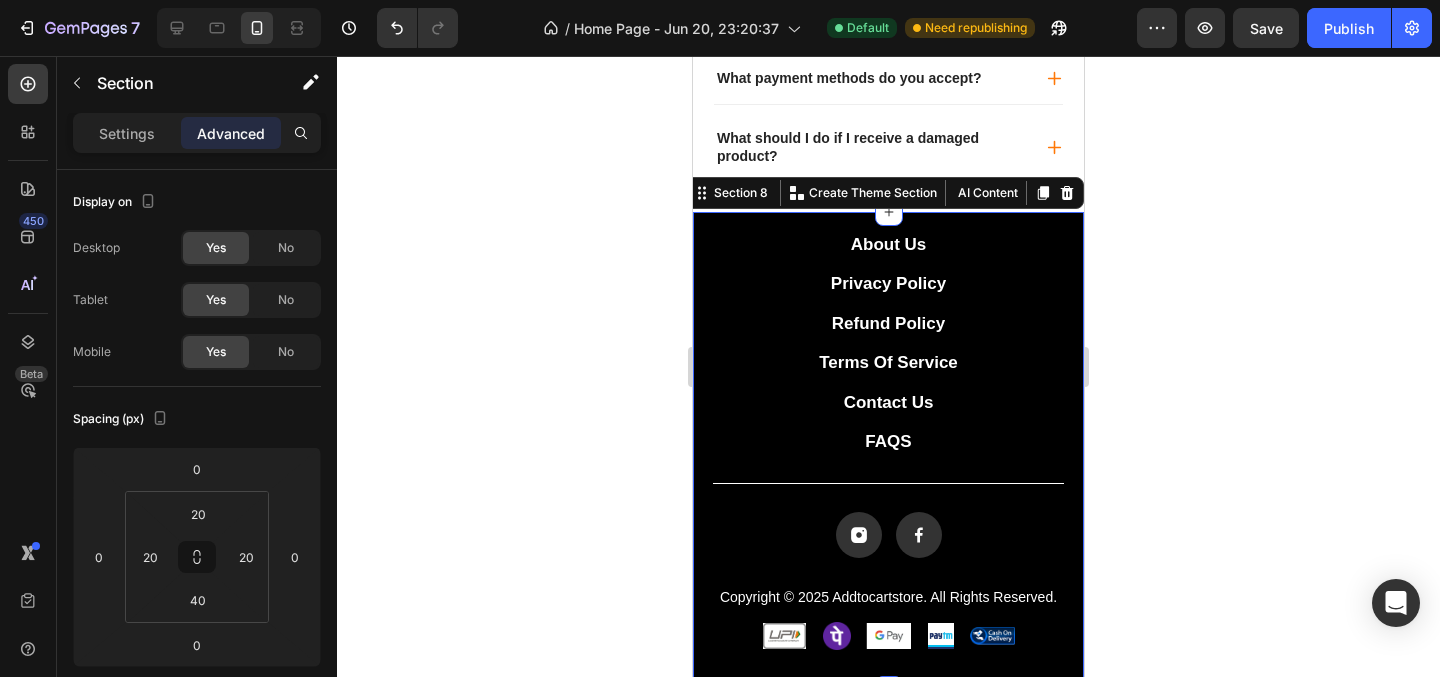 click on "about Us Button Privacy Policy Button Refund Policy Button Terms of Service Button Contact Us Button FAQs Button Row                Title Line
Icon
Icon Row Copyright © 2025 Addtocartstore. All Rights Reserved. Text Block Image Image Image Image Image Row Row" at bounding box center (888, 441) 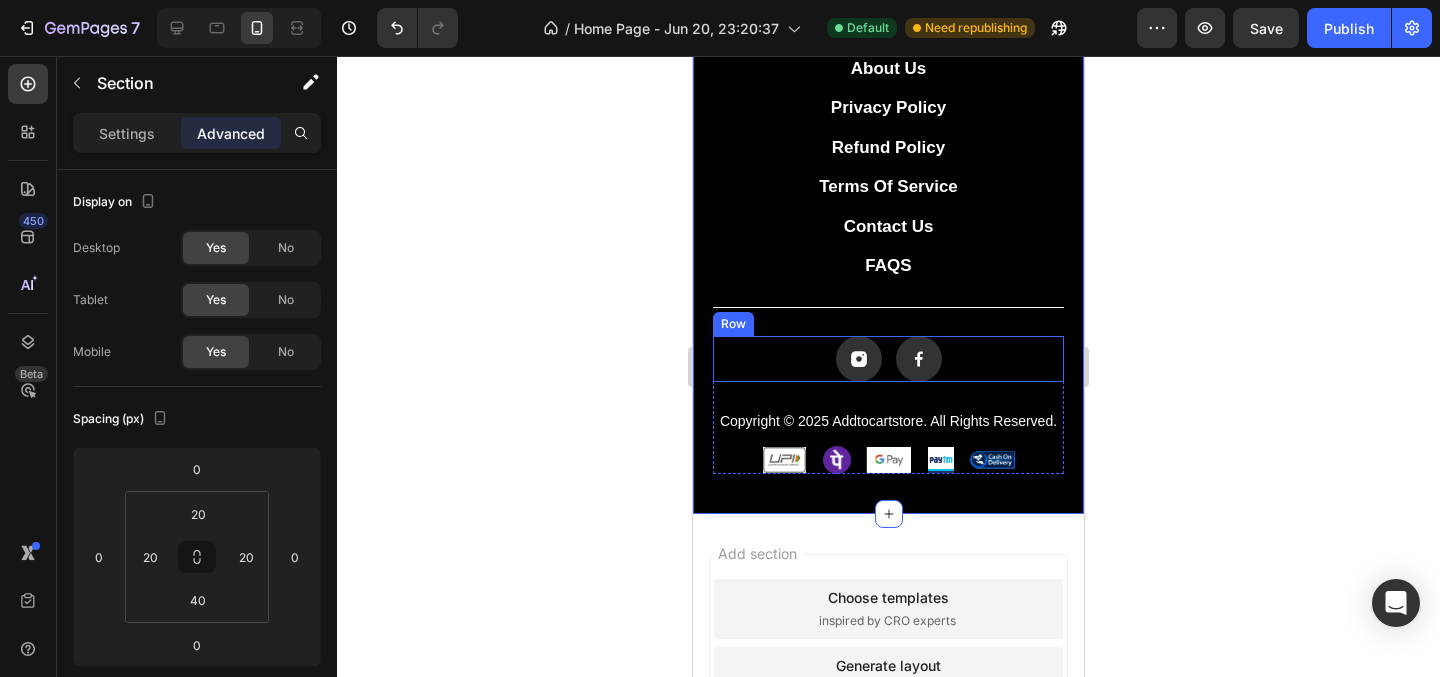 scroll, scrollTop: 5734, scrollLeft: 0, axis: vertical 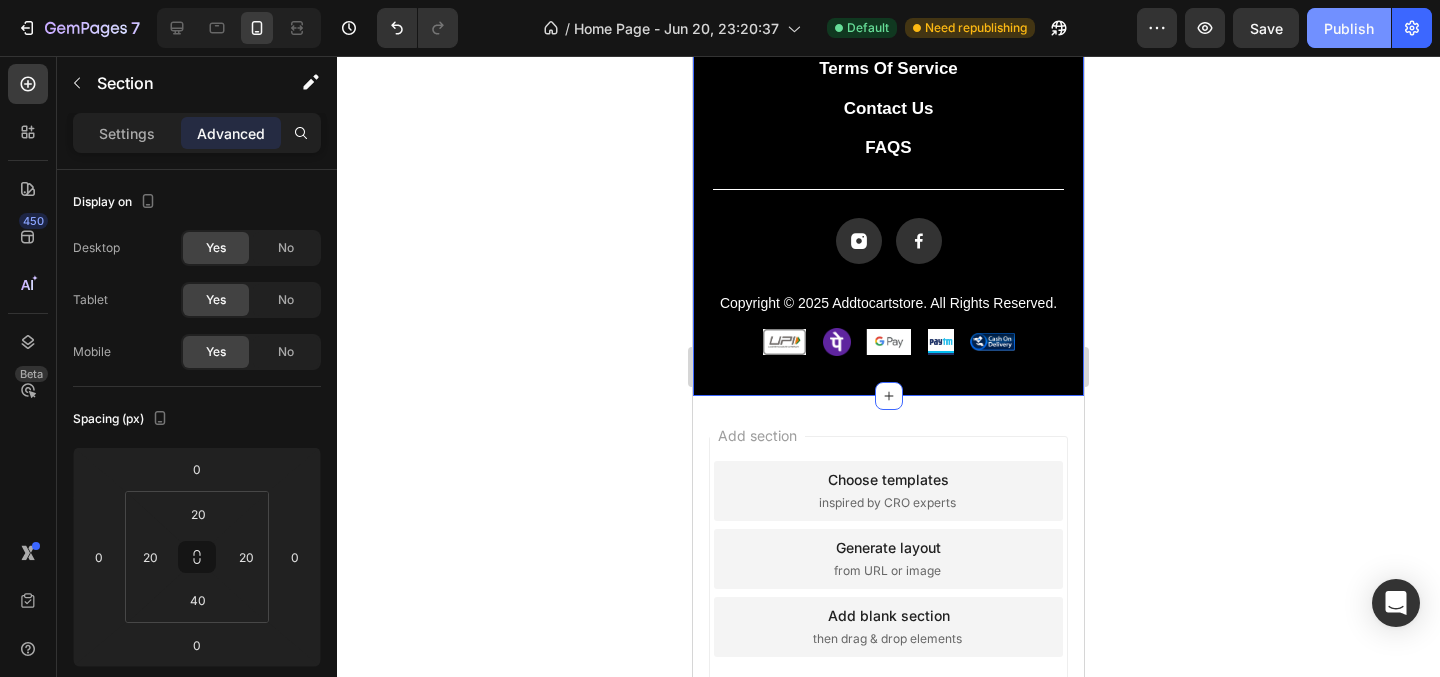click on "Publish" at bounding box center [1349, 28] 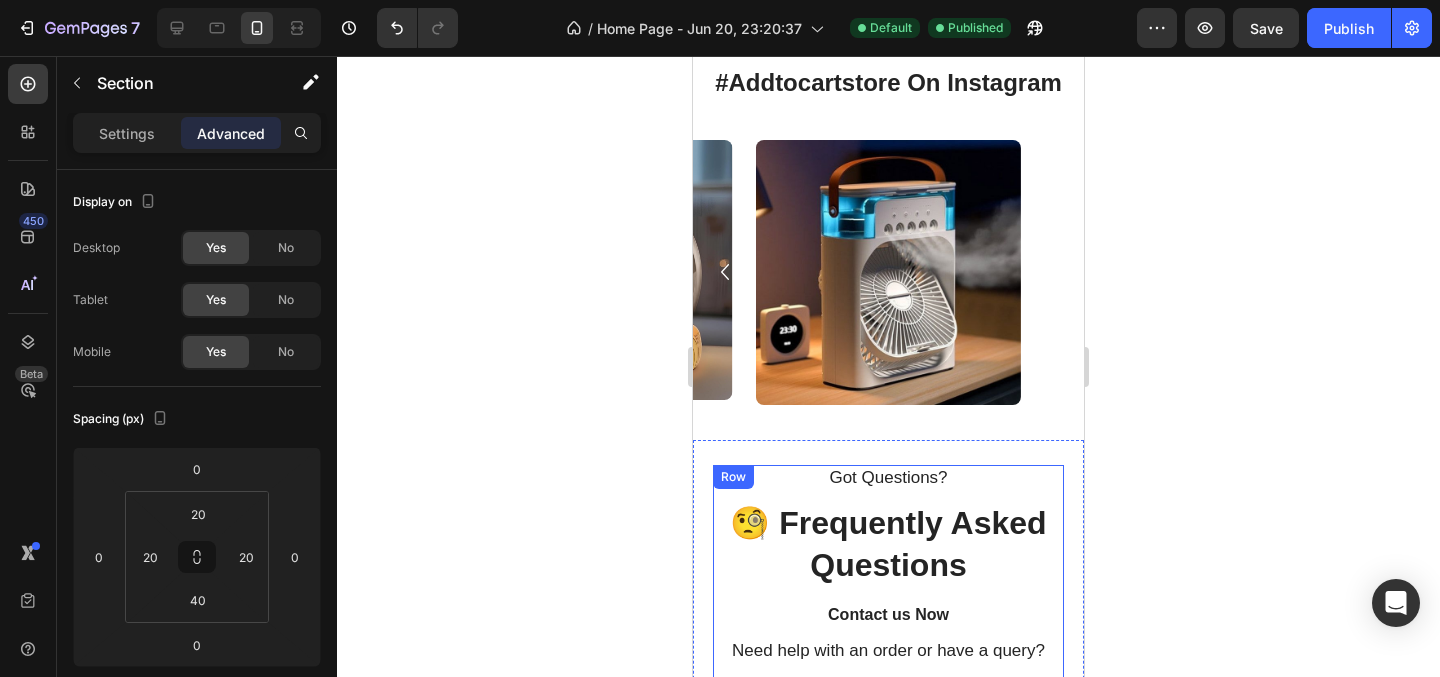scroll, scrollTop: 2293, scrollLeft: 0, axis: vertical 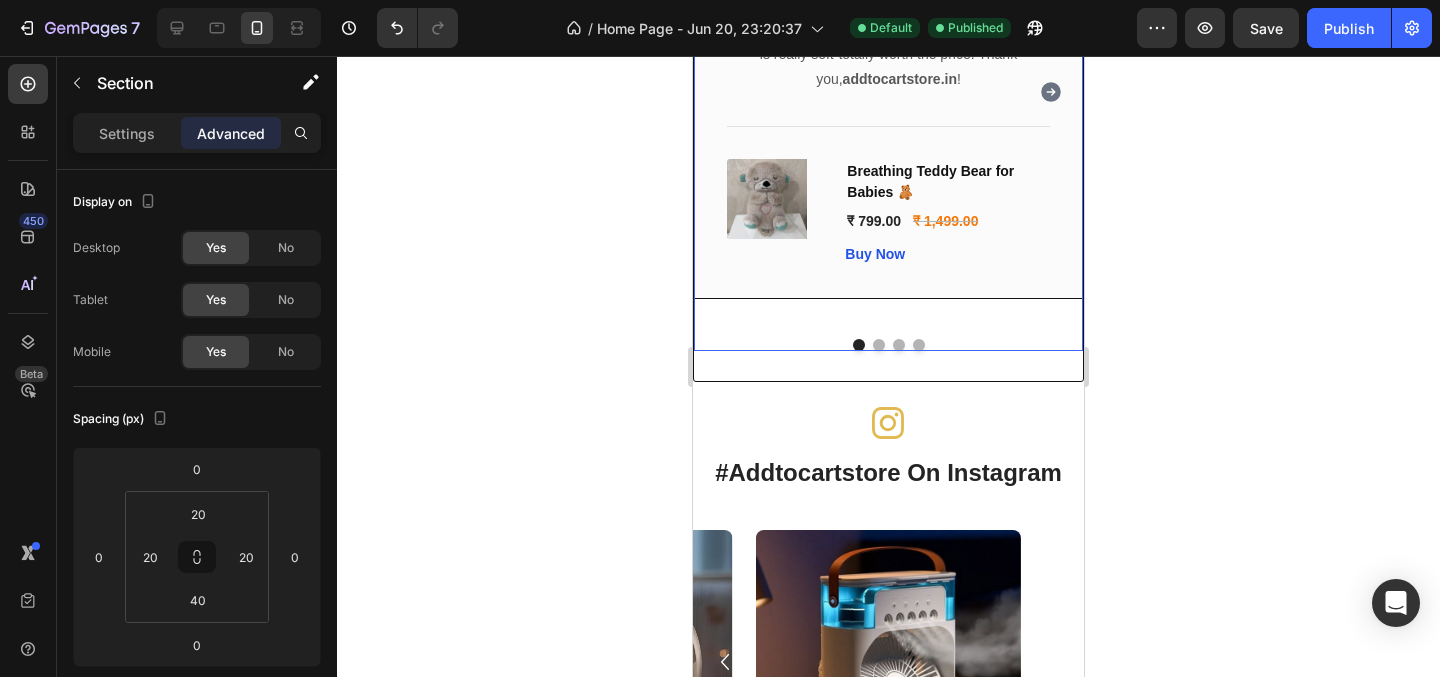 click at bounding box center (888, 345) 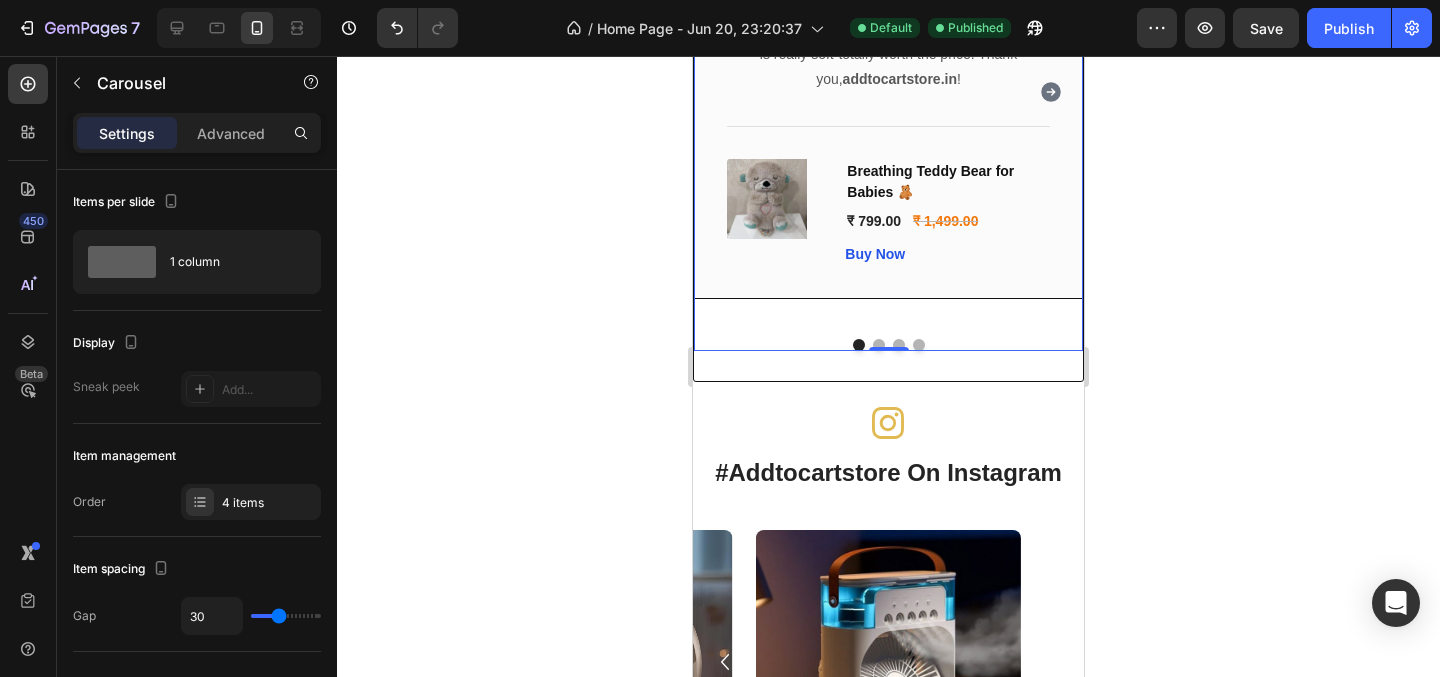 click on "Image
Icon
Icon
Icon
Icon
Icon Row [FIRST] Text block Row Absolutely loved my order! Super happy with the purchase. The quality is top-notch and the product is really soft-totally worth the price. Thank you,  addtocartstore.in ! Text block                Title Line (P) Images & Gallery Breathing Teddy Bear for Babies 🧸 (P) Title ₹ 799.00 (P) Price (P) Price ₹ 1,499.00 (P) Price (P) Price Row Buy Now (P) Cart Button Product Row Image
Icon
Icon
Icon
Icon
Icon Row [FIRST] Text block Row Very happy with my purchase! The product looks exactly like the pictures 📸 and feels amazing 🤗. Great experience shopping on  addtocartstore.in 🛍️ Text block                Title Line (P) Images & Gallery Wooden Piggy Bank (P) Title ₹ 599.00 (P) Price (P) Price ₹ 999.00 (P) Price (P) Price Row Buy Now (P) Cart Button Product Row" at bounding box center [888, 106] 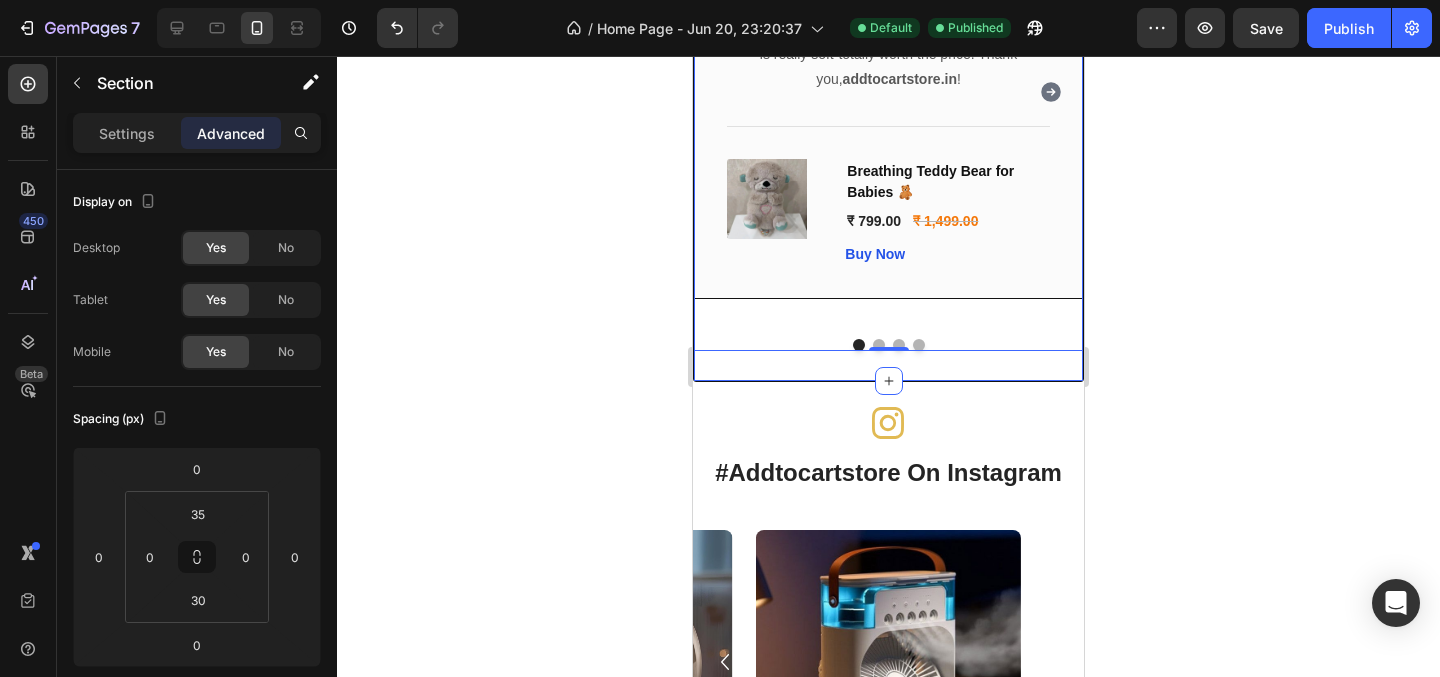 click on "Icon
Icon
Icon
Icon
Icon Icon List 2000+ 5-Star Reviews Text Block What Our Customers Are Saying 💬 Heading
Image
Icon
Icon
Icon
Icon
Icon Row [FIRST] Text block Row Absolutely loved my order! Super happy with the purchase. The quality is top-notch and the product is really soft-totally worth the price. Thank you,  addtocartstore.in ! Text block                Title Line (P) Images & Gallery Breathing Teddy Bear for Babies 🧸 (P) Title ₹ 799.00 (P) Price (P) Price ₹ 1,499.00 (P) Price (P) Price Row Buy Now (P) Cart Button Product Row Image
Icon
Icon
Icon
Icon
Icon Row [FIRST] Text block Row Very happy with my purchase! The product looks exactly like the pictures 📸 and feels amazing 🤗. Great experience shopping on  addtocartstore.in Line" at bounding box center [888, 33] 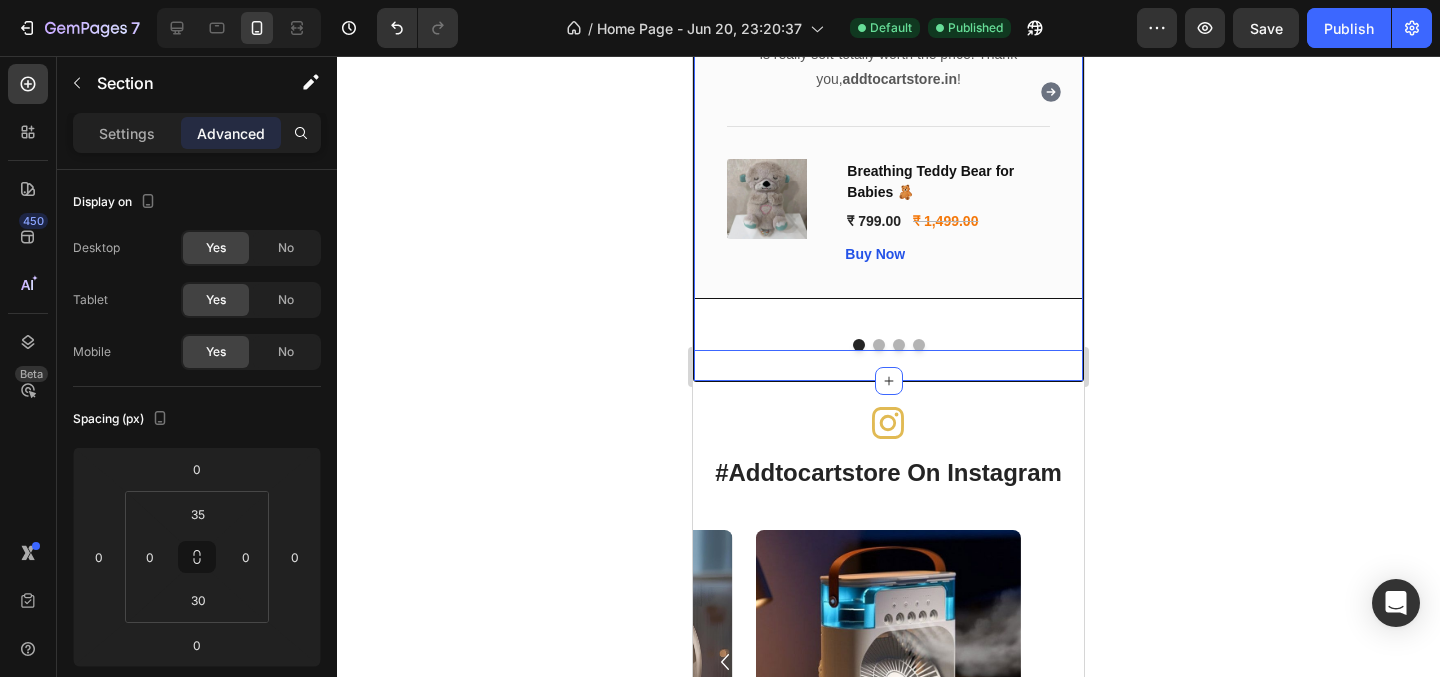 click on "Image
Icon
Icon
Icon
Icon
Icon Row [FIRST] Text block Row Absolutely loved my order! Super happy with the purchase. The quality is top-notch and the product is really soft-totally worth the price. Thank you,  addtocartstore.in ! Text block                Title Line (P) Images & Gallery Breathing Teddy Bear for Babies 🧸 (P) Title ₹ 799.00 (P) Price (P) Price ₹ 1,499.00 (P) Price (P) Price Row Buy Now (P) Cart Button Product Row Image
Icon
Icon
Icon
Icon
Icon Row [FIRST] Text block Row Very happy with my purchase! The product looks exactly like the pictures 📸 and feels amazing 🤗. Great experience shopping on  addtocartstore.in 🛍️ Text block                Title Line (P) Images & Gallery Wooden Piggy Bank (P) Title ₹ 599.00 (P) Price (P) Price ₹ 999.00 (P) Price (P) Price Row Buy Now (P) Cart Button Product Row" at bounding box center [888, 106] 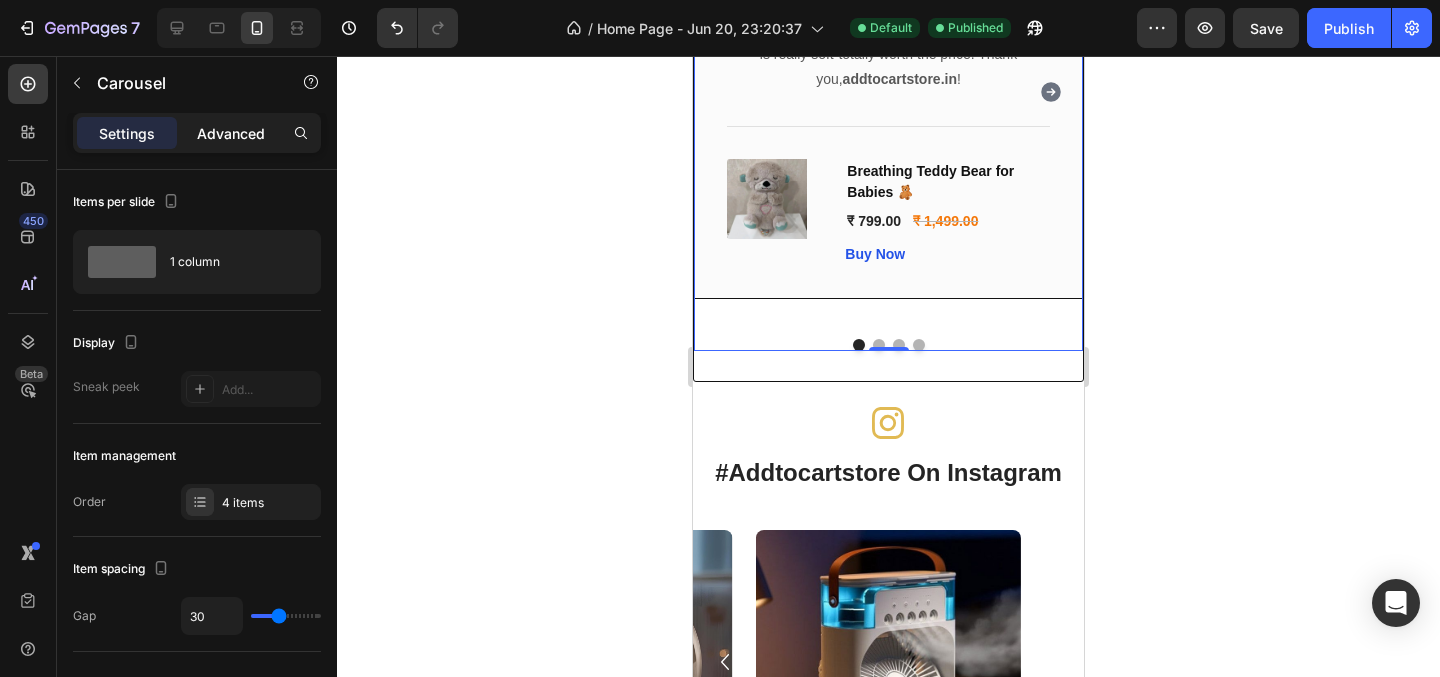 click on "Advanced" at bounding box center (231, 133) 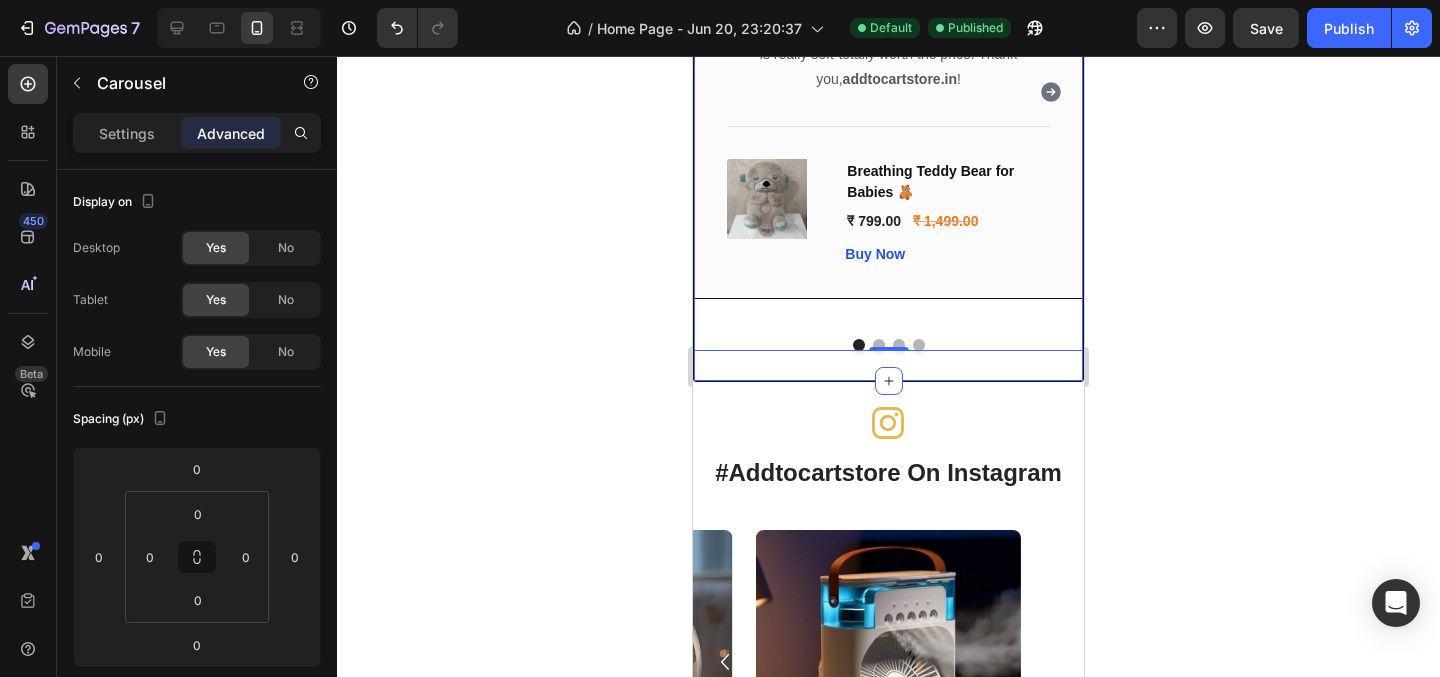 click on "Icon
Icon
Icon
Icon
Icon Icon List 2000+ 5-Star Reviews Text Block What Our Customers Are Saying 💬 Heading
Image
Icon
Icon
Icon
Icon
Icon Row [FIRST] Text block Row Absolutely loved my order! Super happy with the purchase. The quality is top-notch and the product is really soft-totally worth the price. Thank you,  addtocartstore.in ! Text block                Title Line (P) Images & Gallery Breathing Teddy Bear for Babies 🧸 (P) Title ₹ 799.00 (P) Price (P) Price ₹ 1,499.00 (P) Price (P) Price Row Buy Now (P) Cart Button Product Row Image
Icon
Icon
Icon
Icon
Icon Row [FIRST] Text block Row Very happy with my purchase! The product looks exactly like the pictures 📸 and feels amazing 🤗. Great experience shopping on  addtocartstore.in Line" at bounding box center [888, 33] 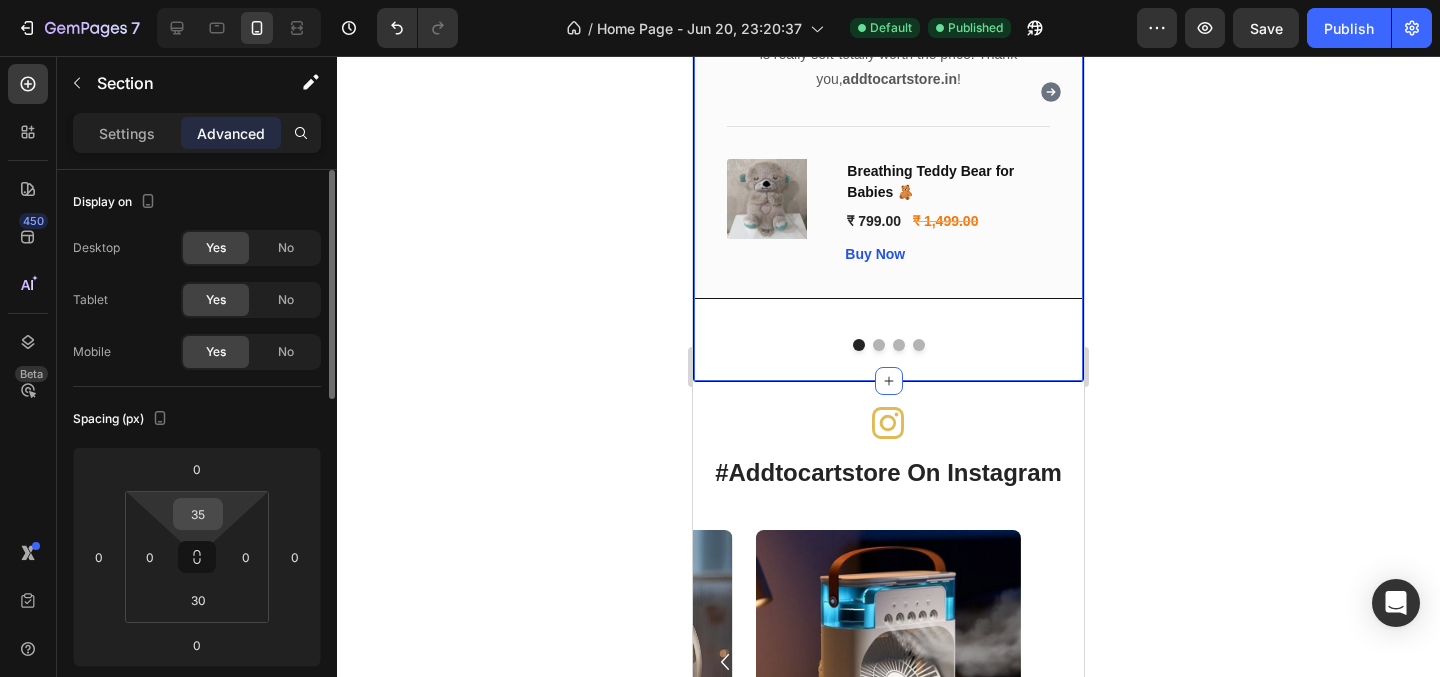 click on "35" at bounding box center (198, 514) 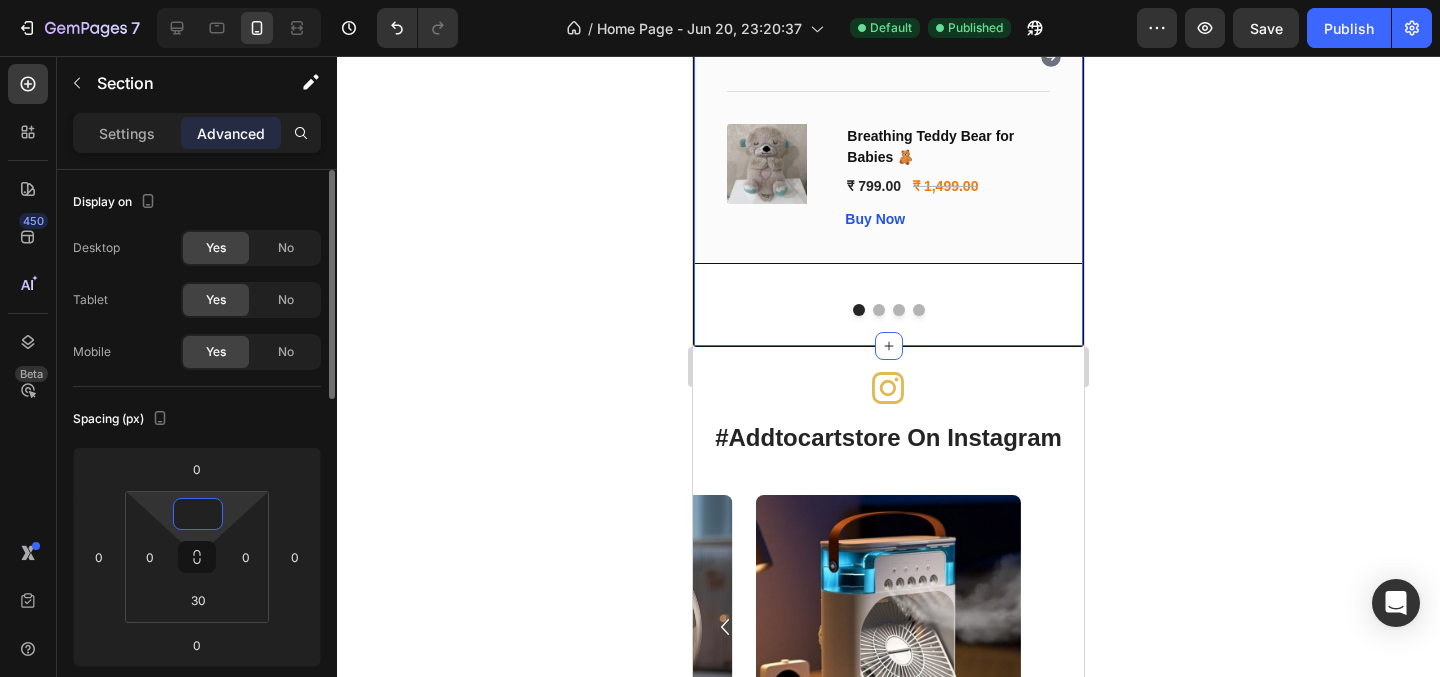 type on "1" 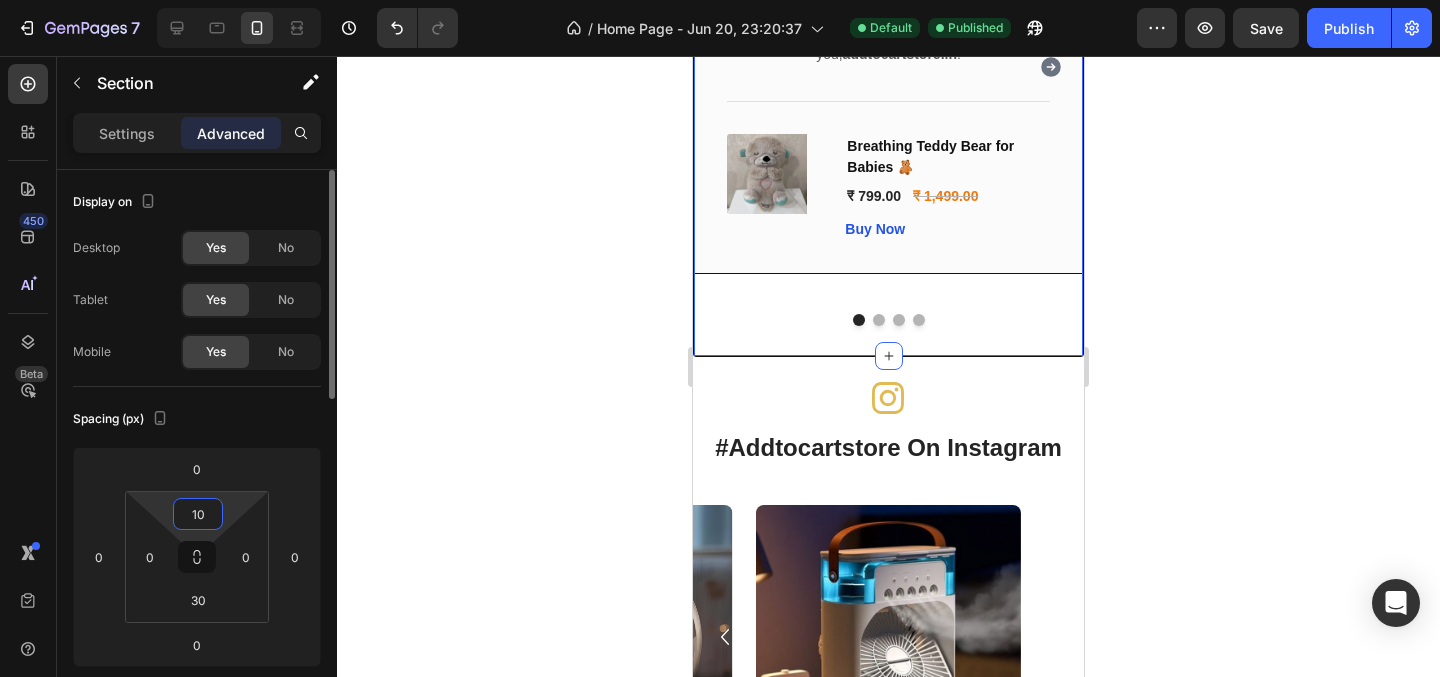type on "1" 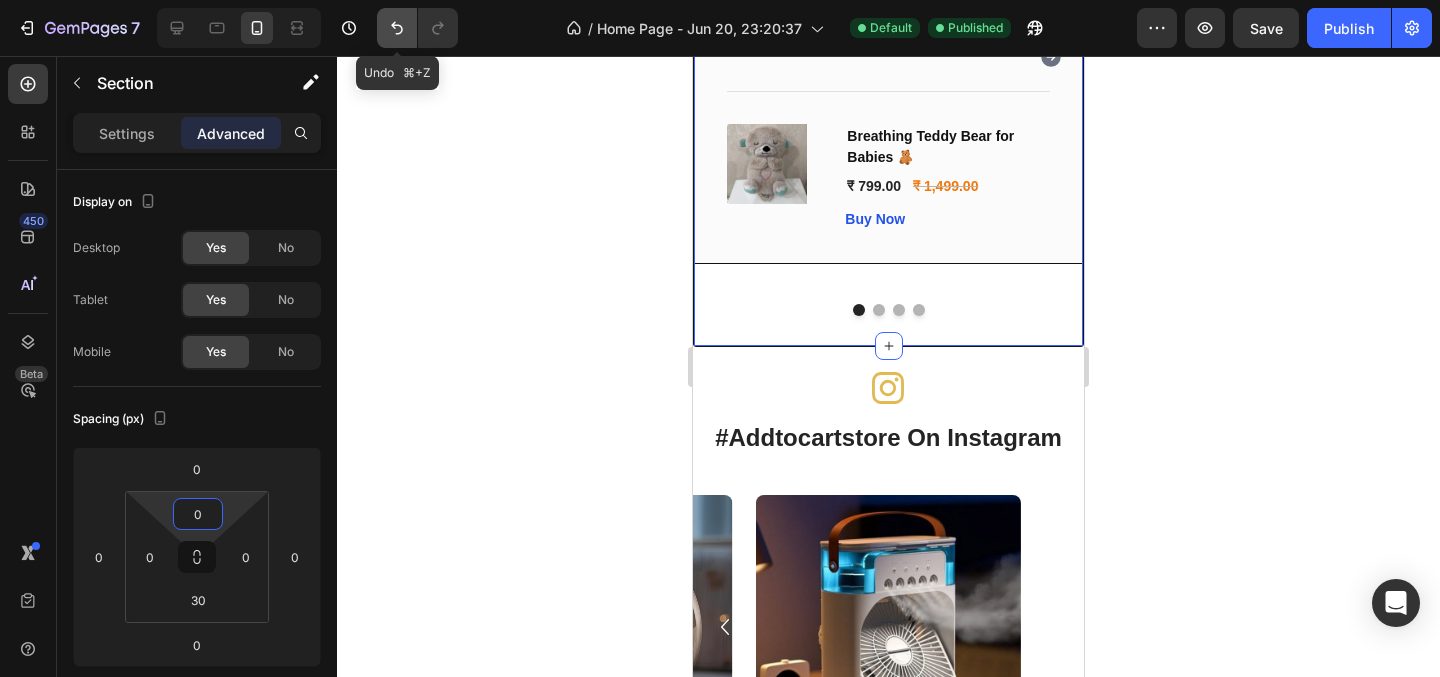 click 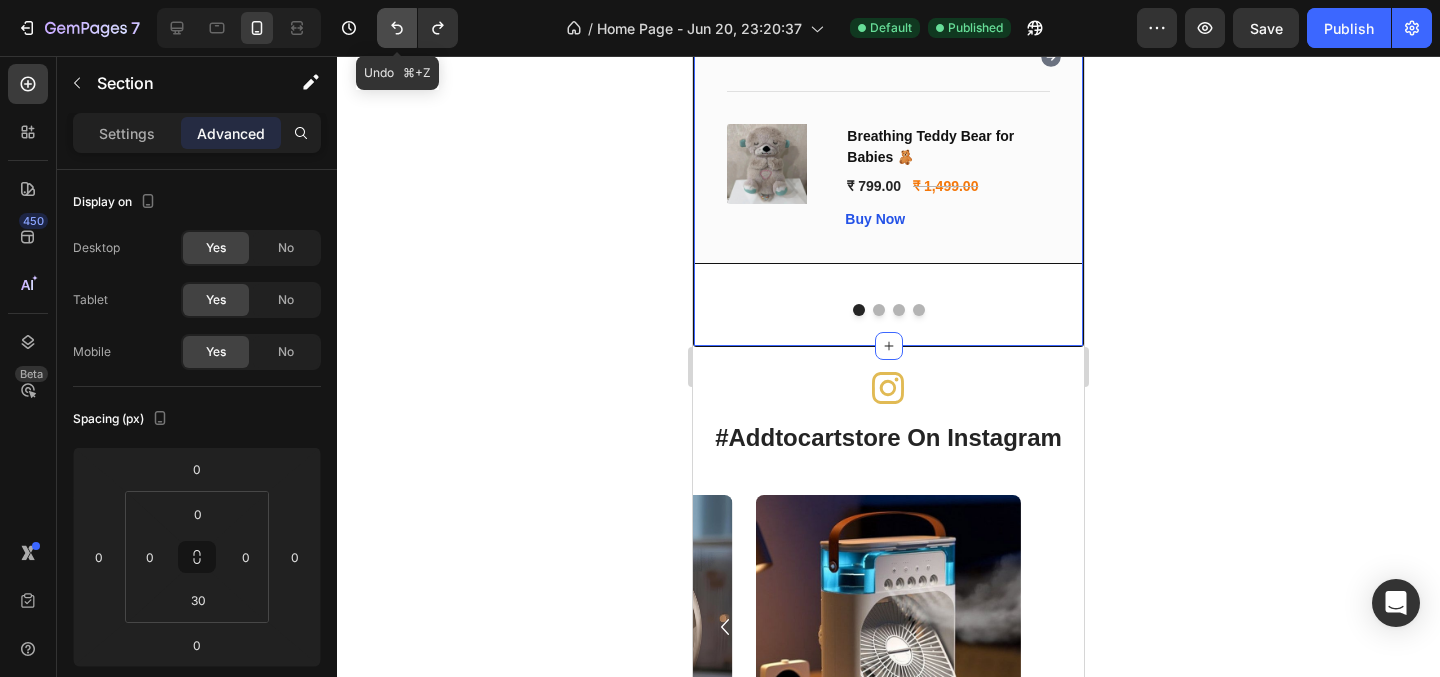 click 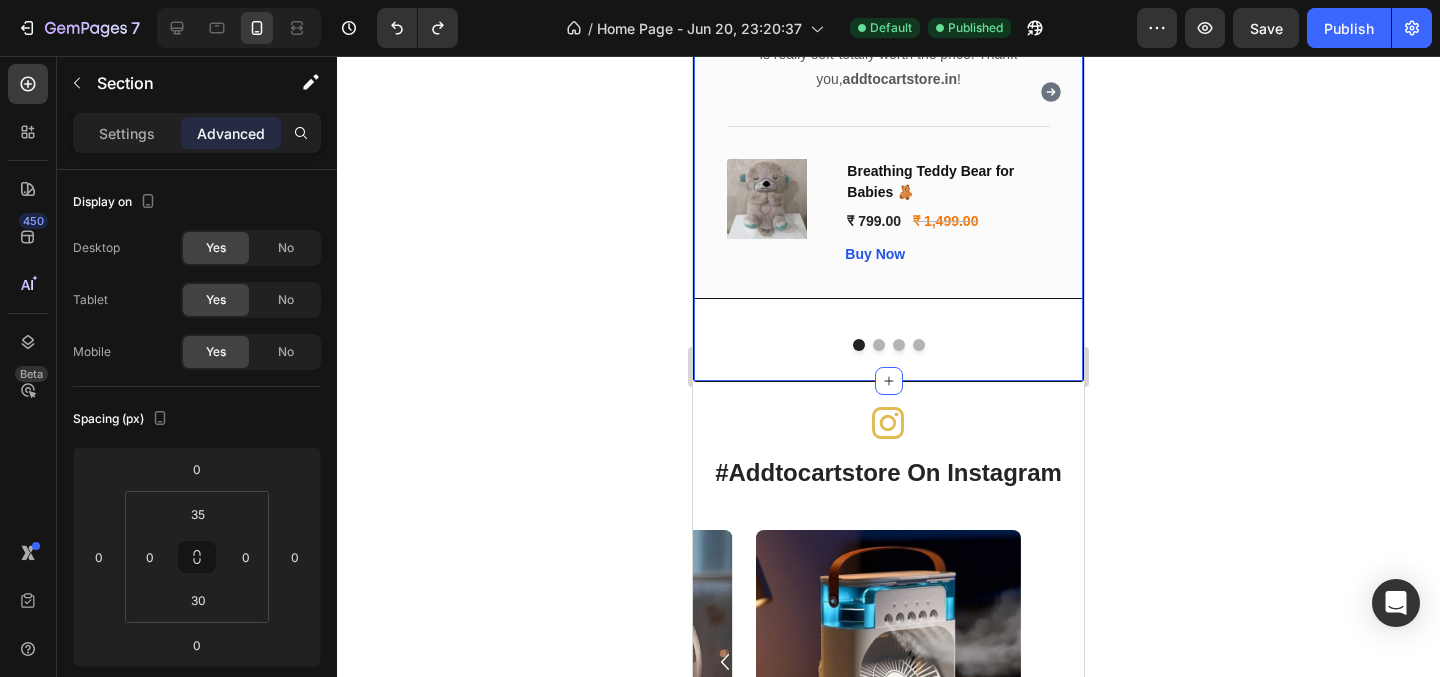 click on "Icon
Icon
Icon
Icon
Icon Icon List 2000+ 5-Star Reviews Text Block What Our Customers Are Saying 💬 Heading
Image
Icon
Icon
Icon
Icon
Icon Row [FIRST] Text block Row Absolutely loved my order! Super happy with the purchase. The quality is top-notch and the product is really soft-totally worth the price. Thank you,  addtocartstore.in ! Text block                Title Line (P) Images & Gallery Breathing Teddy Bear for Babies 🧸 (P) Title ₹ 799.00 (P) Price (P) Price ₹ 1,499.00 (P) Price (P) Price Row Buy Now (P) Cart Button Product Row Image
Icon
Icon
Icon
Icon
Icon Row [FIRST] Text block Row Very happy with my purchase! The product looks exactly like the pictures 📸 and feels amazing 🤗. Great experience shopping on  addtocartstore.in Line" at bounding box center (888, 33) 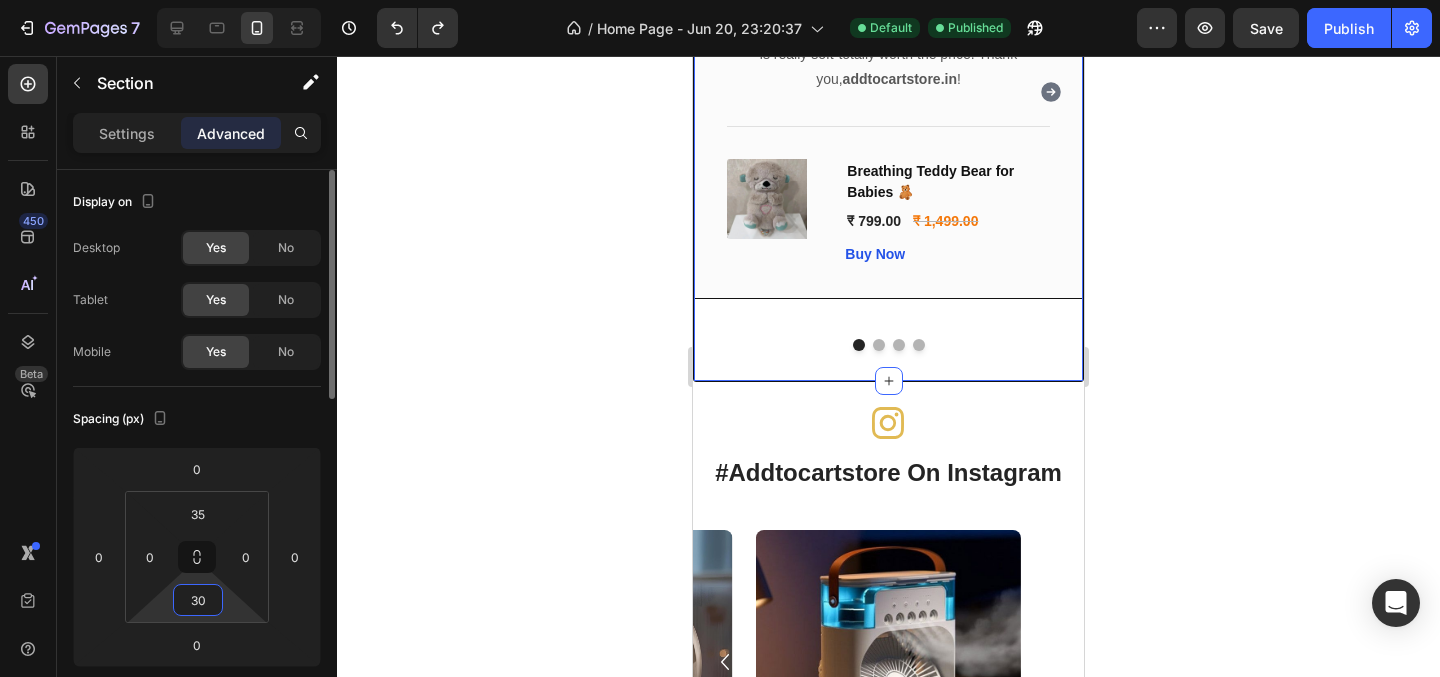 click on "30" at bounding box center (198, 600) 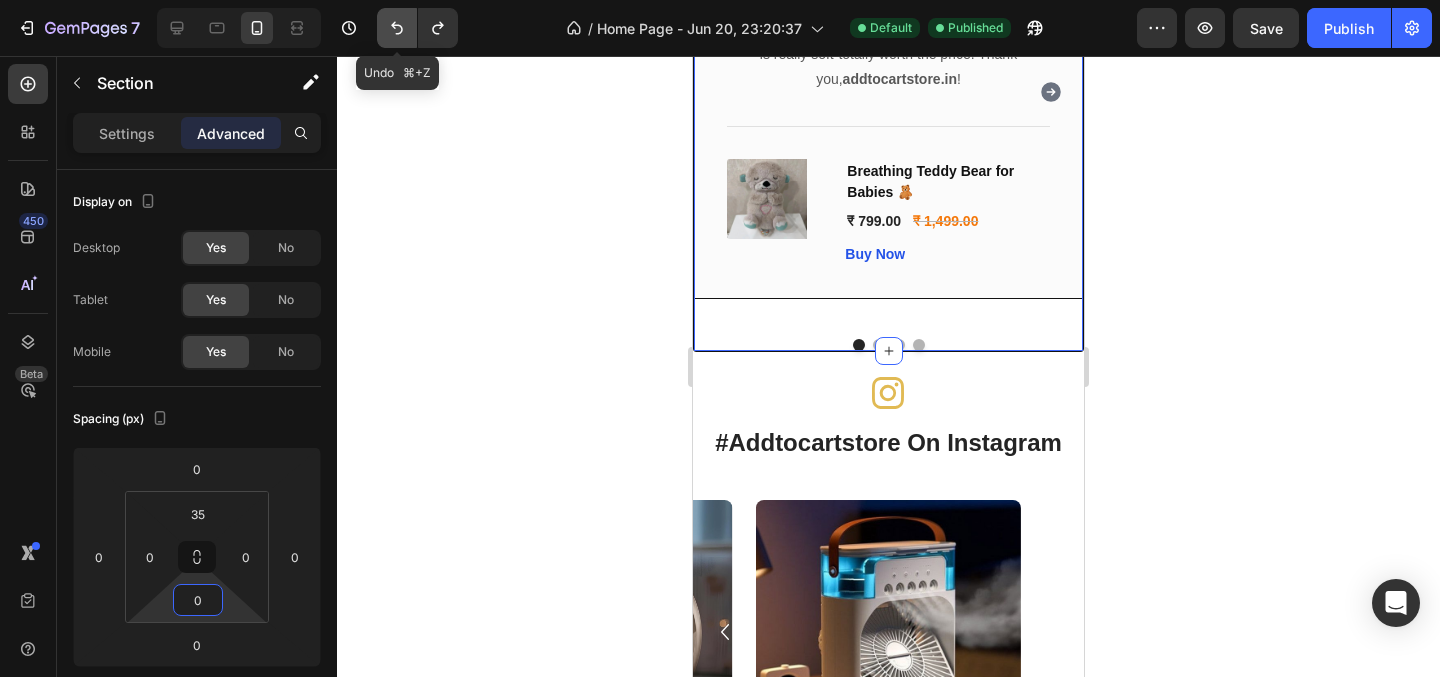 click 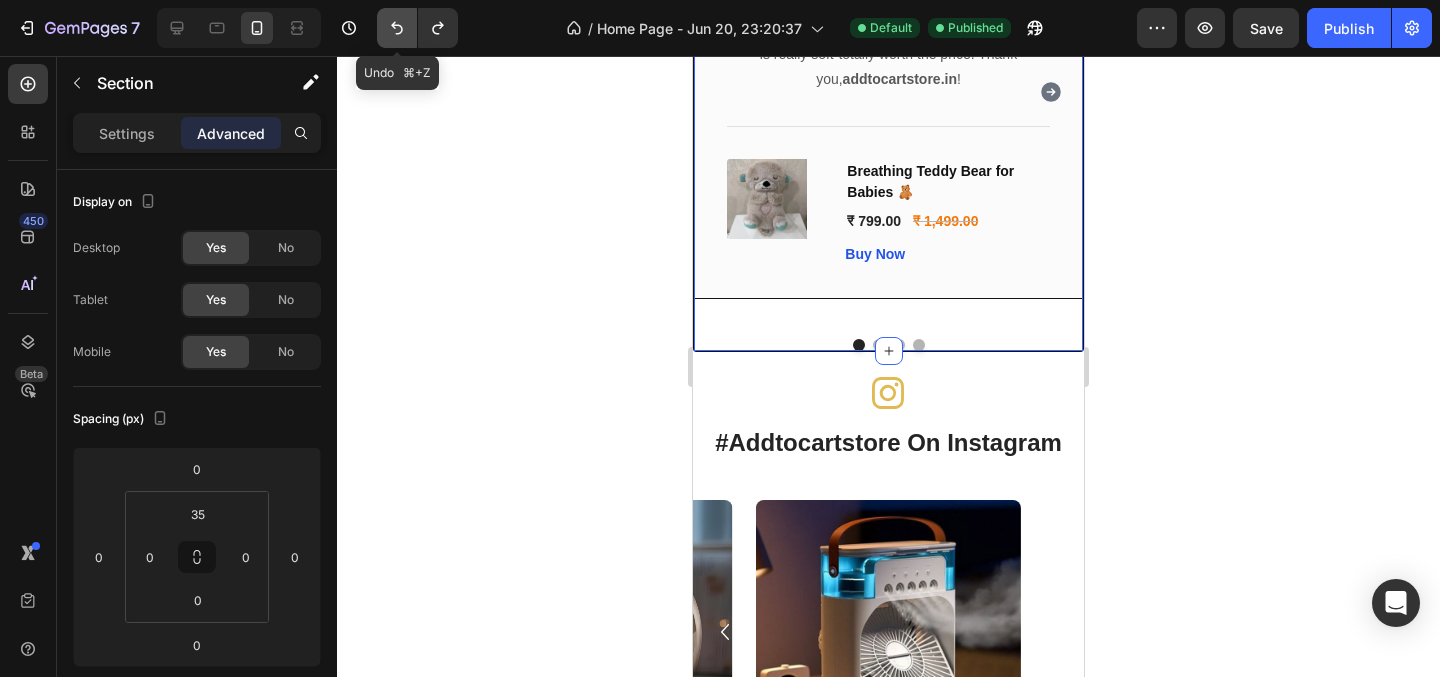click 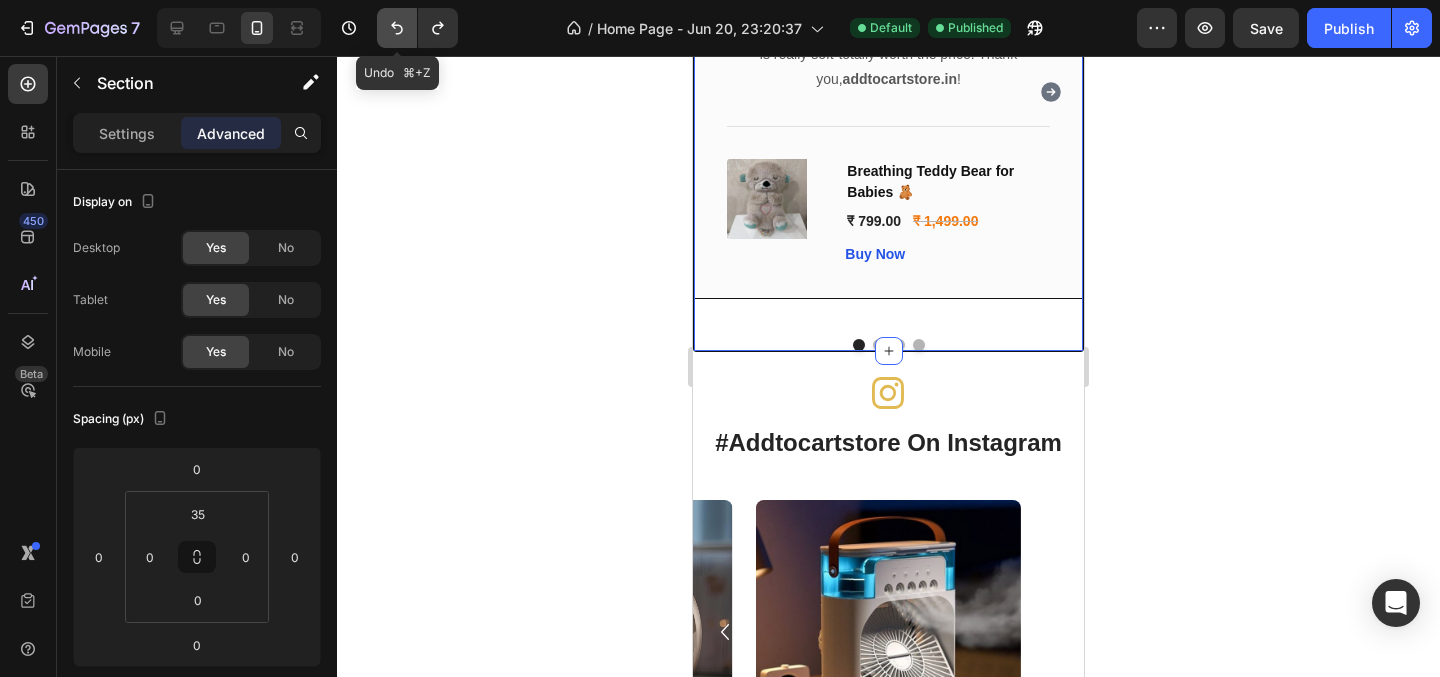 type on "30" 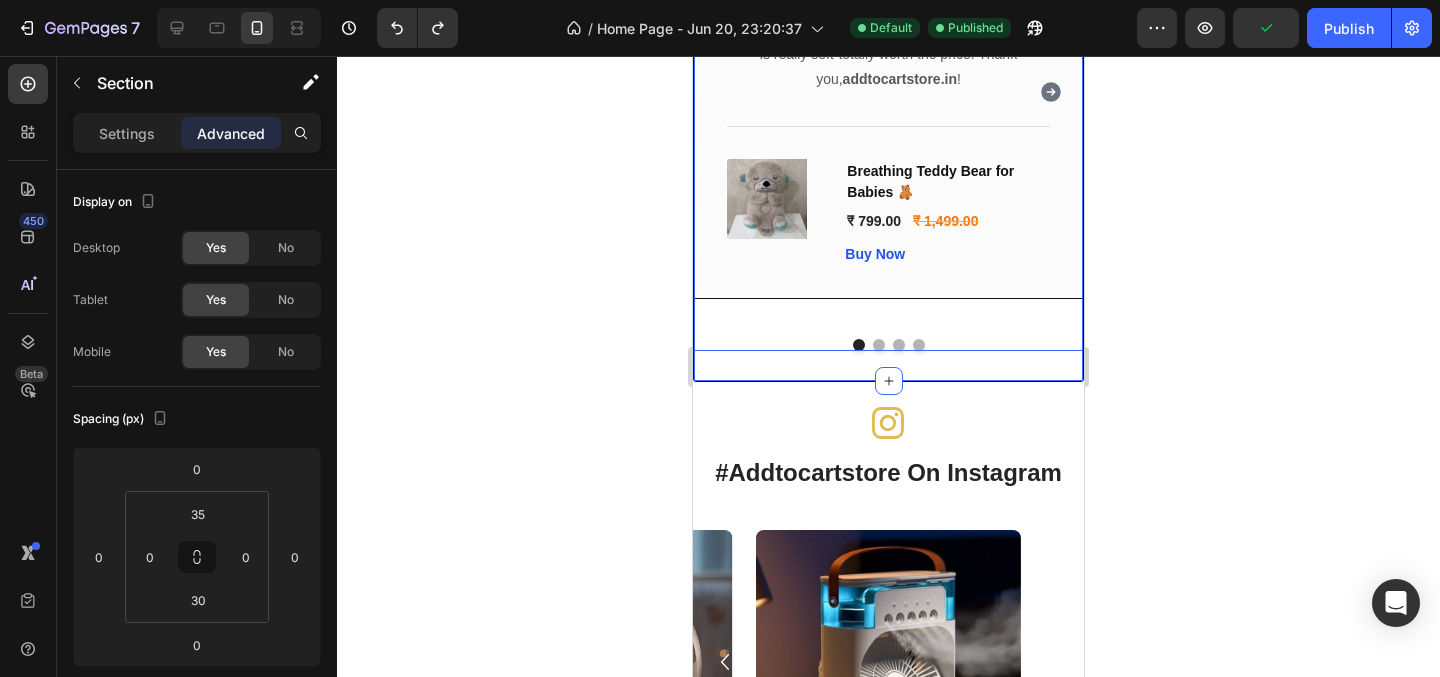 click on "Image
Icon
Icon
Icon
Icon
Icon Row [FIRST] Text block Row Absolutely loved my order! Super happy with the purchase. The quality is top-notch and the product is really soft-totally worth the price. Thank you,  addtocartstore.in ! Text block                Title Line (P) Images & Gallery Breathing Teddy Bear for Babies 🧸 (P) Title ₹ 799.00 (P) Price (P) Price ₹ 1,499.00 (P) Price (P) Price Row Buy Now (P) Cart Button Product Row" at bounding box center [888, 92] 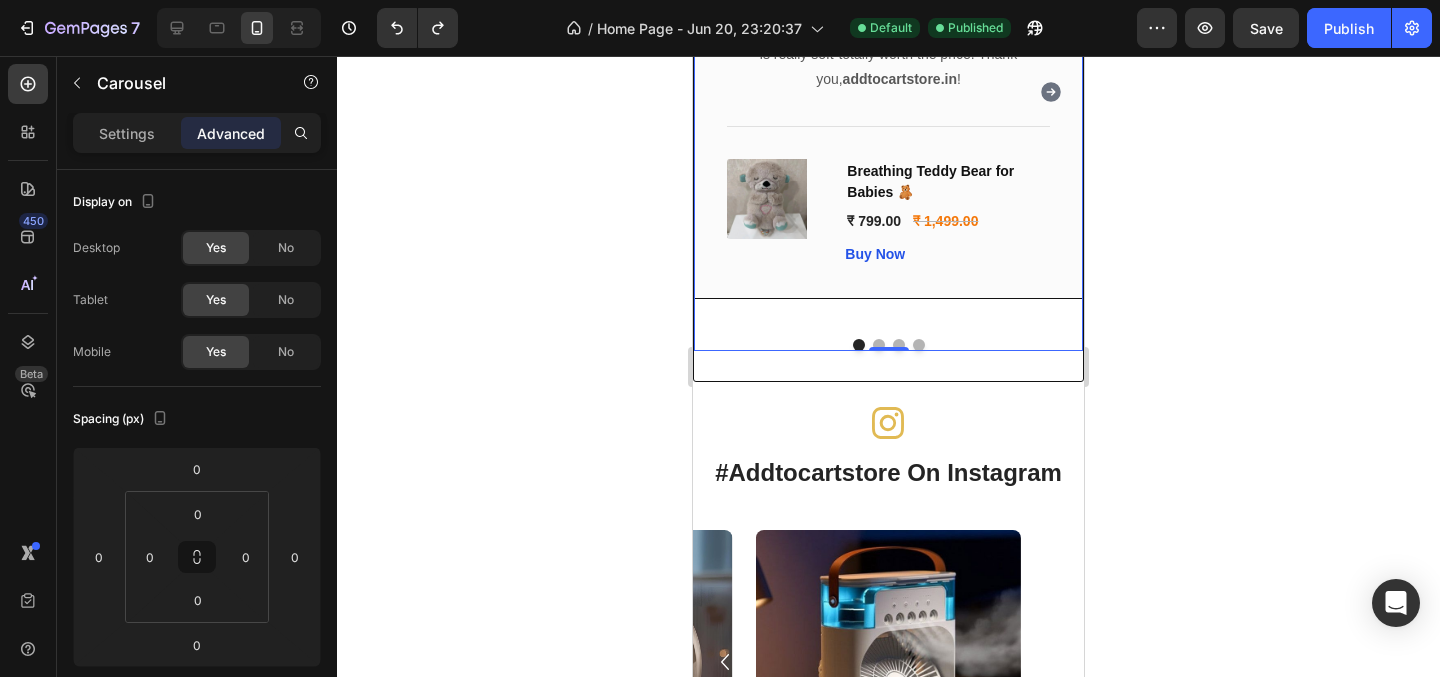 click at bounding box center [888, 345] 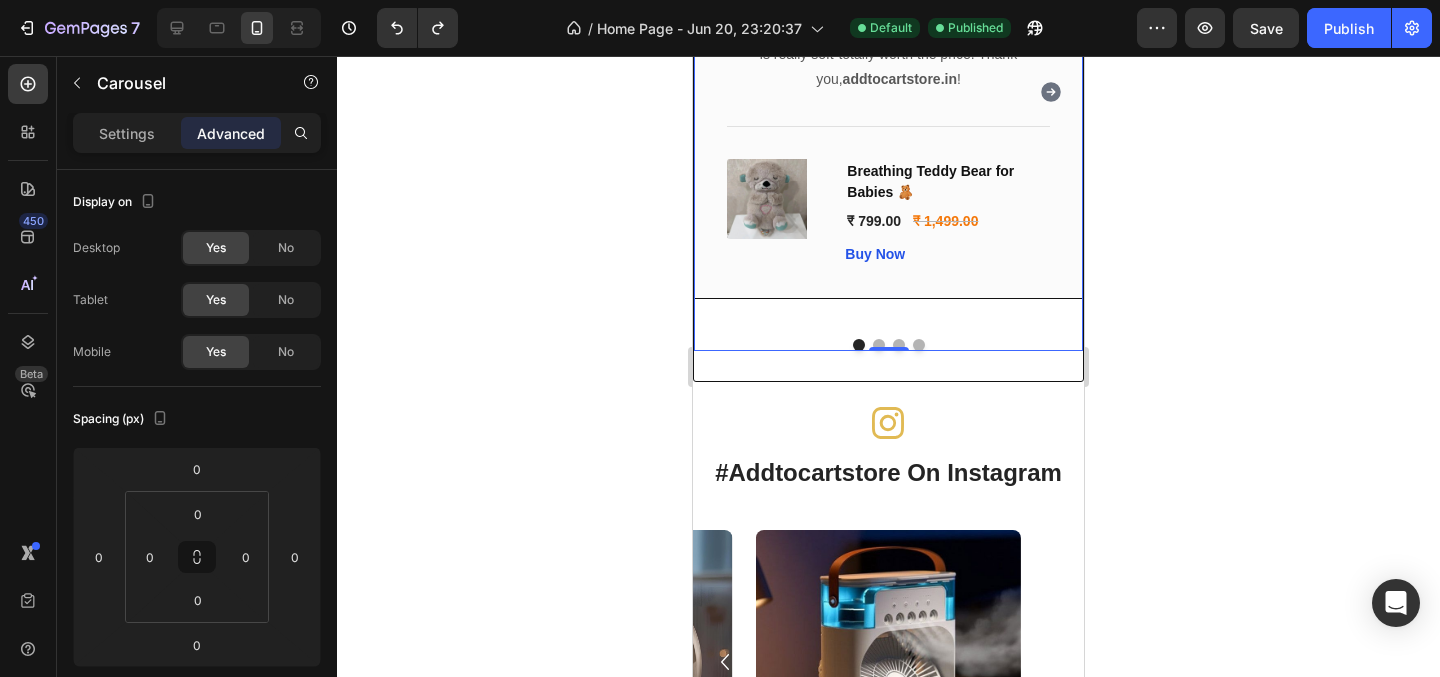 click on "Icon
Icon
Icon
Icon
Icon Icon List 2000+ 5-Star Reviews Text Block What Our Customers Are Saying 💬 Heading
Image
Icon
Icon
Icon
Icon
Icon Row [FIRST] Text block Row Absolutely loved my order! Super happy with the purchase. The quality is top-notch and the product is really soft-totally worth the price. Thank you,  addtocartstore.in ! Text block                Title Line (P) Images & Gallery Breathing Teddy Bear for Babies 🧸 (P) Title ₹ 799.00 (P) Price (P) Price ₹ 1,499.00 (P) Price (P) Price Row Buy Now (P) Cart Button Product Row Image
Icon
Icon
Icon
Icon
Icon Row [FIRST] Text block Row Very happy with my purchase! The product looks exactly like the pictures 📸 and feels amazing 🤗. Great experience shopping on  addtocartstore.in Line" at bounding box center [888, 33] 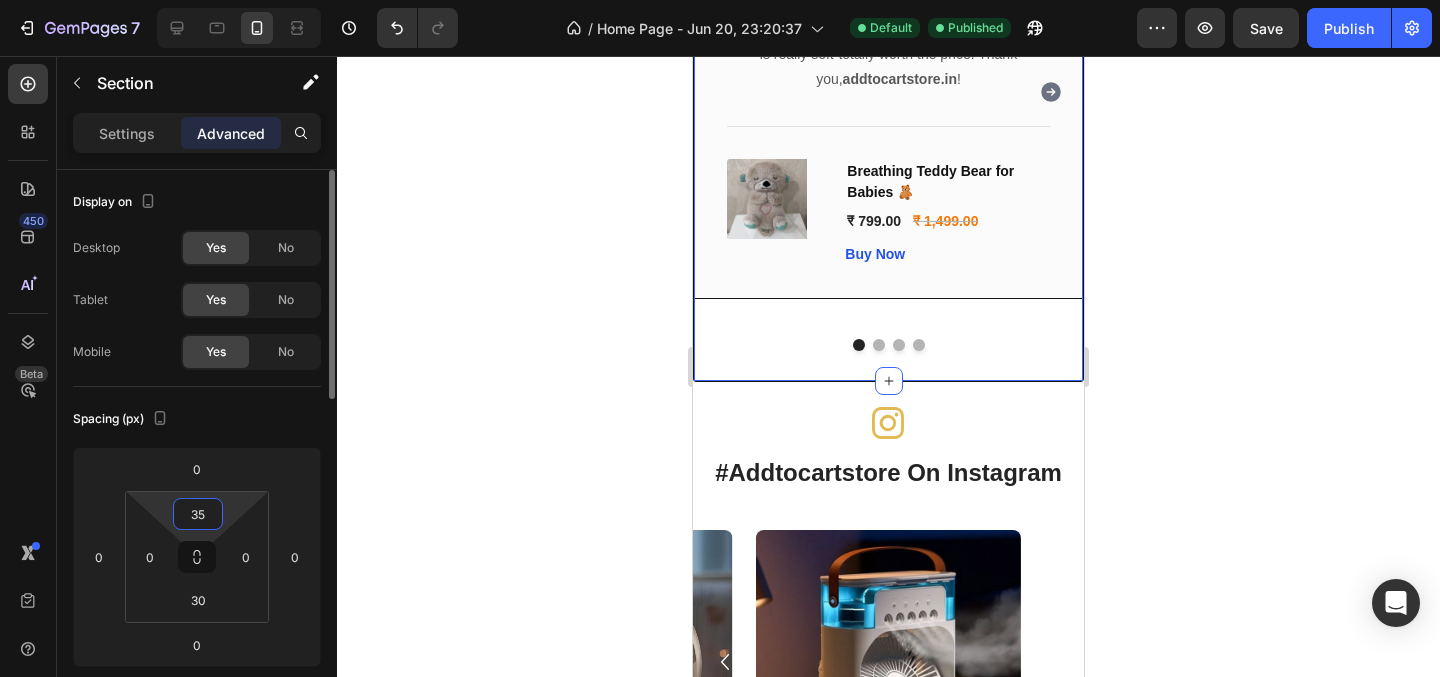 click on "35" at bounding box center (198, 514) 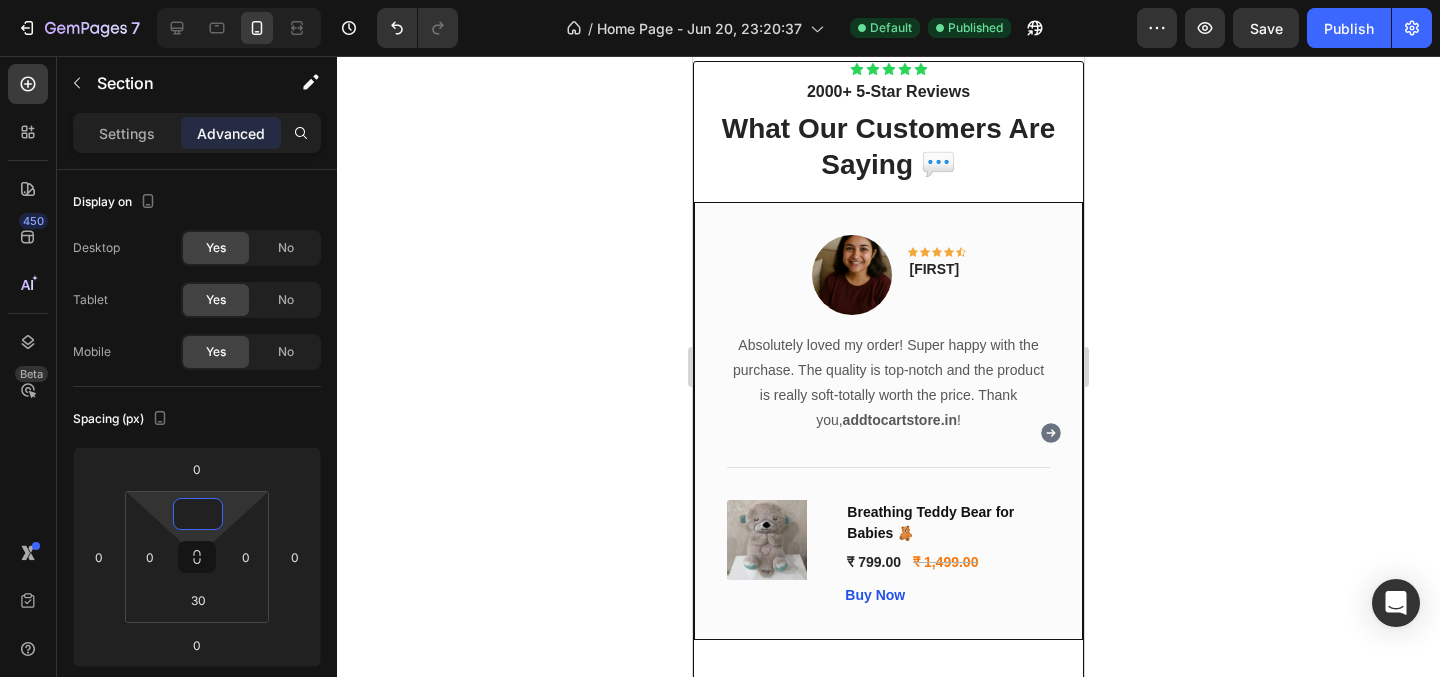 scroll, scrollTop: 1953, scrollLeft: 0, axis: vertical 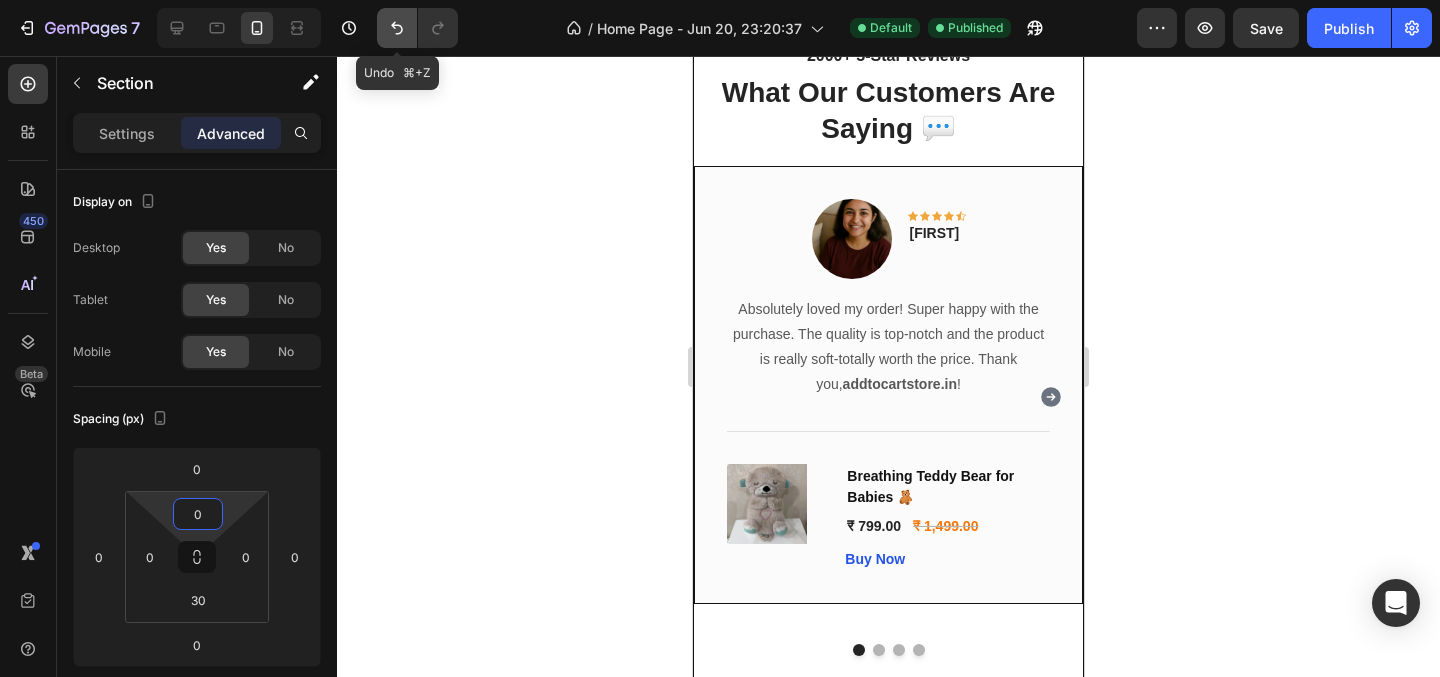 click 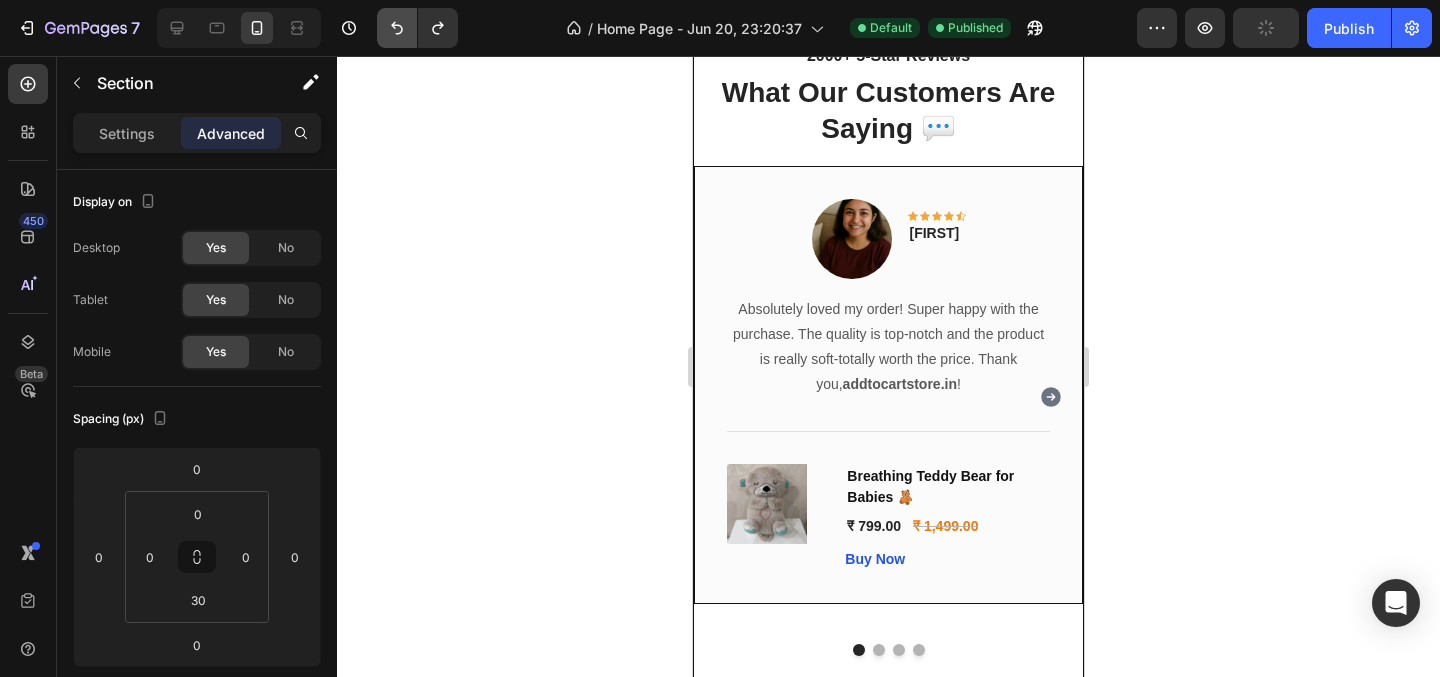 click 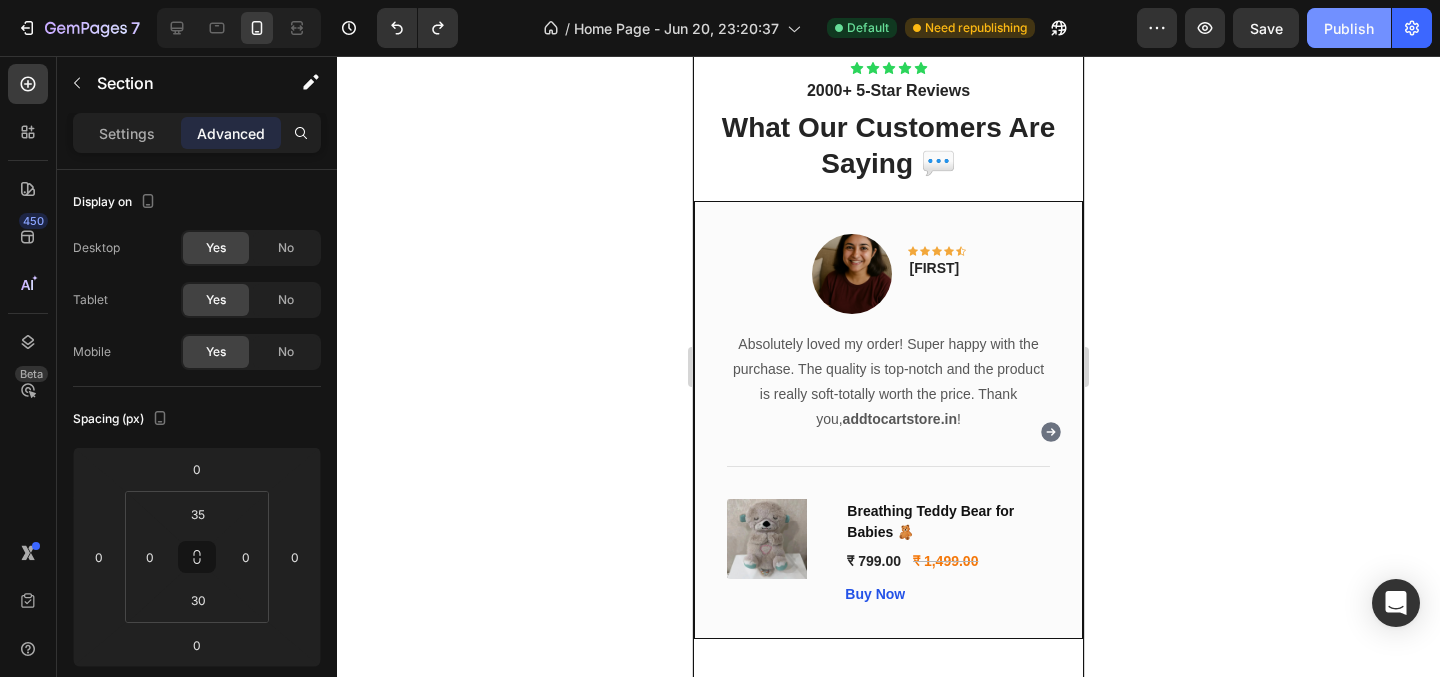 click on "Publish" at bounding box center (1349, 28) 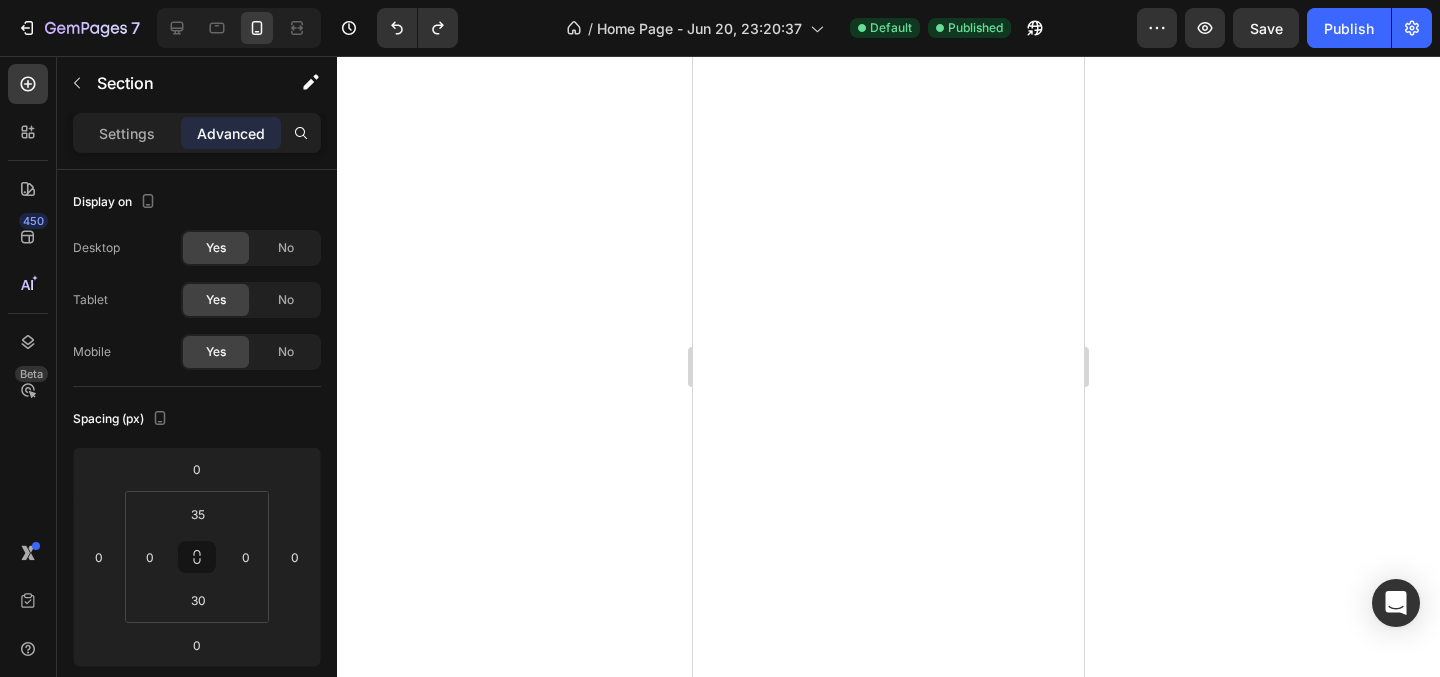 scroll, scrollTop: 0, scrollLeft: 0, axis: both 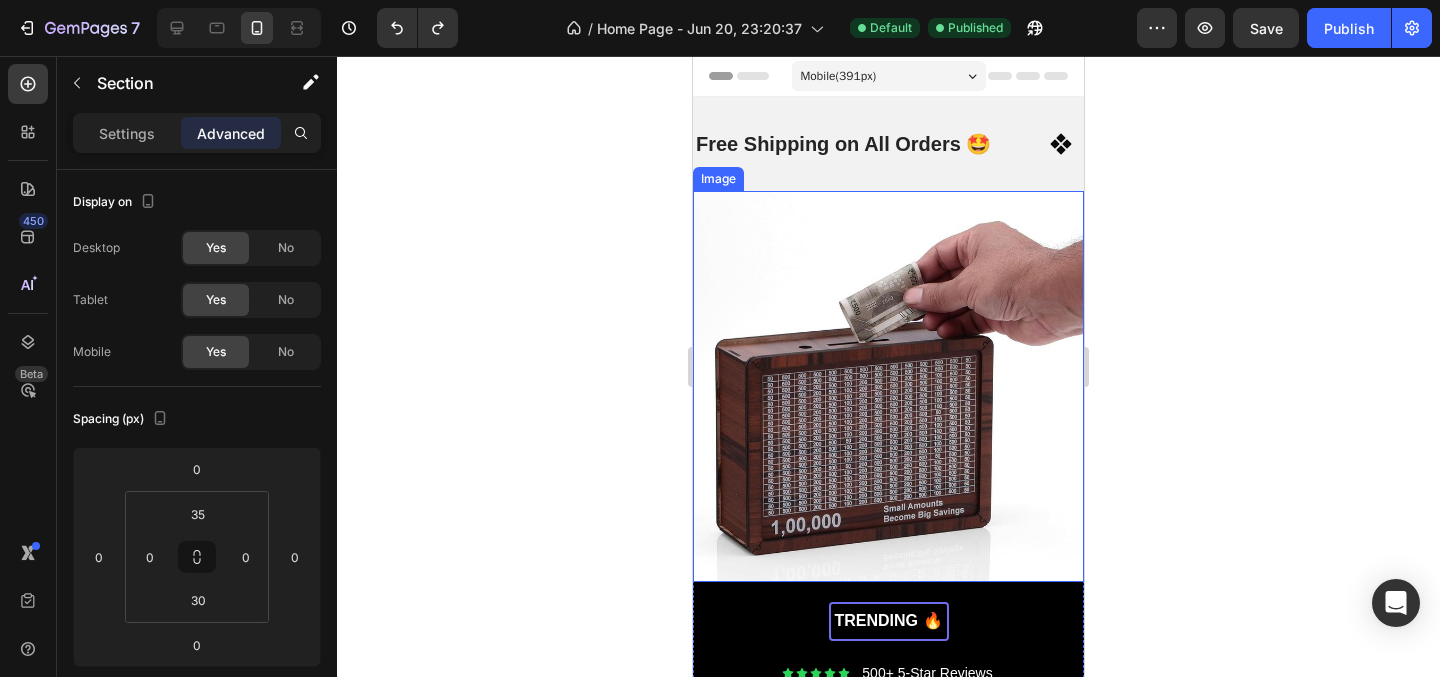 click at bounding box center [888, 386] 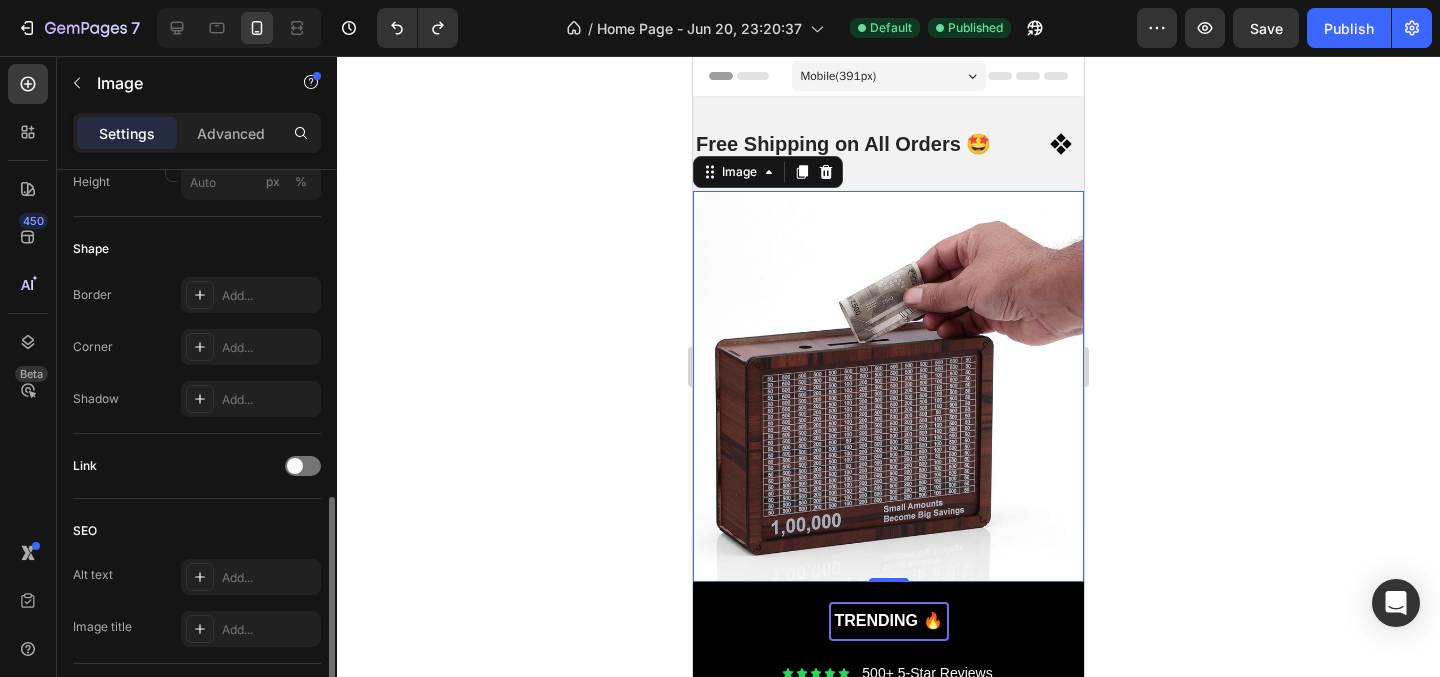 scroll, scrollTop: 745, scrollLeft: 0, axis: vertical 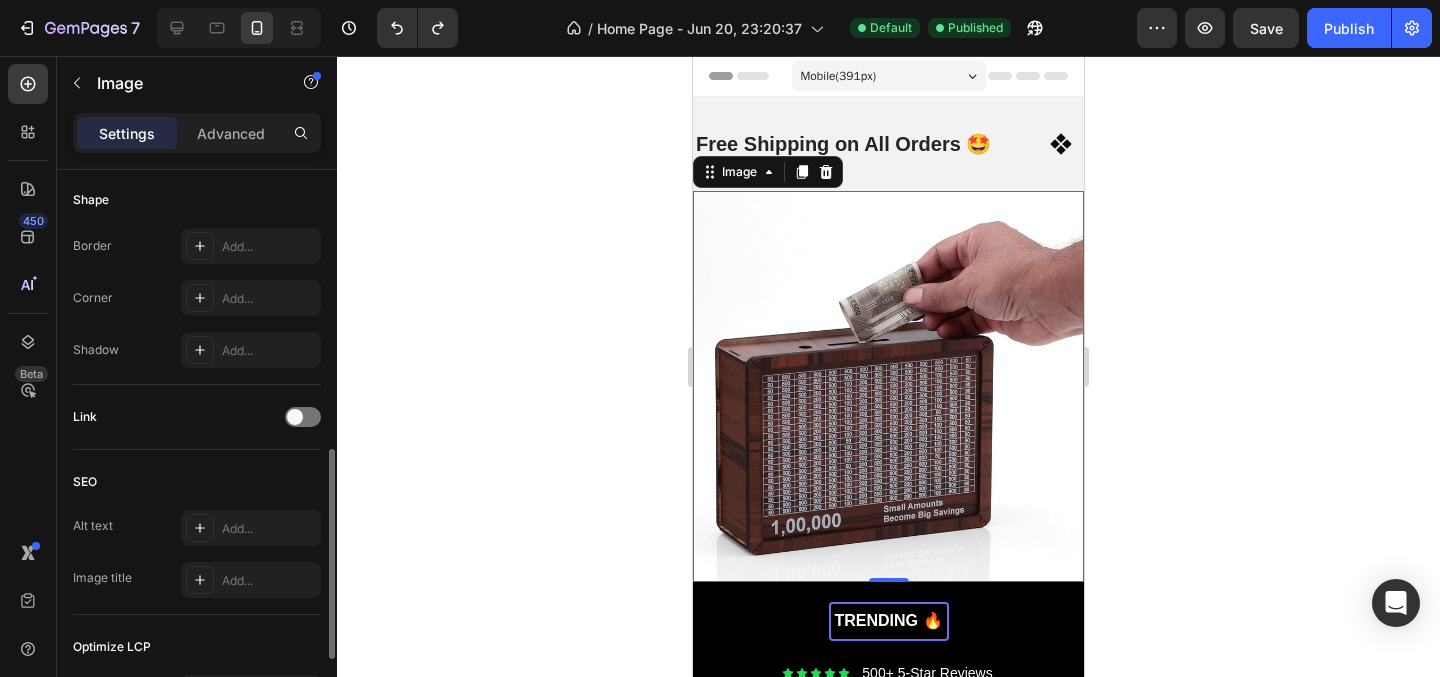 click on "Link" at bounding box center [197, 417] 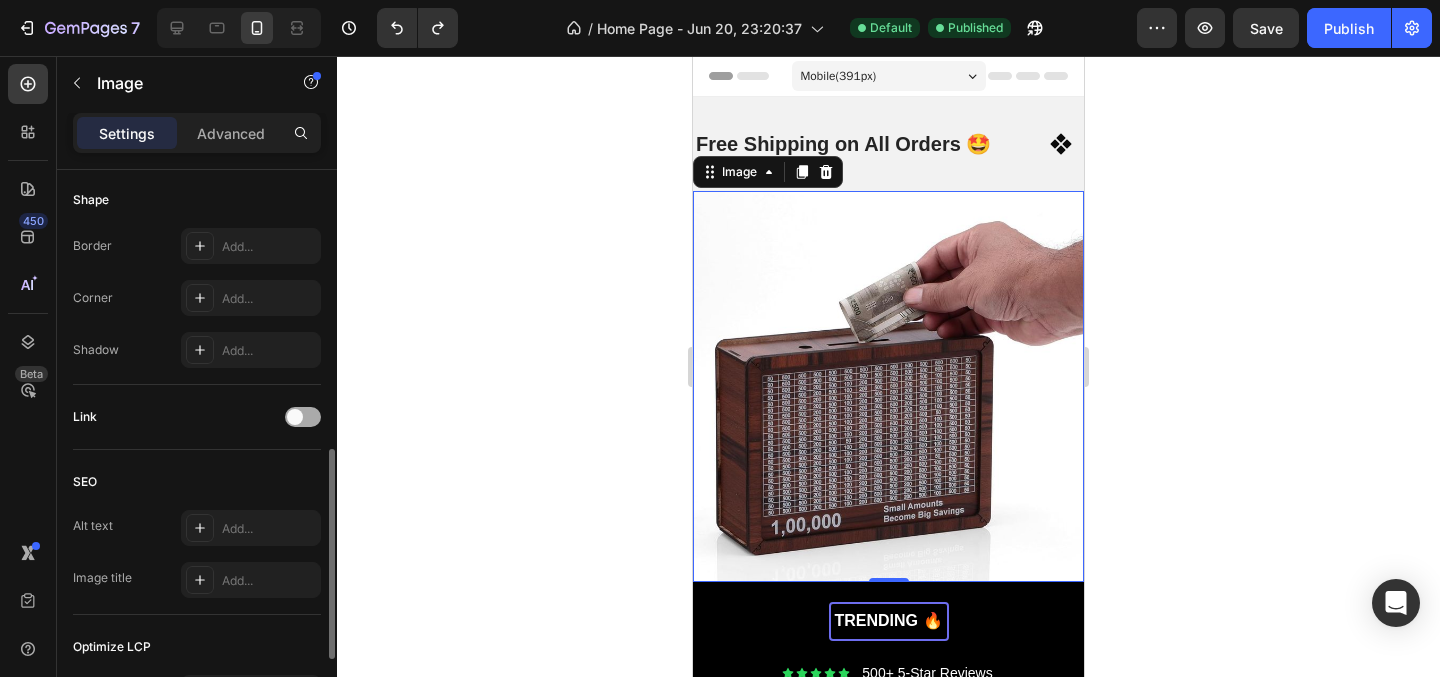 click at bounding box center [303, 417] 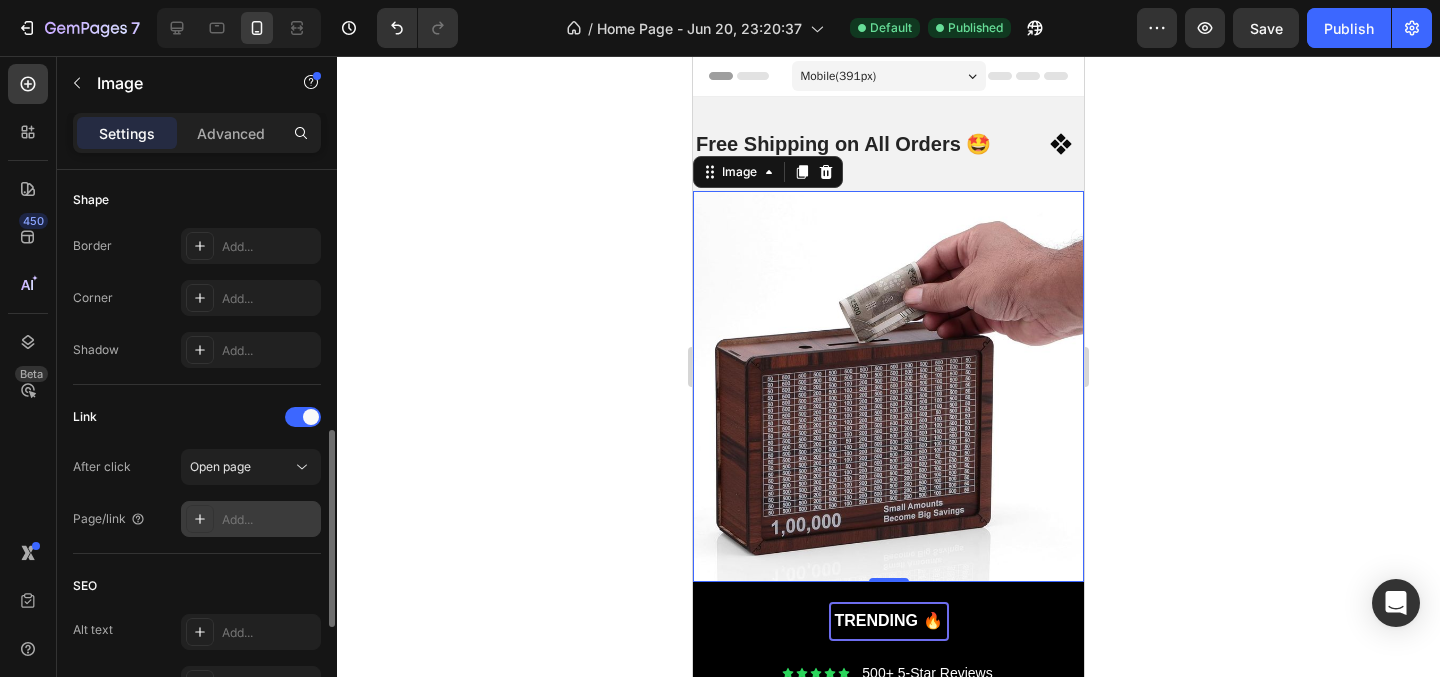 click on "Add..." at bounding box center [251, 519] 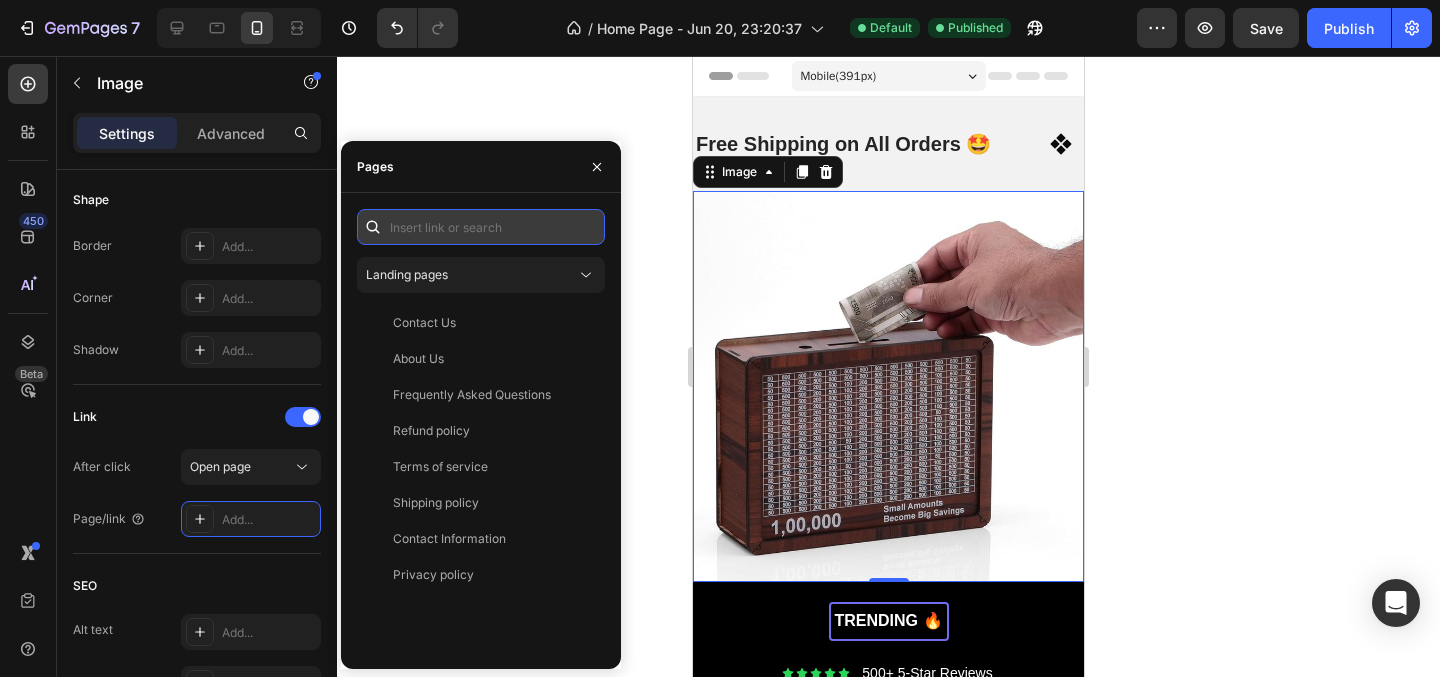 click at bounding box center [481, 227] 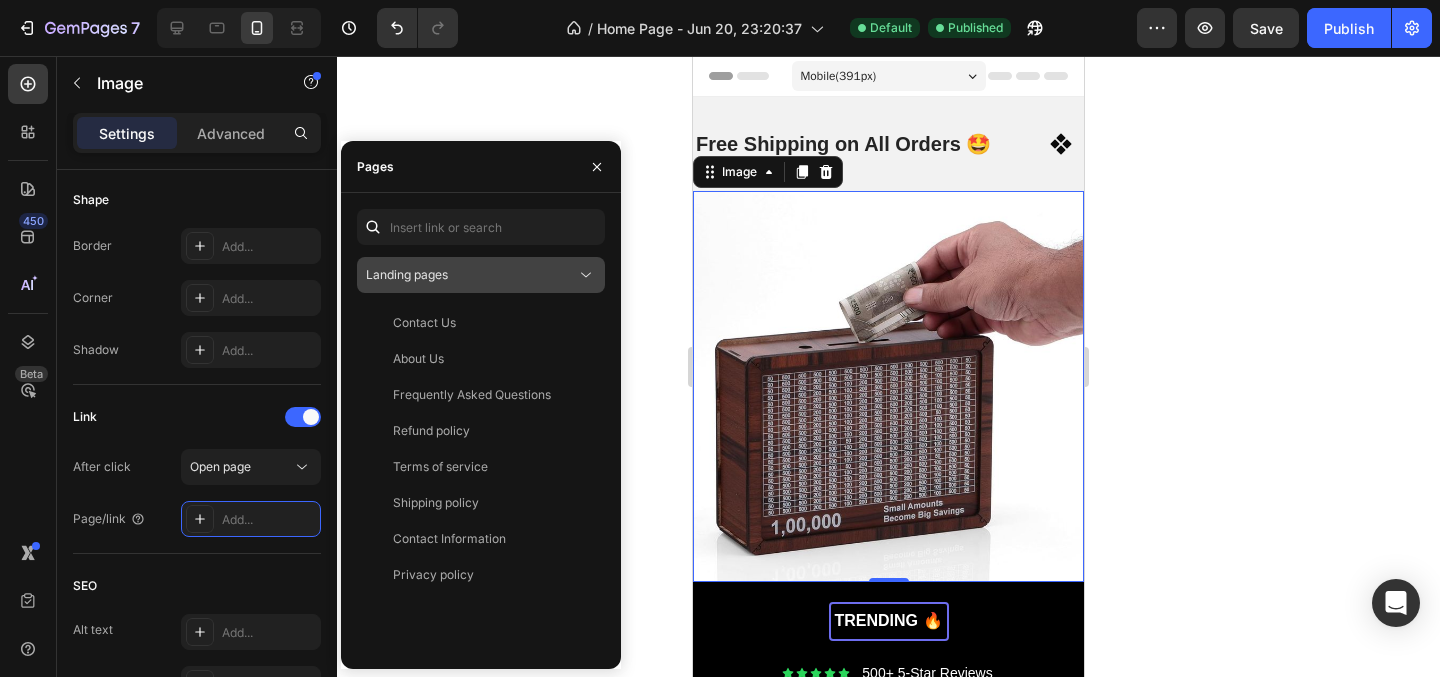 click on "Landing pages" at bounding box center (407, 274) 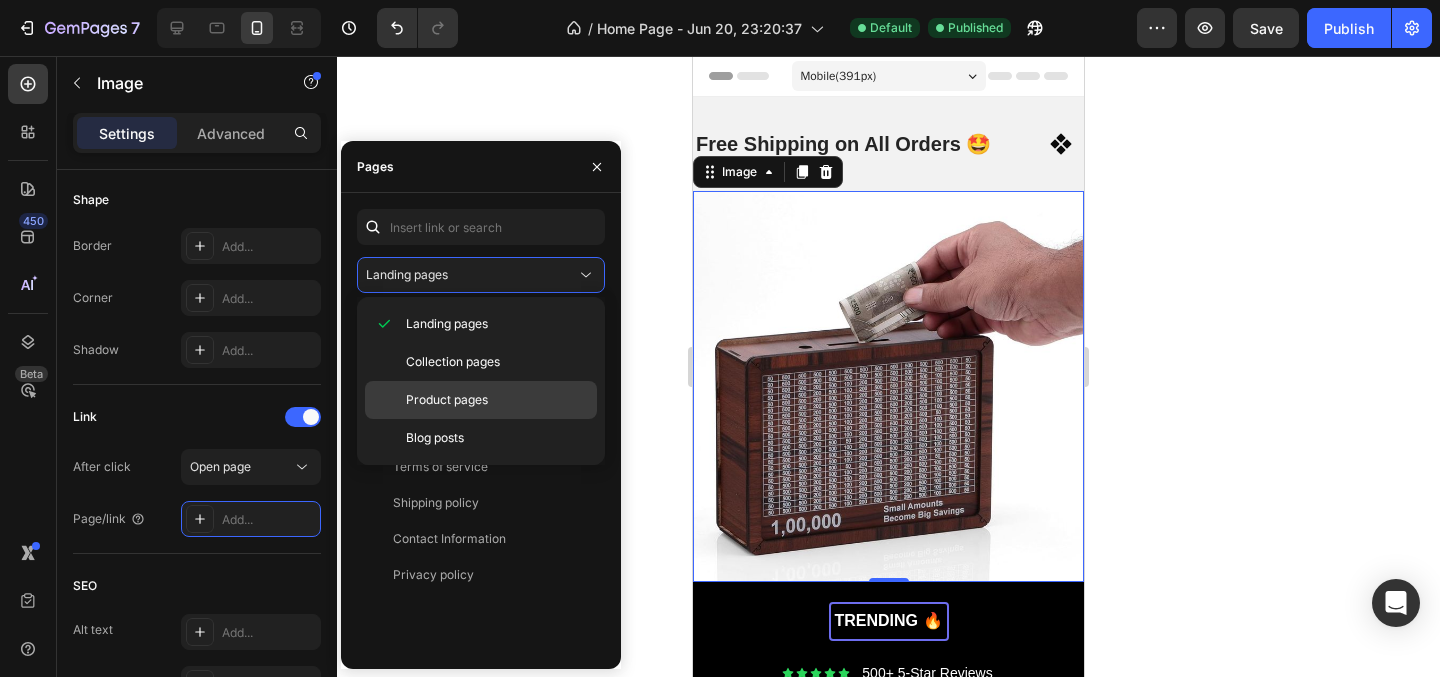 click on "Product pages" at bounding box center (447, 400) 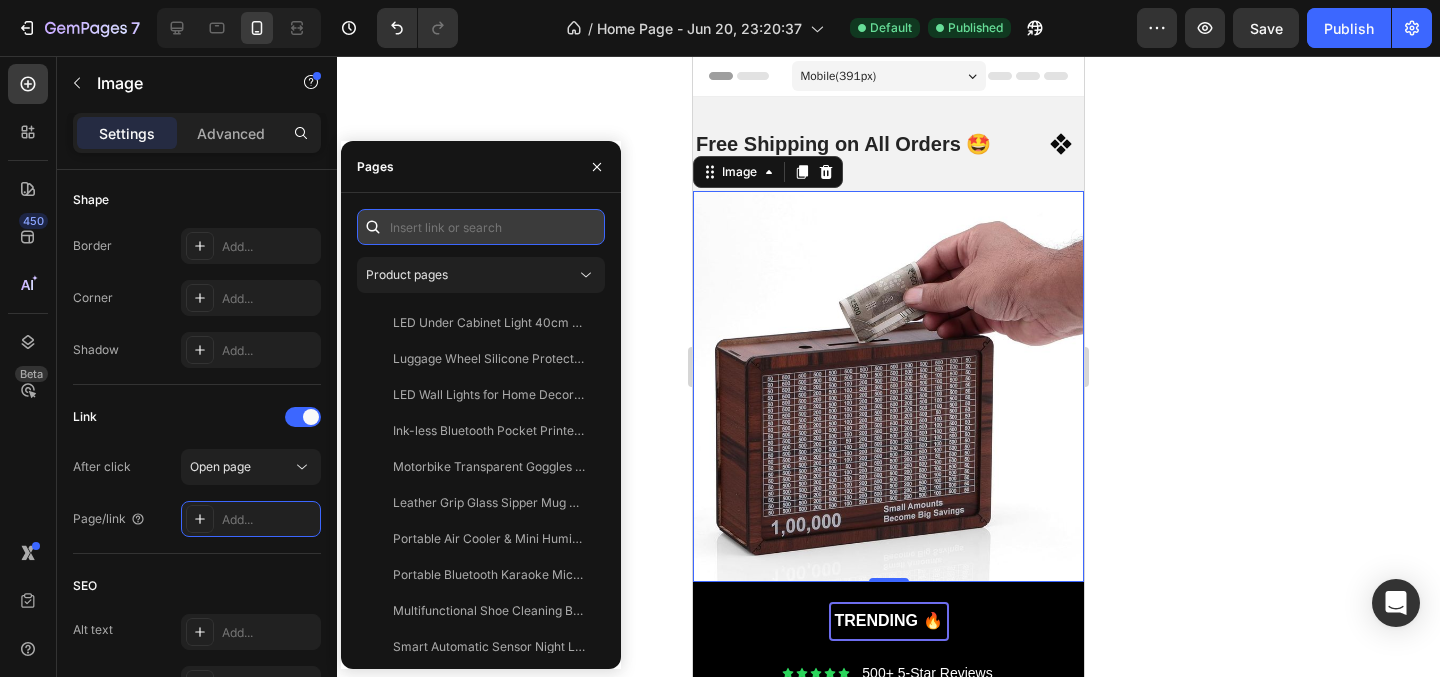 click at bounding box center (481, 227) 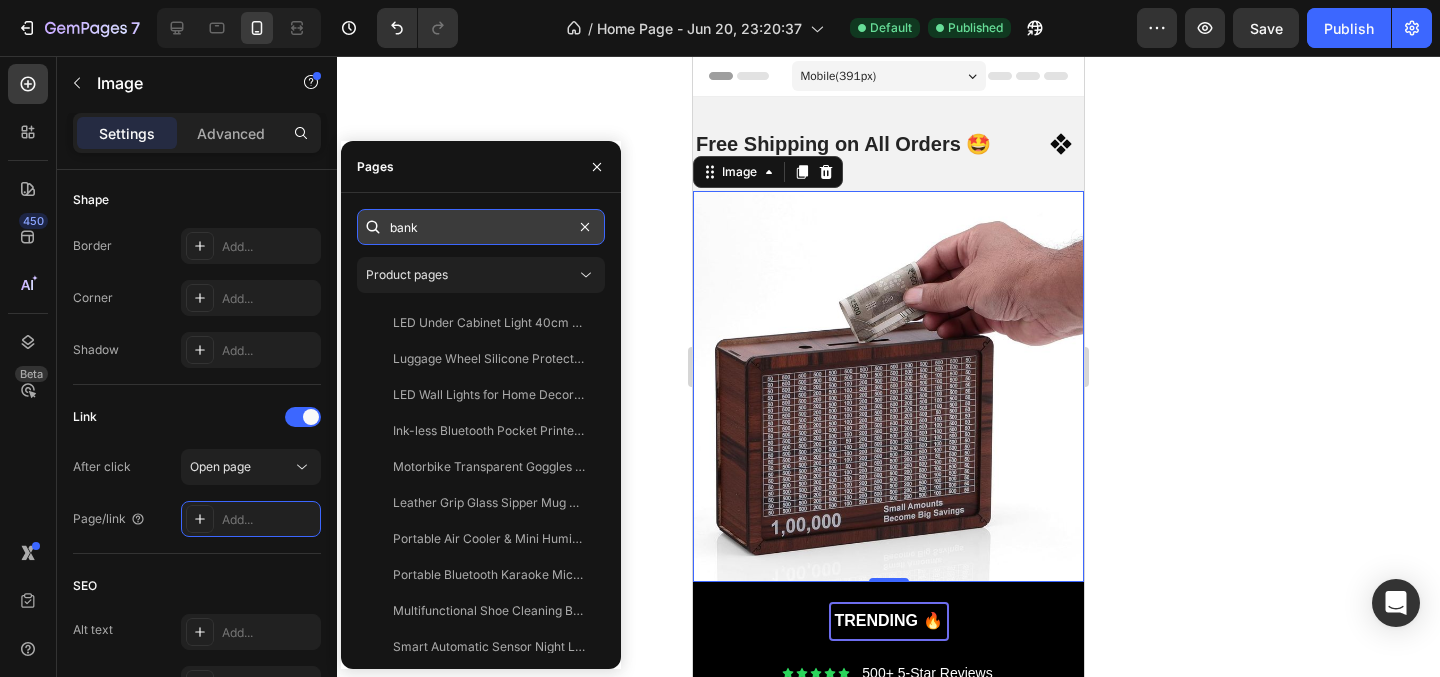 type on "bank" 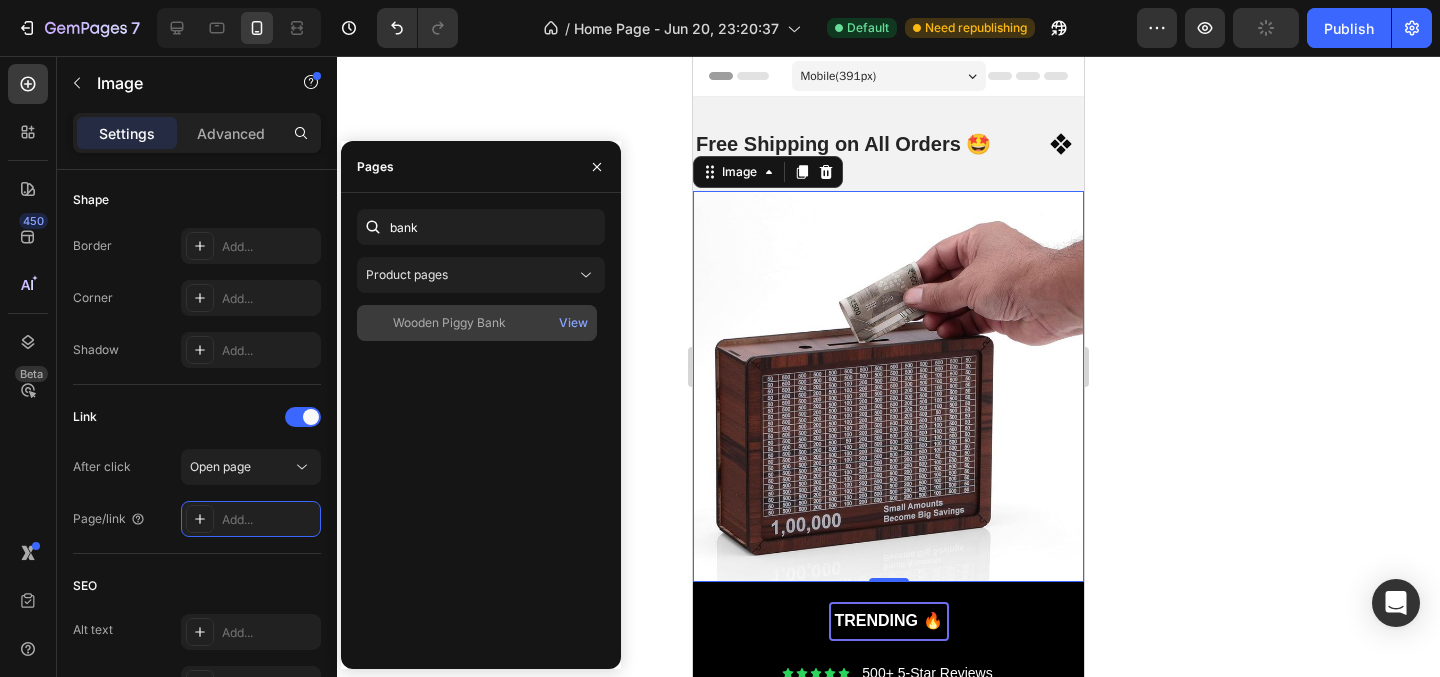 click on "Wooden Piggy Bank   View" 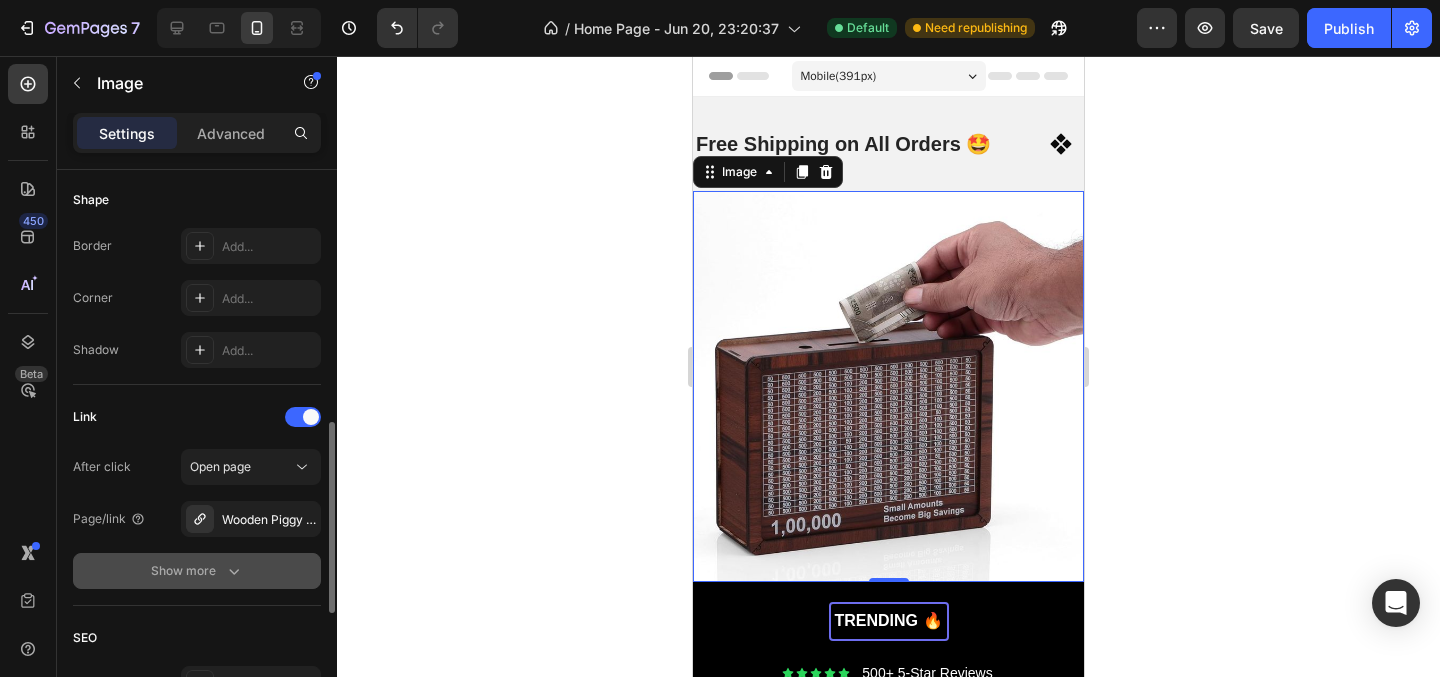 click on "Show more" at bounding box center (197, 571) 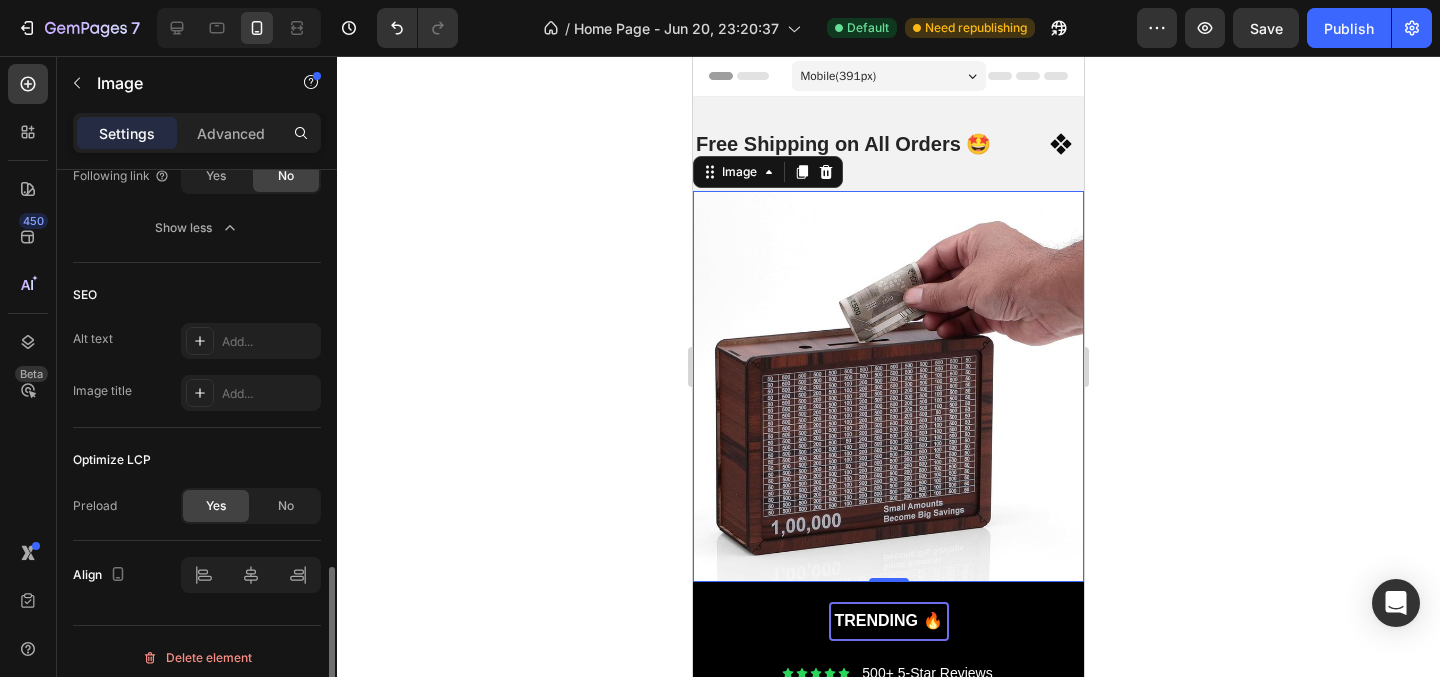 scroll, scrollTop: 1204, scrollLeft: 0, axis: vertical 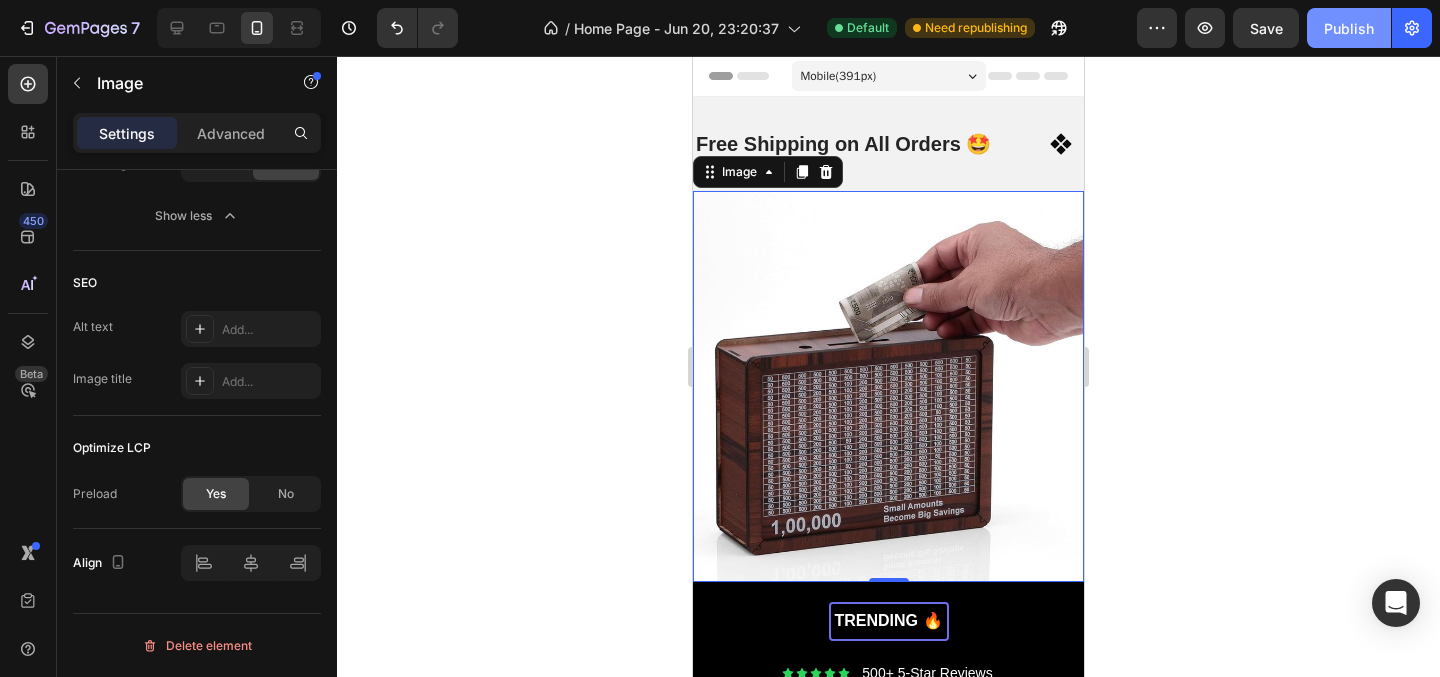 click on "Publish" at bounding box center [1349, 28] 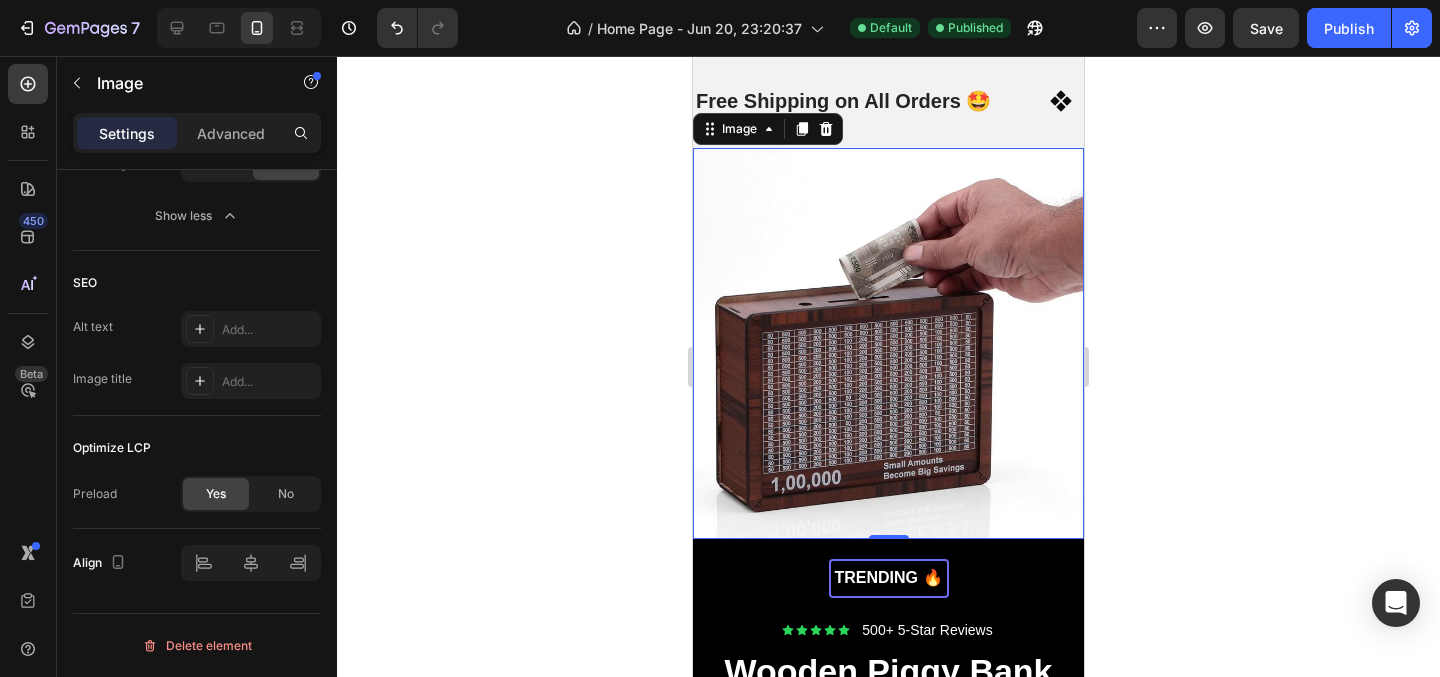 scroll, scrollTop: 0, scrollLeft: 0, axis: both 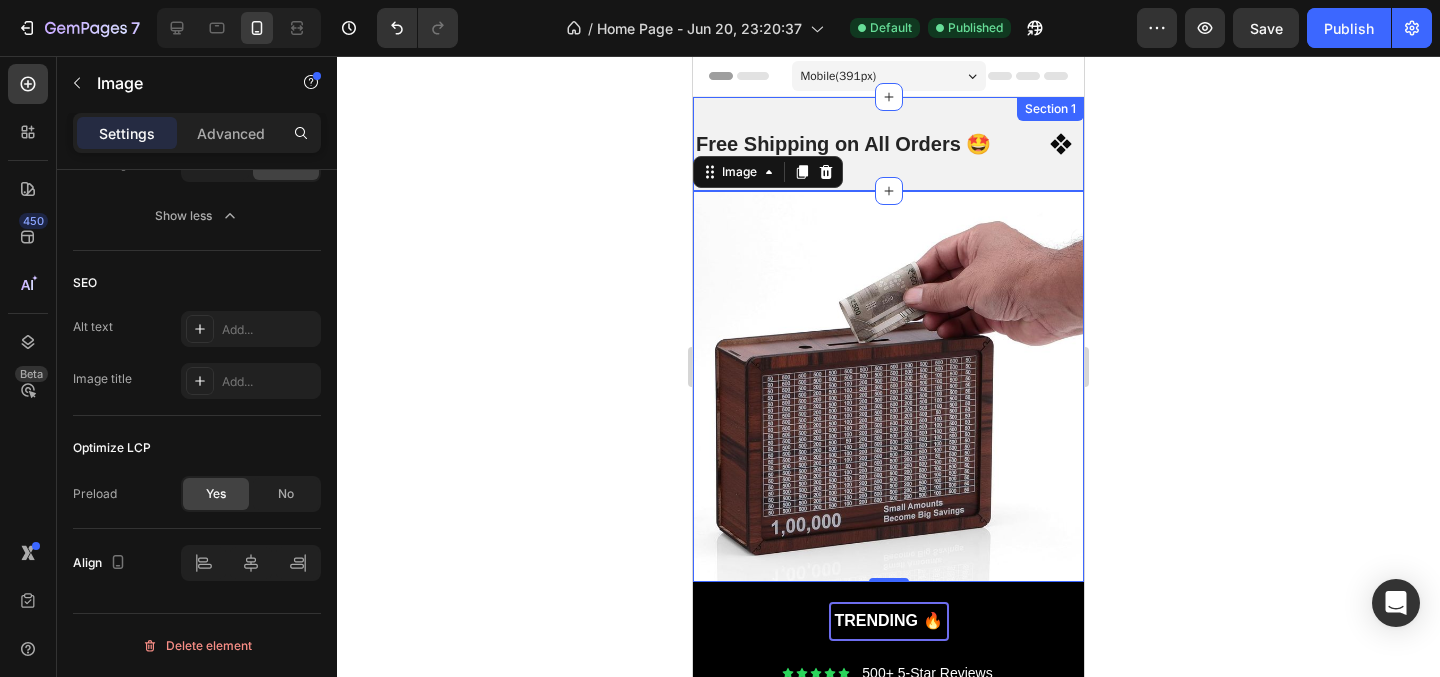click on "Free Shipping on All Orders 🤩 Text
Easy Returns 😊 Text
Limited-Time Flash Sales ⌛  Text
Free Shipping on All Orders 🤩 Text
Easy Returns 😊 Text
Limited-Time Flash Sales ⌛  Text
Marquee Section 1" at bounding box center [888, 144] 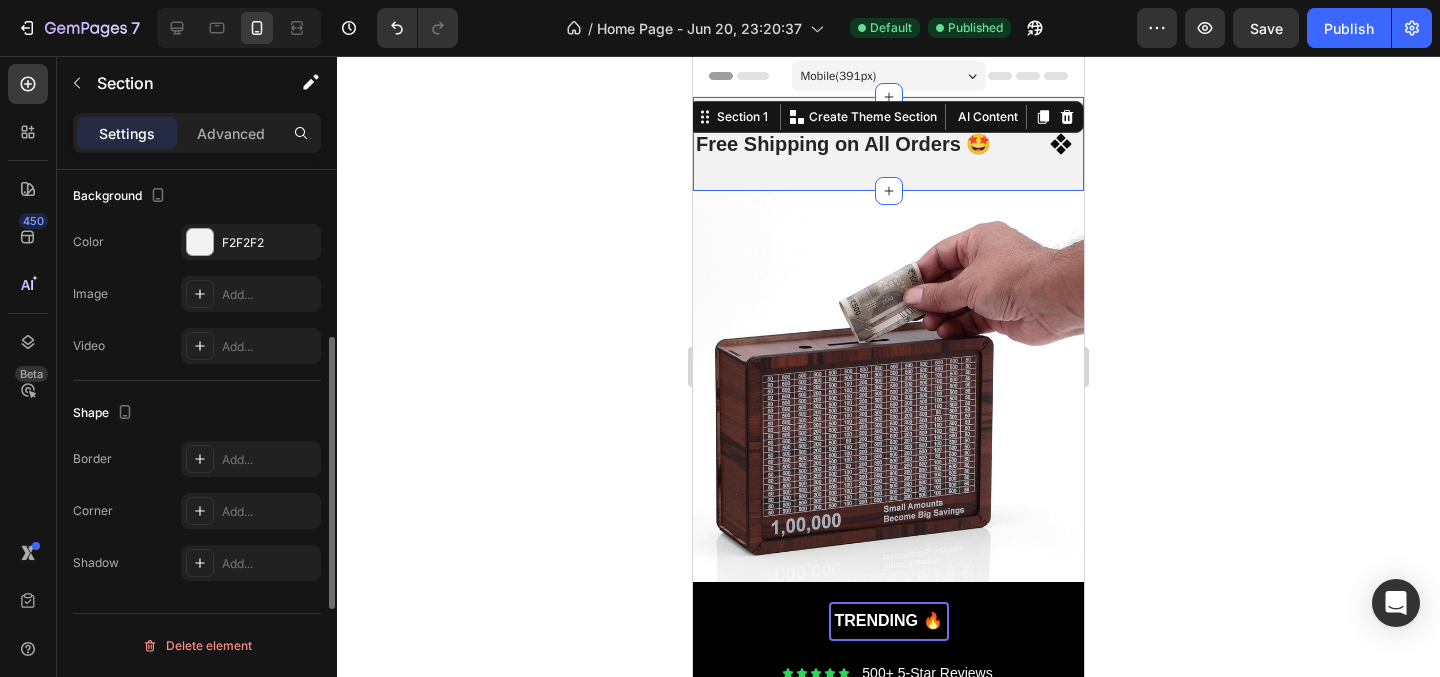 scroll, scrollTop: 0, scrollLeft: 0, axis: both 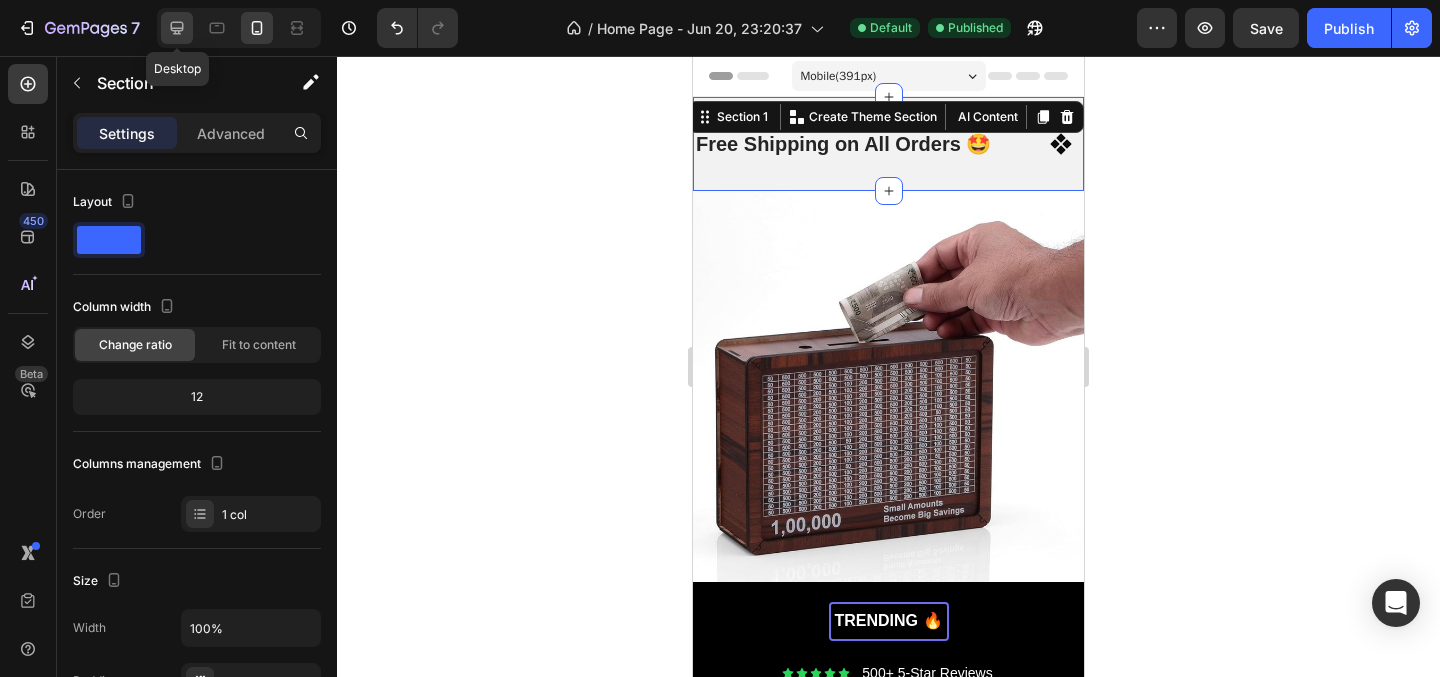 click 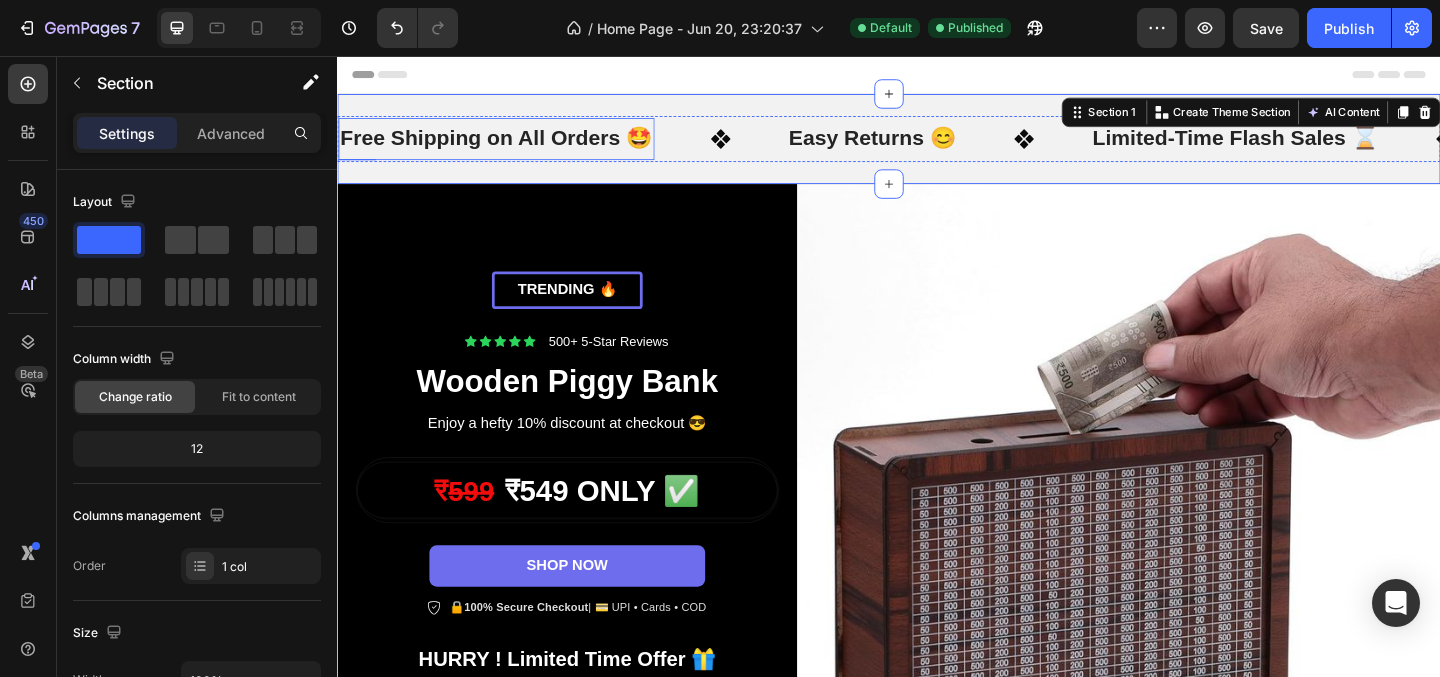 click on "Free Shipping on All Orders 🤩 Text
Easy Returns 😊 Text
Limited-Time Flash Sales ⌛  Text" at bounding box center [976, 146] 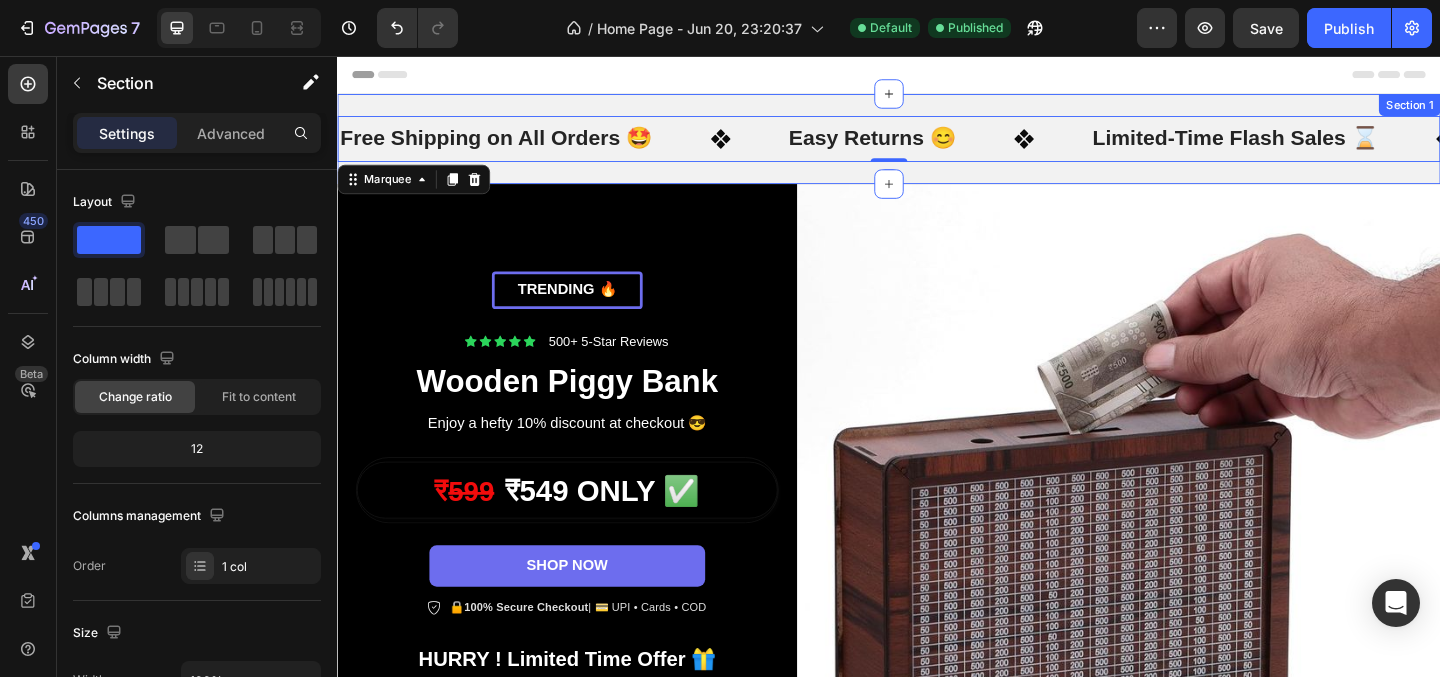 click on "Free Shipping on All Orders 🤩 Text
Easy Returns 😊 Text
Limited-Time Flash Sales ⌛  Text
Free Shipping on All Orders 🤩 Text
Easy Returns 😊 Text
Limited-Time Flash Sales ⌛  Text
Marquee   0 Section 1" at bounding box center [937, 146] 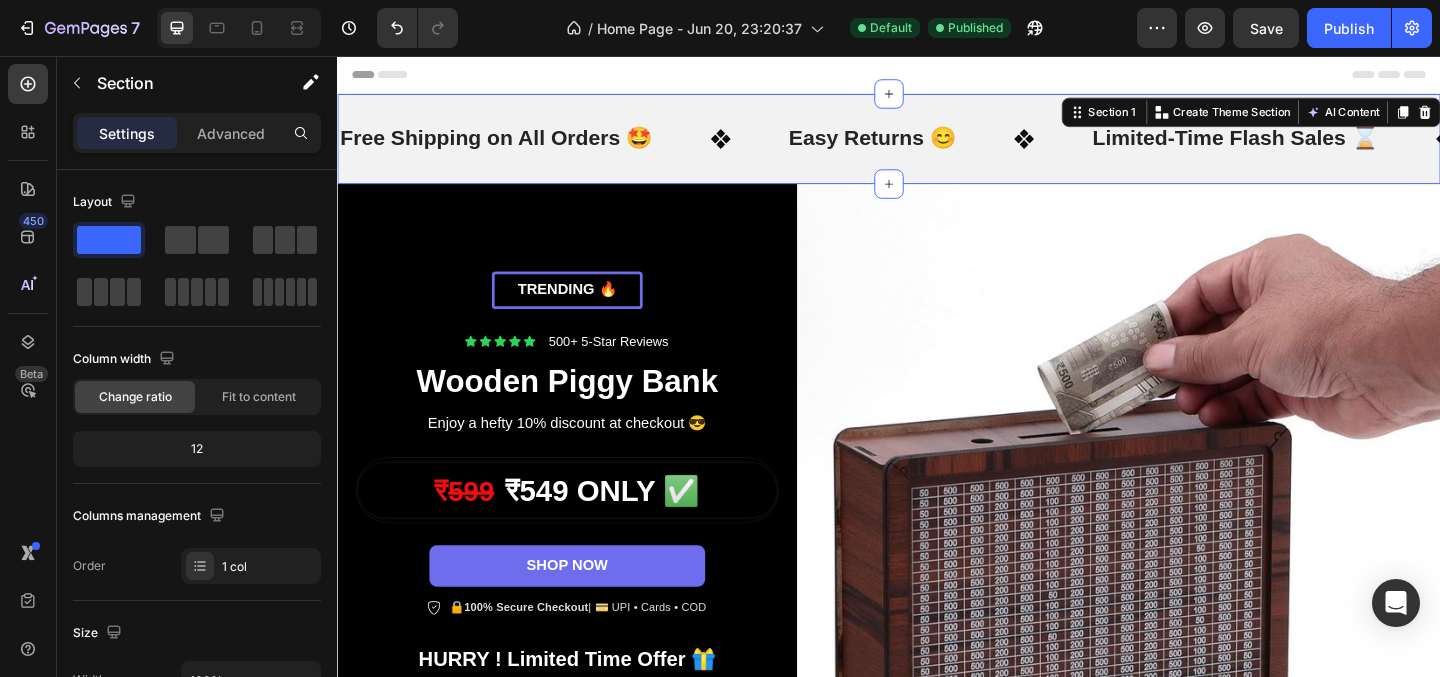 click on "Free Shipping on All Orders 🤩 Text
Easy Returns 😊 Text
Limited-Time Flash Sales ⌛  Text
Free Shipping on All Orders 🤩 Text
Easy Returns 😊 Text
Limited-Time Flash Sales ⌛  Text
Marquee Section 1   You can create reusable sections Create Theme Section AI Content Write with GemAI What would you like to describe here? Tone and Voice Persuasive Product Wooden Piggy Bank Show more Generate" at bounding box center [937, 146] 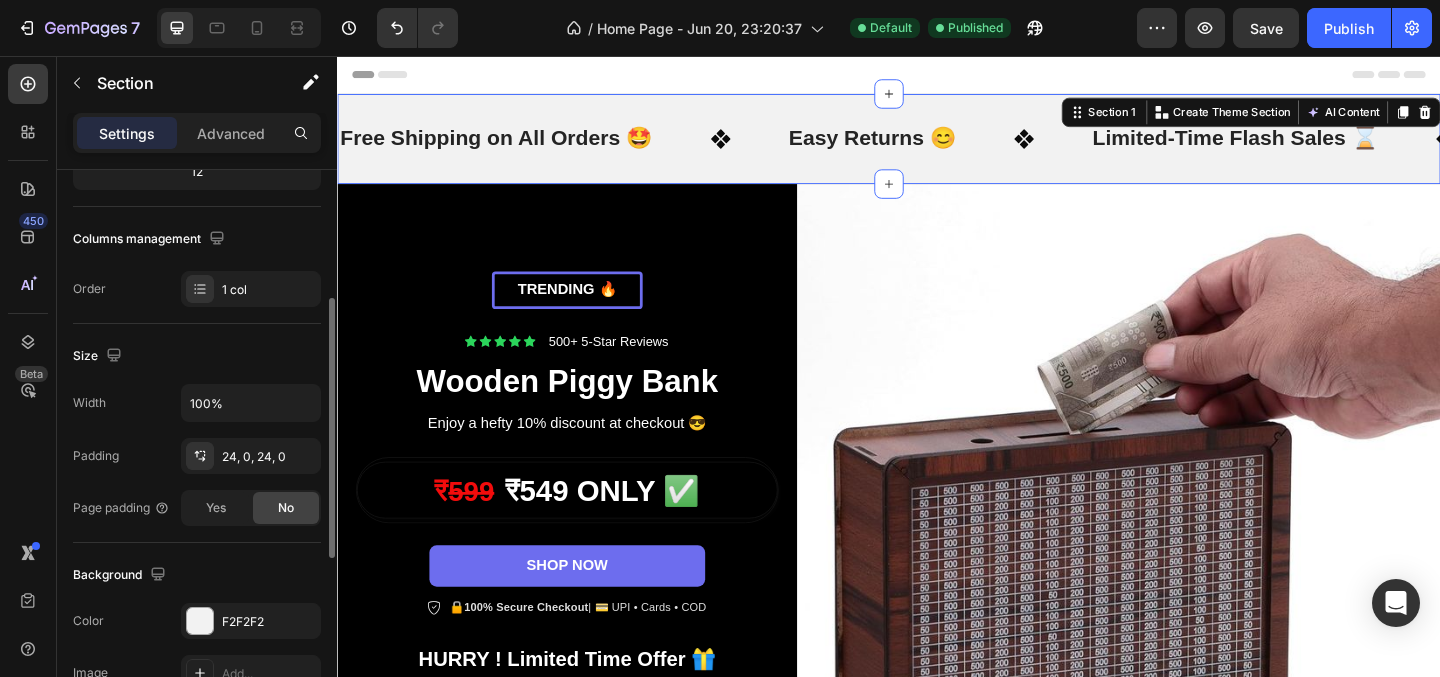 scroll, scrollTop: 294, scrollLeft: 0, axis: vertical 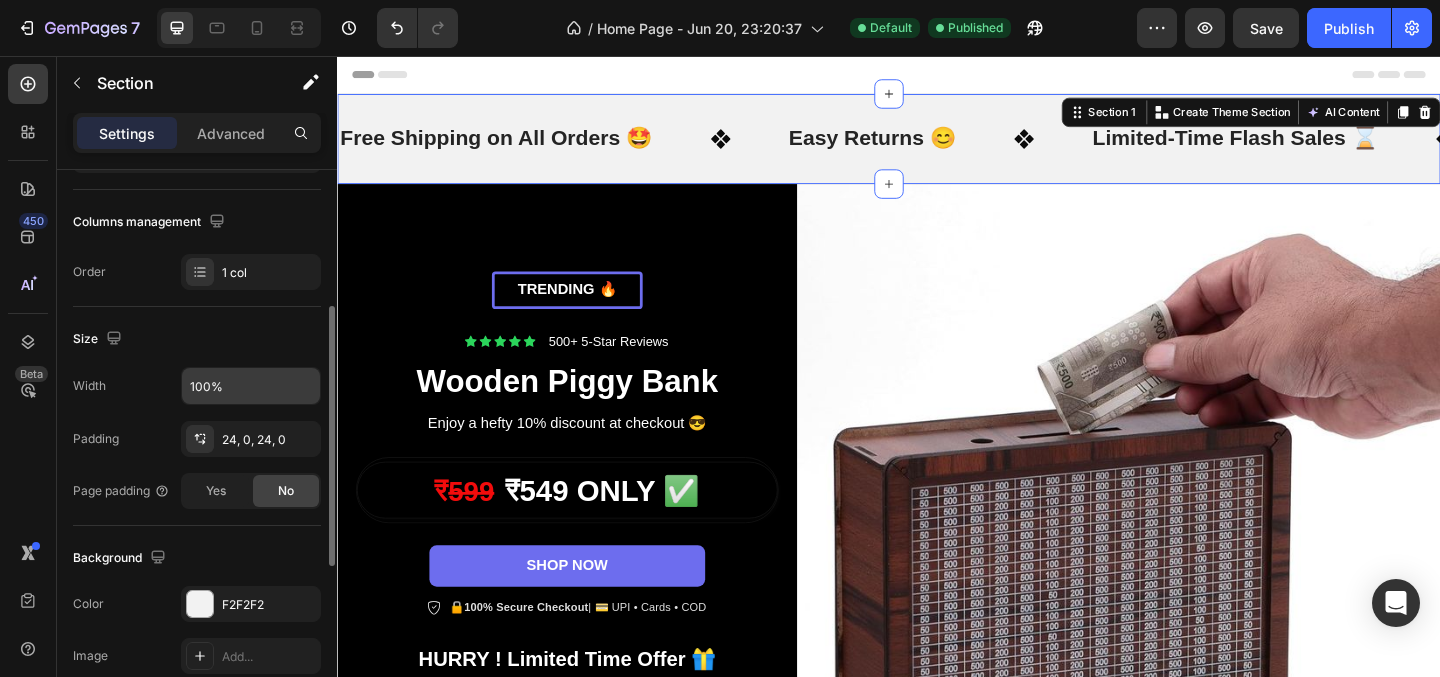 click on "100%" at bounding box center [251, 386] 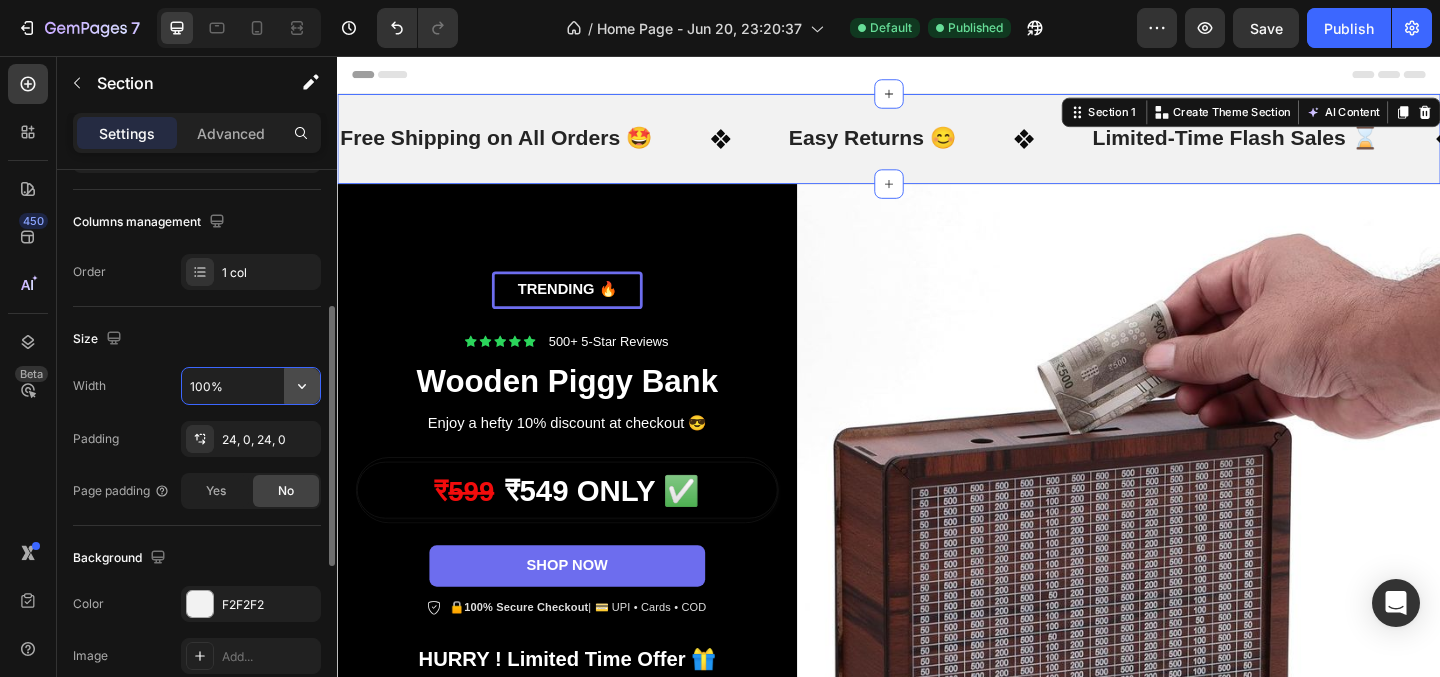 click 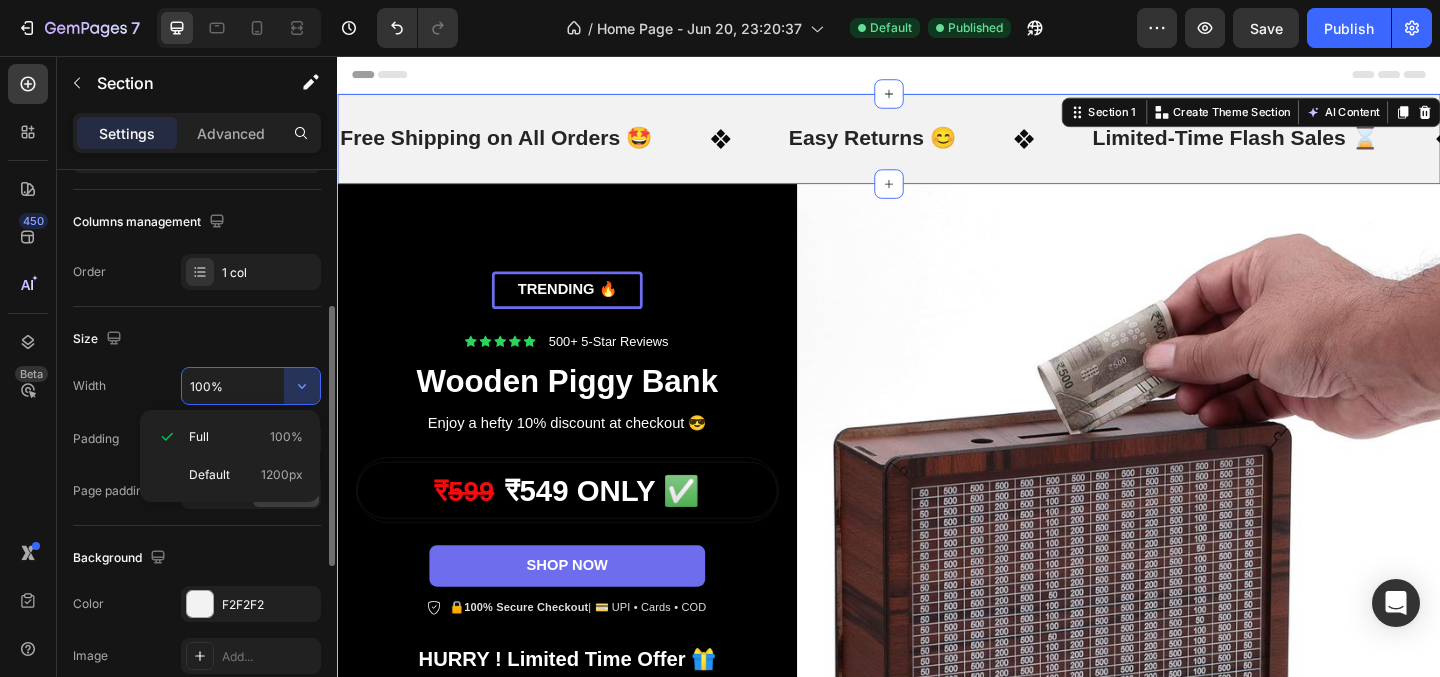 click on "100%" at bounding box center (251, 386) 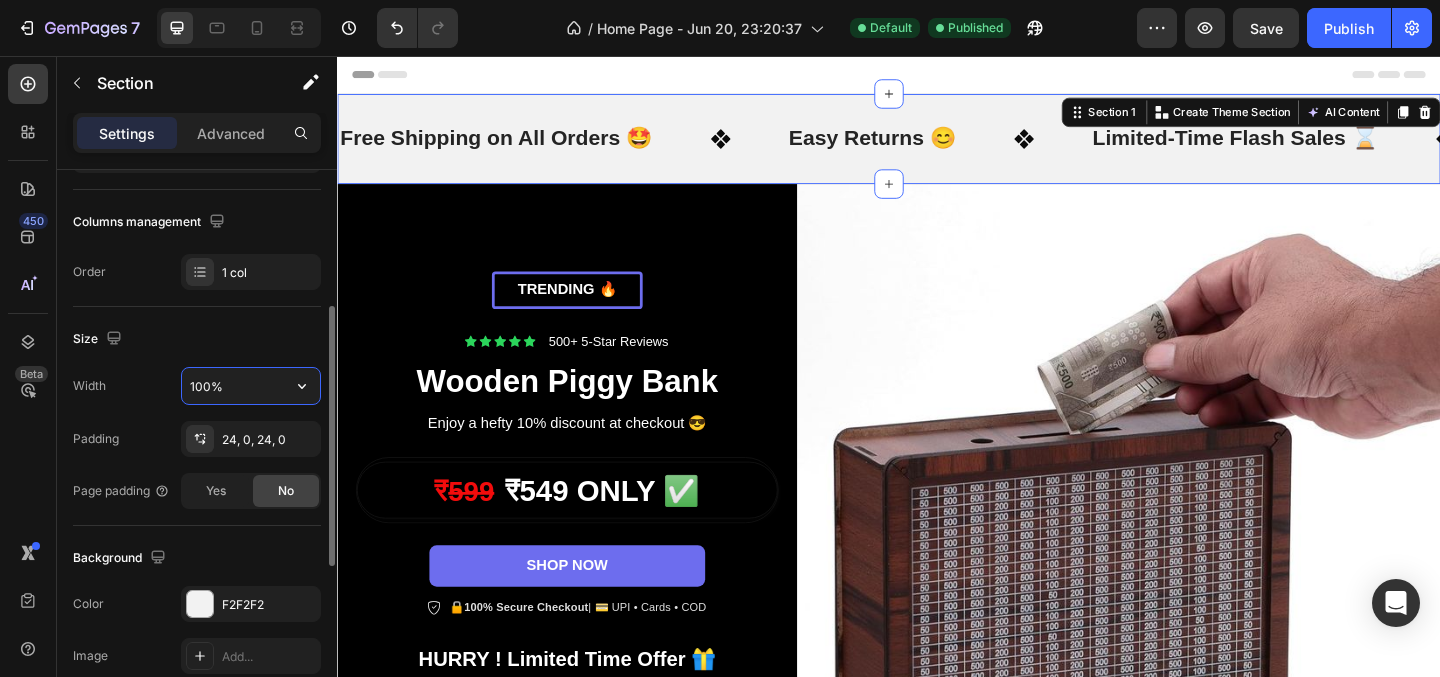 click on "100%" at bounding box center (251, 386) 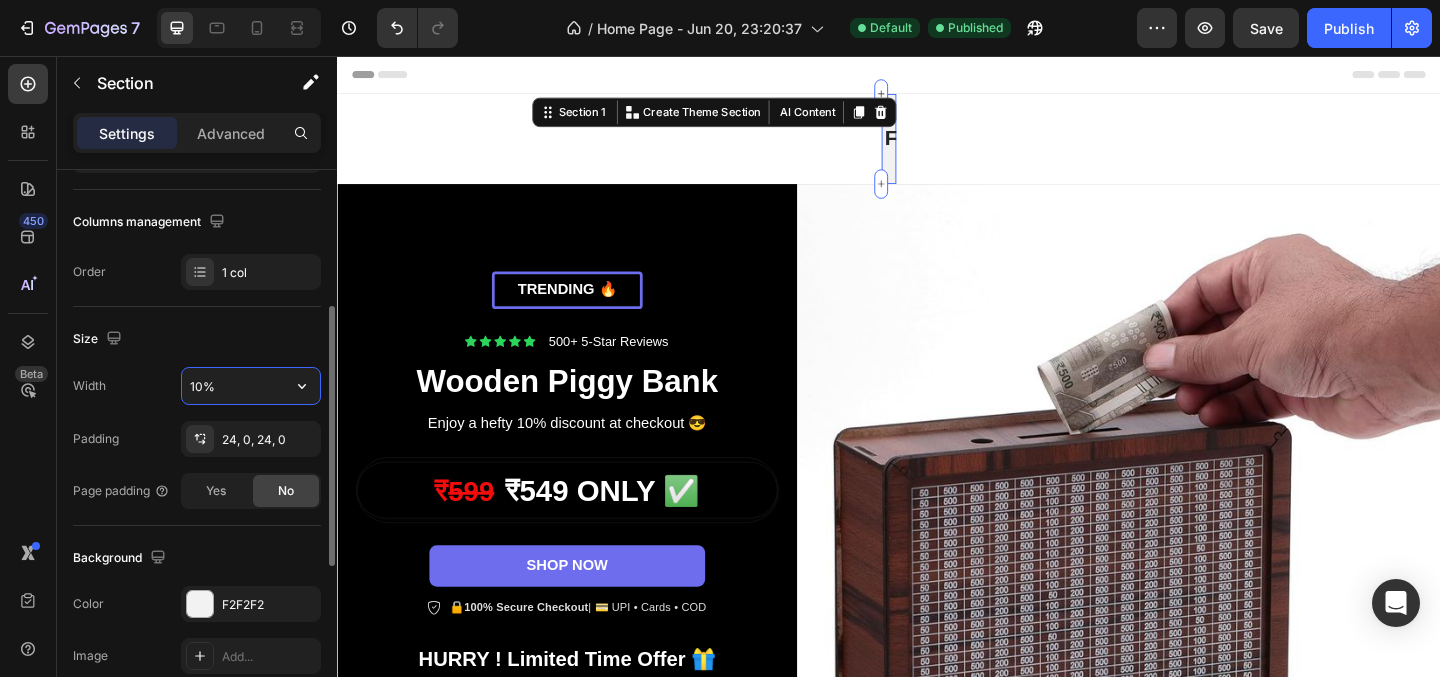 type on "100%" 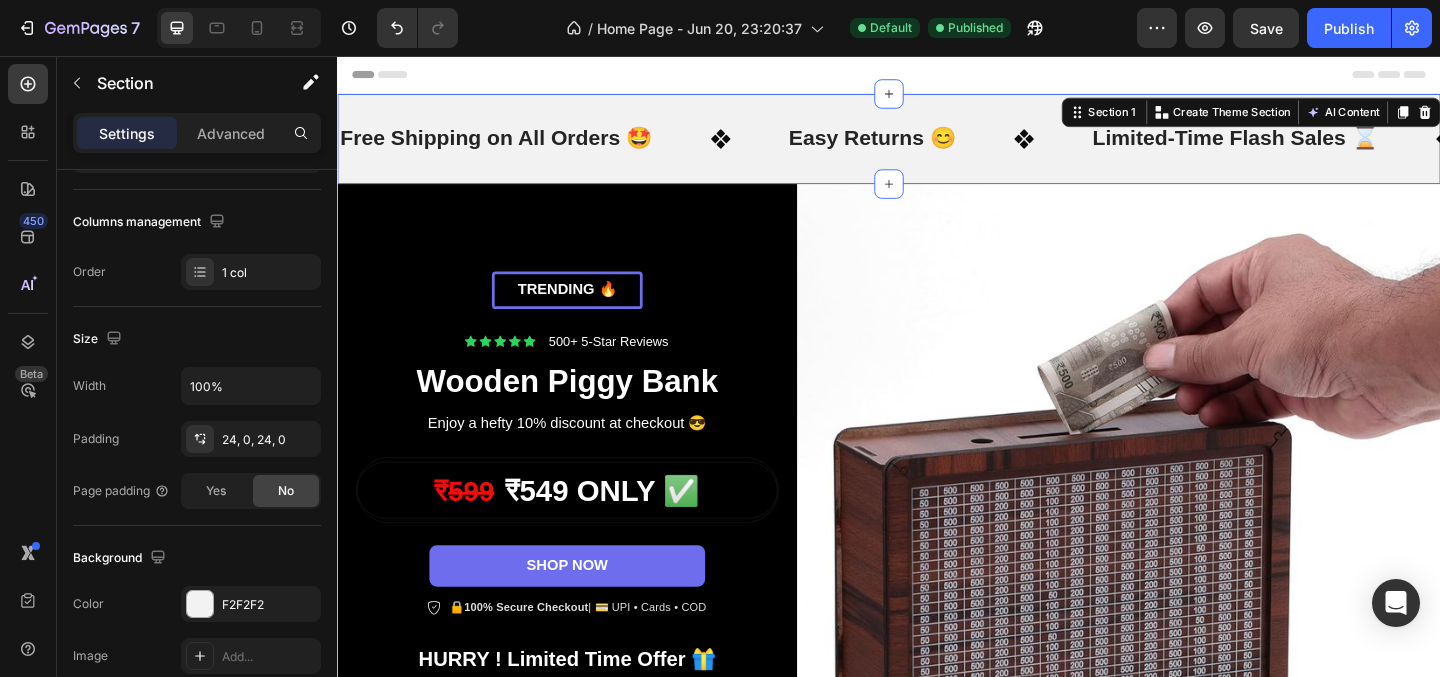 click on "Free Shipping on All Orders 🤩 Text
Easy Returns 😊 Text
Limited-Time Flash Sales ⌛  Text
Free Shipping on All Orders 🤩 Text
Easy Returns 😊 Text
Limited-Time Flash Sales ⌛  Text
Marquee Section 1   You can create reusable sections Create Theme Section AI Content Write with GemAI What would you like to describe here? Tone and Voice Persuasive Product Wooden Piggy Bank Show more Generate" at bounding box center (937, 146) 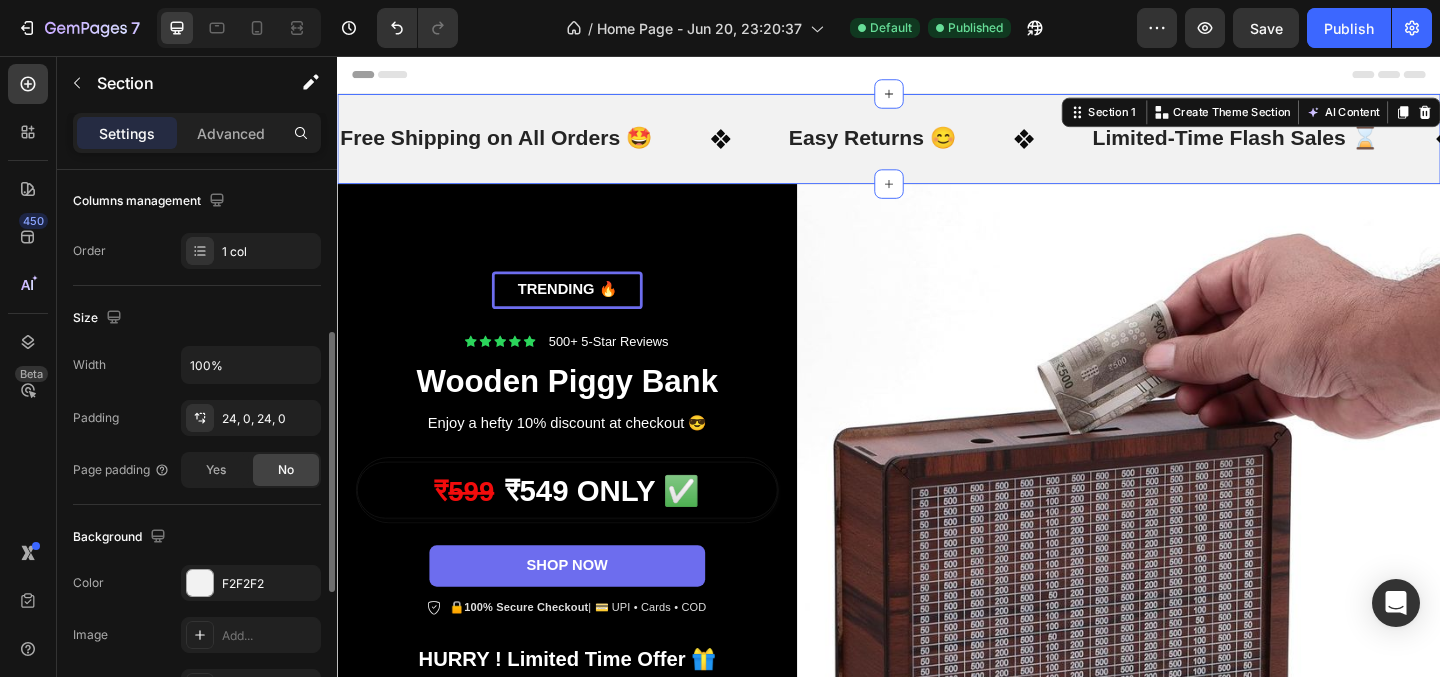 scroll, scrollTop: 329, scrollLeft: 0, axis: vertical 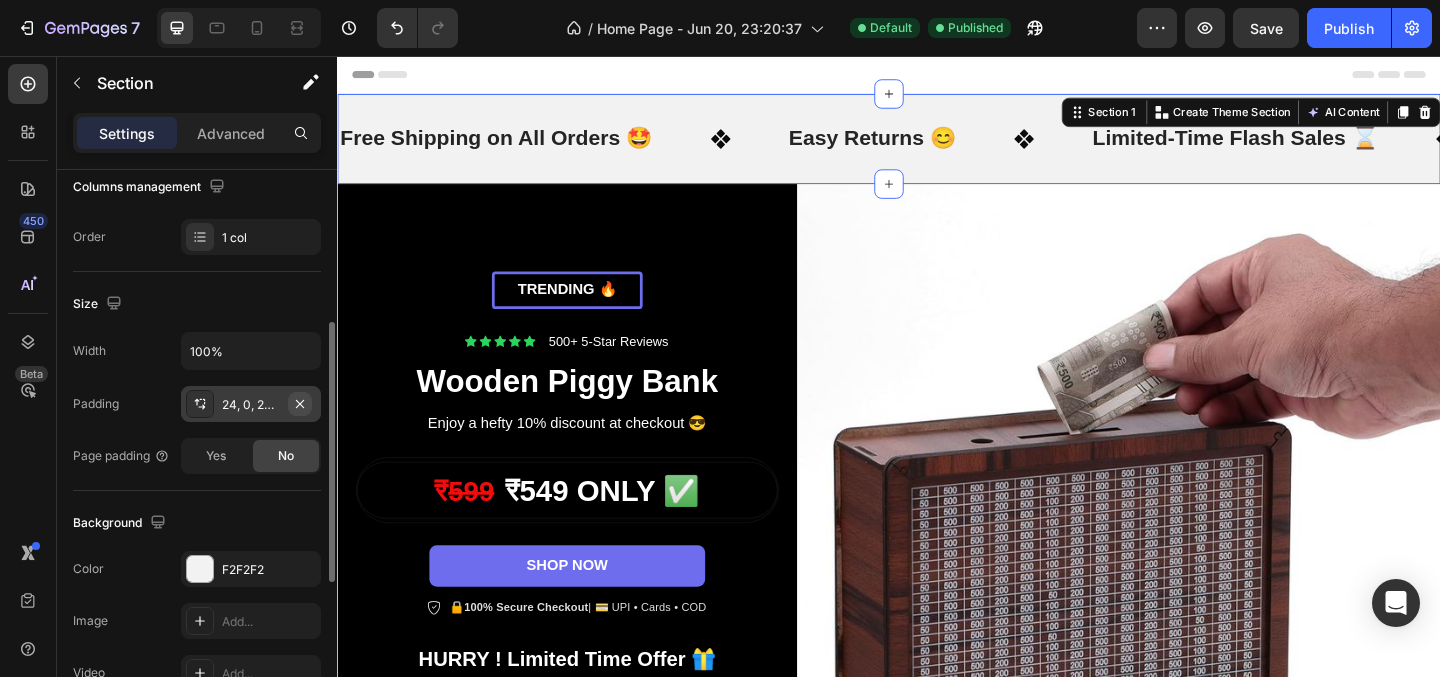 click 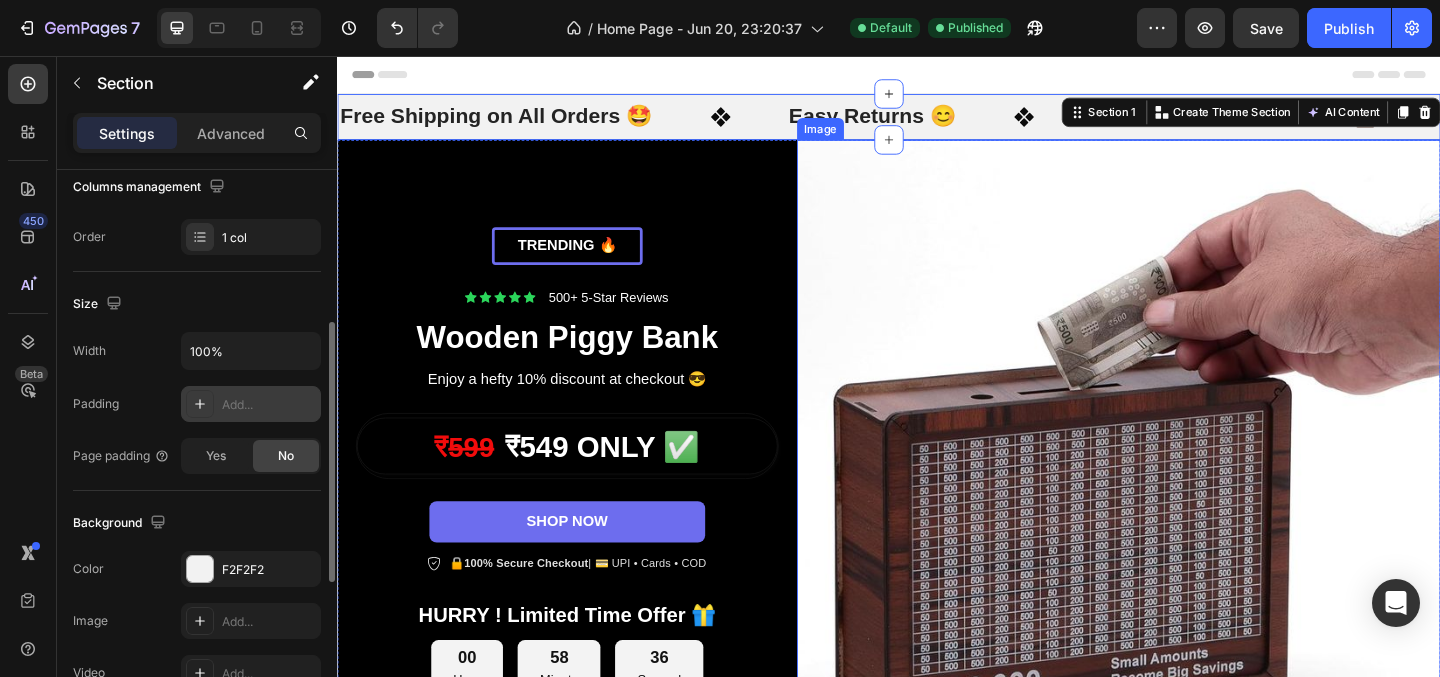click at bounding box center (1187, 497) 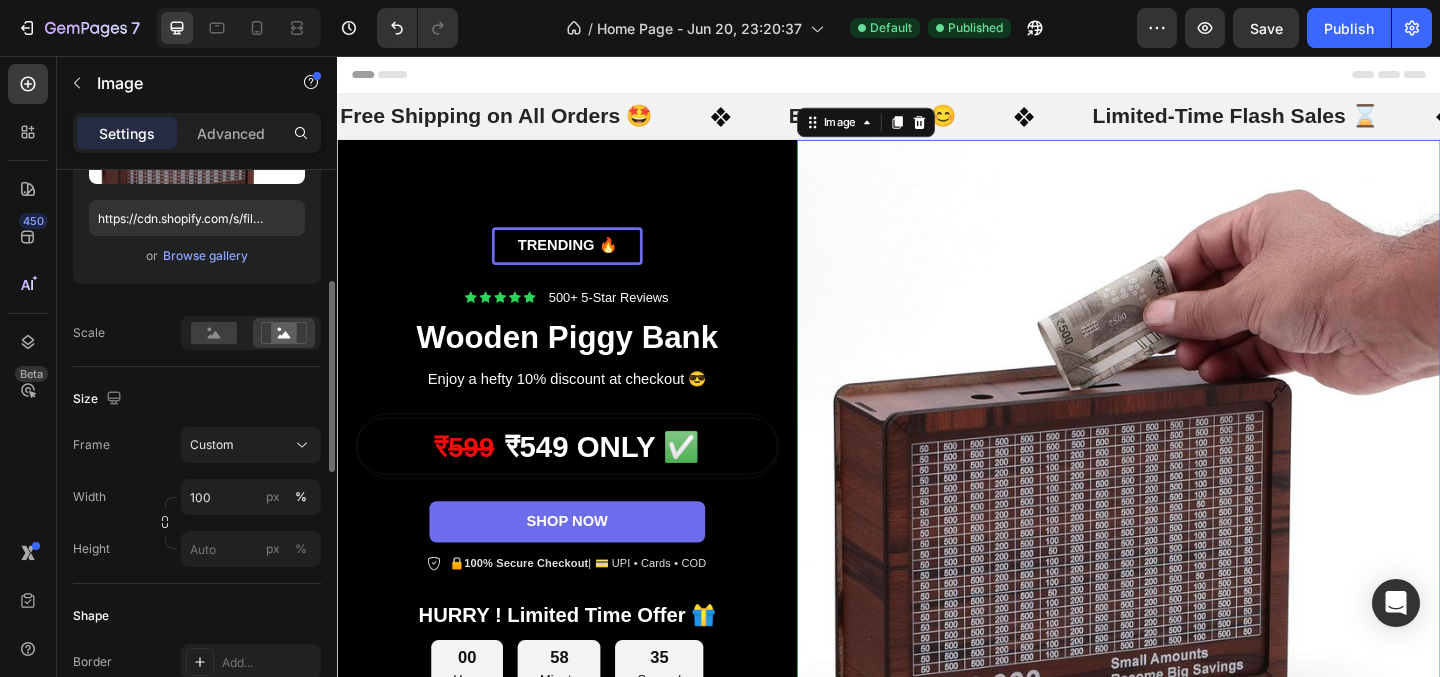 scroll, scrollTop: 0, scrollLeft: 0, axis: both 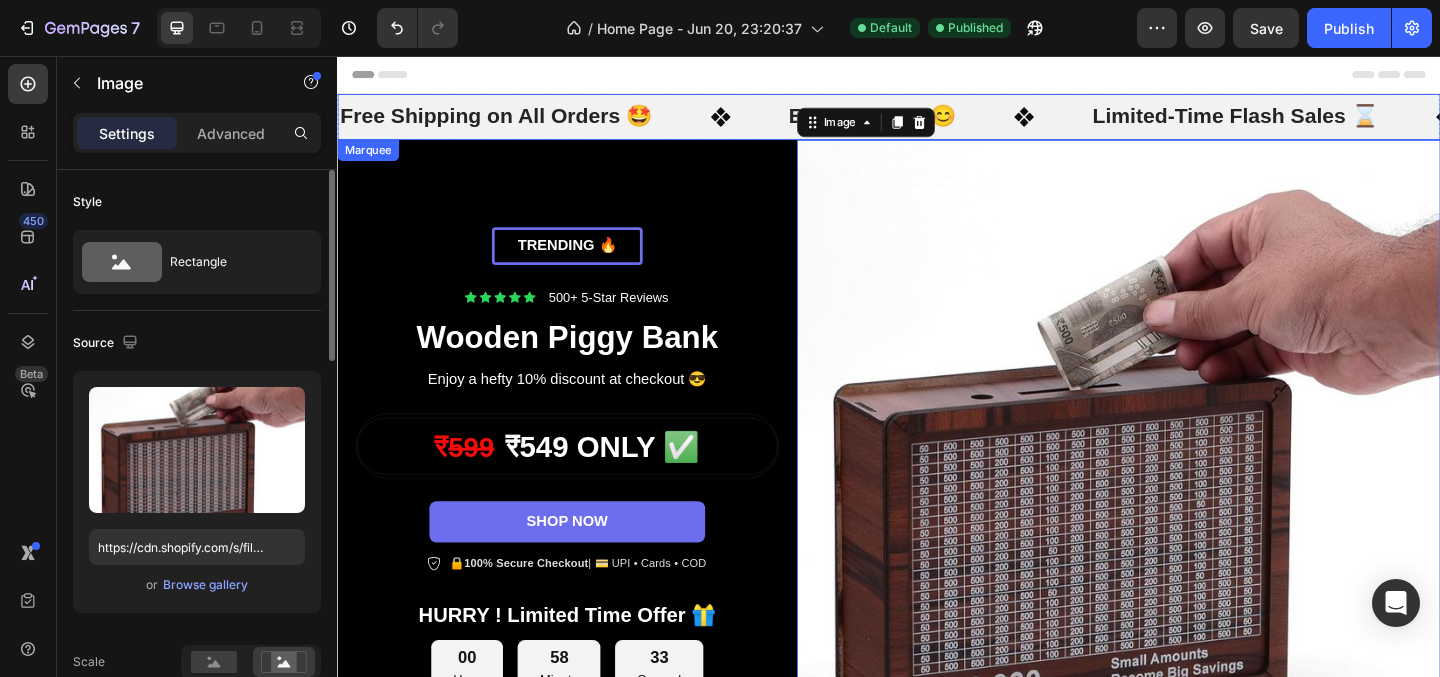 click on "Easy Returns 😊 Text" at bounding box center (991, 122) 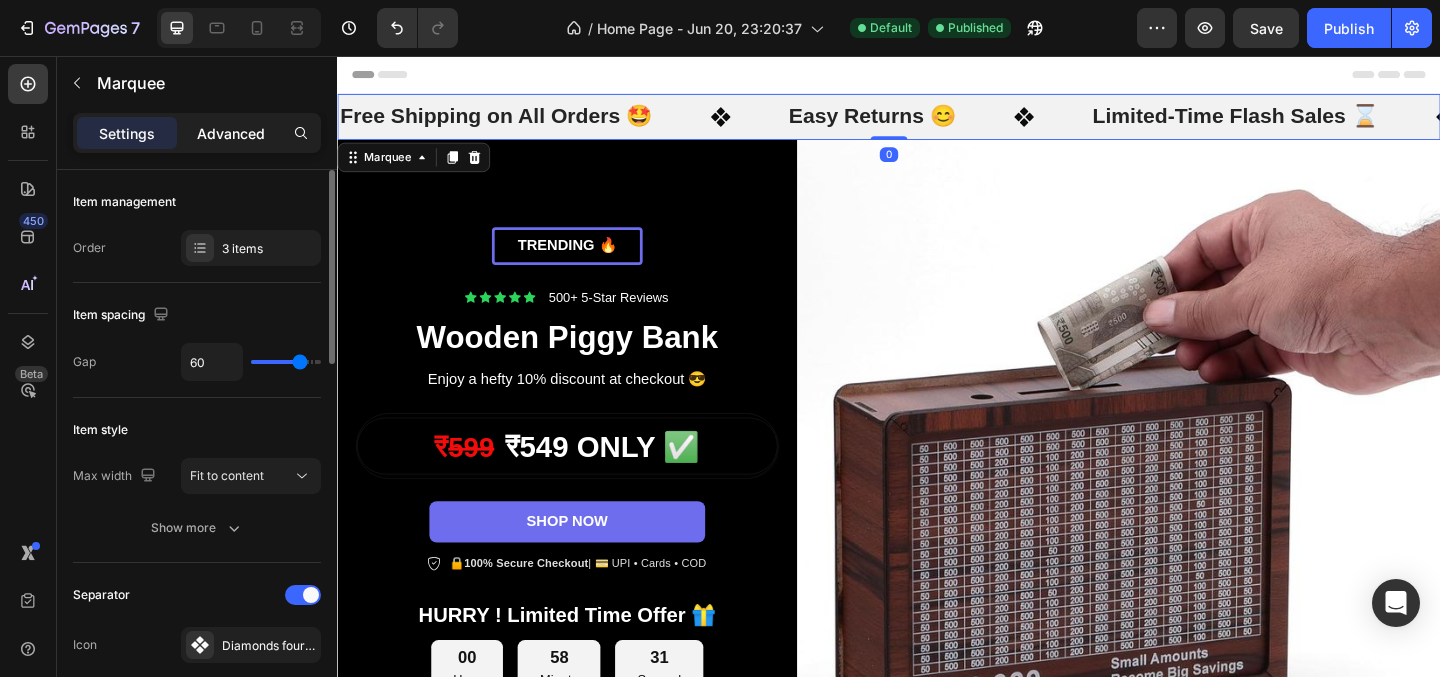 click on "Advanced" 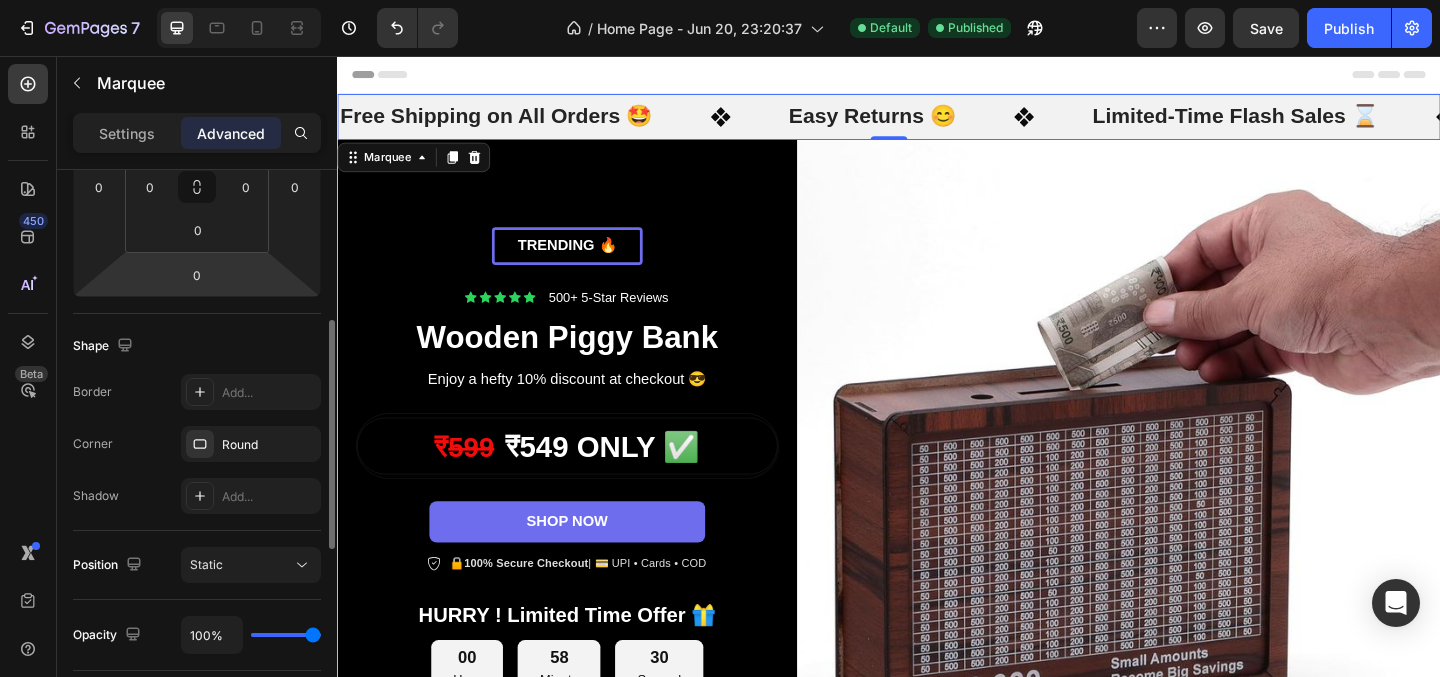 scroll, scrollTop: 377, scrollLeft: 0, axis: vertical 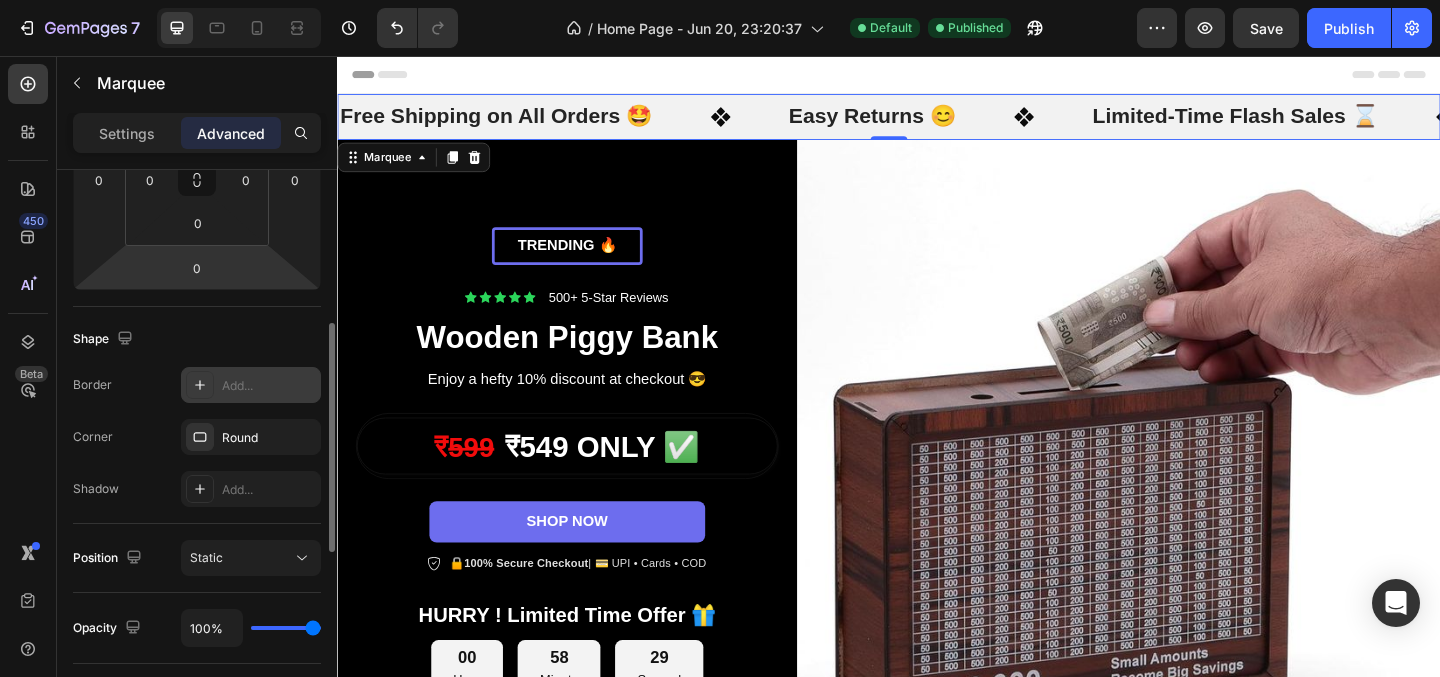 click 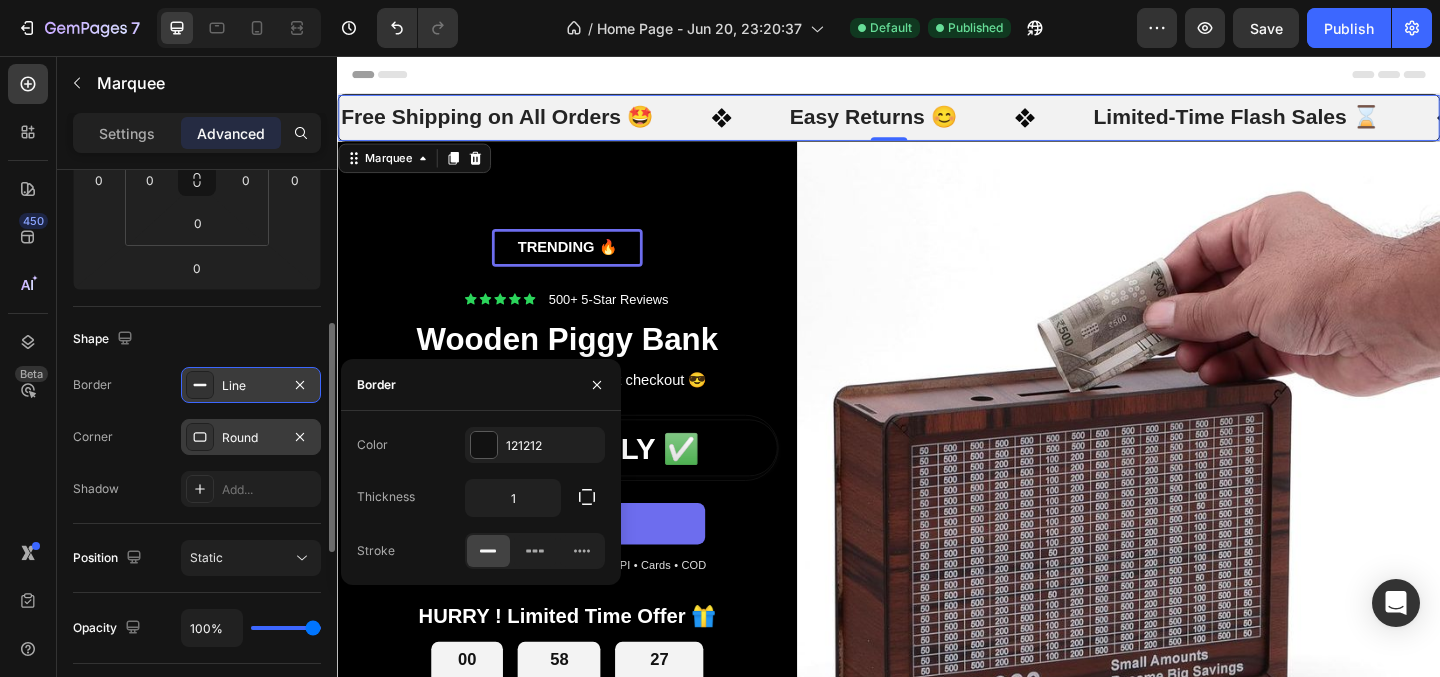 click on "Round" at bounding box center [251, 438] 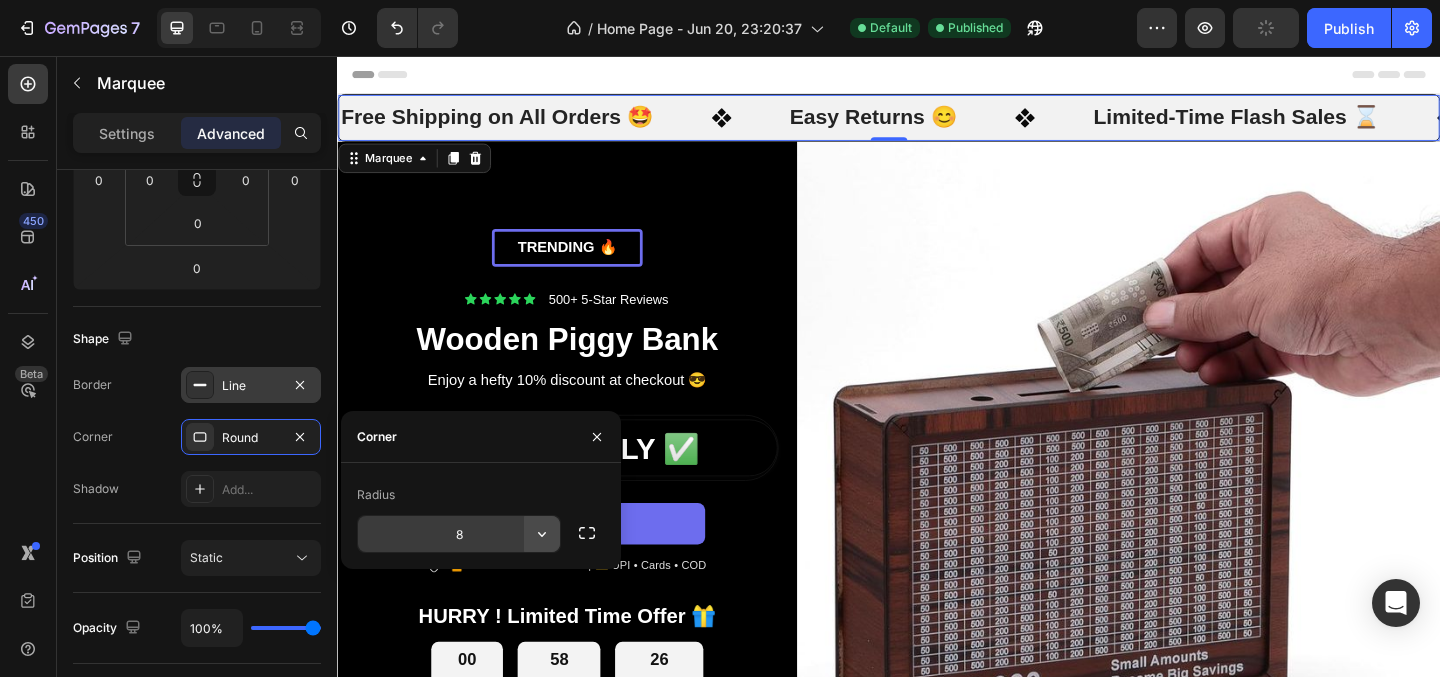 click 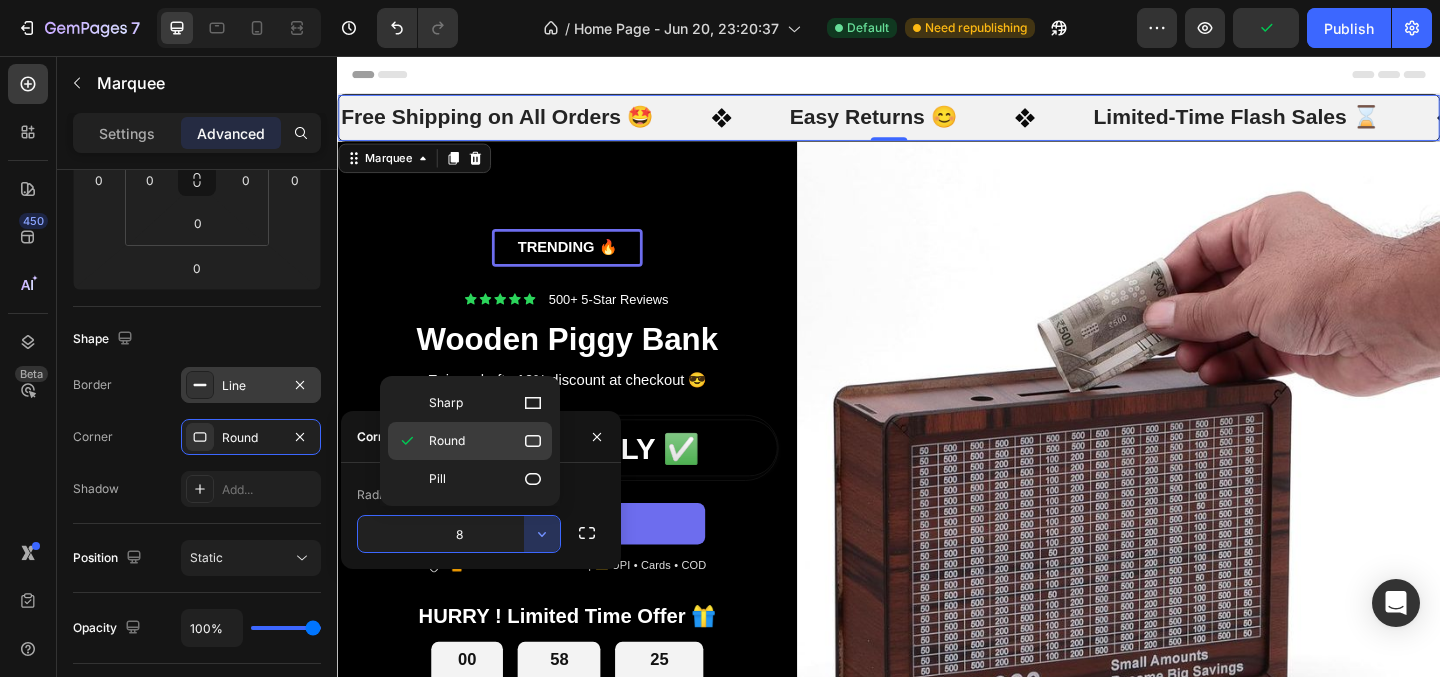 click 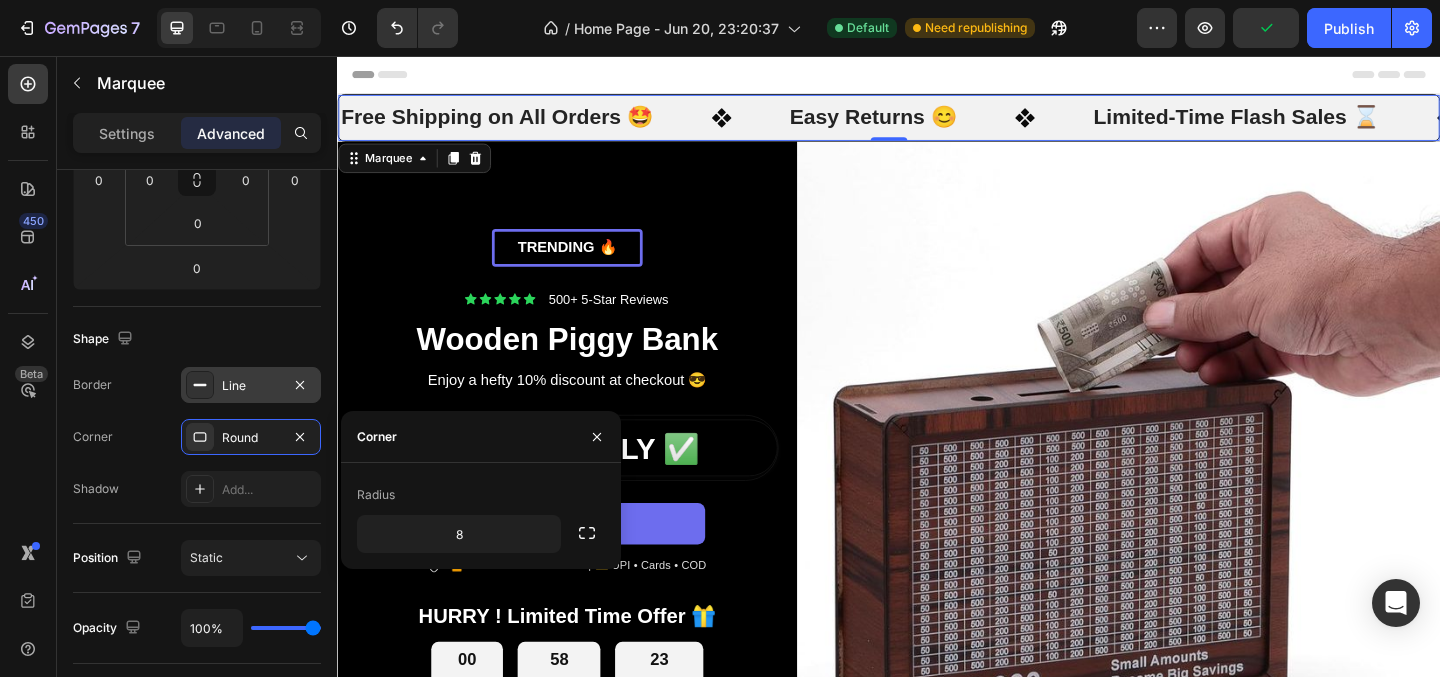 click on "Border Line" at bounding box center (197, 385) 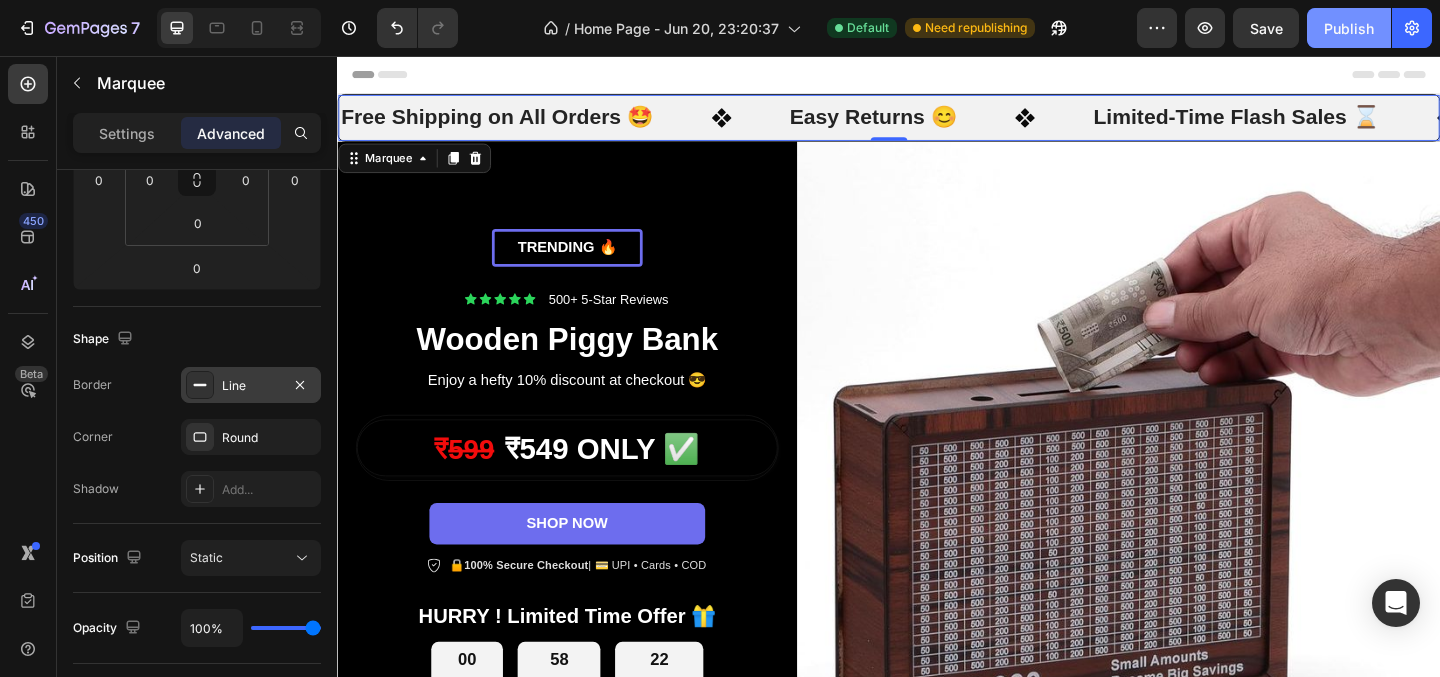 click on "Publish" at bounding box center (1349, 28) 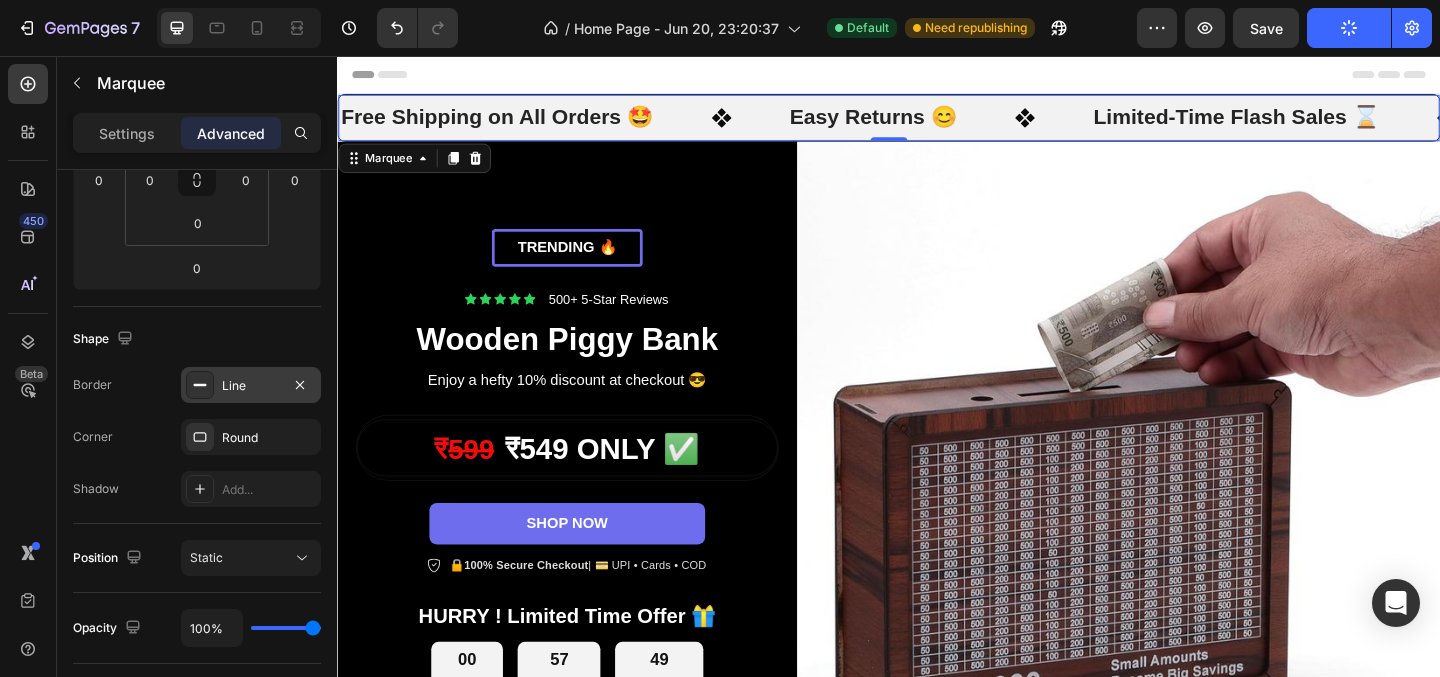 click on "Header" at bounding box center (937, 76) 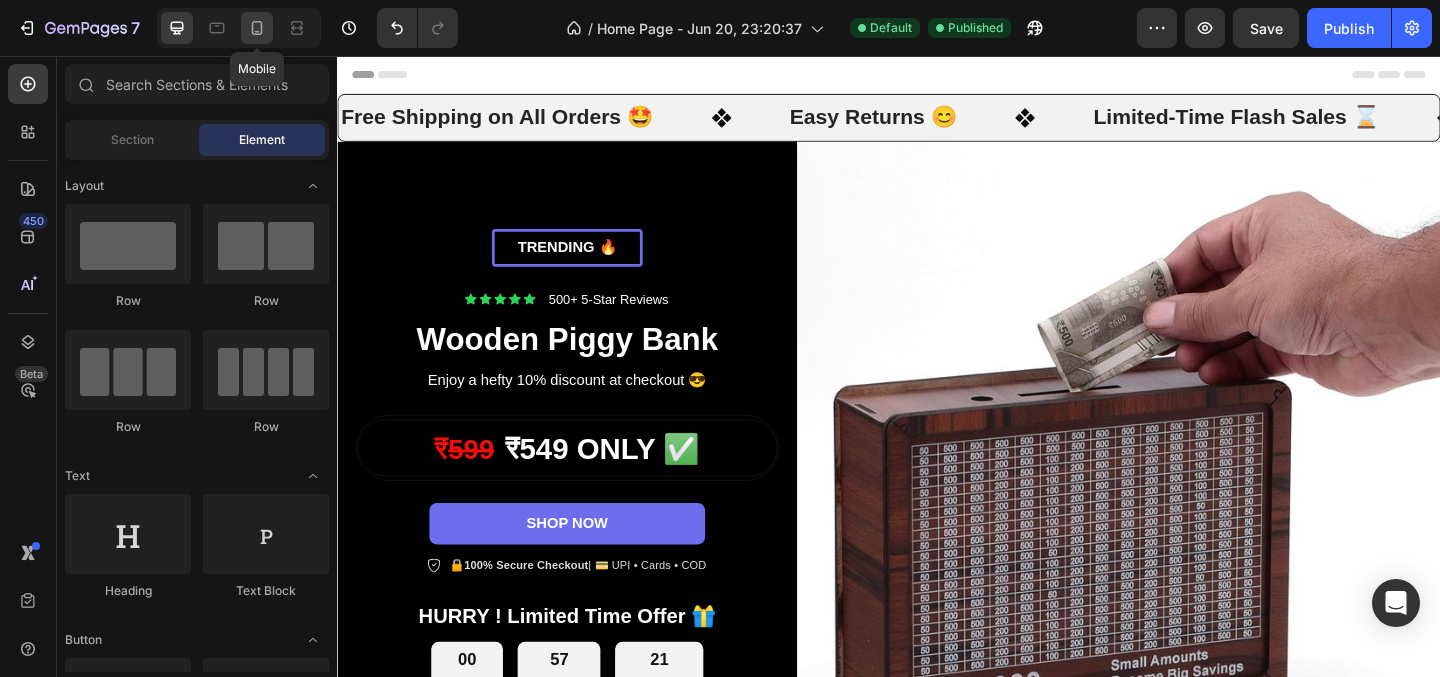 click 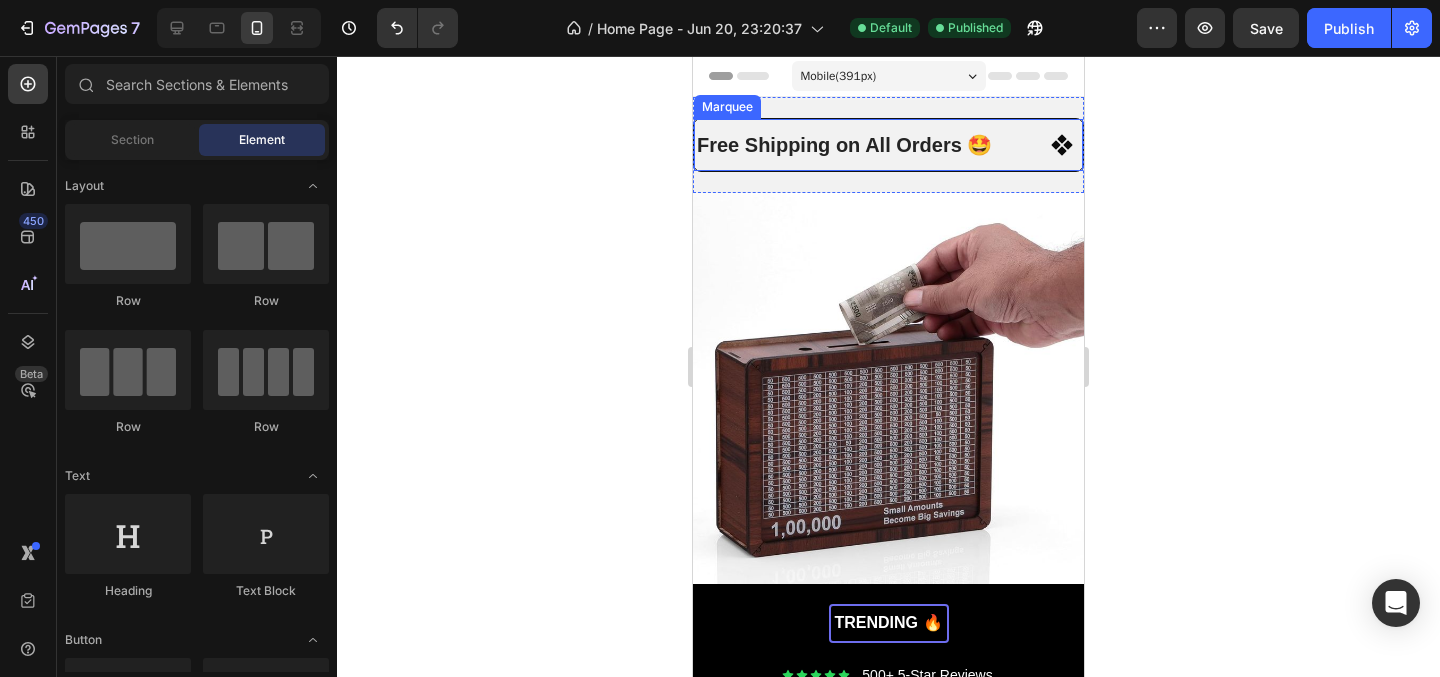 click on "Free Shipping on All Orders 🤩 Text" at bounding box center (912, 145) 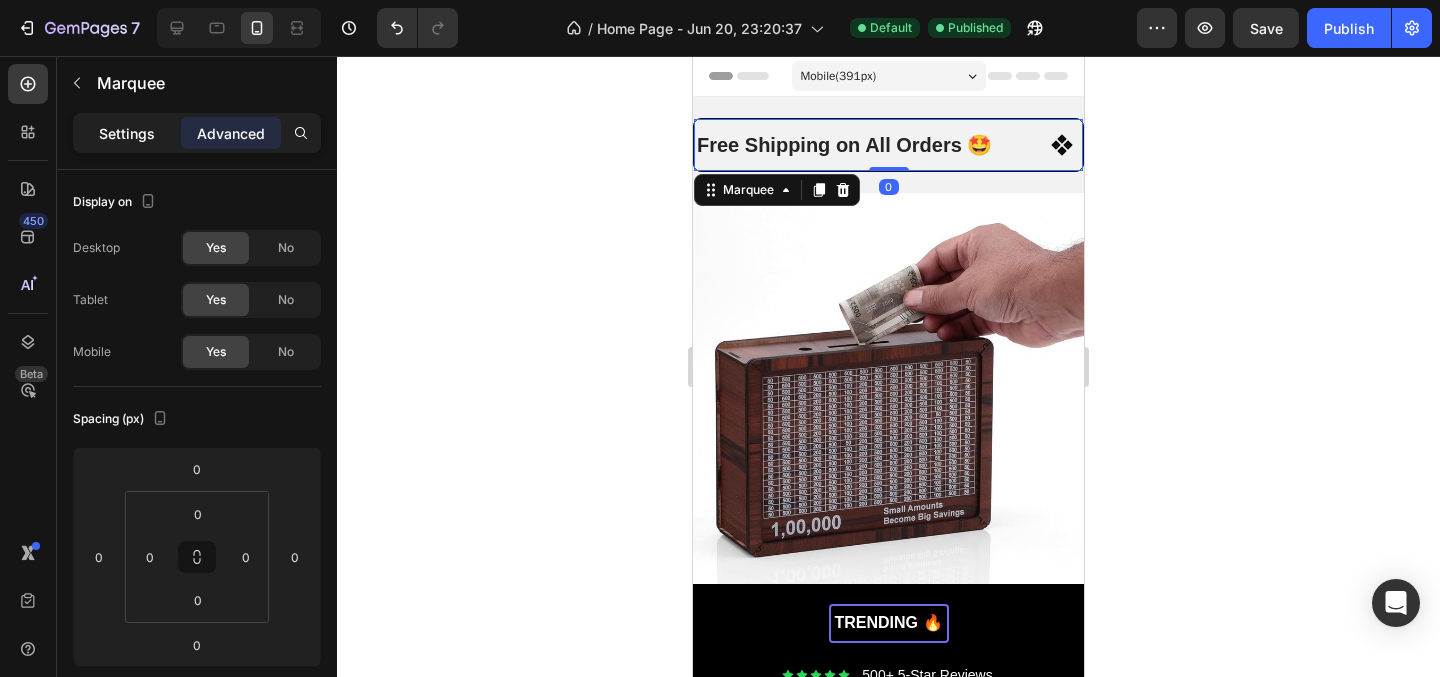 click on "Settings" at bounding box center [127, 133] 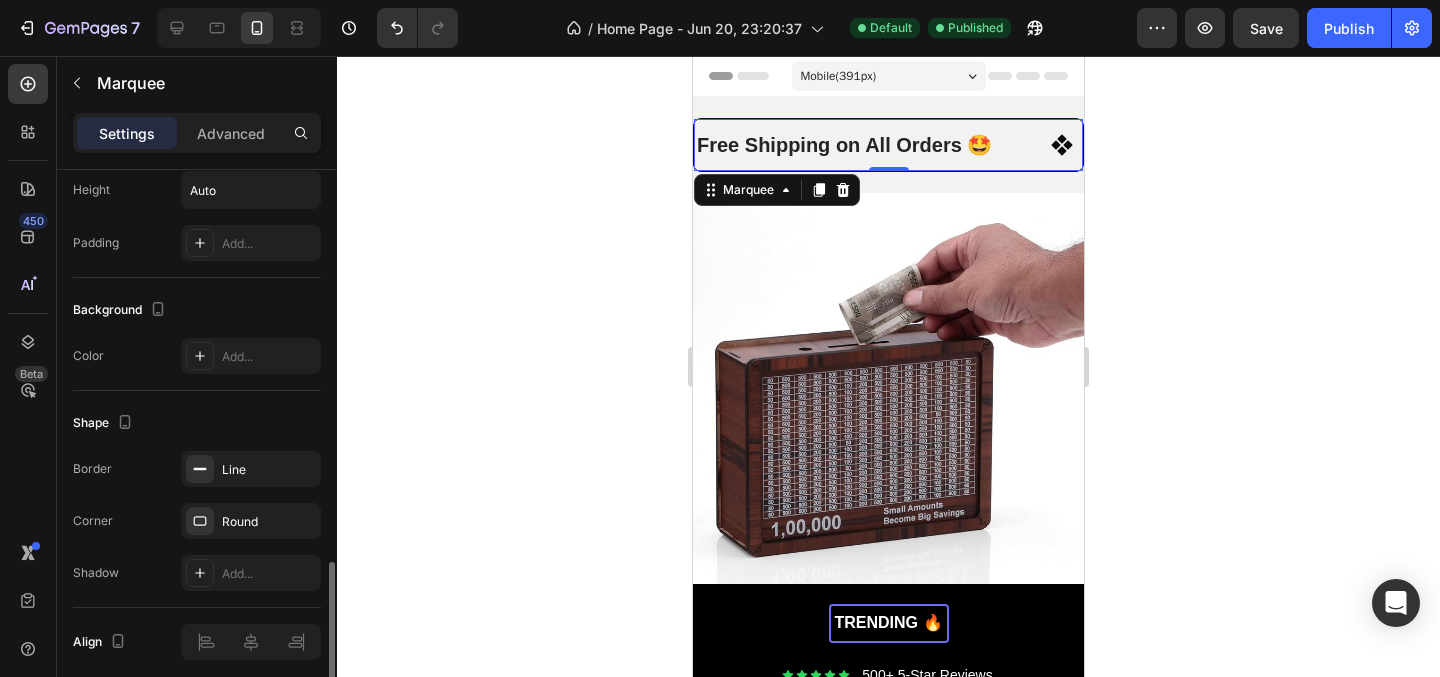 scroll, scrollTop: 1073, scrollLeft: 0, axis: vertical 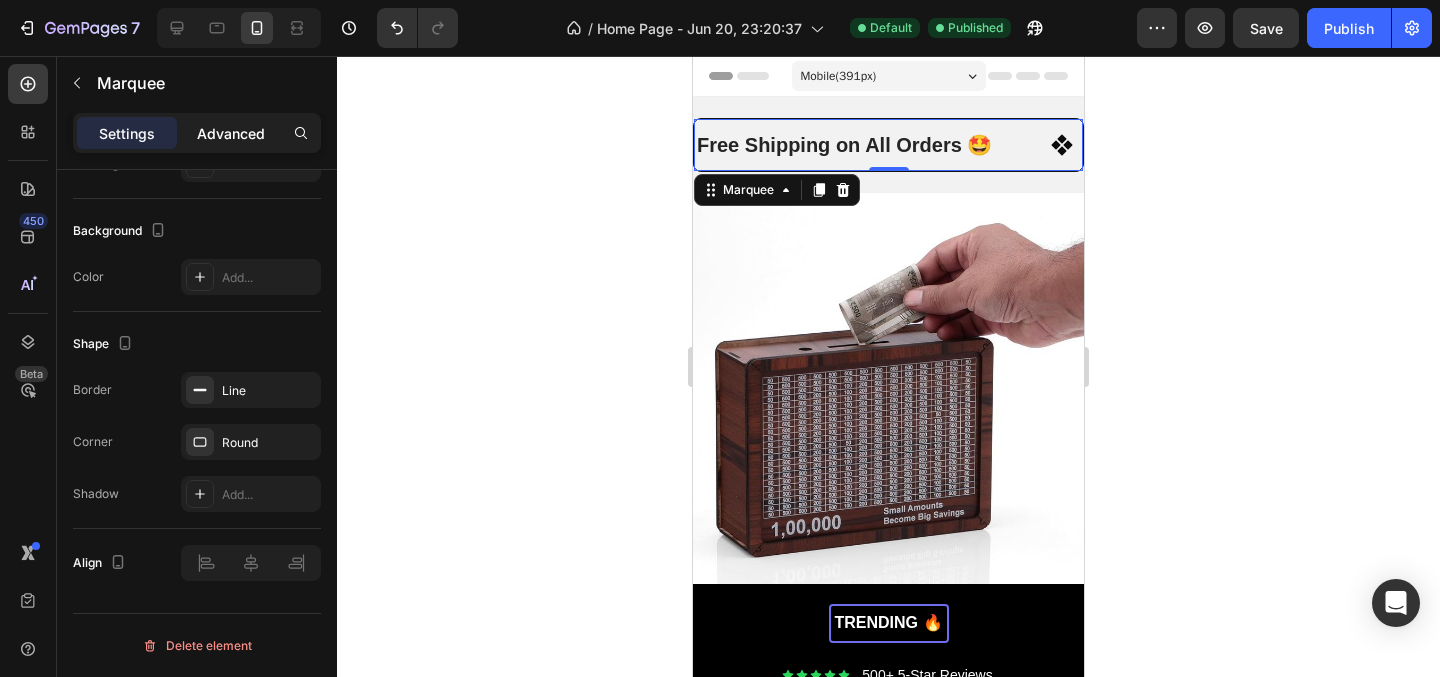 click on "Advanced" at bounding box center (231, 133) 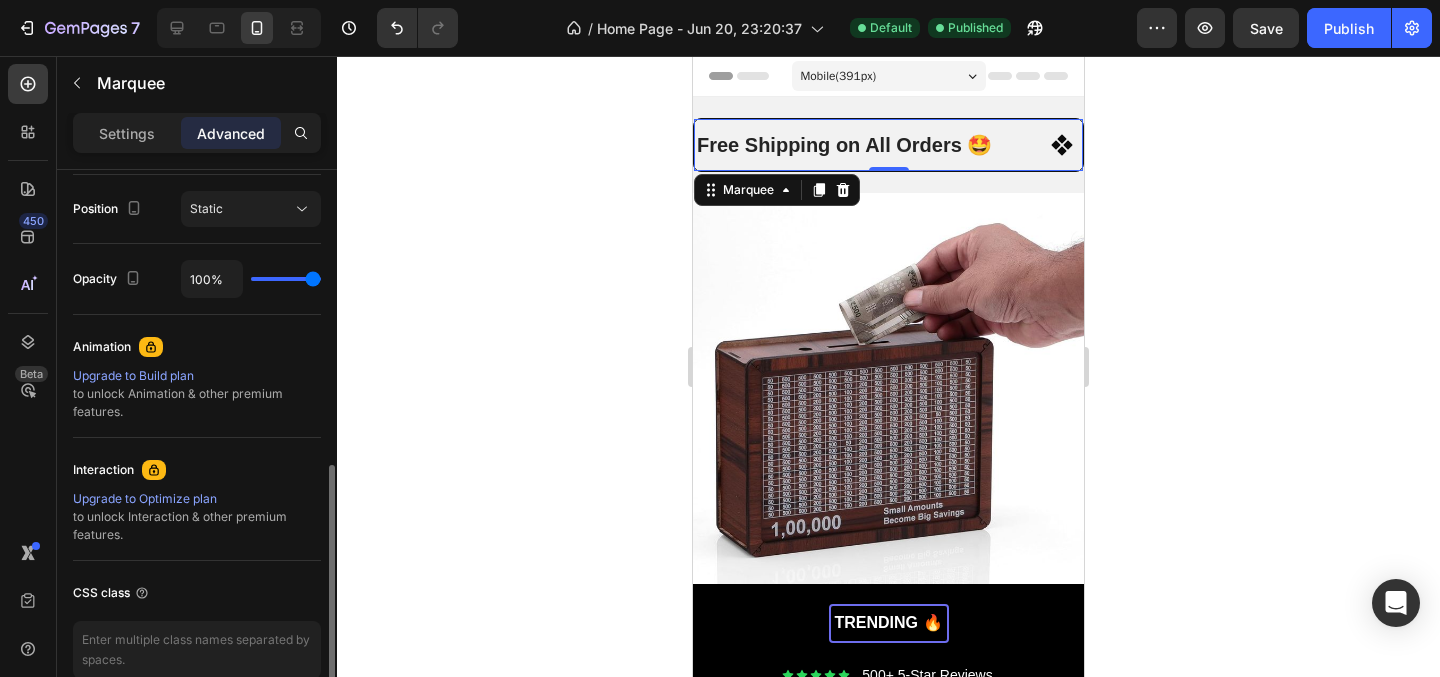 scroll, scrollTop: 702, scrollLeft: 0, axis: vertical 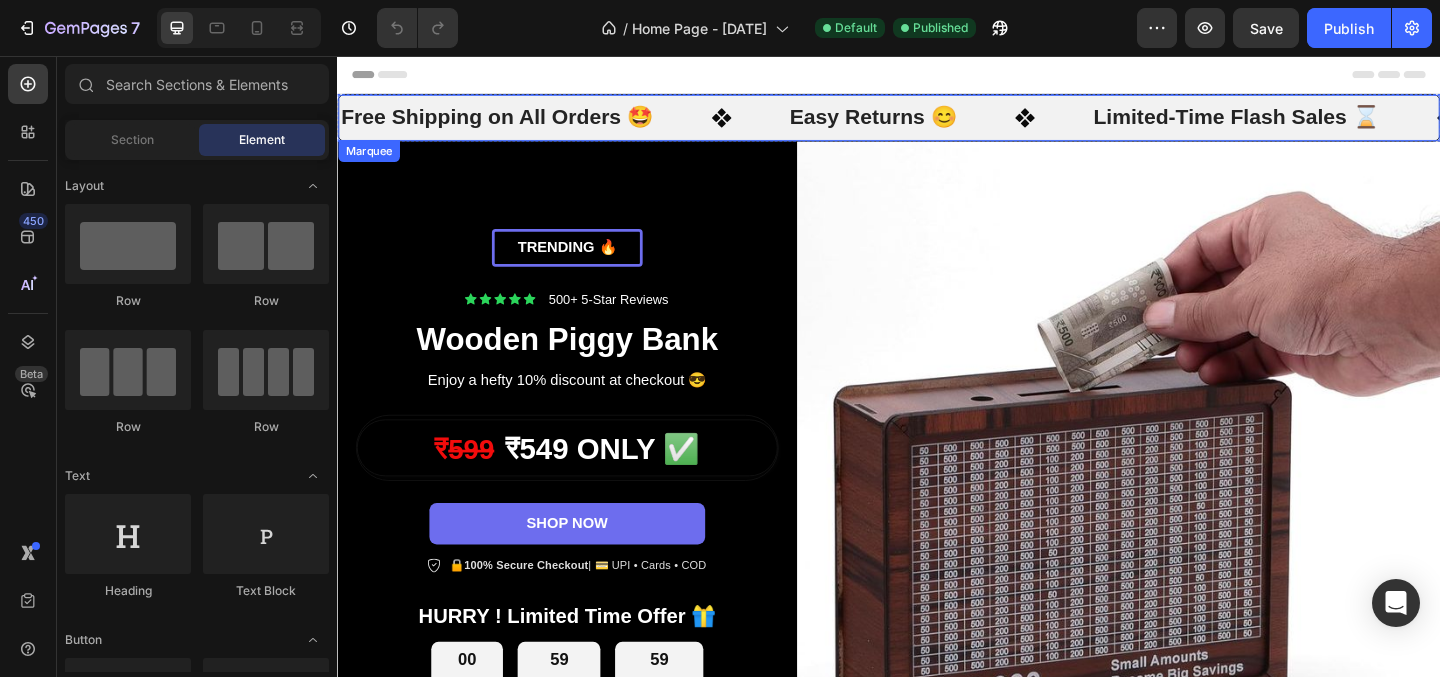click on "Free Shipping on All Orders 🤩 Text" at bounding box center (583, 123) 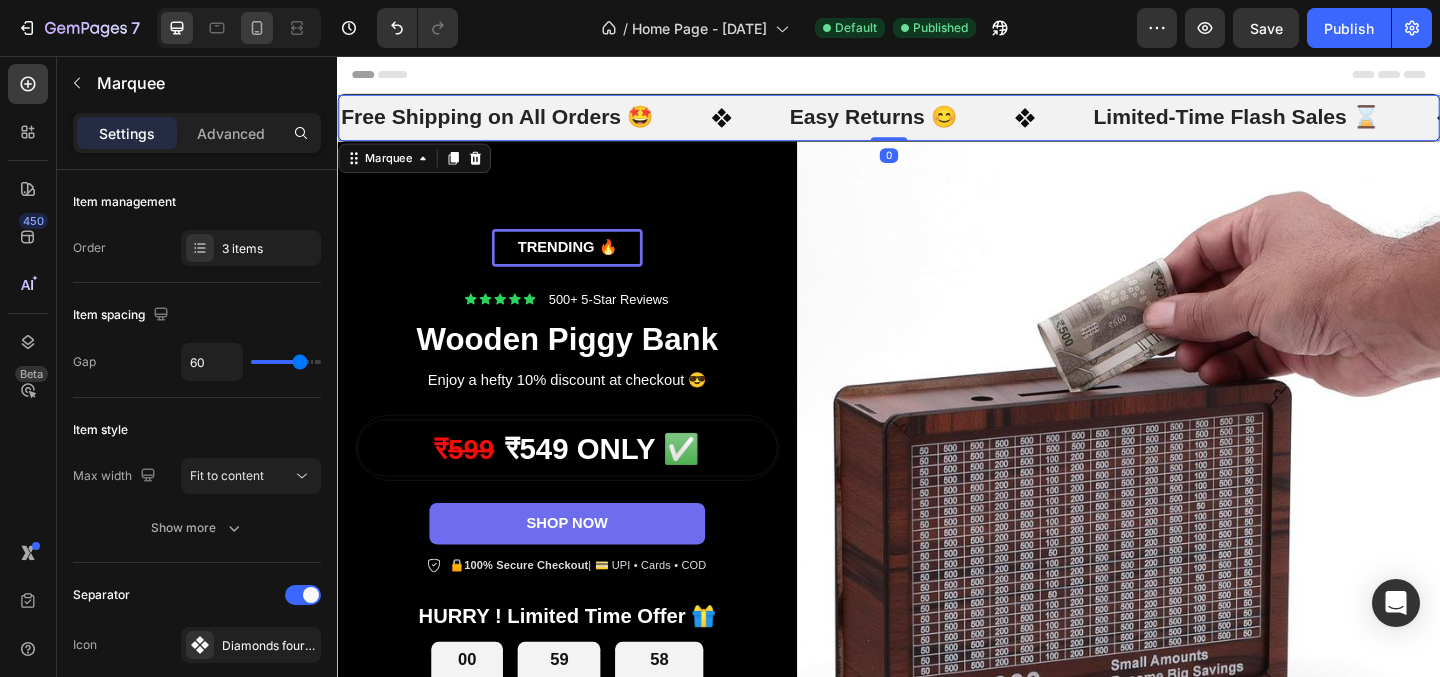 click 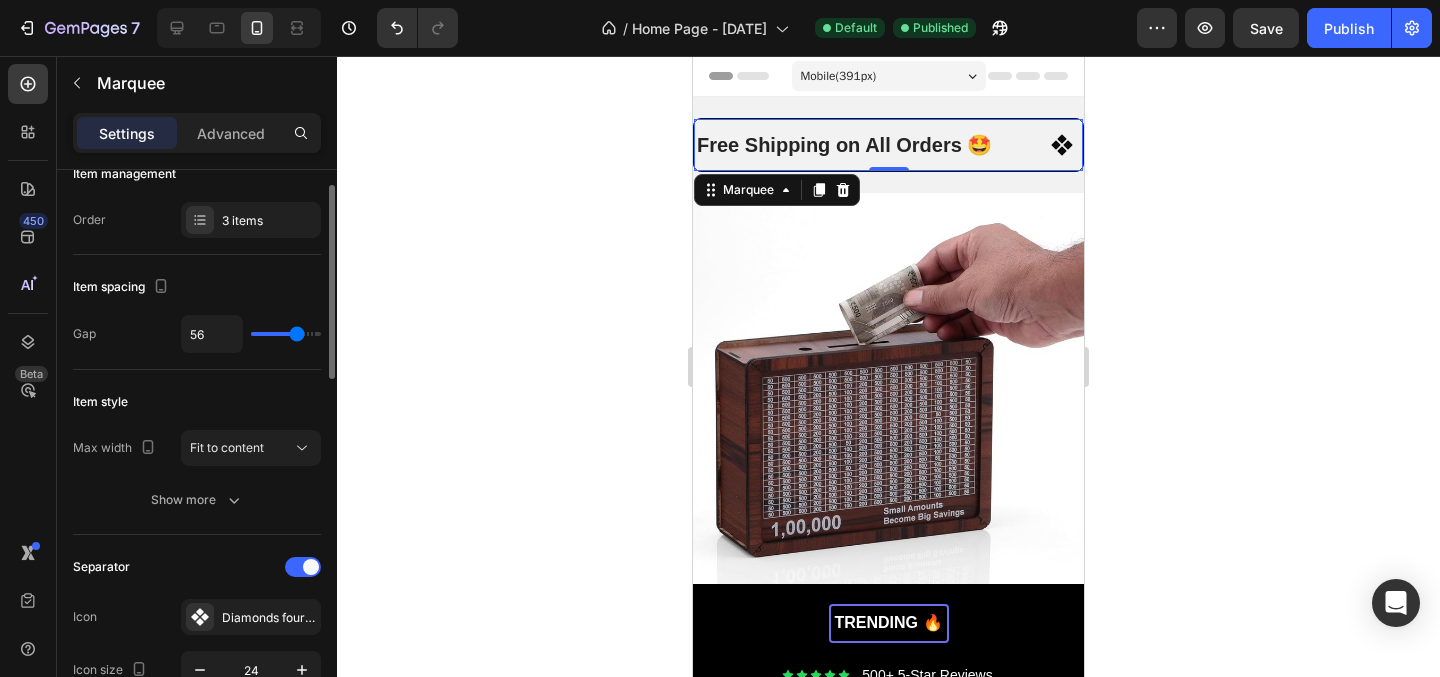 scroll, scrollTop: 33, scrollLeft: 0, axis: vertical 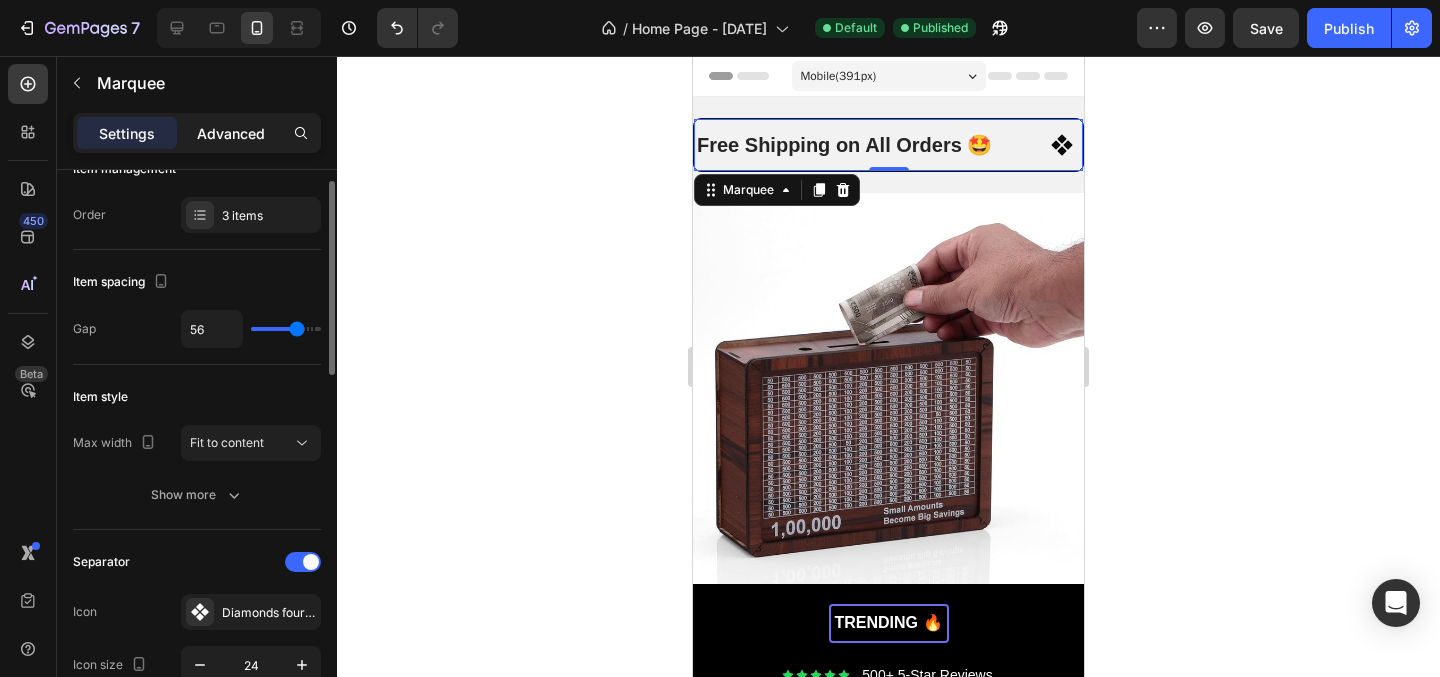 click on "Advanced" at bounding box center (231, 133) 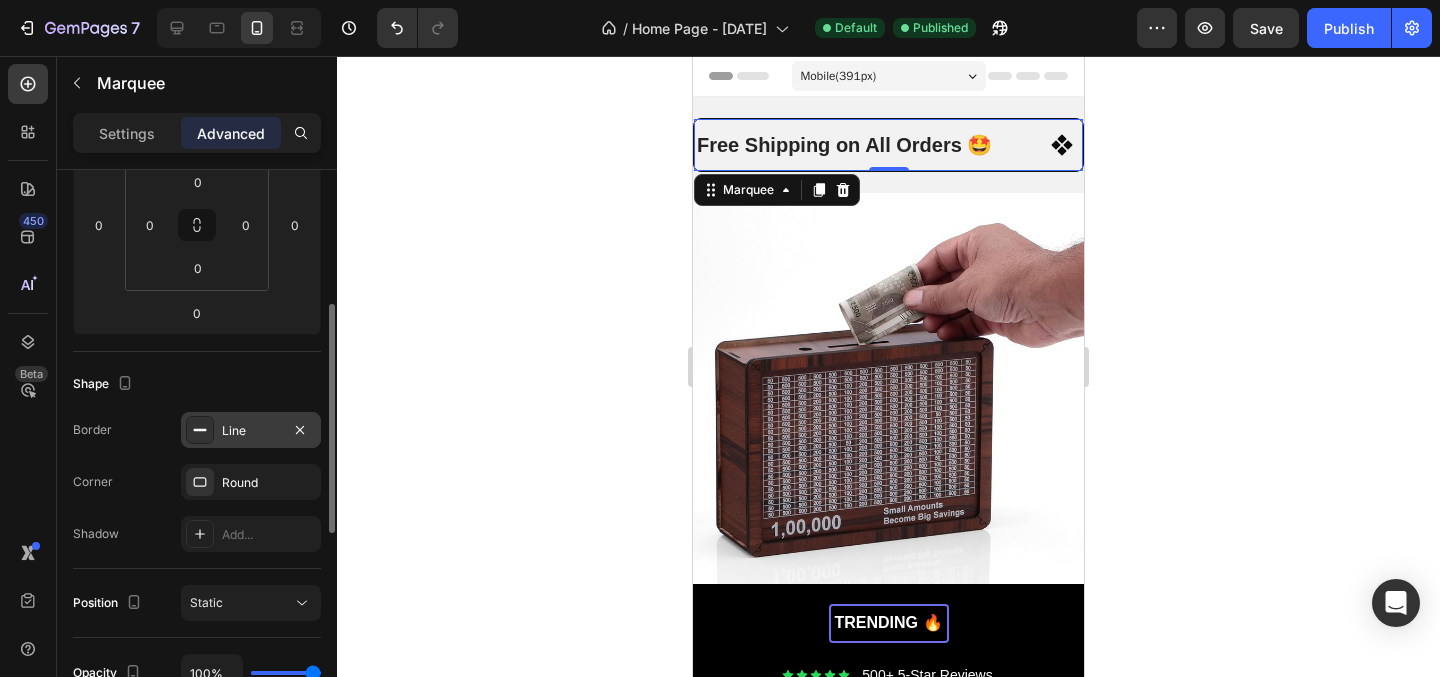 scroll, scrollTop: 358, scrollLeft: 0, axis: vertical 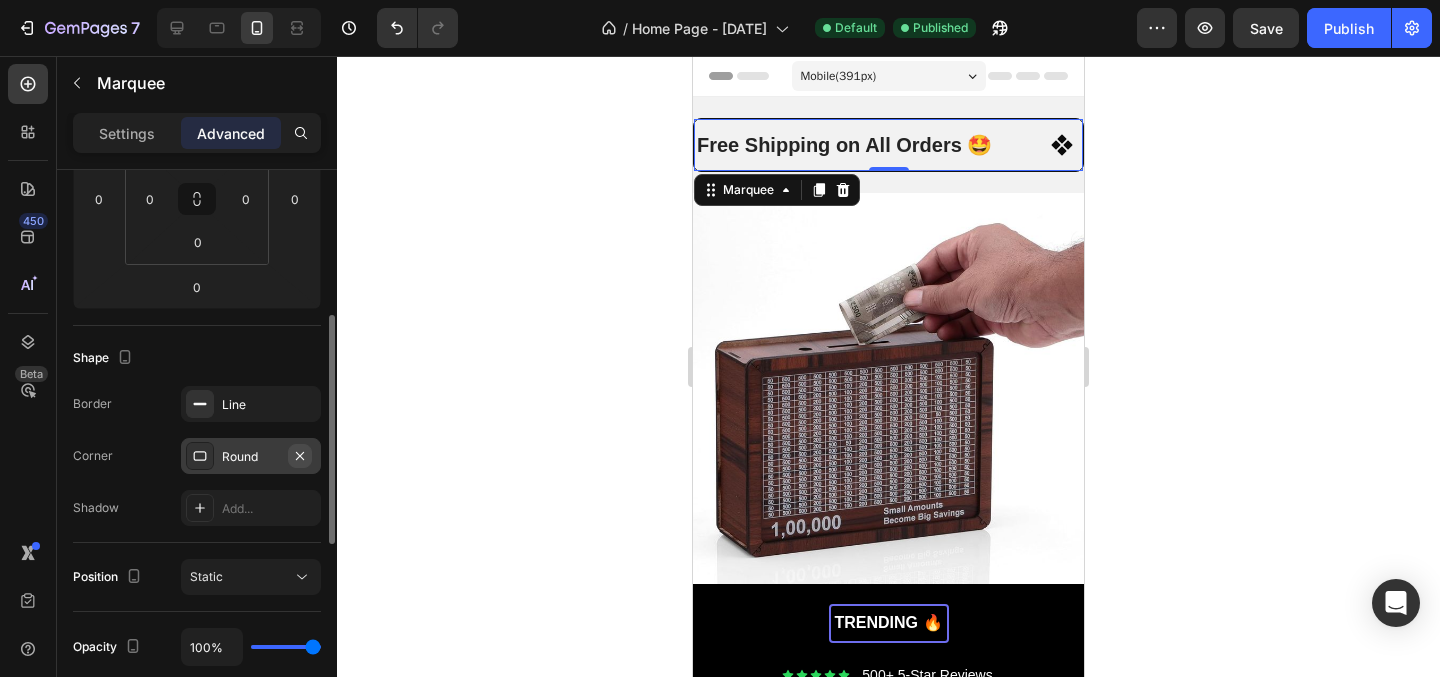 click 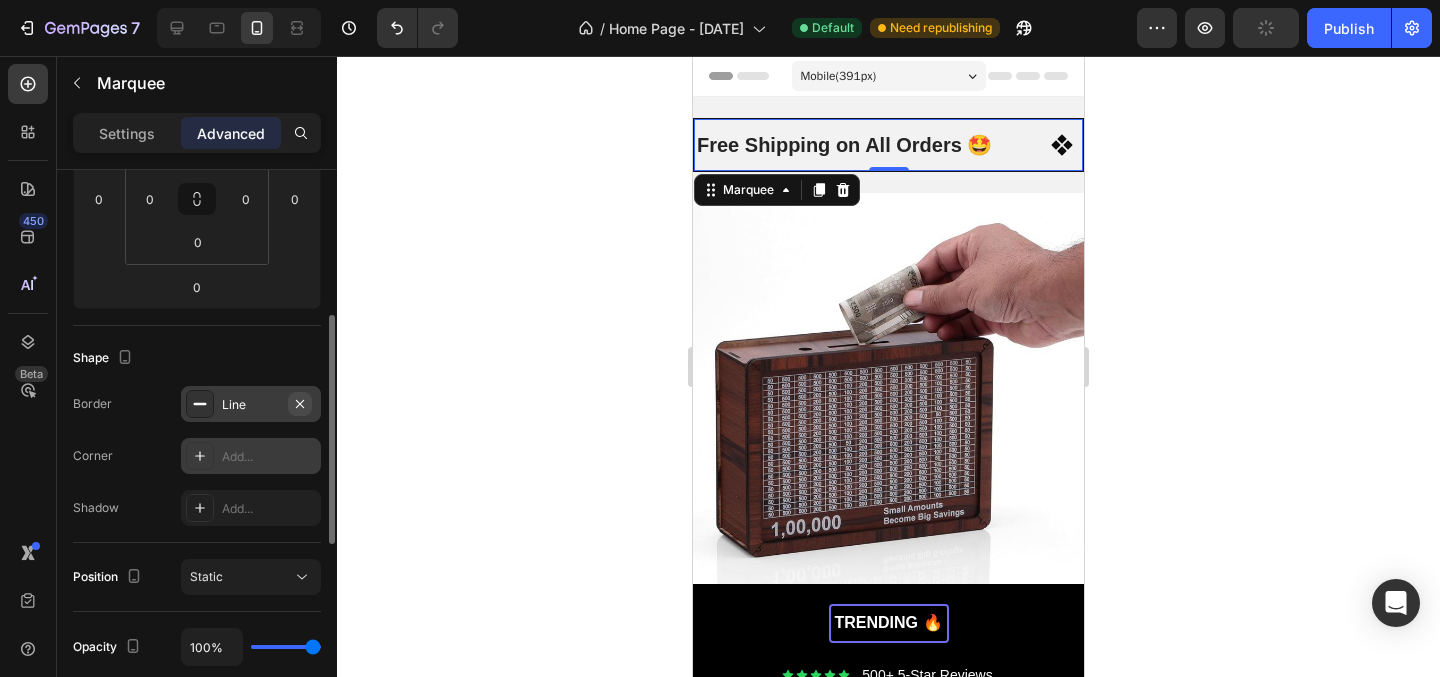 click 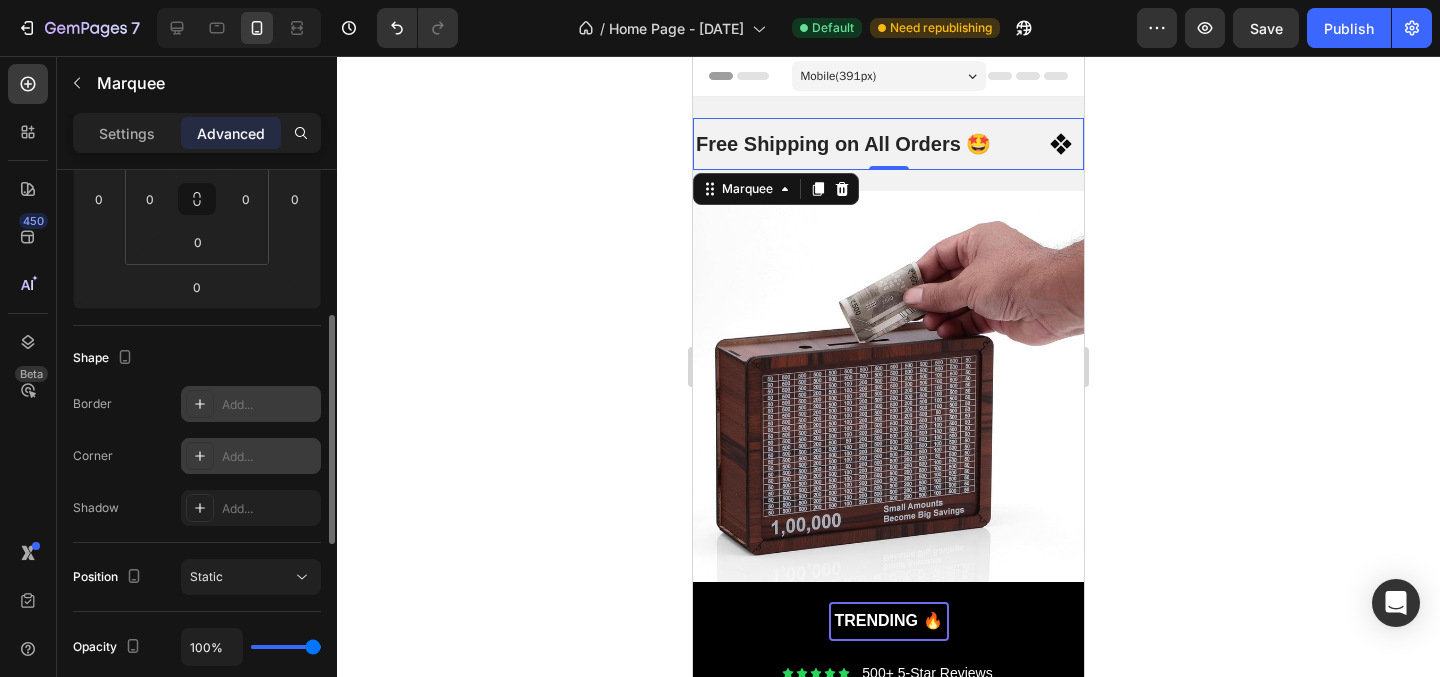 click on "Add..." at bounding box center [269, 405] 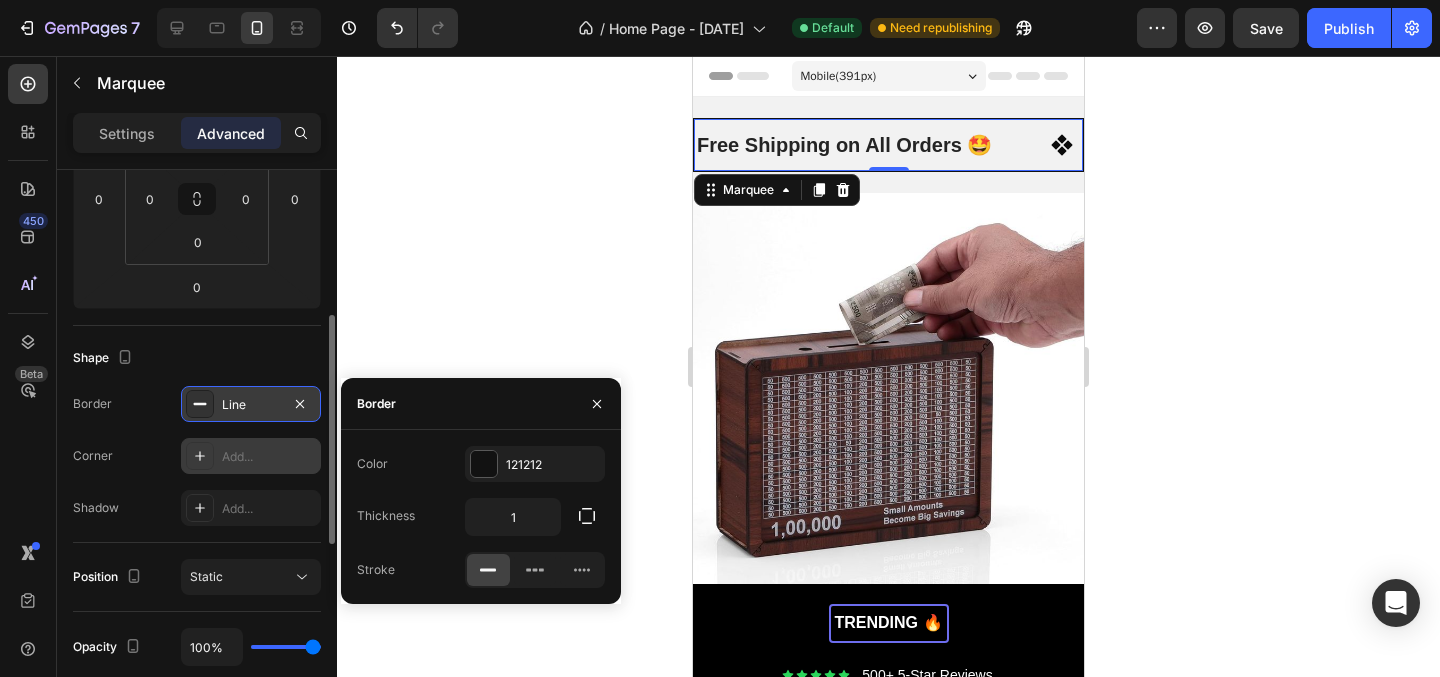 click on "Border Line Corner Add... Shadow Add..." at bounding box center (197, 456) 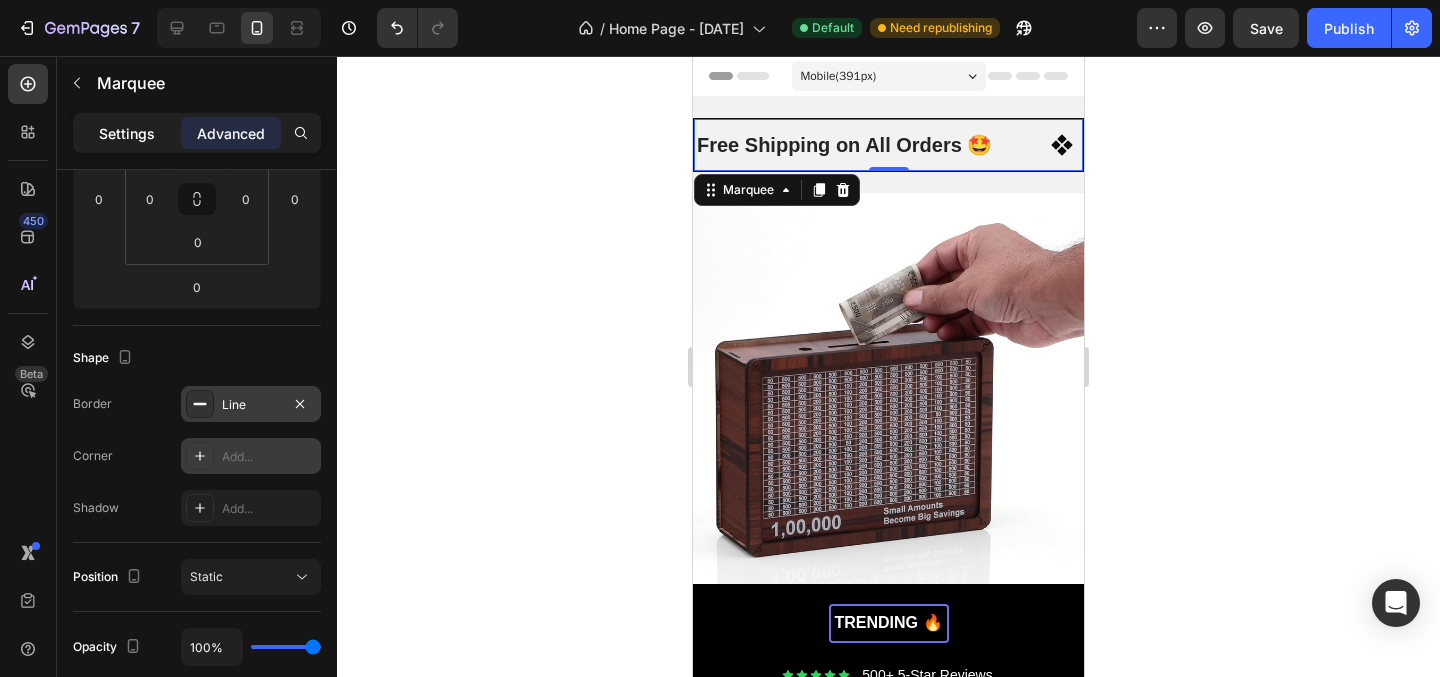 click on "Settings" at bounding box center (127, 133) 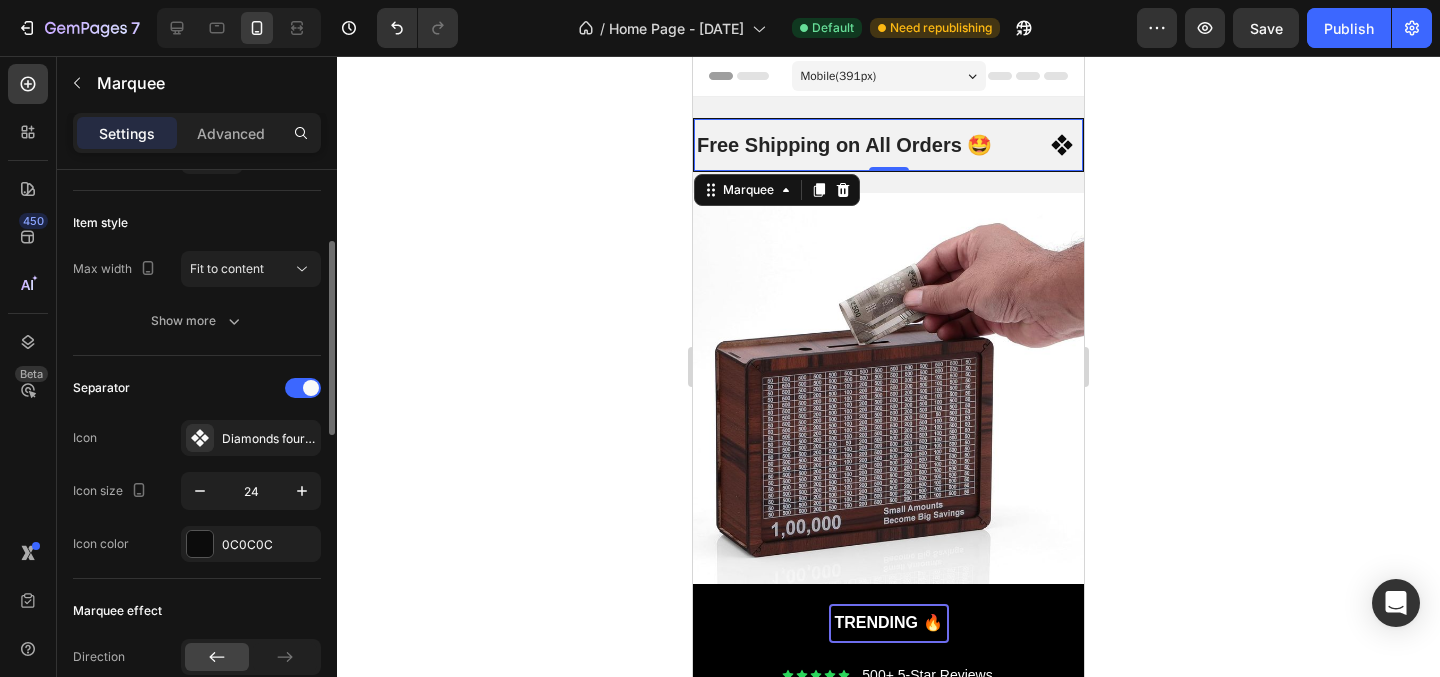 scroll, scrollTop: 244, scrollLeft: 0, axis: vertical 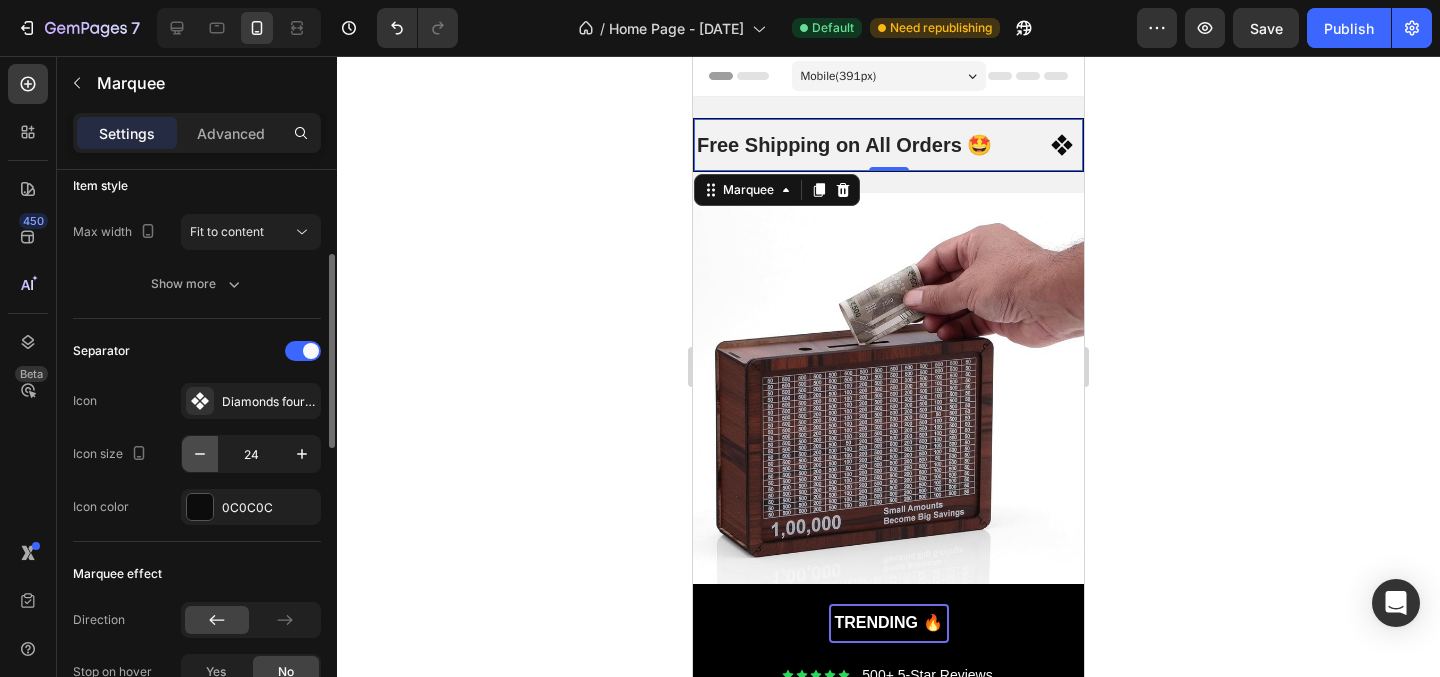click 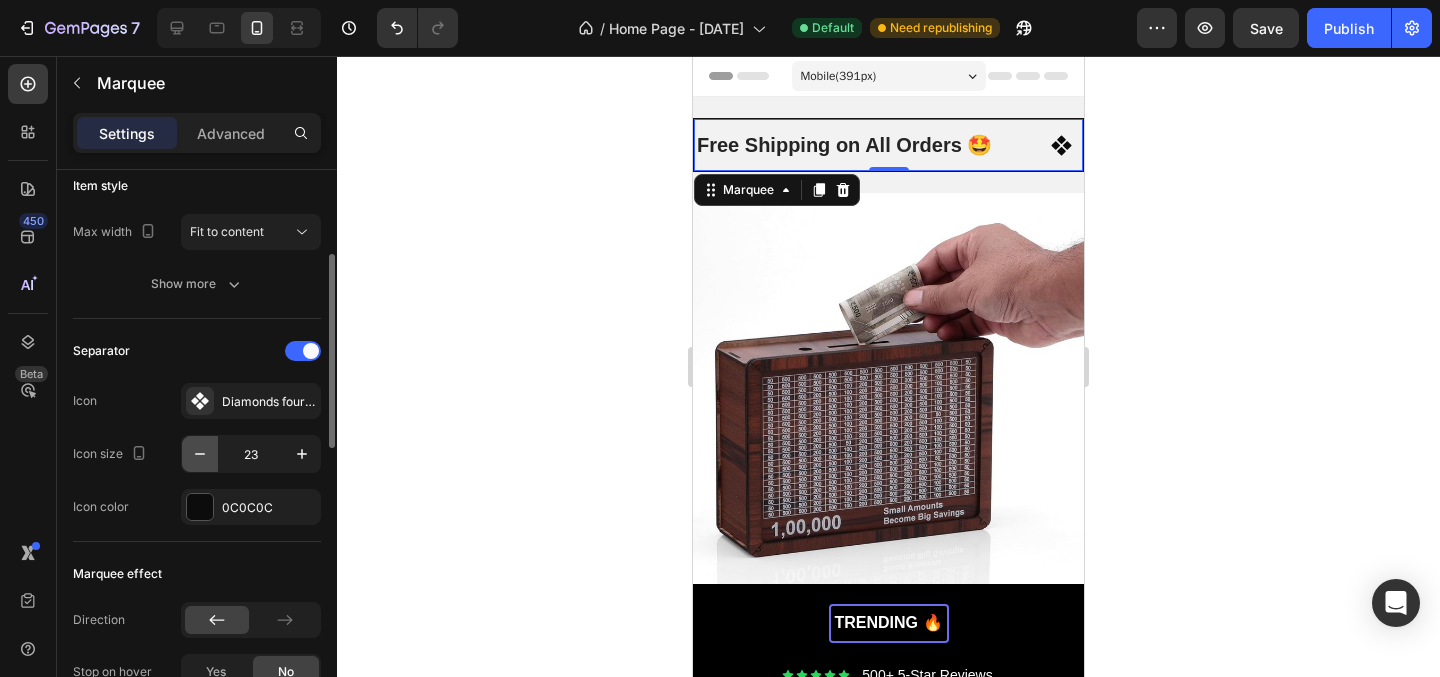 click 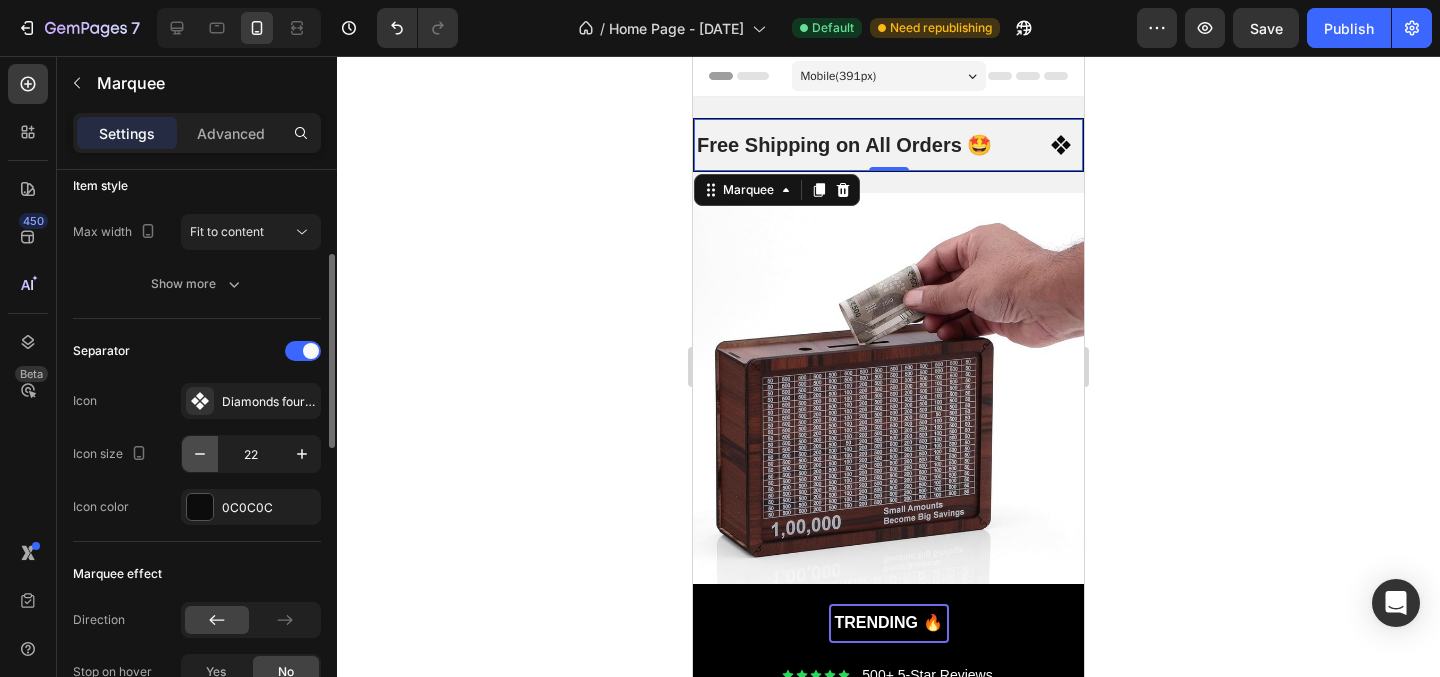 click 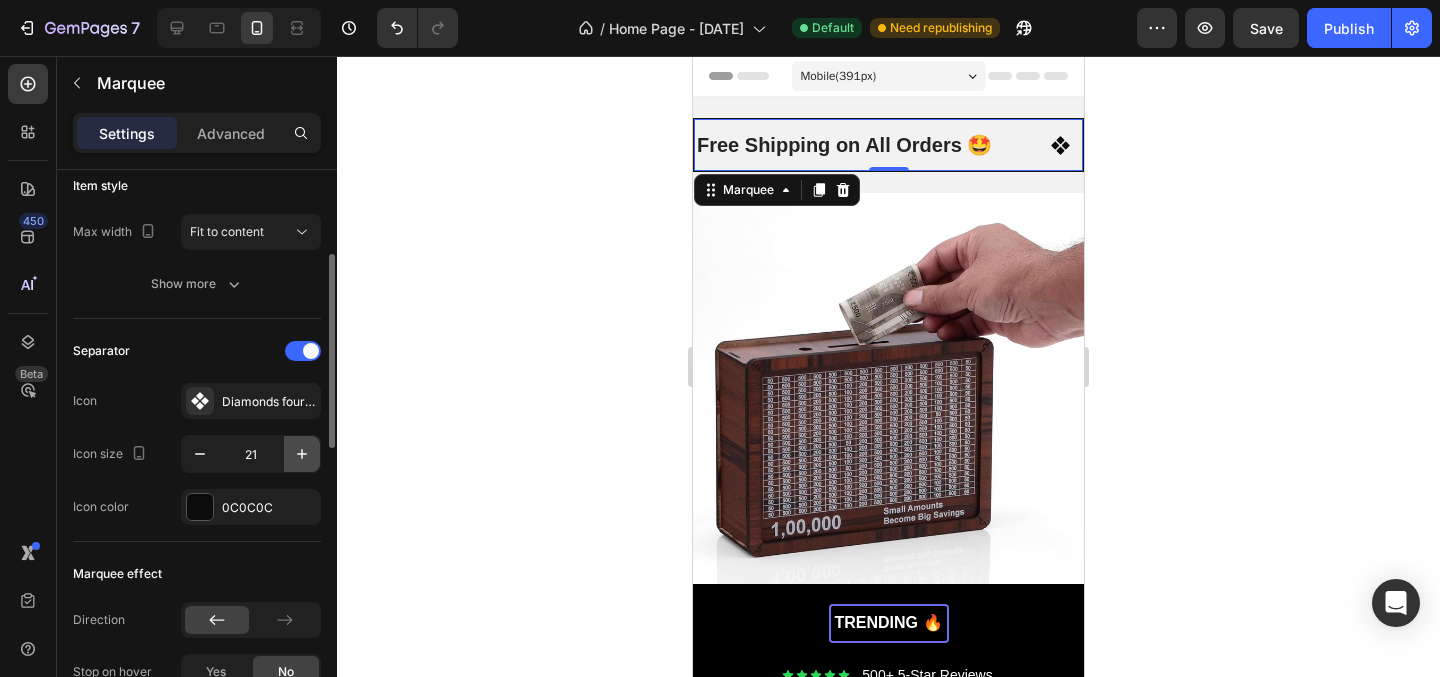 click 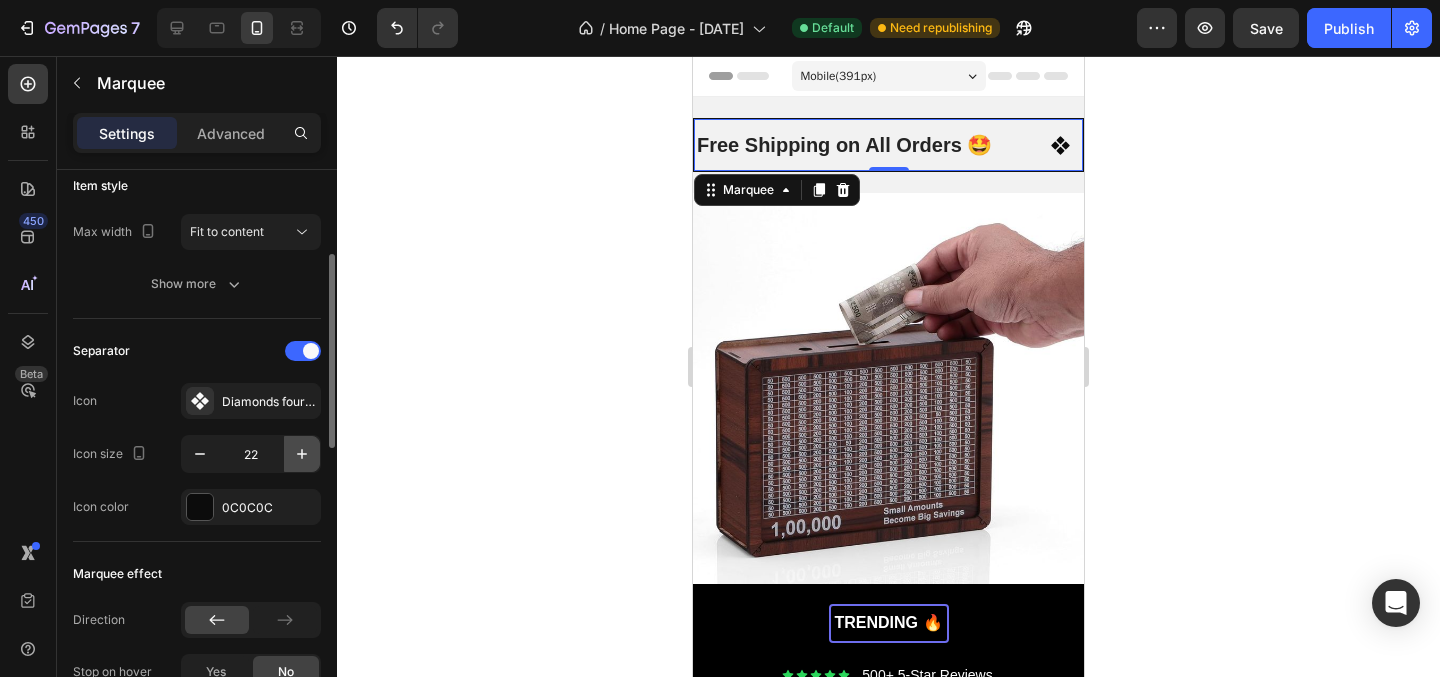 click 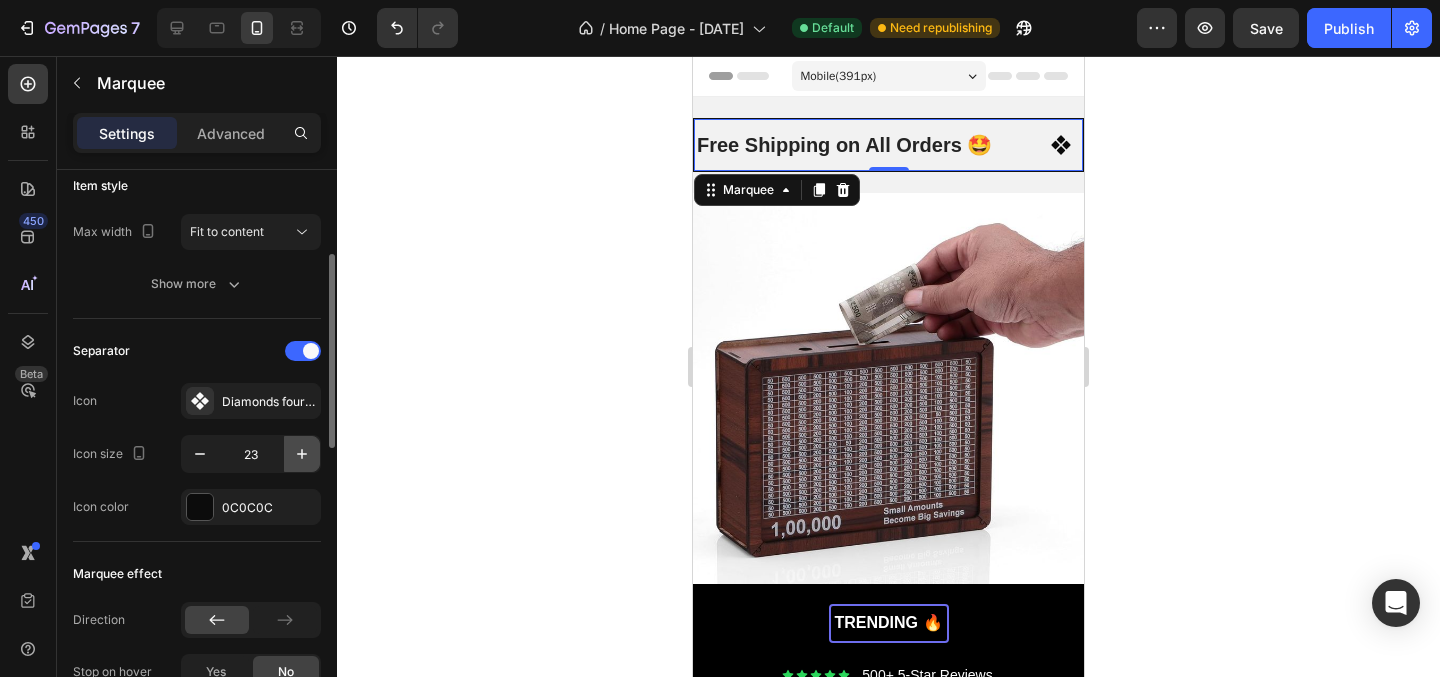 click 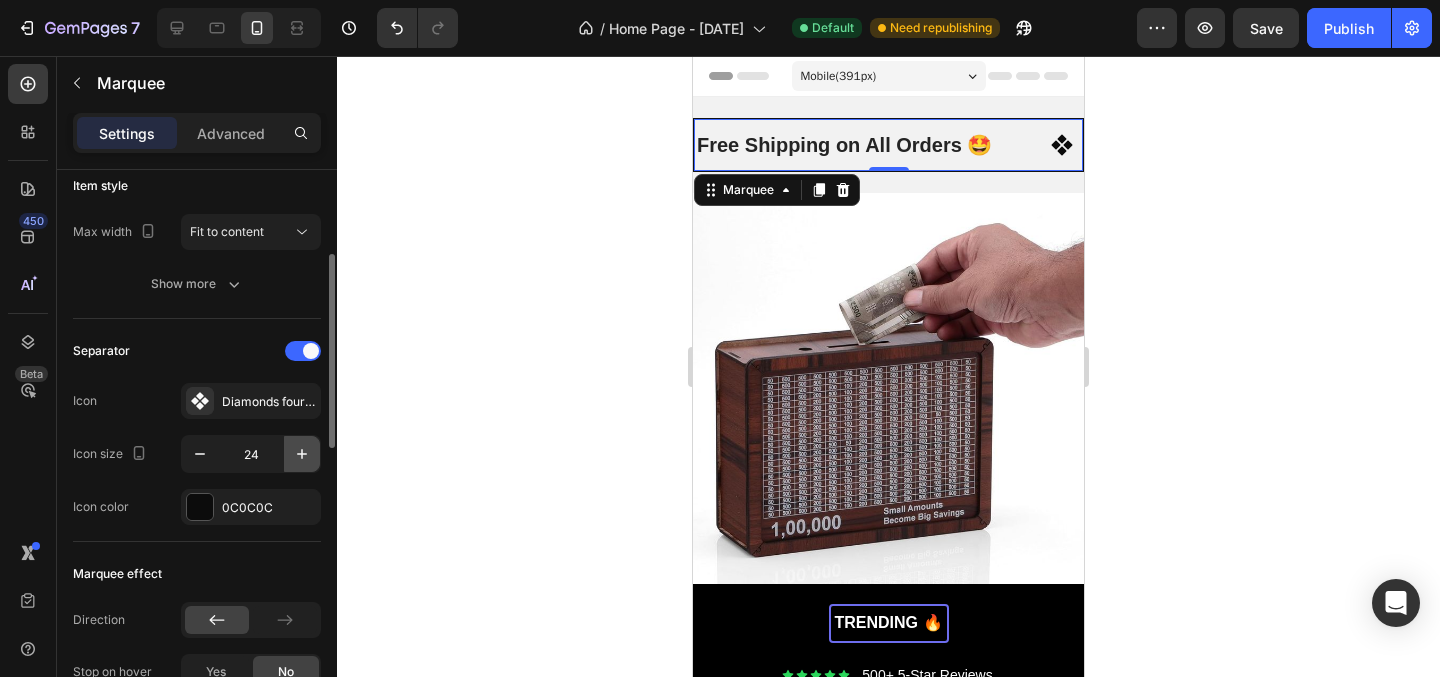 click 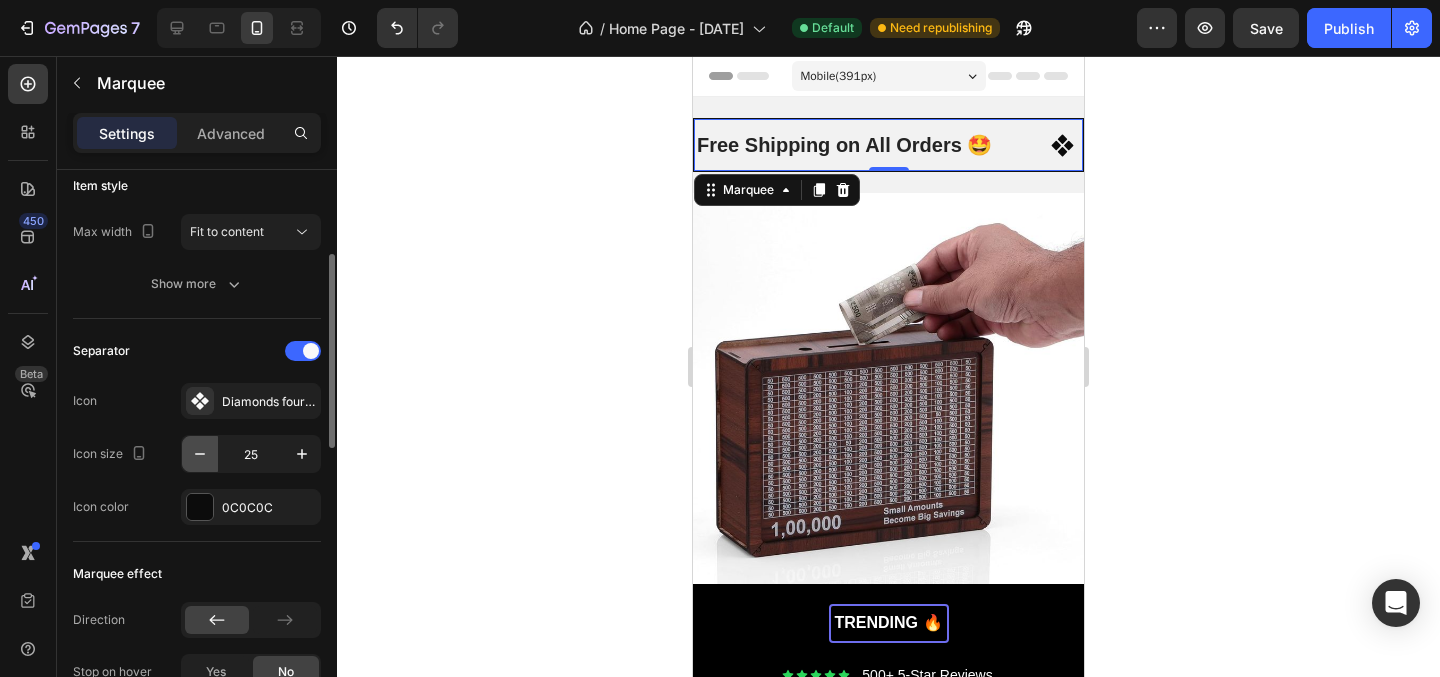 click 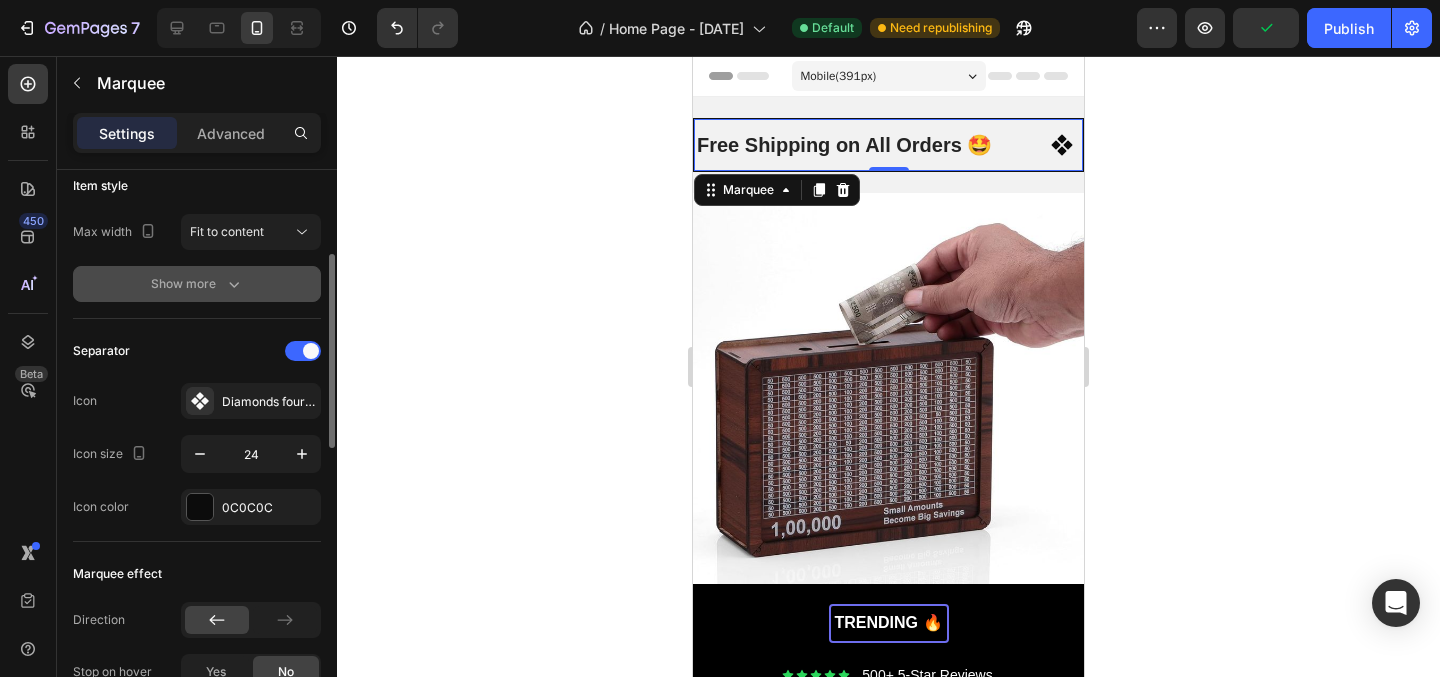 click 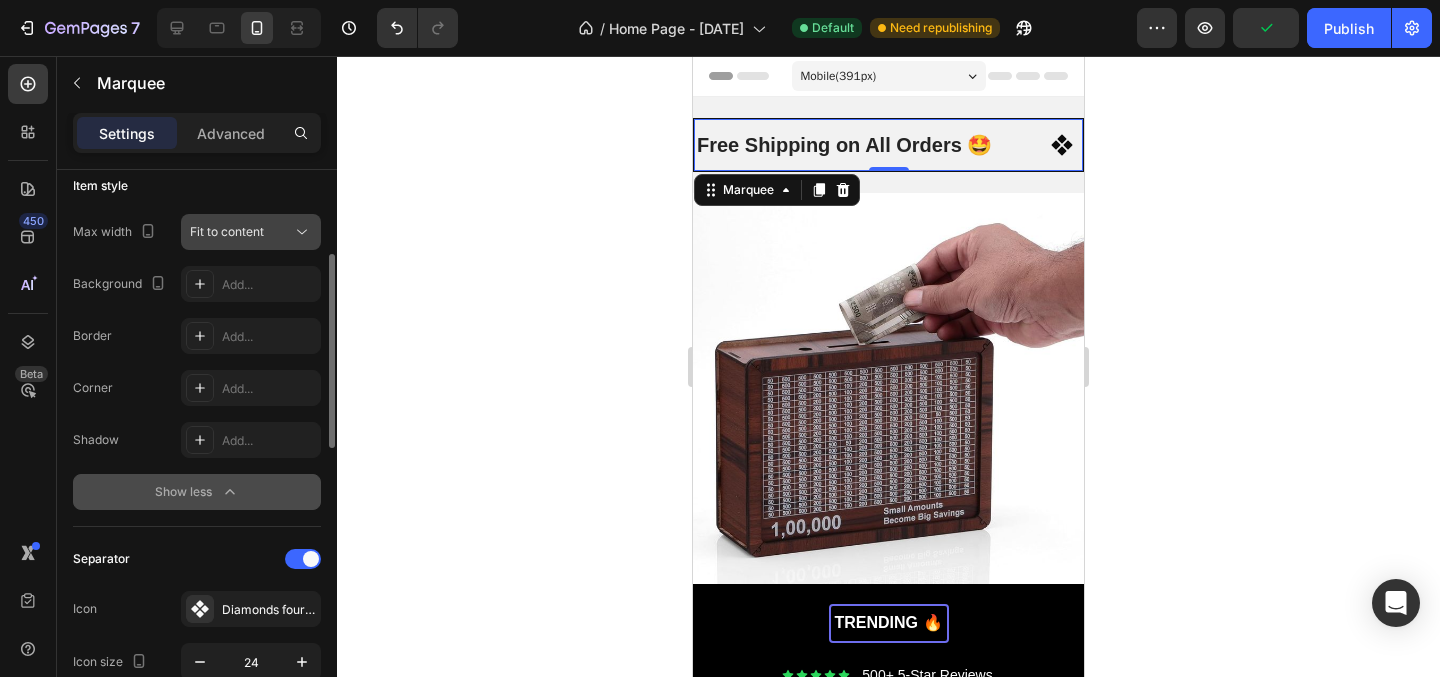 click on "Fit to content" at bounding box center (241, 232) 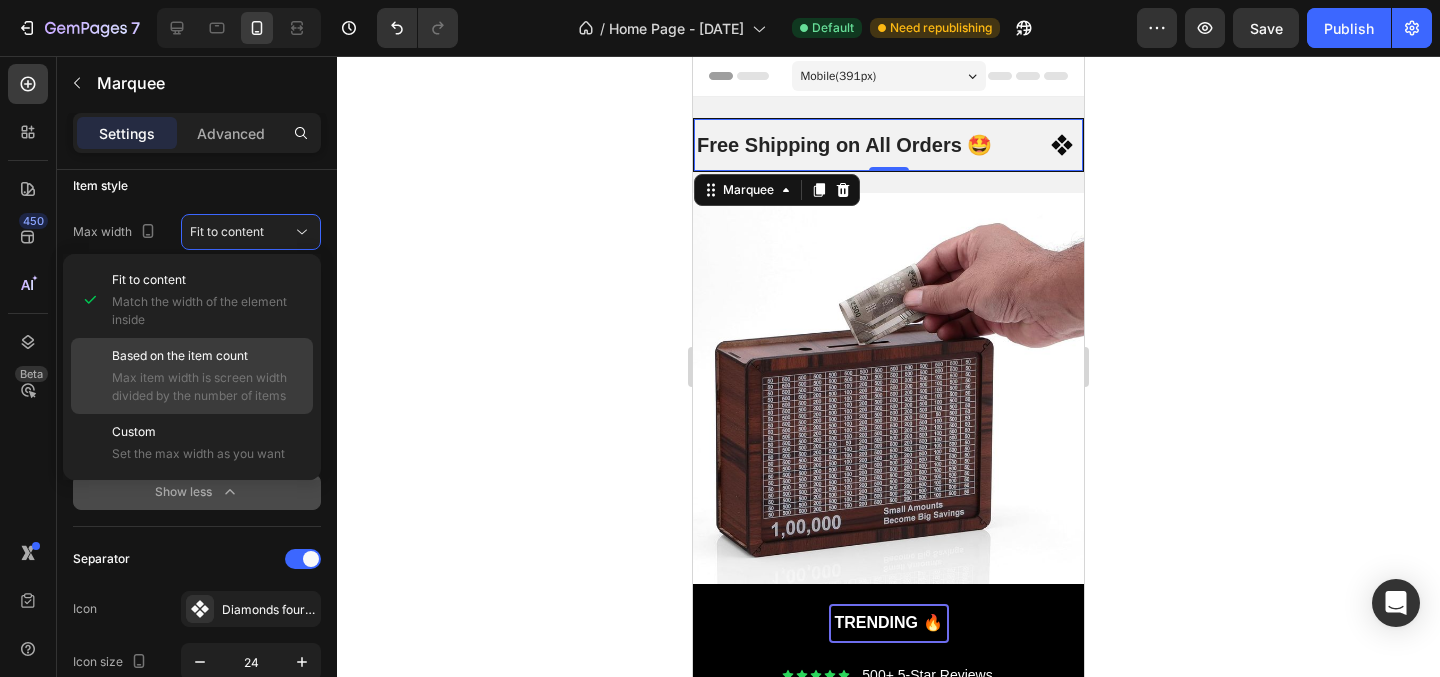 click on "Based on the item count" at bounding box center [180, 356] 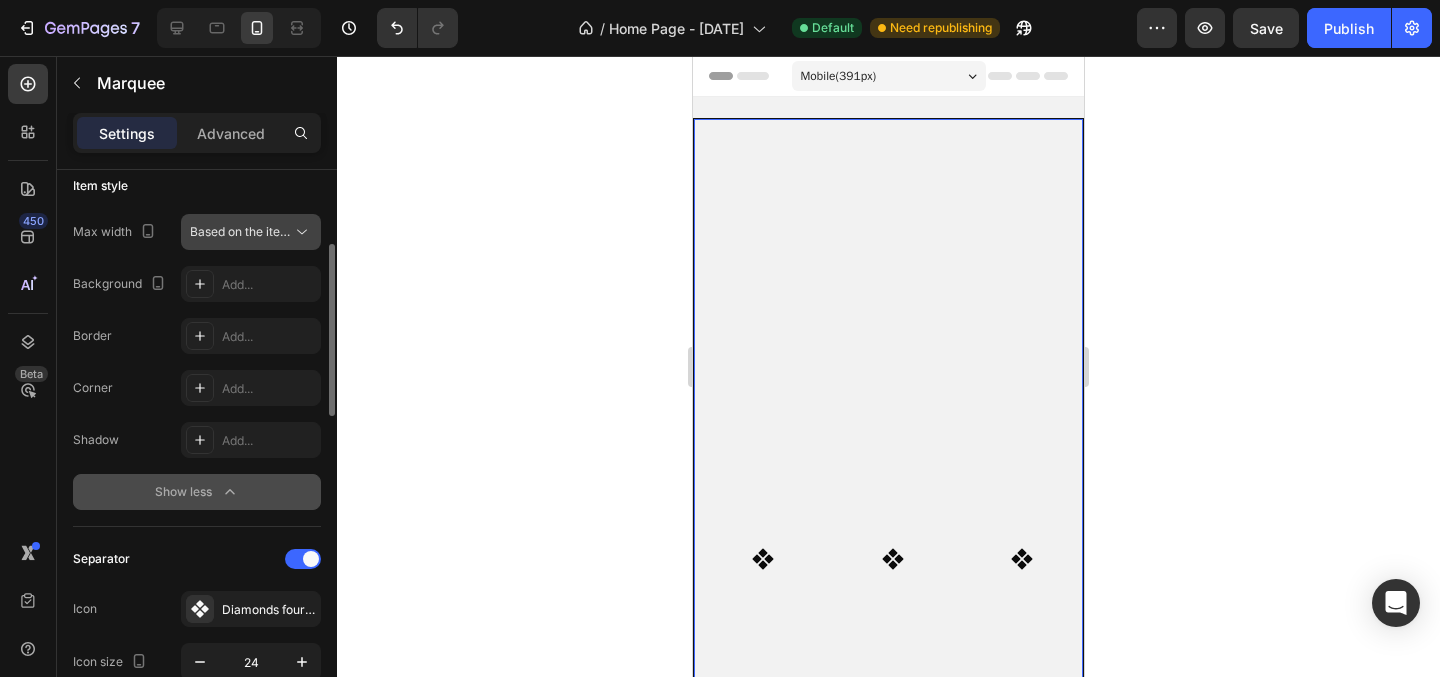 click on "Based on the item count" at bounding box center (258, 231) 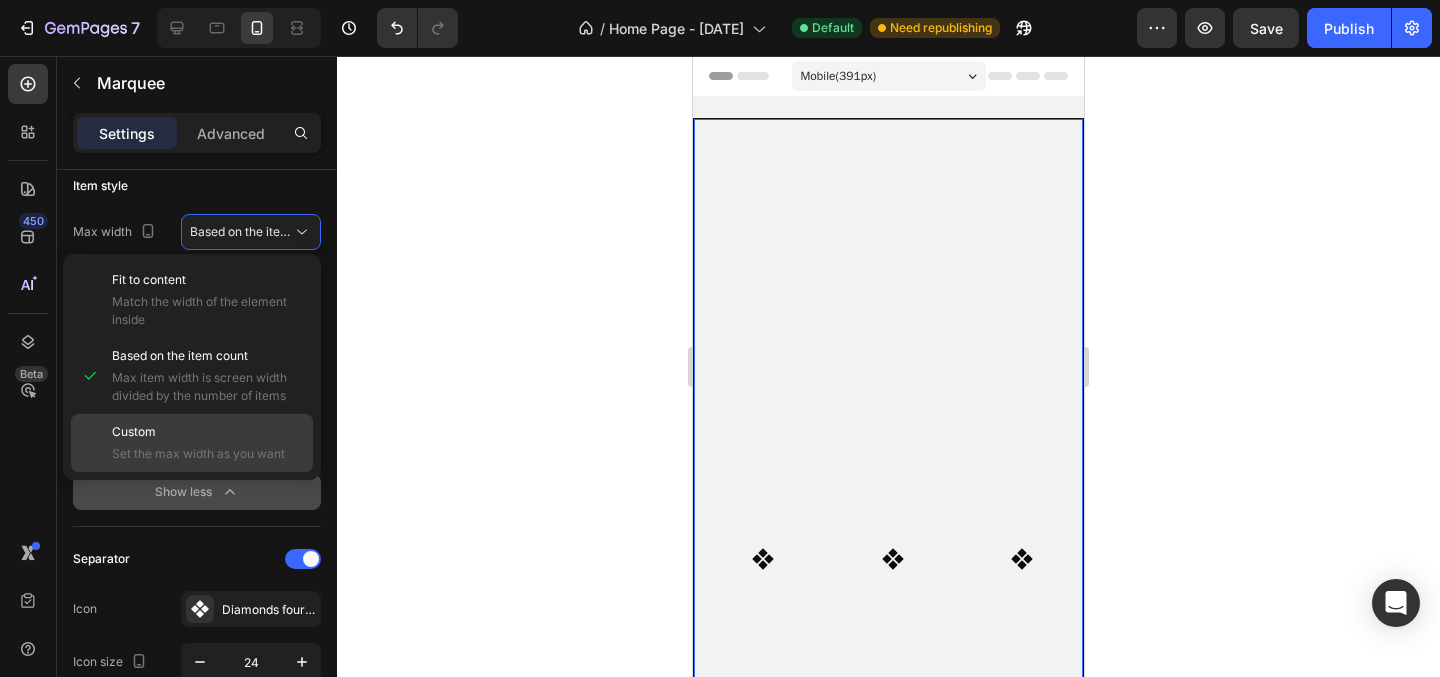 click on "Custom" at bounding box center [208, 432] 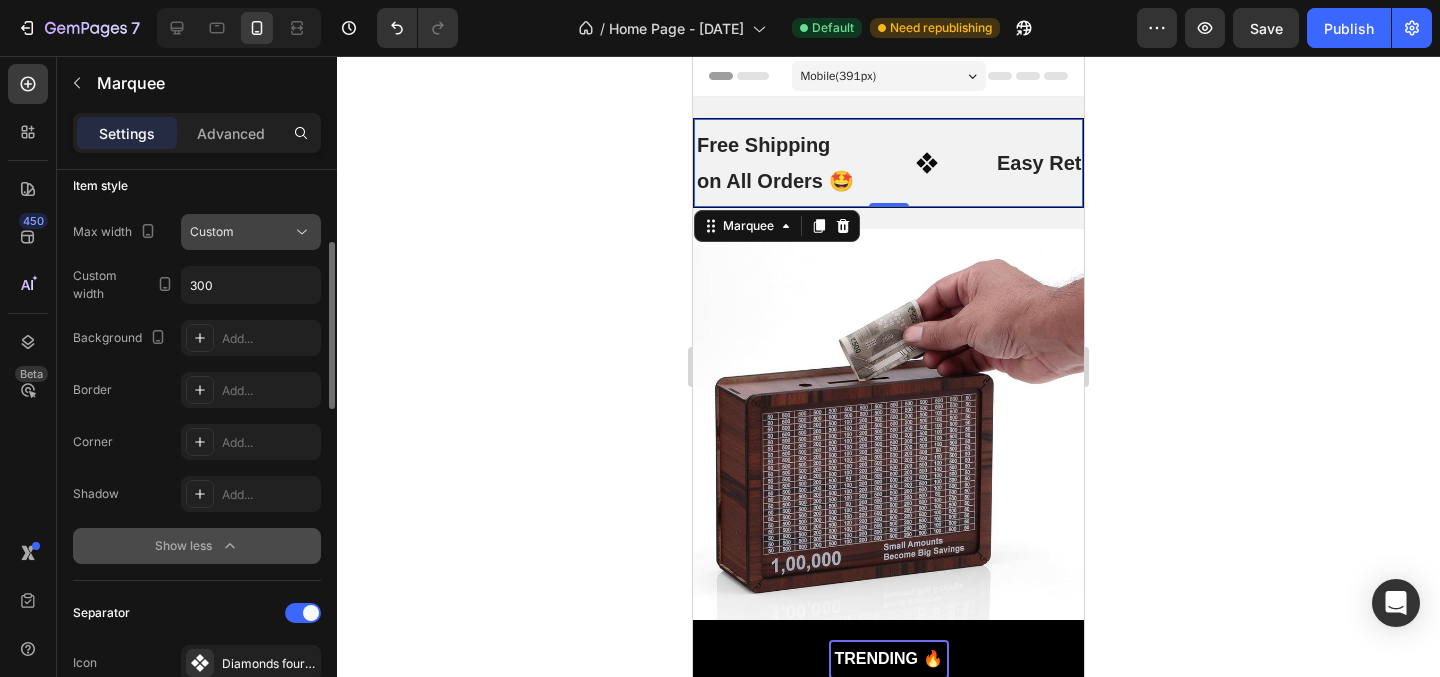 click 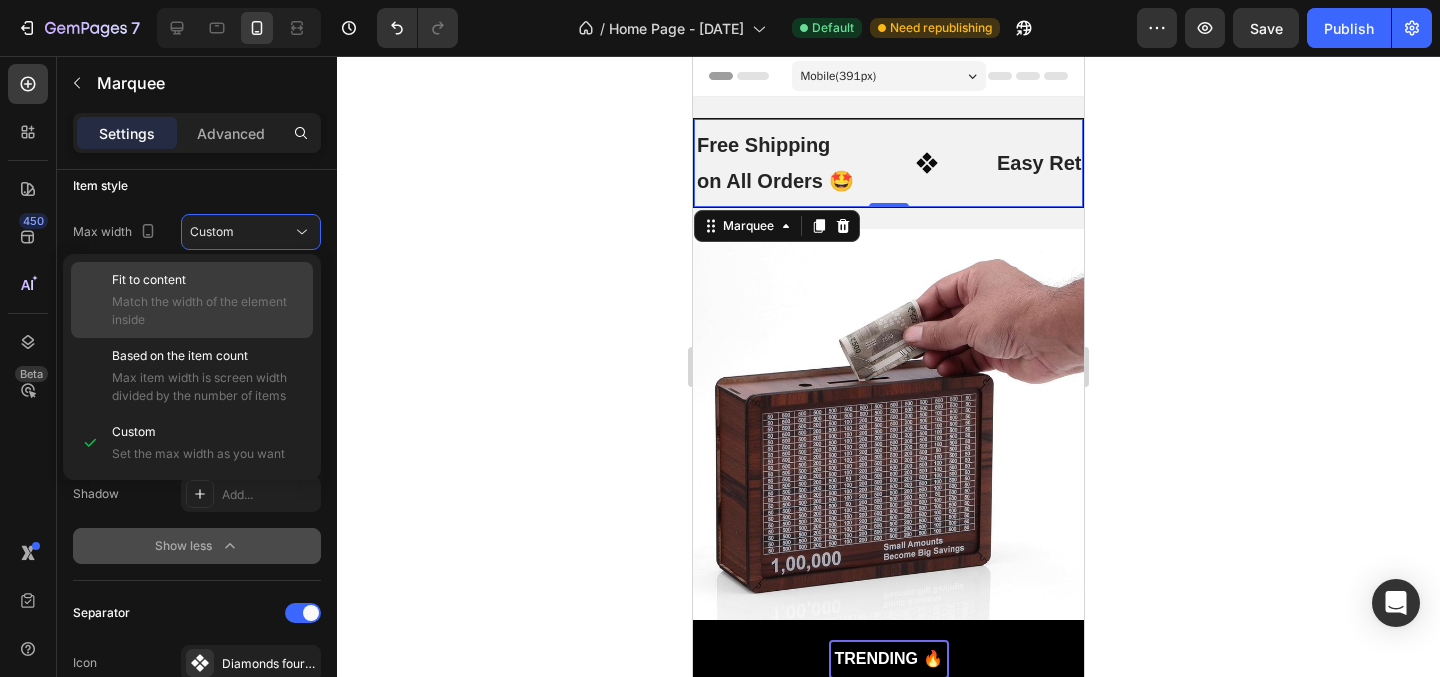 click on "Fit to content" at bounding box center [208, 280] 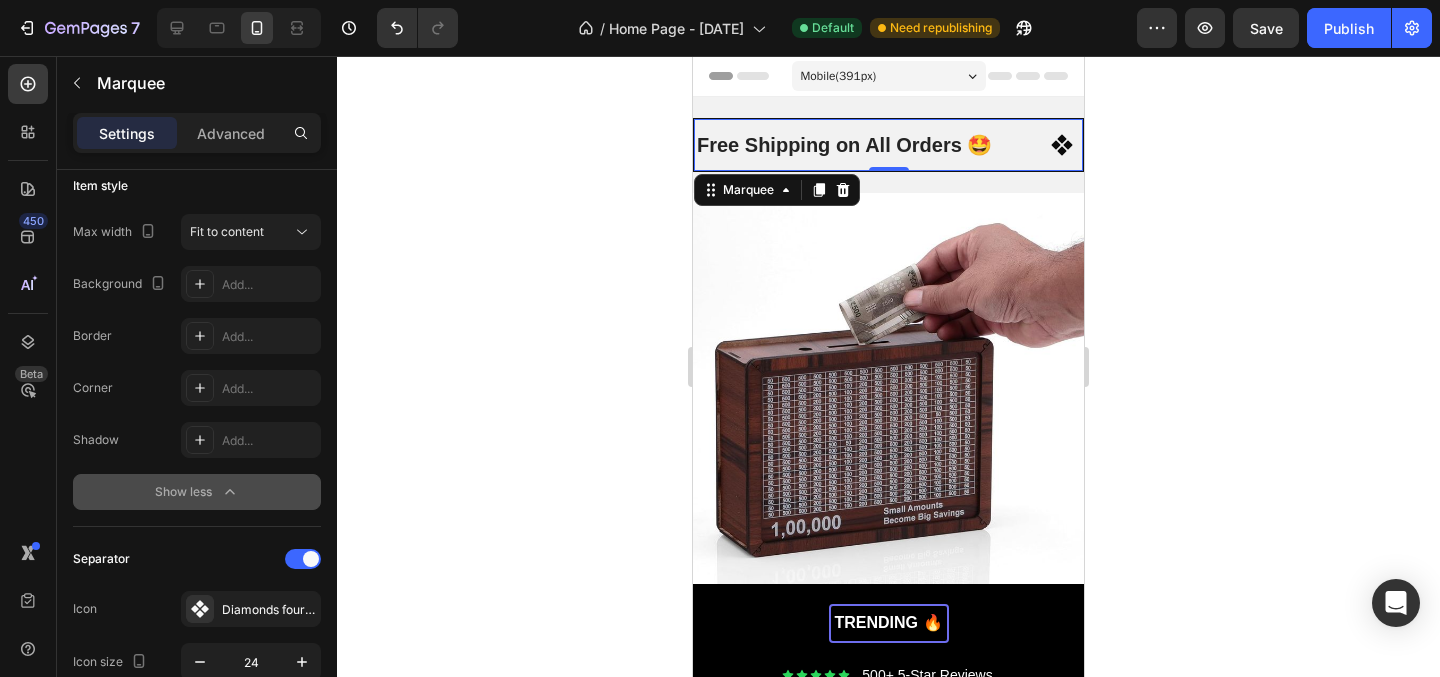 click on "Shadow Add..." at bounding box center (197, 440) 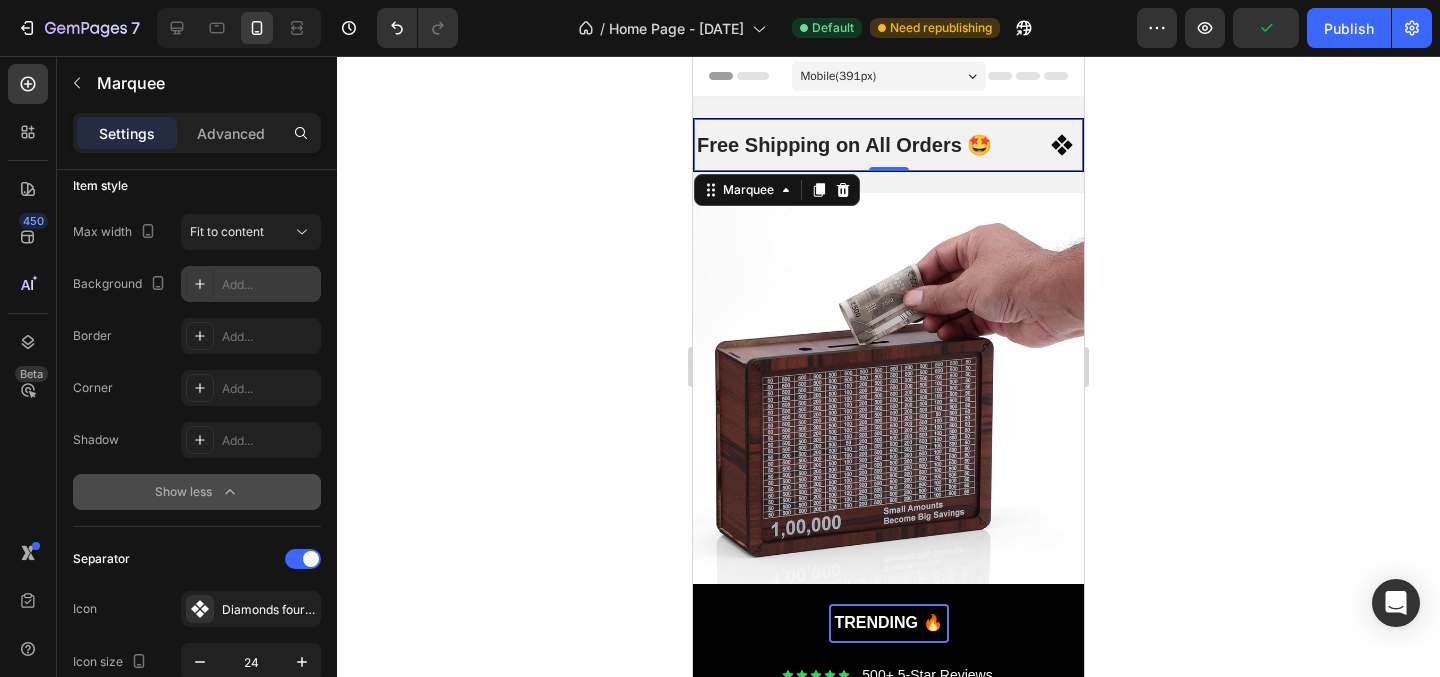 click on "Add..." at bounding box center [269, 285] 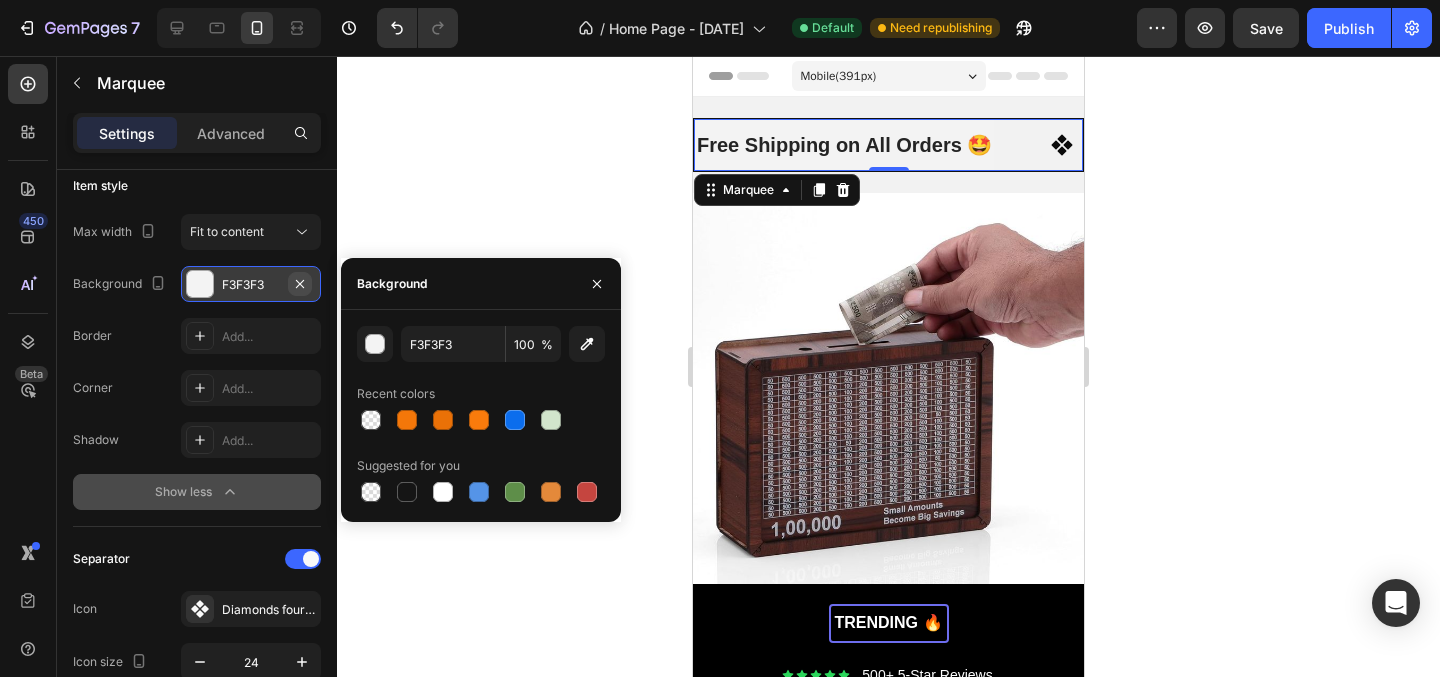 click 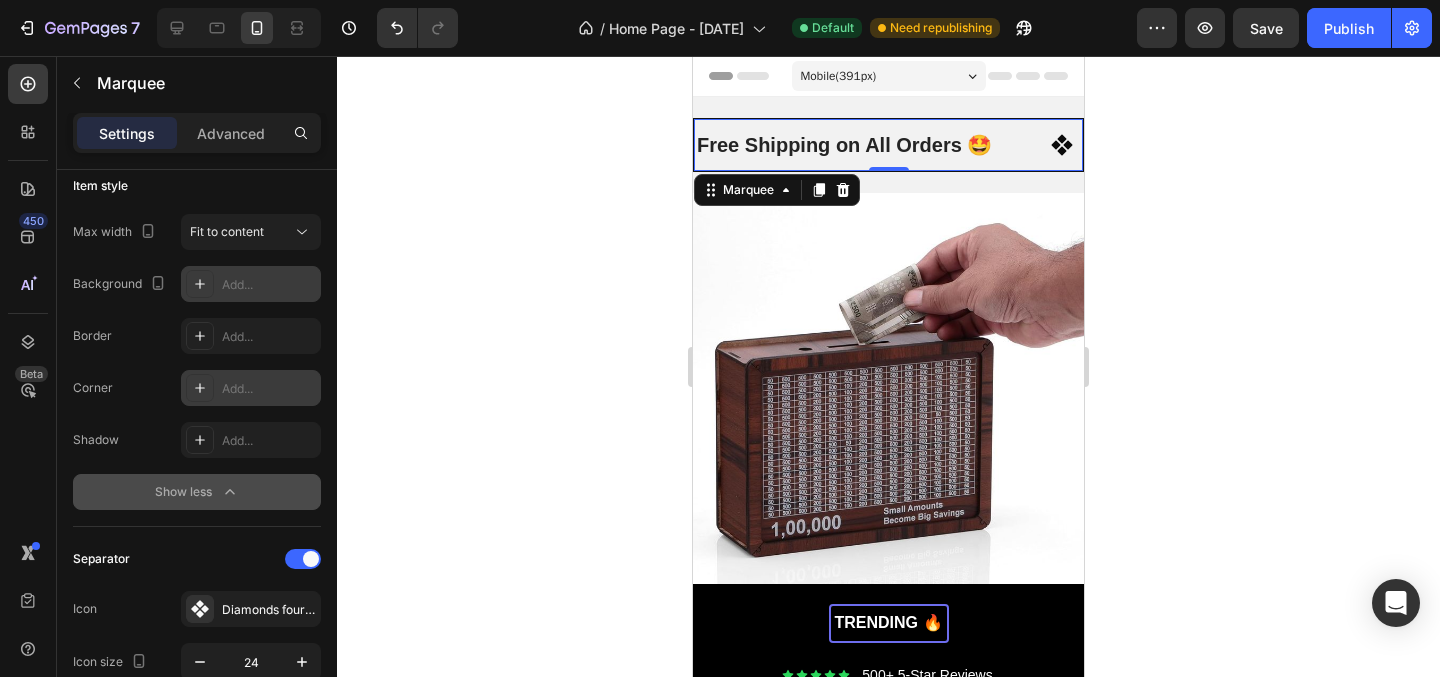 click on "Add..." at bounding box center [269, 389] 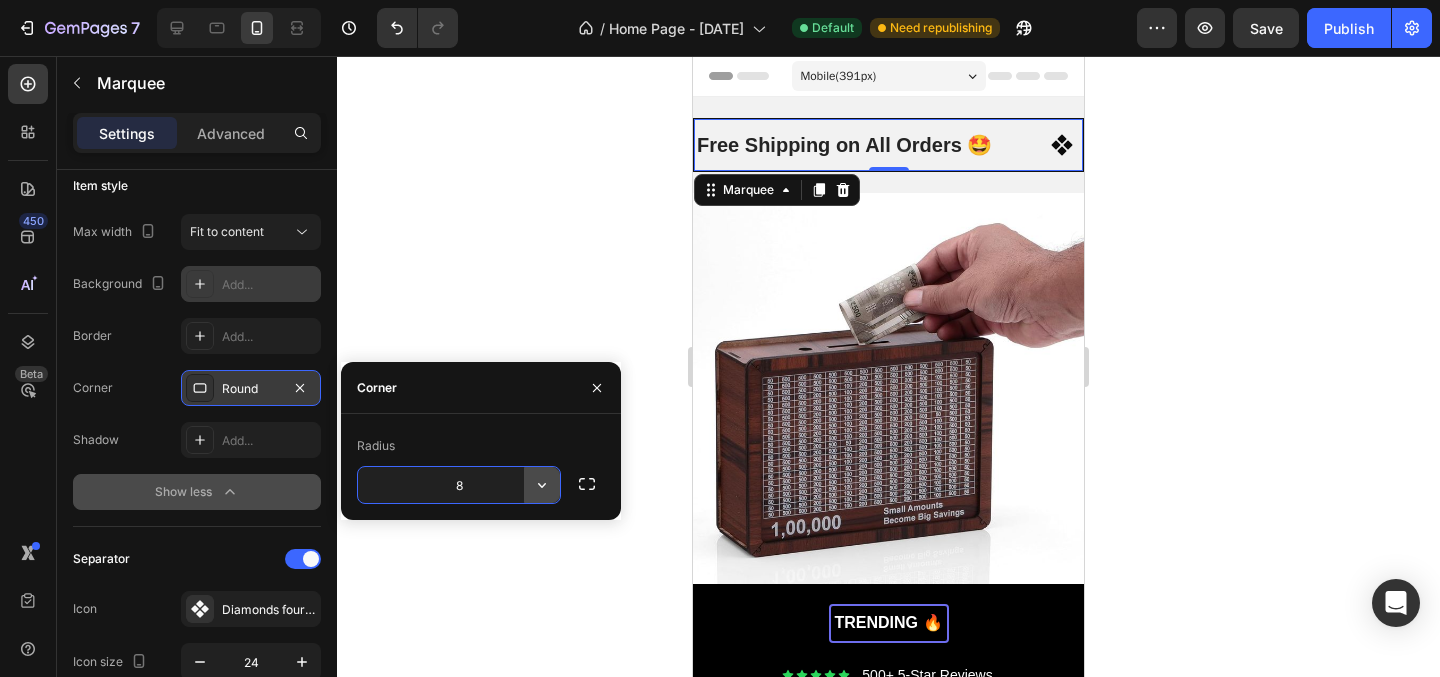 click 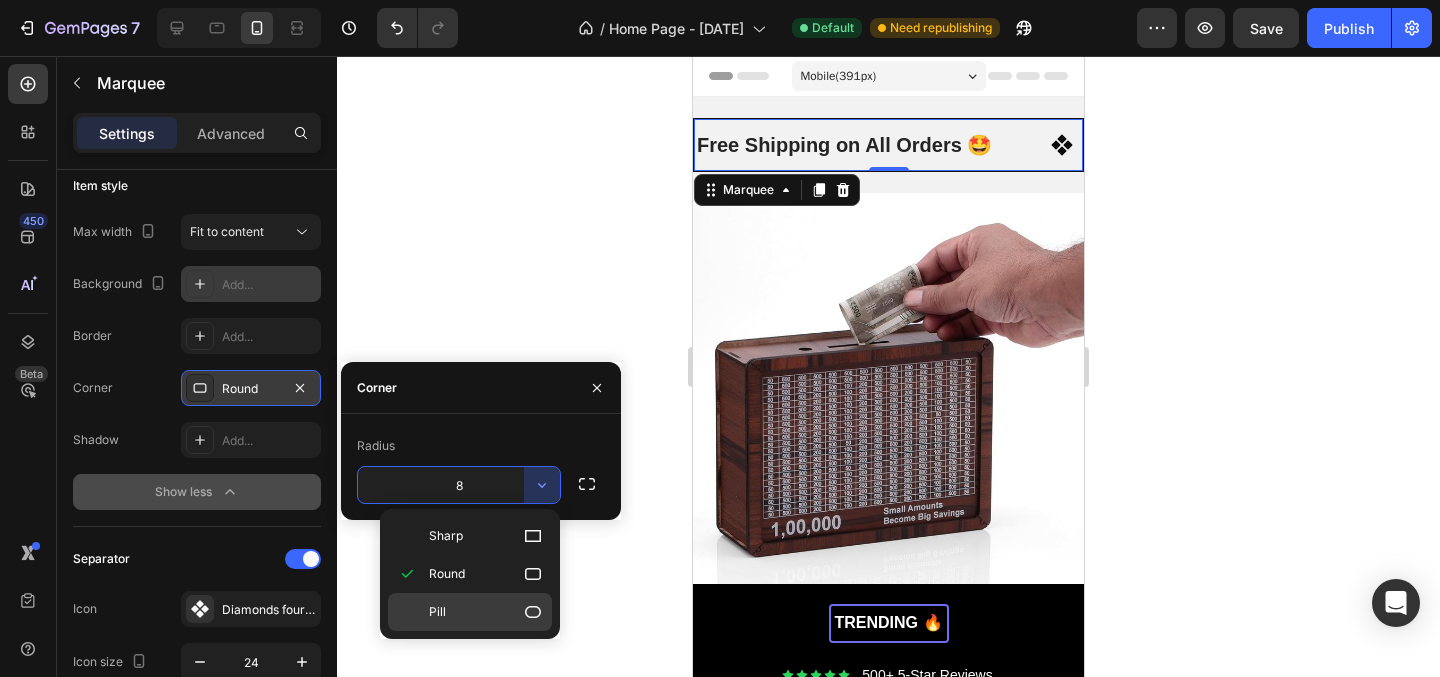 click on "Pill" at bounding box center (486, 612) 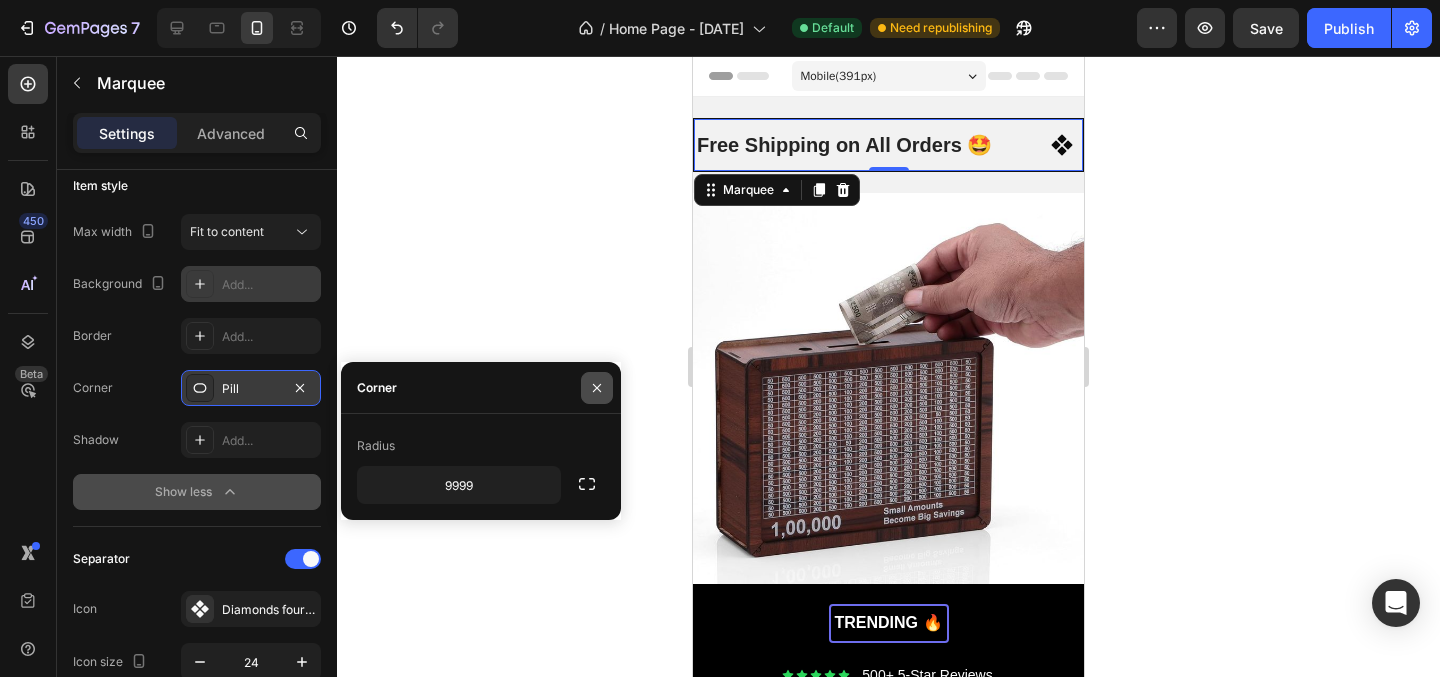 click 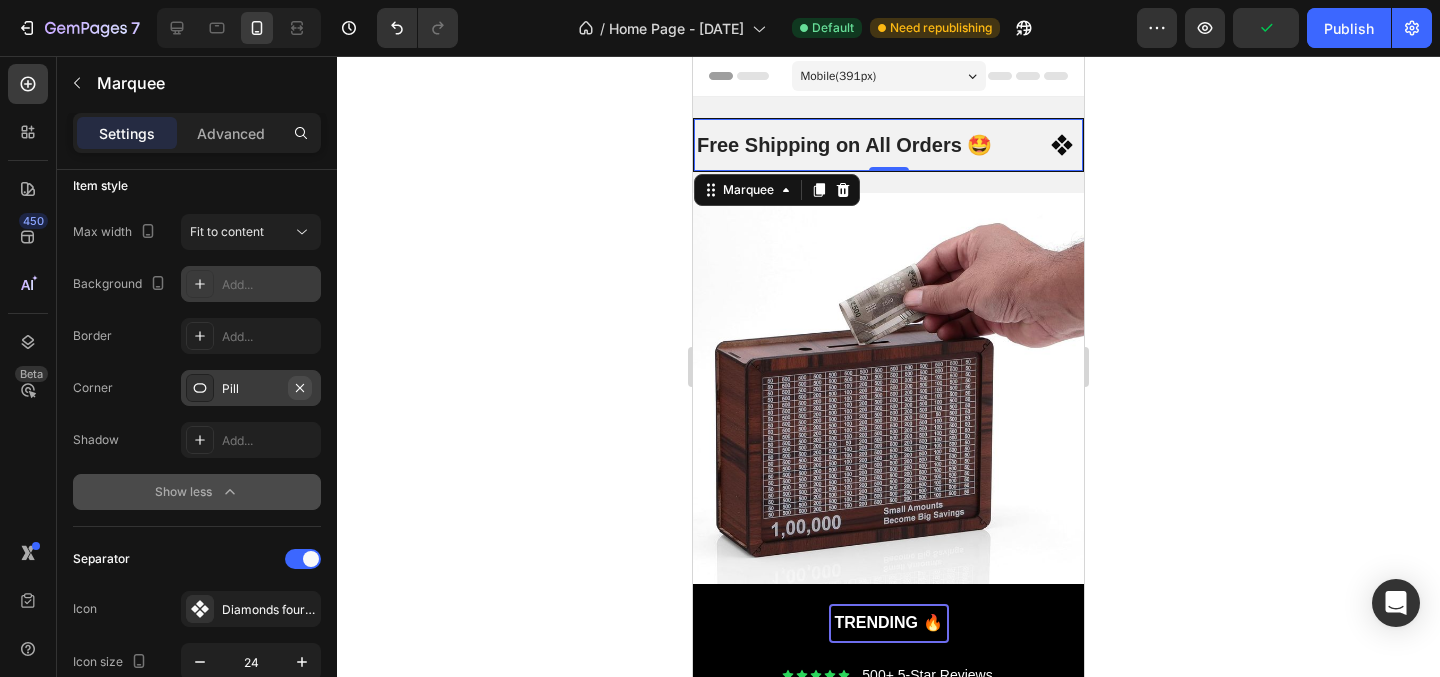 click 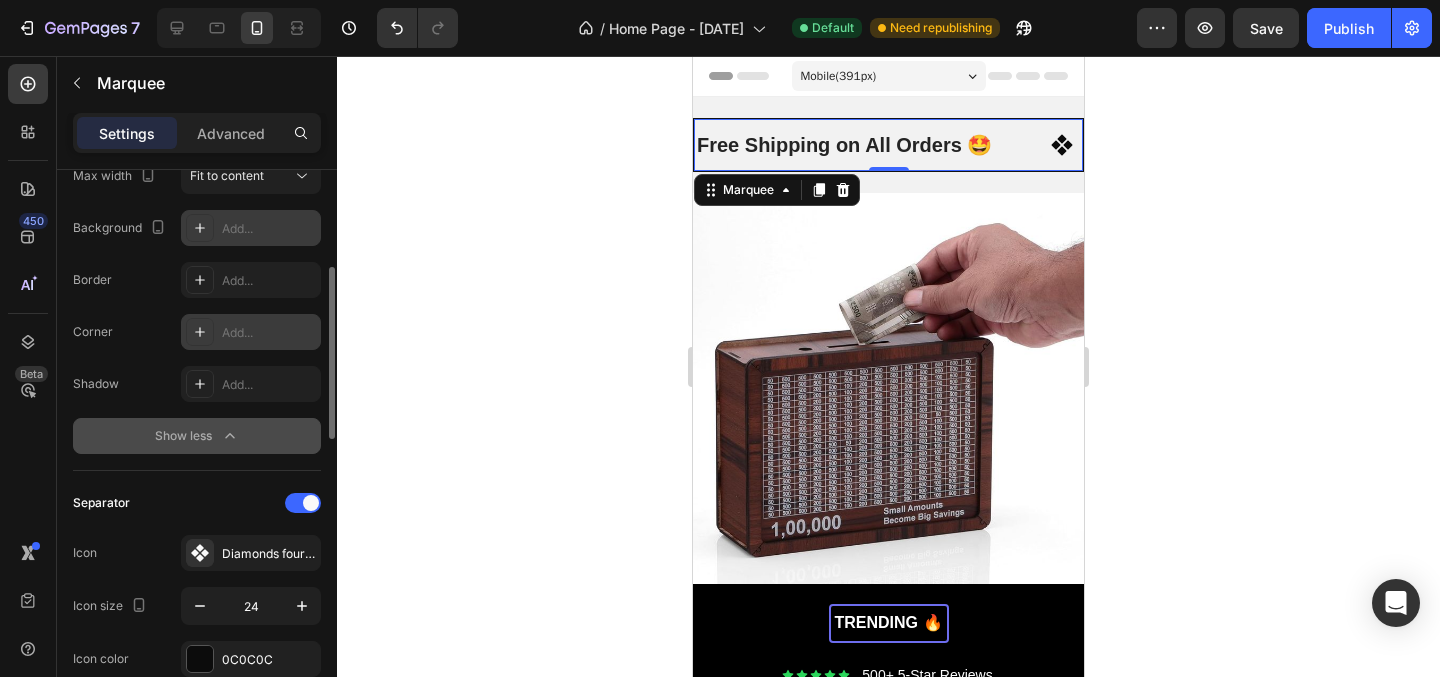 scroll, scrollTop: 310, scrollLeft: 0, axis: vertical 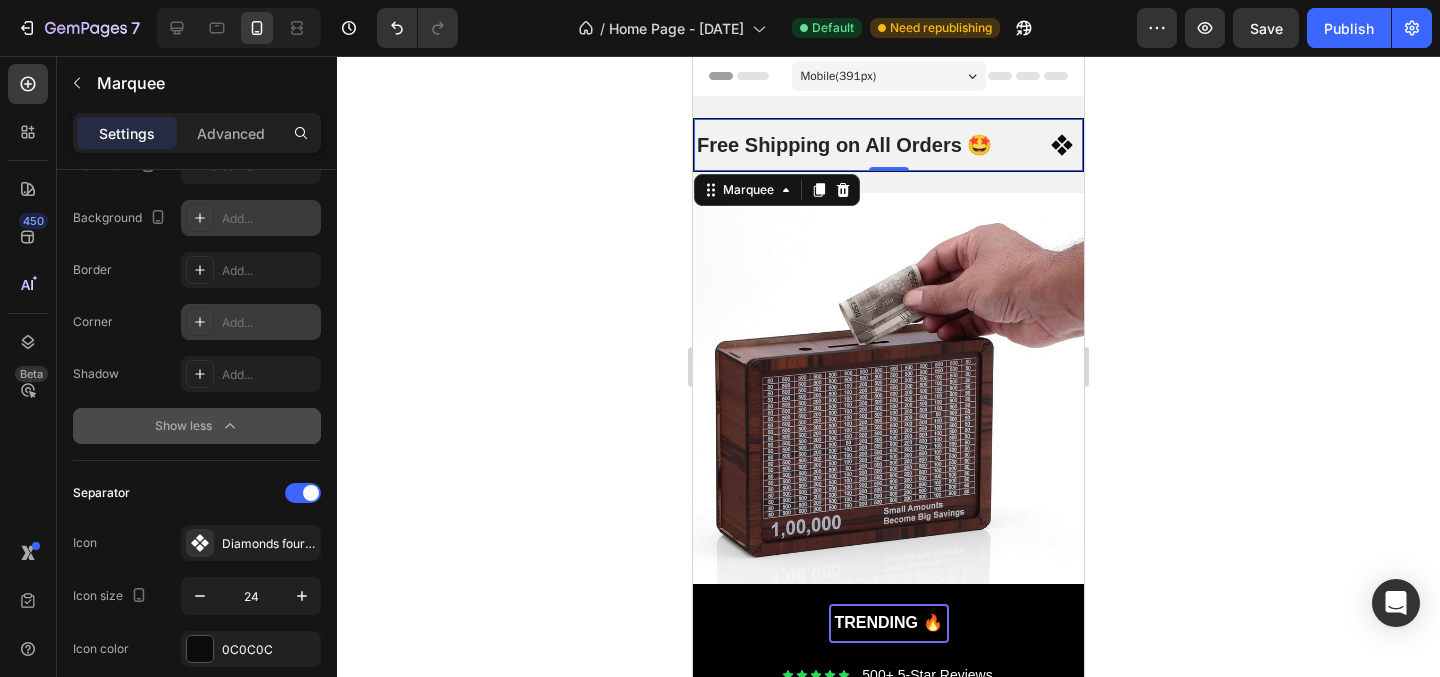 click on "Add..." at bounding box center (269, 219) 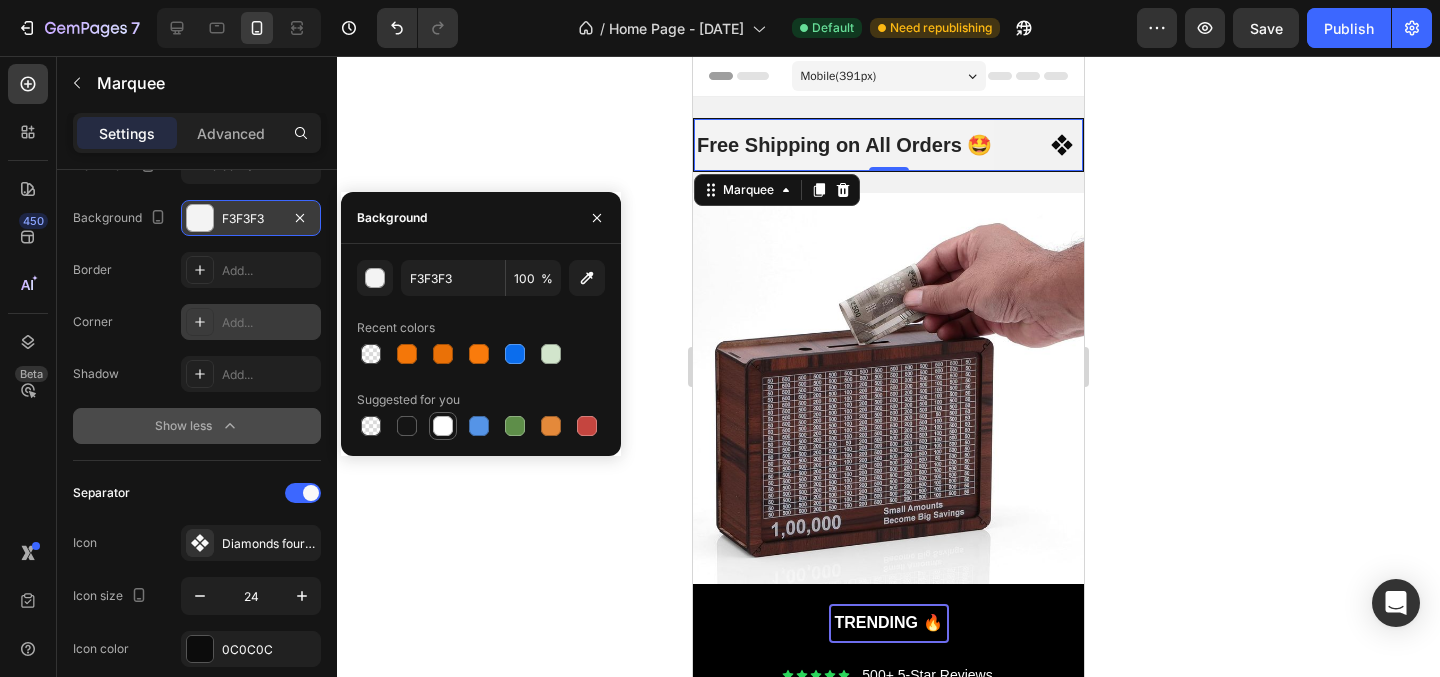 click at bounding box center (443, 426) 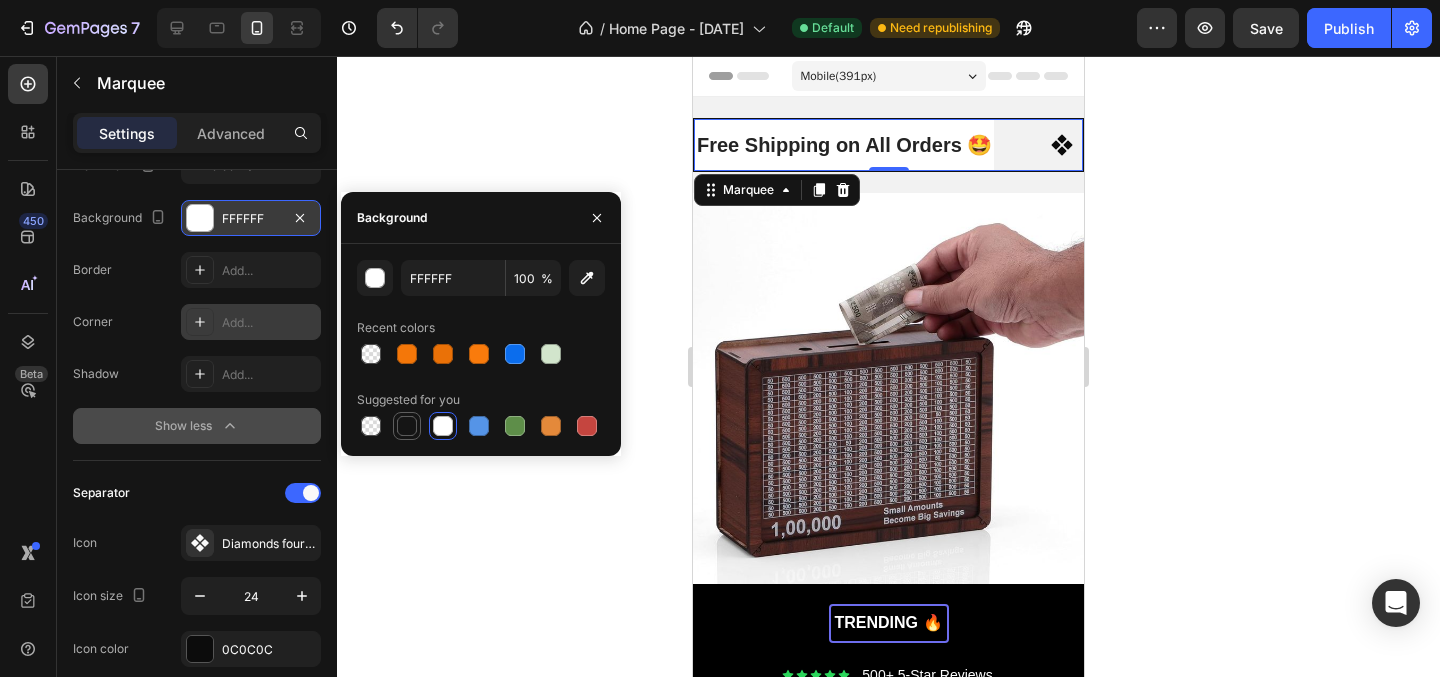 click at bounding box center [407, 426] 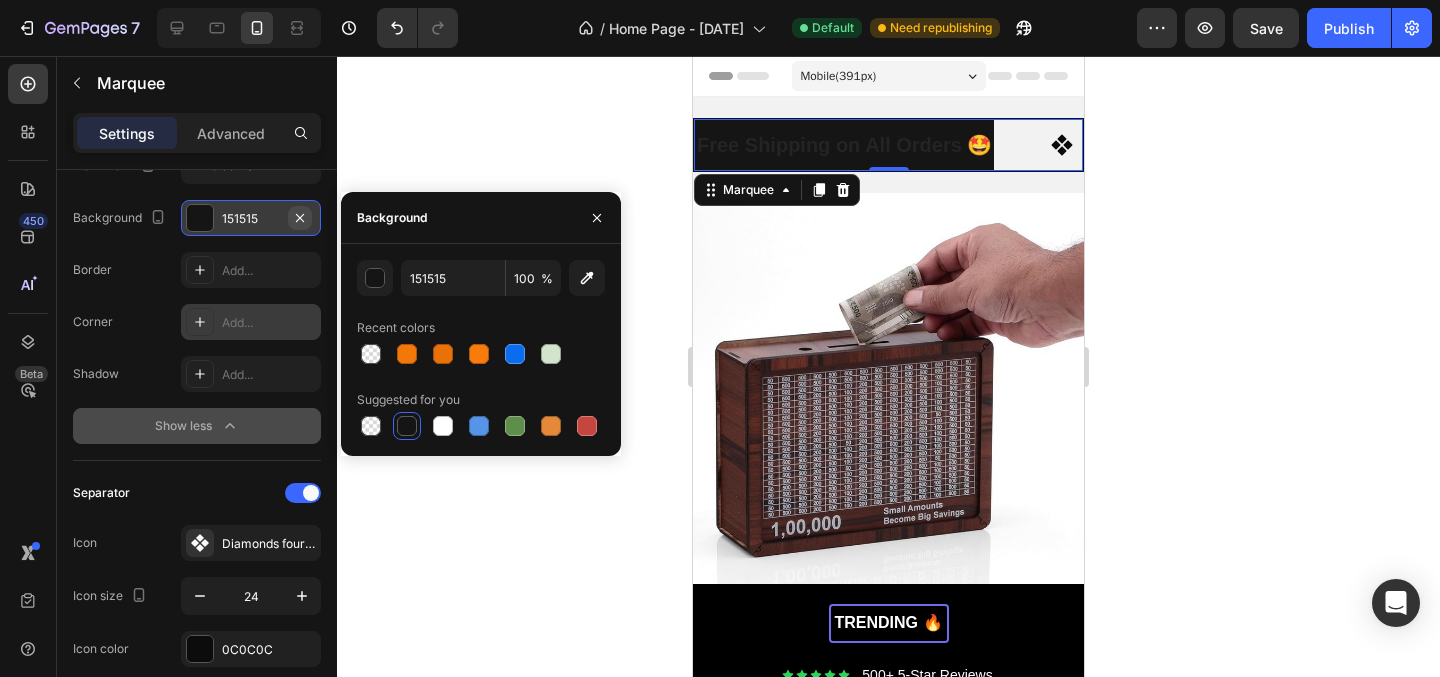 click 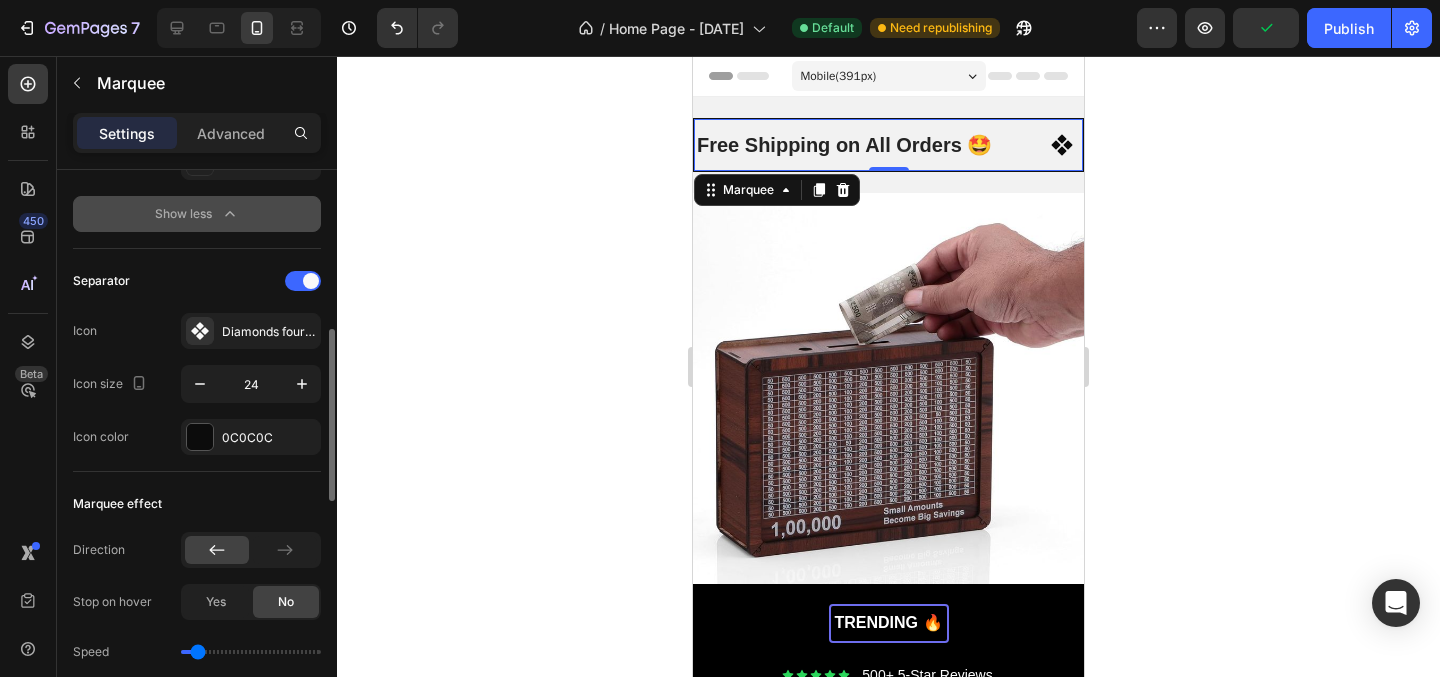 click on "Icon
Diamonds four filled" at bounding box center (197, 331) 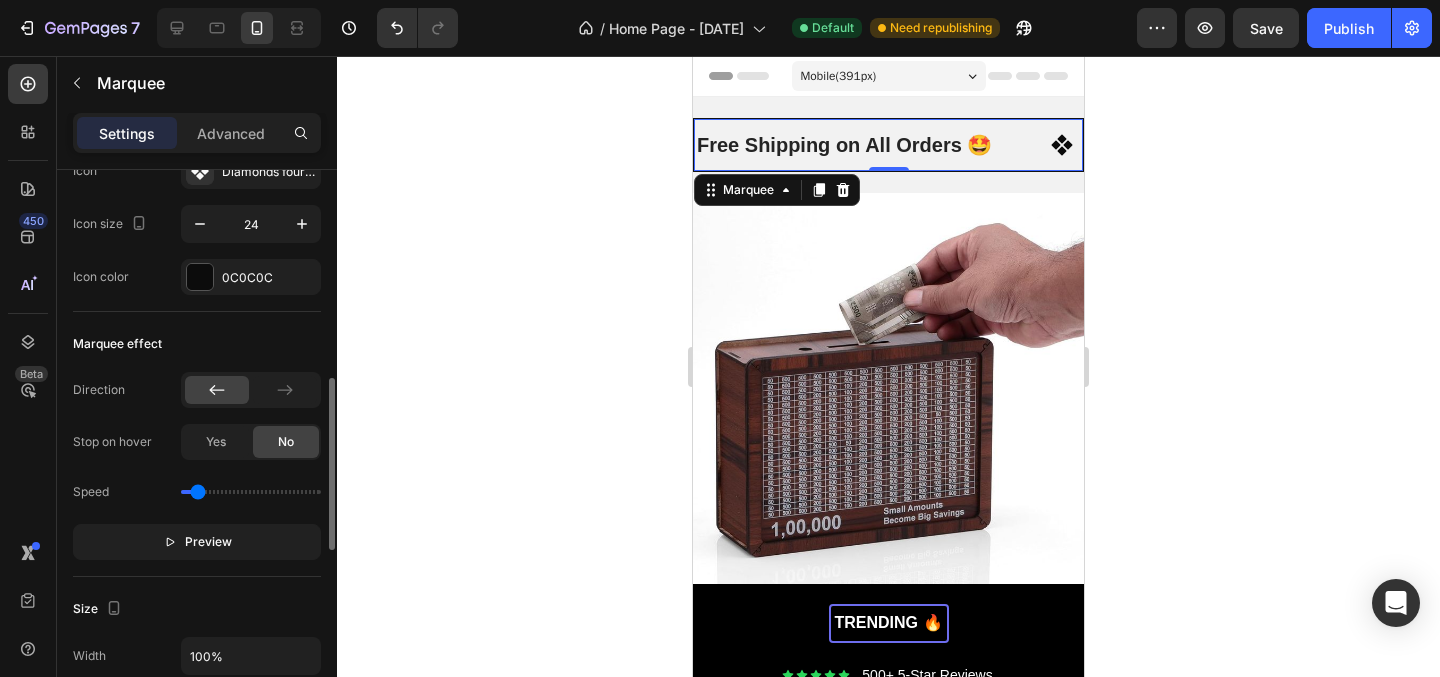 scroll, scrollTop: 684, scrollLeft: 0, axis: vertical 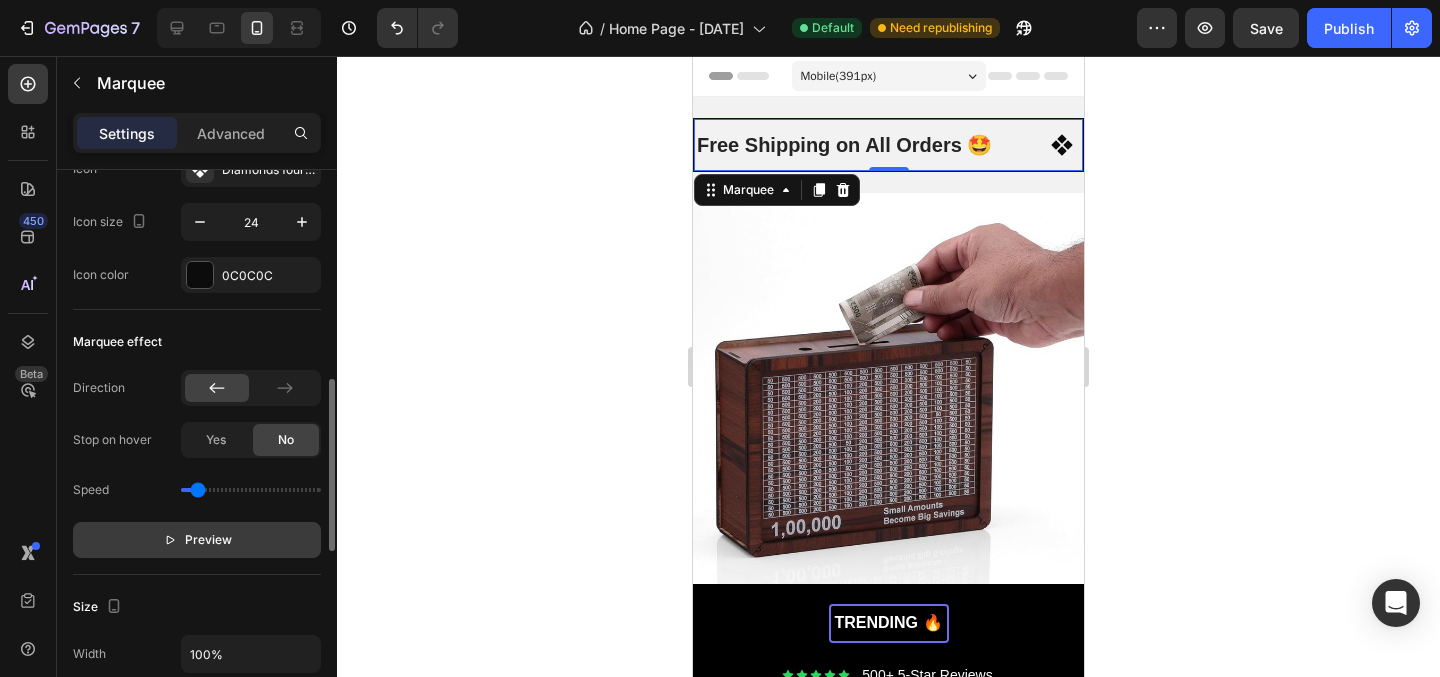 click on "Preview" at bounding box center (208, 540) 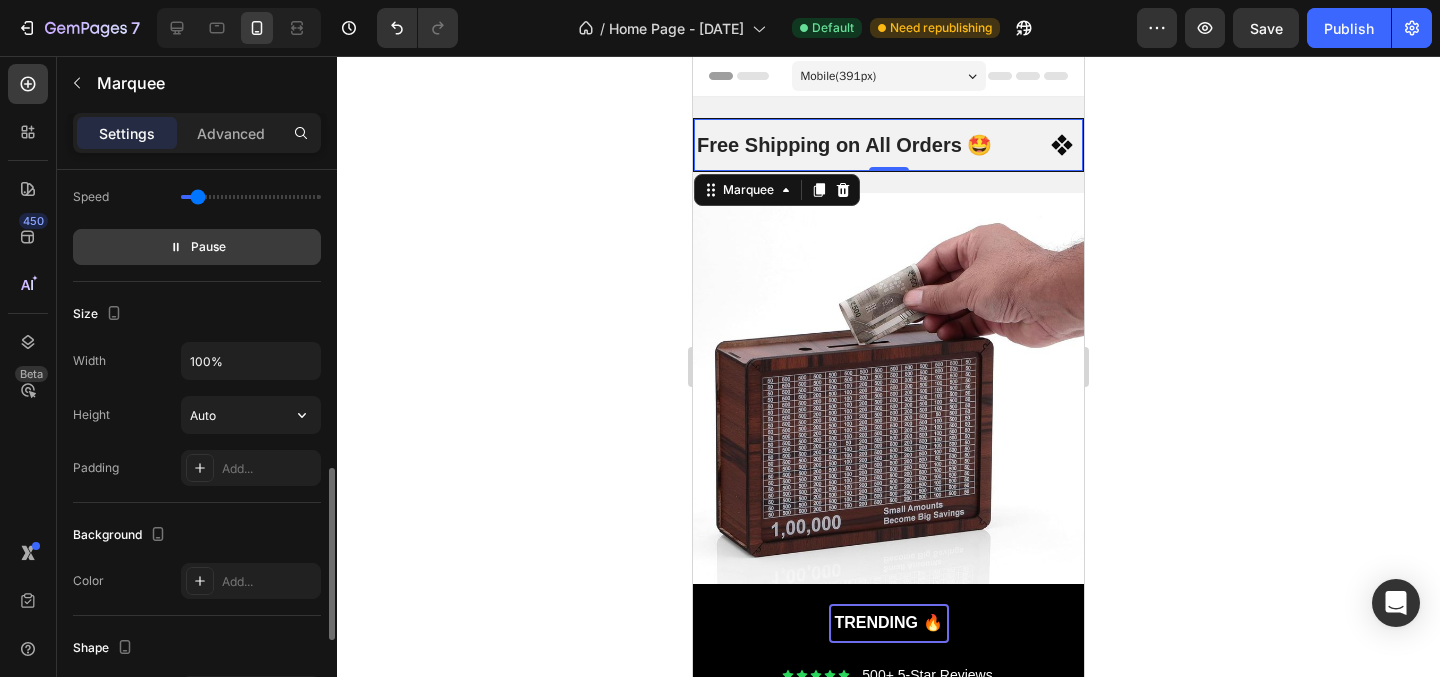 scroll, scrollTop: 1046, scrollLeft: 0, axis: vertical 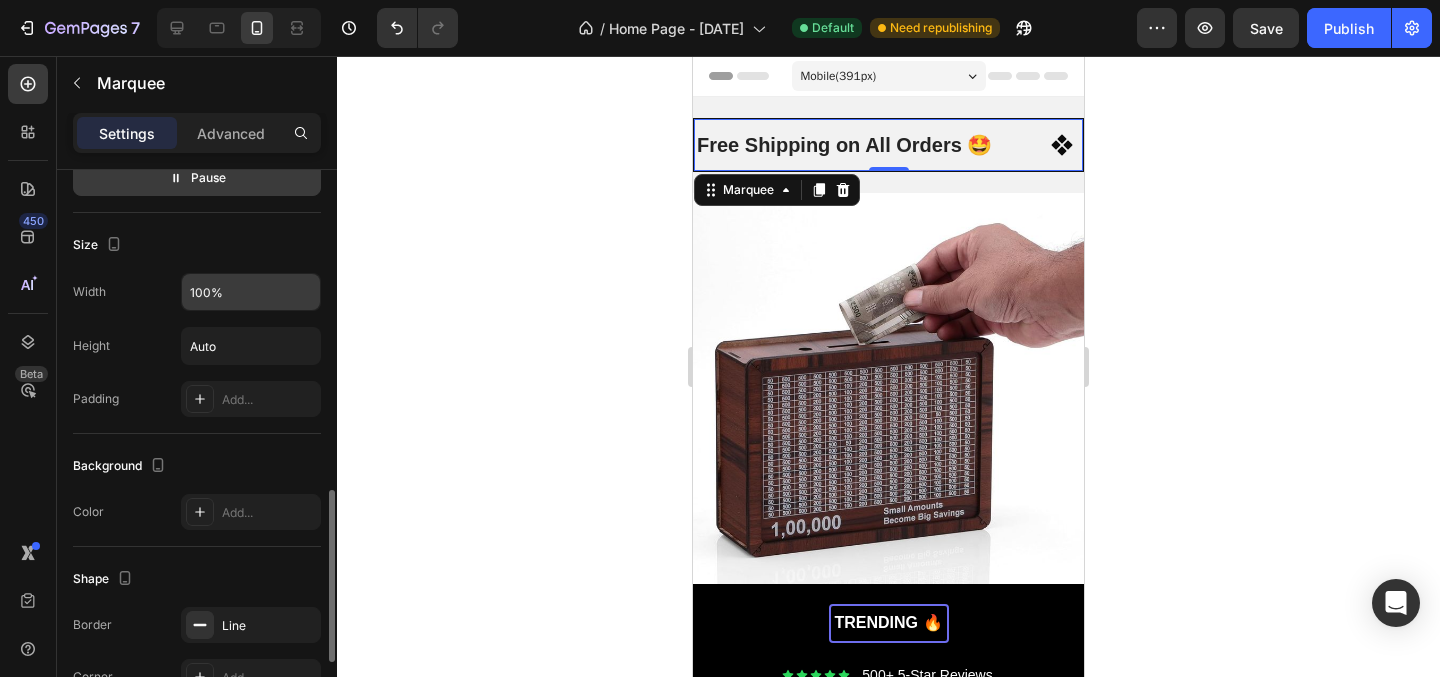 click on "100%" at bounding box center (251, 292) 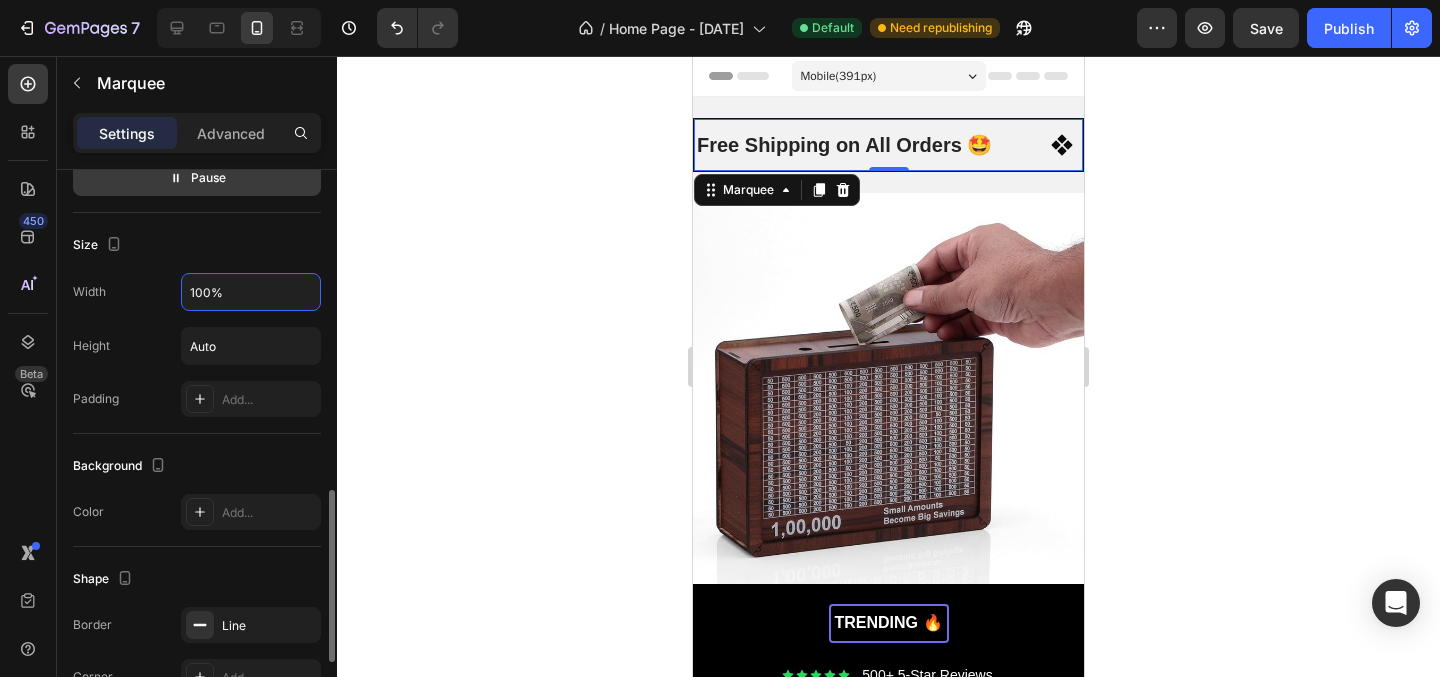 click on "100%" at bounding box center (251, 292) 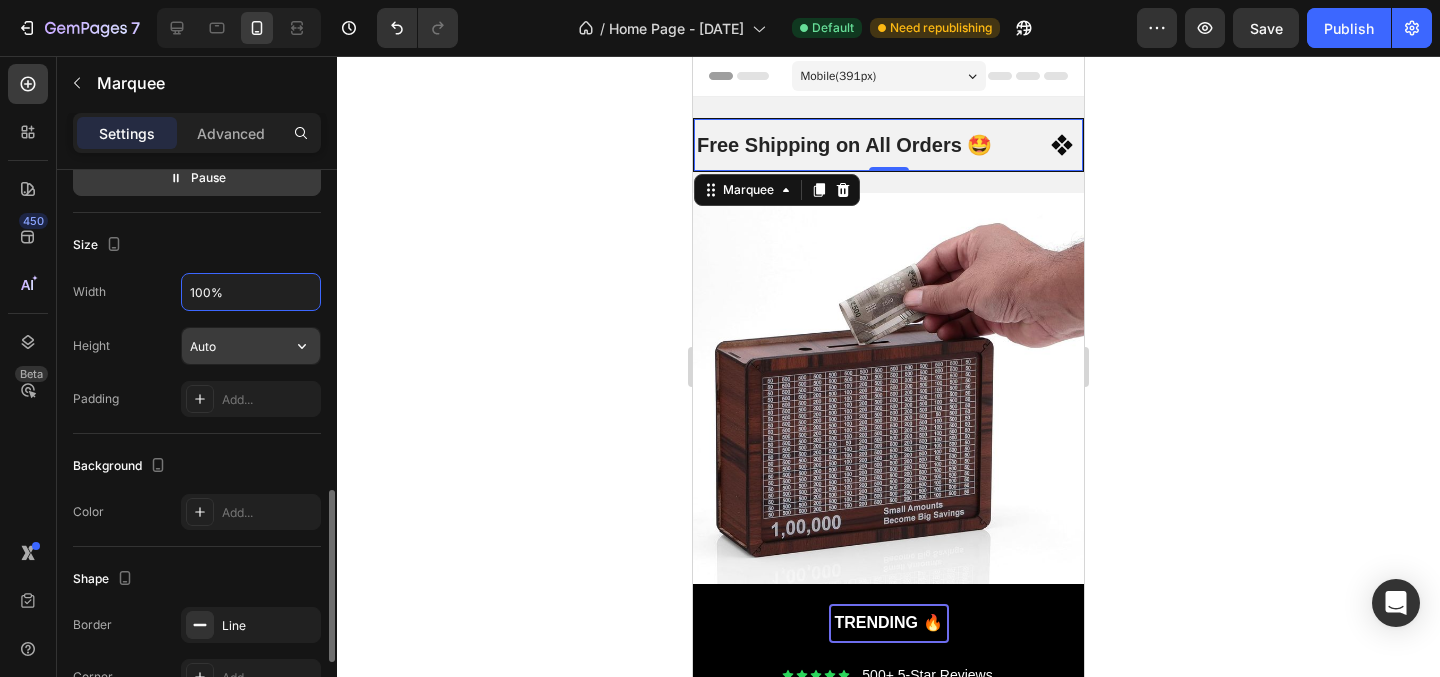 click on "Auto" at bounding box center [251, 346] 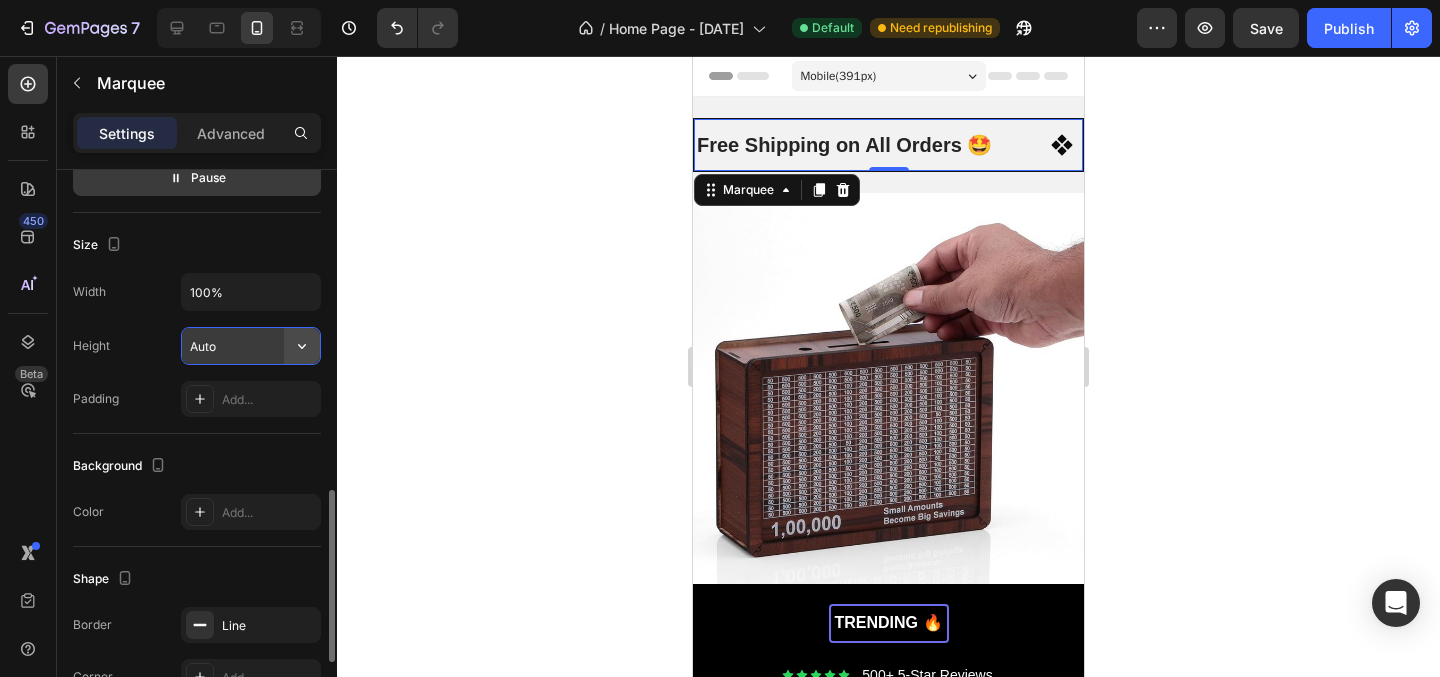 click 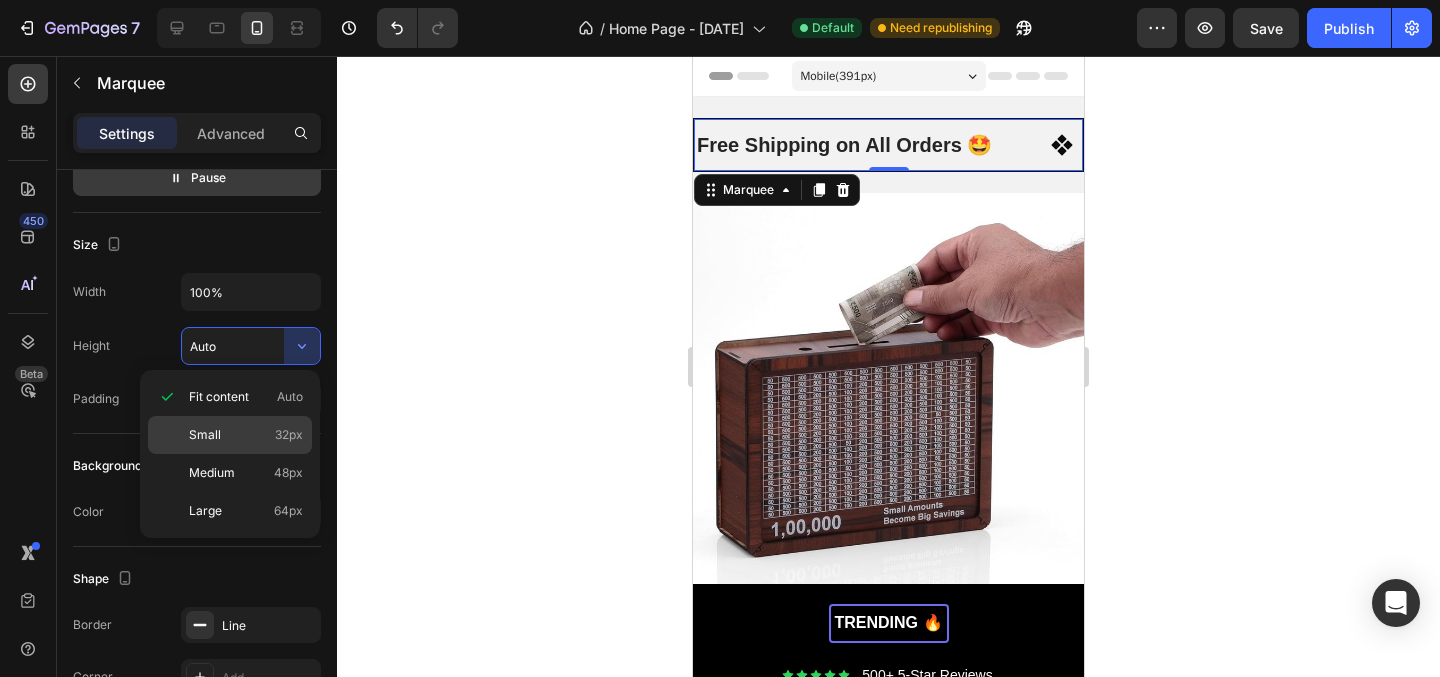click on "32px" at bounding box center [289, 435] 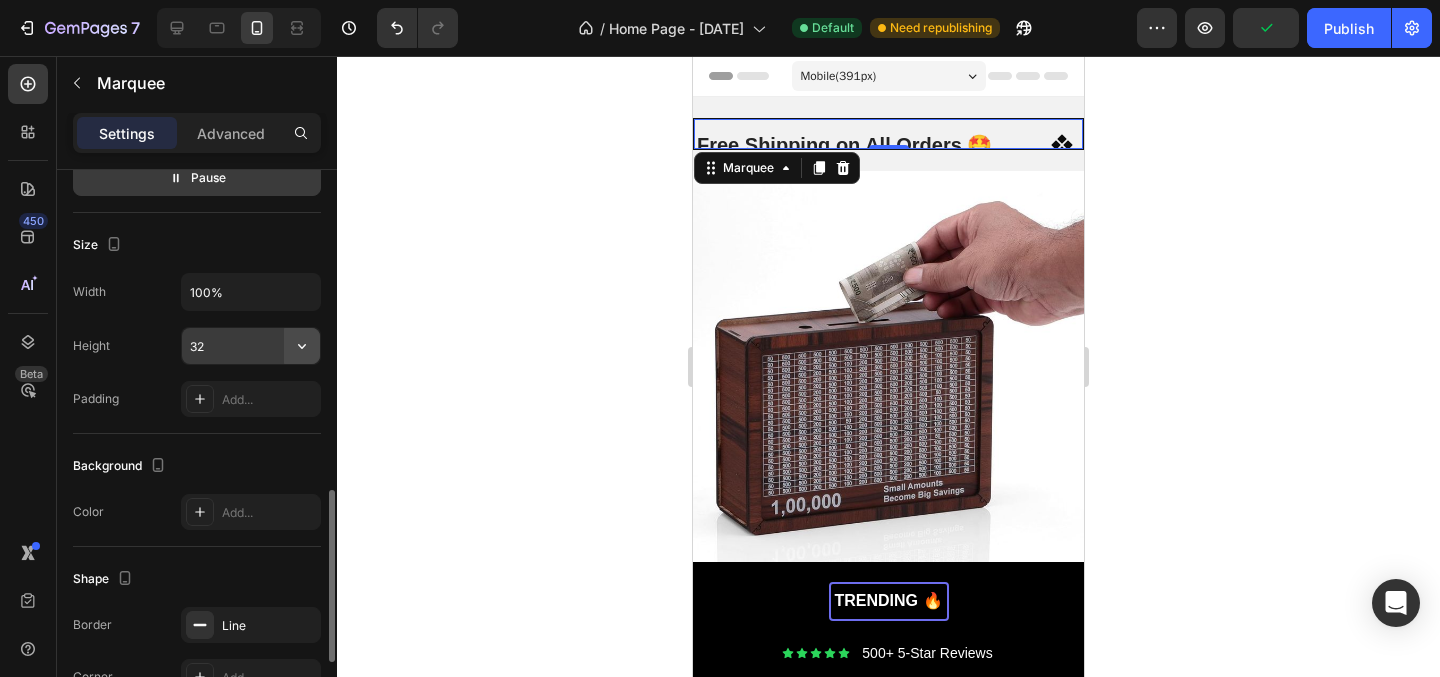 click 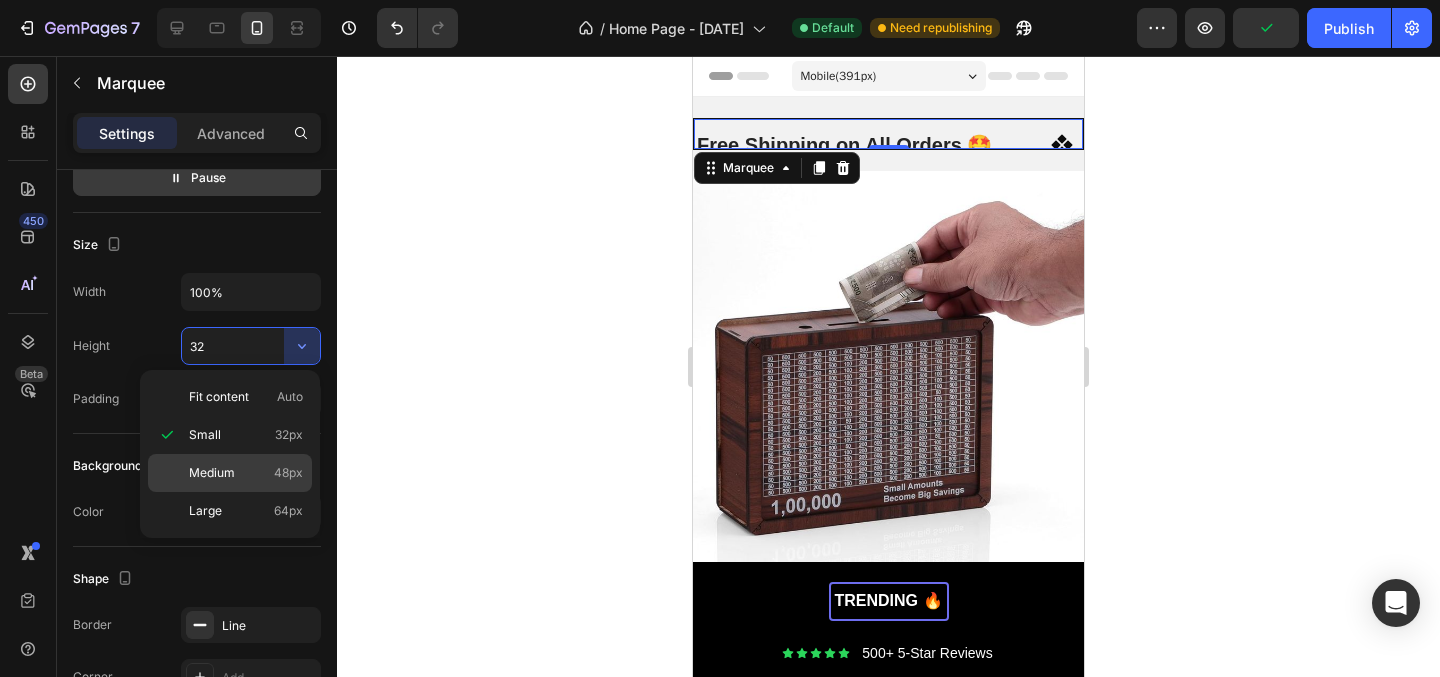 click on "Medium 48px" at bounding box center [246, 473] 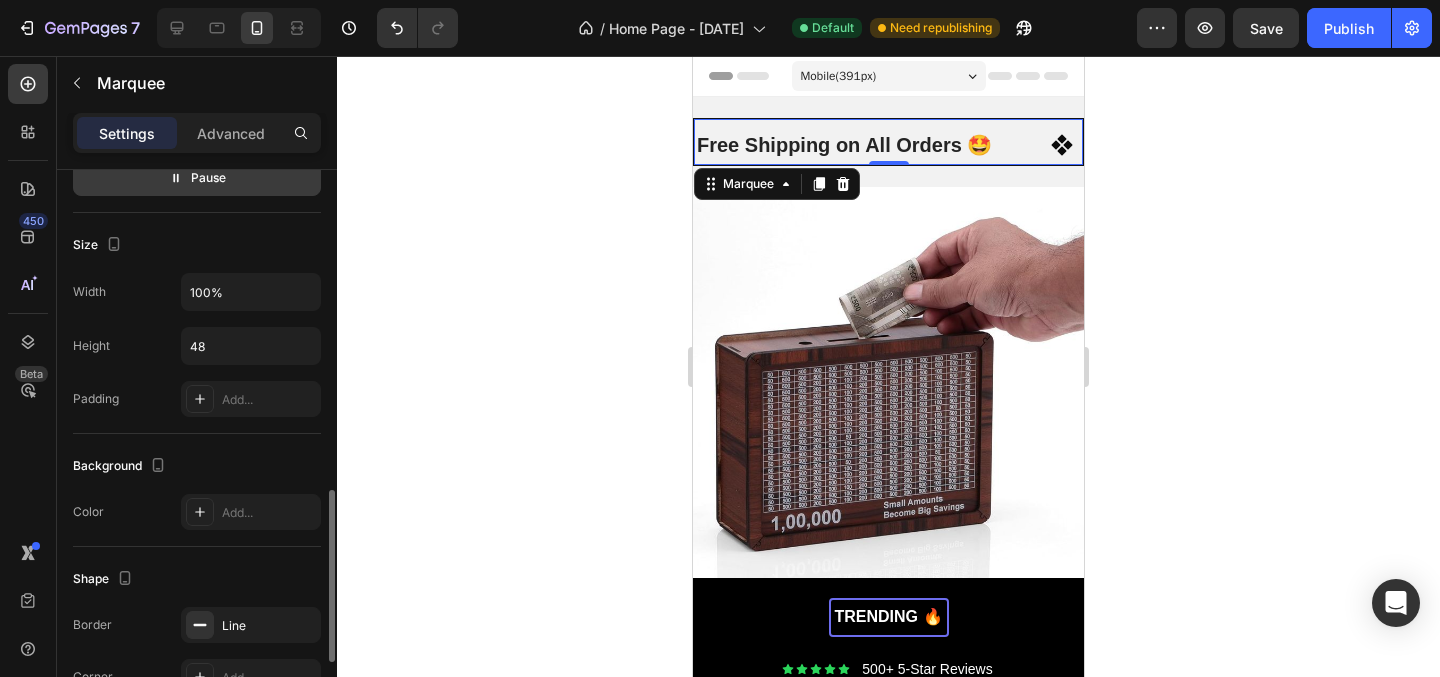 click on "Size Width 100% Height 48 Padding Add..." 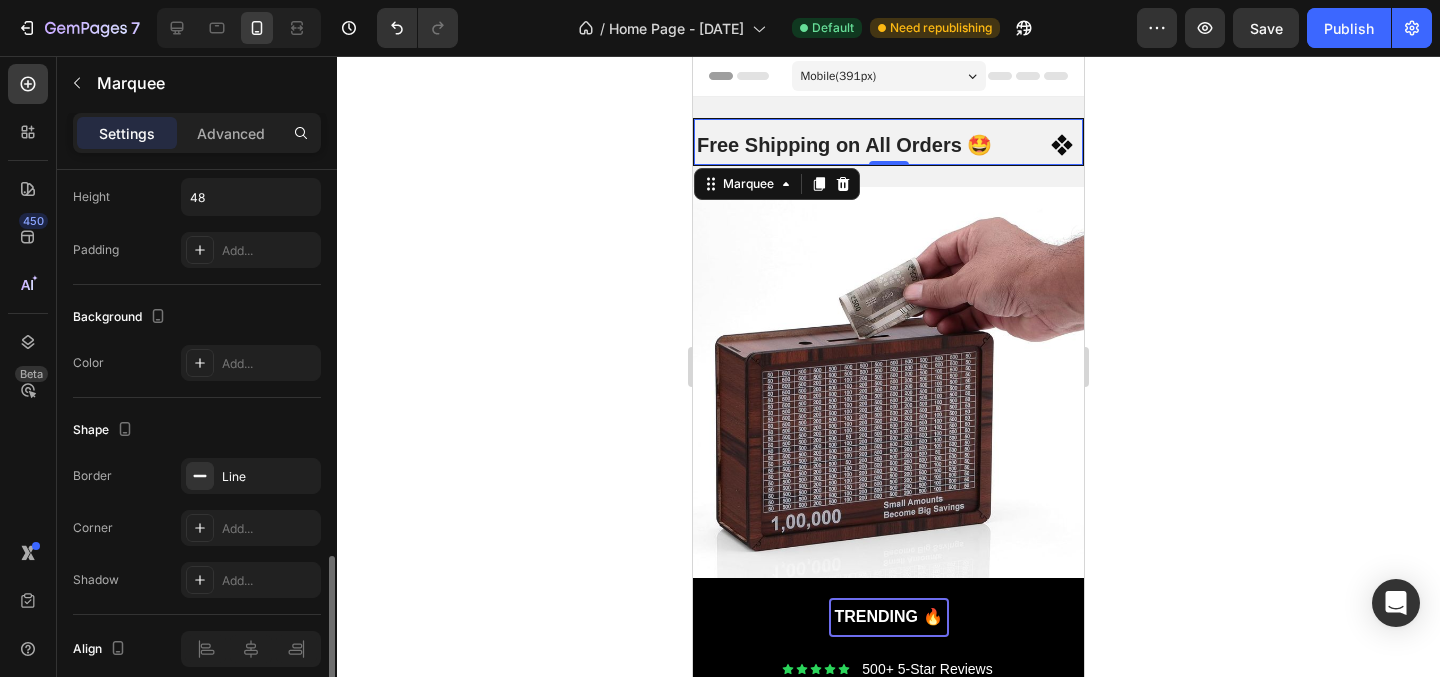 scroll, scrollTop: 1281, scrollLeft: 0, axis: vertical 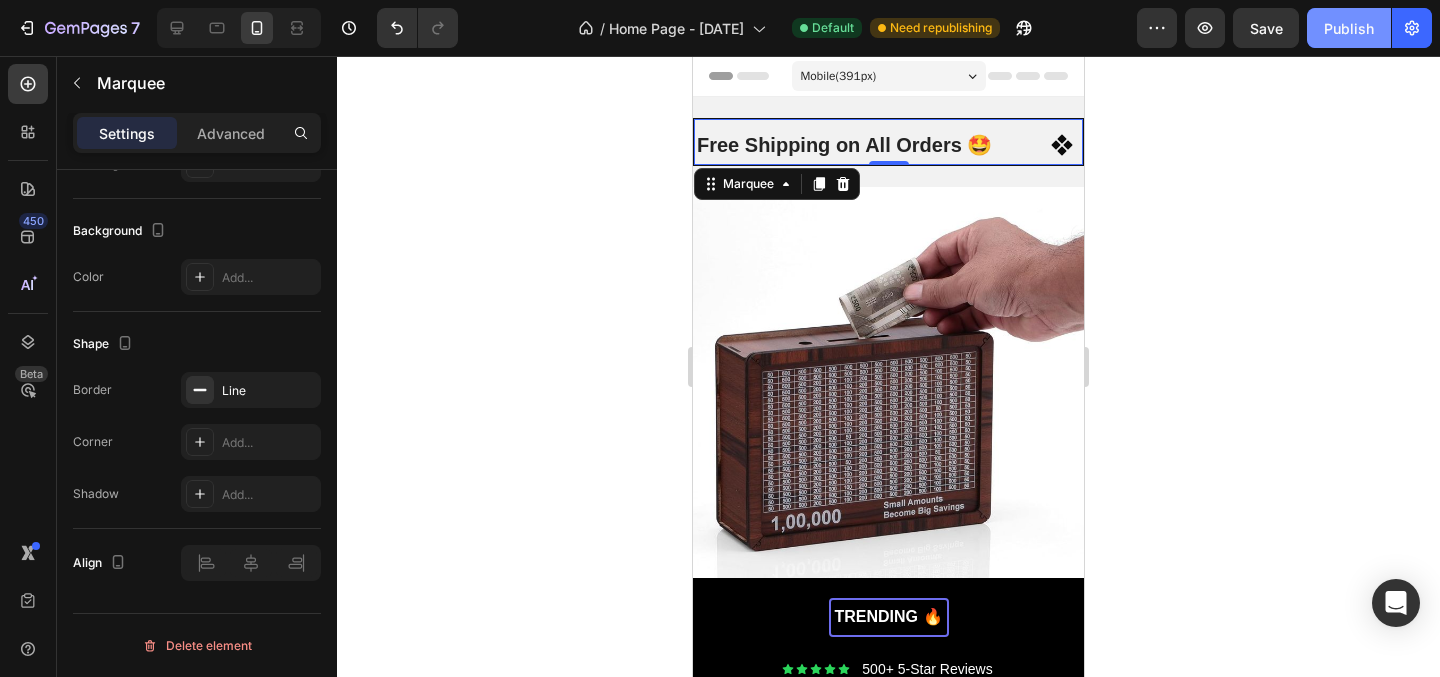 click on "Publish" at bounding box center (1349, 28) 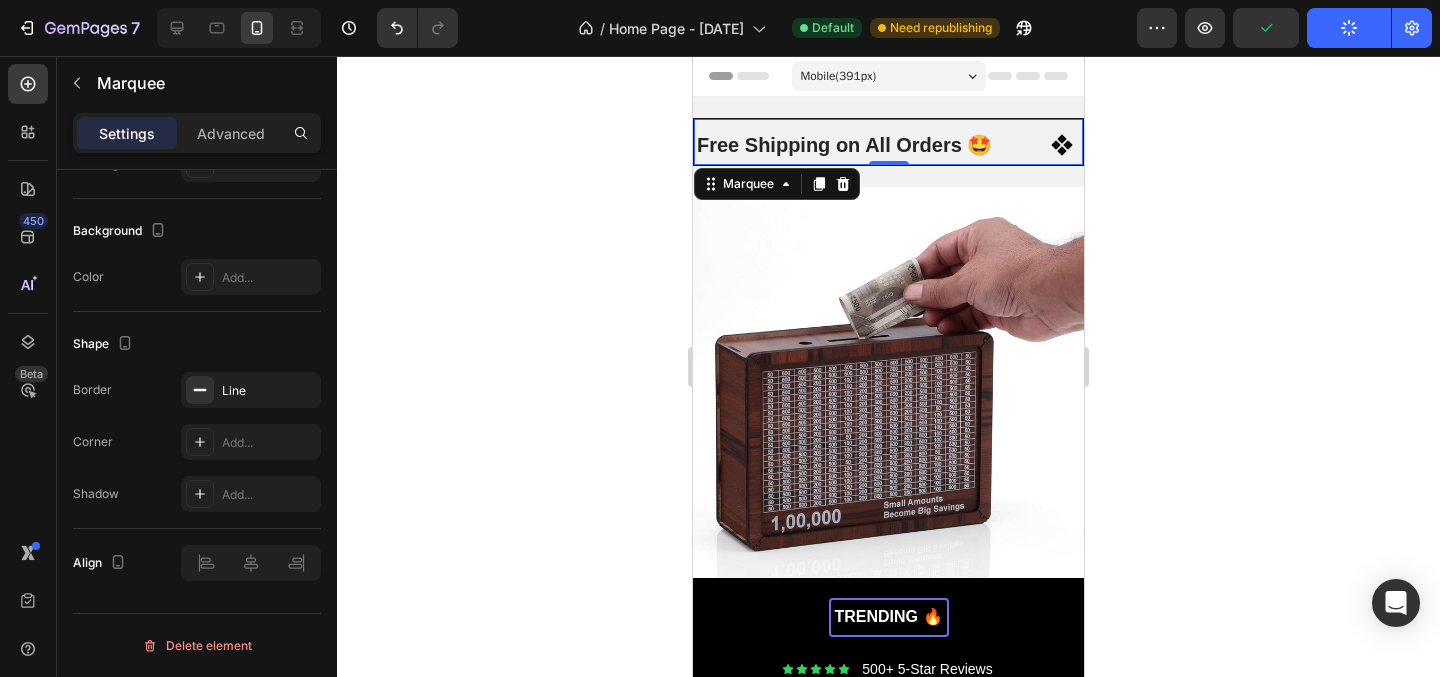 click 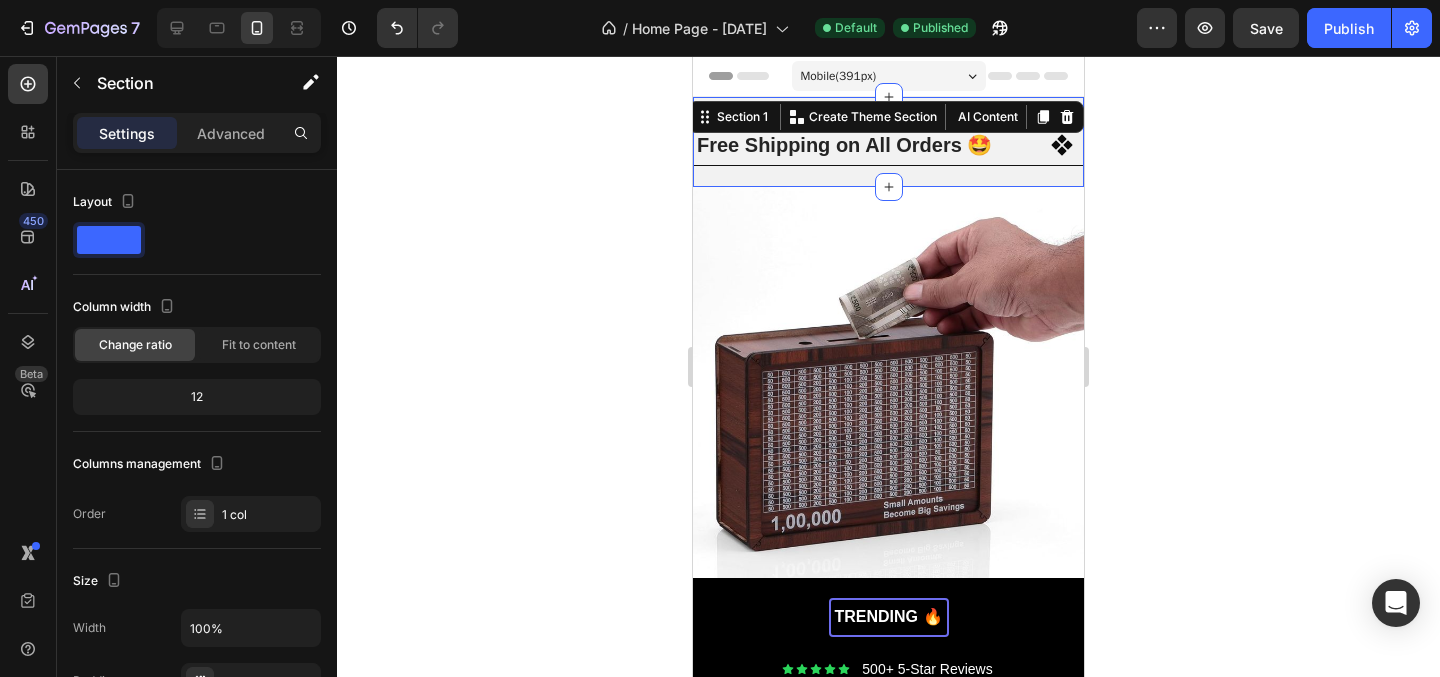 click on "Free Shipping on All Orders 🤩 Text
Easy Returns 😊 Text
Limited-Time Flash Sales ⌛  Text
Free Shipping on All Orders 🤩 Text
Easy Returns 😊 Text
Limited-Time Flash Sales ⌛  Text
Marquee Section 1   You can create reusable sections Create Theme Section AI Content Write with GemAI What would you like to describe here? Tone and Voice Persuasive Product Getting products... Show more Generate" at bounding box center [888, 142] 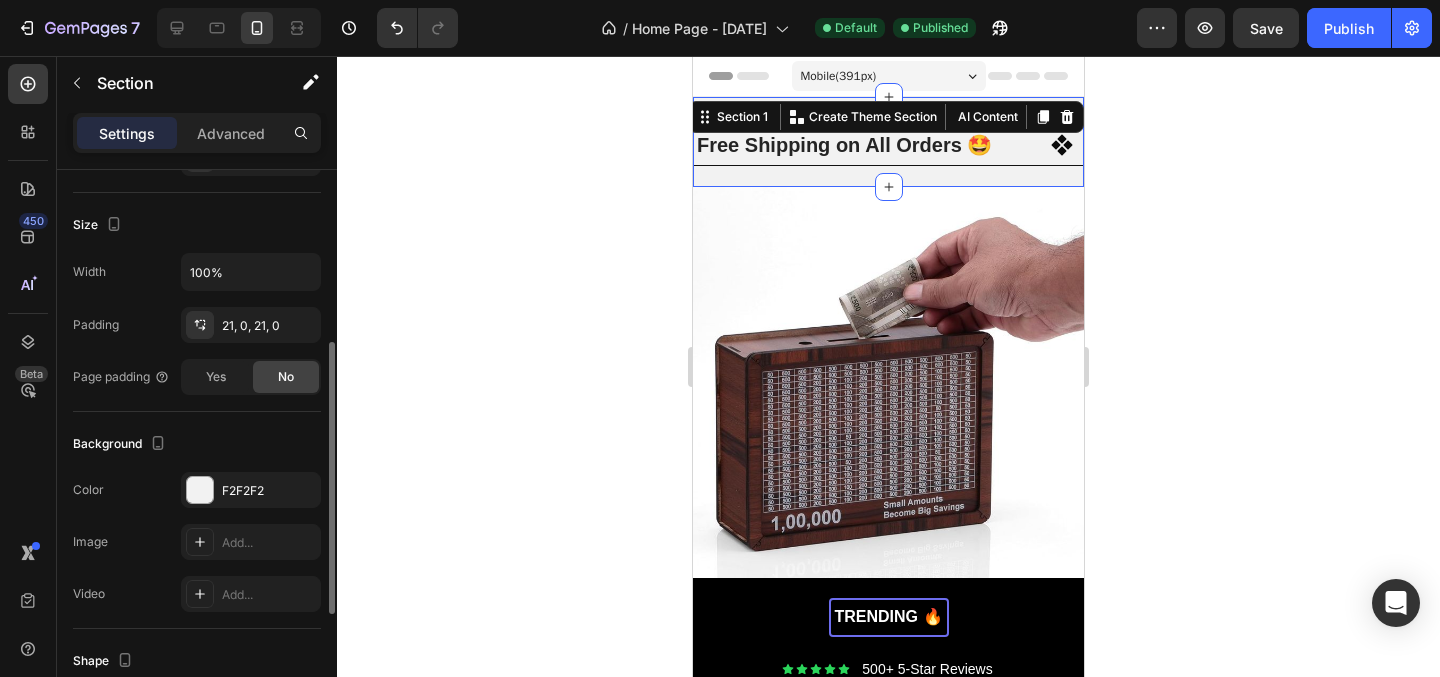 scroll, scrollTop: 367, scrollLeft: 0, axis: vertical 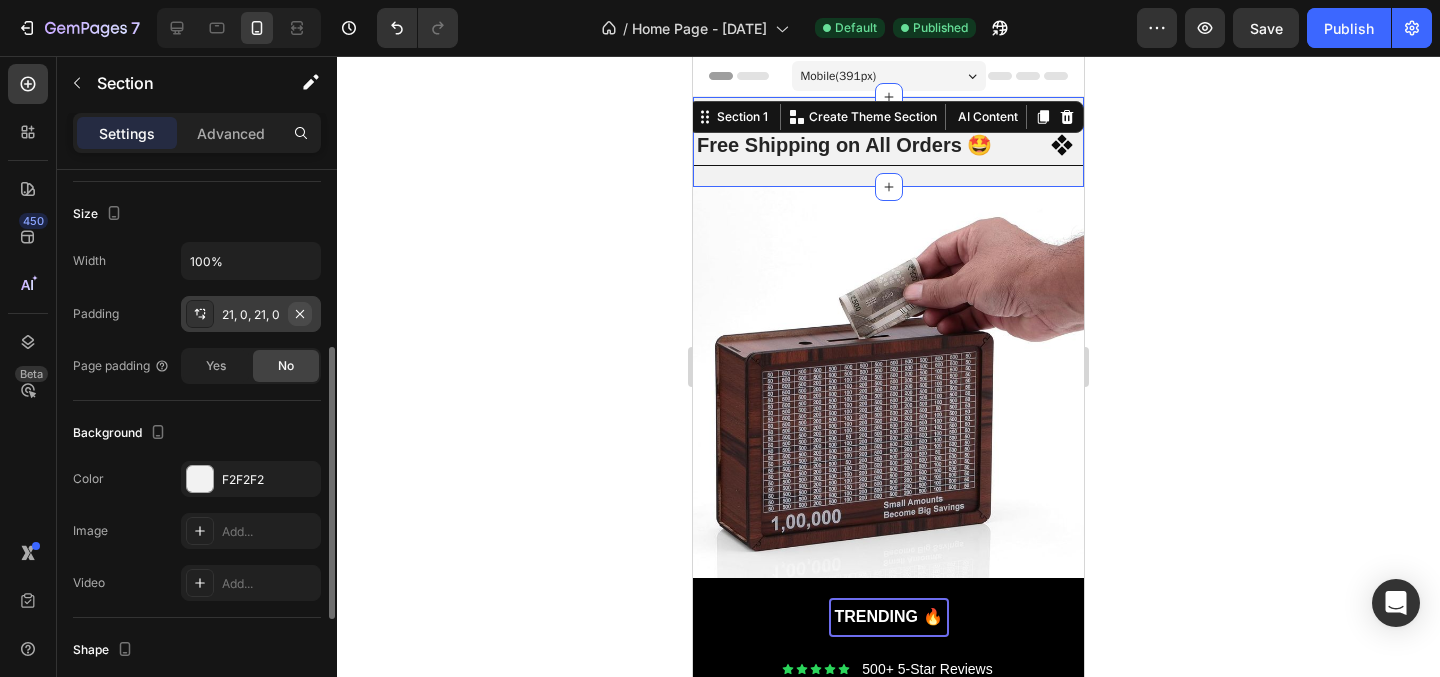 click 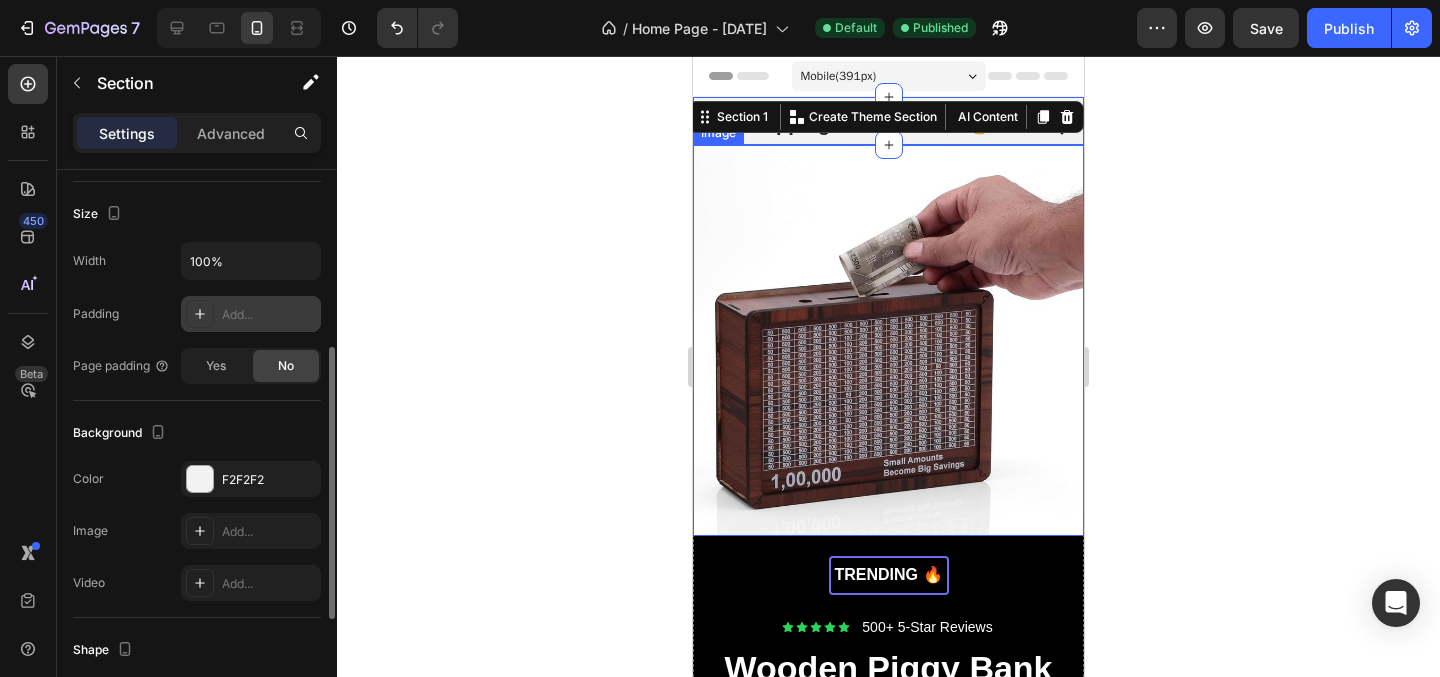 click 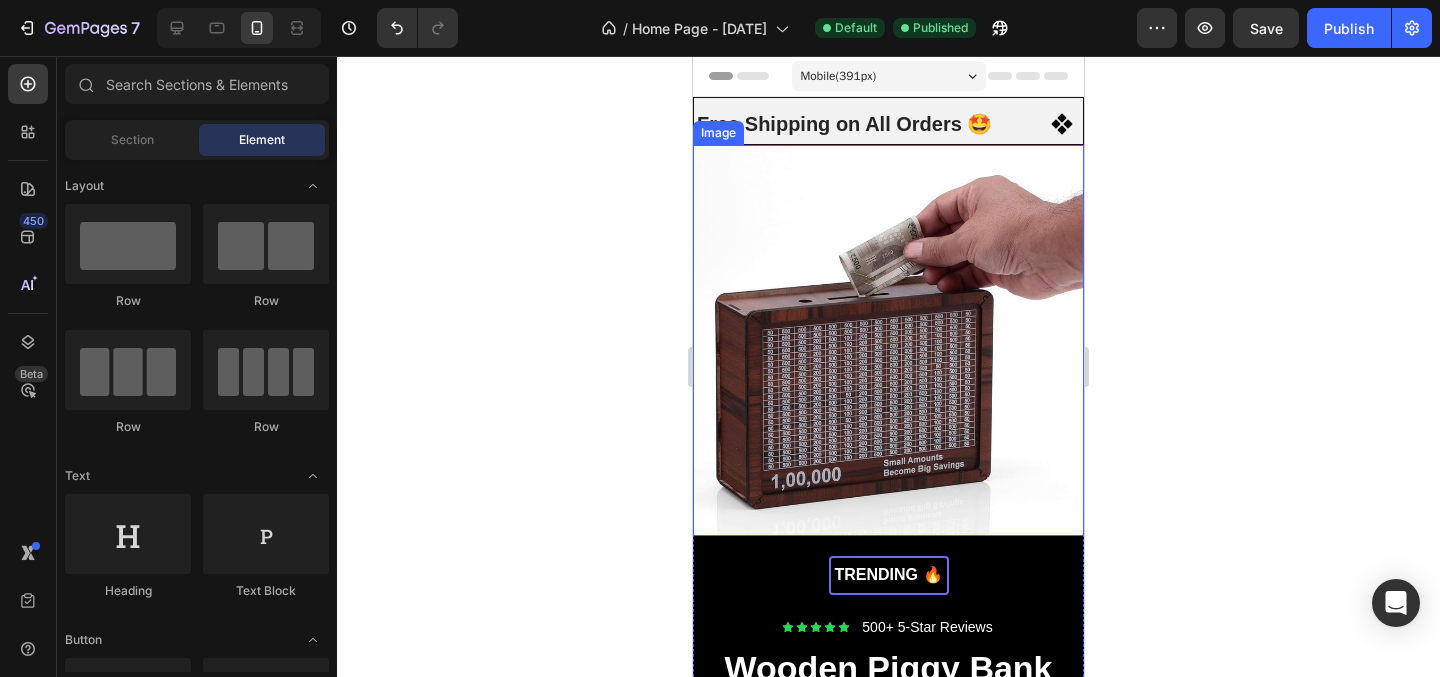 click 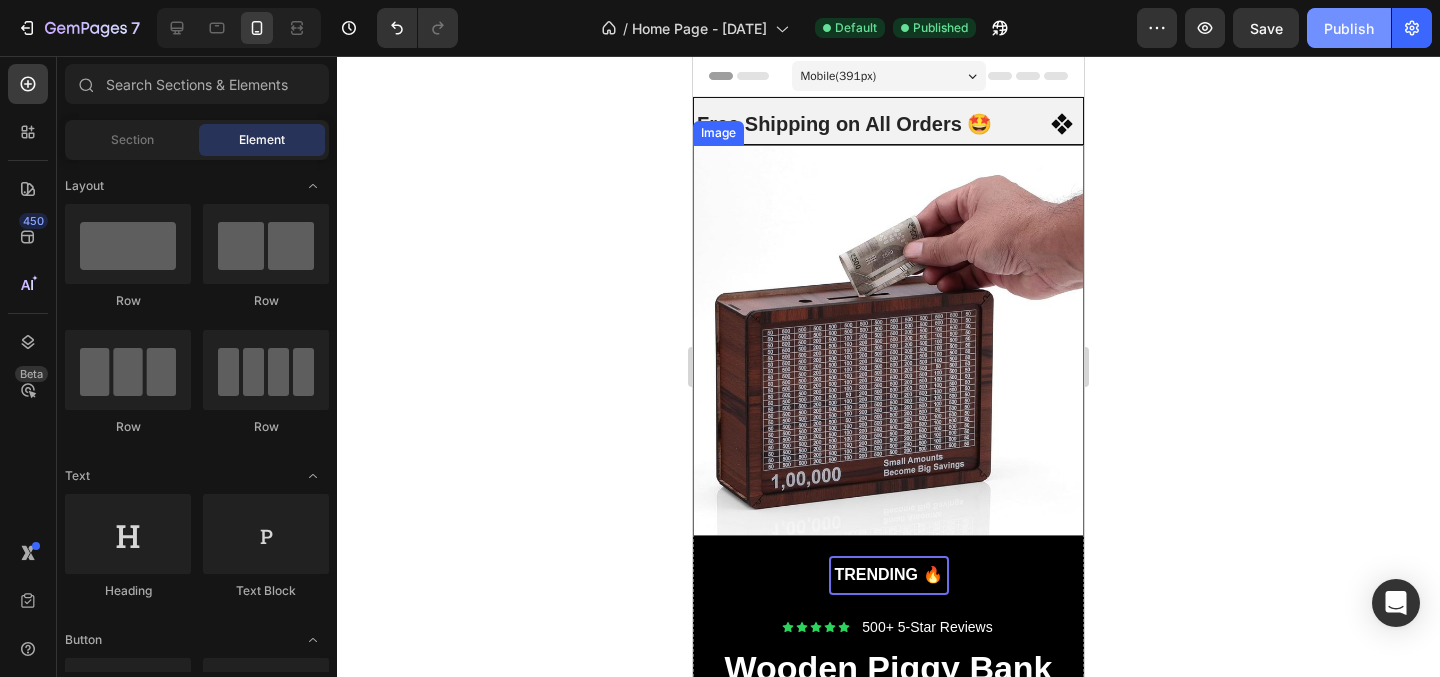 click on "Publish" at bounding box center (1349, 28) 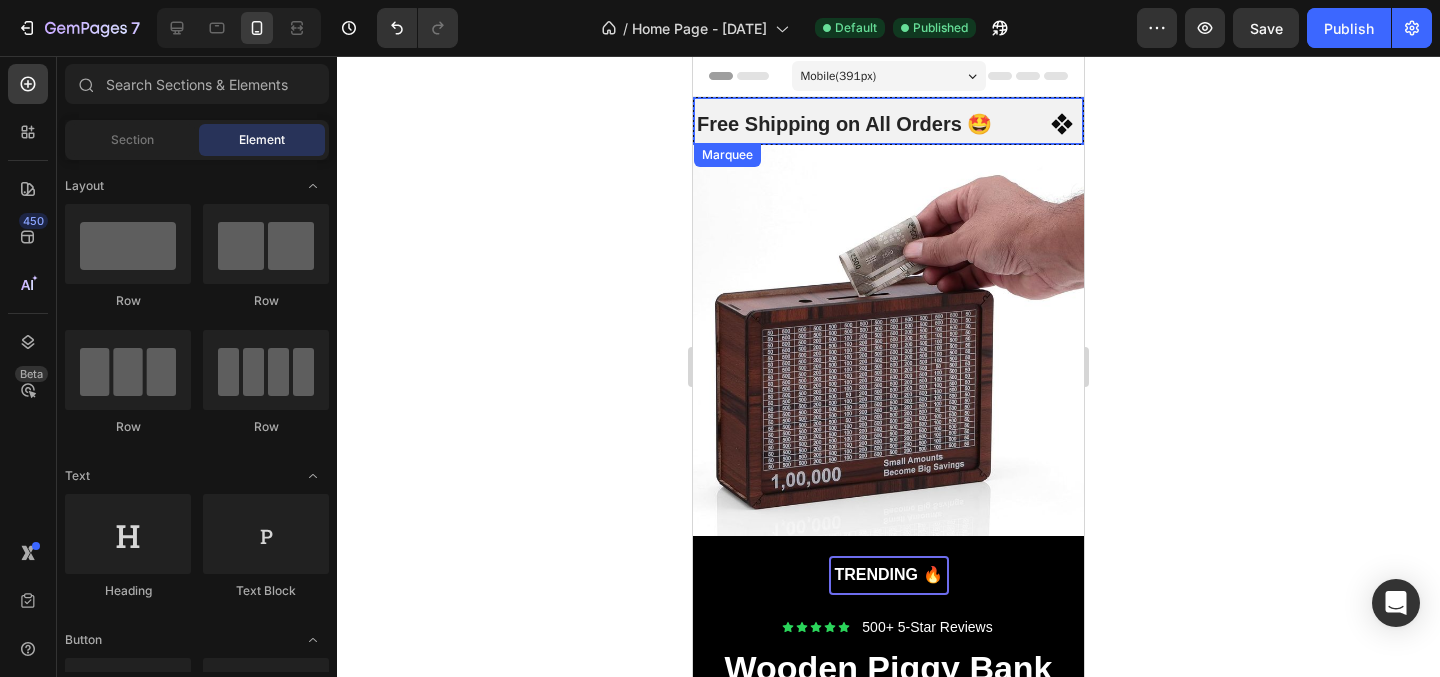 click on "Easy Returns 😊 Text" at bounding box center [1275, 124] 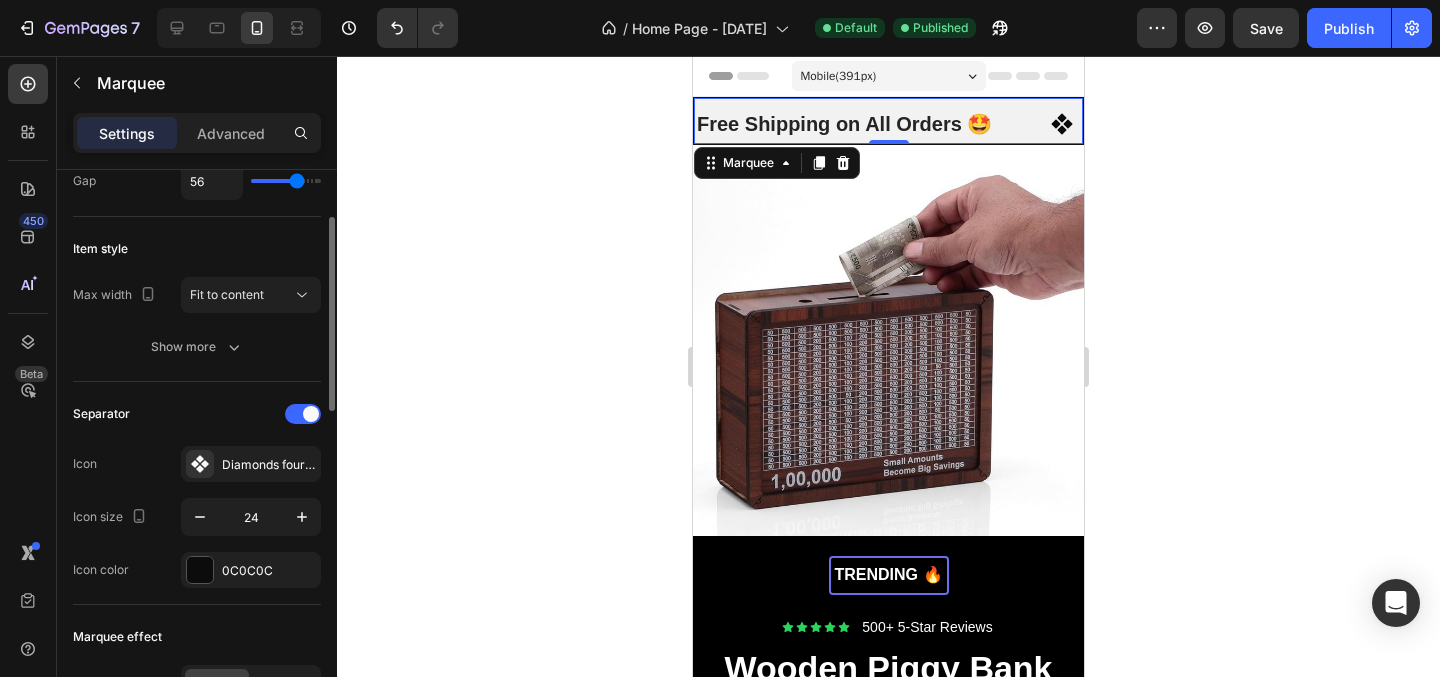 scroll, scrollTop: 170, scrollLeft: 0, axis: vertical 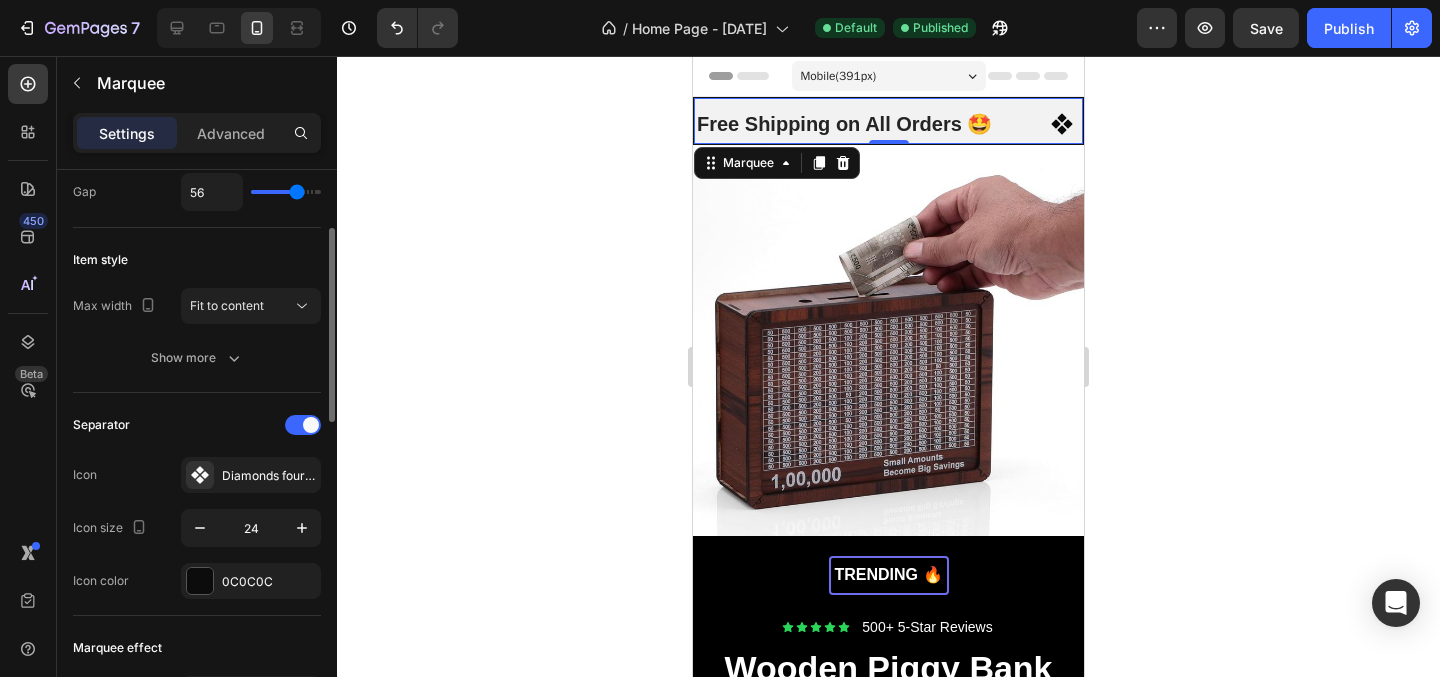 click on "Item style Max width Fit to content Show more" 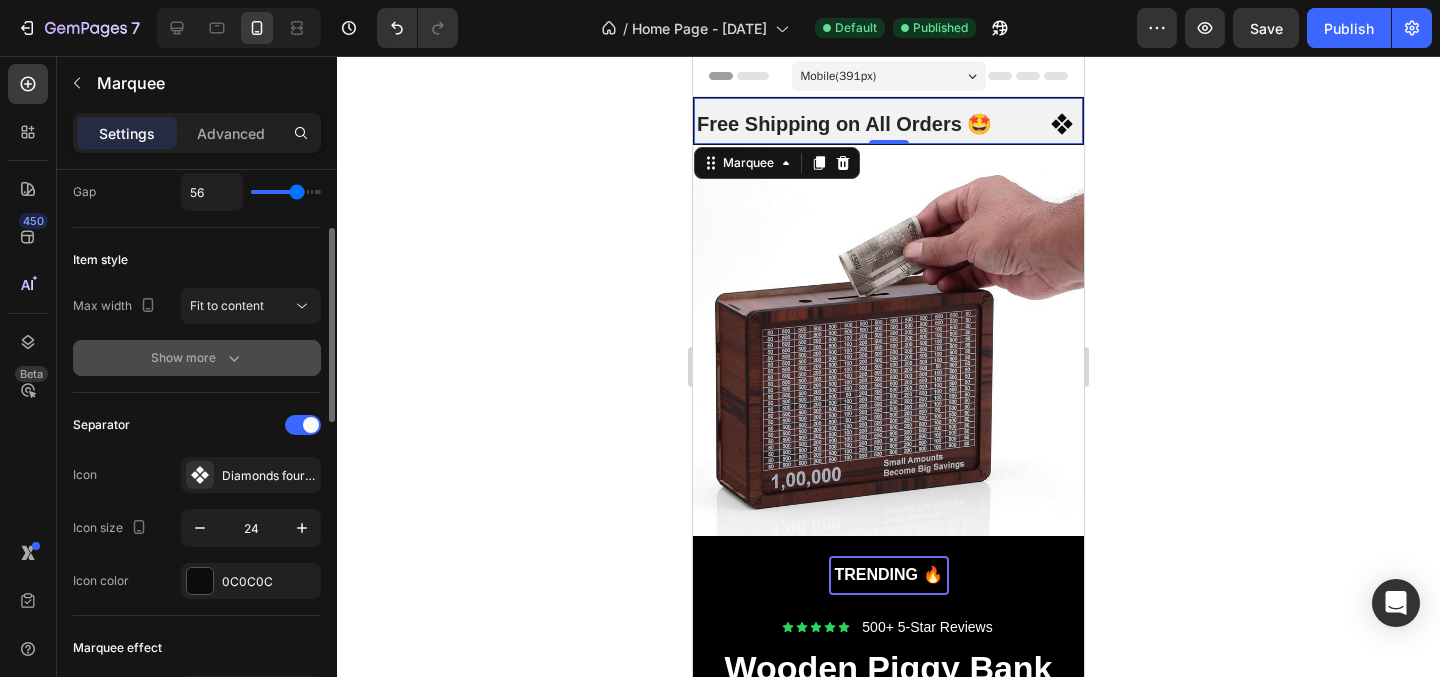 click on "Show more" at bounding box center [197, 358] 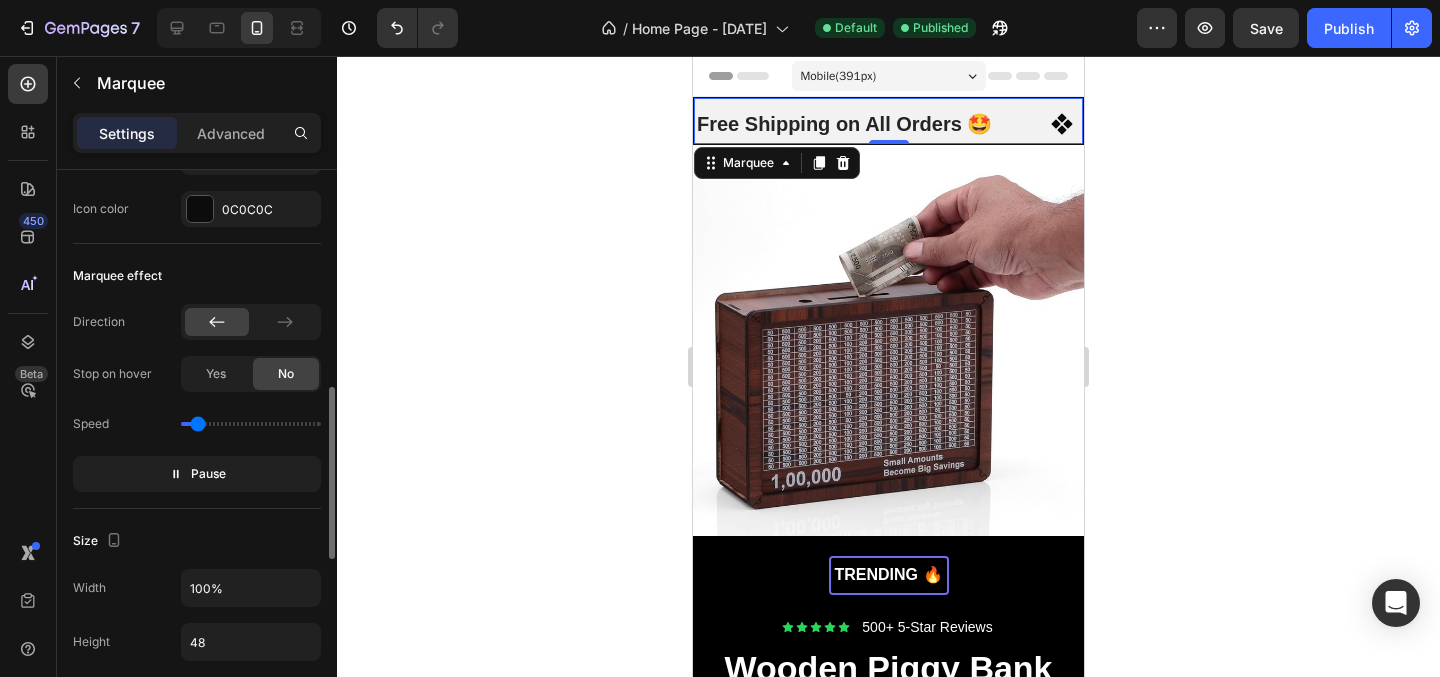 scroll, scrollTop: 737, scrollLeft: 0, axis: vertical 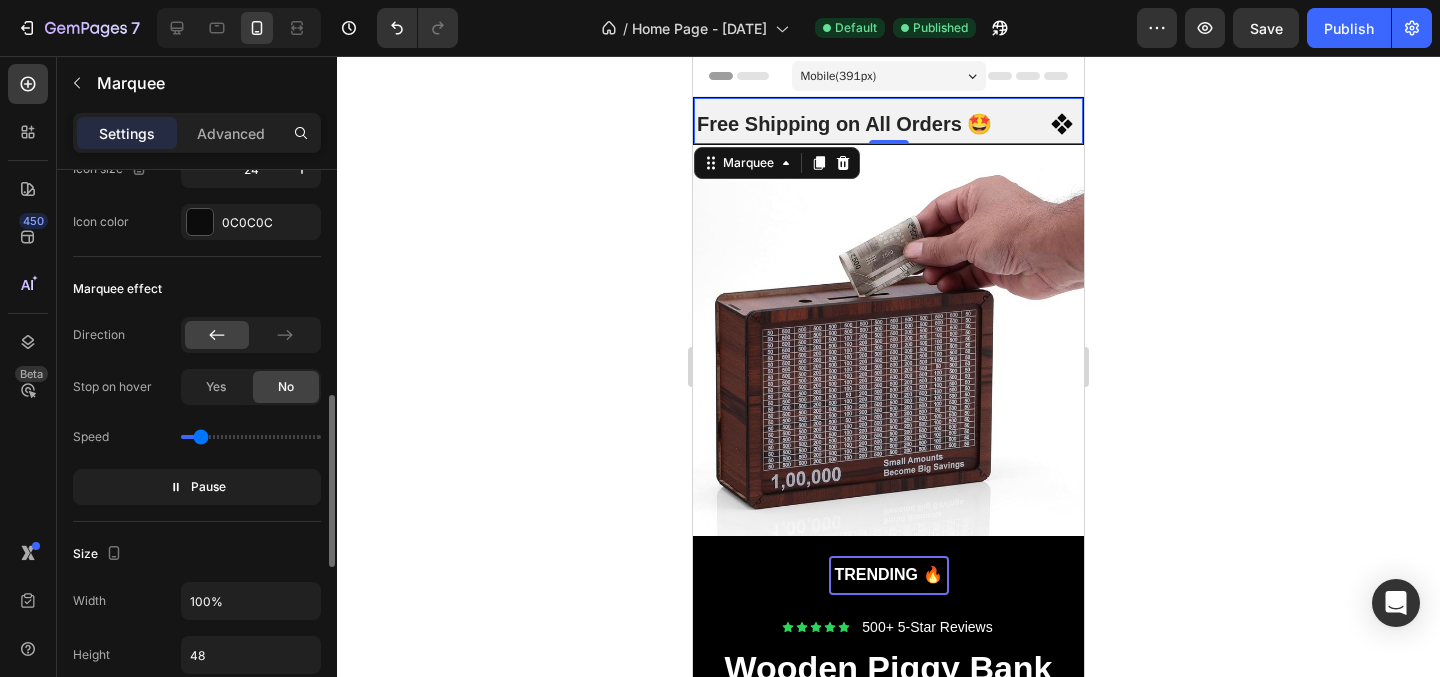 type on "0.4" 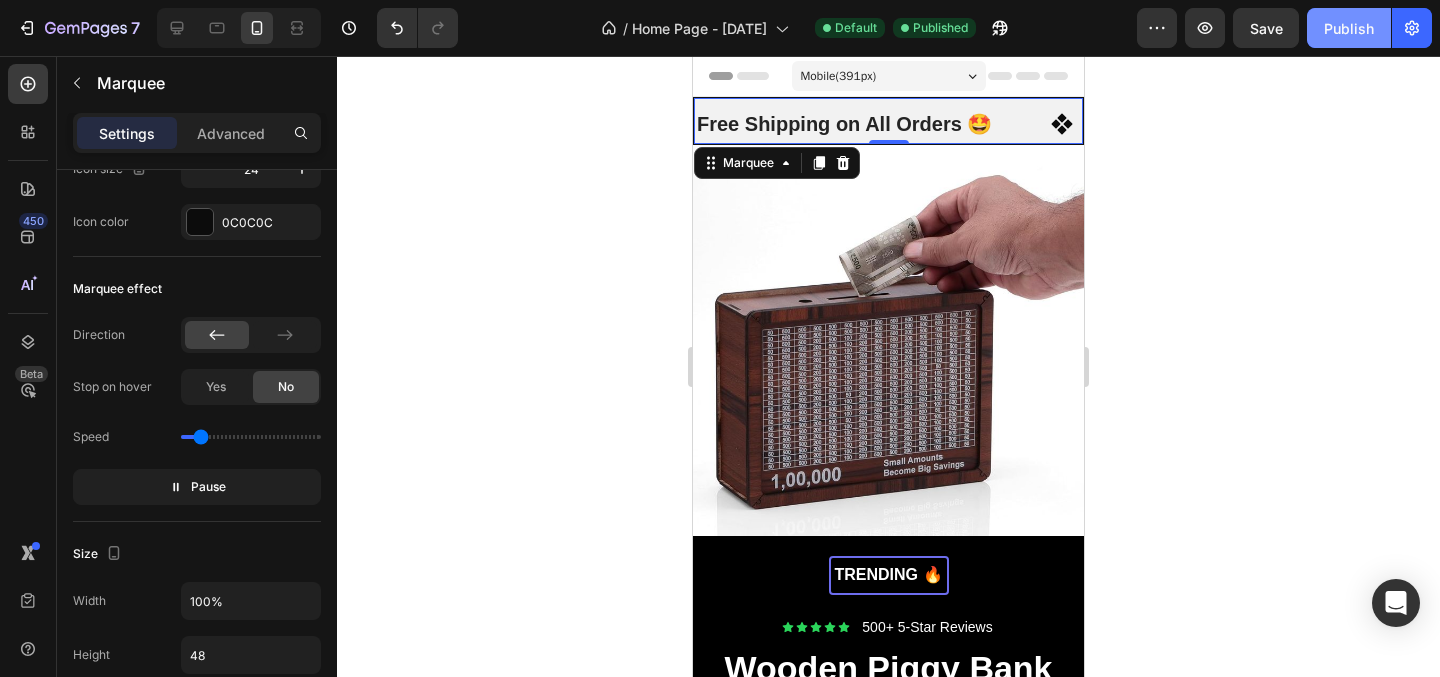 click on "Publish" at bounding box center (1349, 28) 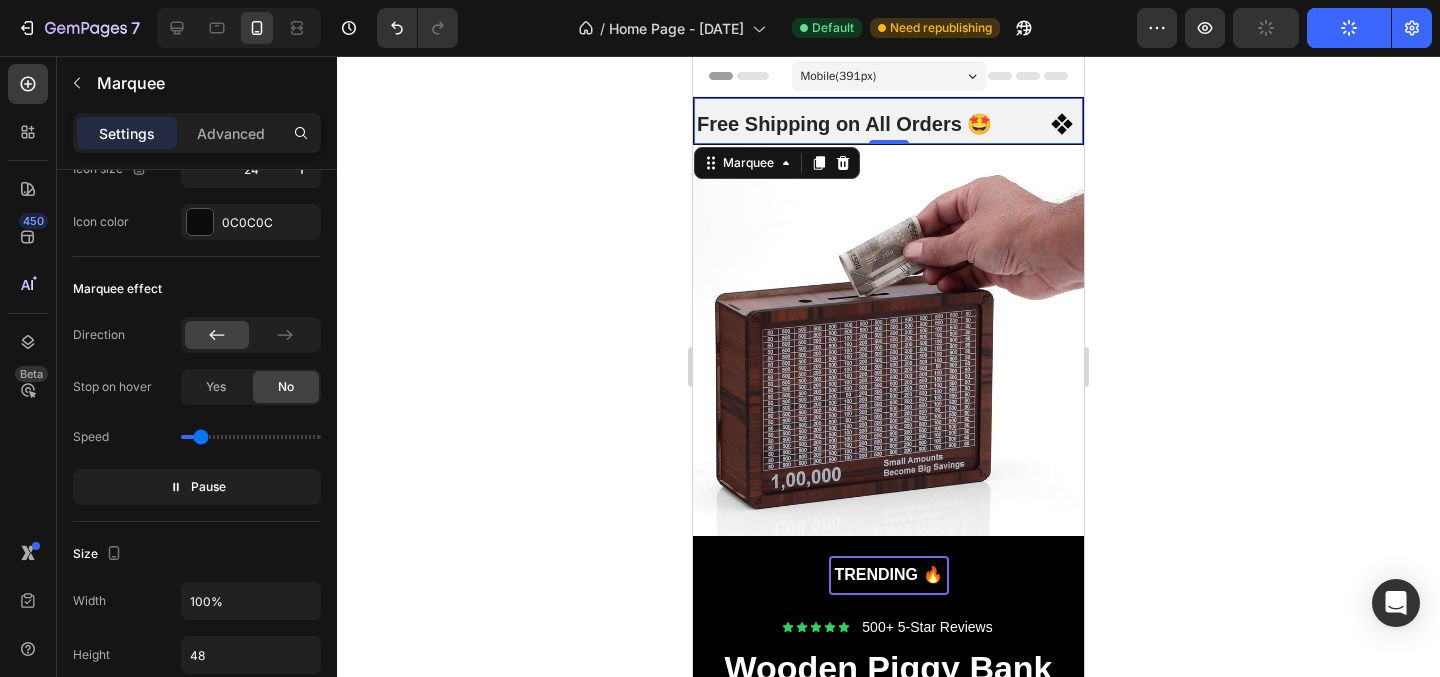 click 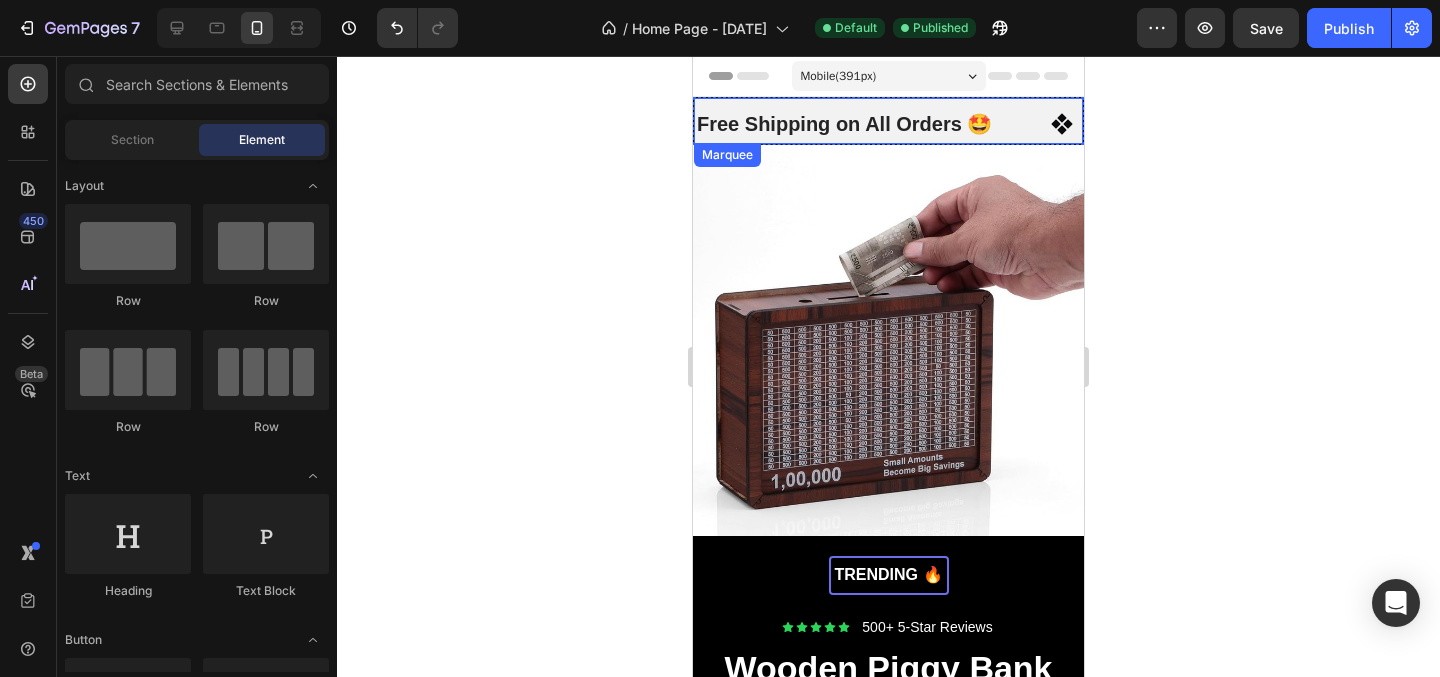 click on "Easy Returns 😊 Text" at bounding box center (1277, 124) 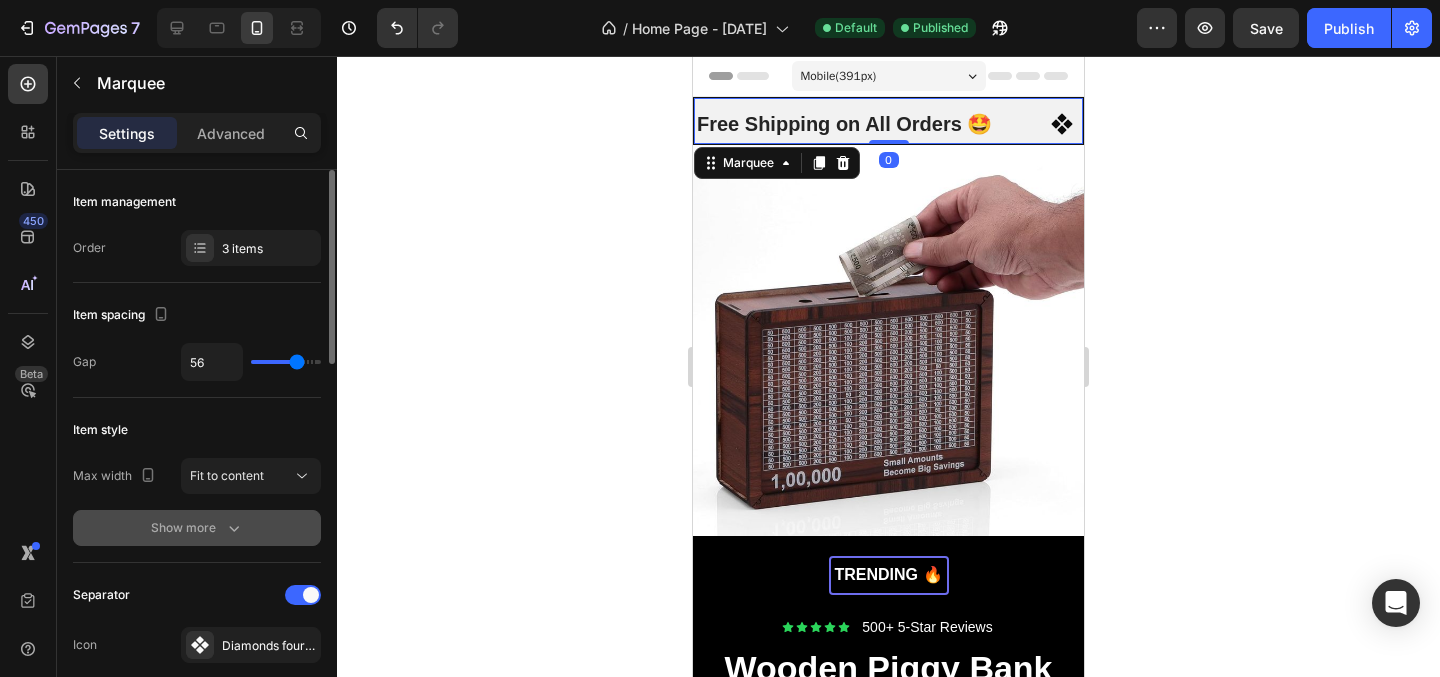 click on "Show more" at bounding box center (197, 528) 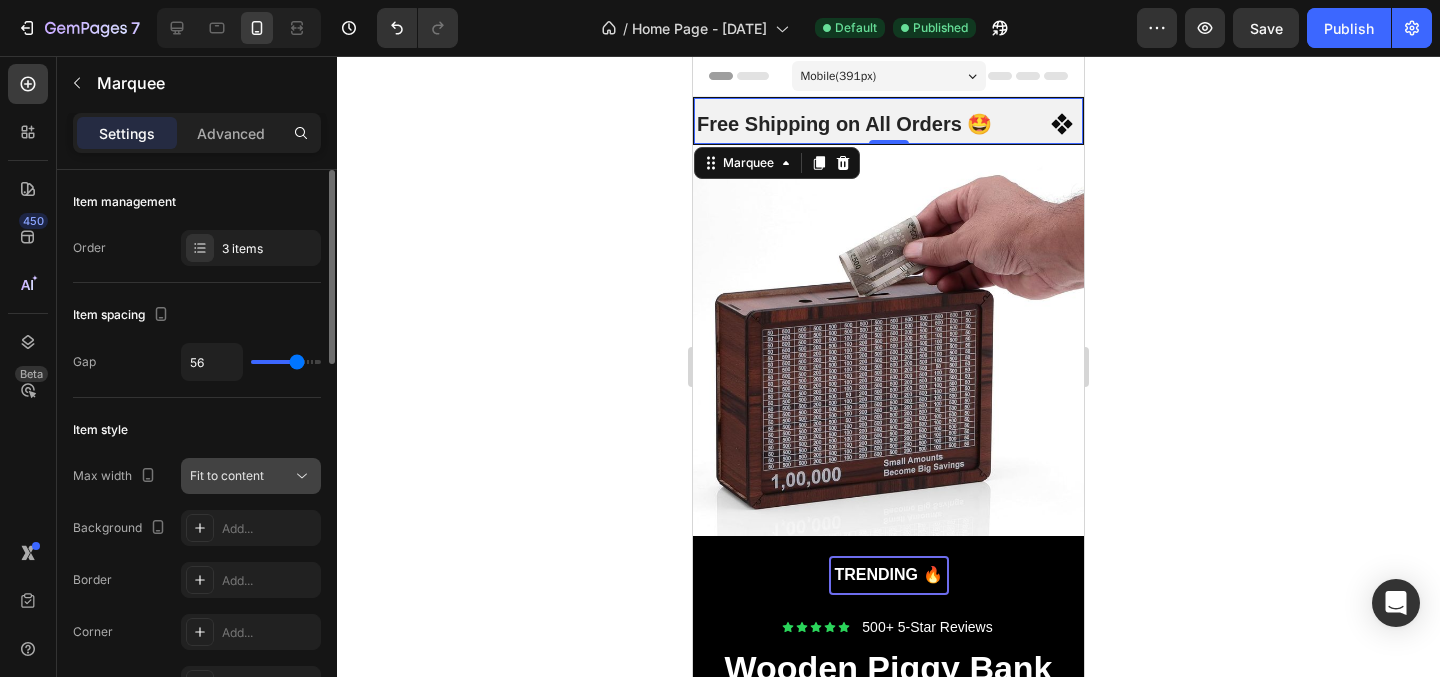 click on "Fit to content" 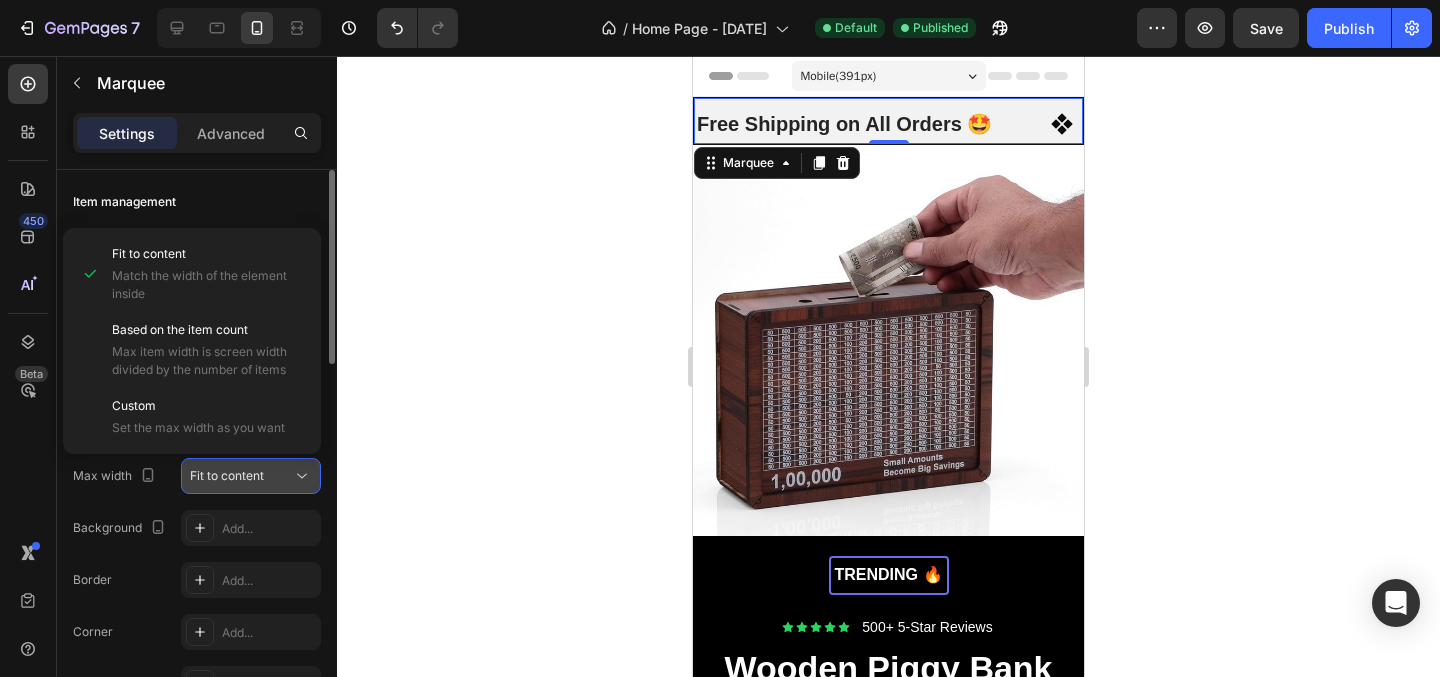 click on "Fit to content" at bounding box center (227, 475) 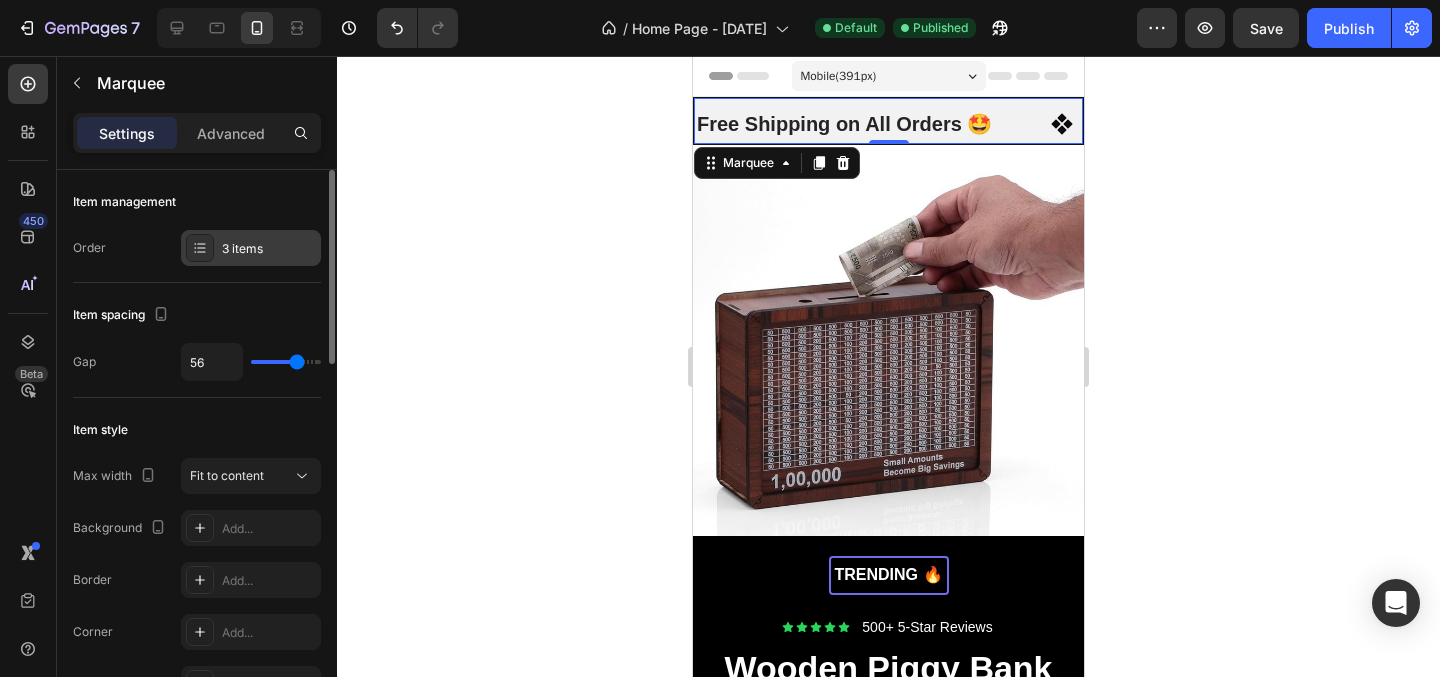 click on "3 items" at bounding box center [269, 249] 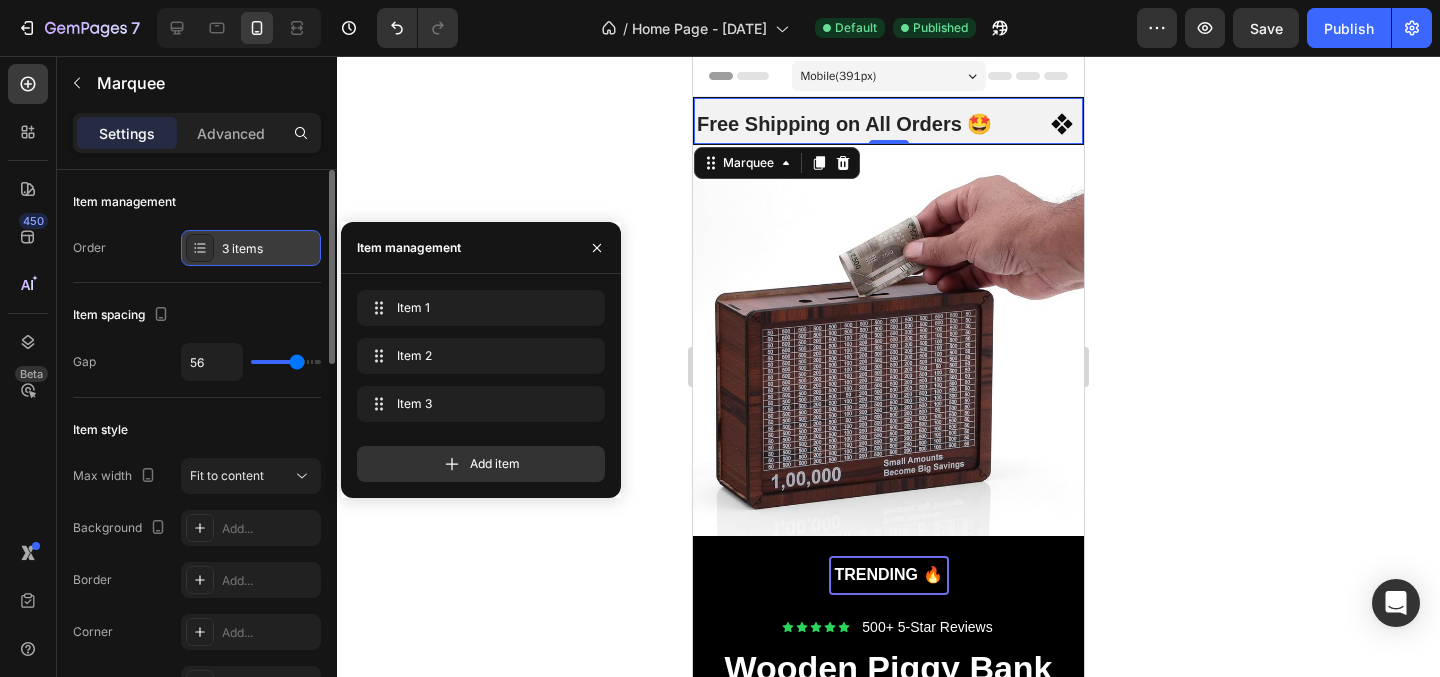 click on "3 items" at bounding box center (269, 249) 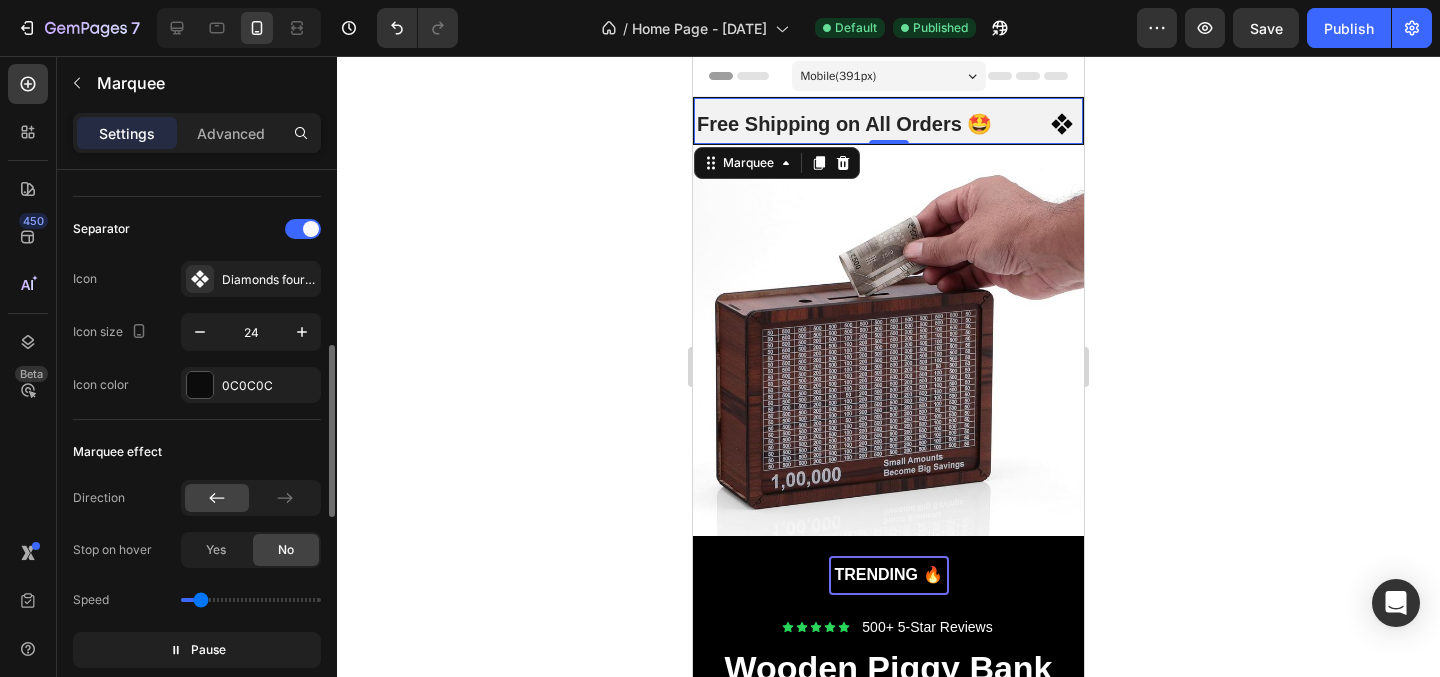 scroll, scrollTop: 591, scrollLeft: 0, axis: vertical 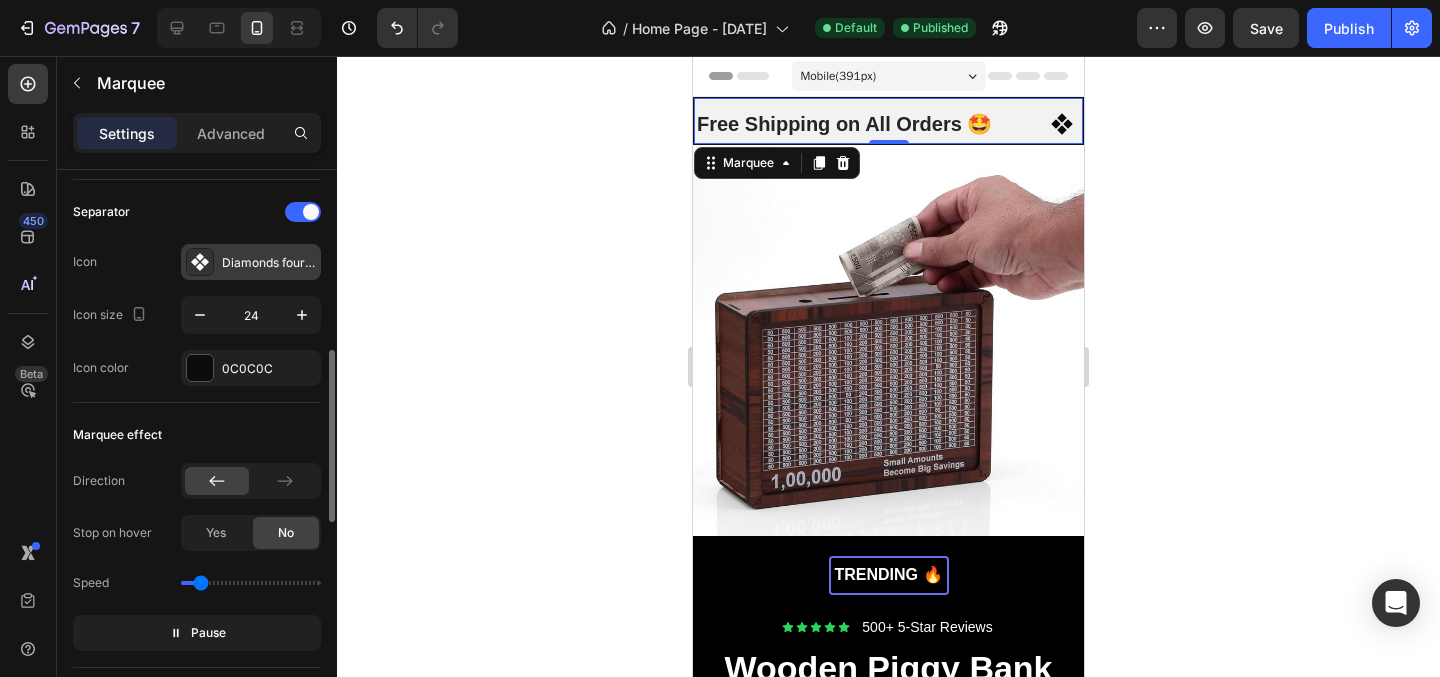 click on "Diamonds four filled" at bounding box center (269, 263) 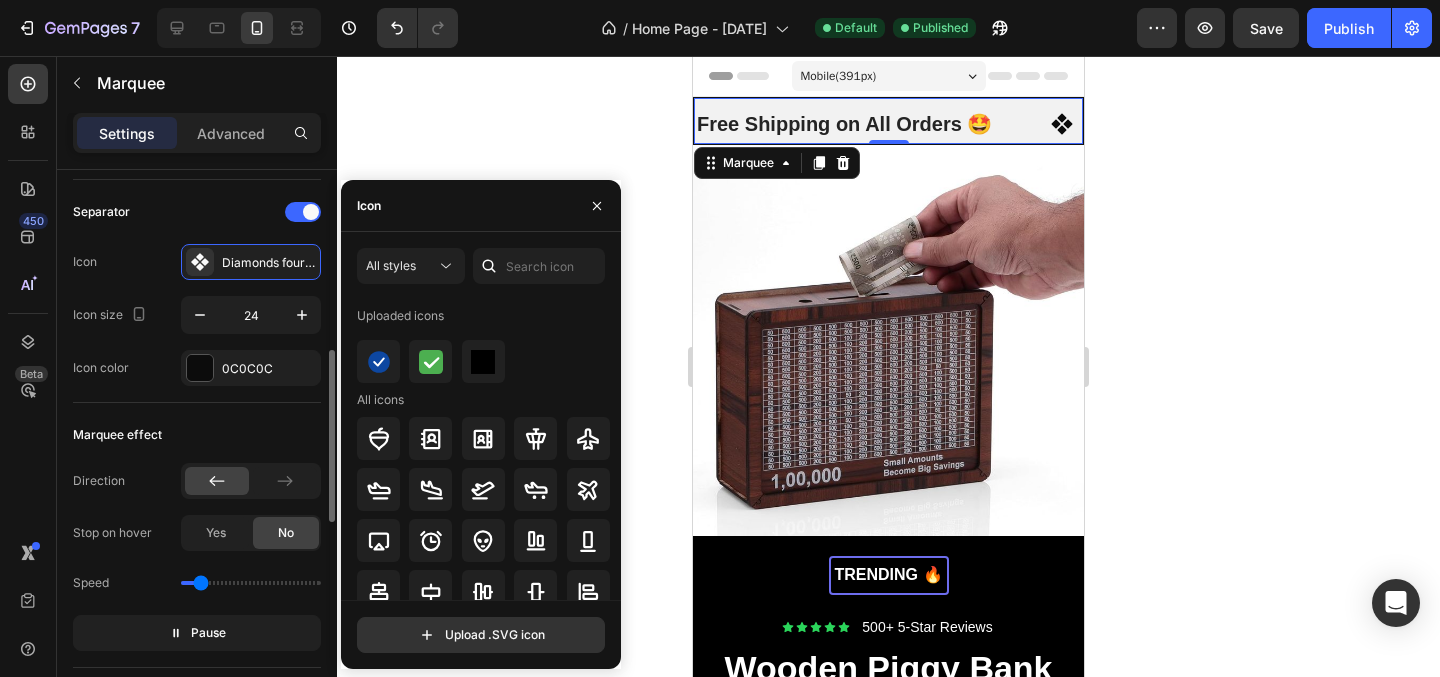 click on "Separator Icon
Diamonds four filled Icon size 24 Icon color 0C0C0C" at bounding box center (197, 291) 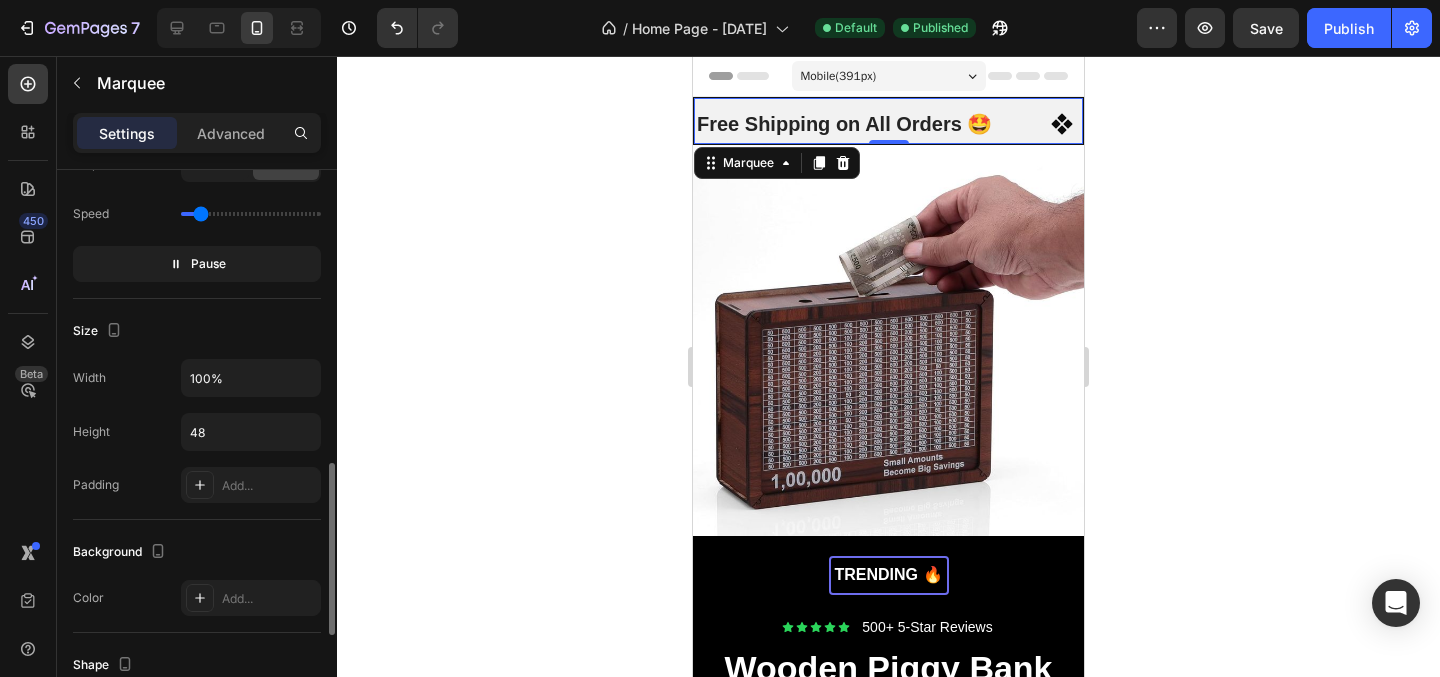 scroll, scrollTop: 969, scrollLeft: 0, axis: vertical 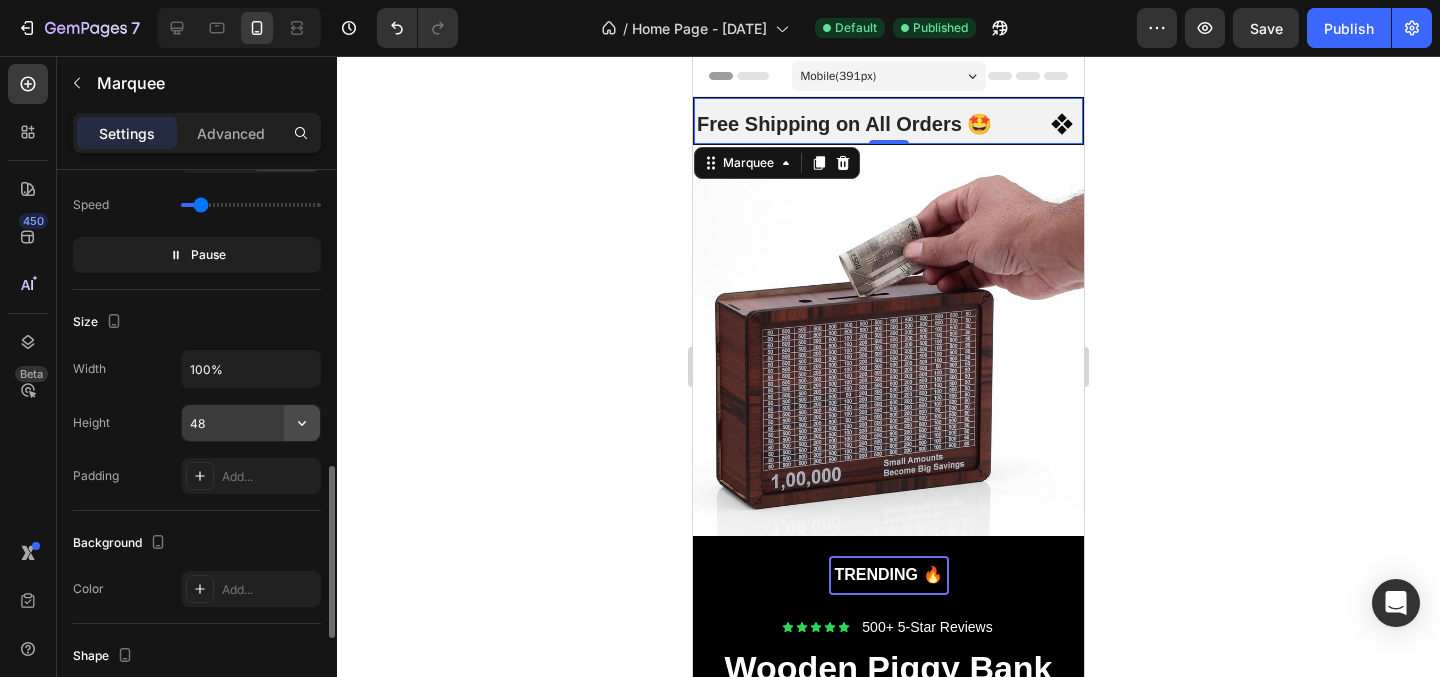 click 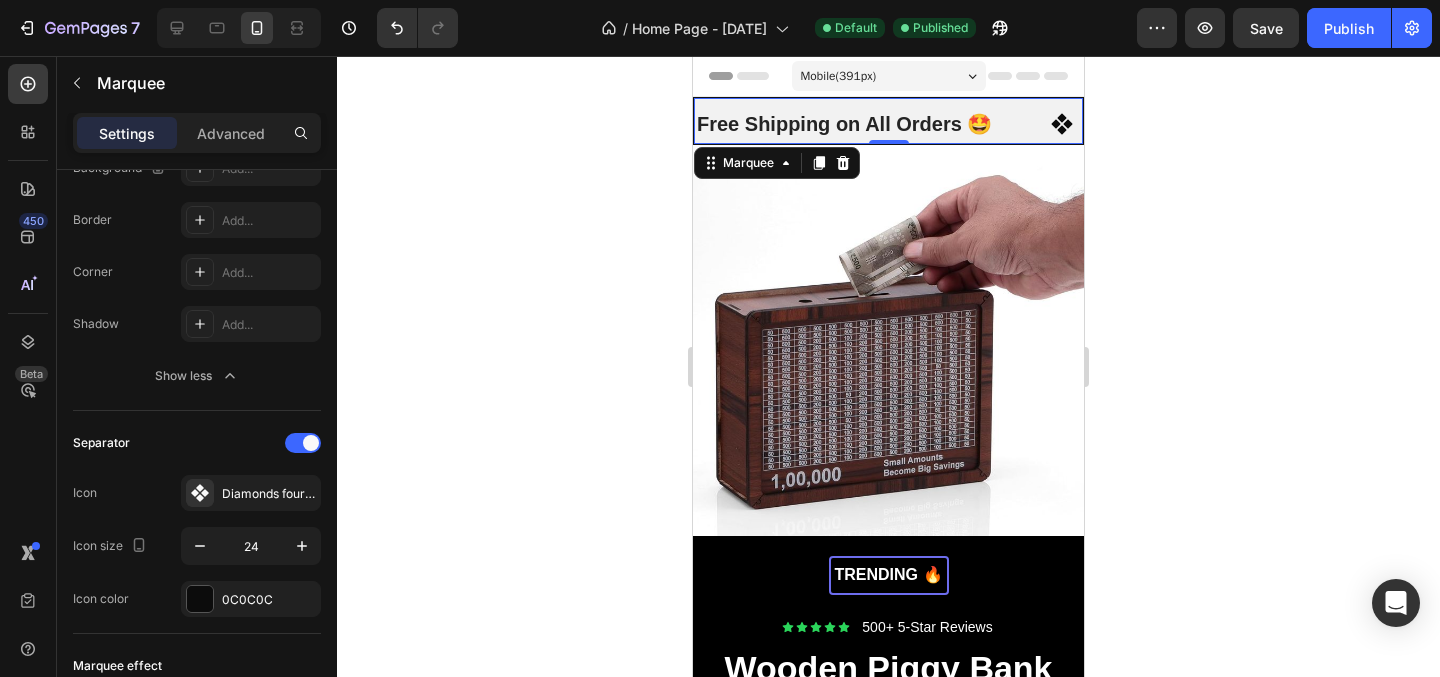 scroll, scrollTop: 15, scrollLeft: 0, axis: vertical 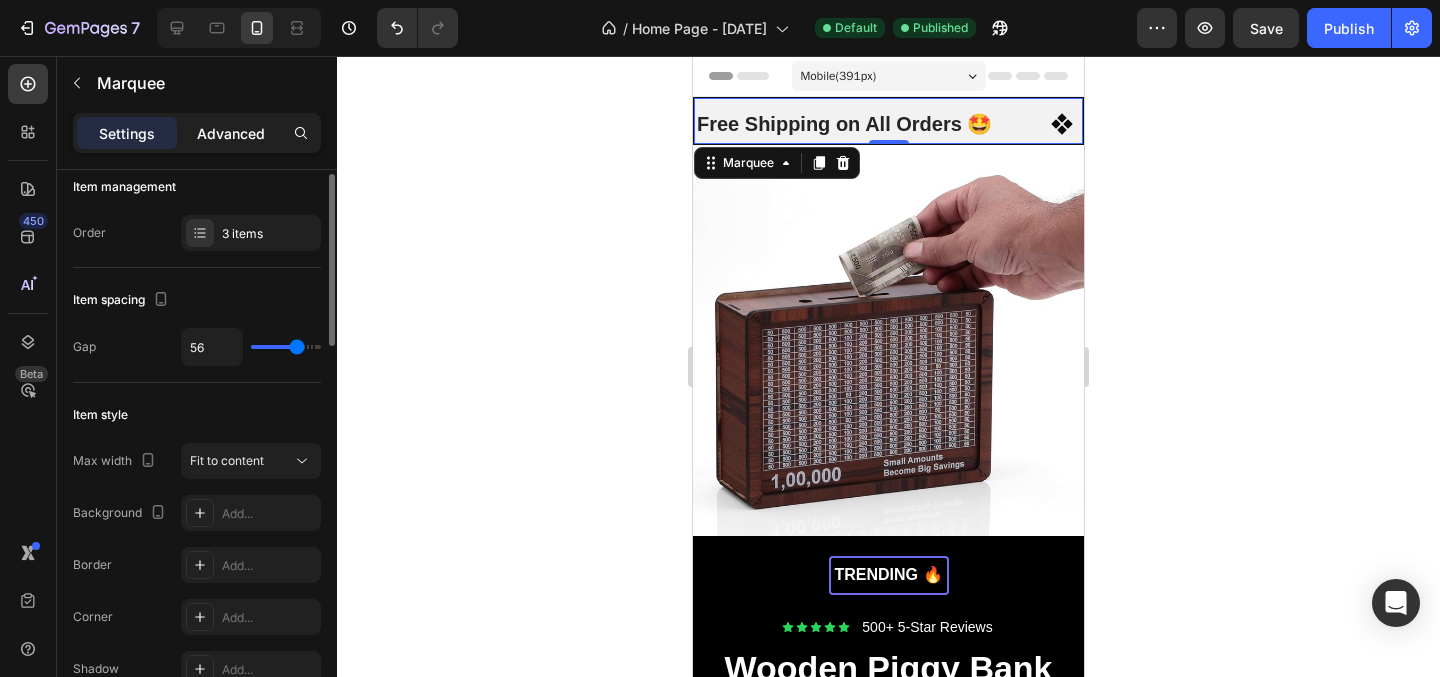 click on "Advanced" 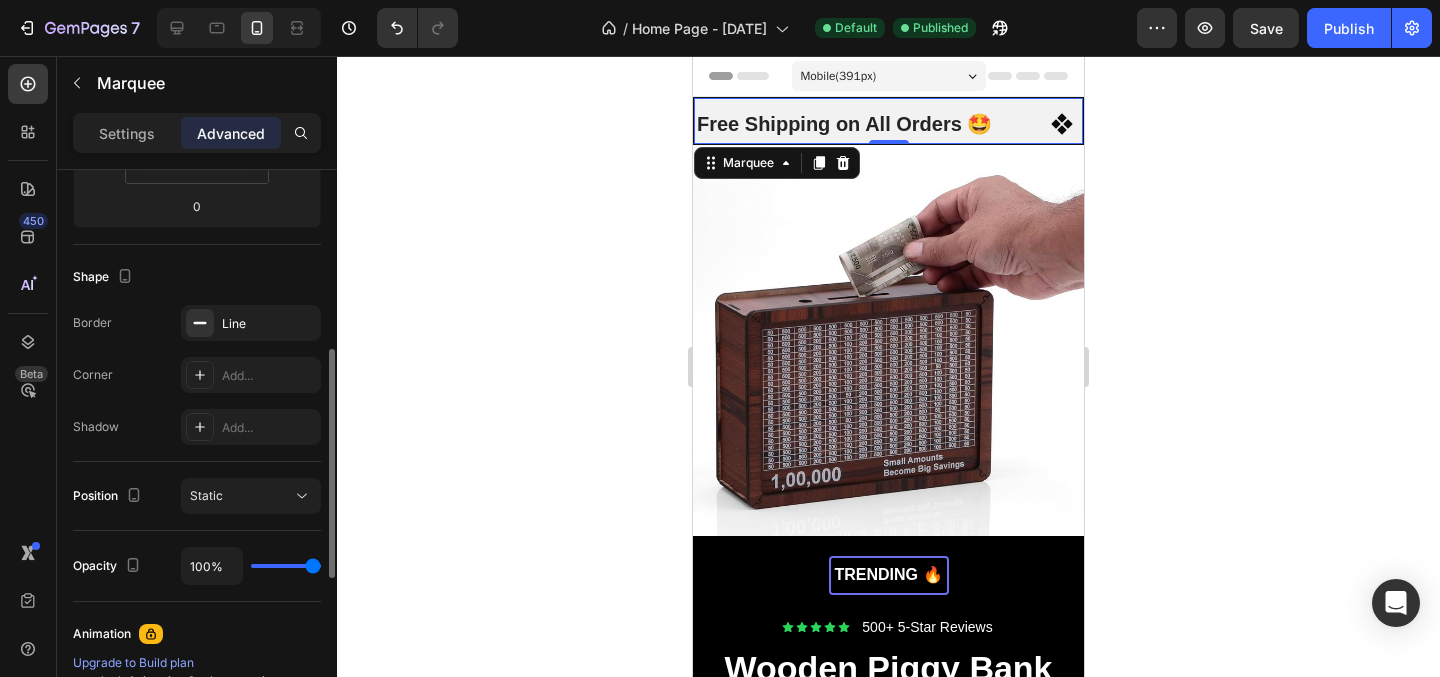scroll, scrollTop: 440, scrollLeft: 0, axis: vertical 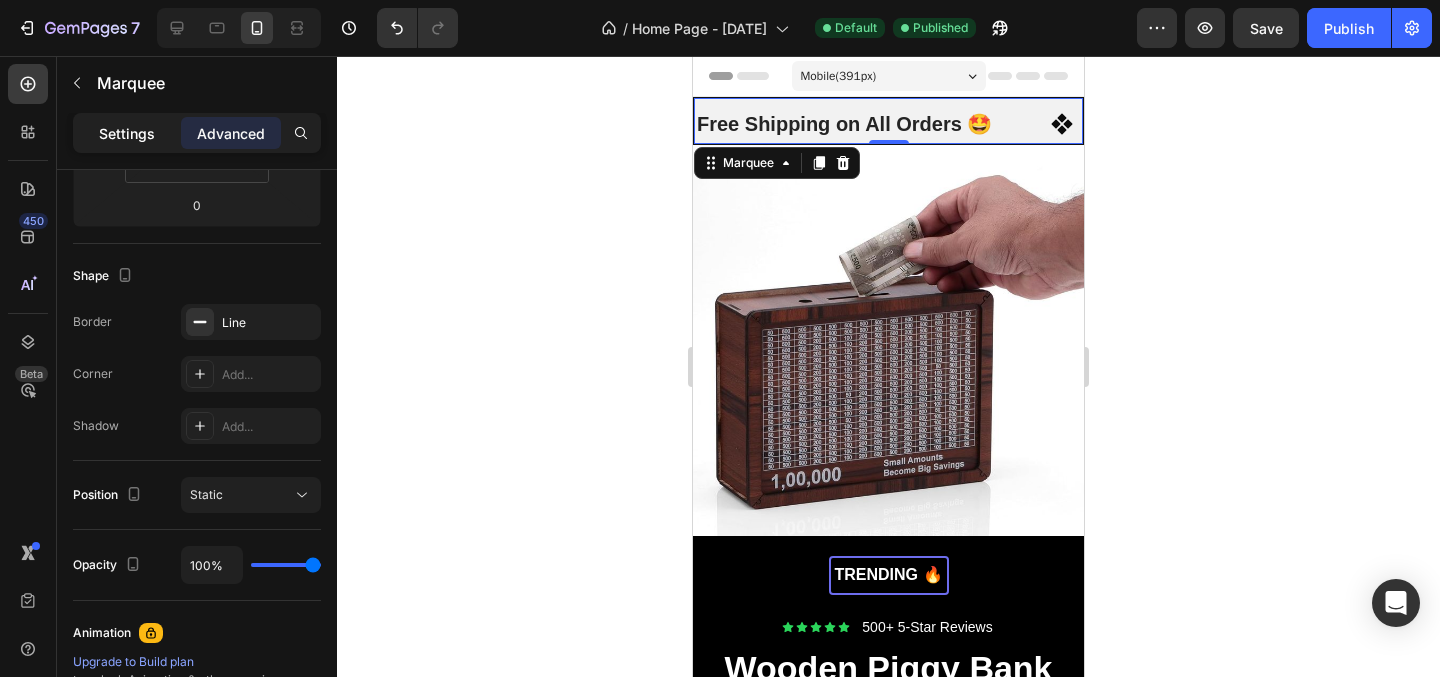 click on "Settings" at bounding box center (127, 133) 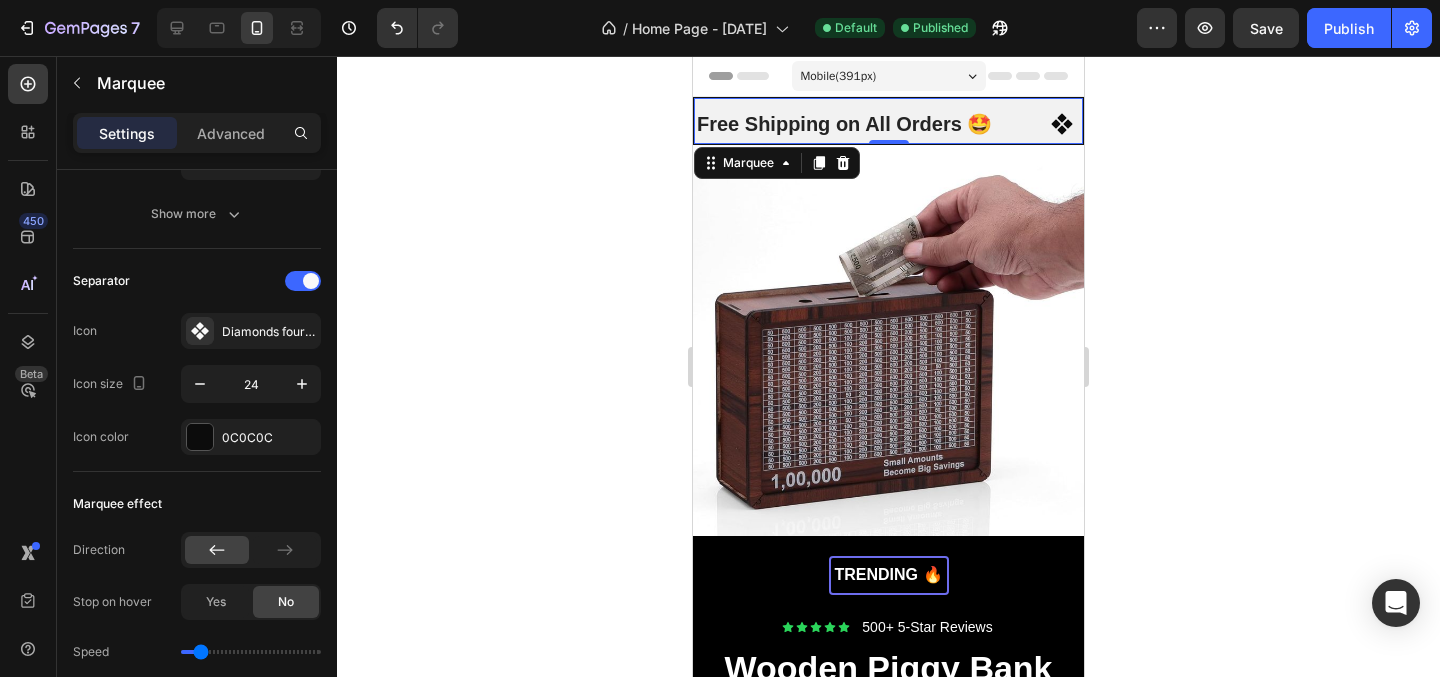 scroll, scrollTop: 0, scrollLeft: 0, axis: both 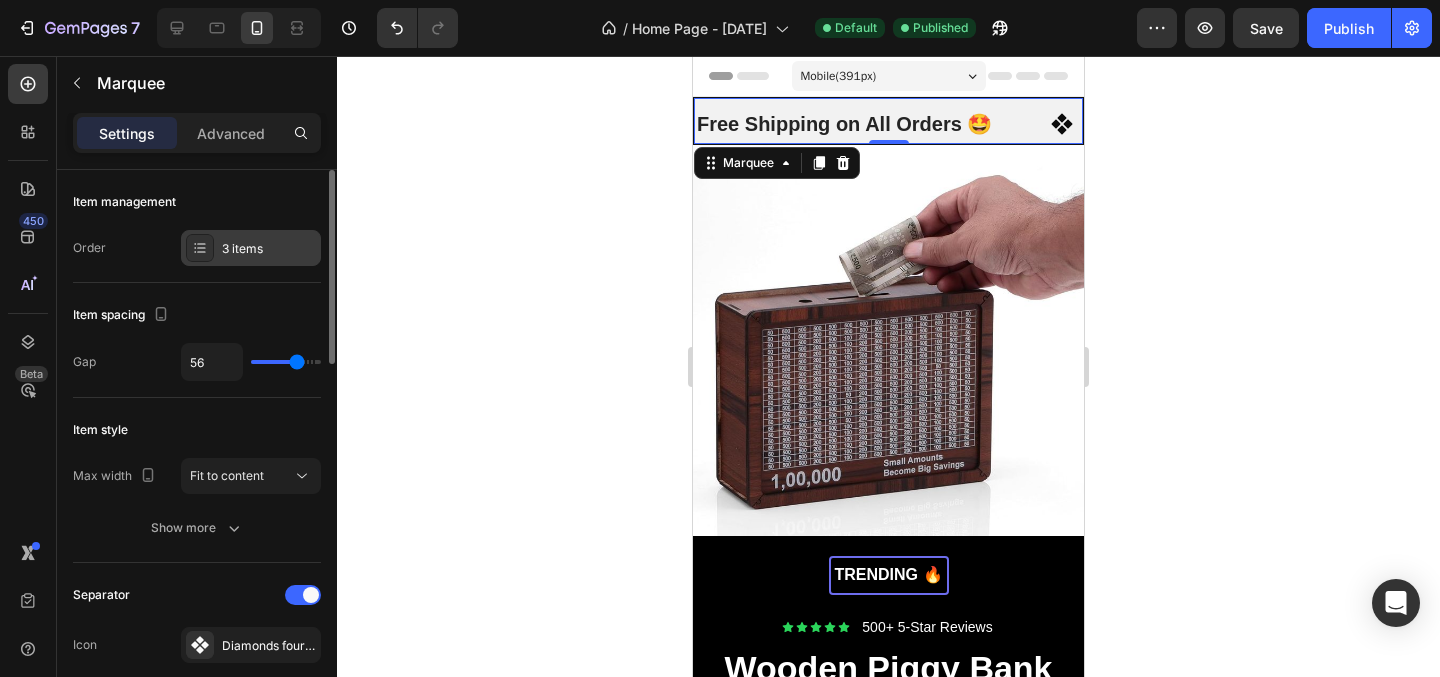 click on "3 items" at bounding box center [269, 249] 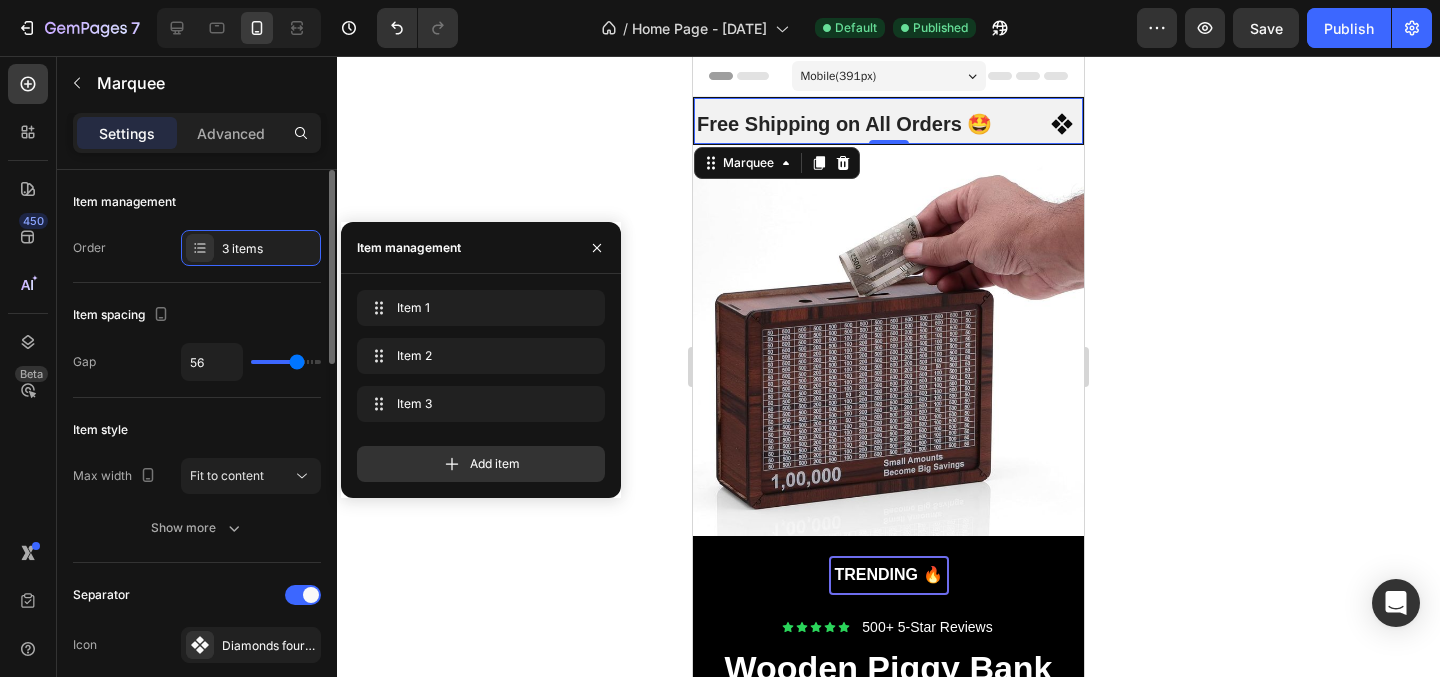 type on "51" 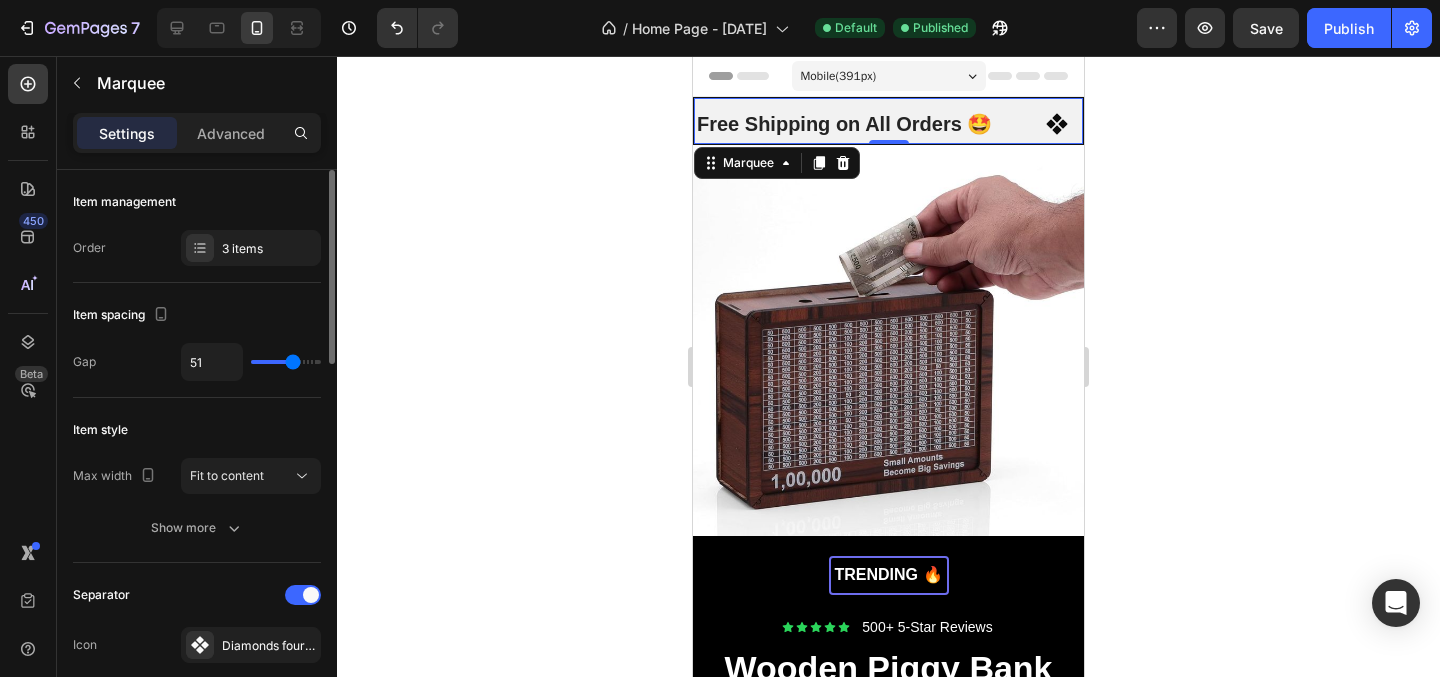 type on "47" 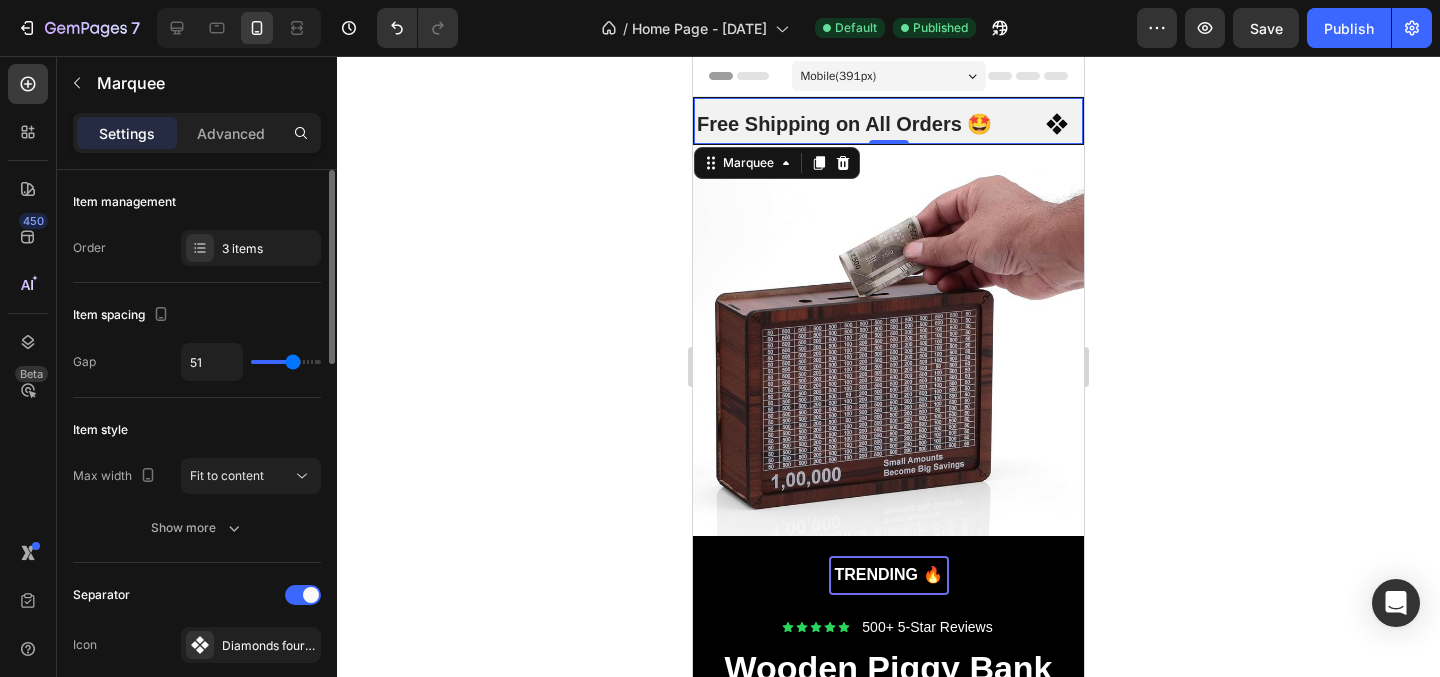 type on "47" 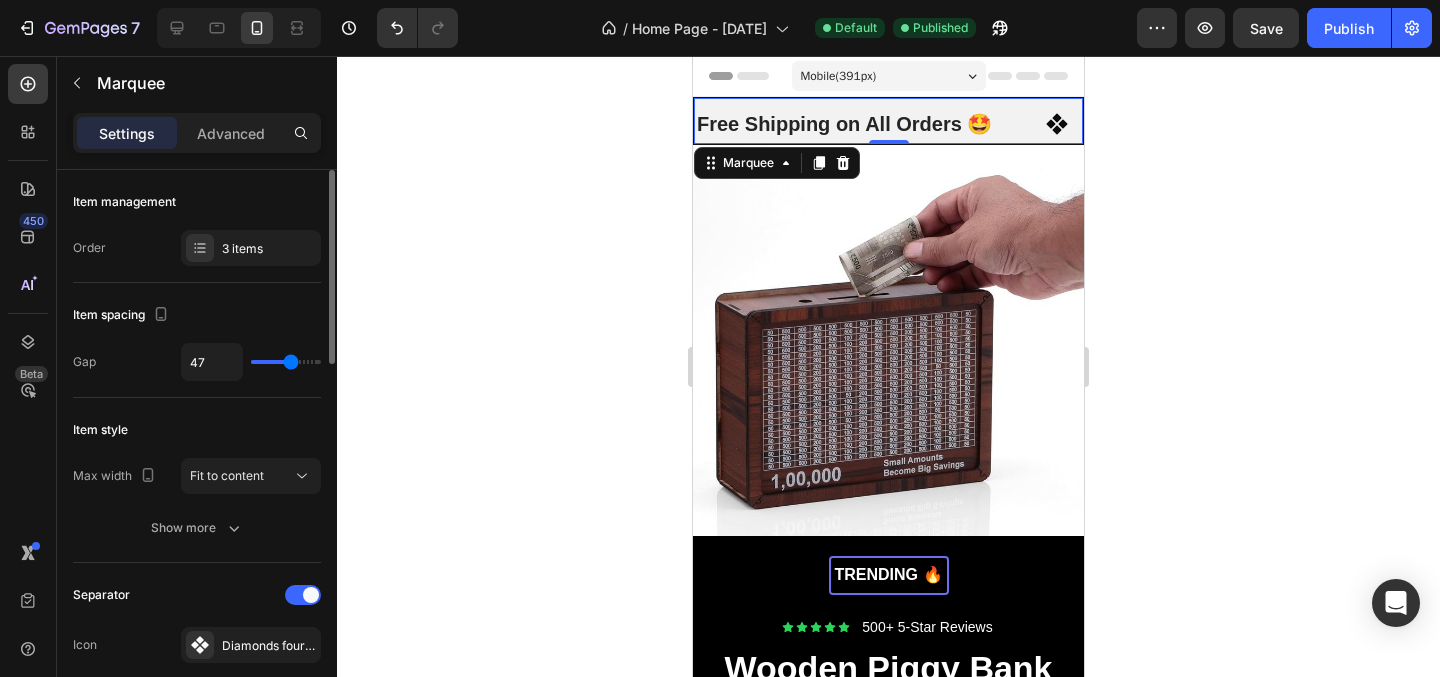 type on "45" 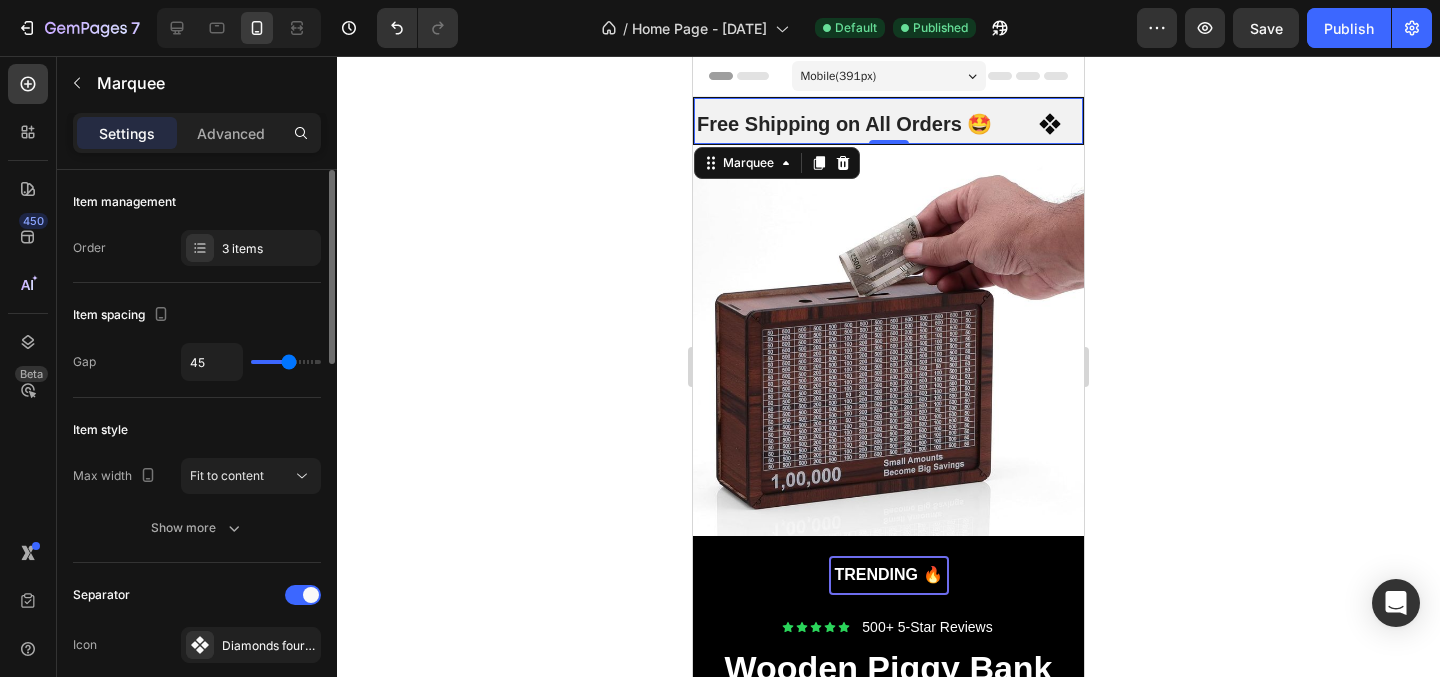 type on "44" 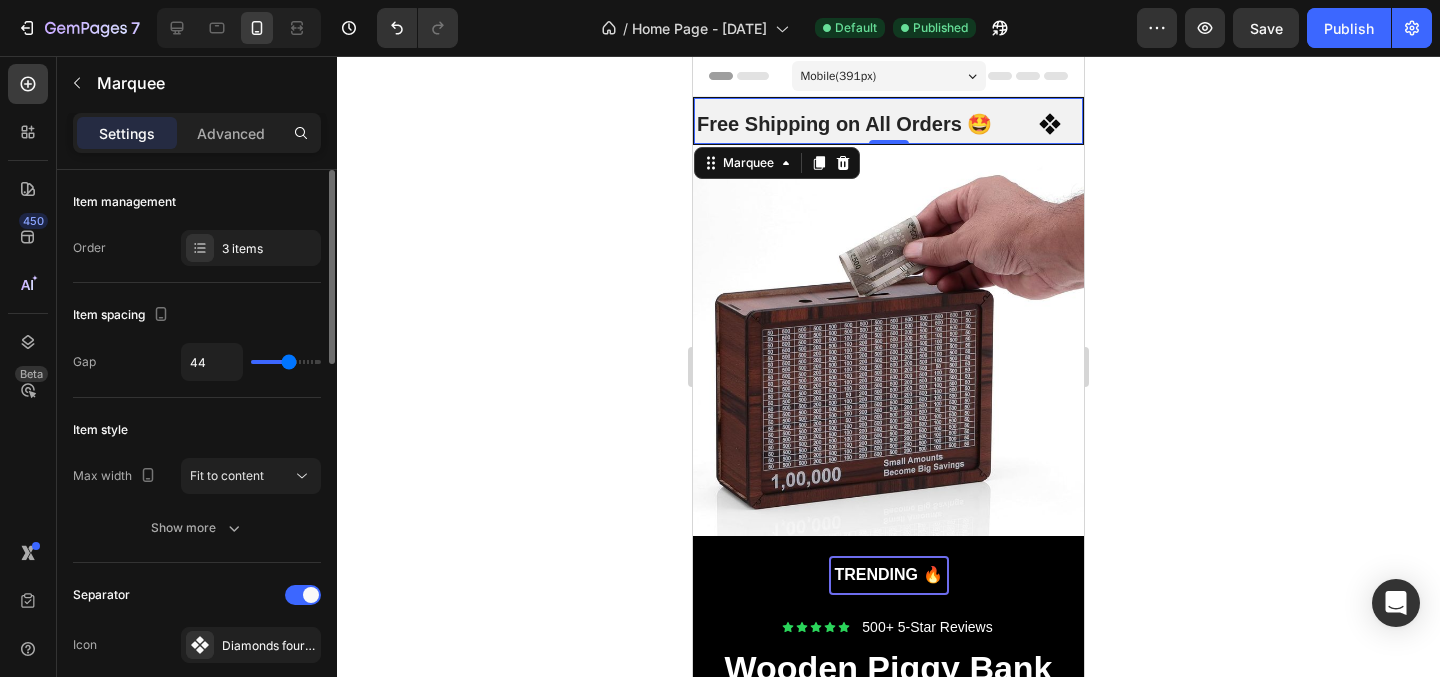 type on "43" 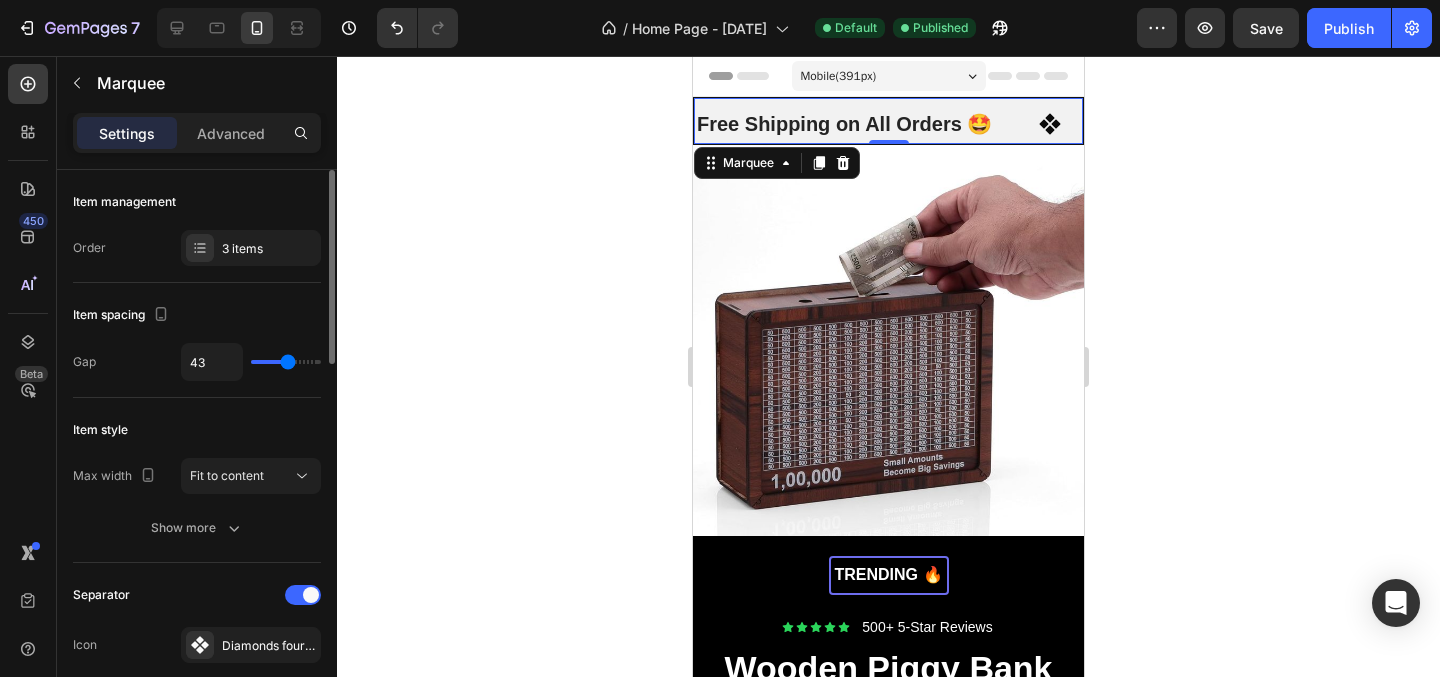 type on "42" 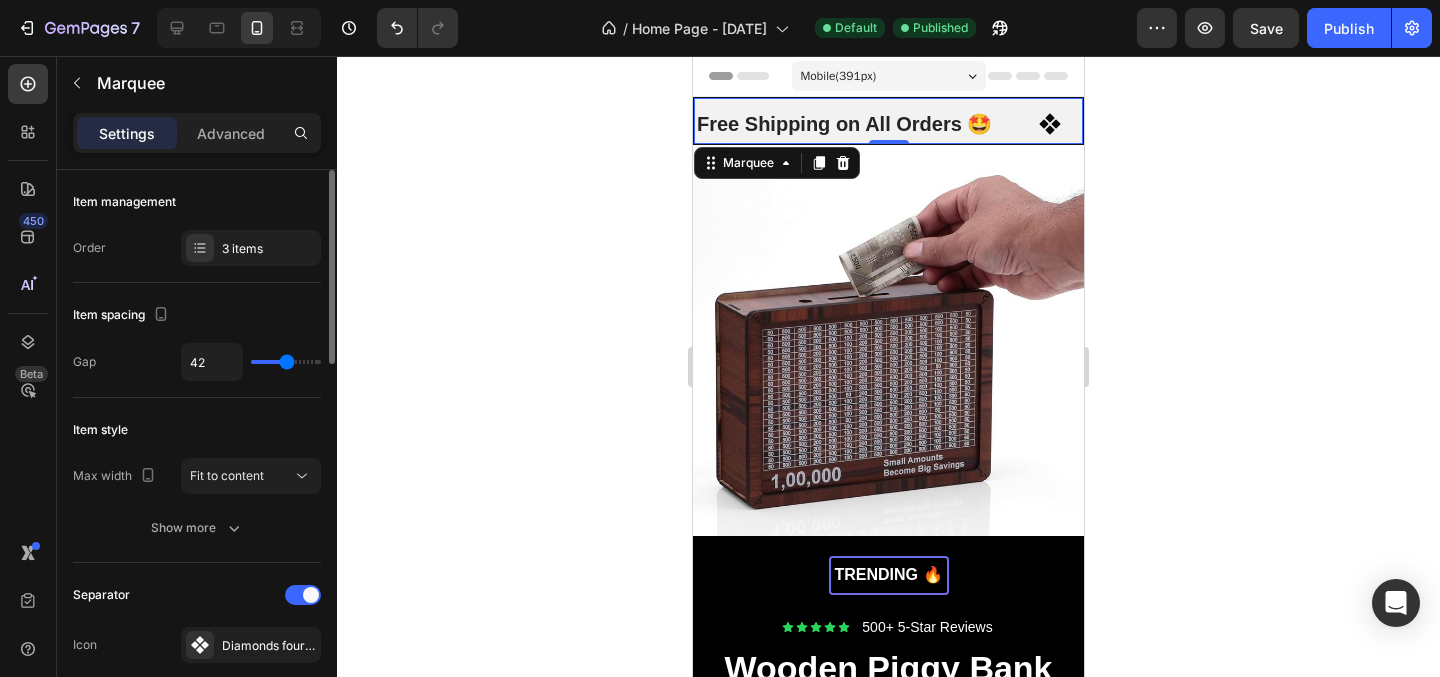 type on "41" 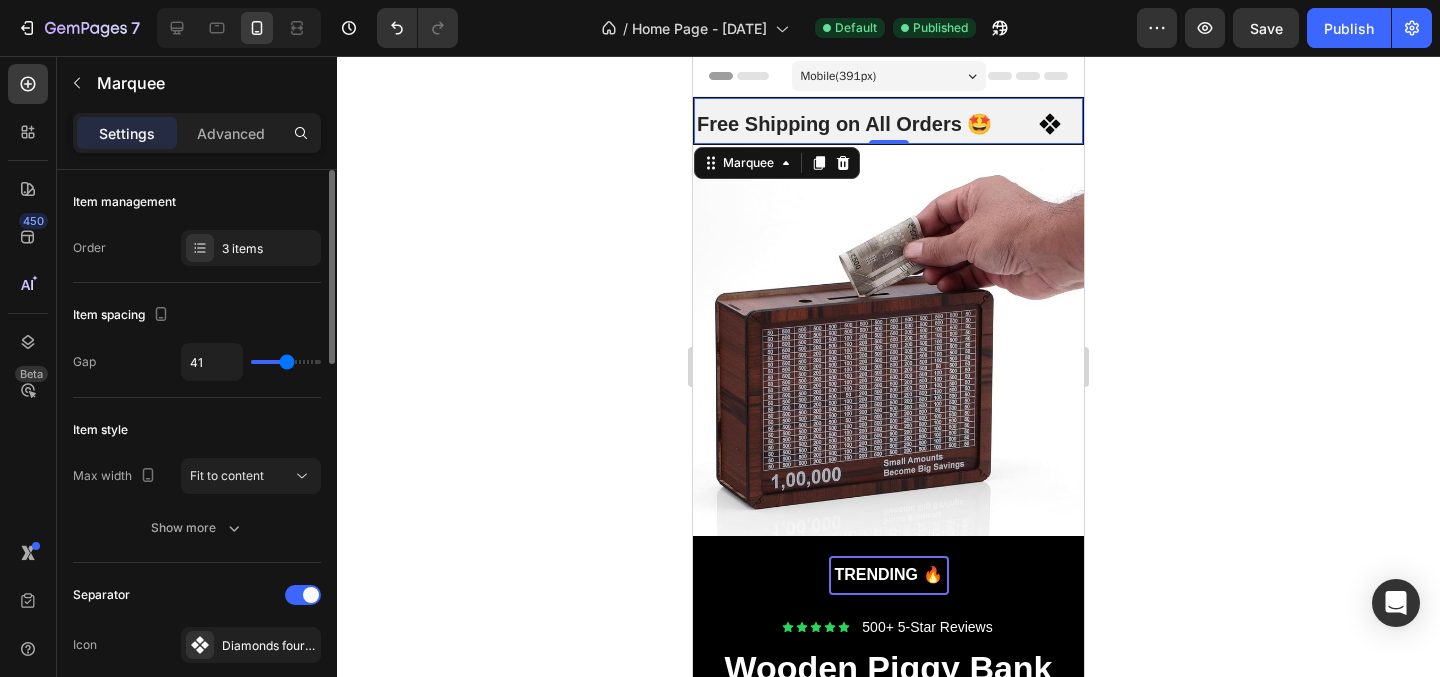 type on "40" 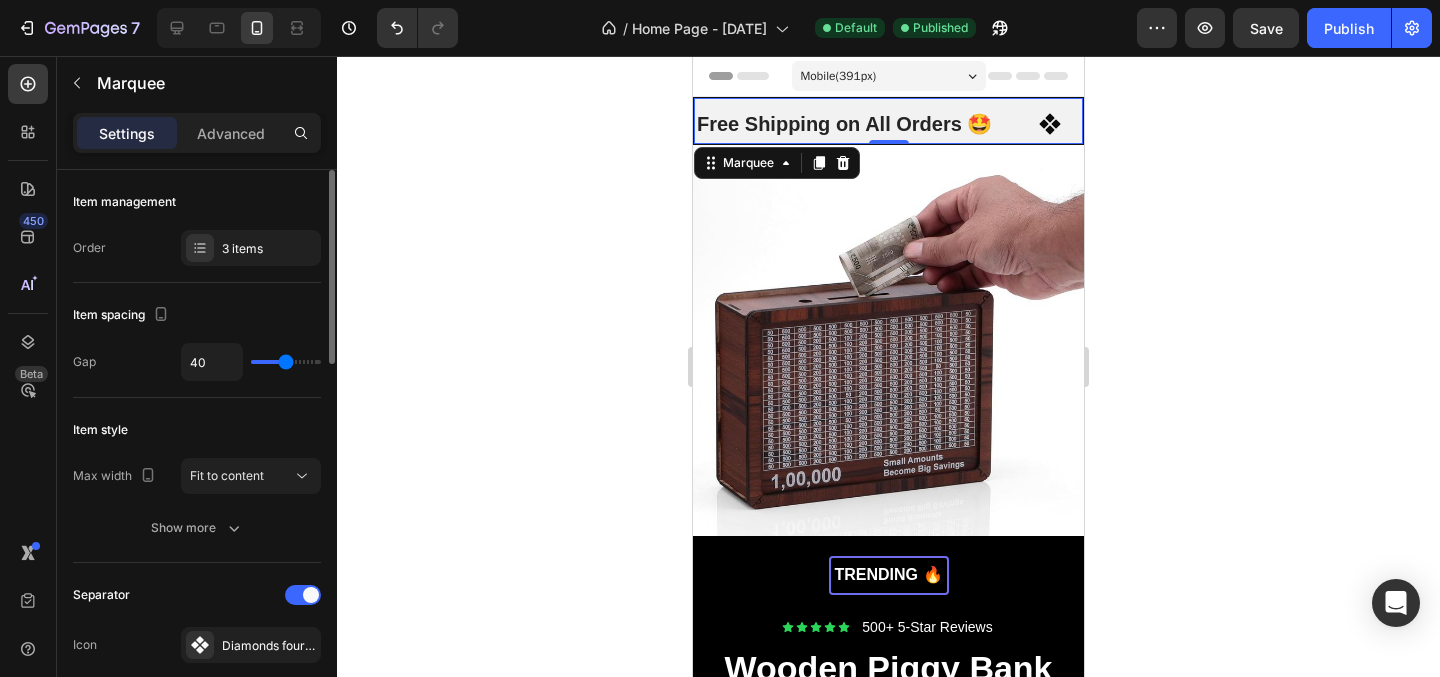 type on "39" 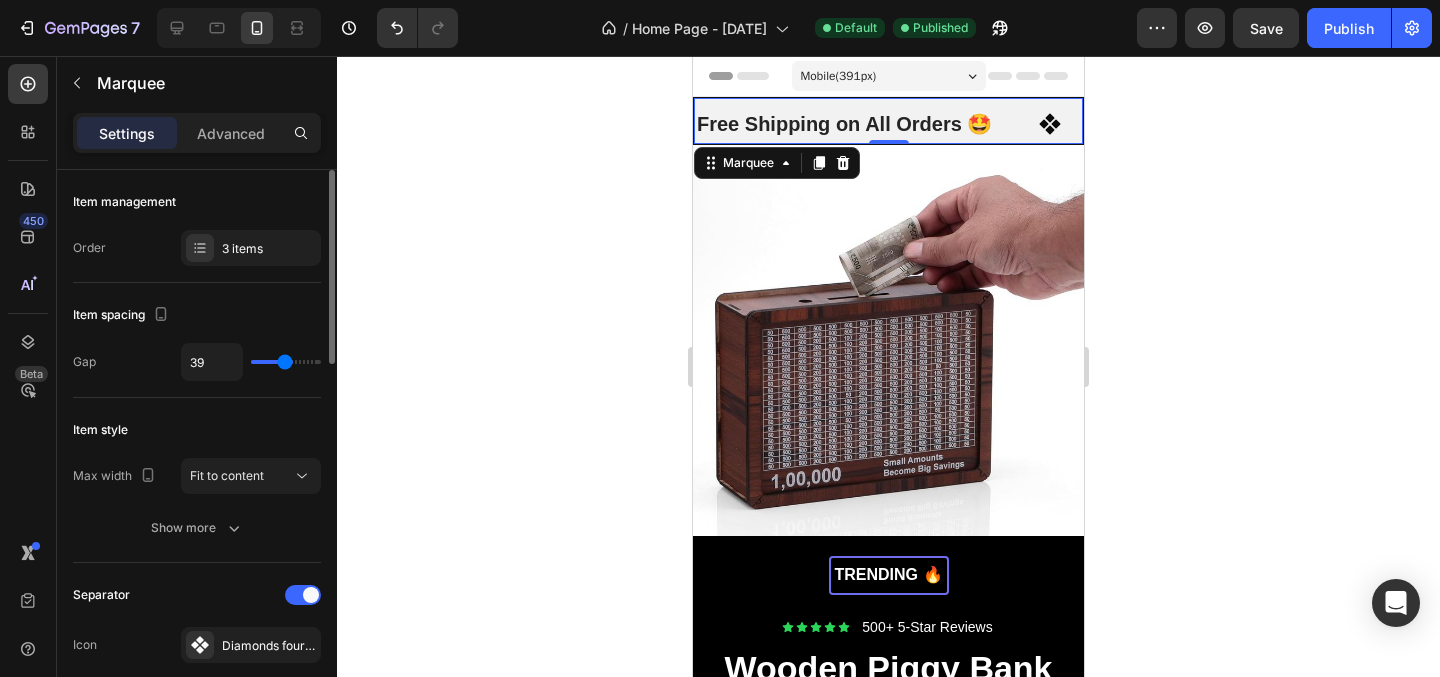 type on "38" 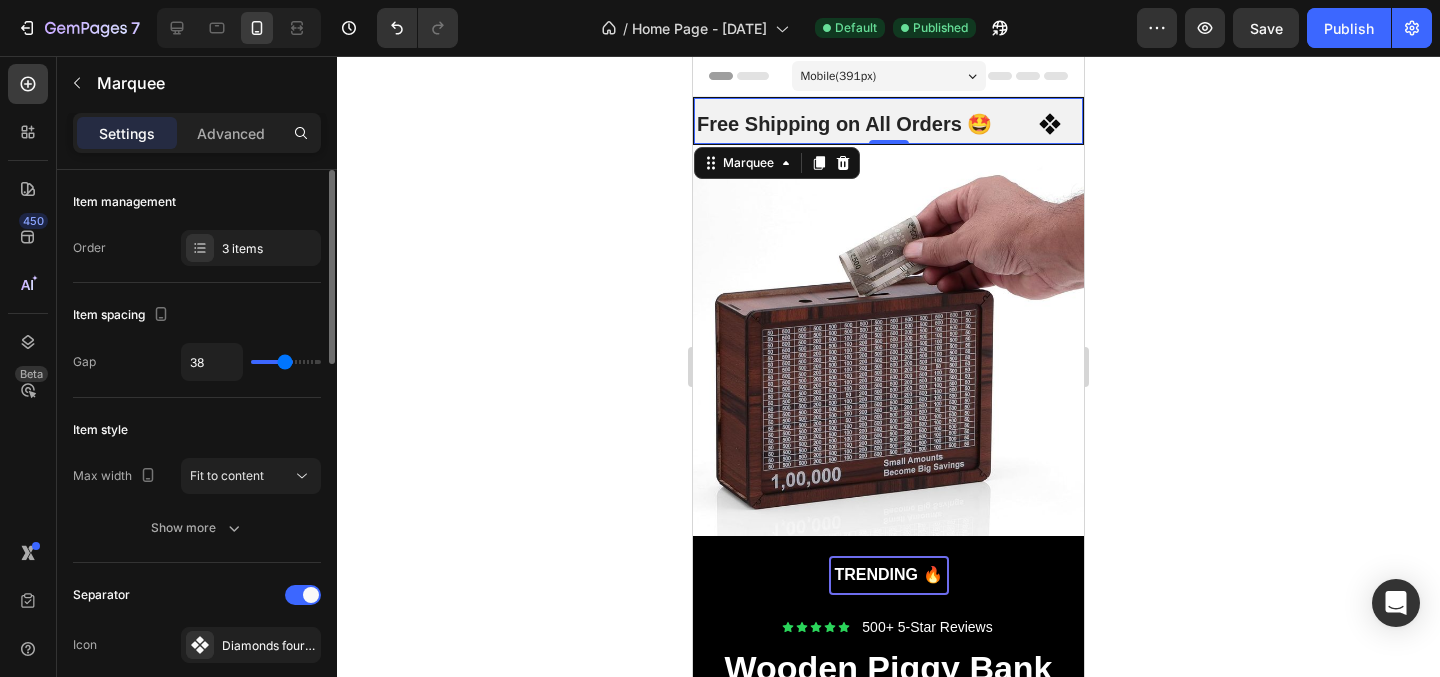 type on "37" 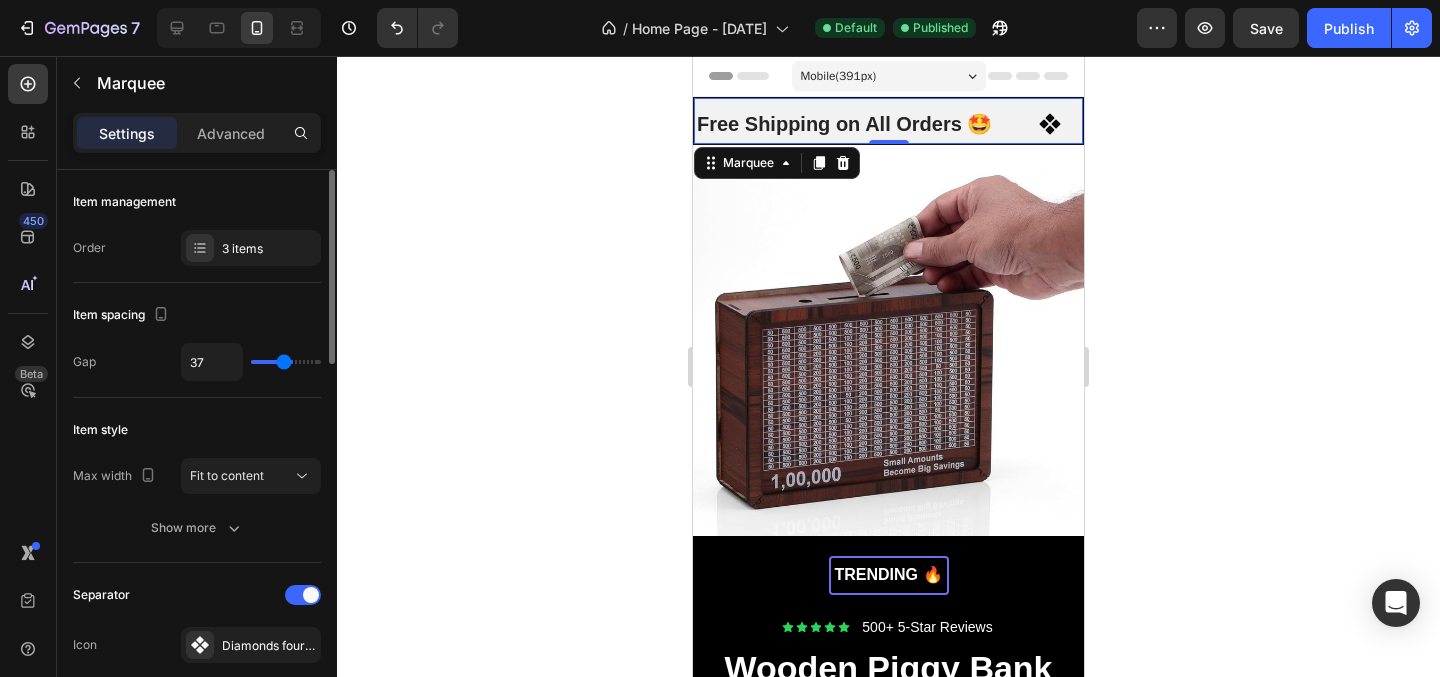 type on "36" 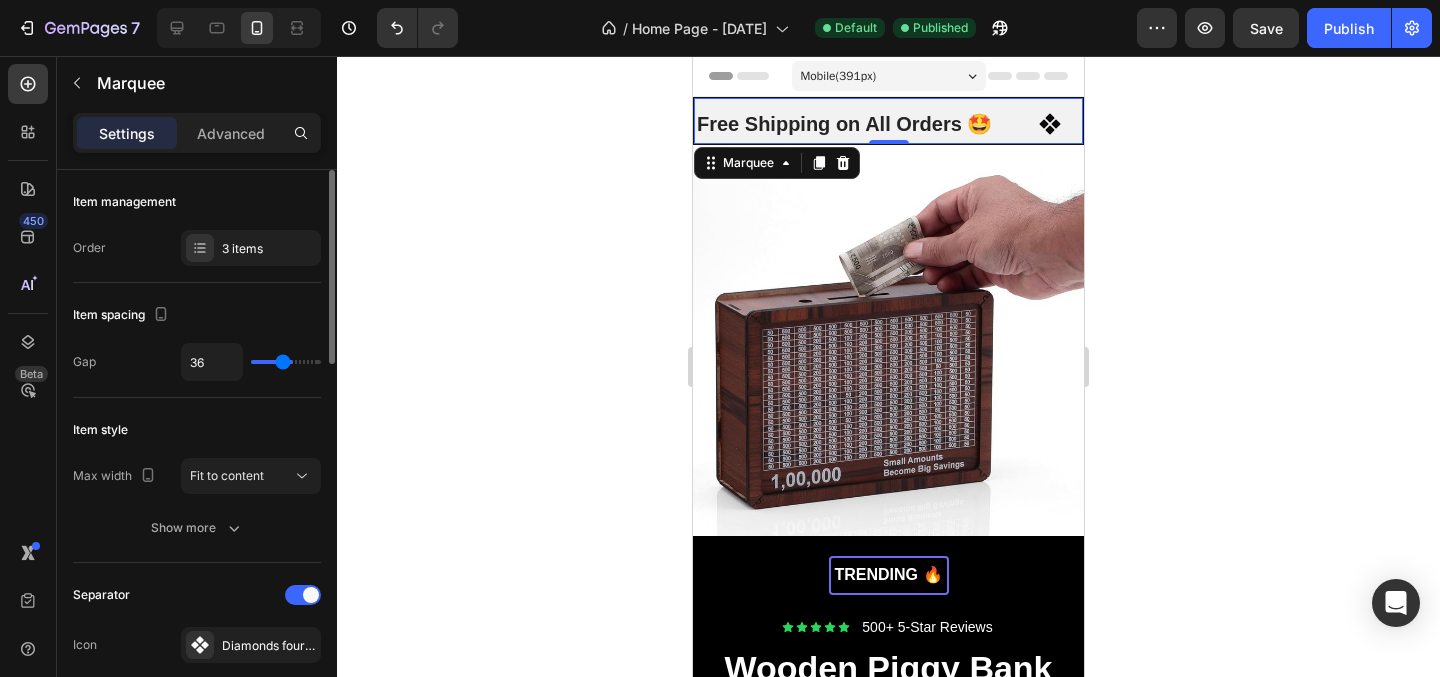type on "35" 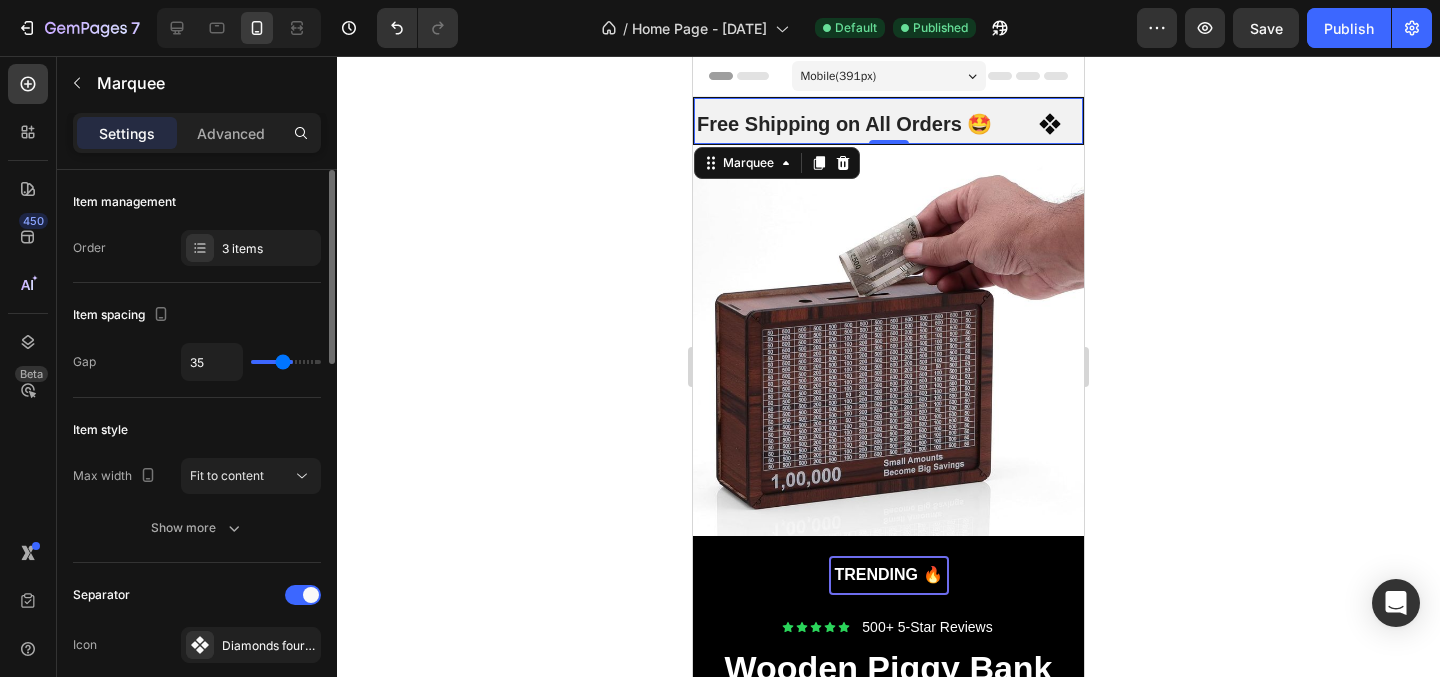 type on "34" 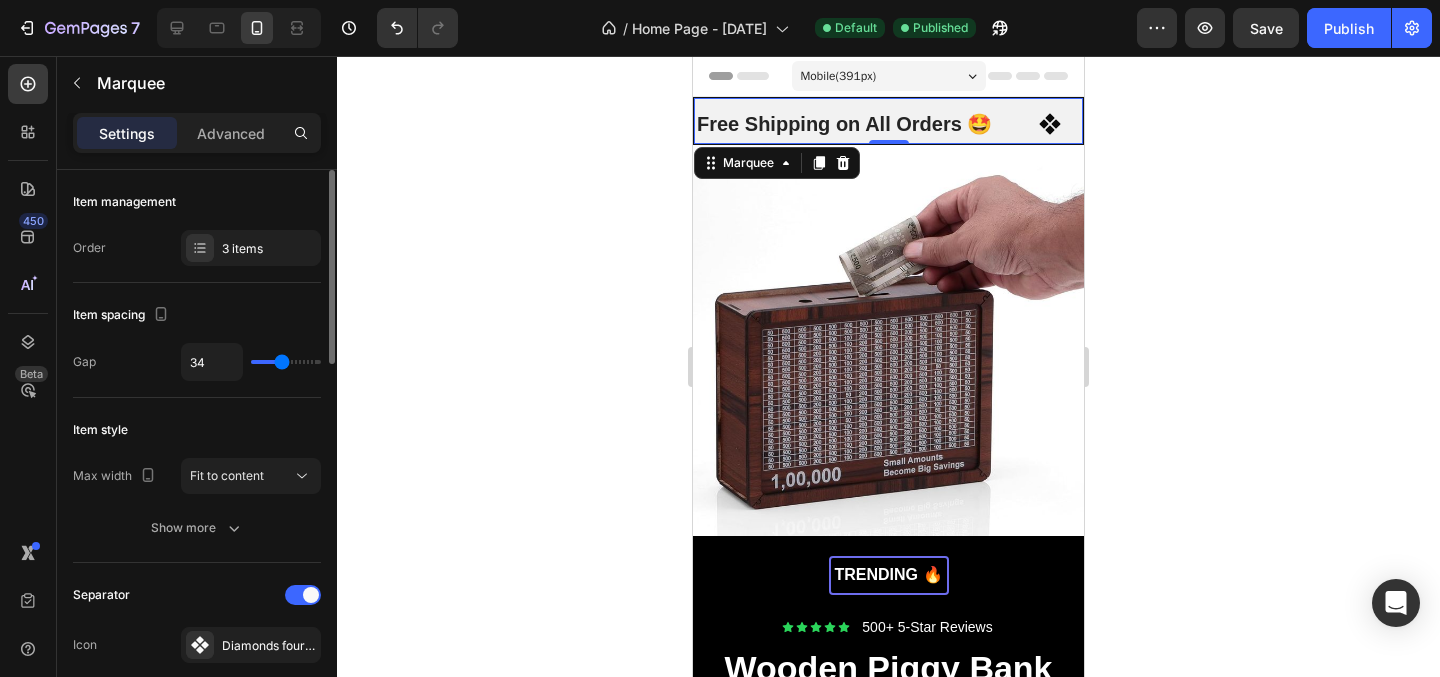 type on "33" 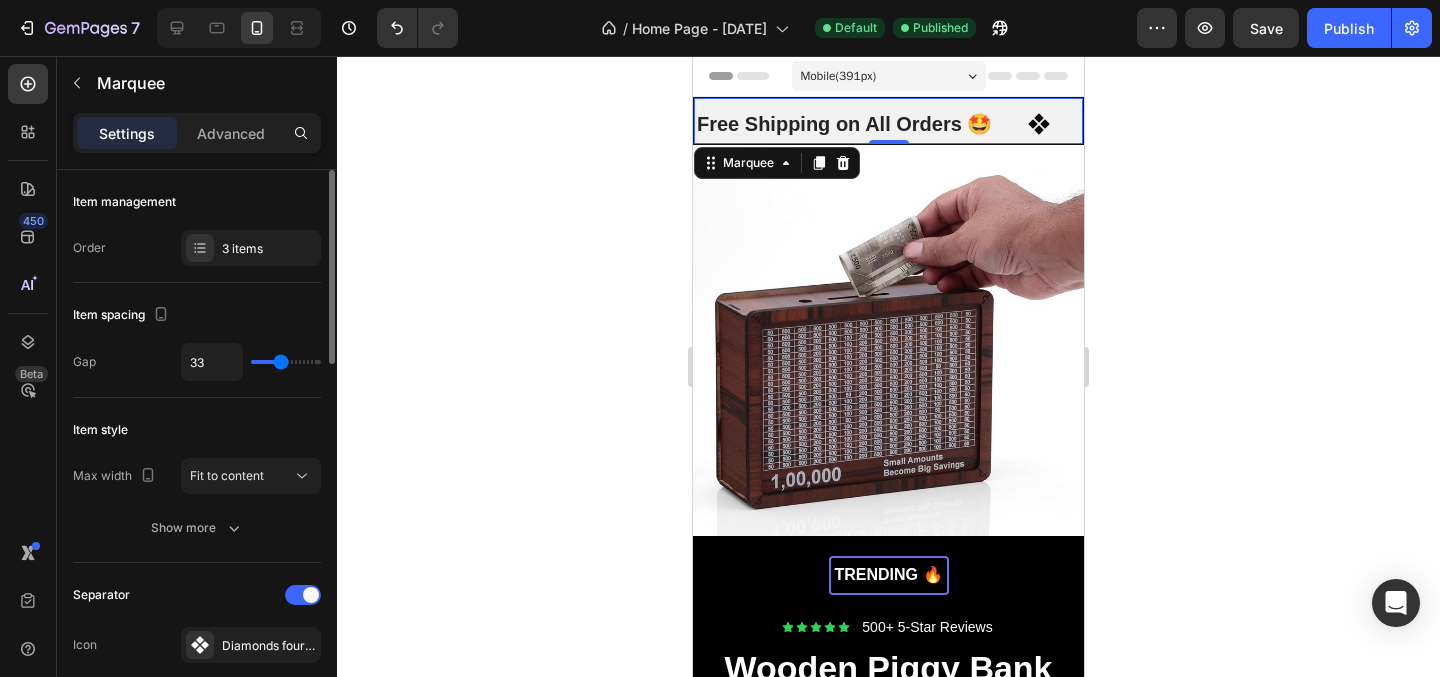 type on "32" 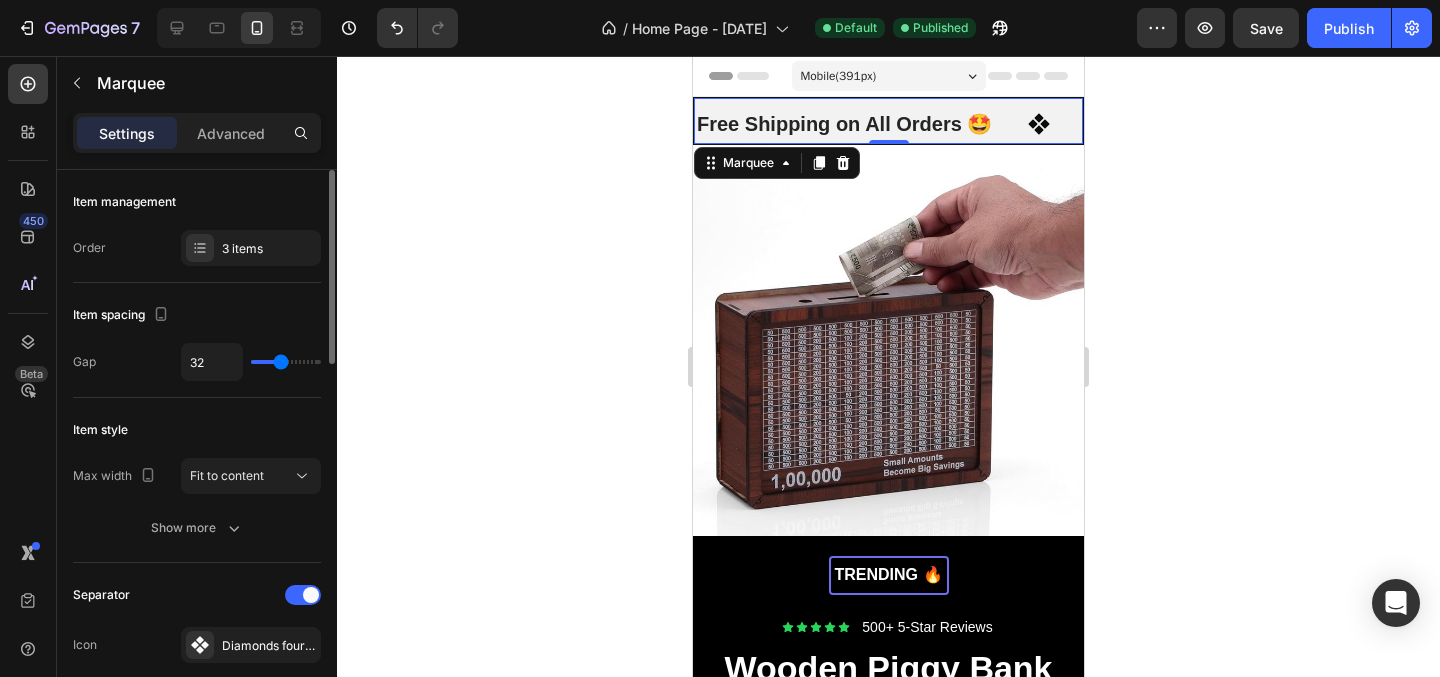 type on "31" 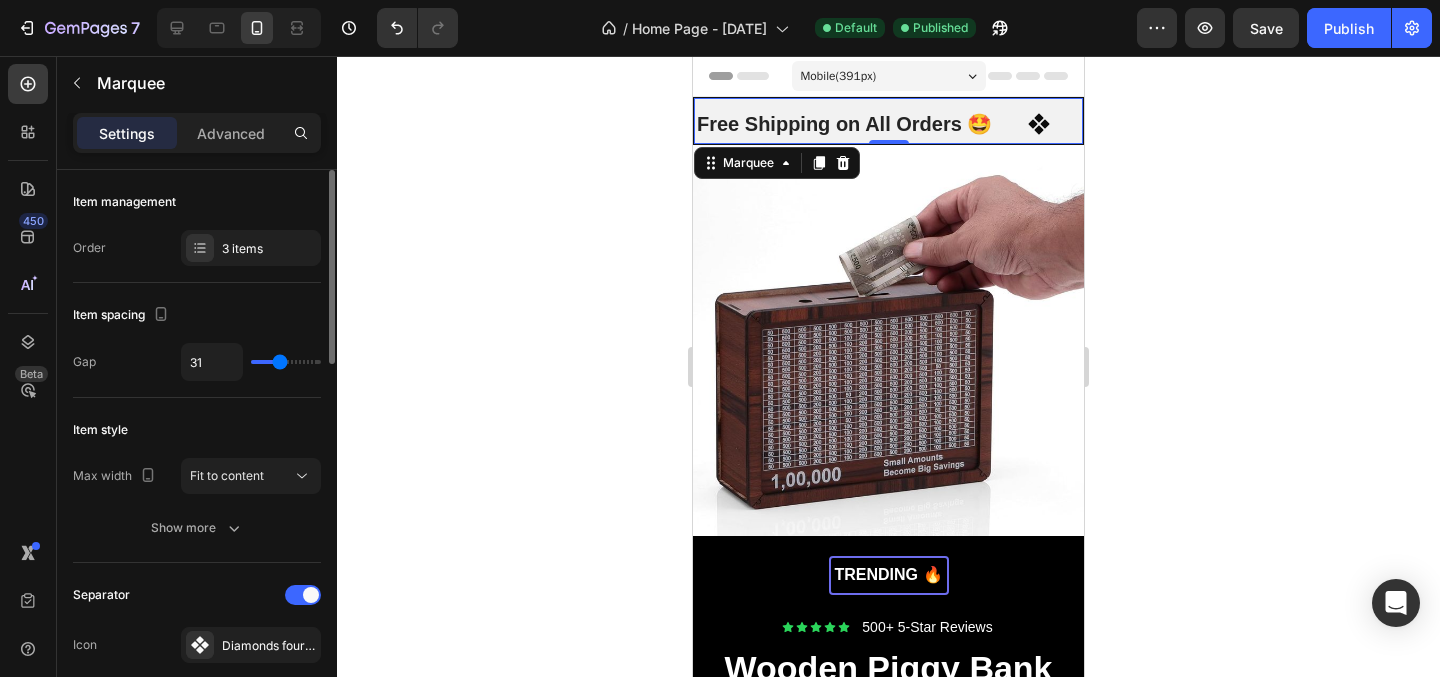 type on "29" 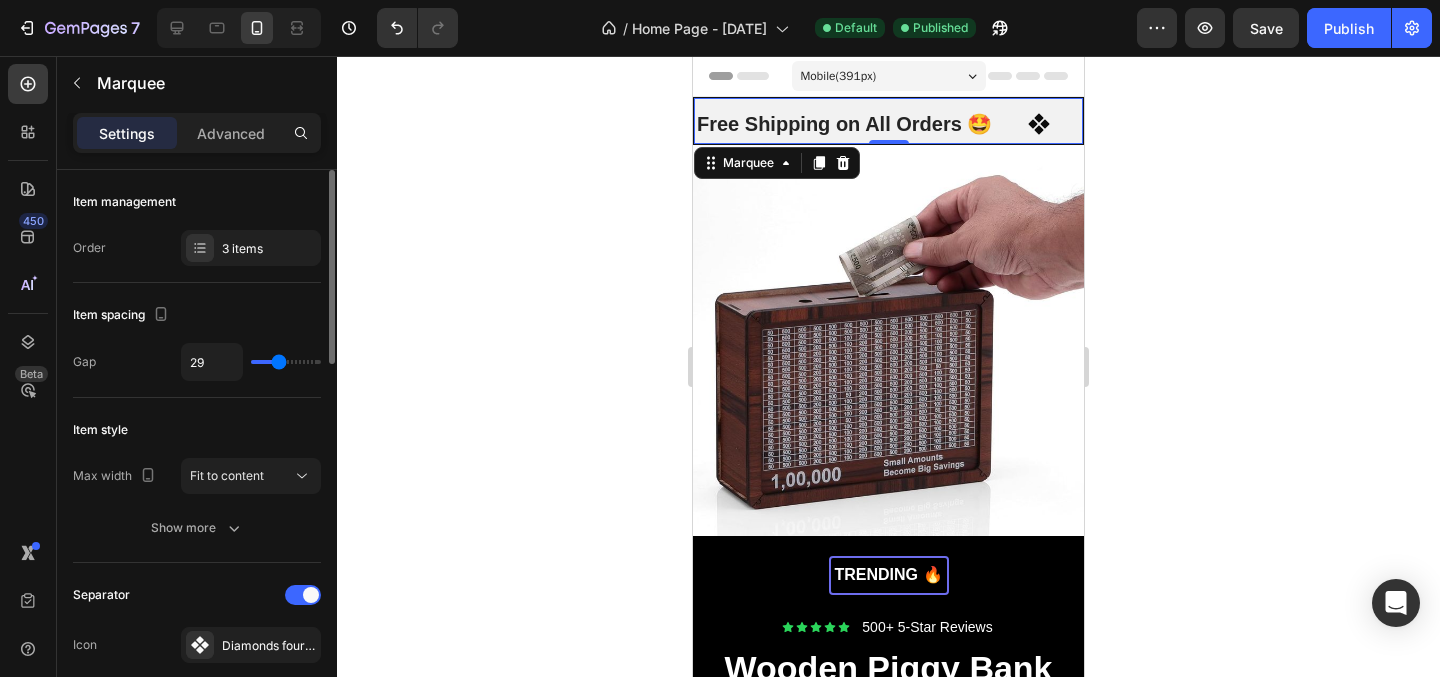 type on "28" 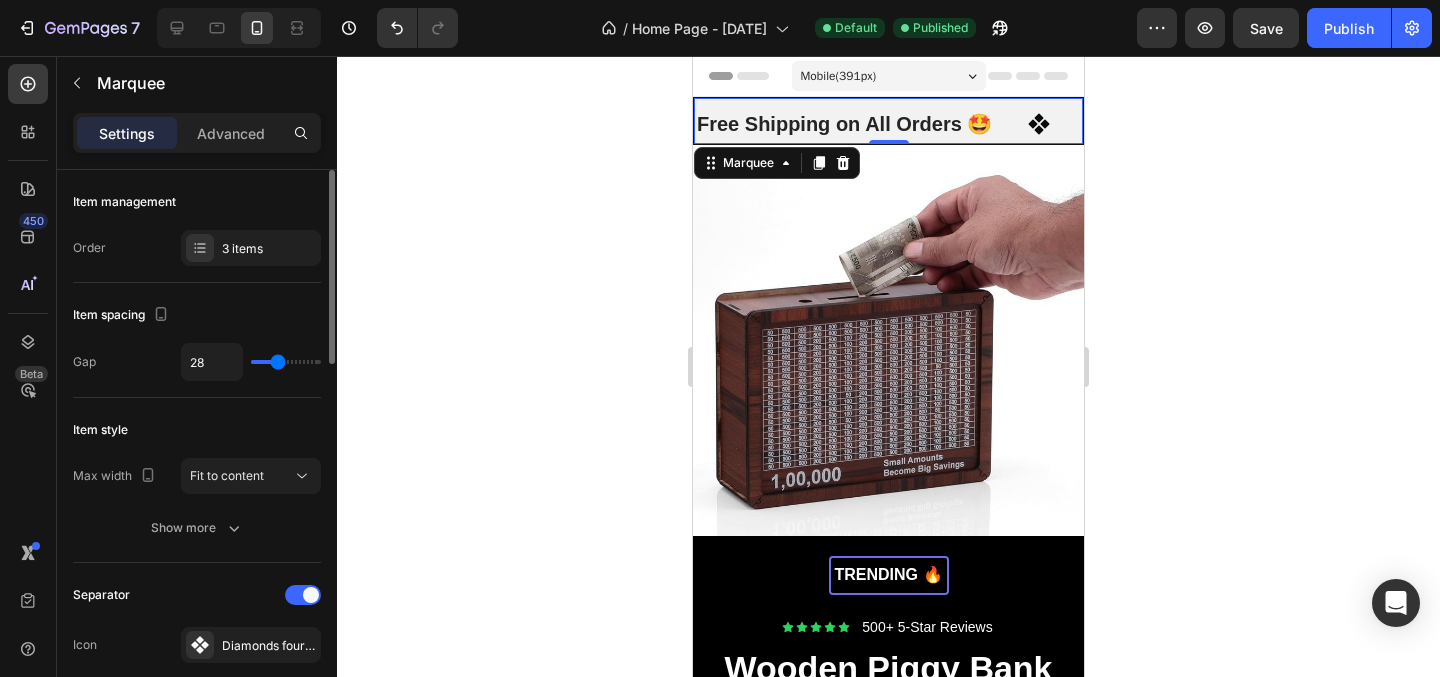 type on "27" 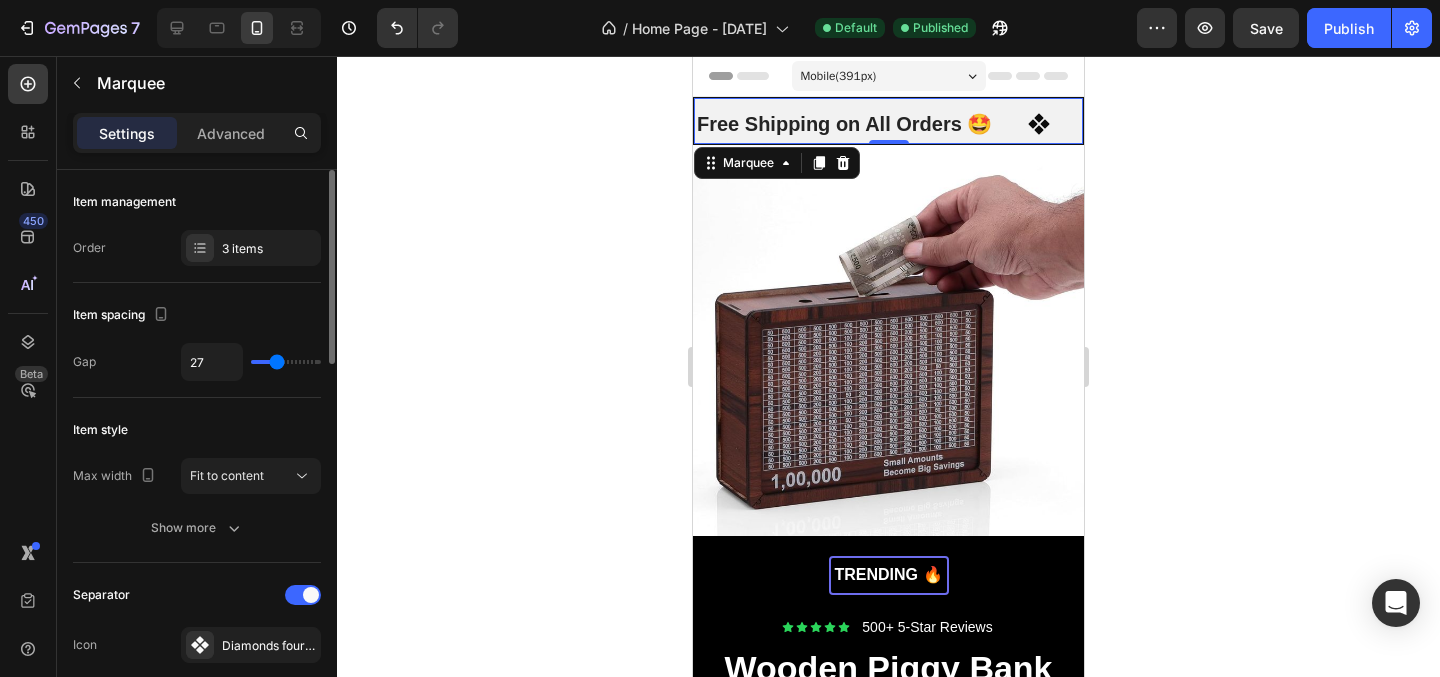 type on "26" 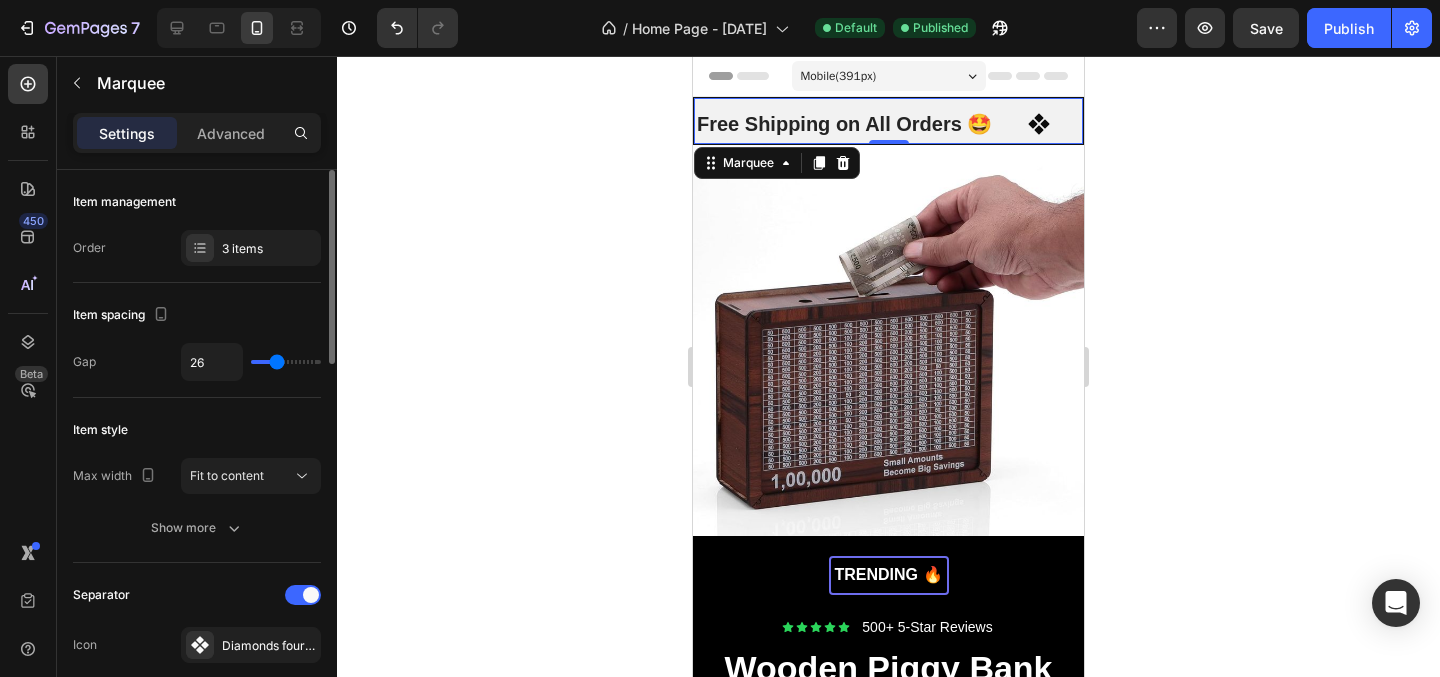 type on "25" 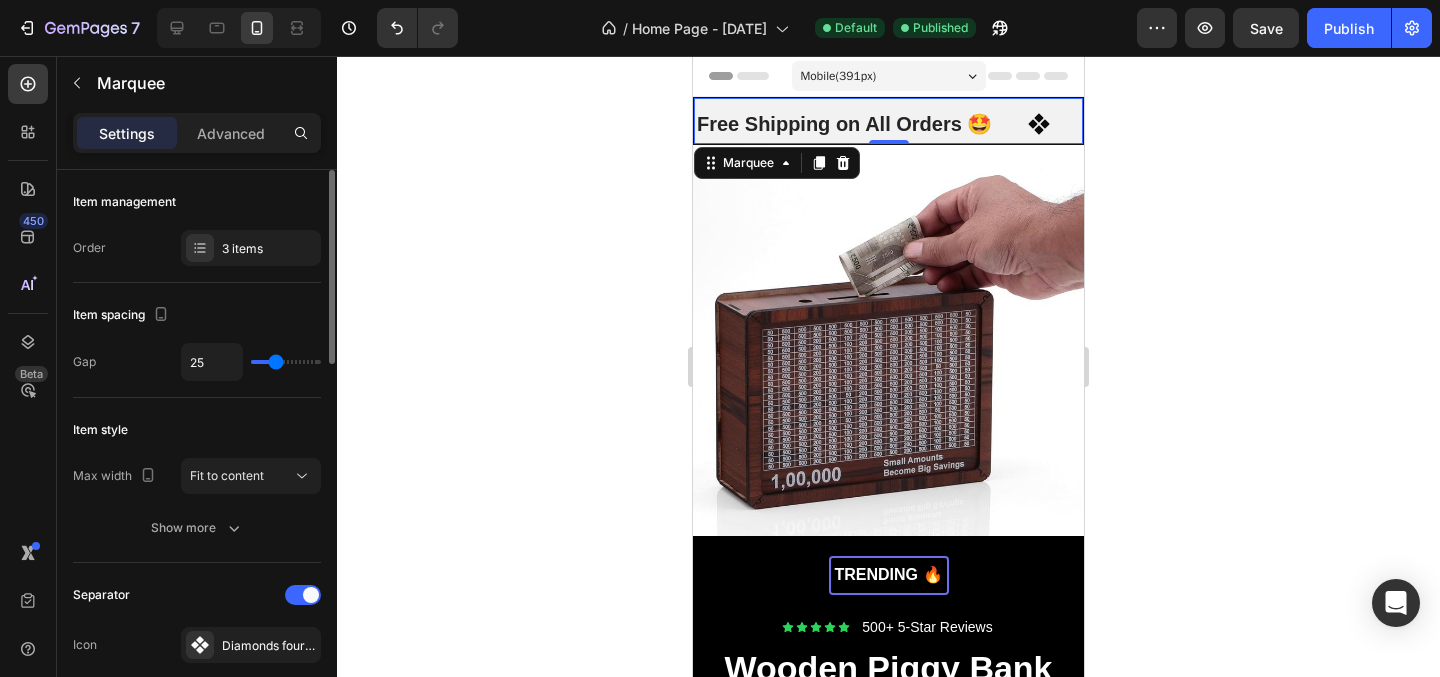 type on "24" 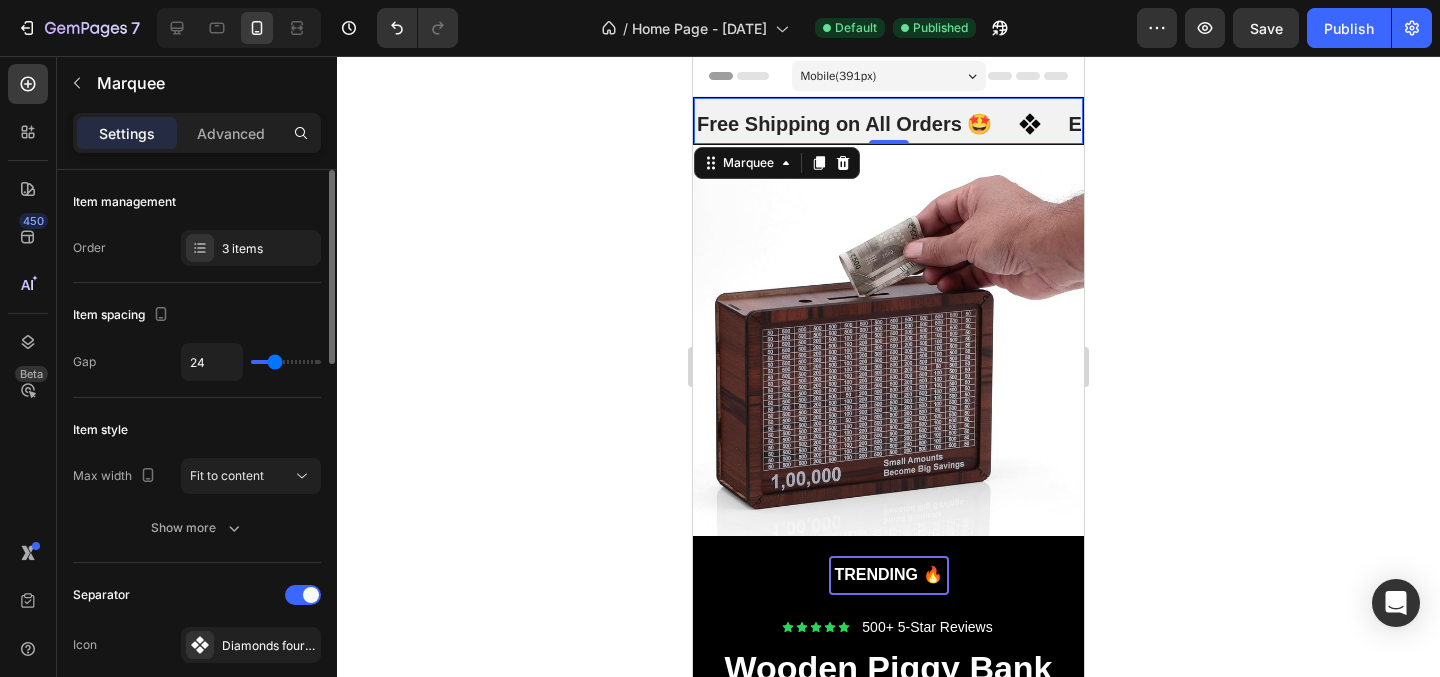type on "23" 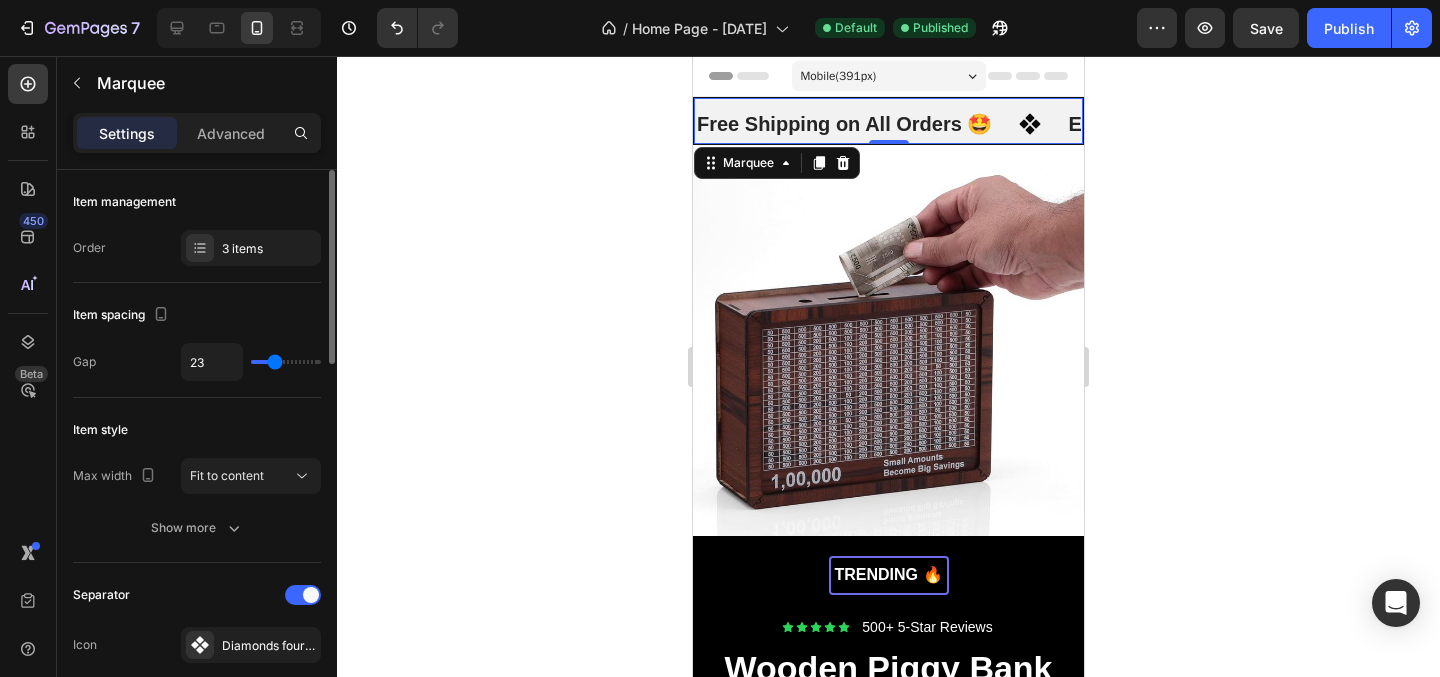 type on "22" 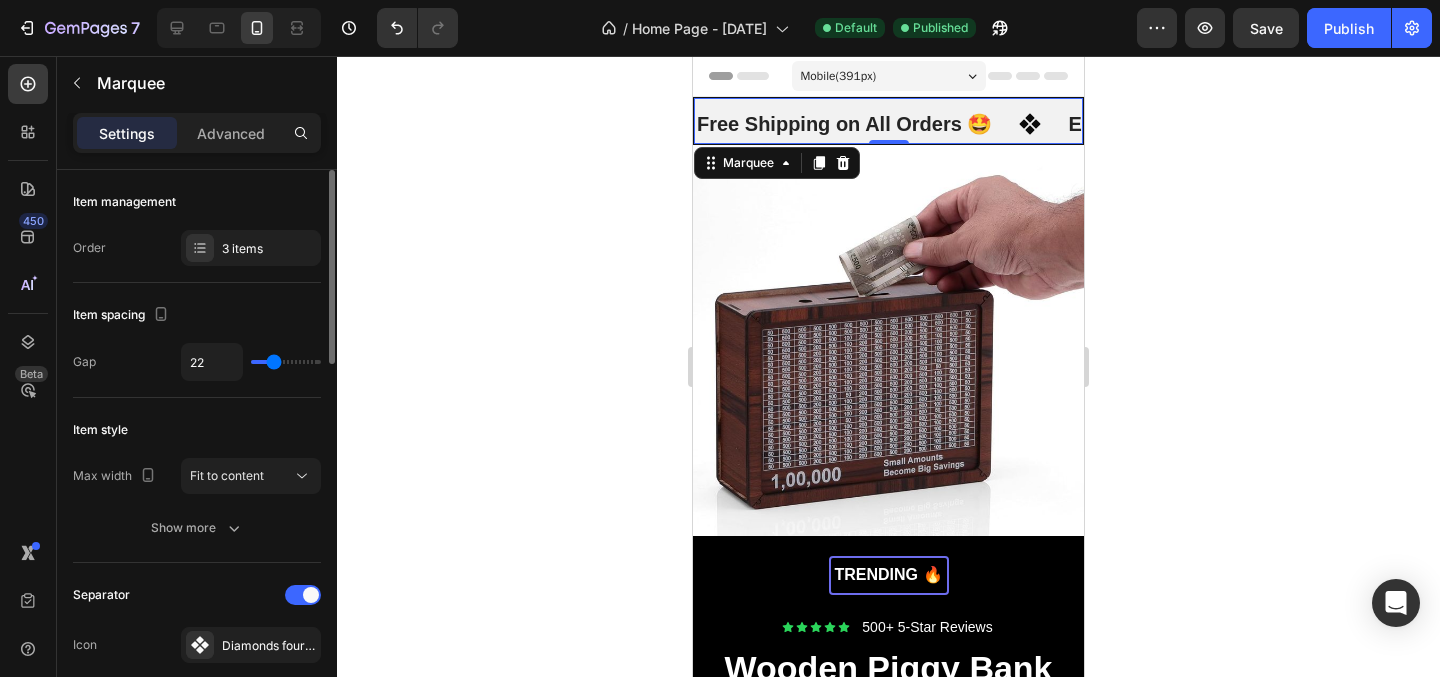 type on "21" 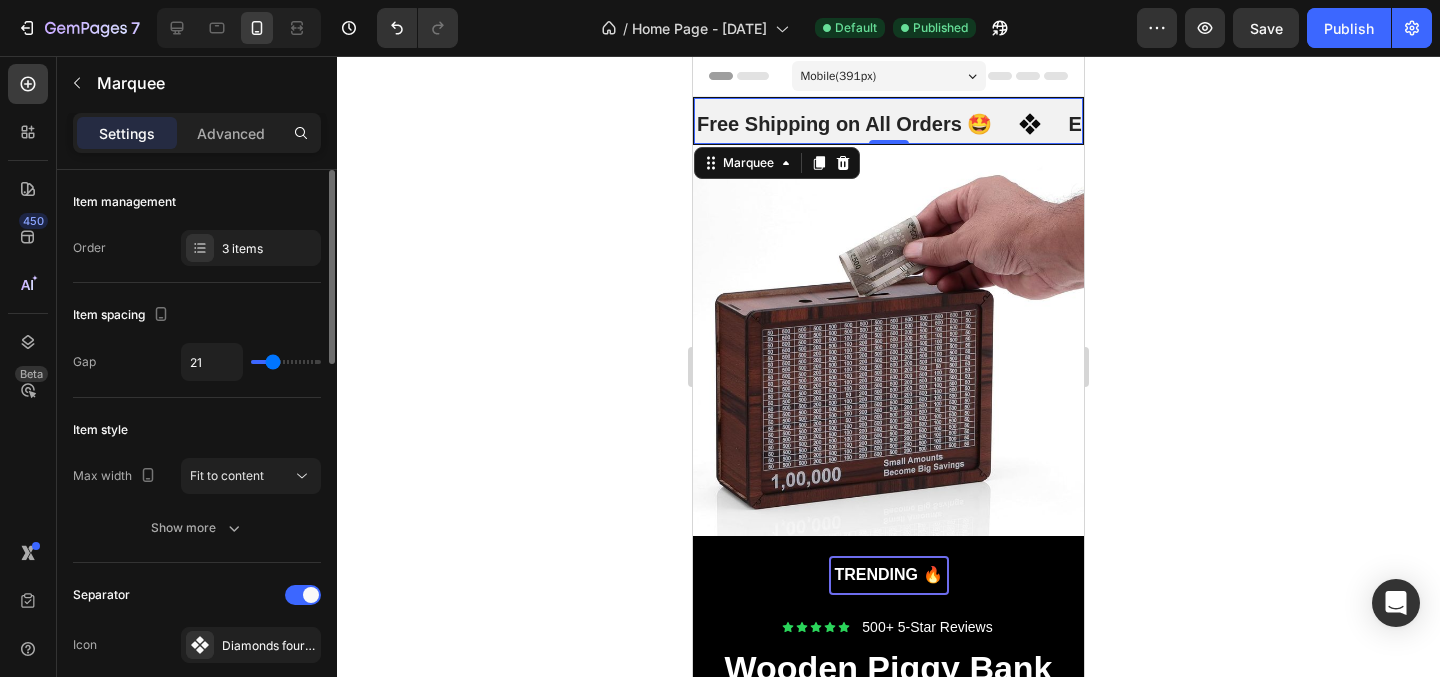 type on "20" 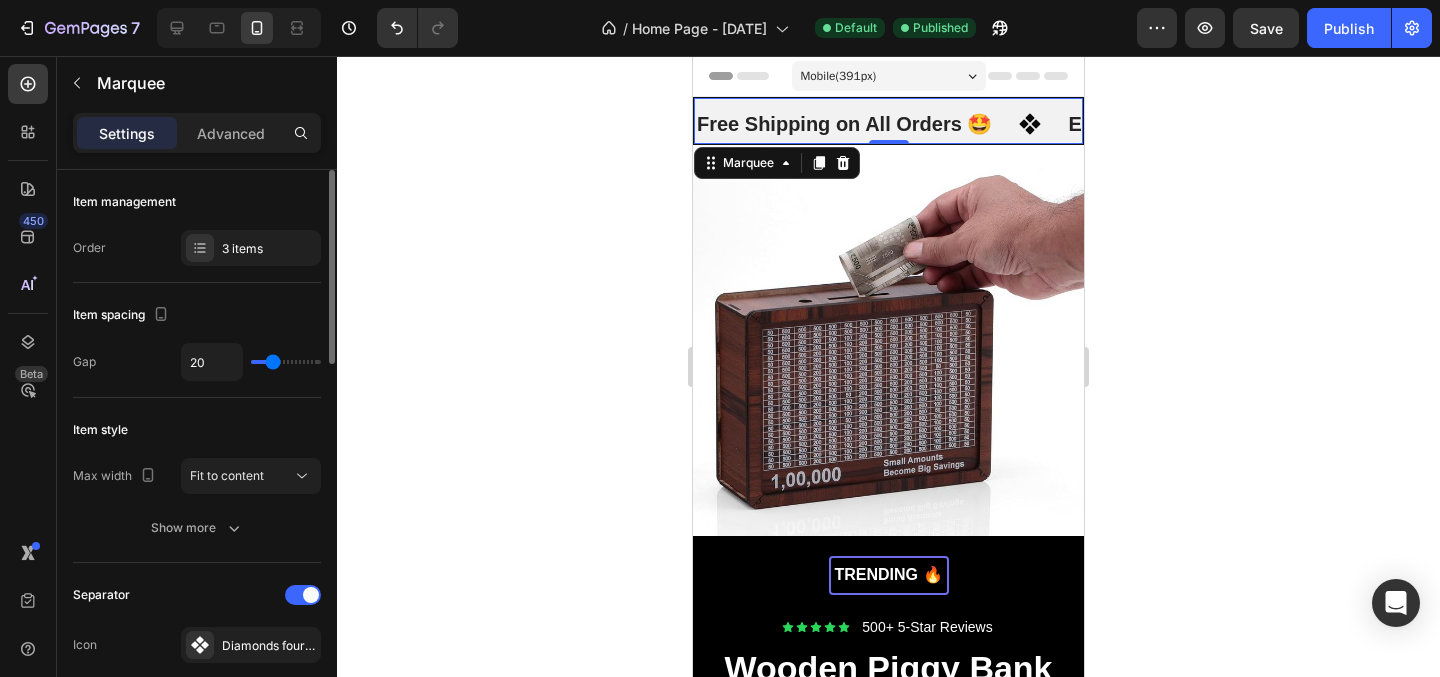 type on "16" 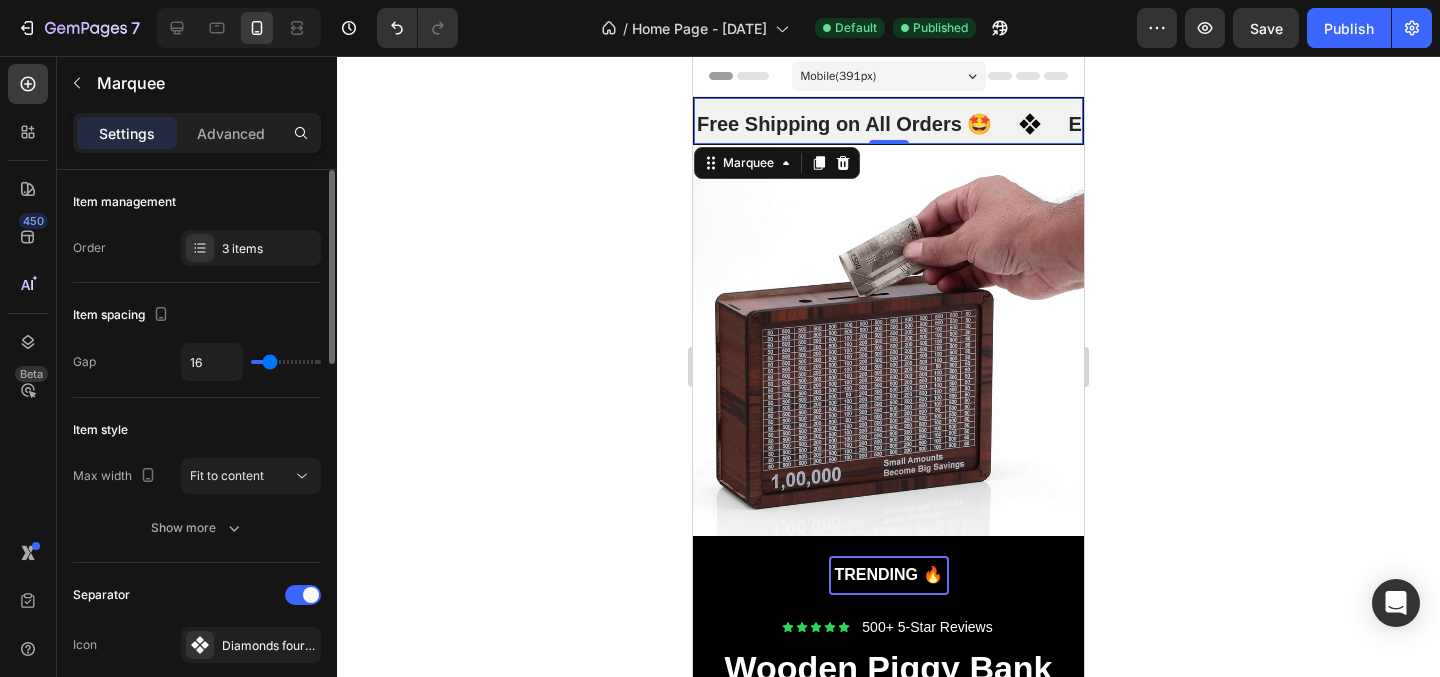 type on "15" 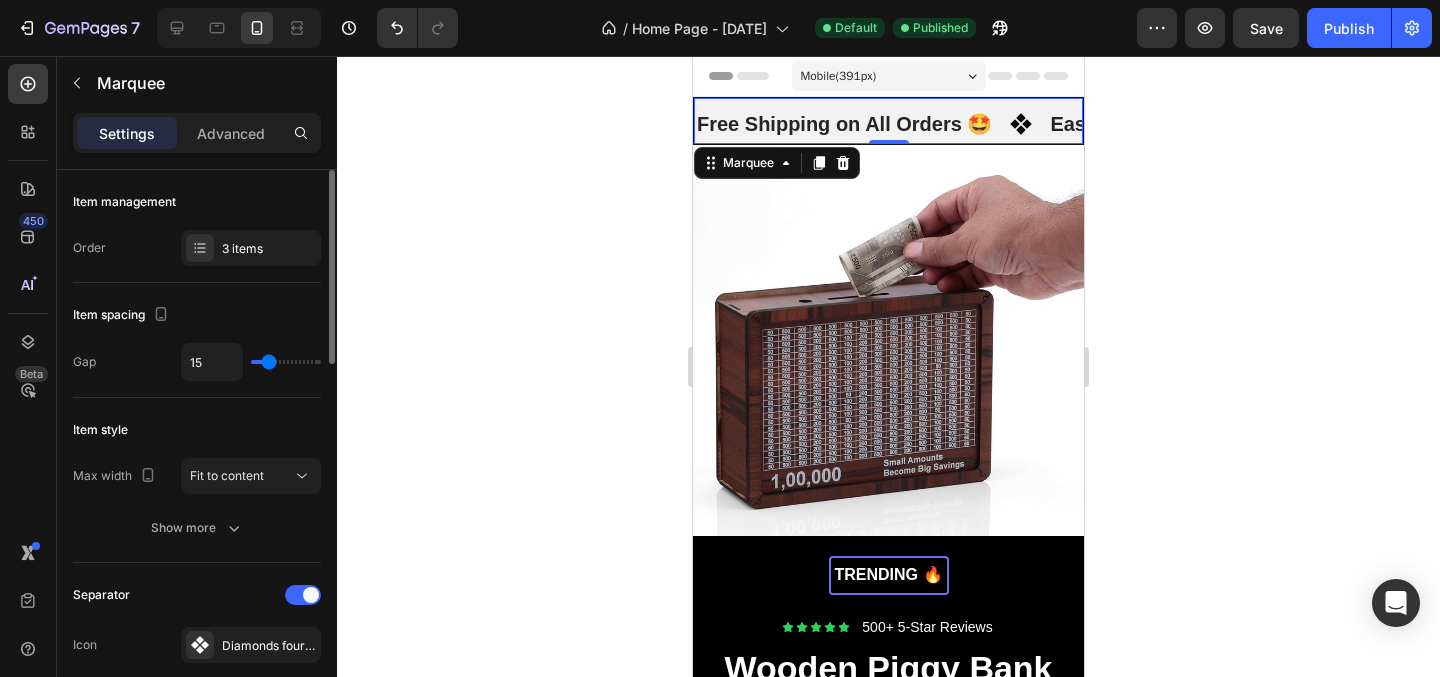 type on "14" 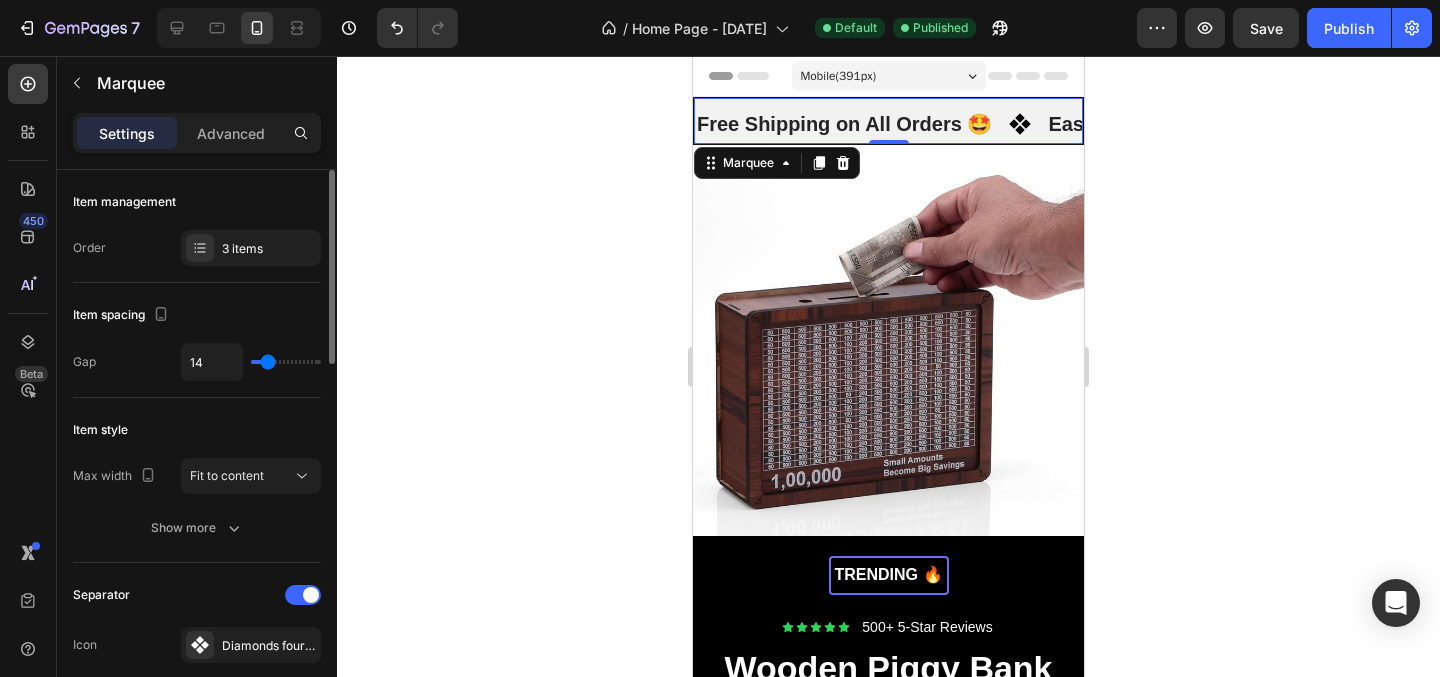 type on "15" 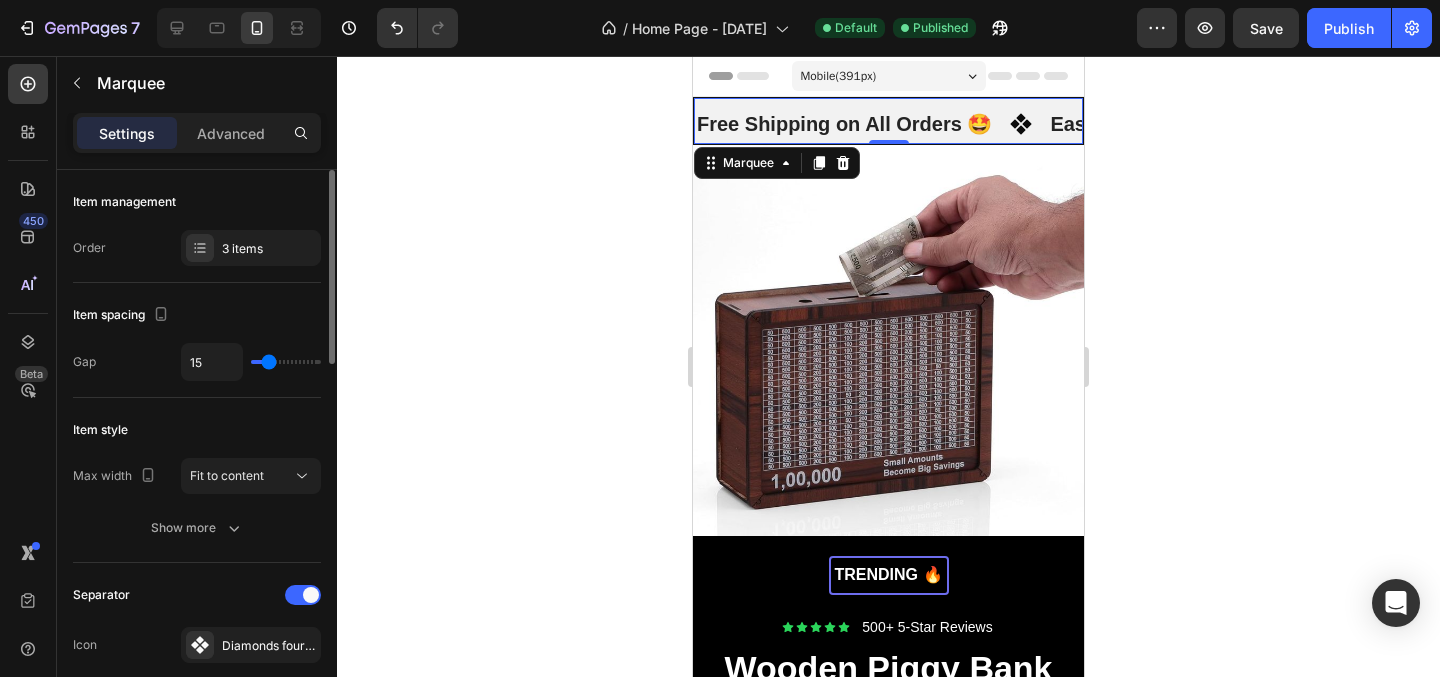 drag, startPoint x: 293, startPoint y: 364, endPoint x: 269, endPoint y: 360, distance: 24.33105 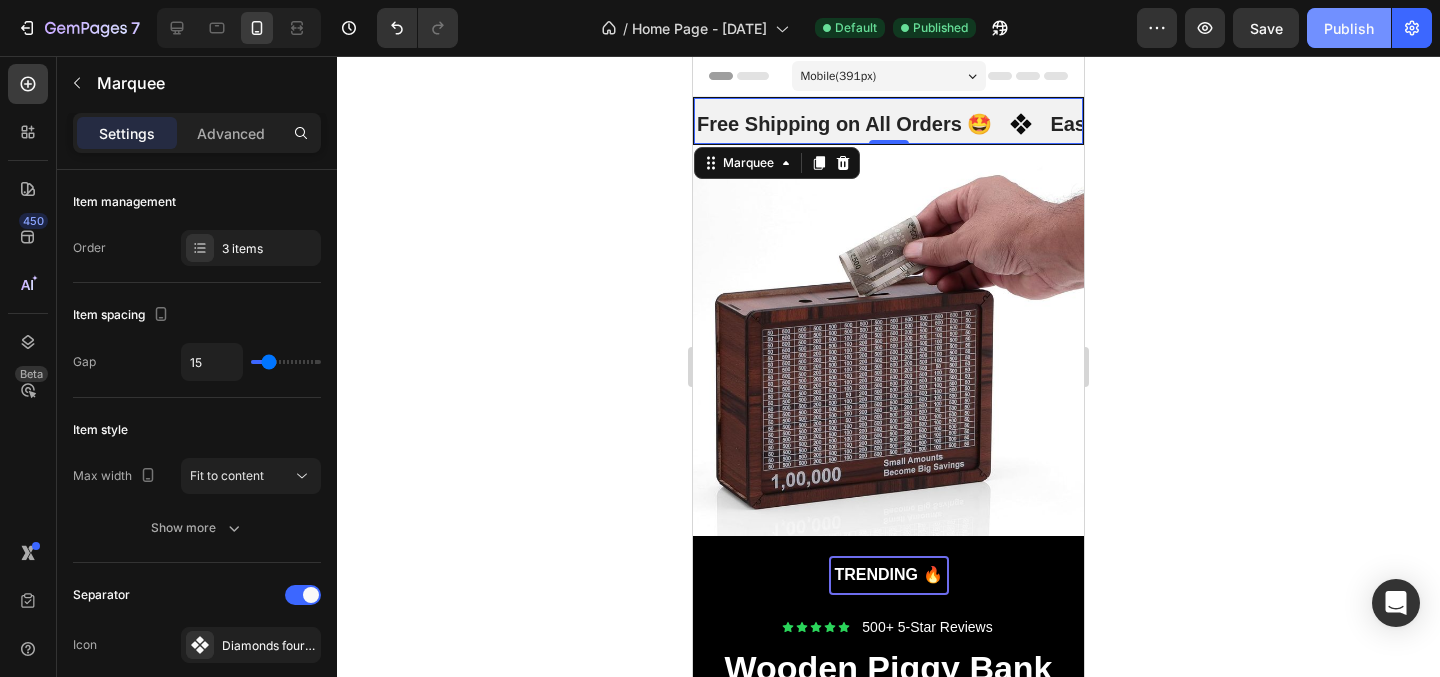 click on "Publish" at bounding box center (1349, 28) 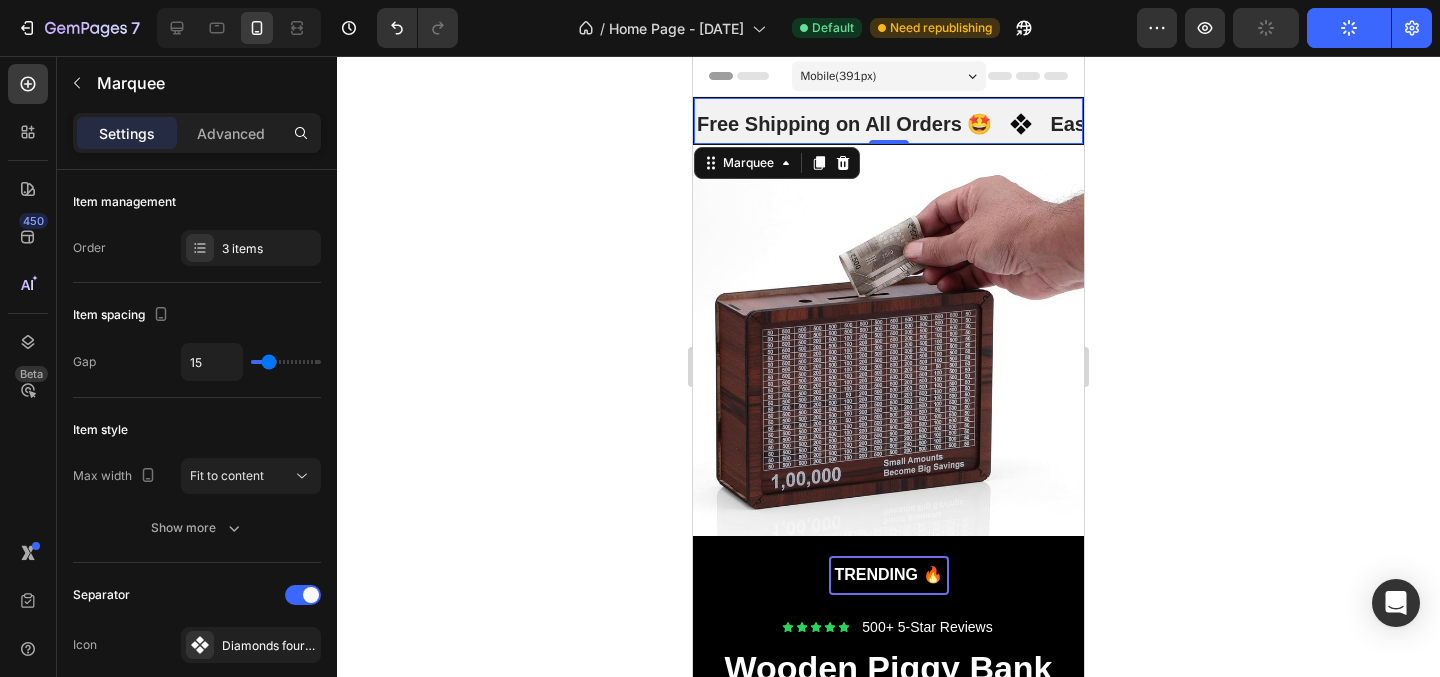 click 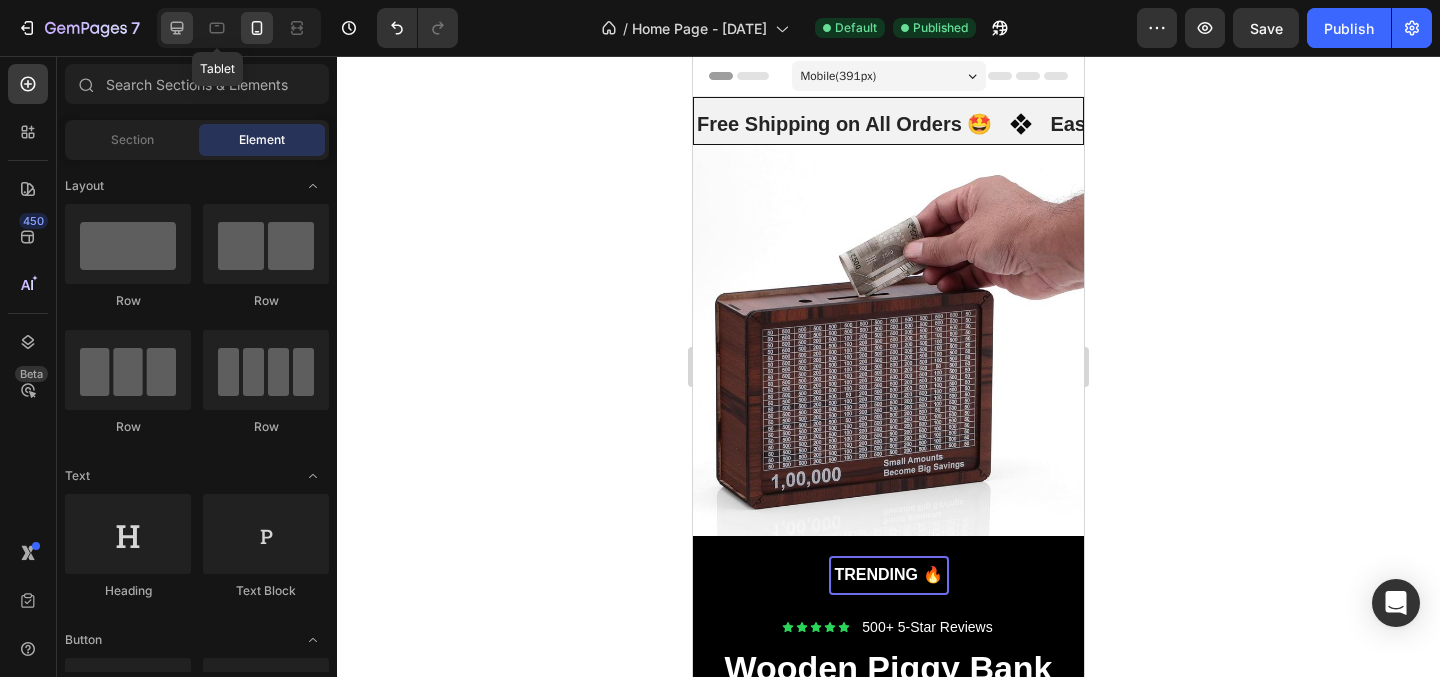 click 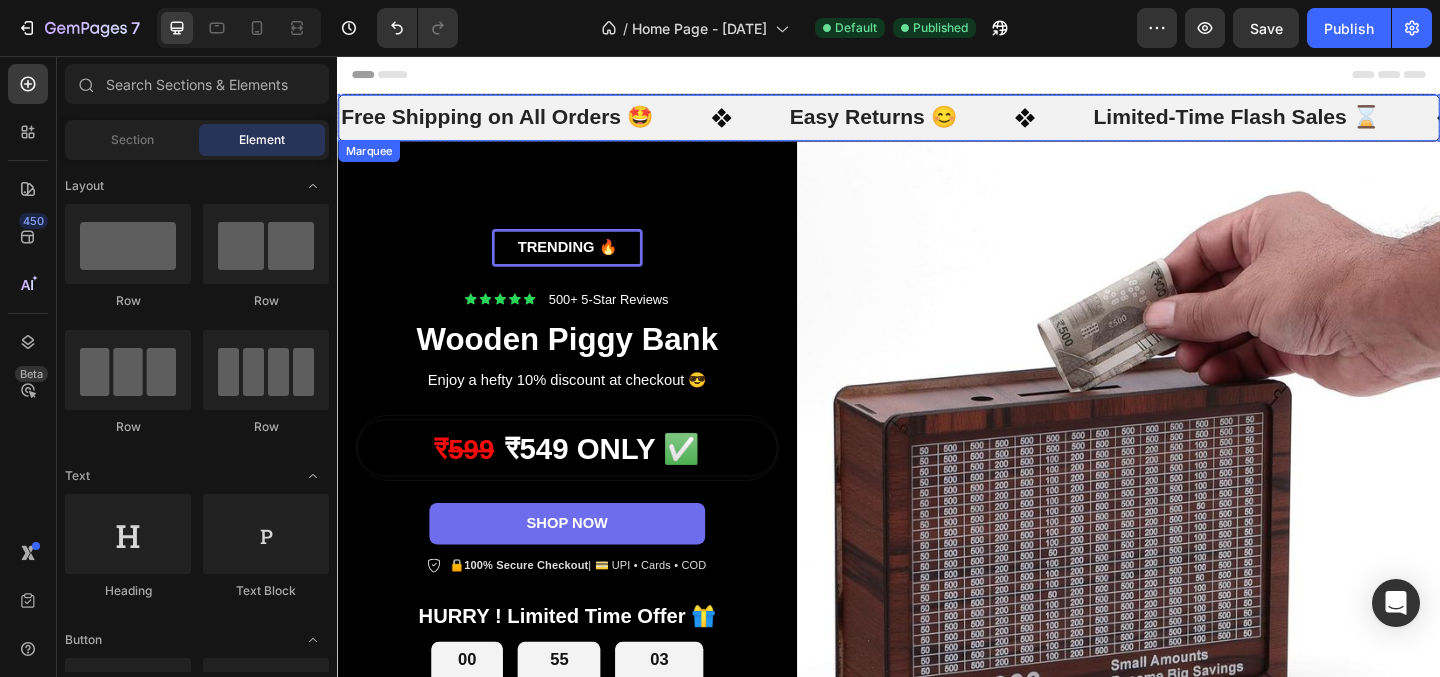 click on "Limited-Time Flash Sales ⌛  Text" at bounding box center [1383, 123] 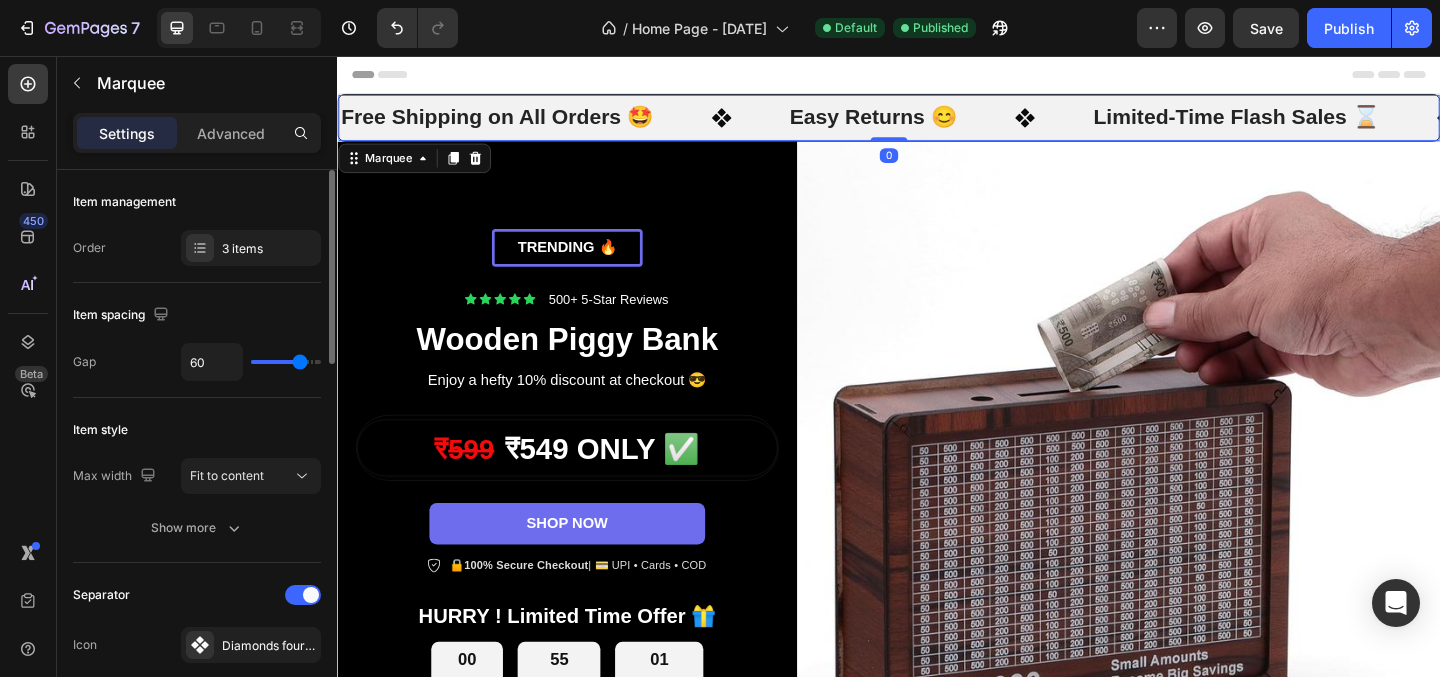 type on "63" 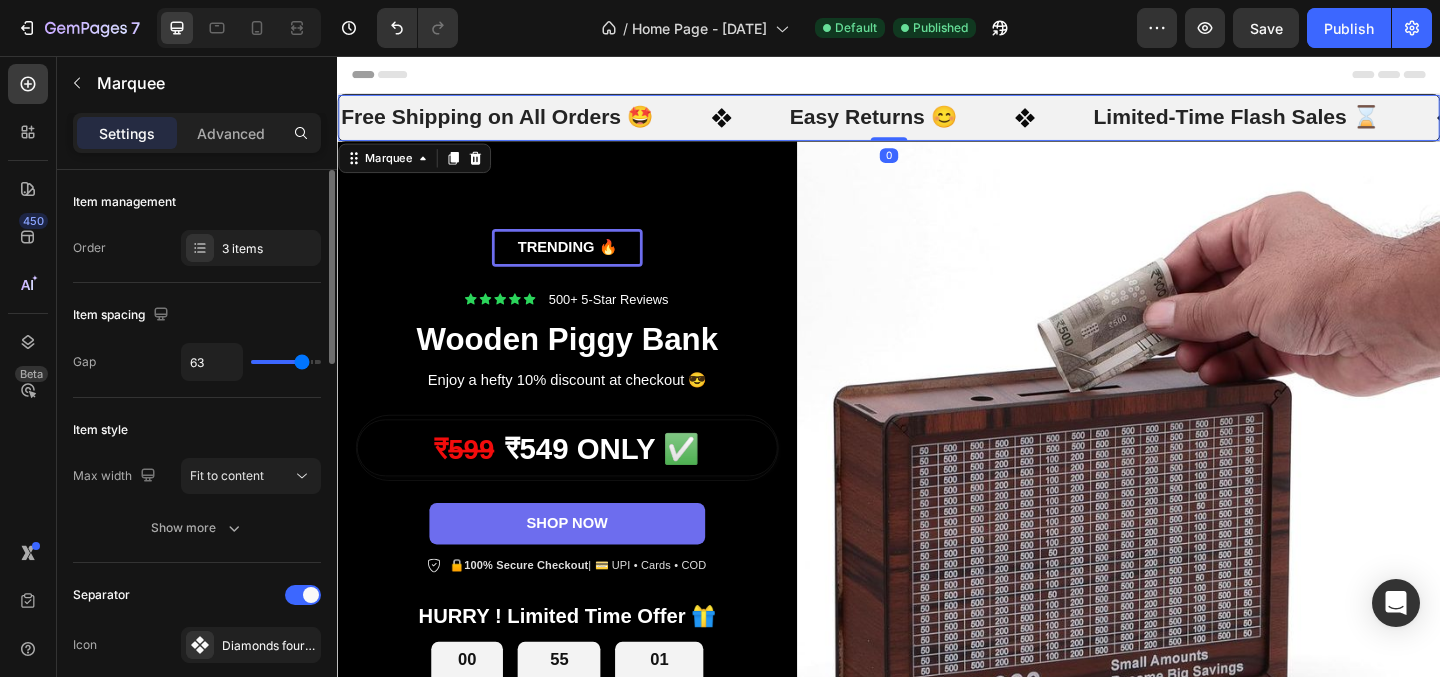 type on "49" 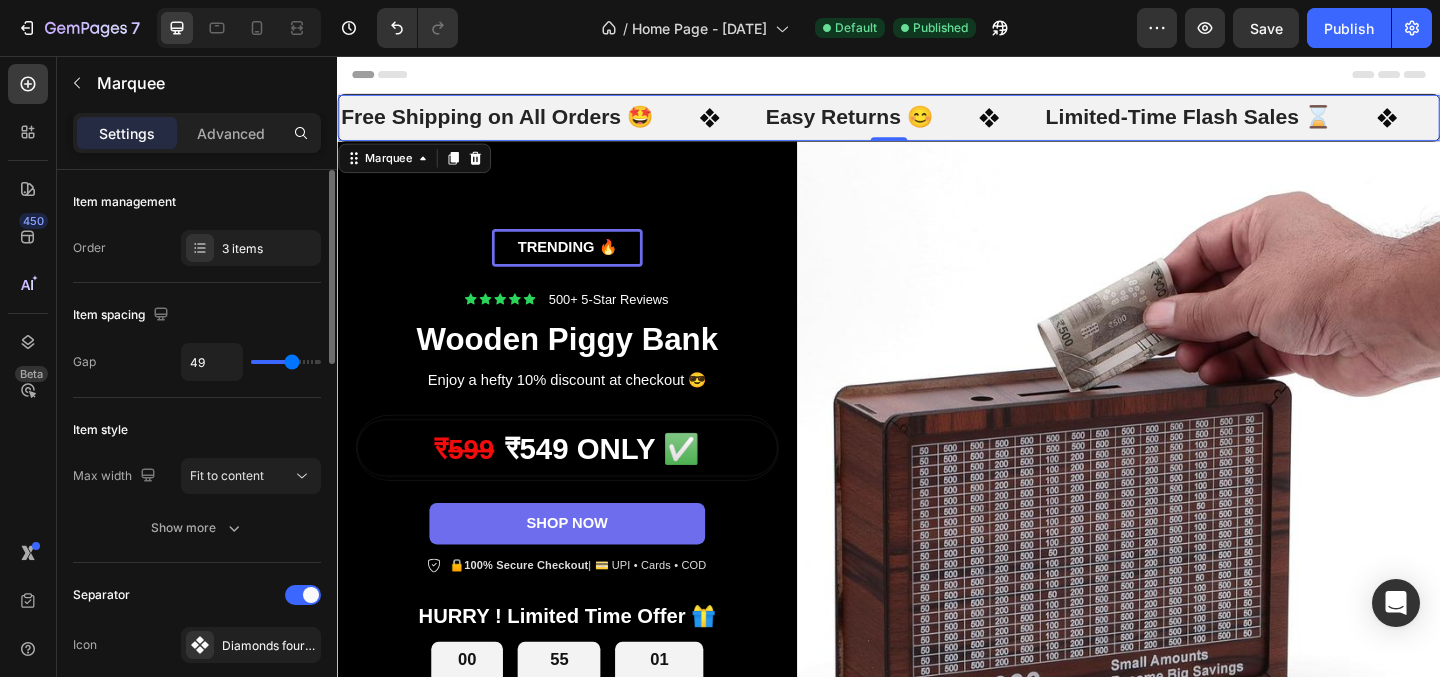 type on "47" 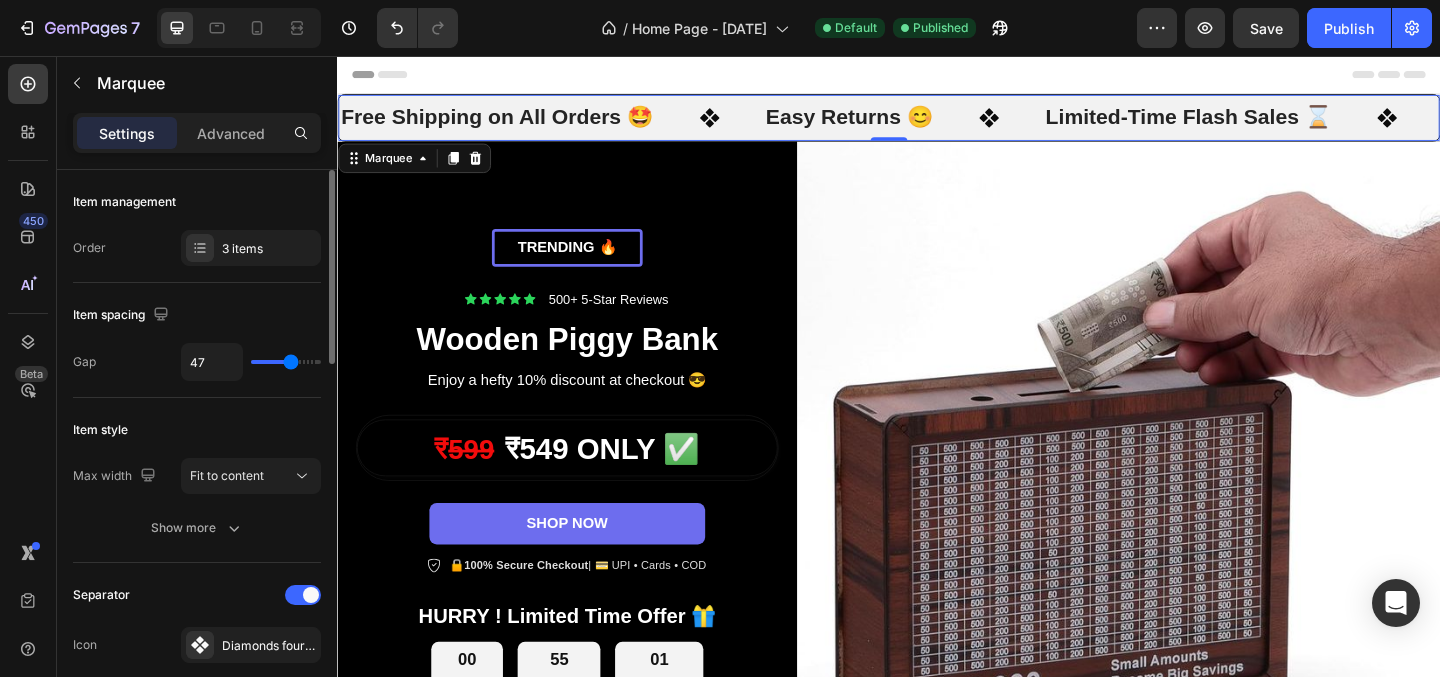 type on "46" 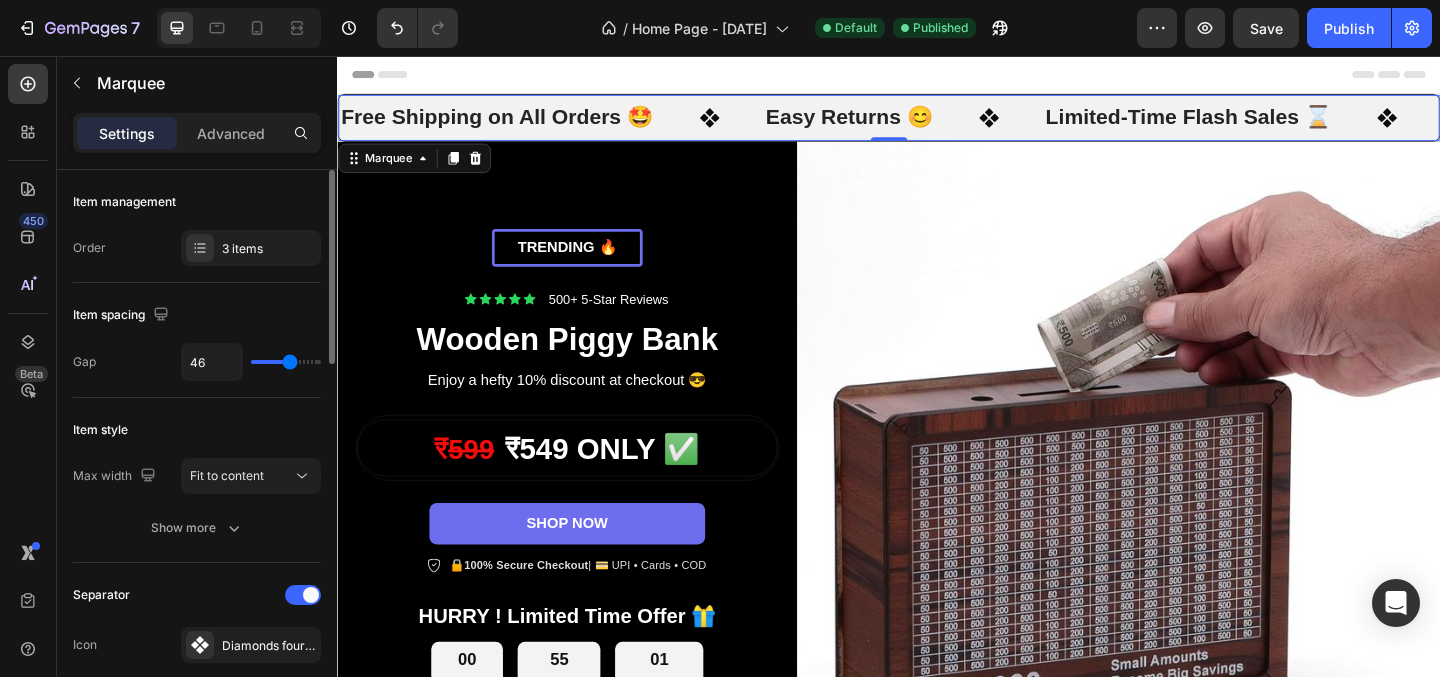 type on "45" 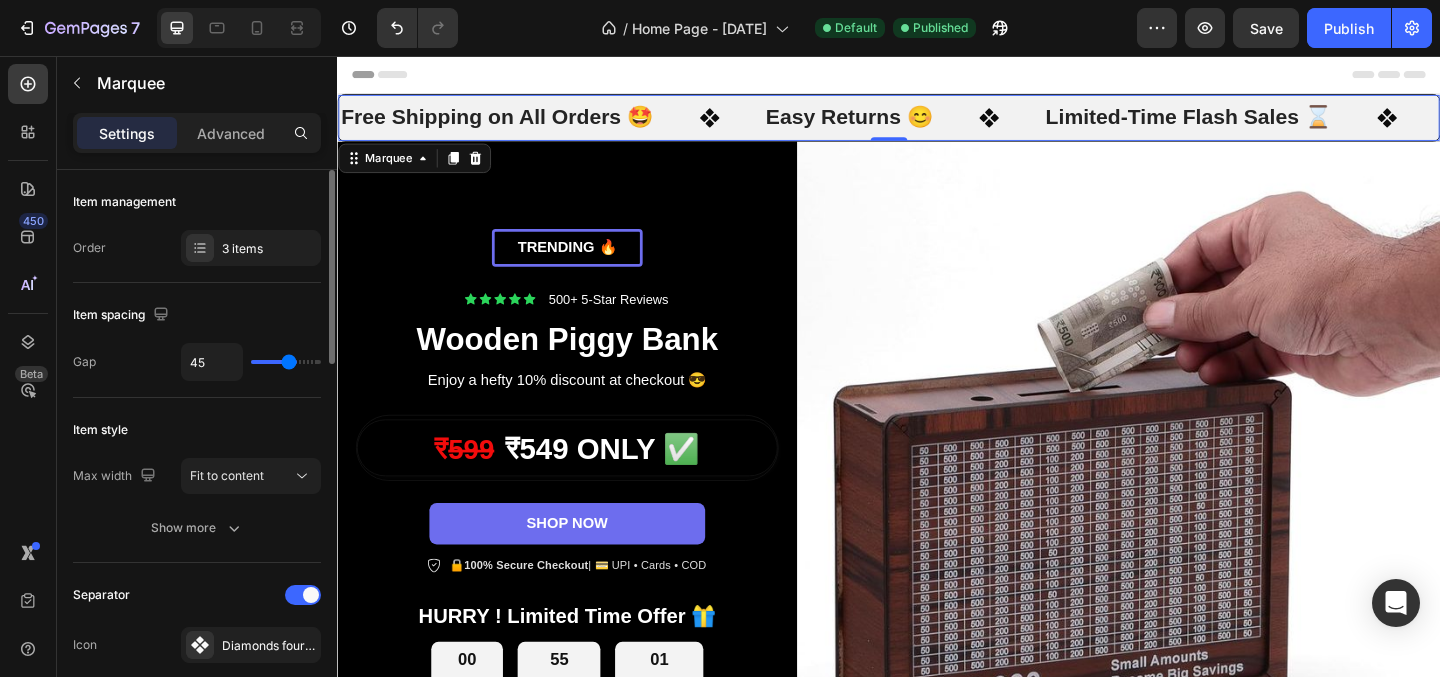 type on "43" 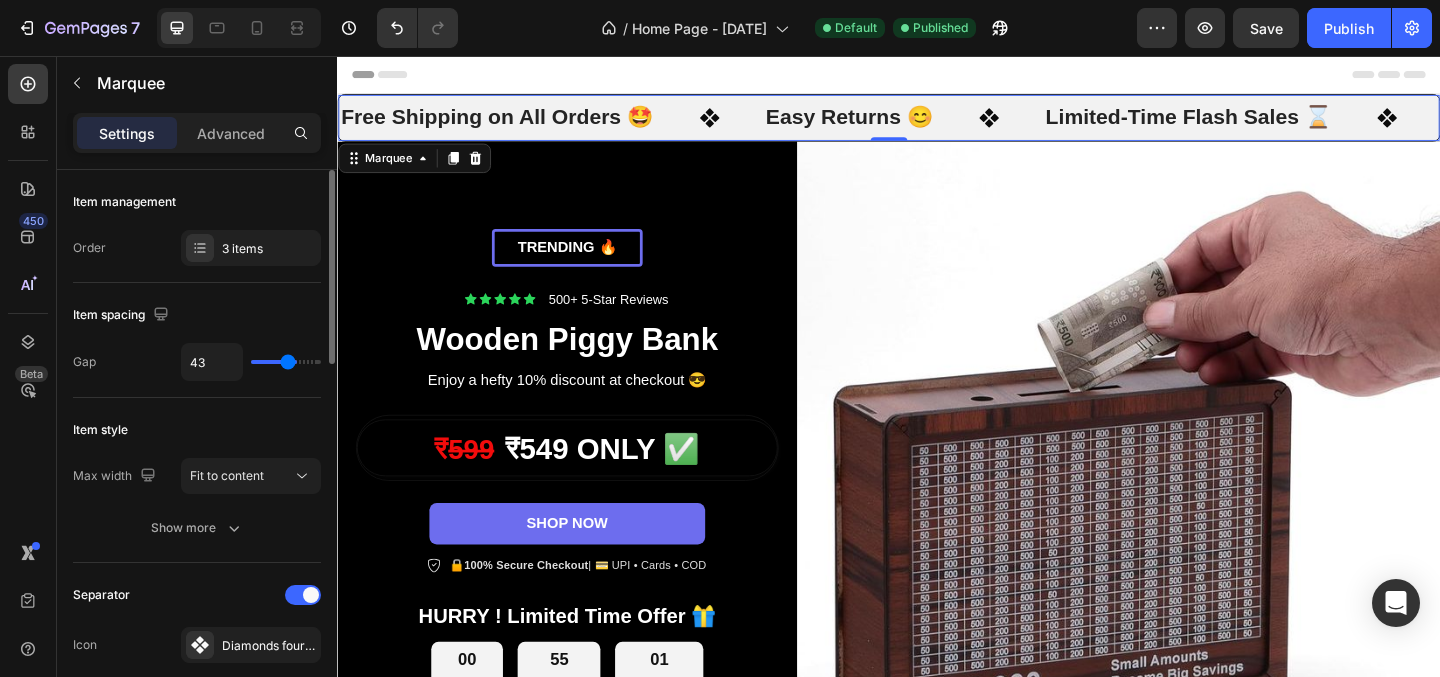 type on "41" 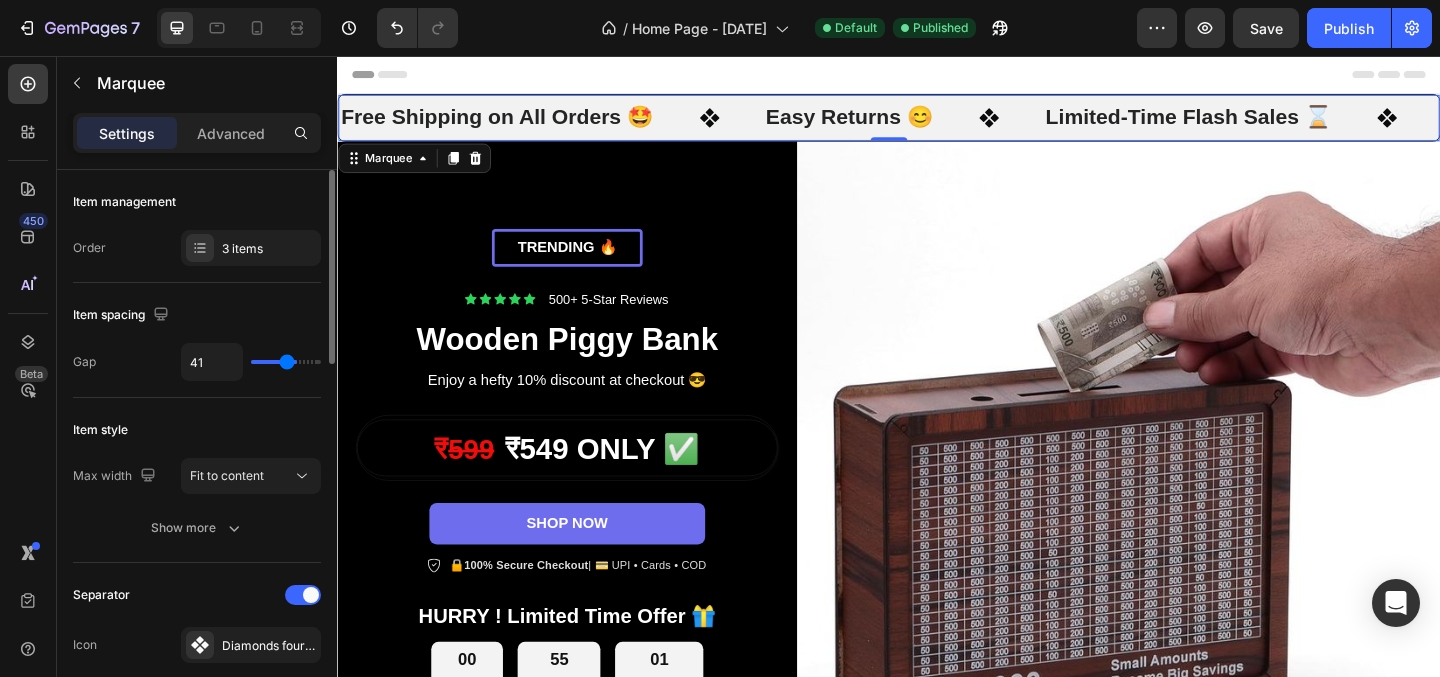 type on "40" 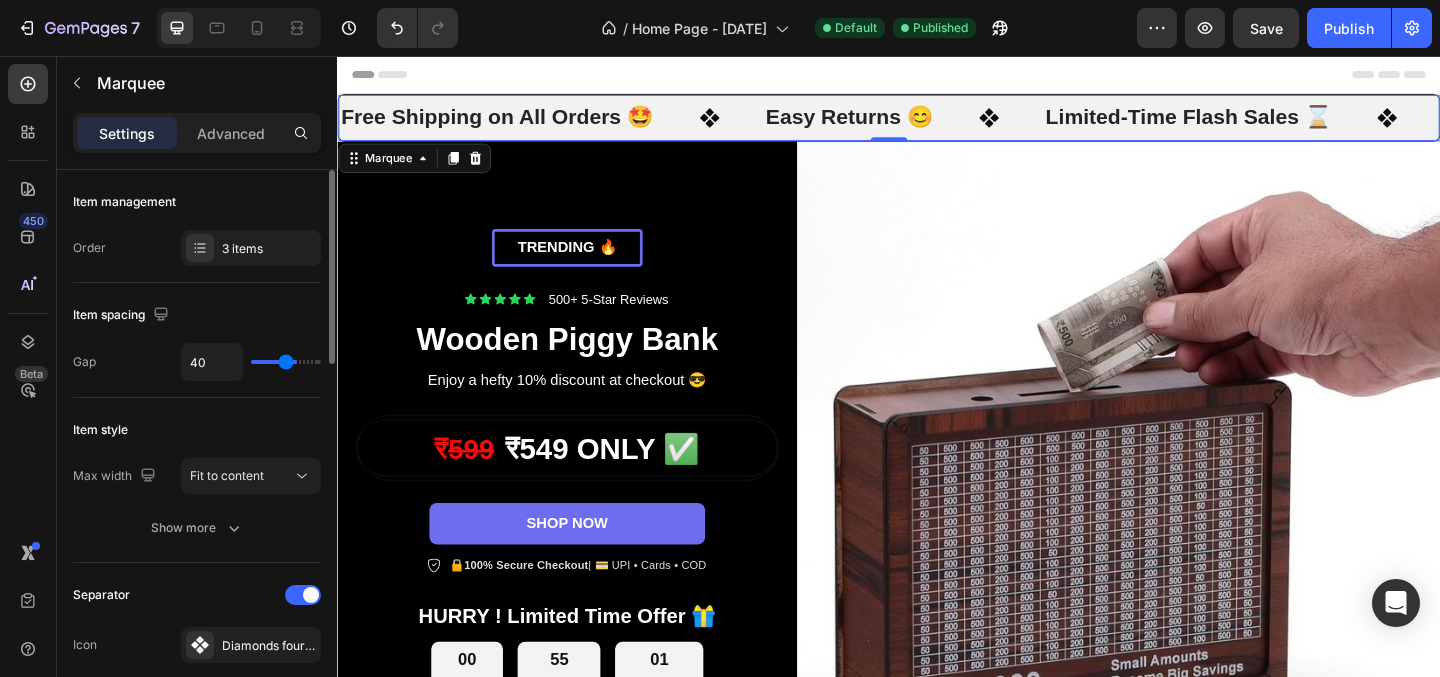 type on "39" 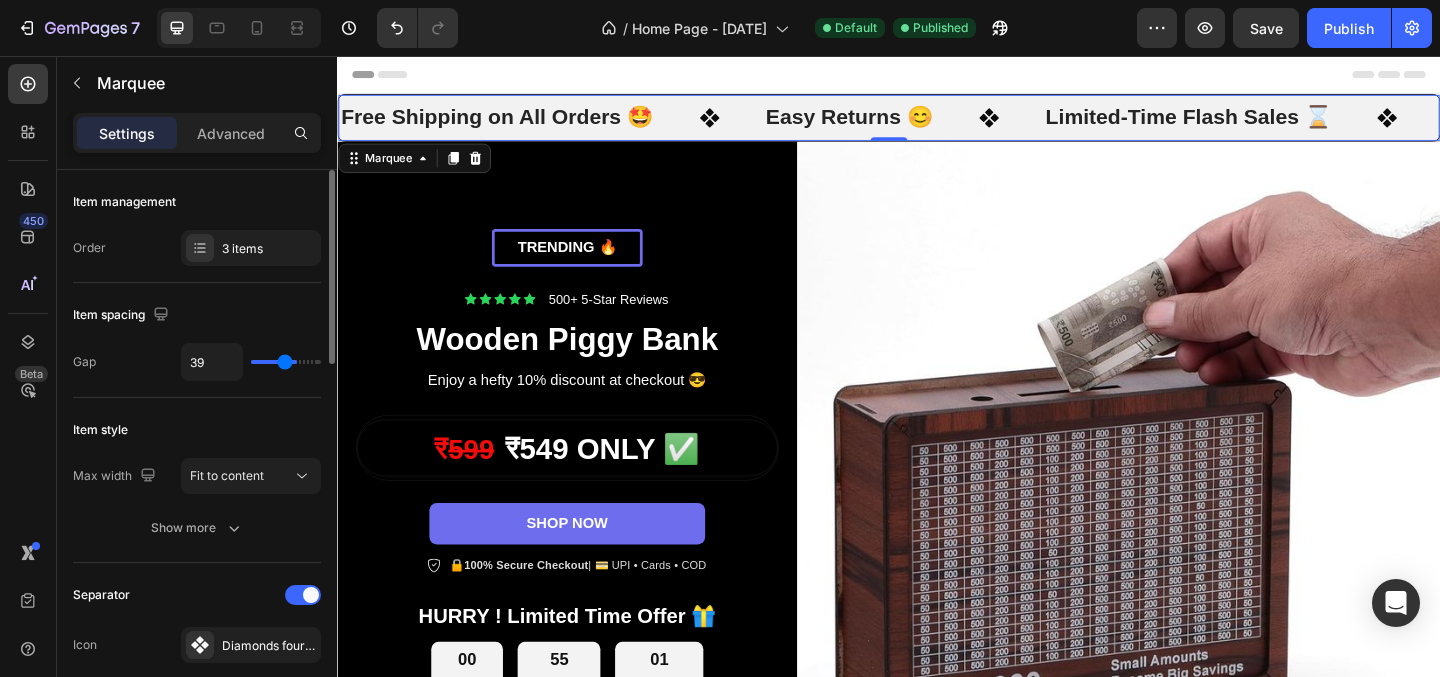 type on "38" 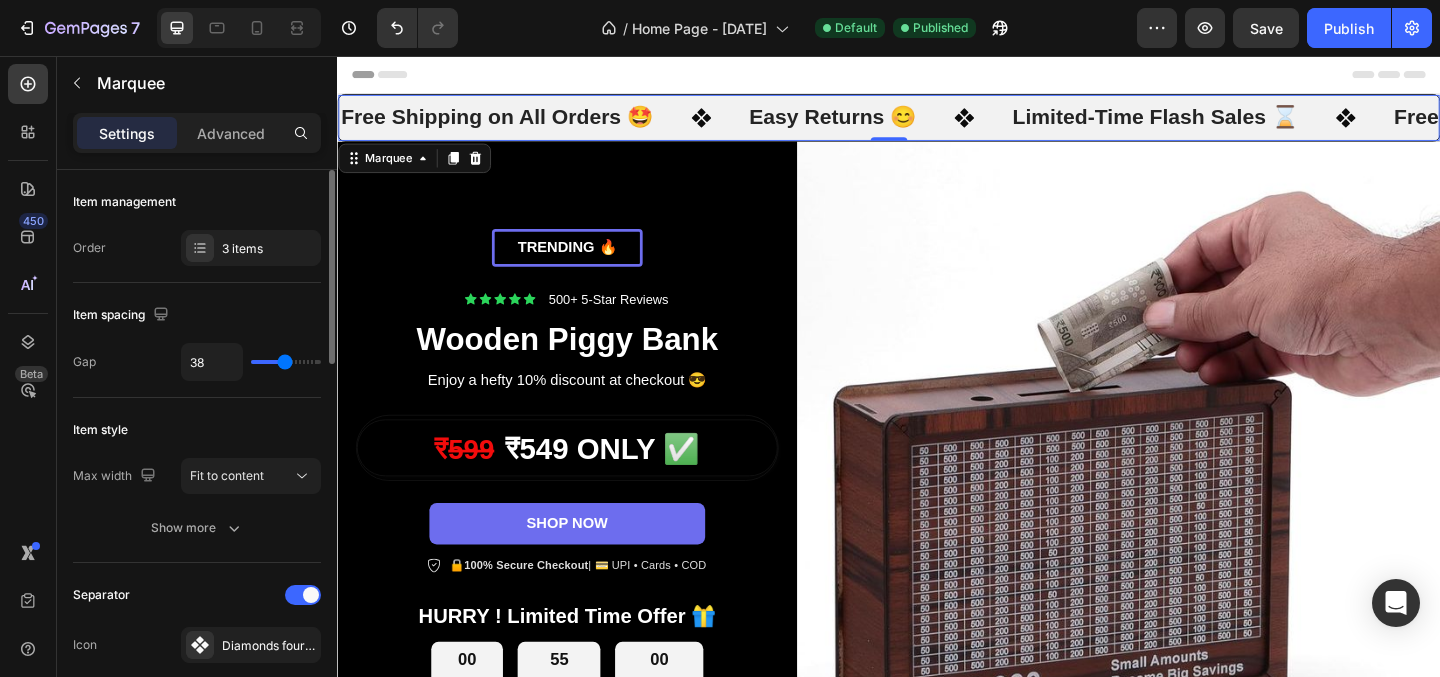 type on "37" 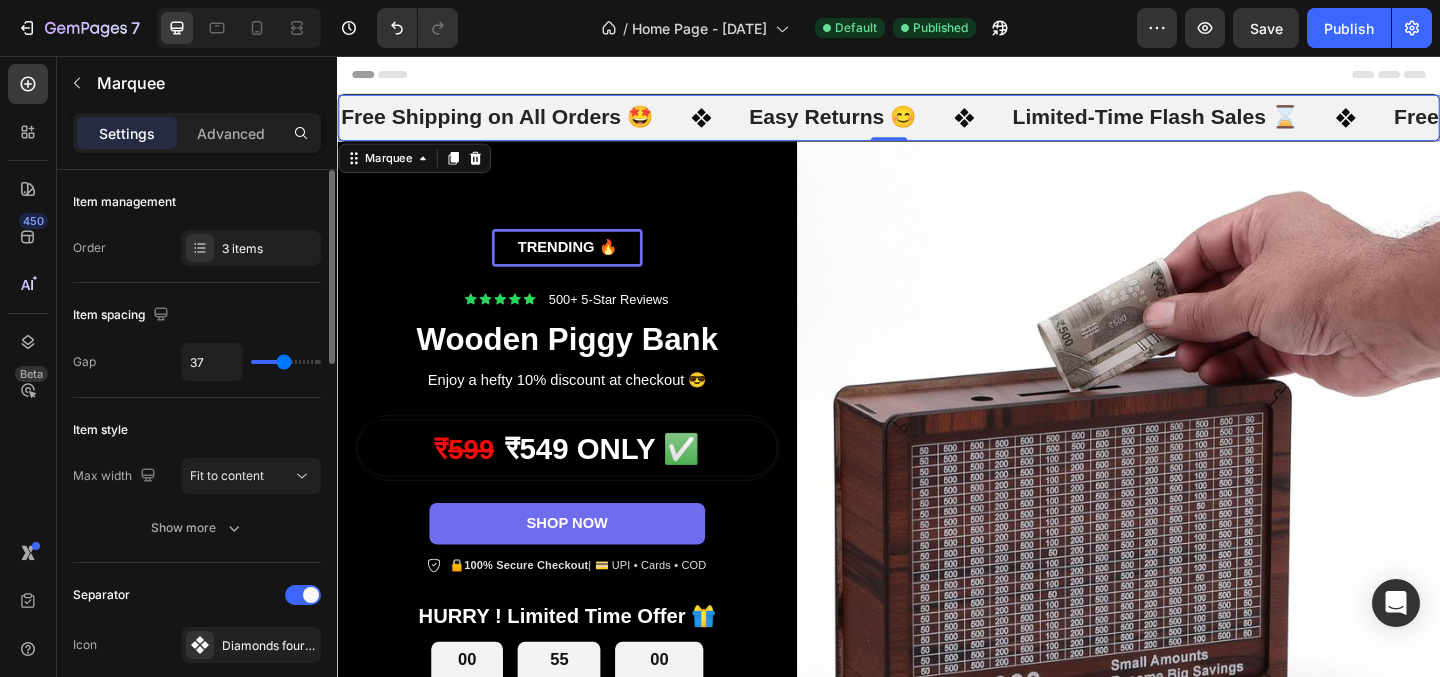 type on "36" 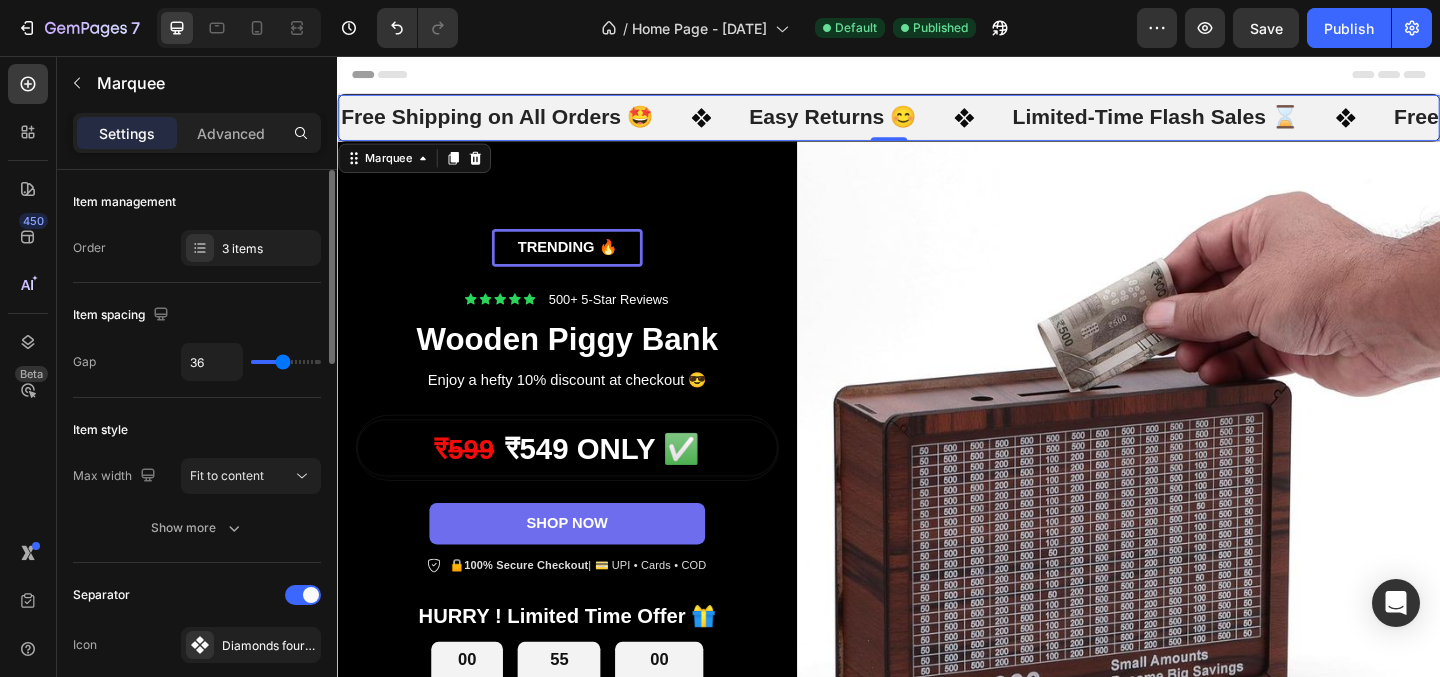 type on "35" 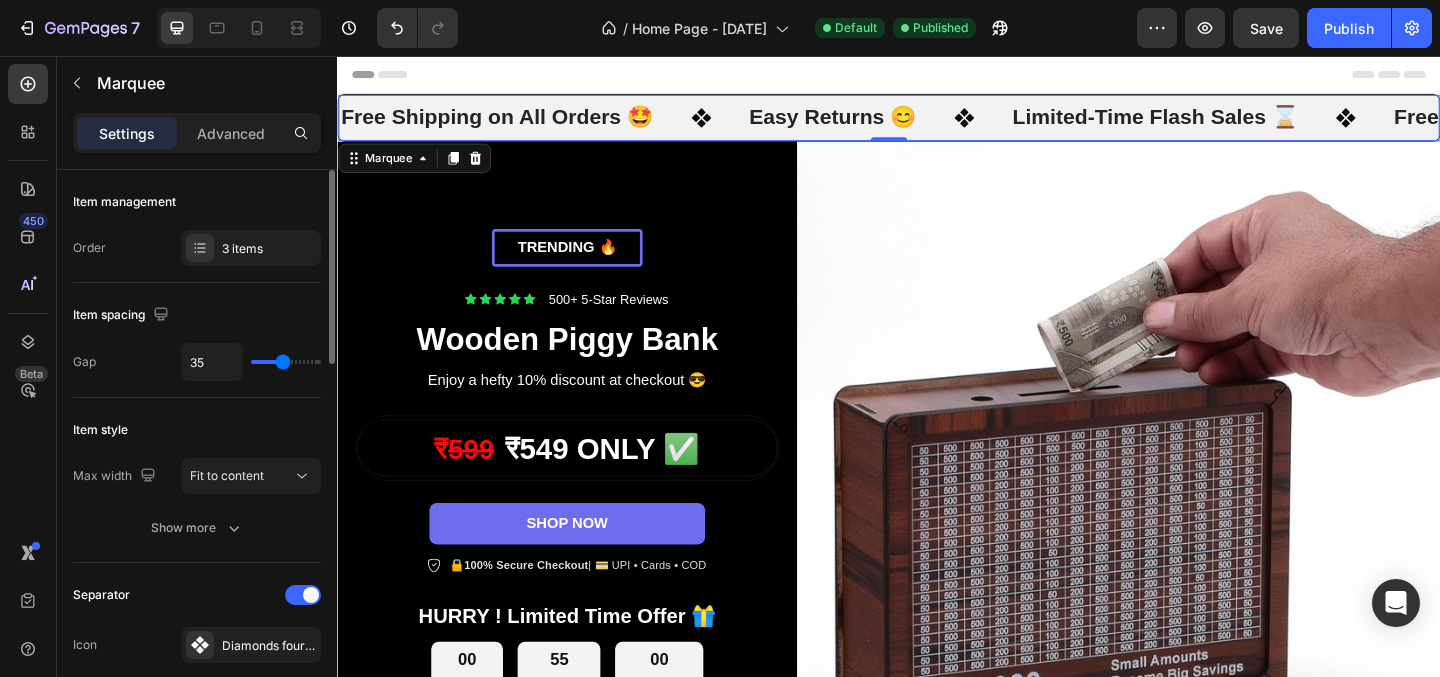 type on "34" 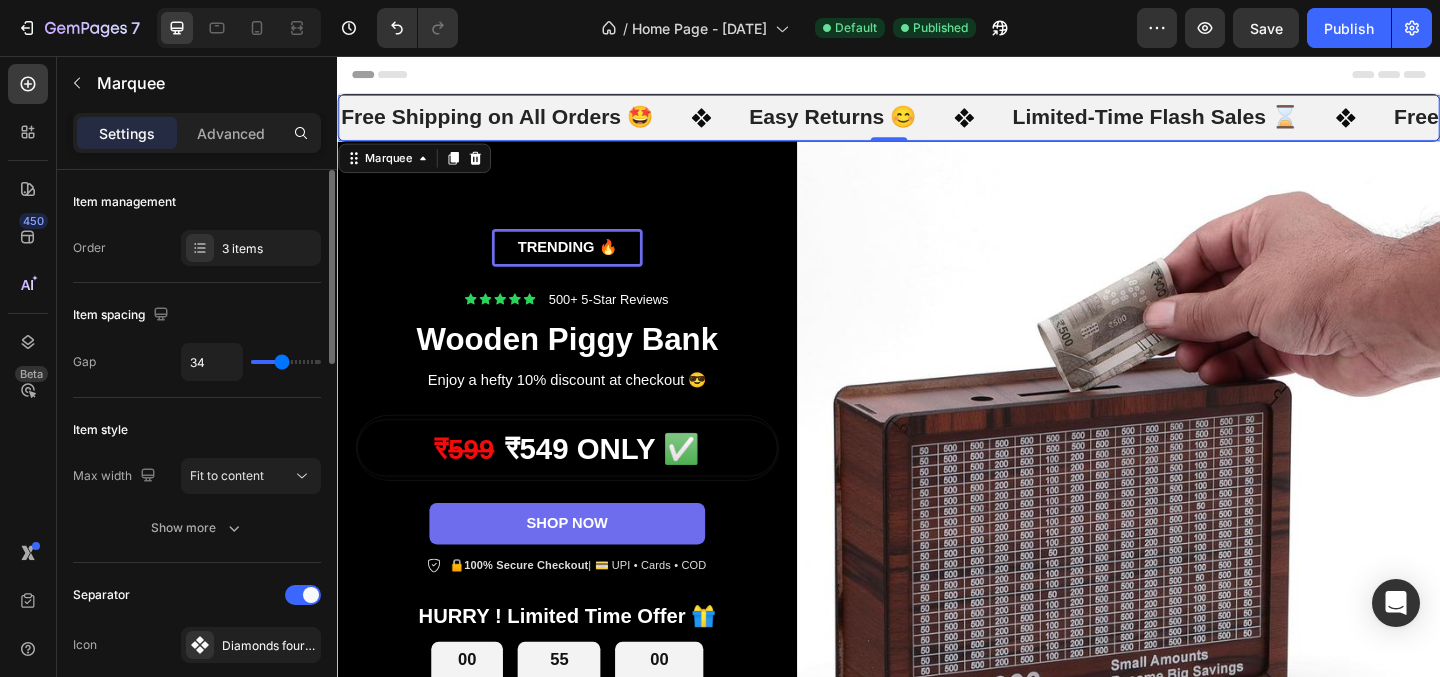 type on "33" 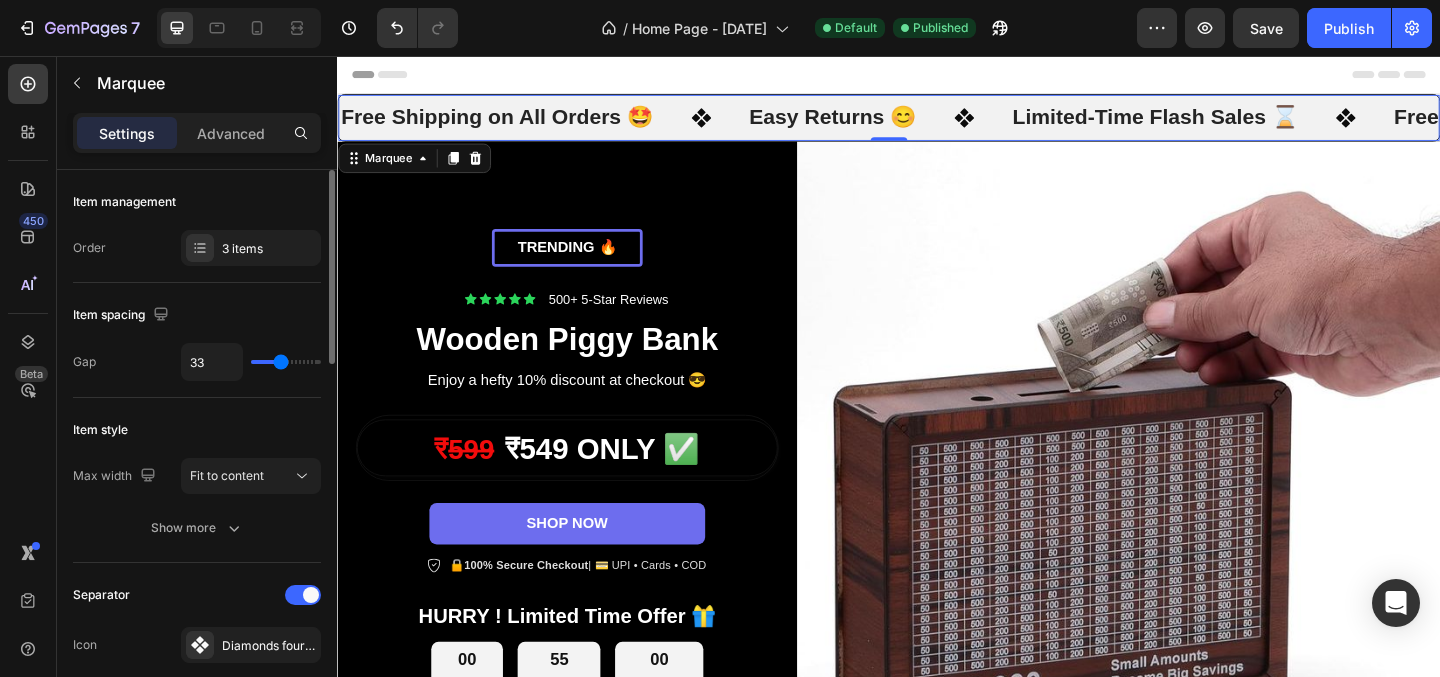 type on "32" 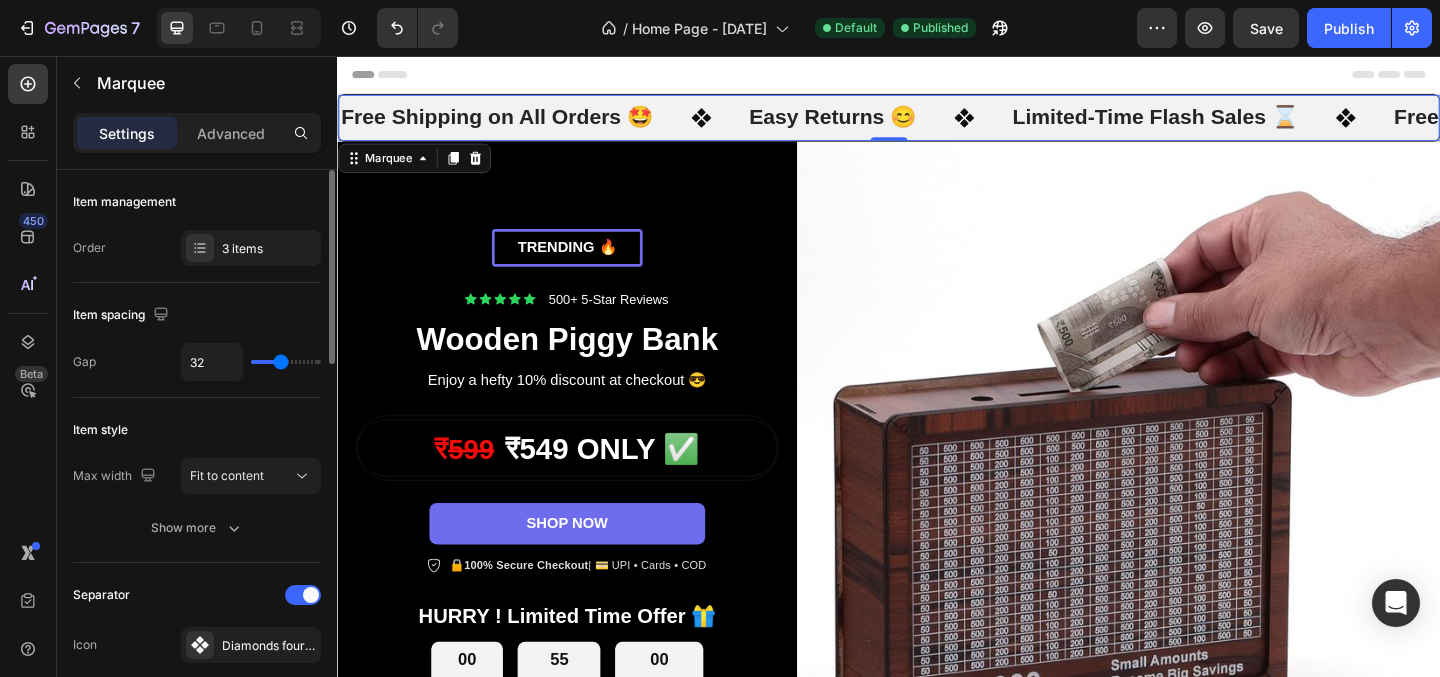type on "31" 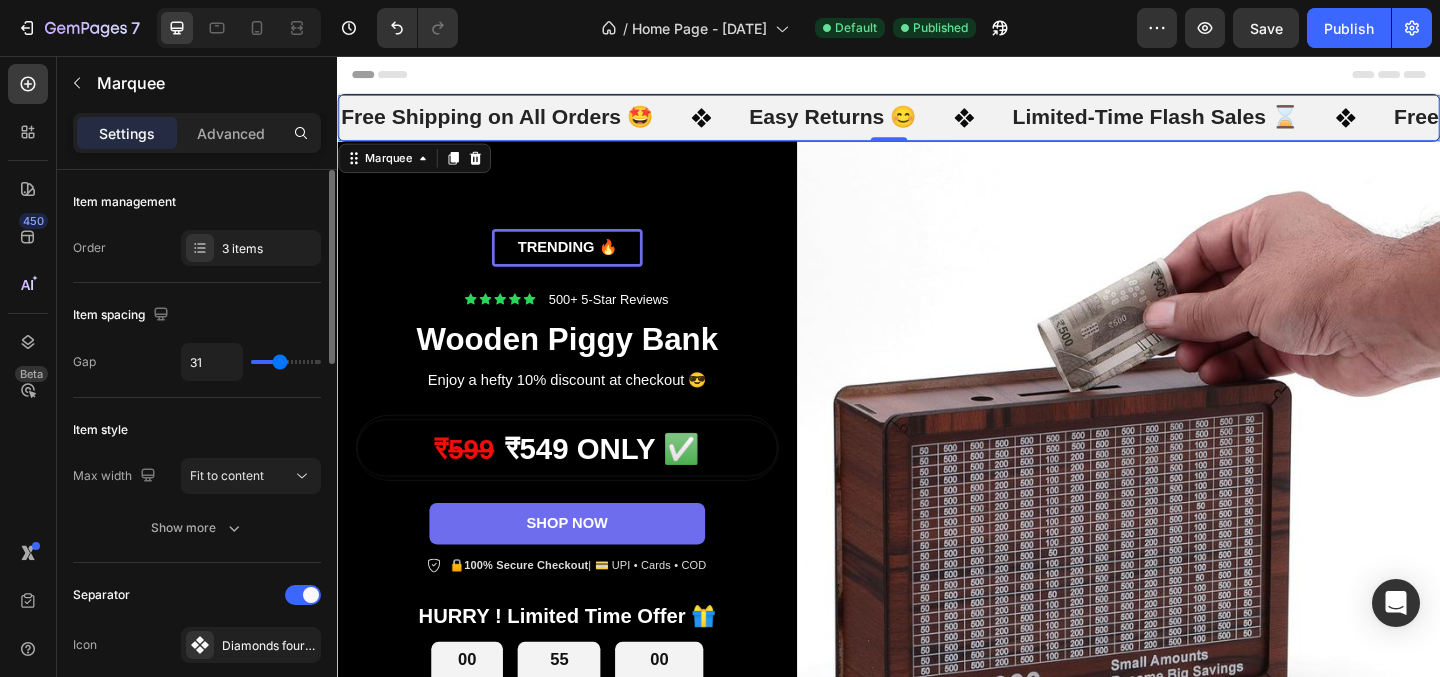 type on "30" 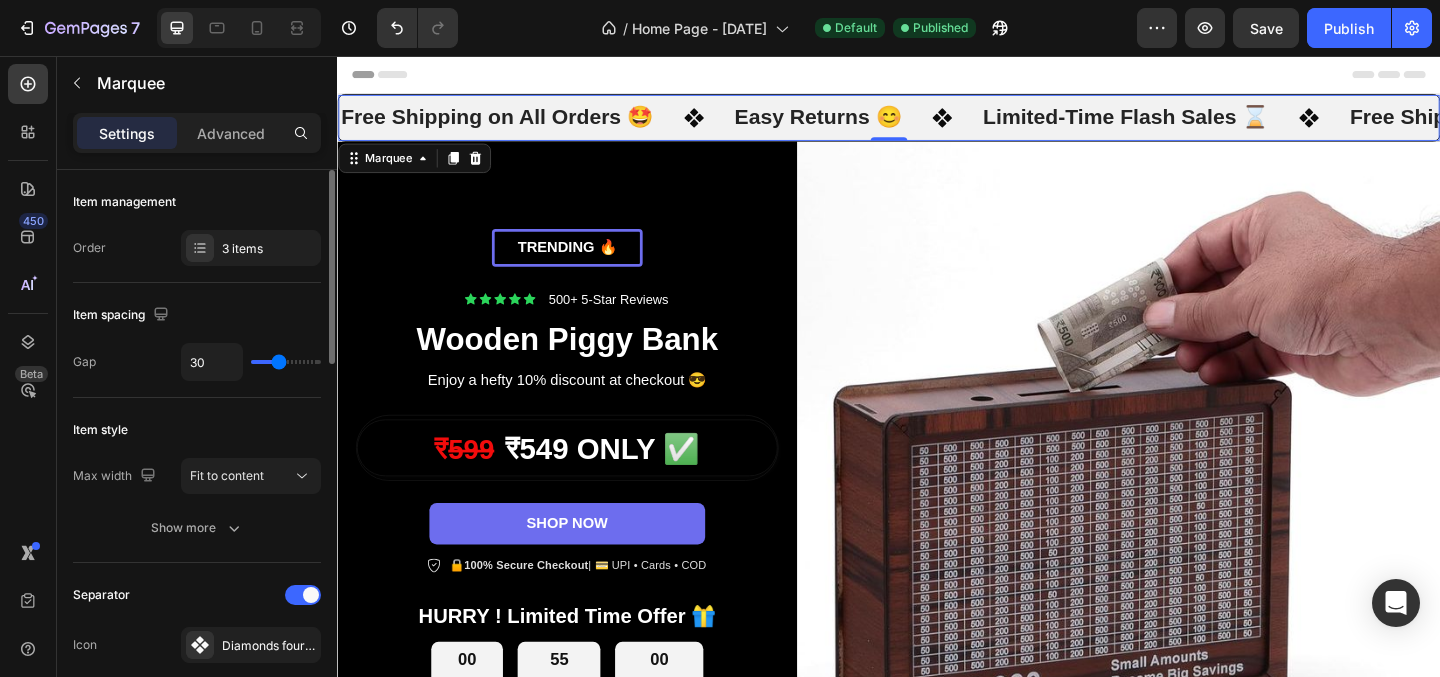 type on "18" 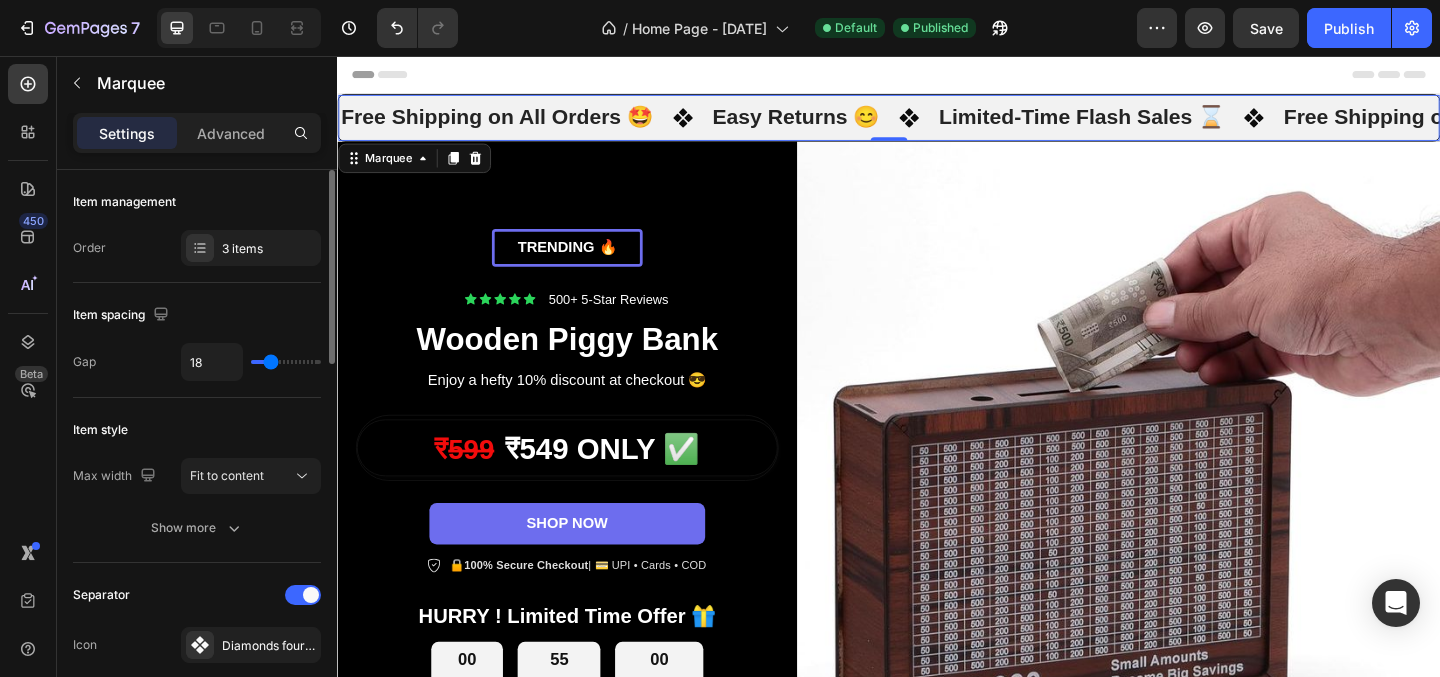 type on "16" 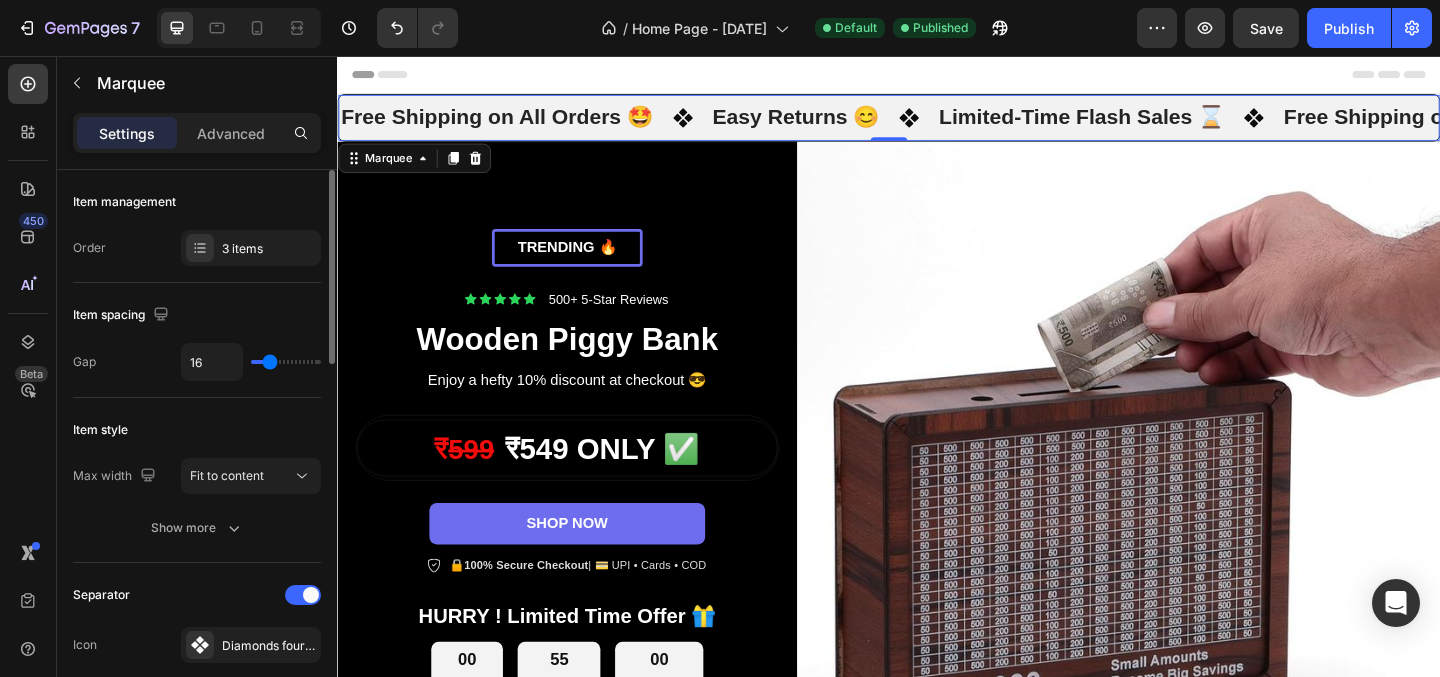type on "12" 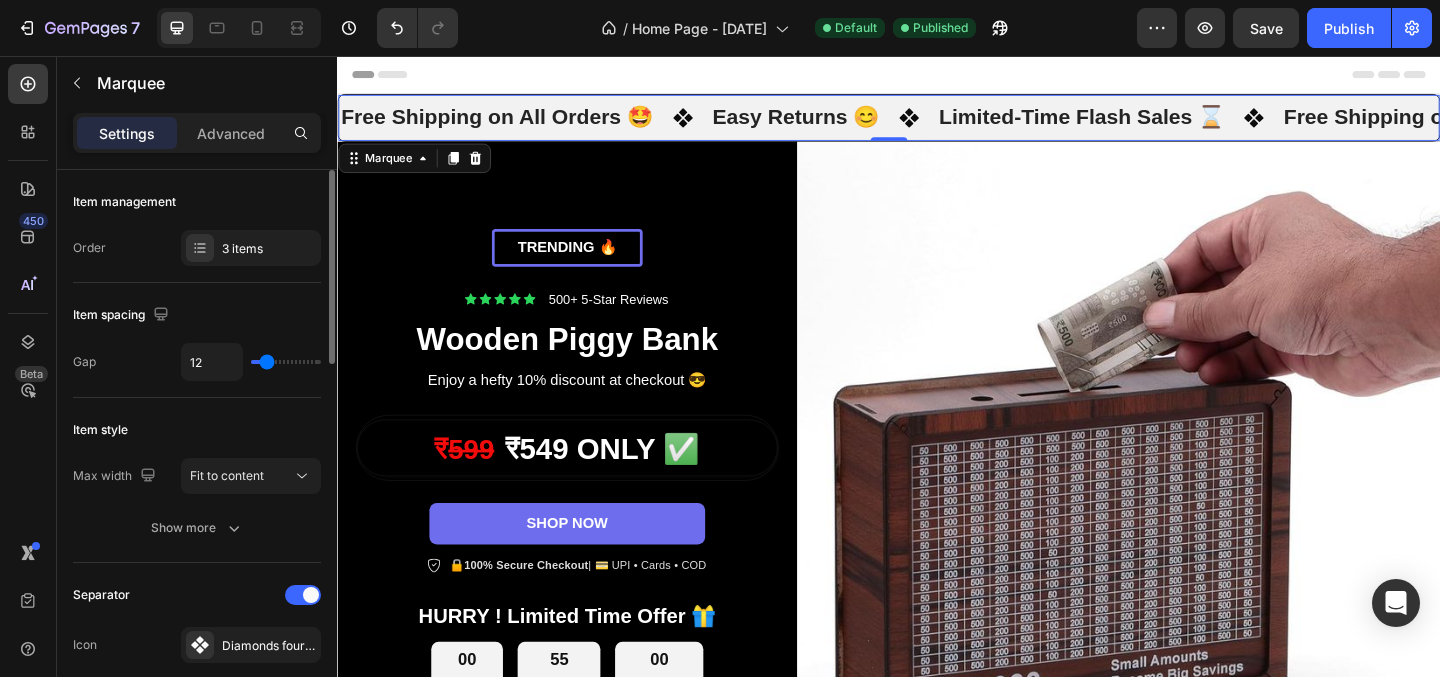 type on "9" 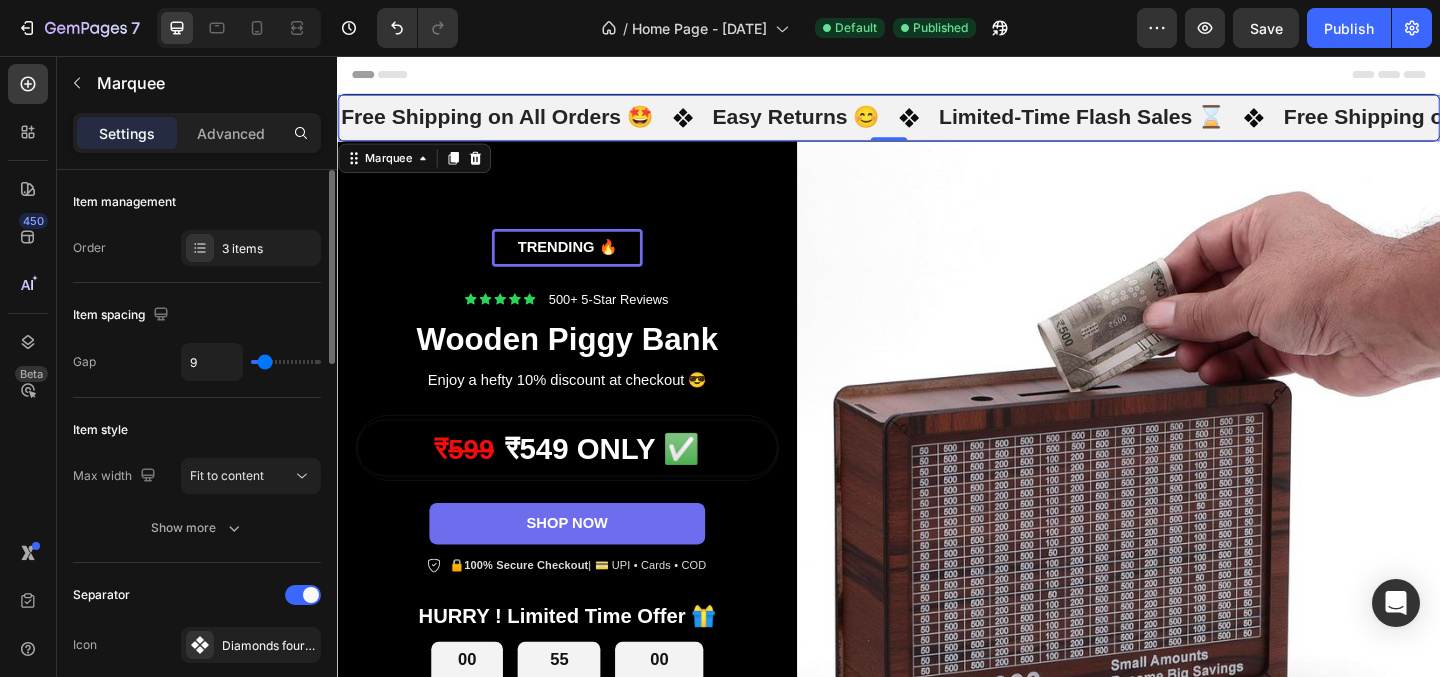 type on "5" 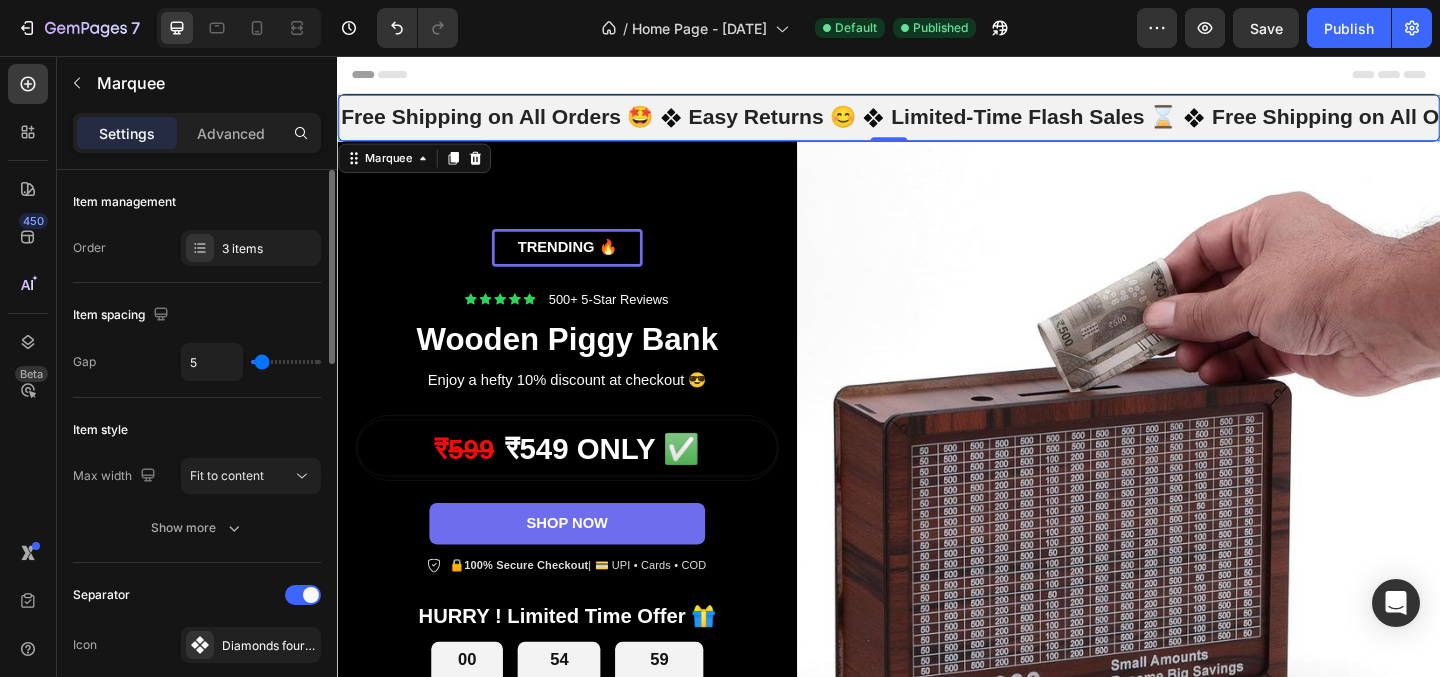 type on "7" 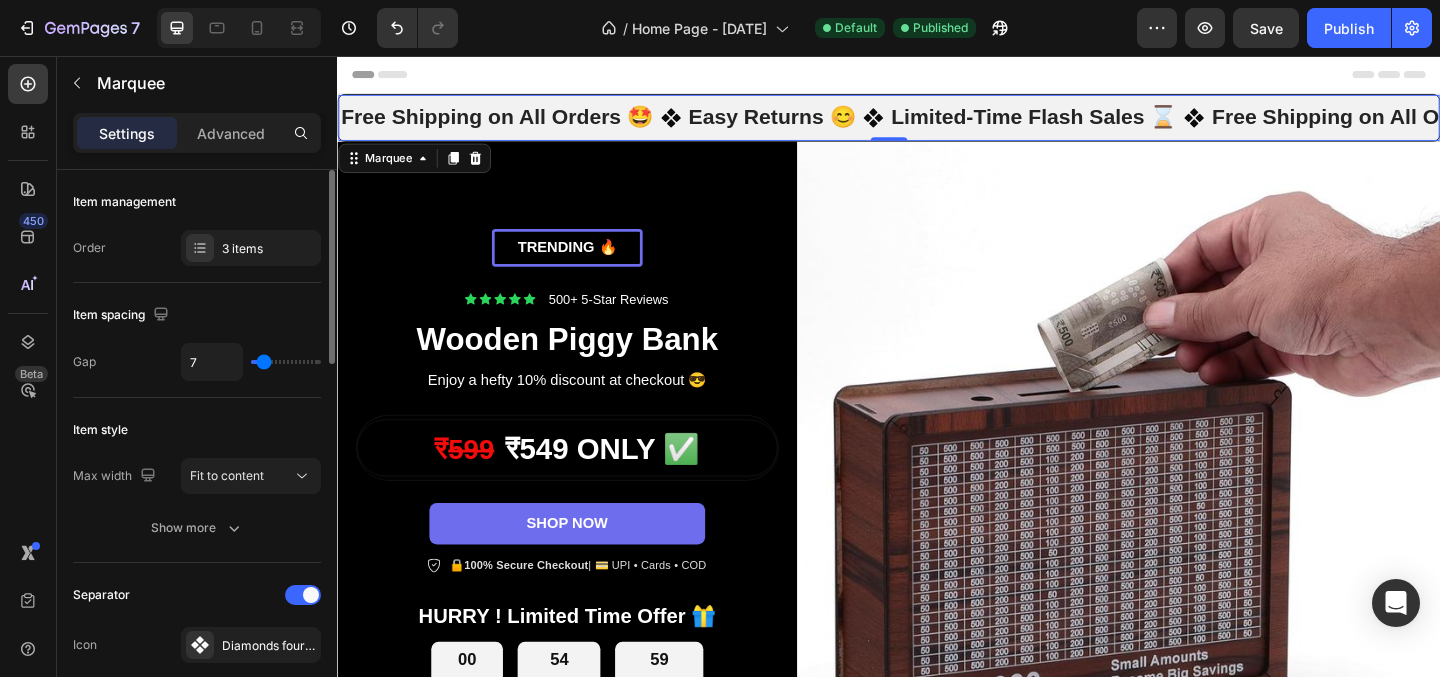 type on "8" 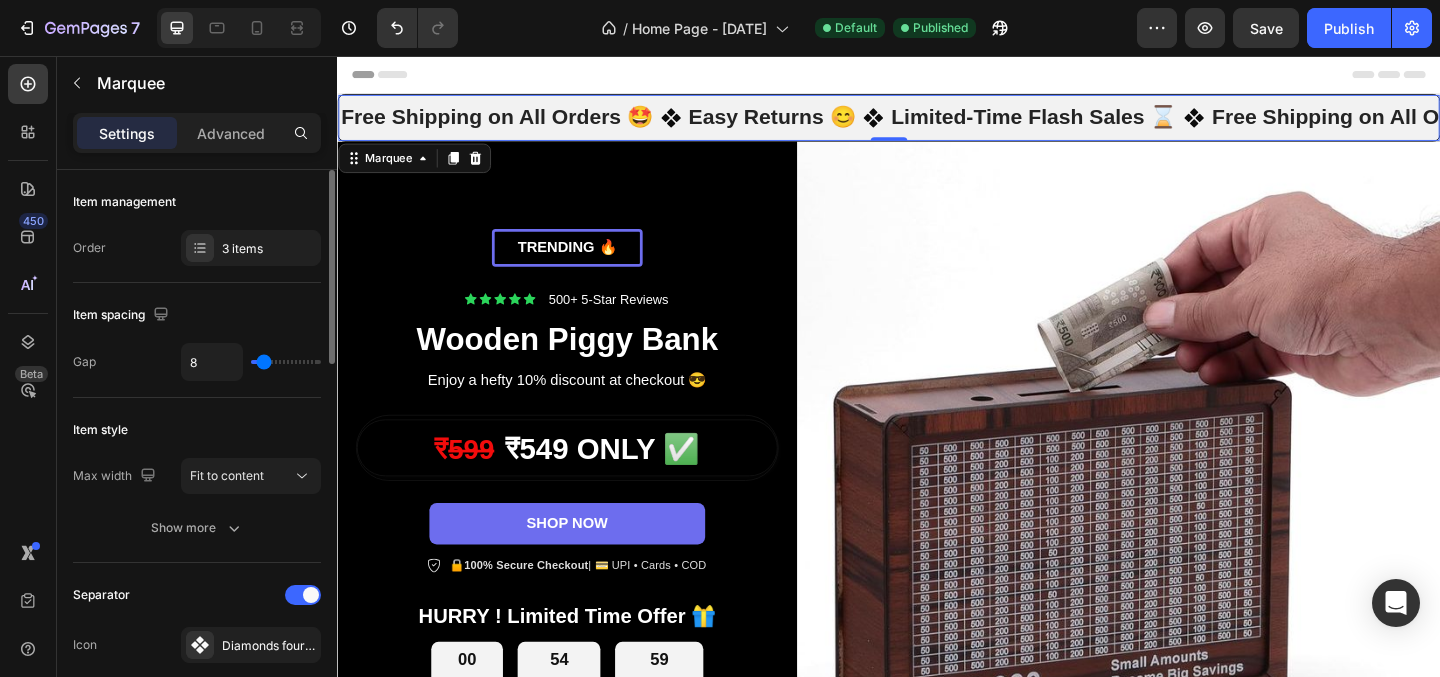 type on "9" 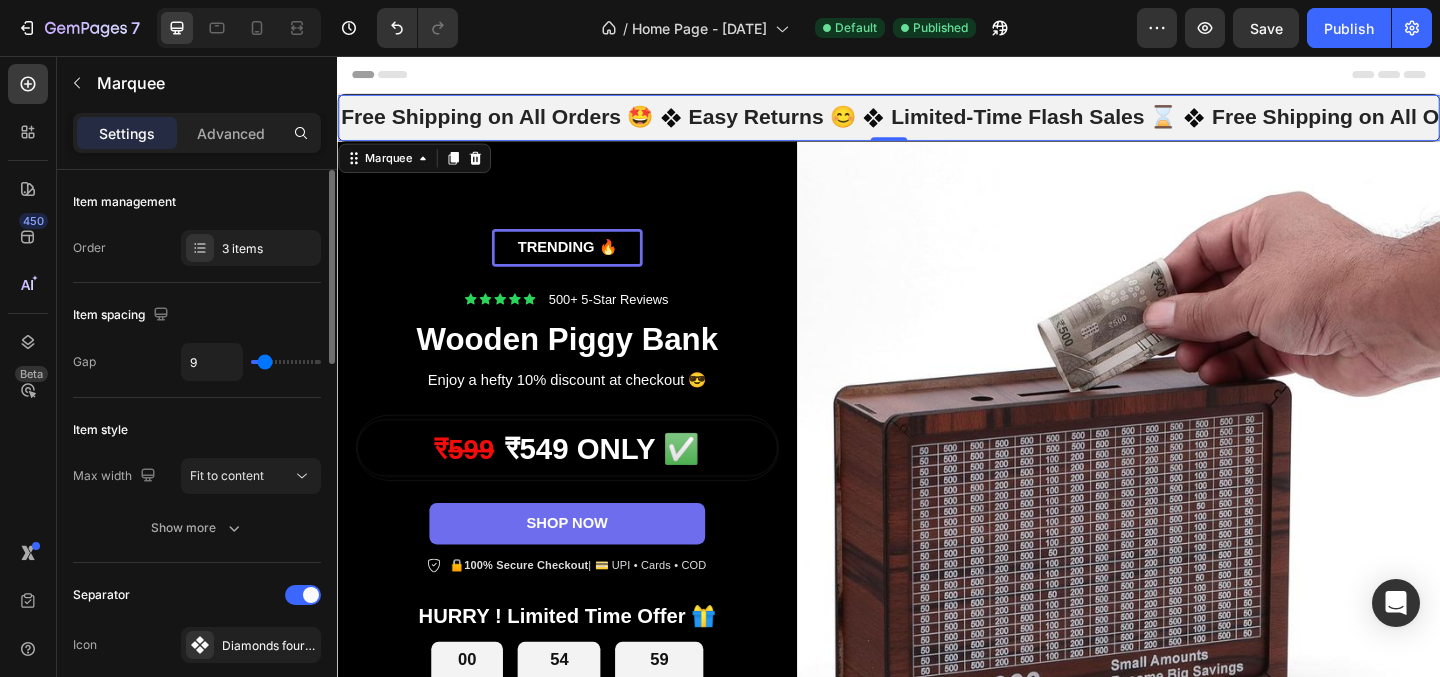 type on "10" 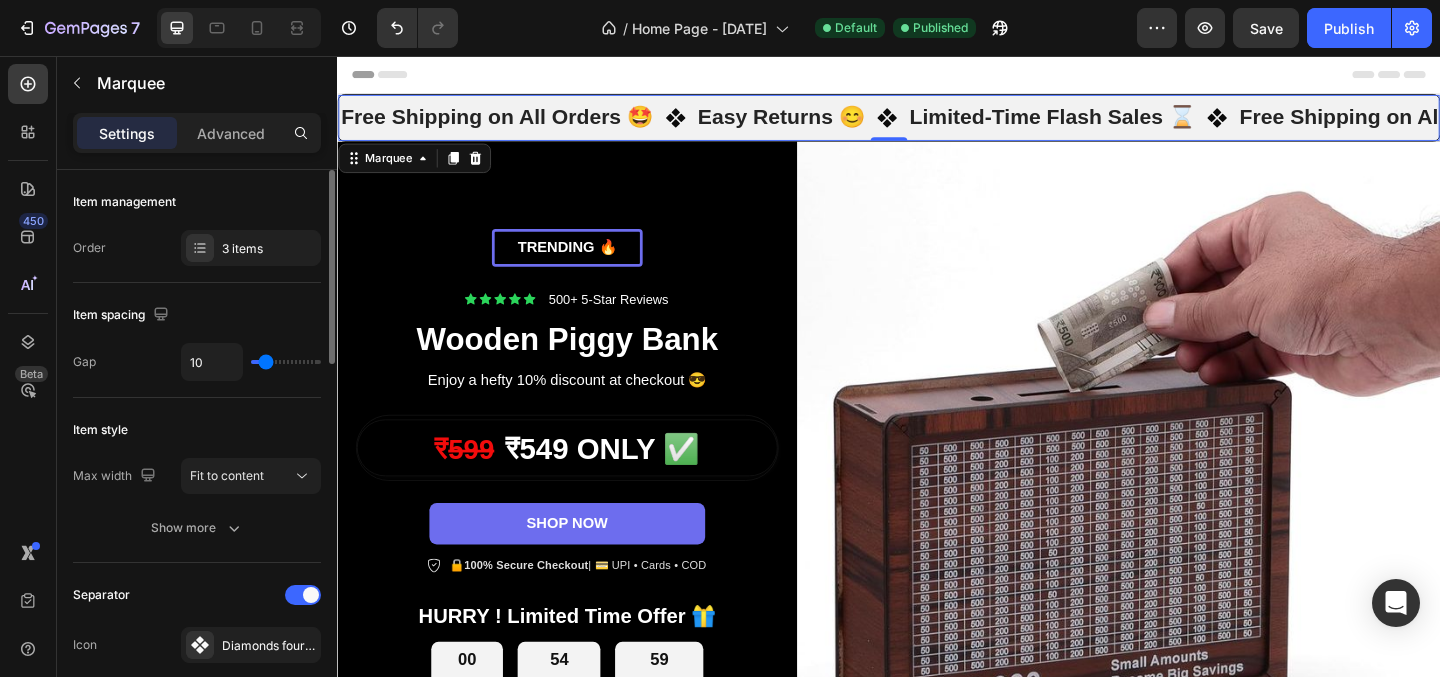 type on "11" 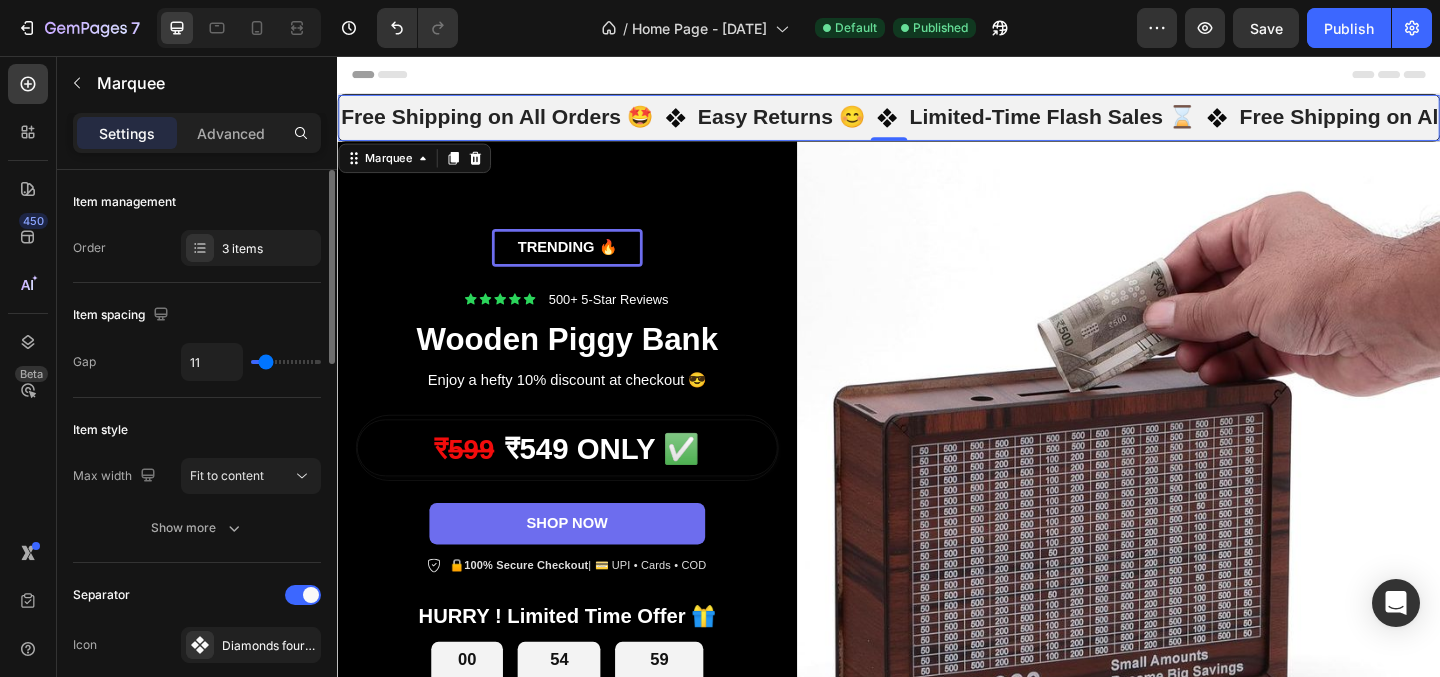 type on "12" 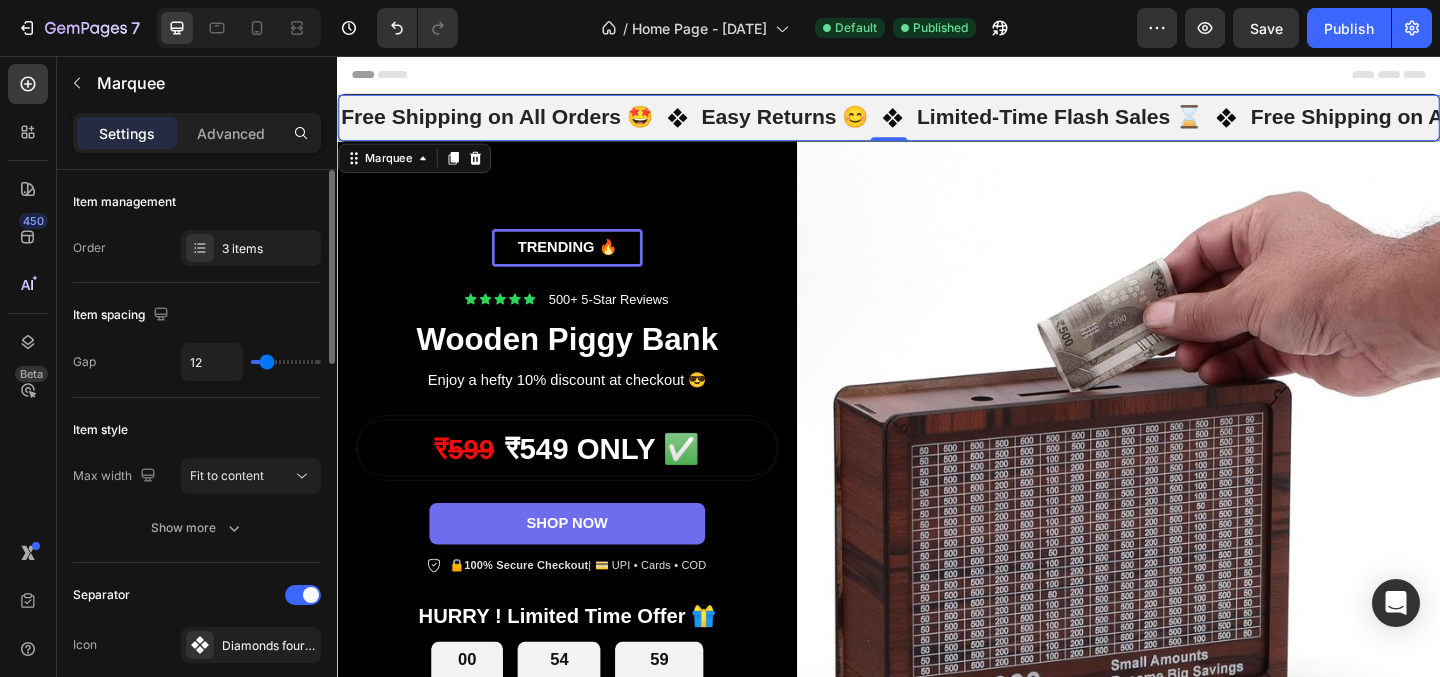 type on "13" 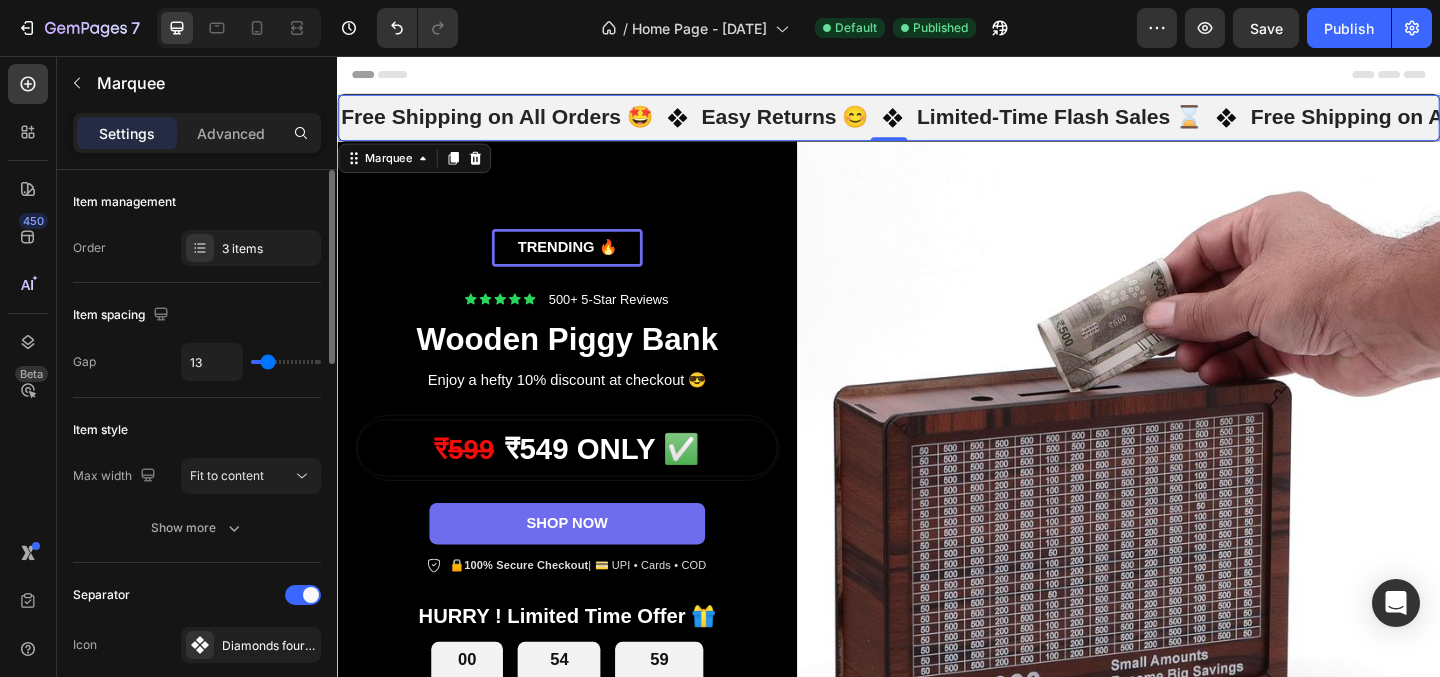 type on "14" 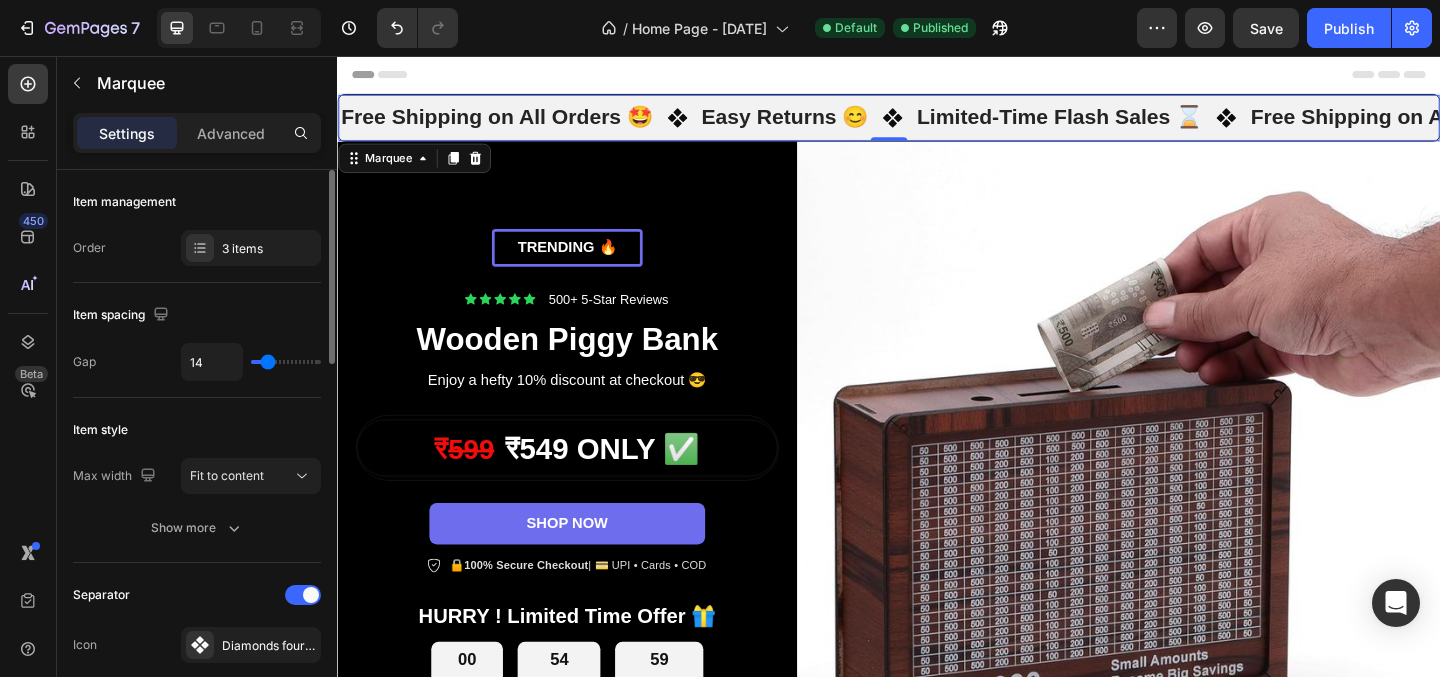 type on "15" 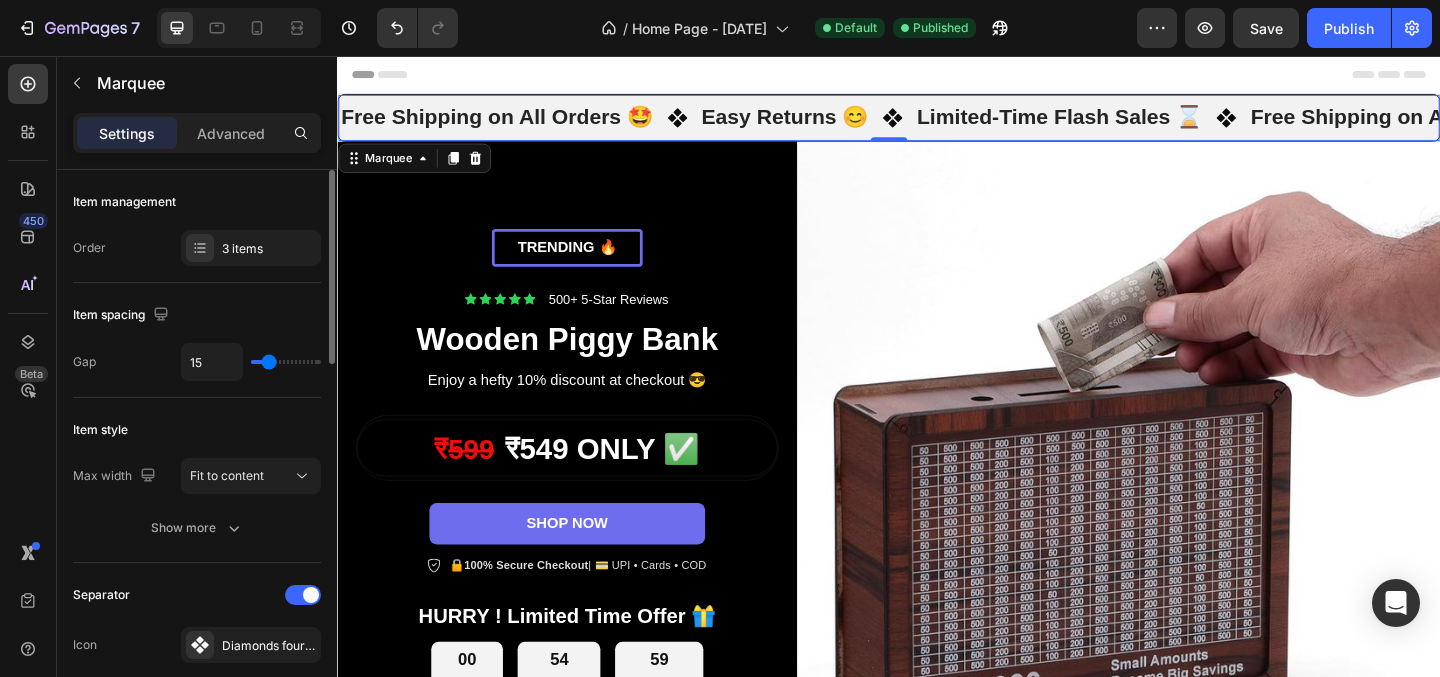 type on "16" 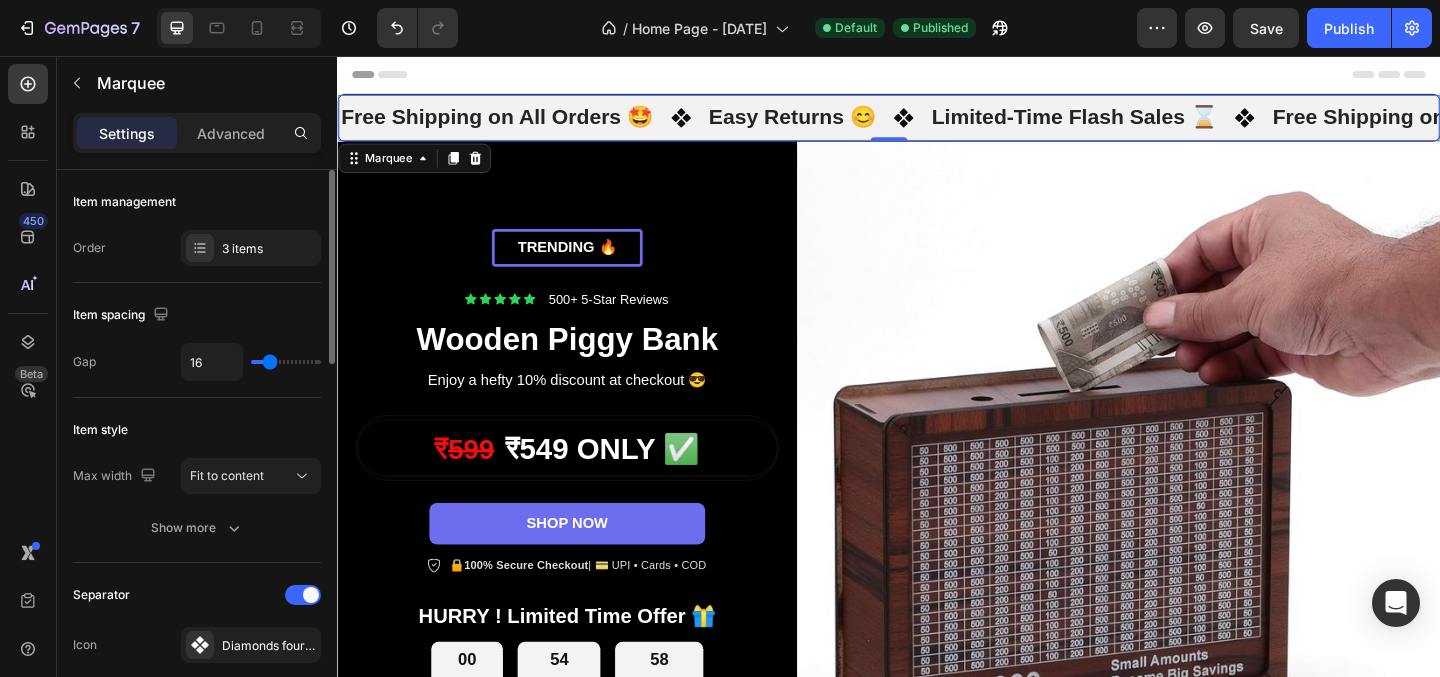 type on "17" 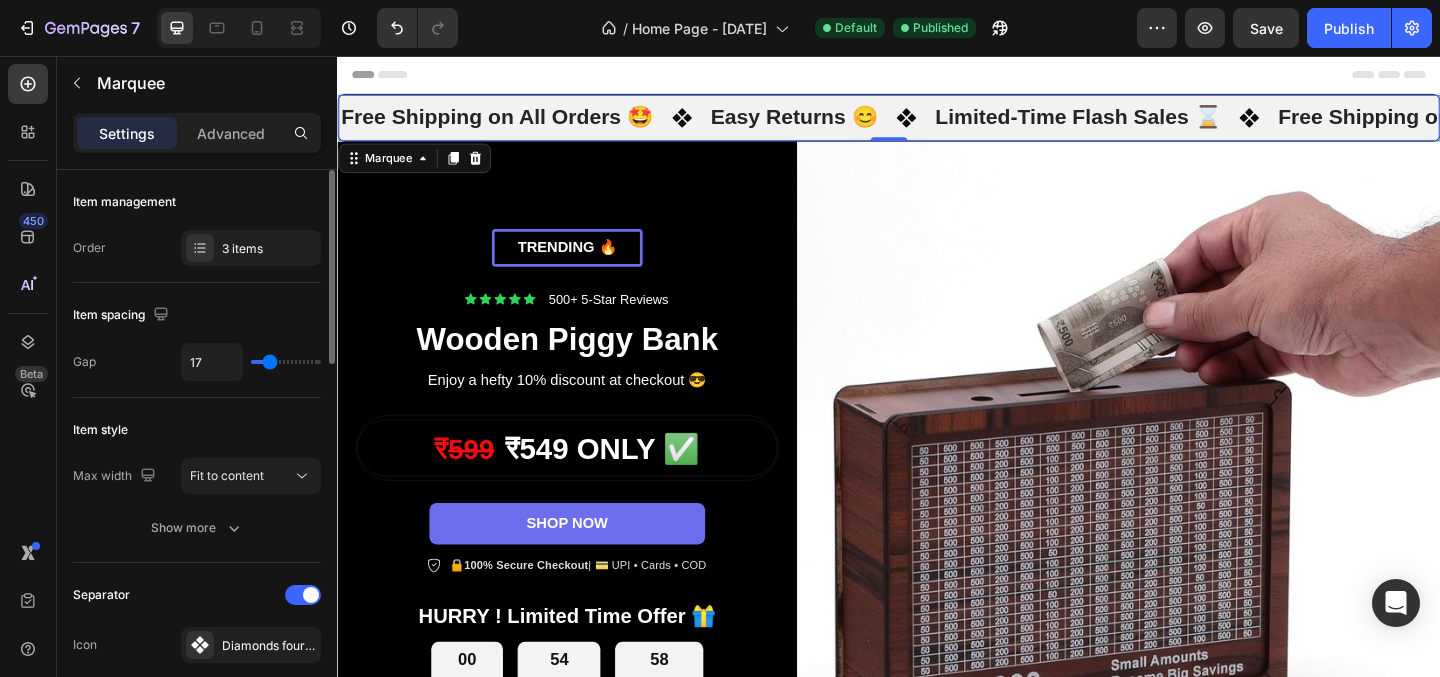type on "18" 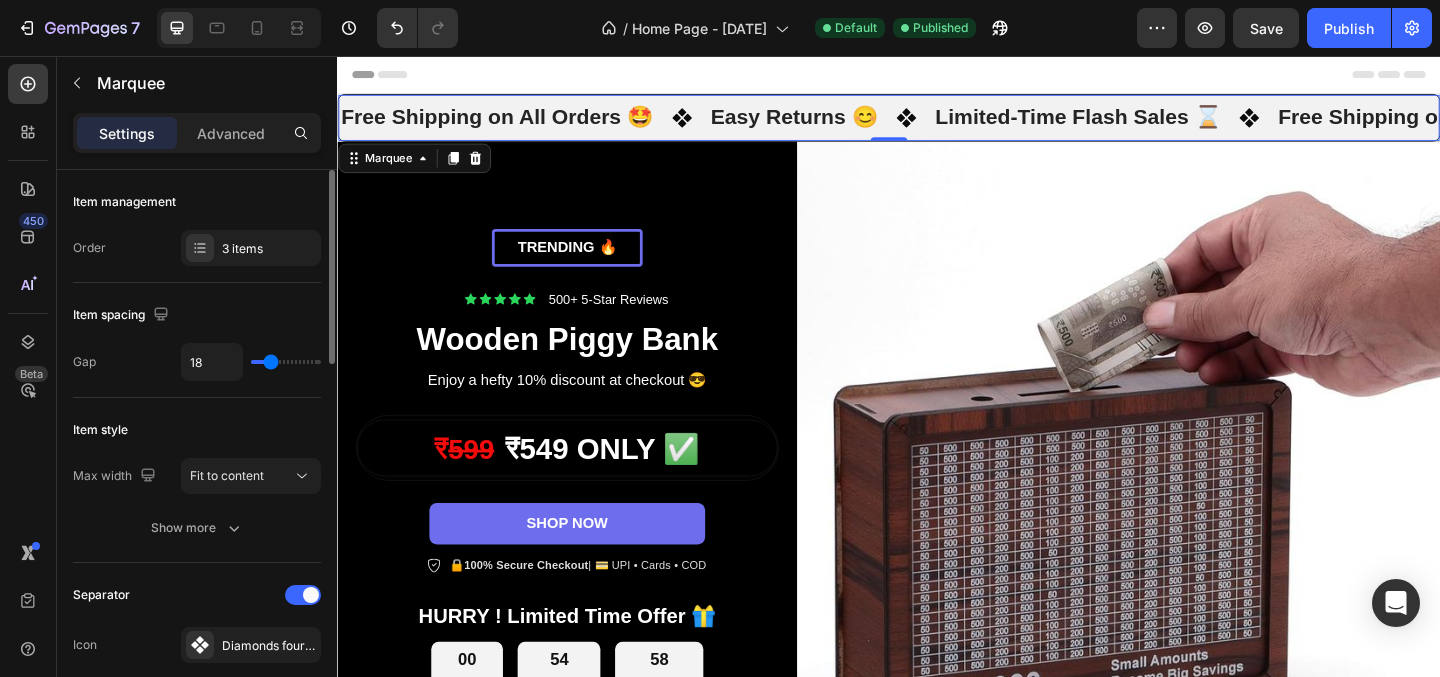 type on "19" 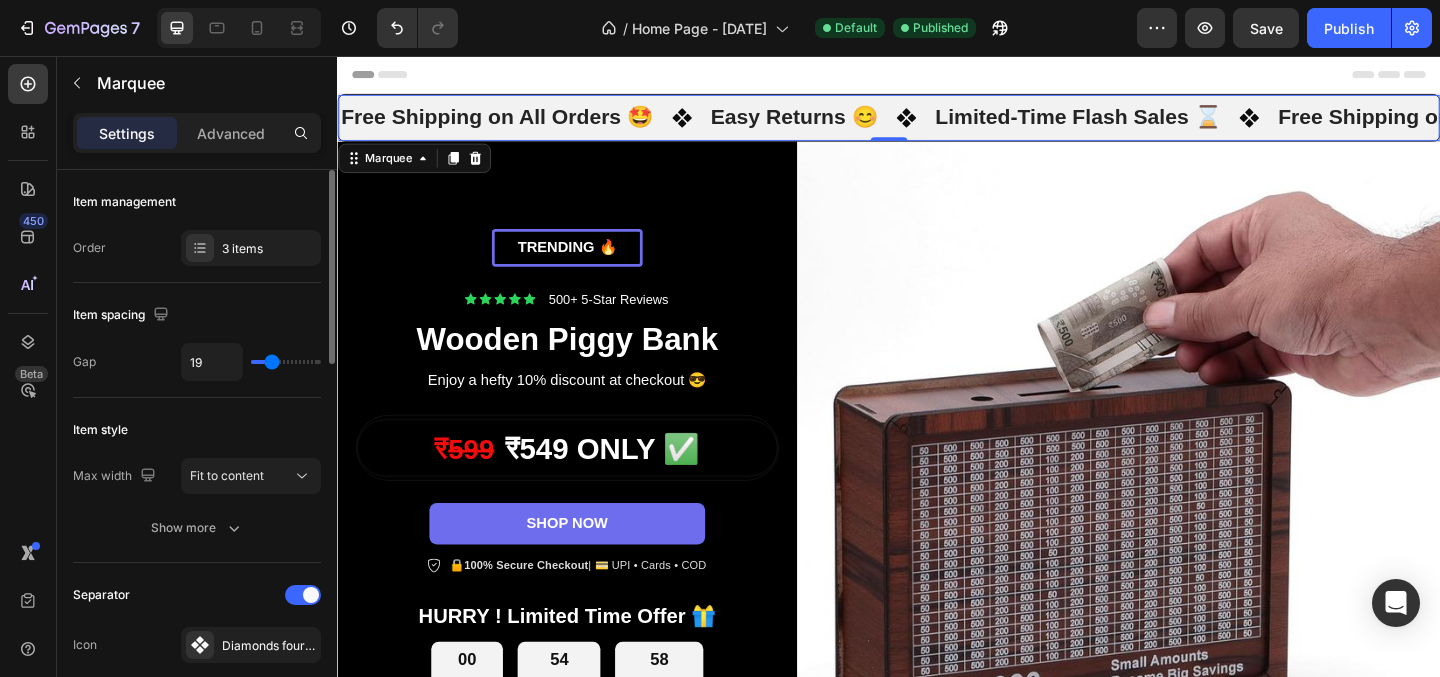type on "20" 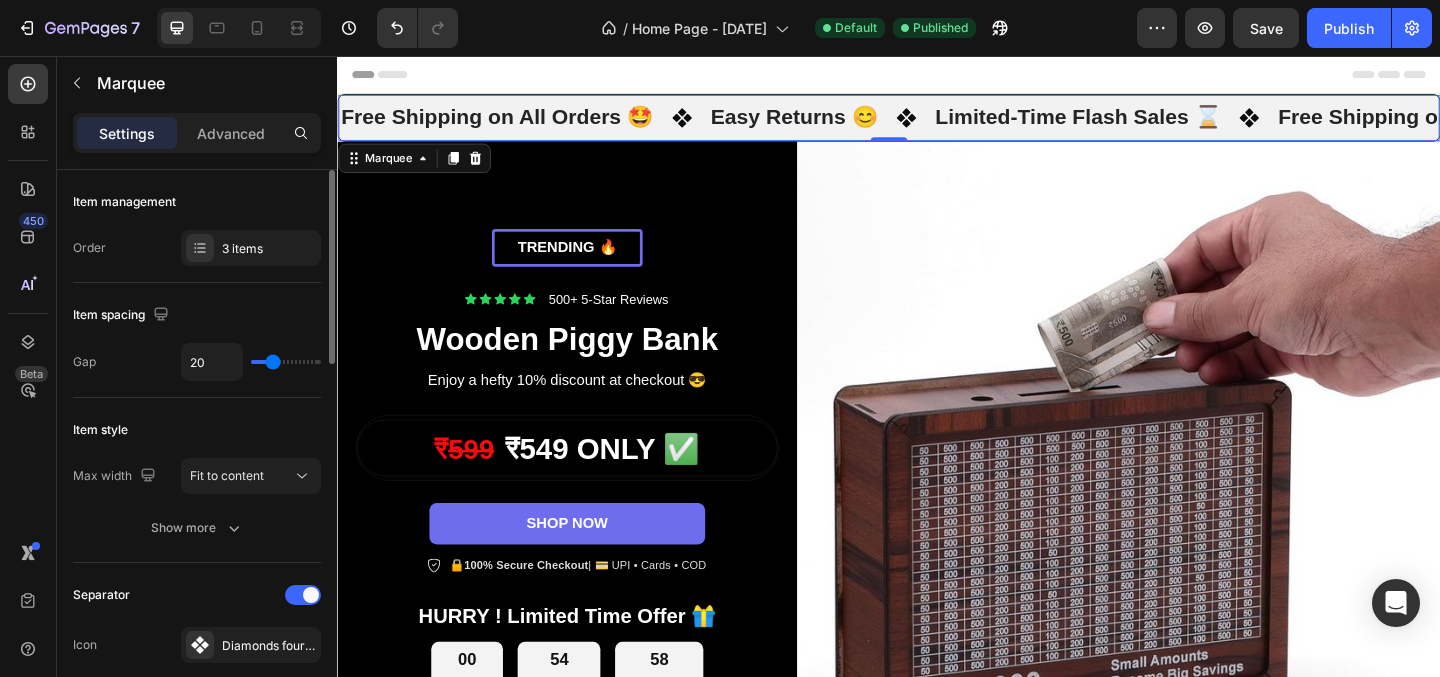 type on "21" 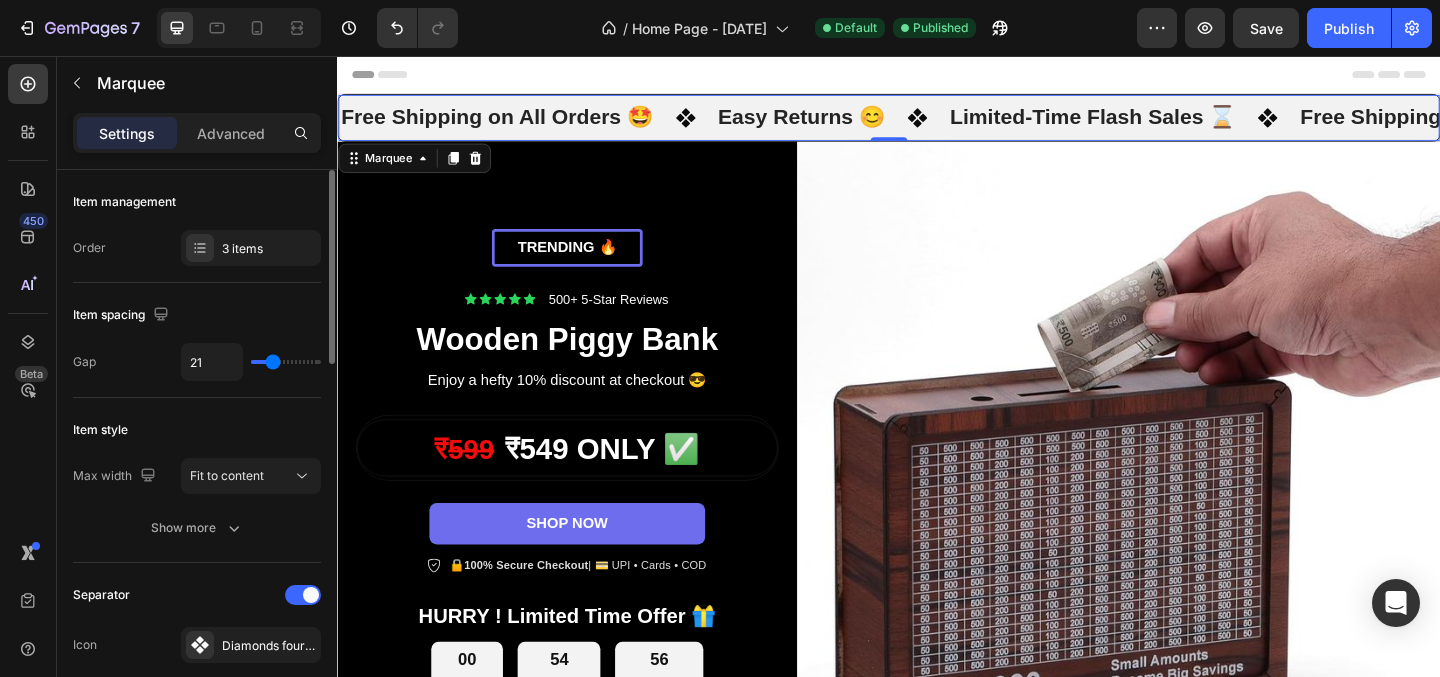 type on "22" 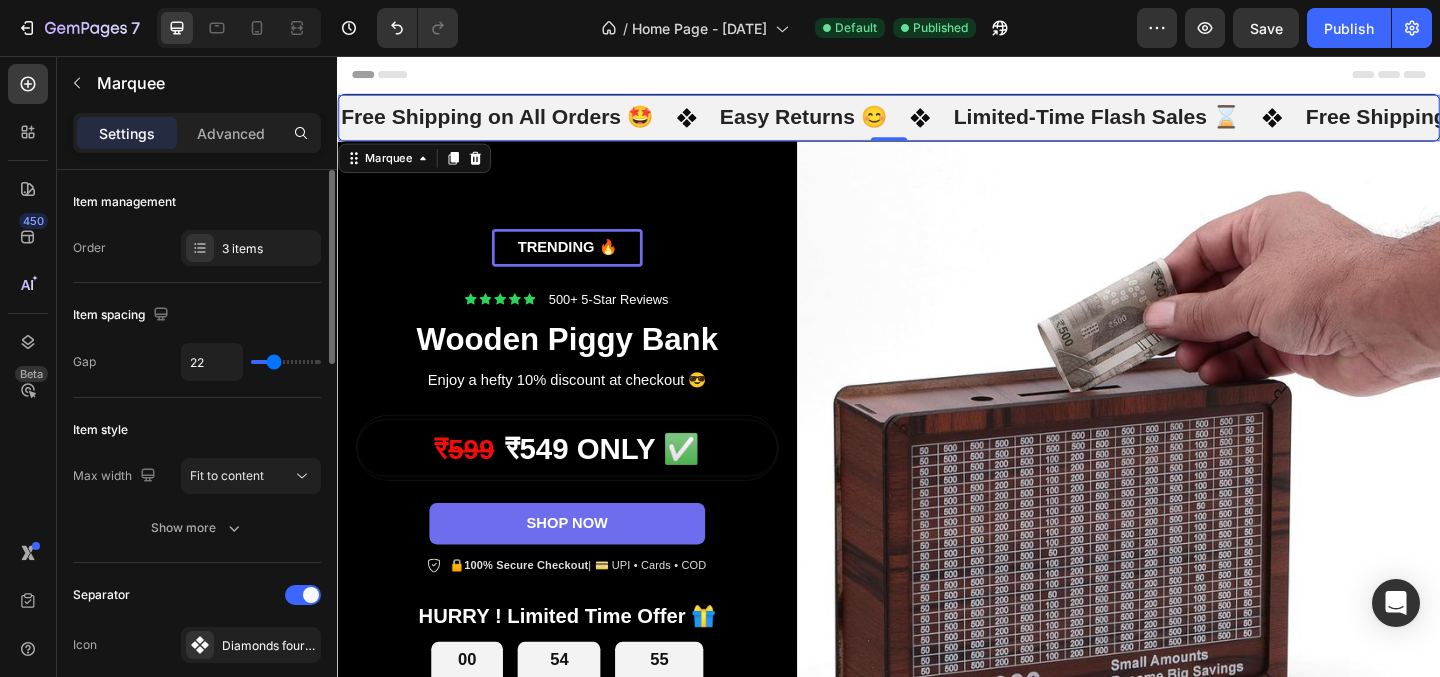 drag, startPoint x: 301, startPoint y: 356, endPoint x: 274, endPoint y: 357, distance: 27.018513 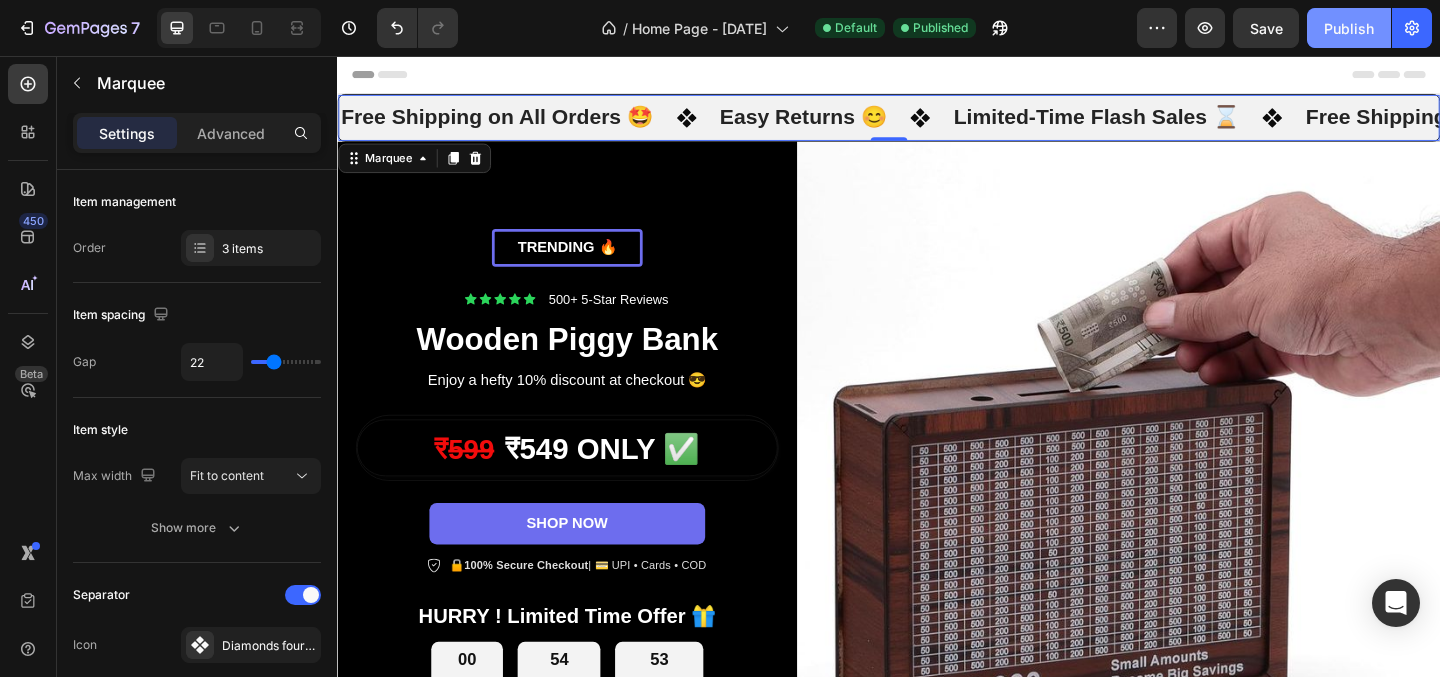 click on "Publish" 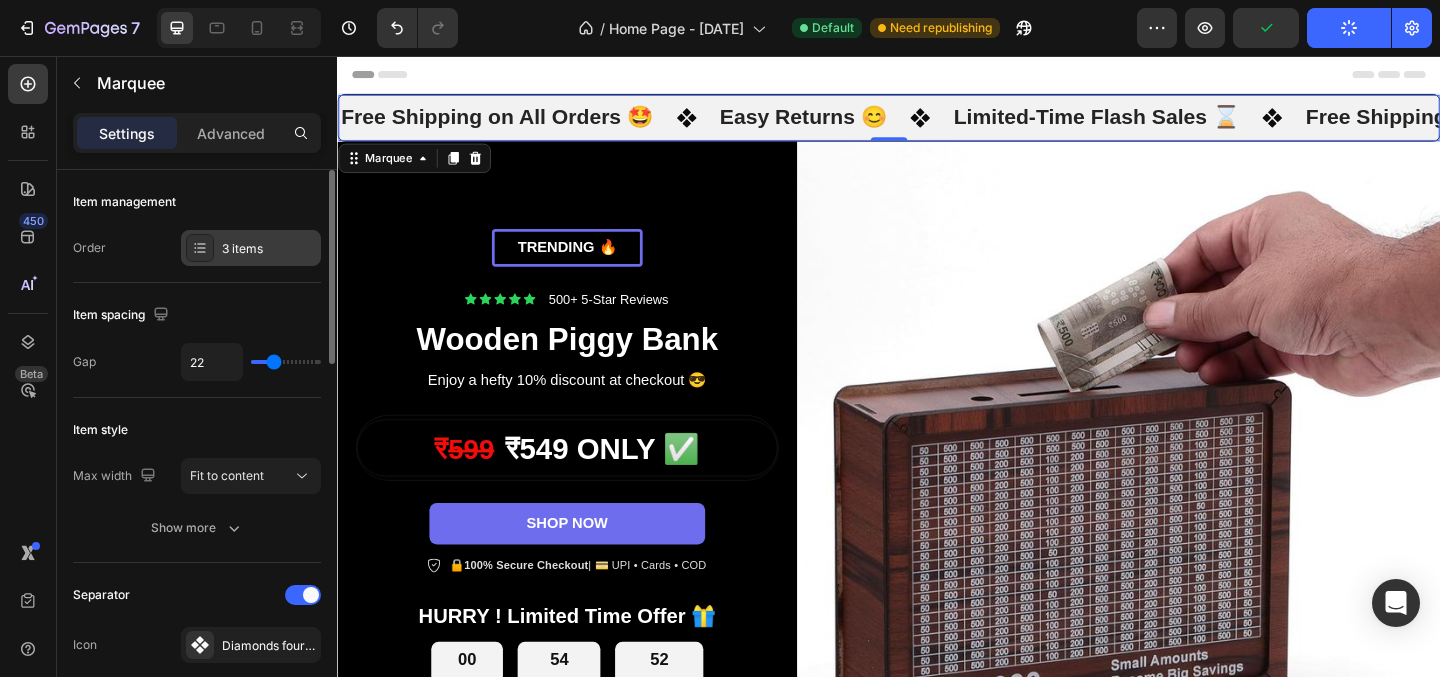 click on "3 items" at bounding box center [269, 249] 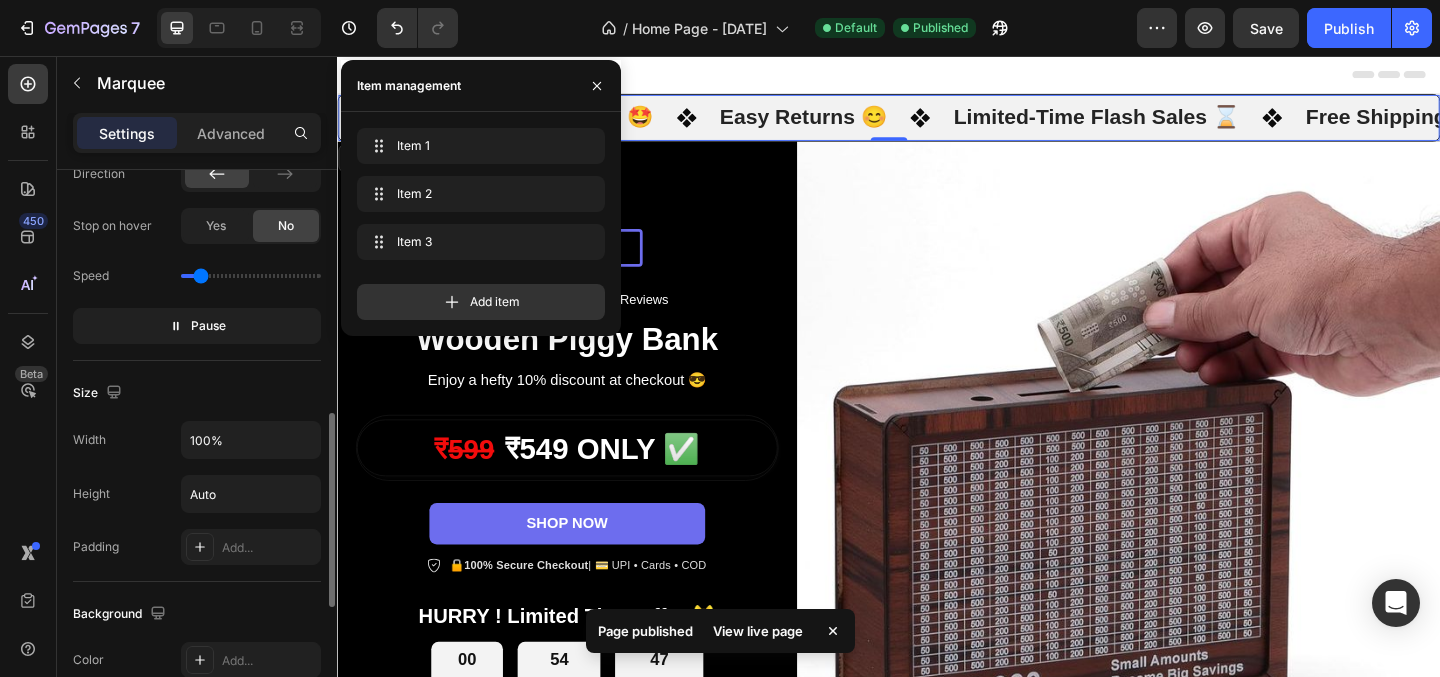scroll, scrollTop: 695, scrollLeft: 0, axis: vertical 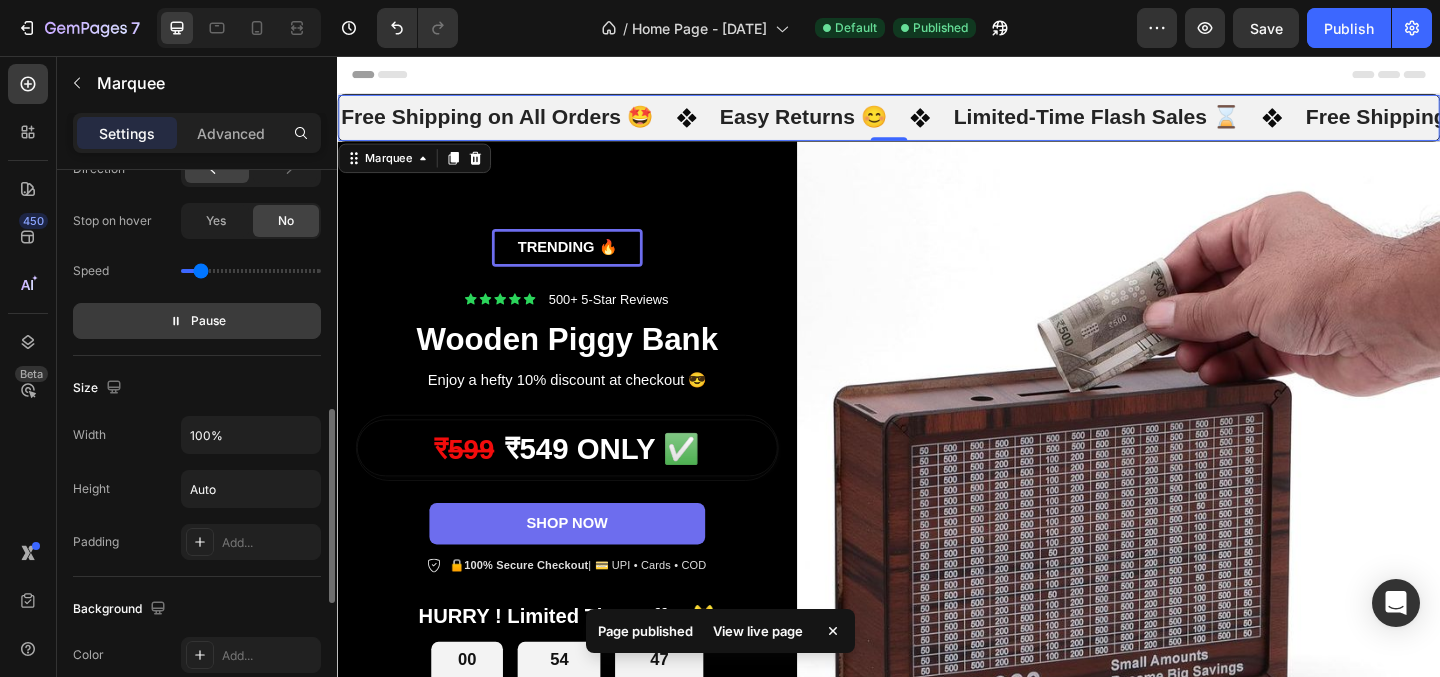 click on "Pause" at bounding box center [208, 321] 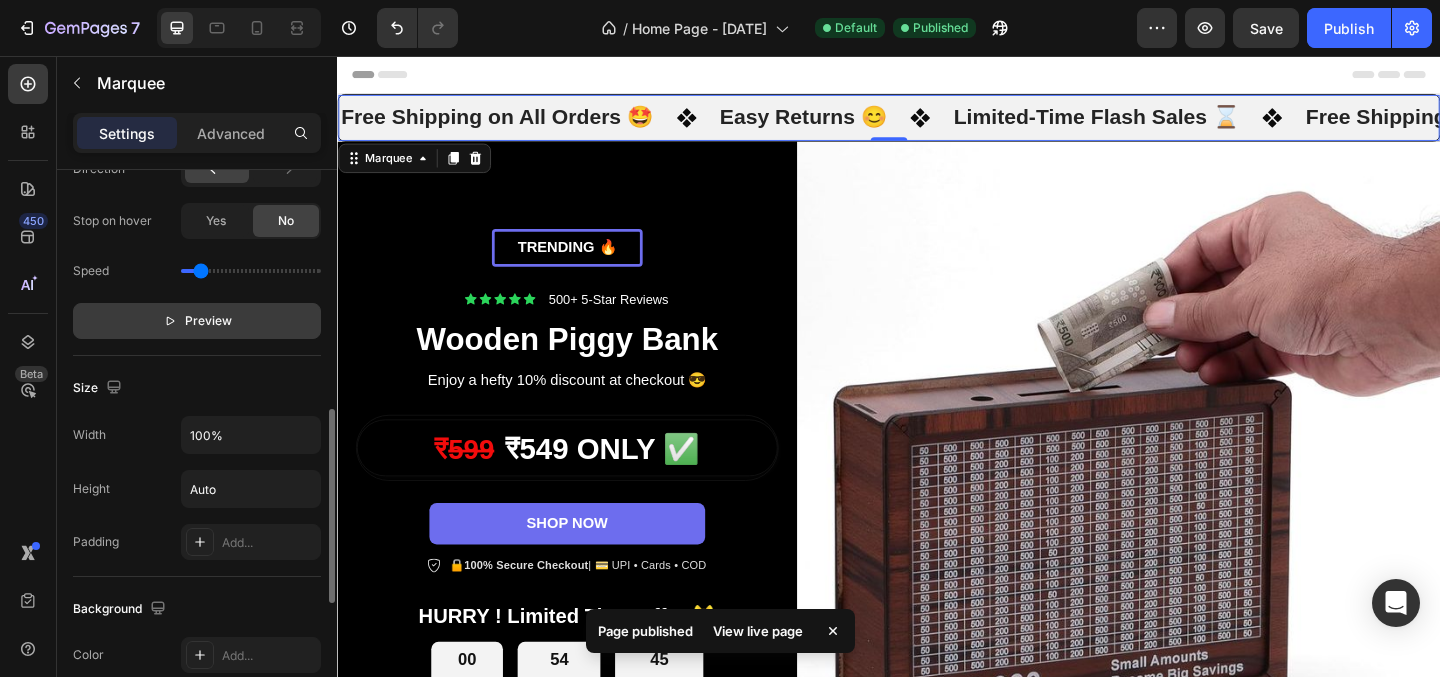 scroll, scrollTop: 0, scrollLeft: 0, axis: both 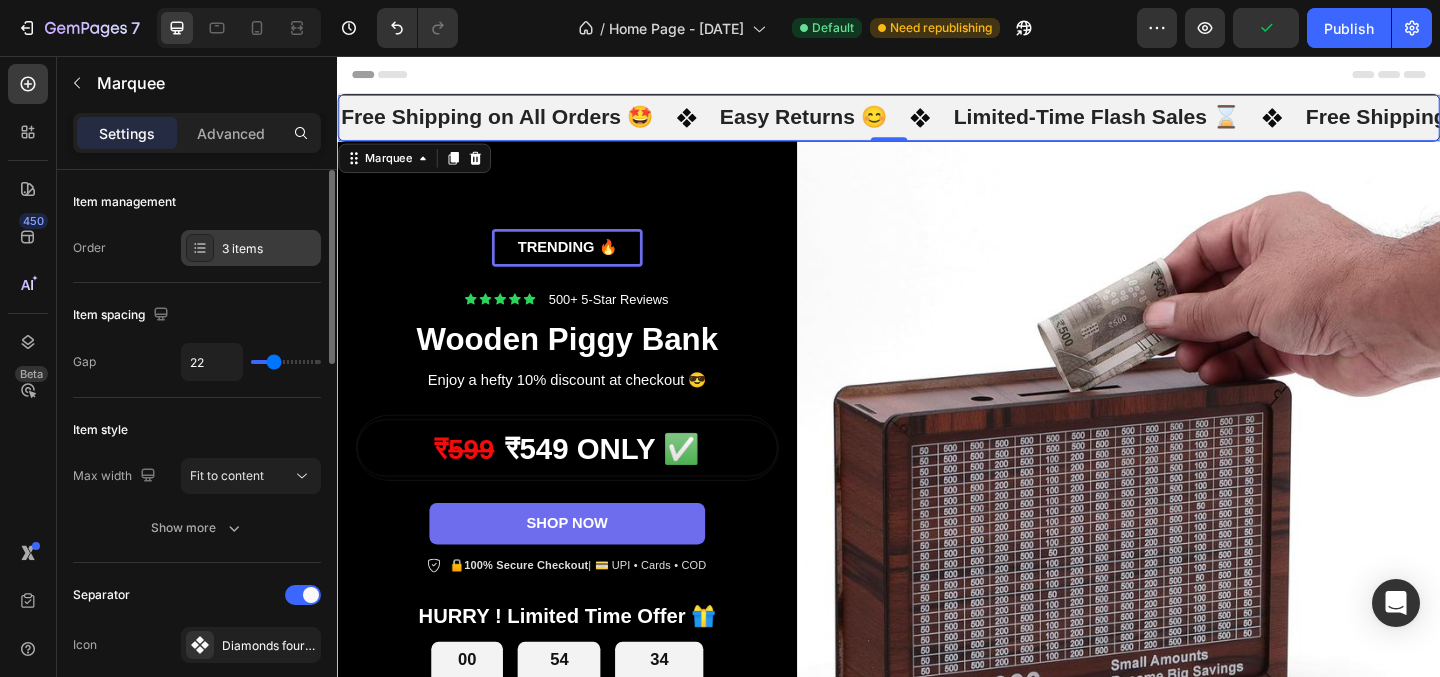 click on "3 items" at bounding box center [269, 249] 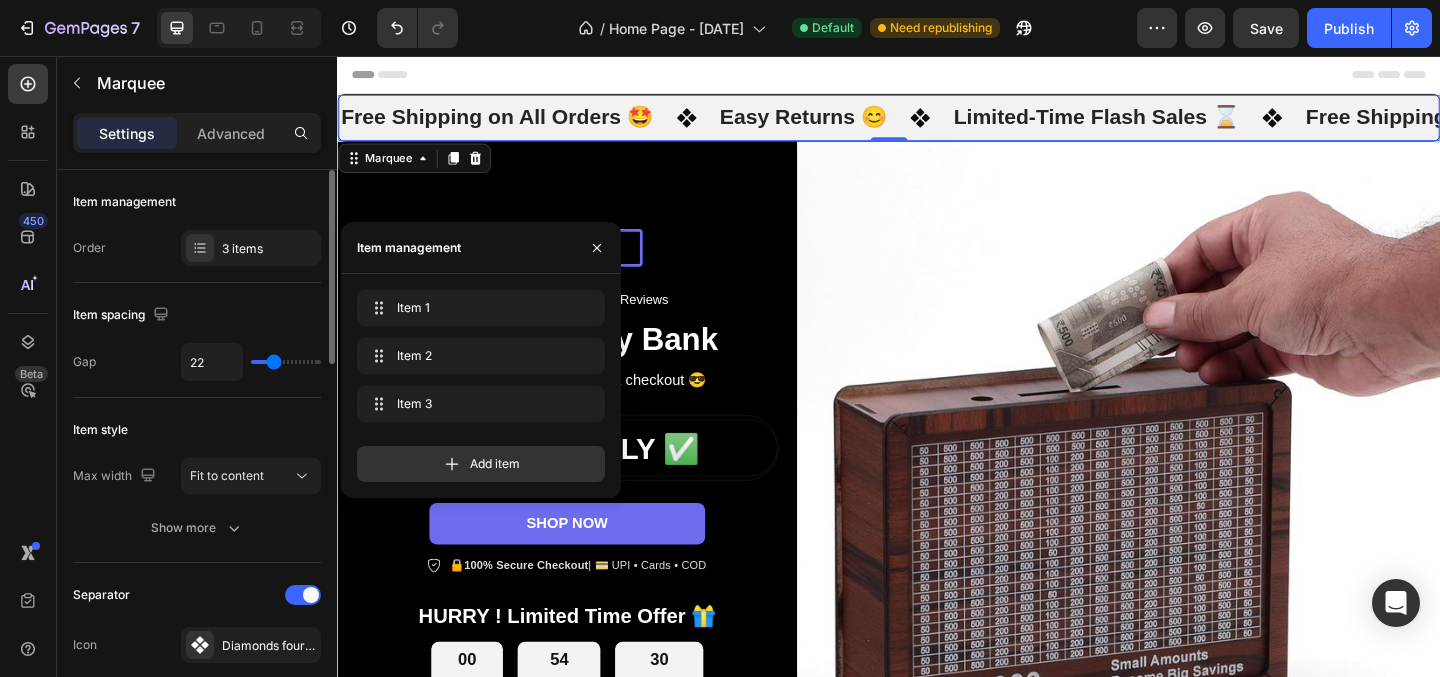 click on "Item management Order 3 items" 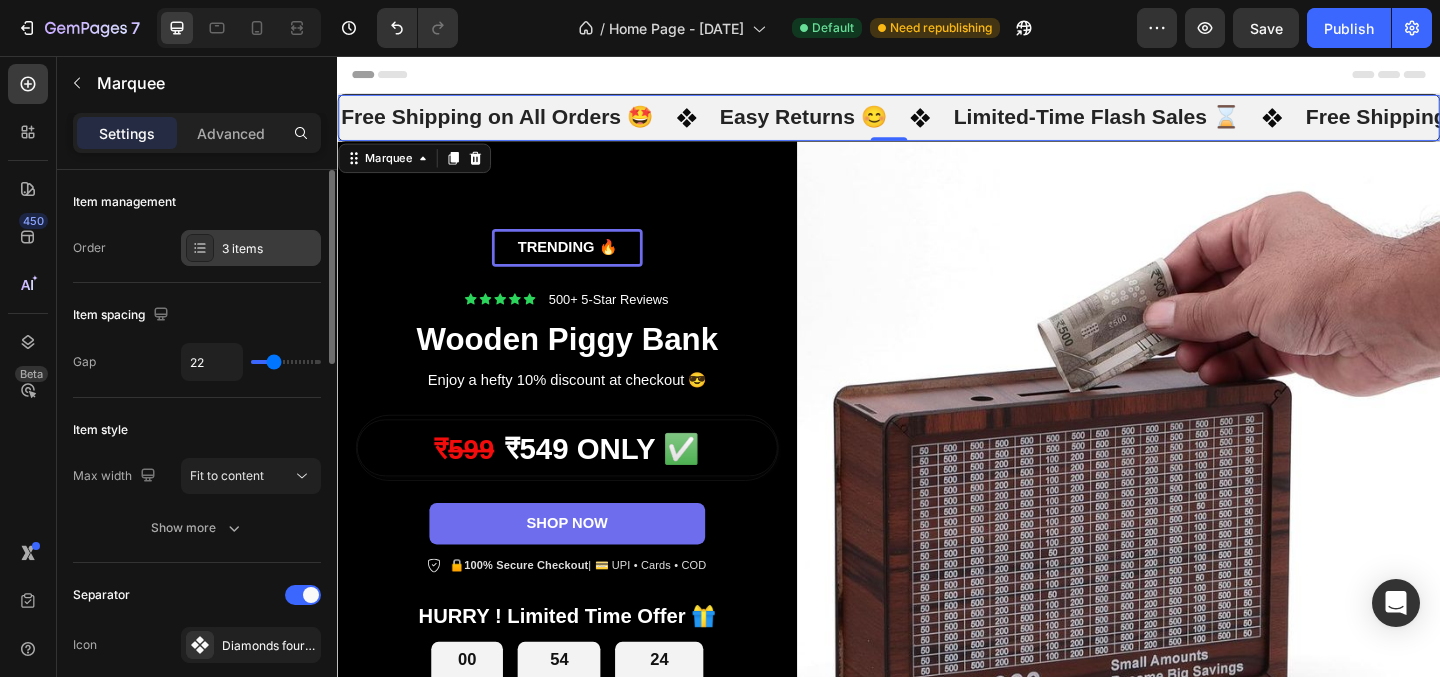 click on "3 items" at bounding box center (269, 249) 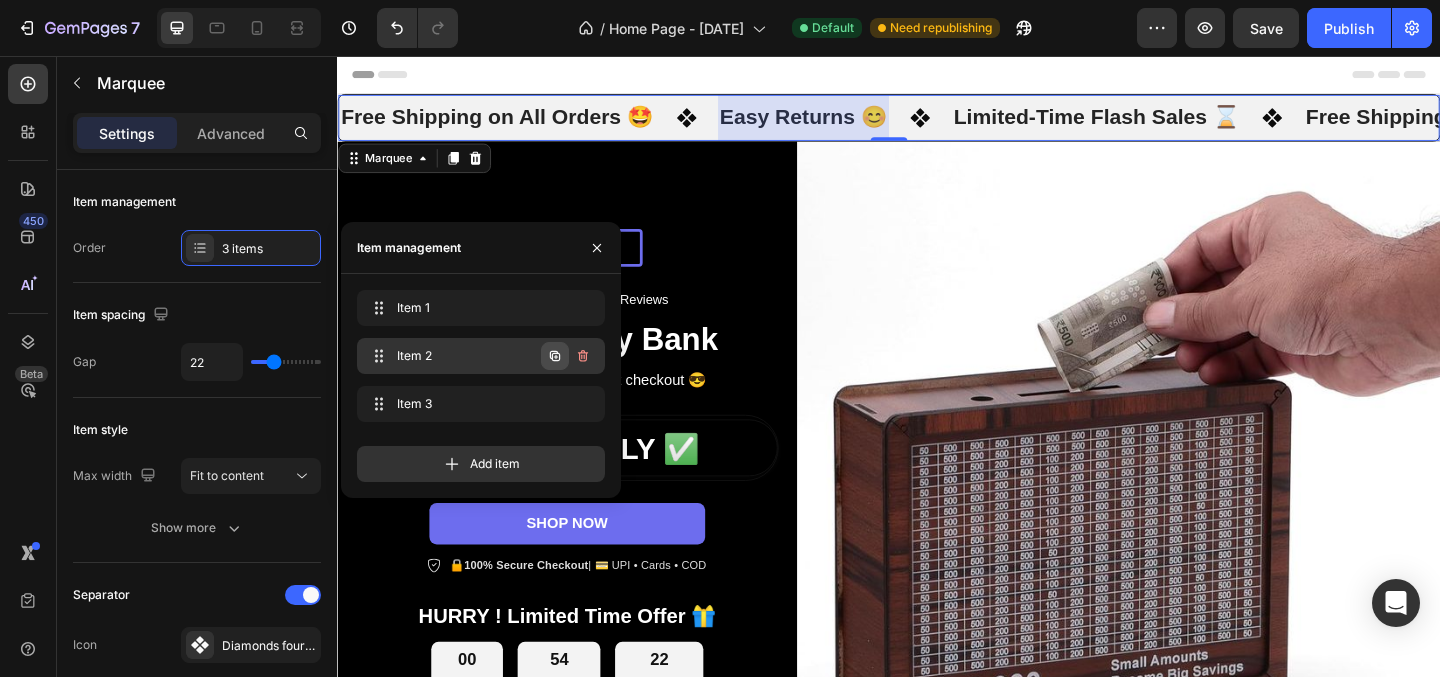 click 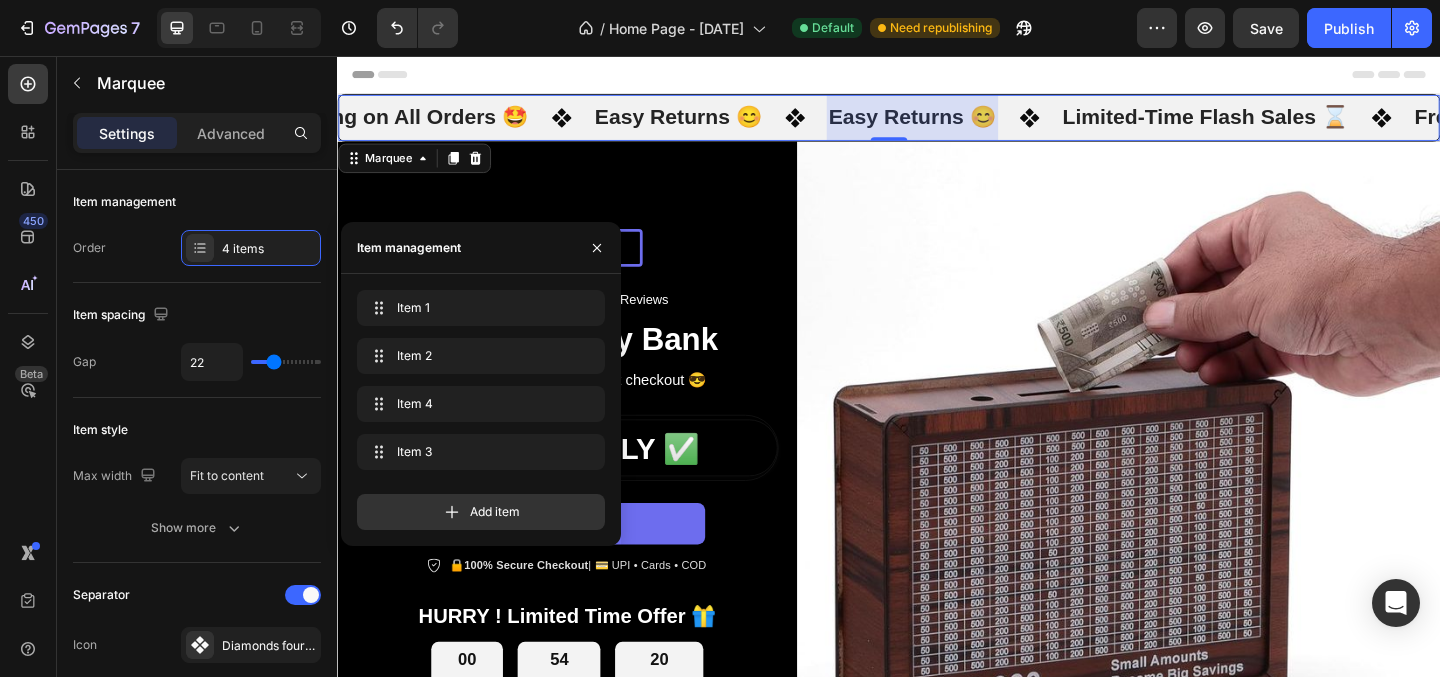 scroll, scrollTop: 0, scrollLeft: 146, axis: horizontal 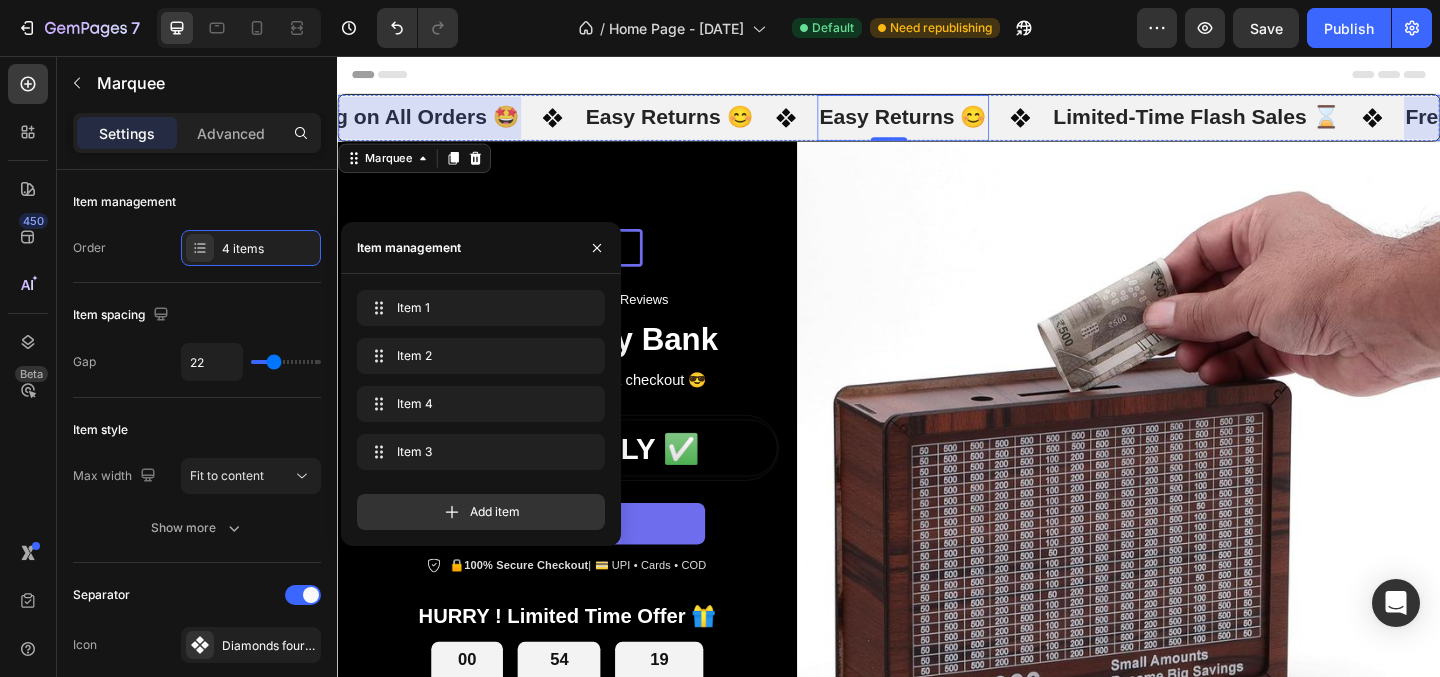 click on "Easy Returns 😊" at bounding box center (941, 123) 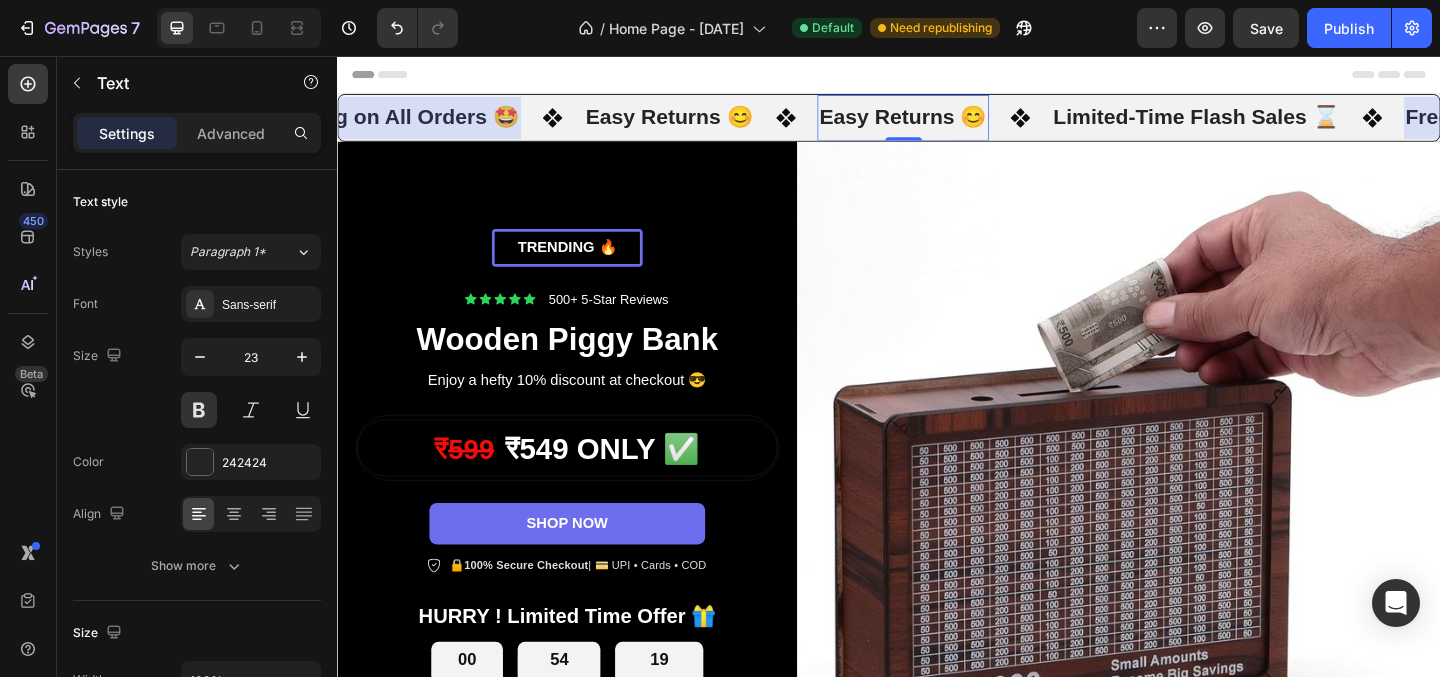 click on "Easy Returns 😊" at bounding box center [950, 123] 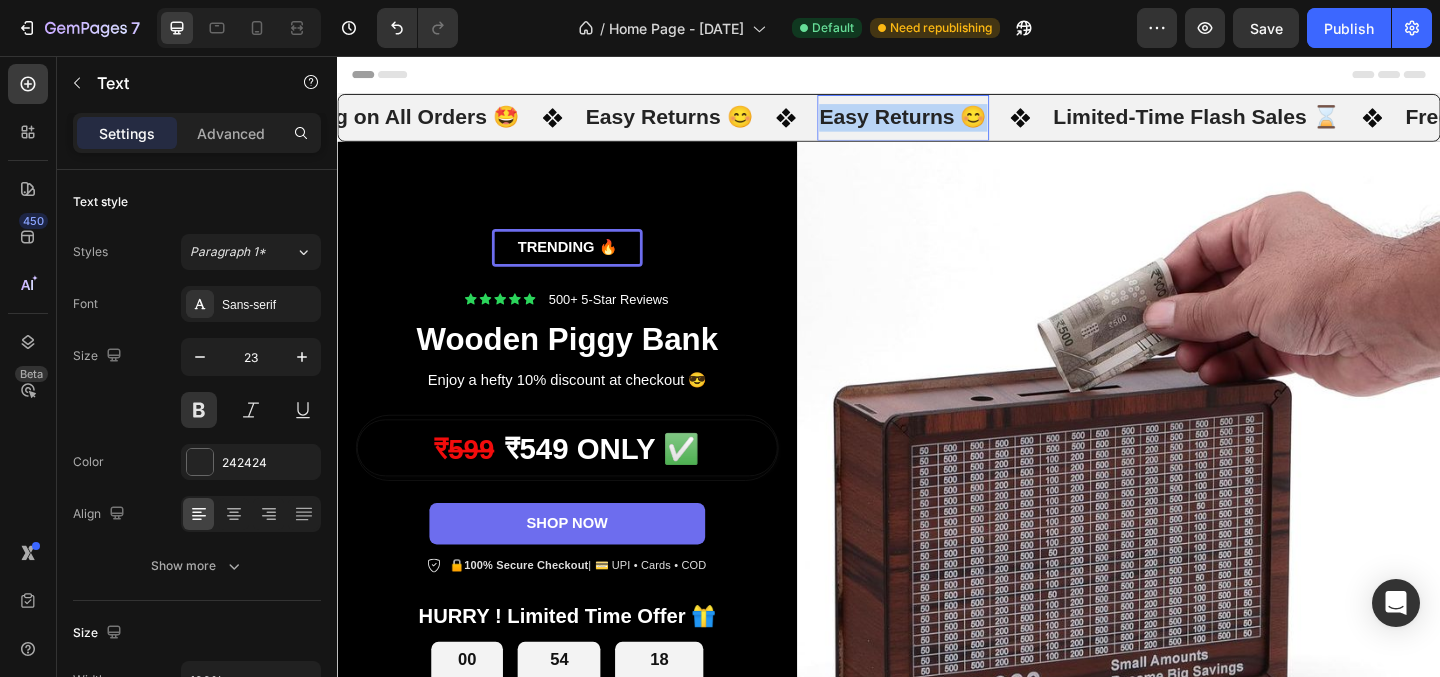 click on "Easy Returns 😊" at bounding box center [952, 123] 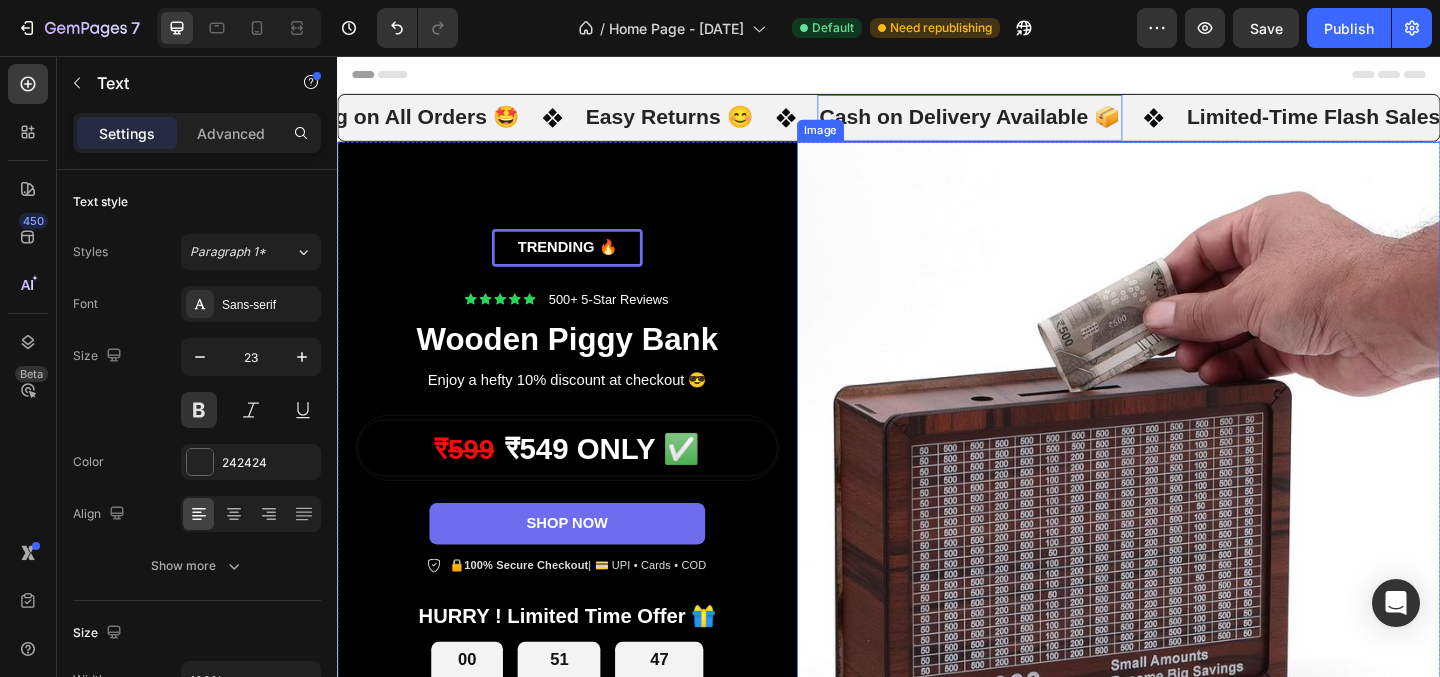 click at bounding box center [1187, 499] 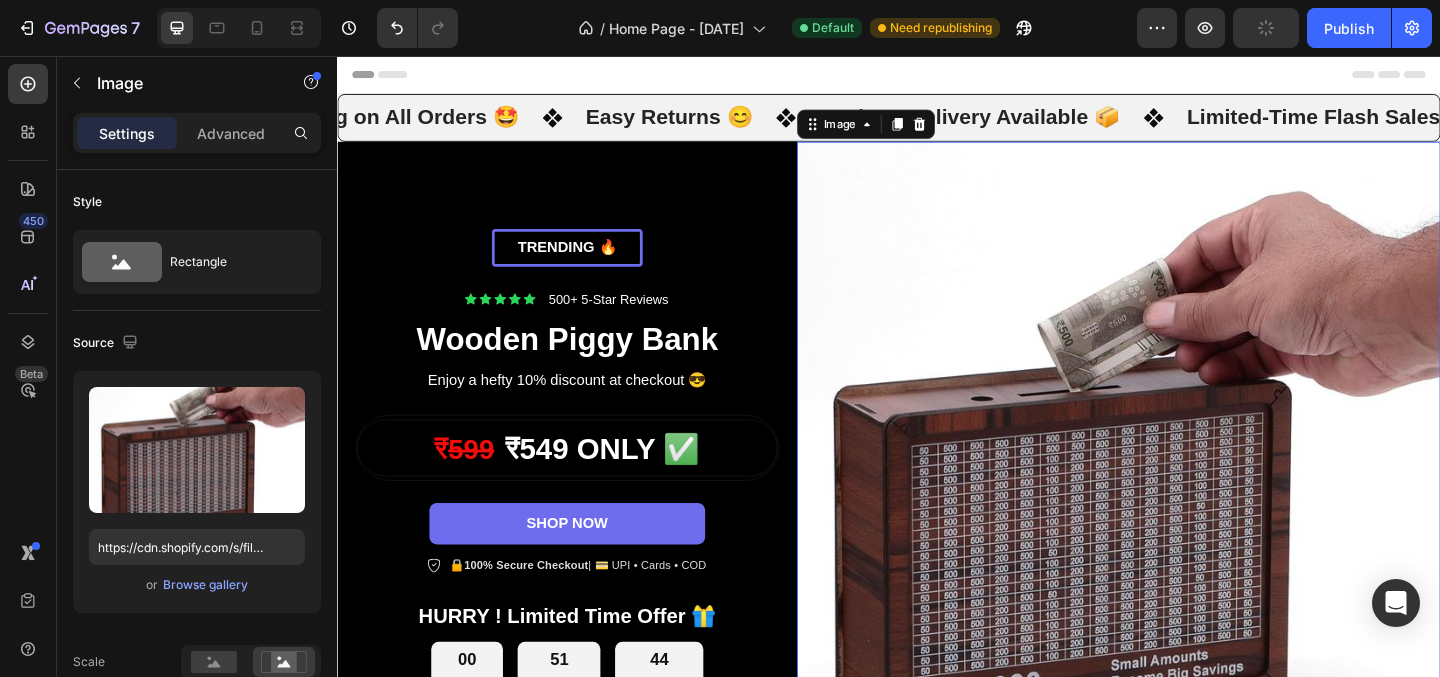 click at bounding box center [1187, 499] 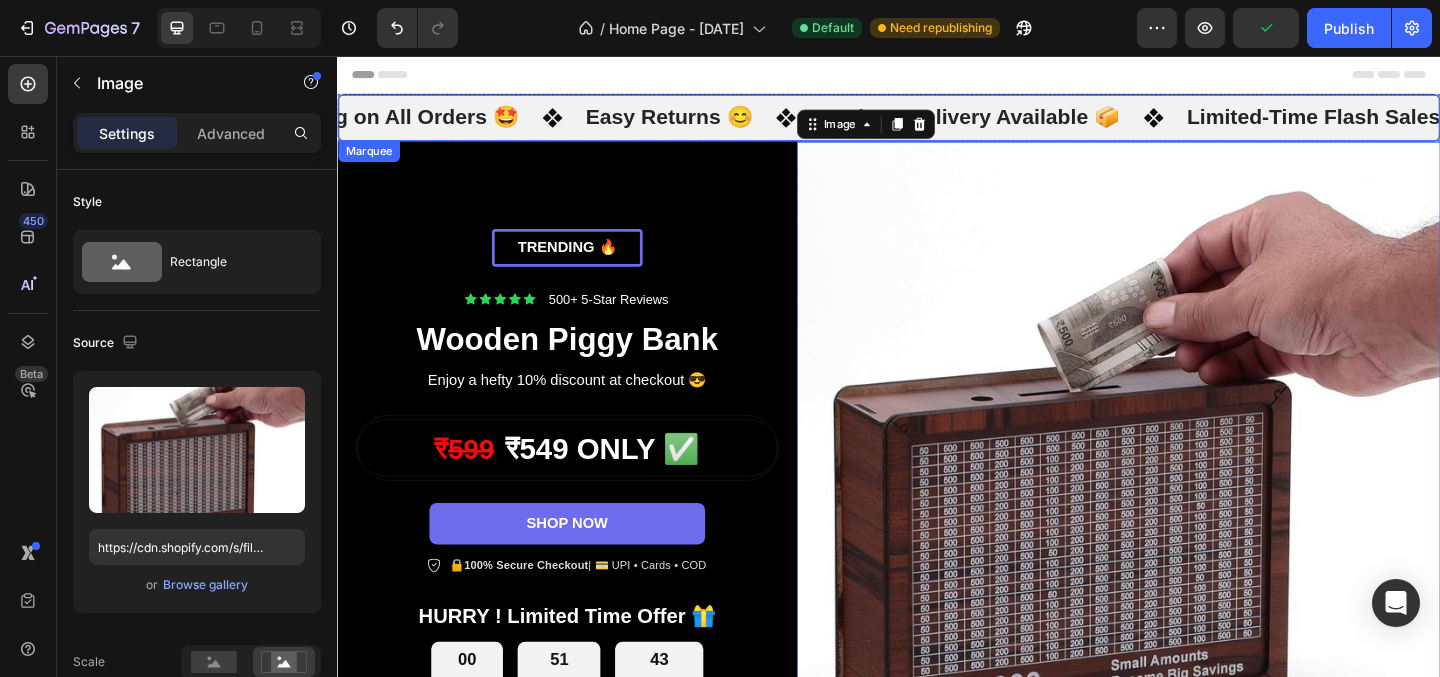 click on "Free Shipping on All Orders 🤩 Text" at bounding box center [398, 123] 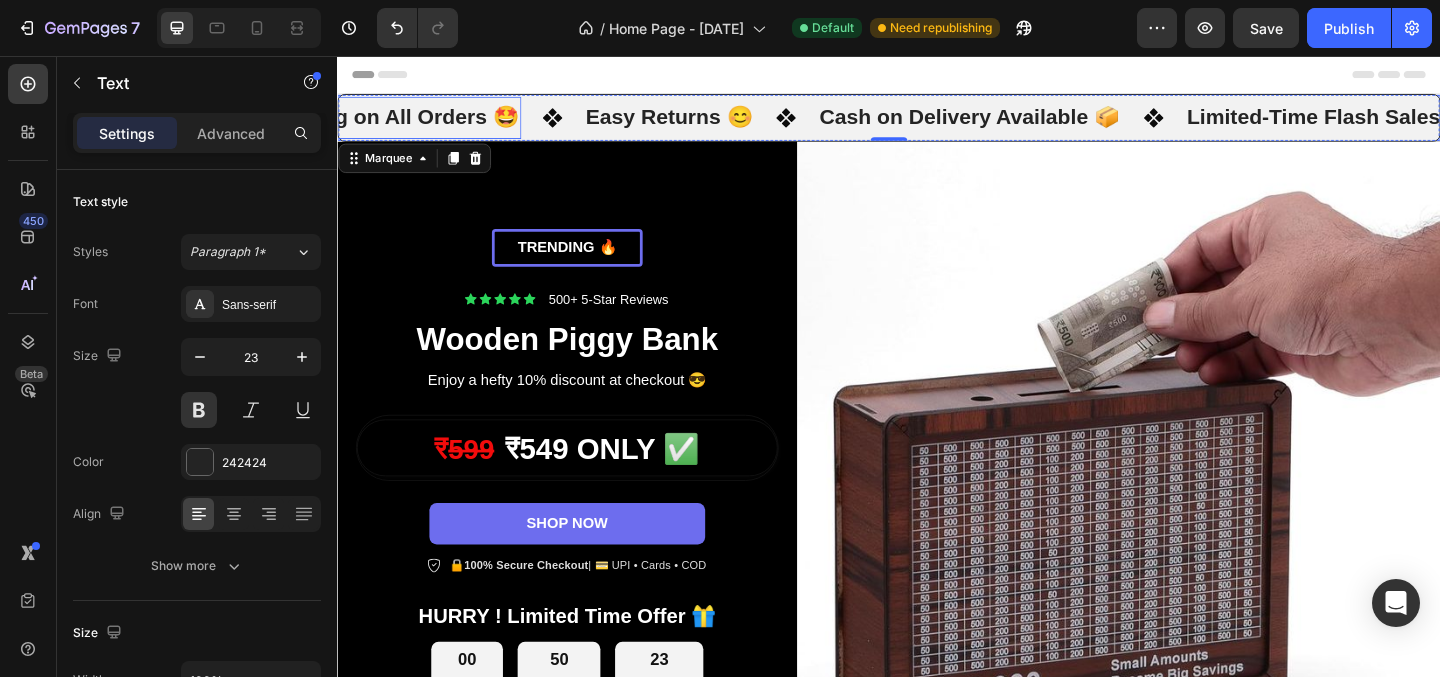 click on "Free Shipping on All Orders 🤩" at bounding box center [363, 123] 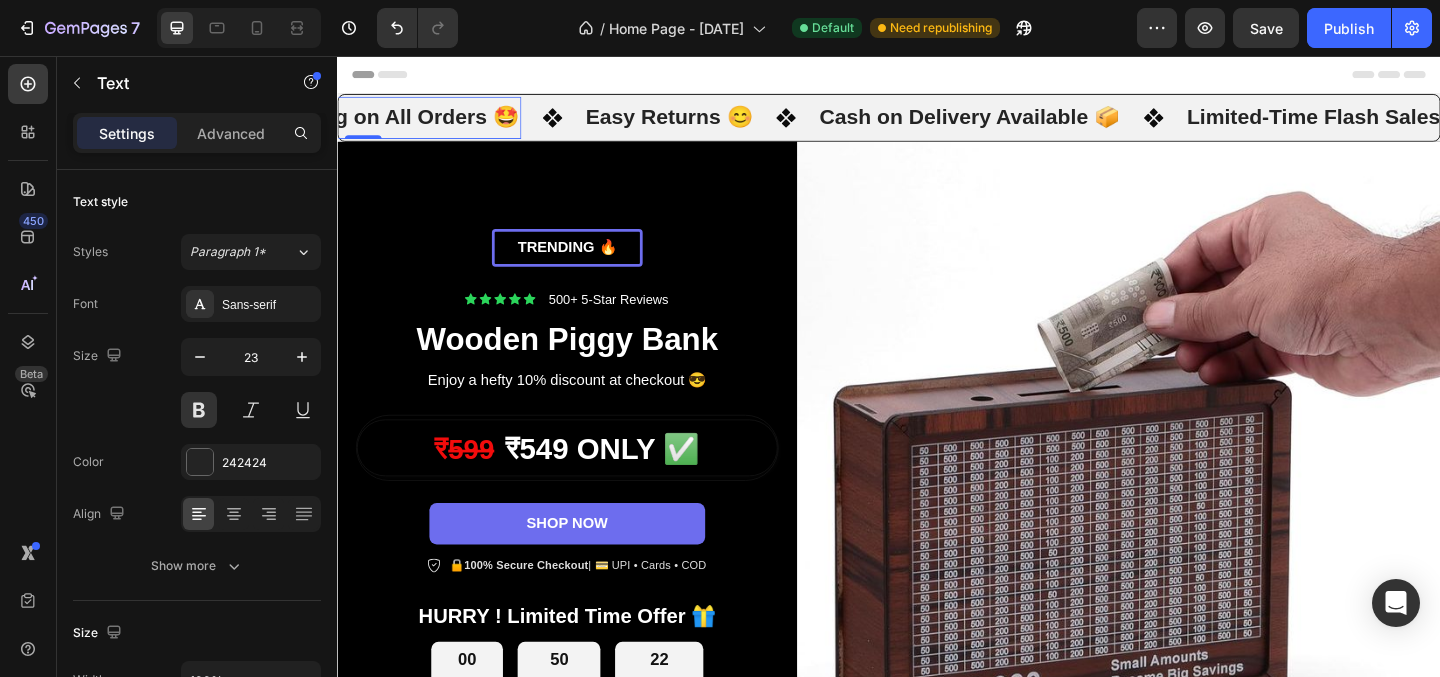 click on "Free Shipping on All Orders 🤩" at bounding box center (364, 123) 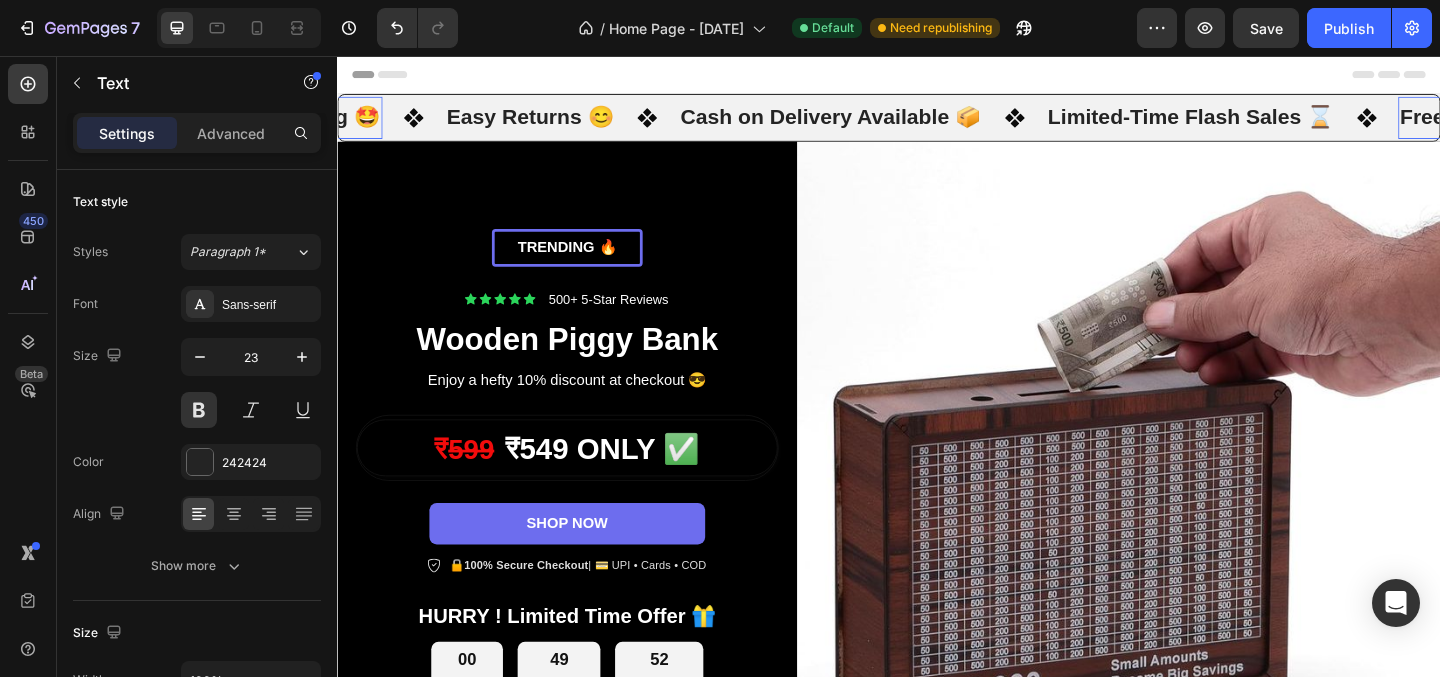 click on "Free Shipping 🤩" at bounding box center [289, 123] 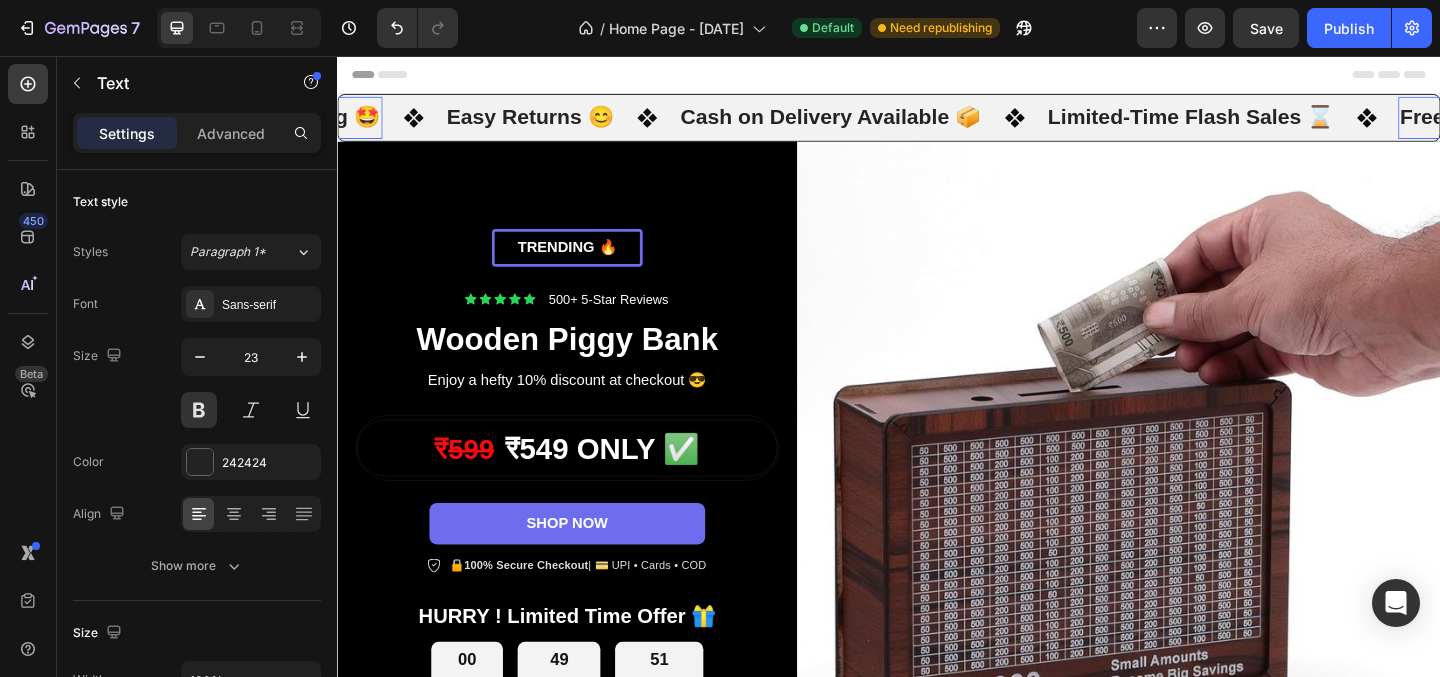 click on "Free Shipping 🤩" at bounding box center (287, 123) 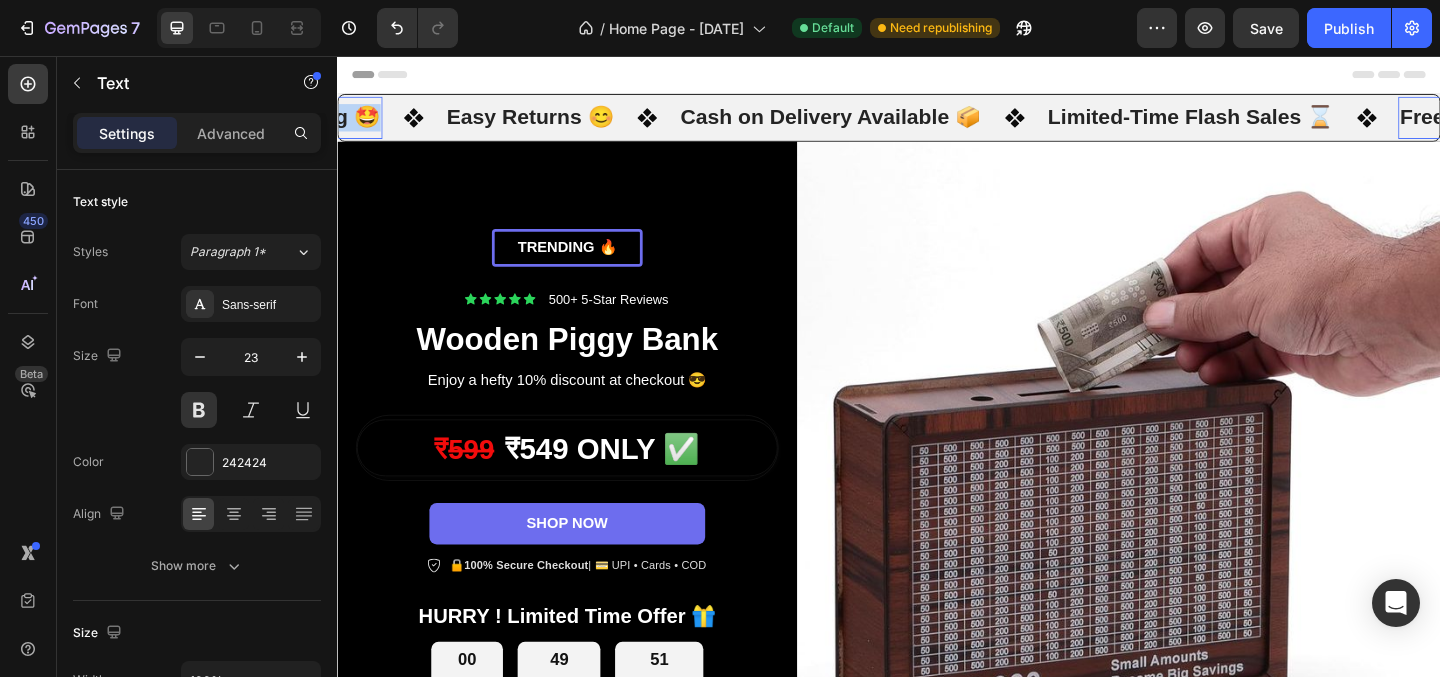 click on "Free Shipping 🤩" at bounding box center [288, 123] 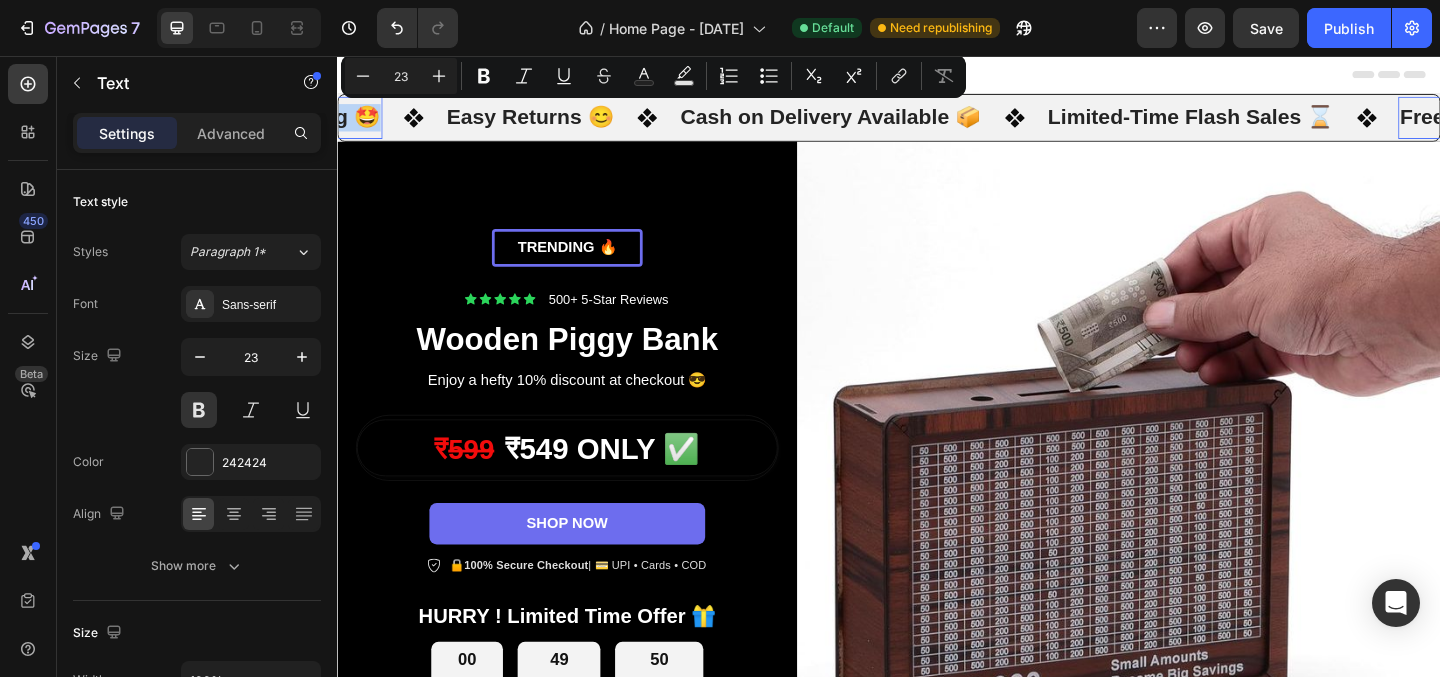click on "Free Shipping 🤩" at bounding box center (288, 123) 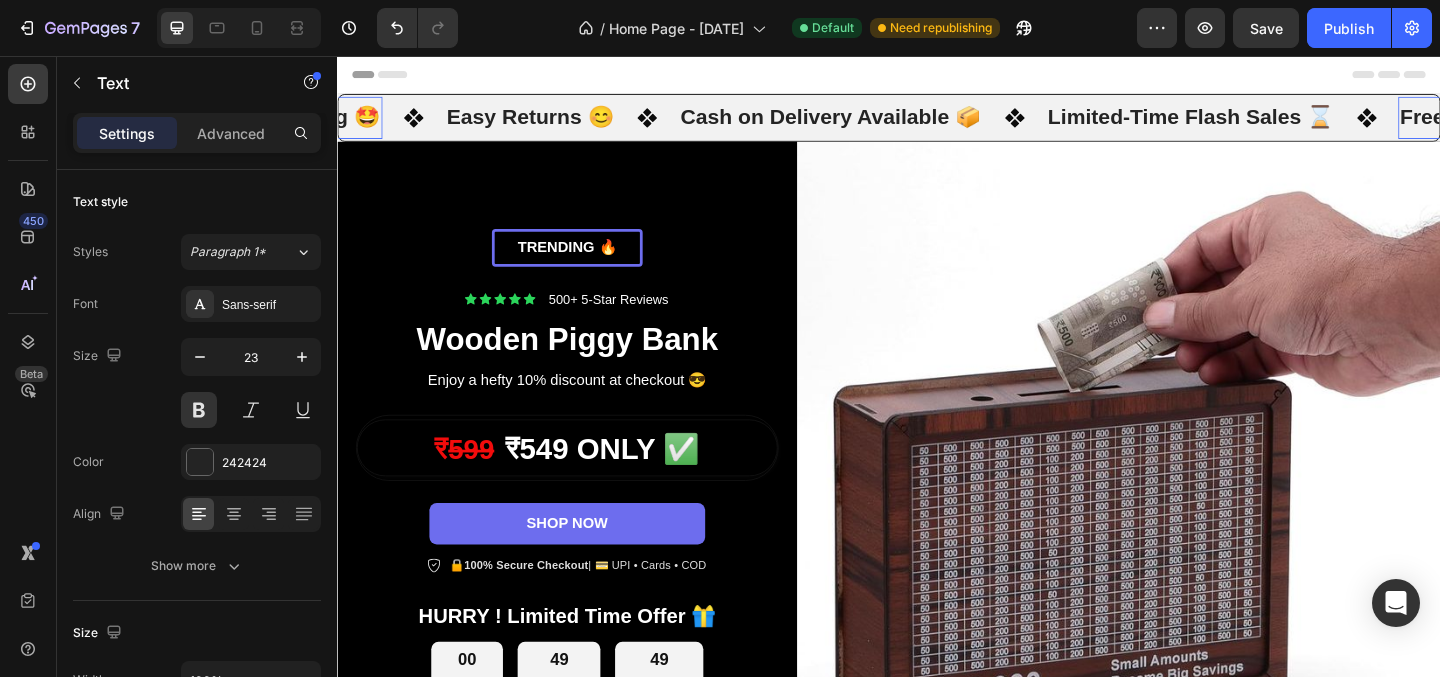 click on "Free Shipping 🤩" at bounding box center [287, 123] 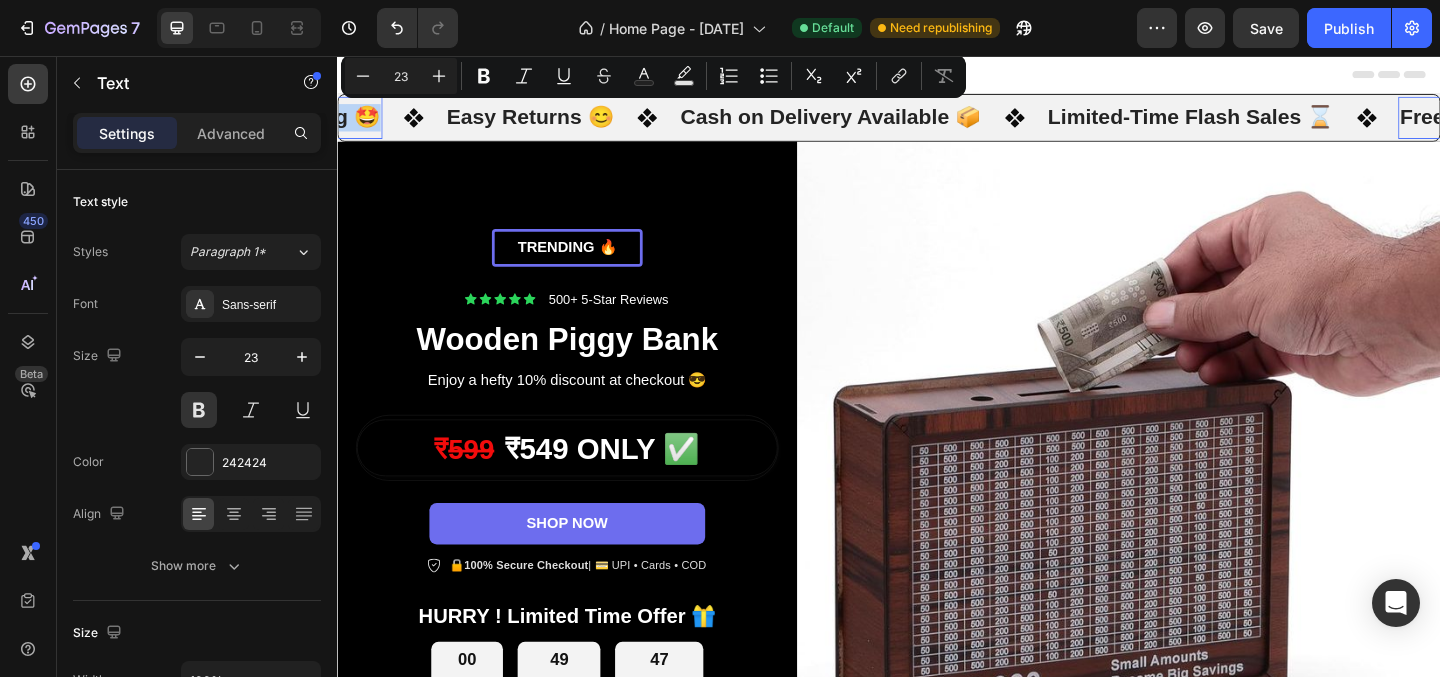 scroll, scrollTop: 0, scrollLeft: 0, axis: both 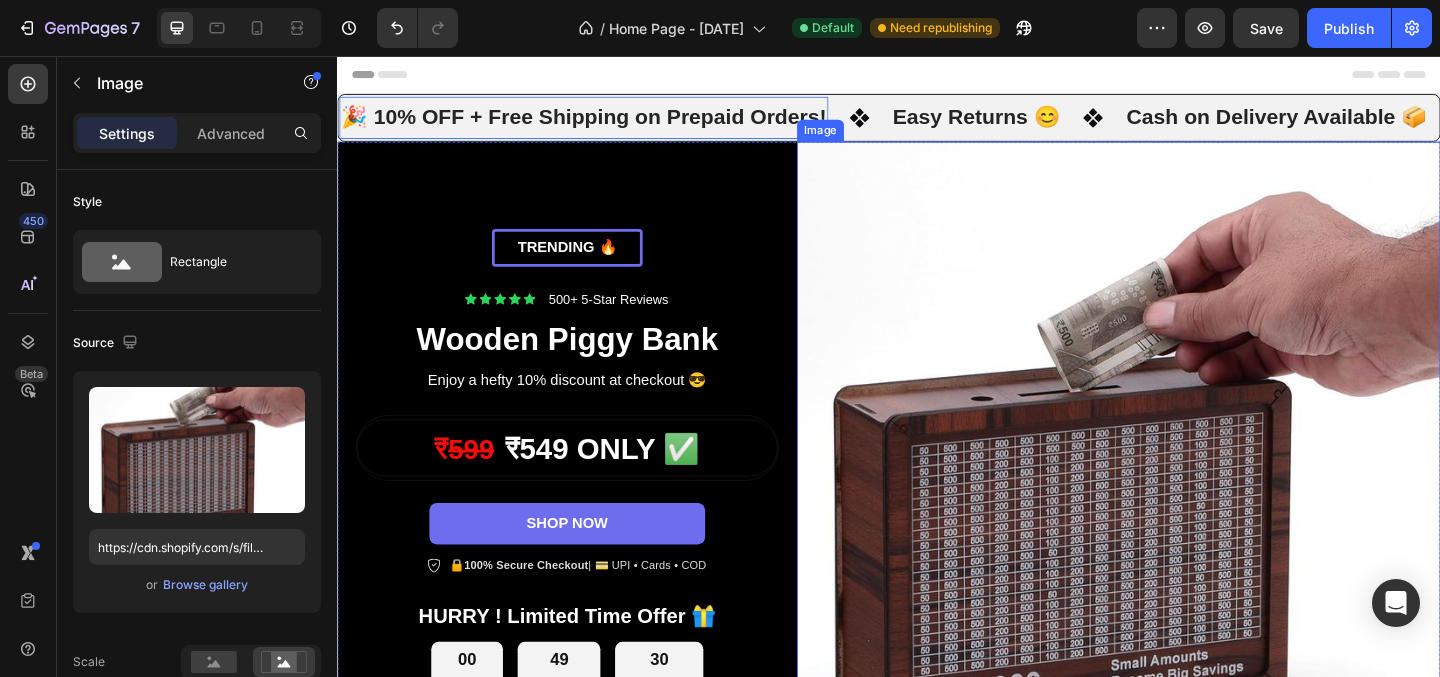 click on "Image" at bounding box center [862, 137] 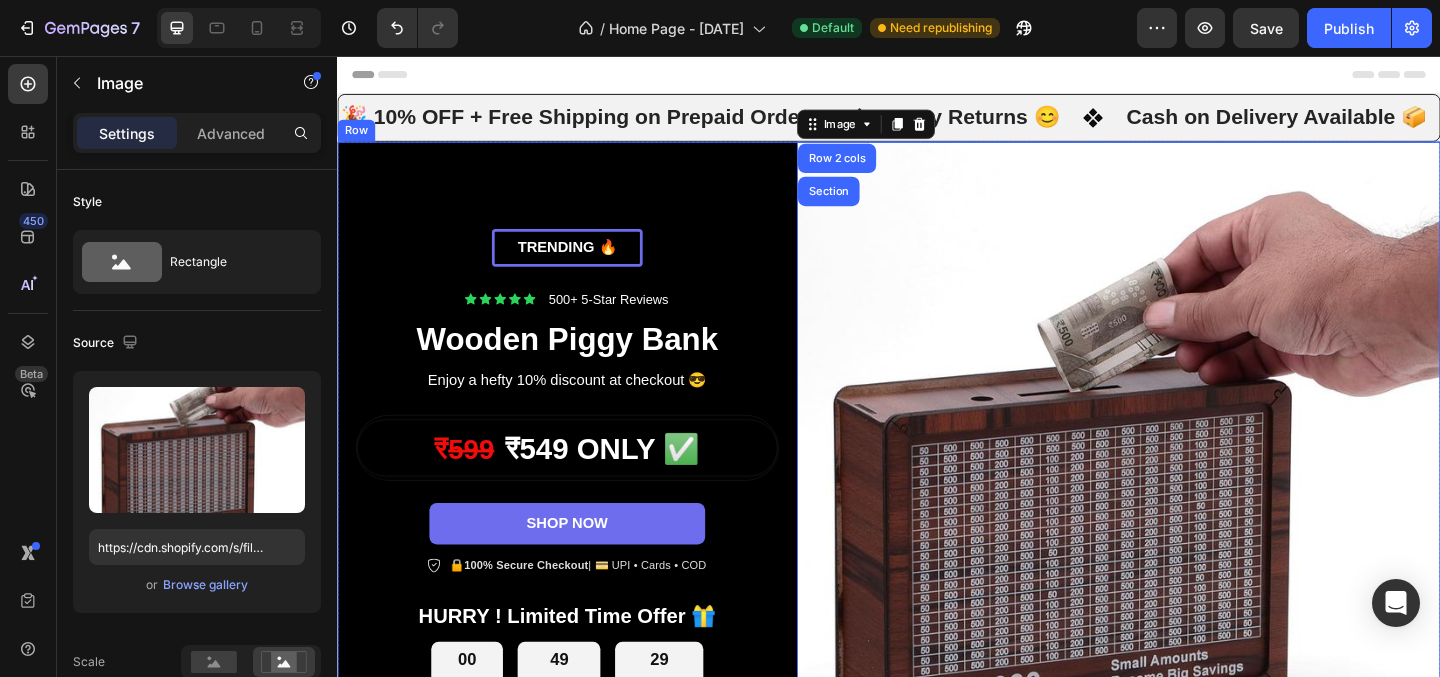 click on "TRENDING 🔥 Text Block Row
Icon
Icon
Icon
Icon
Icon Icon List 500+ 5-Star Reviews Text Block Row Wooden Piggy Bank Heading Enjoy a hefty 10% discount at checkout 😎 Text Block ₹ 599   ₹ 549 ONLY ✅ Heading SHOP NOW Button
Icon 🔒  100% Secure Checkout  | 💳 UPI • Cards • COD  Text Block Row Row HURRY ! Limited Time Offer 🎁 Text Block 00 Hour 49 Minute 29 Second Countdown Timer" at bounding box center (587, 499) 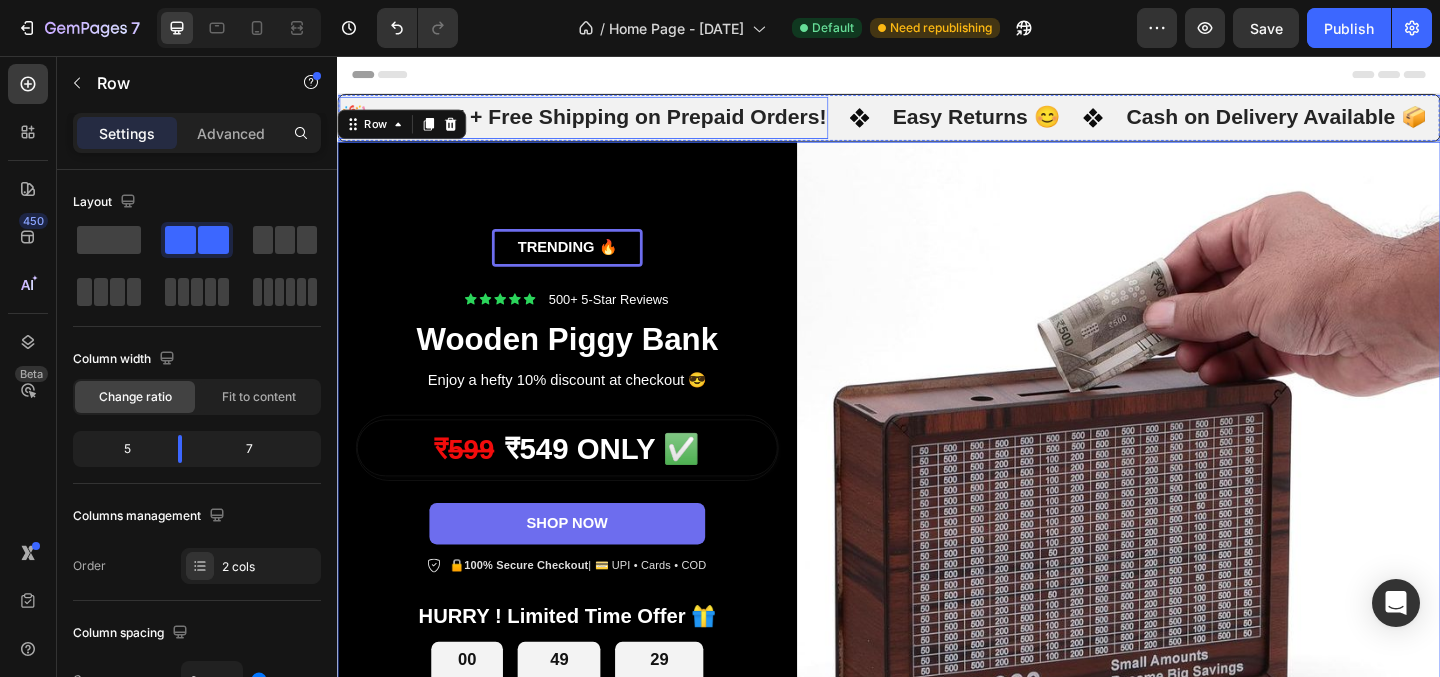 click on "🎉 10% OFF + Free Shipping on Prepaid Orders!" at bounding box center (604, 123) 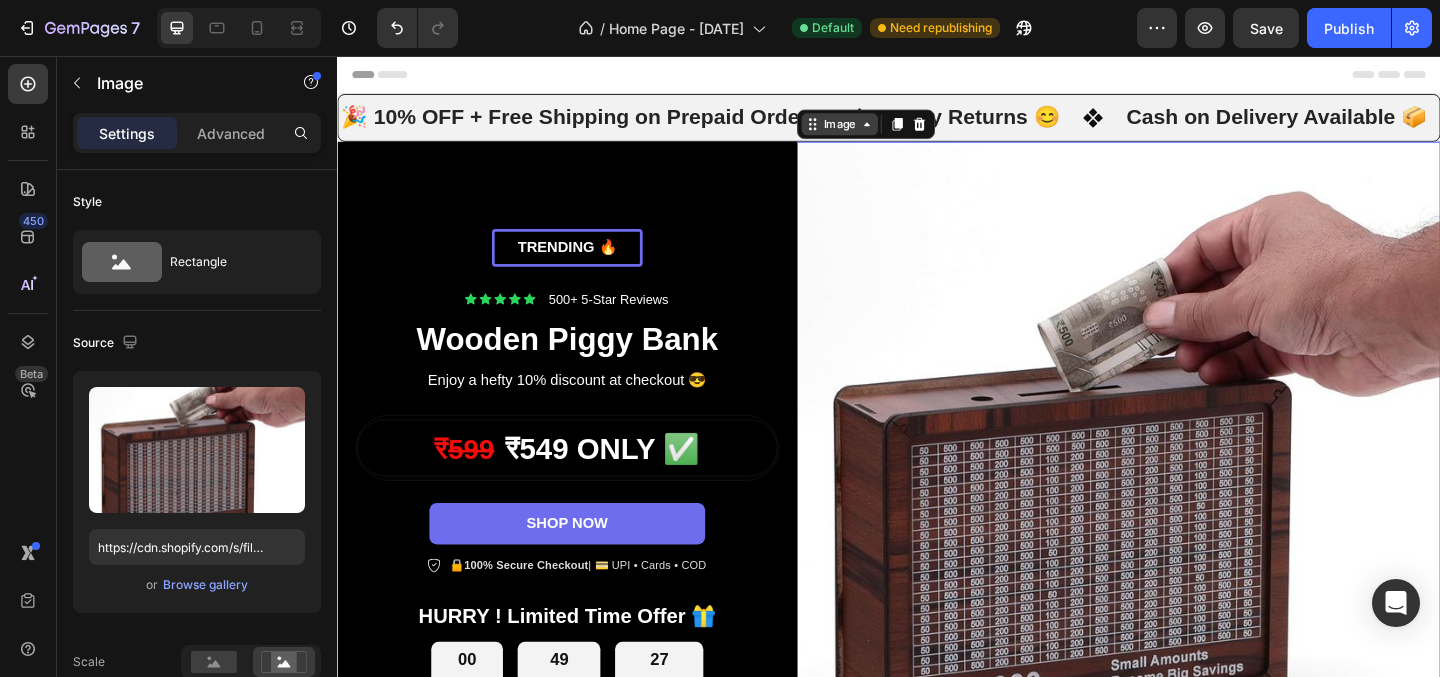 click on "Image" at bounding box center (883, 130) 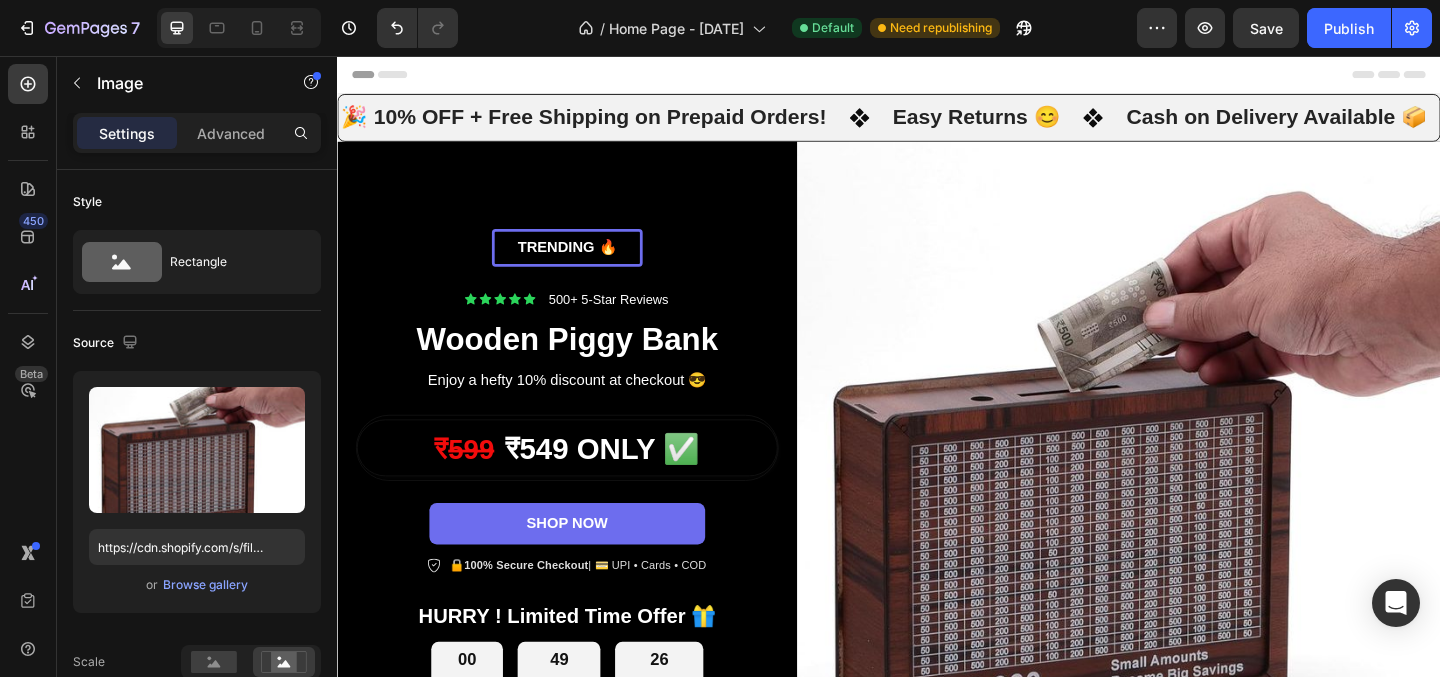 click on "Header" at bounding box center [937, 76] 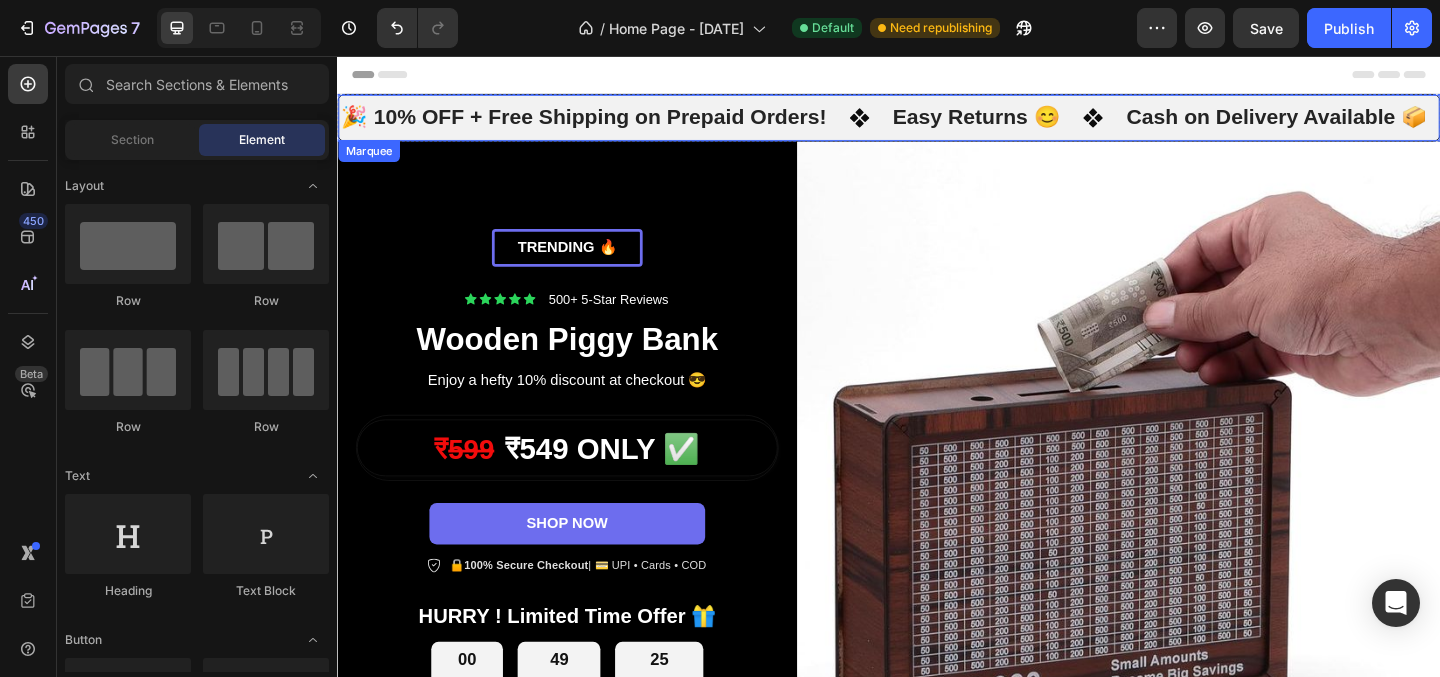 click on "🎉 10% OFF + Free Shipping on Prepaid Orders! Text
Easy Returns 😊 Text
Cash on Delivery Available 📦 Text
Limited-Time Flash Sales ⌛  Text
🎉 10% OFF + Free Shipping on Prepaid Orders! Text
Easy Returns 😊 Text
Cash on Delivery Available 📦 Text
Limited-Time Flash Sales ⌛  Text
Marquee" at bounding box center (937, 123) 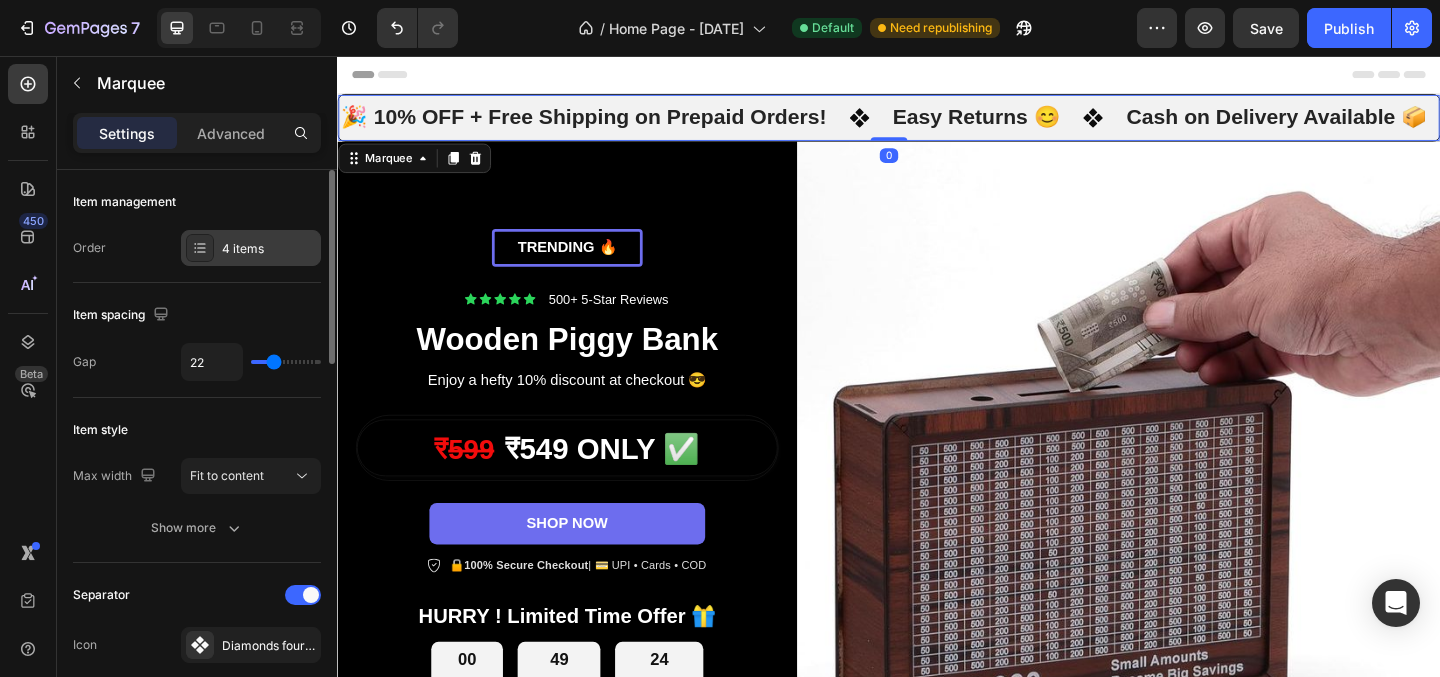 click on "4 items" at bounding box center [269, 249] 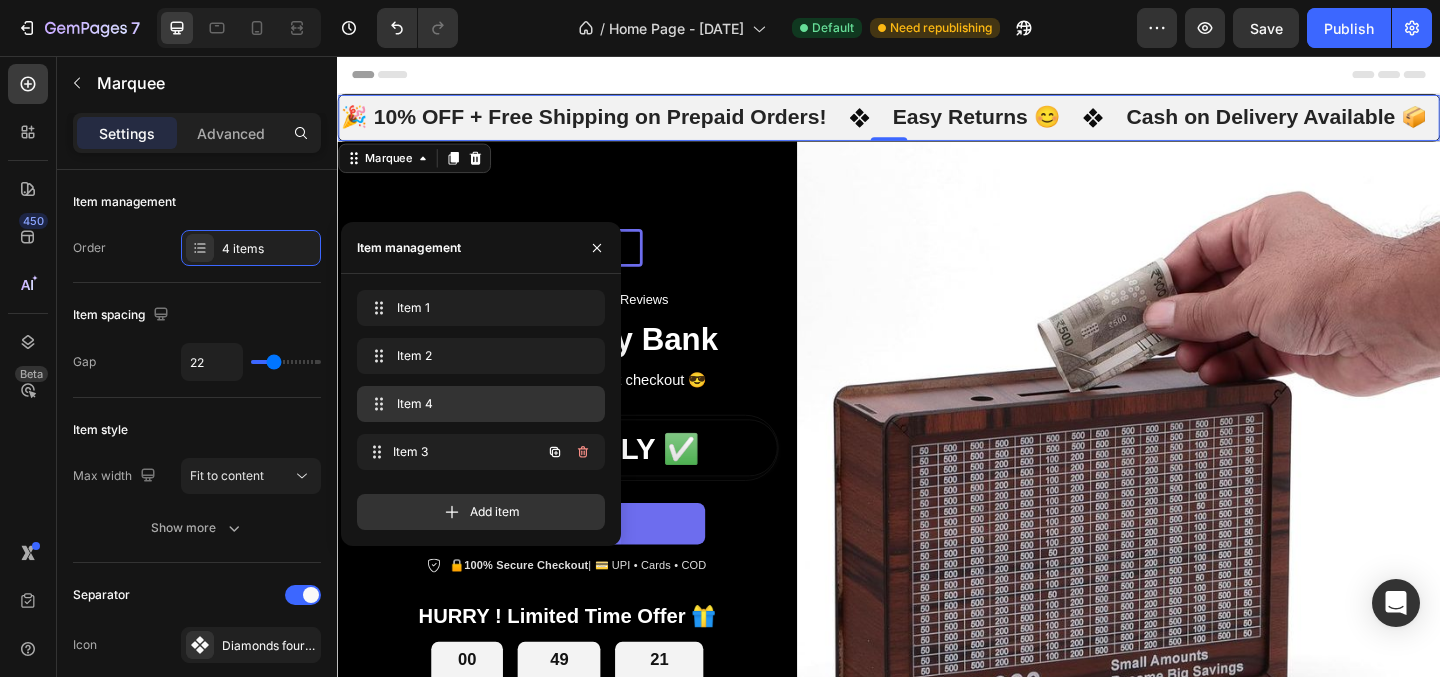 type 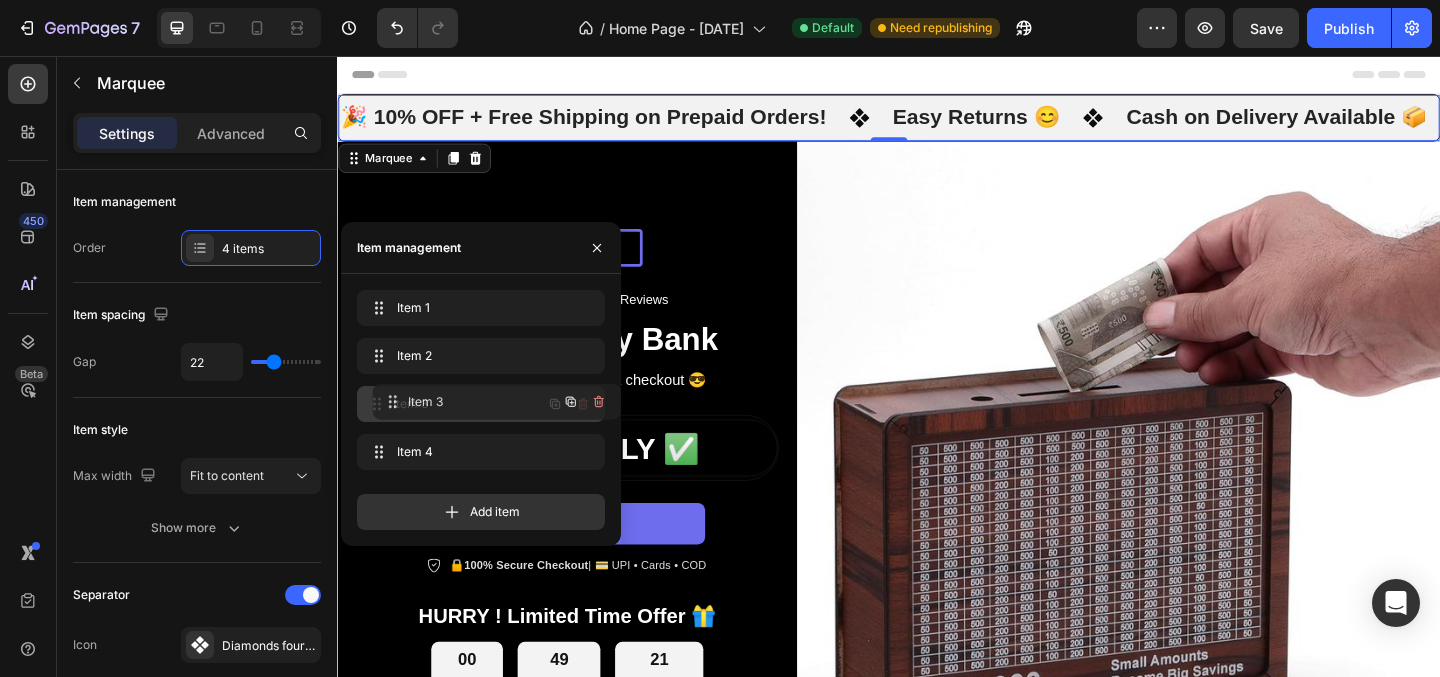 drag, startPoint x: 439, startPoint y: 447, endPoint x: 455, endPoint y: 397, distance: 52.49762 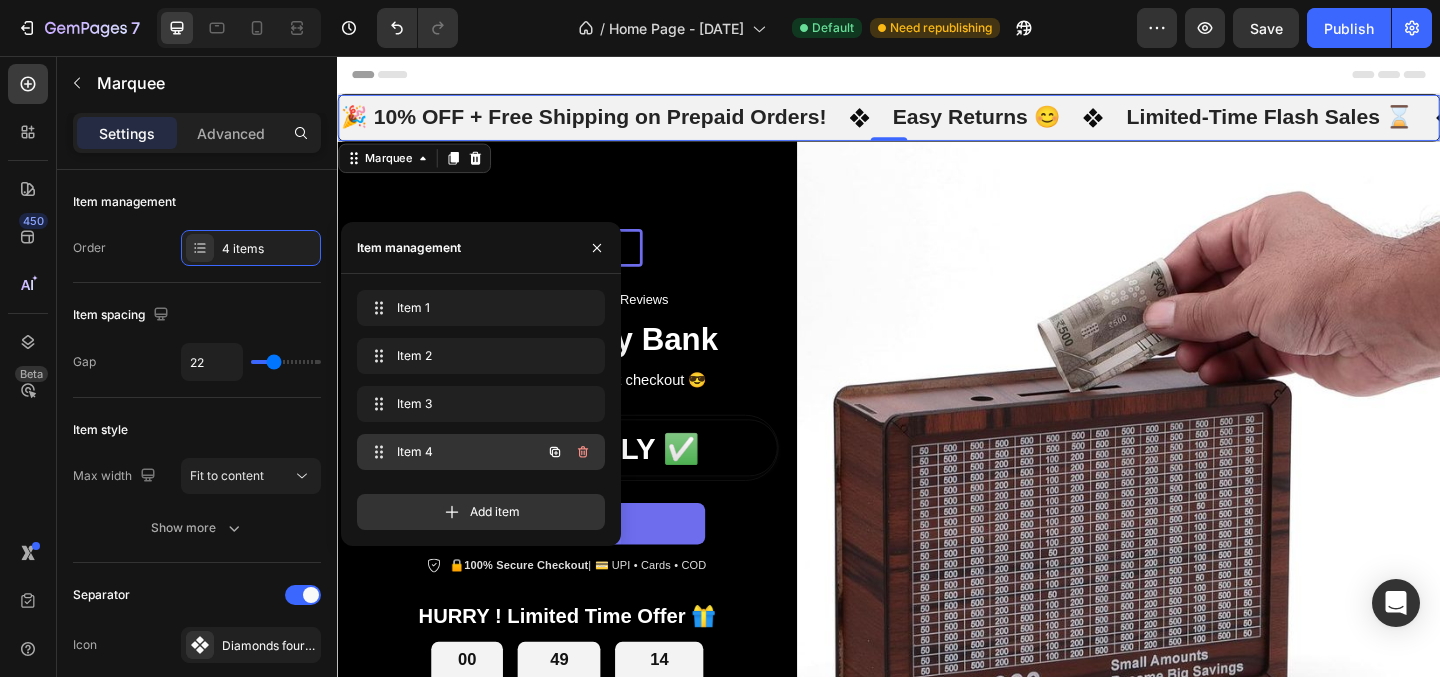 click on "Item 4" at bounding box center [453, 452] 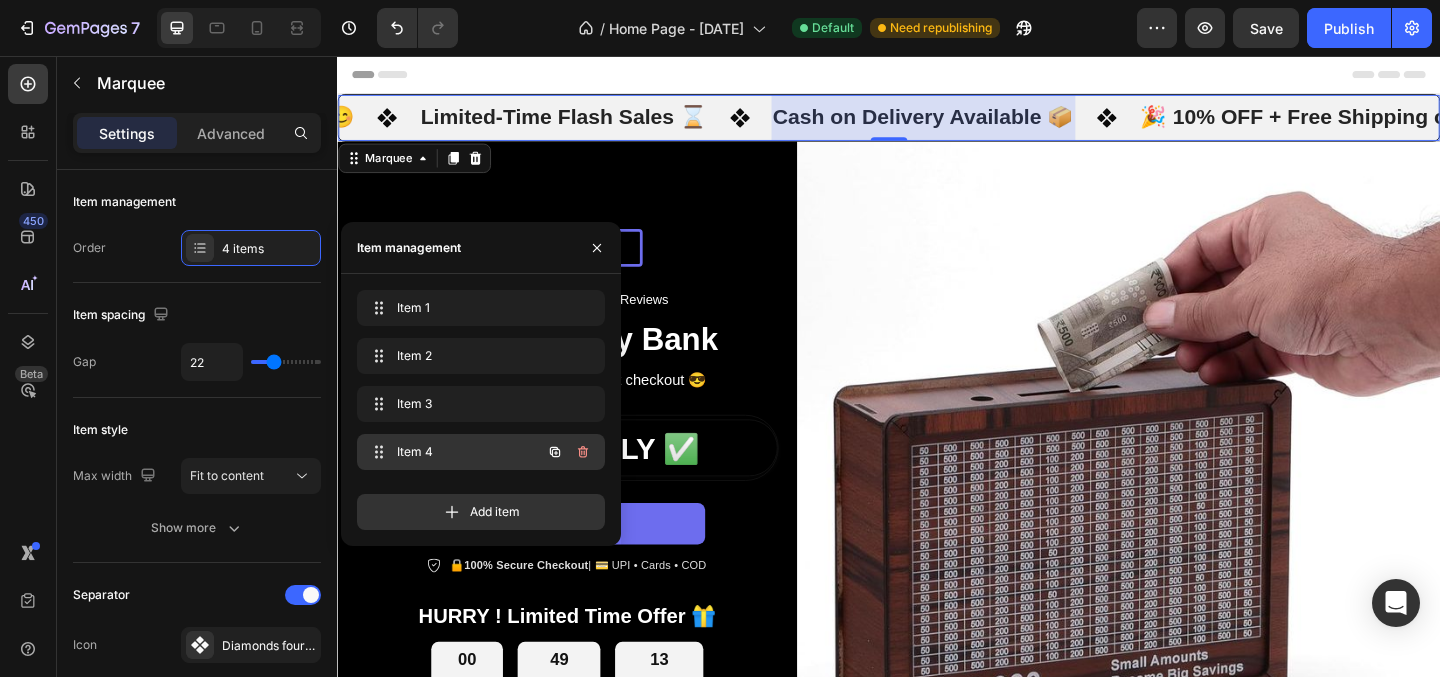 scroll, scrollTop: 0, scrollLeft: 791, axis: horizontal 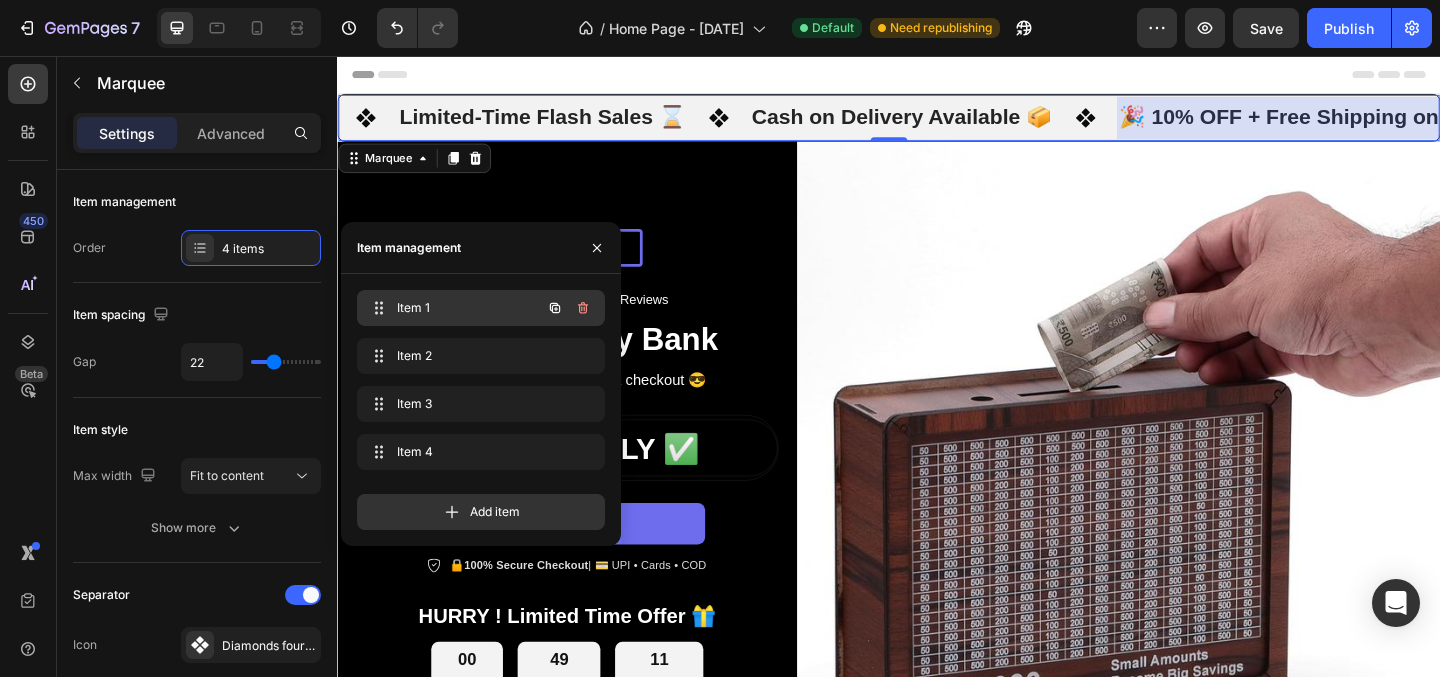 click on "Item 1 Item 1" at bounding box center (453, 308) 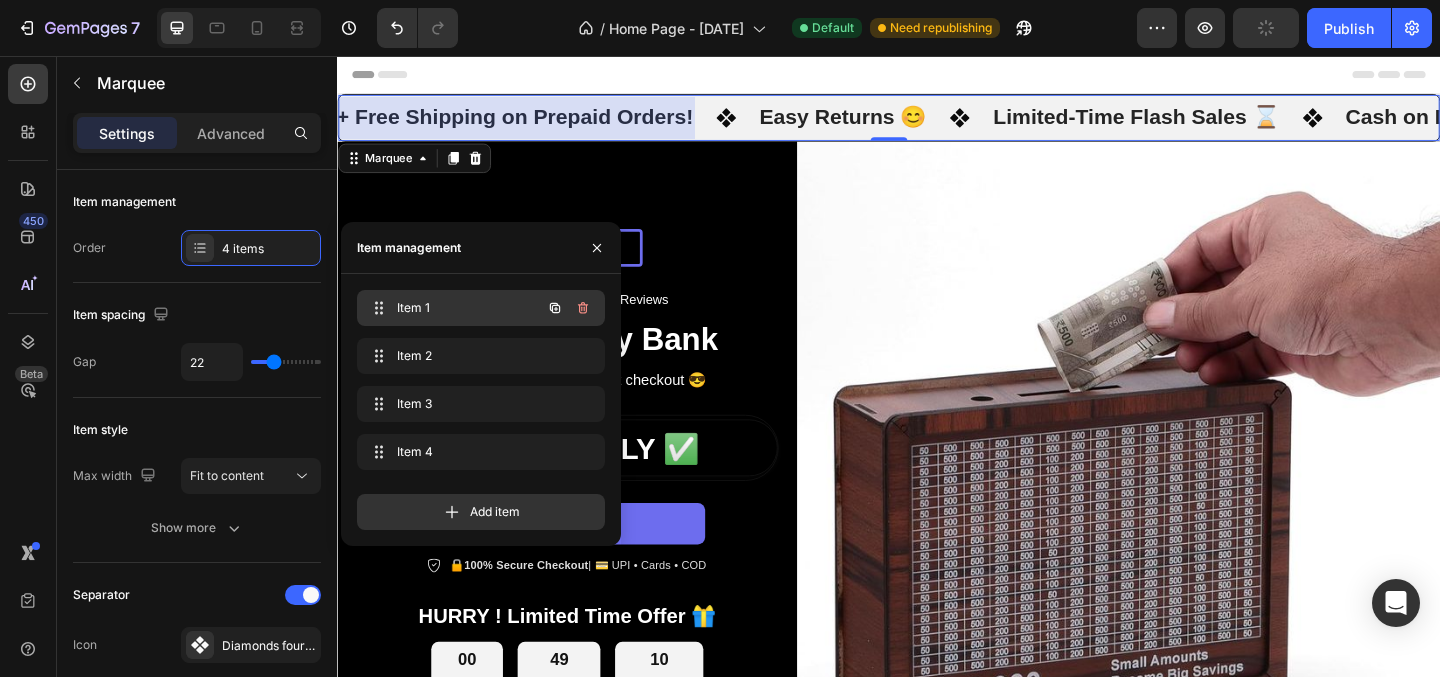 scroll, scrollTop: 0, scrollLeft: 0, axis: both 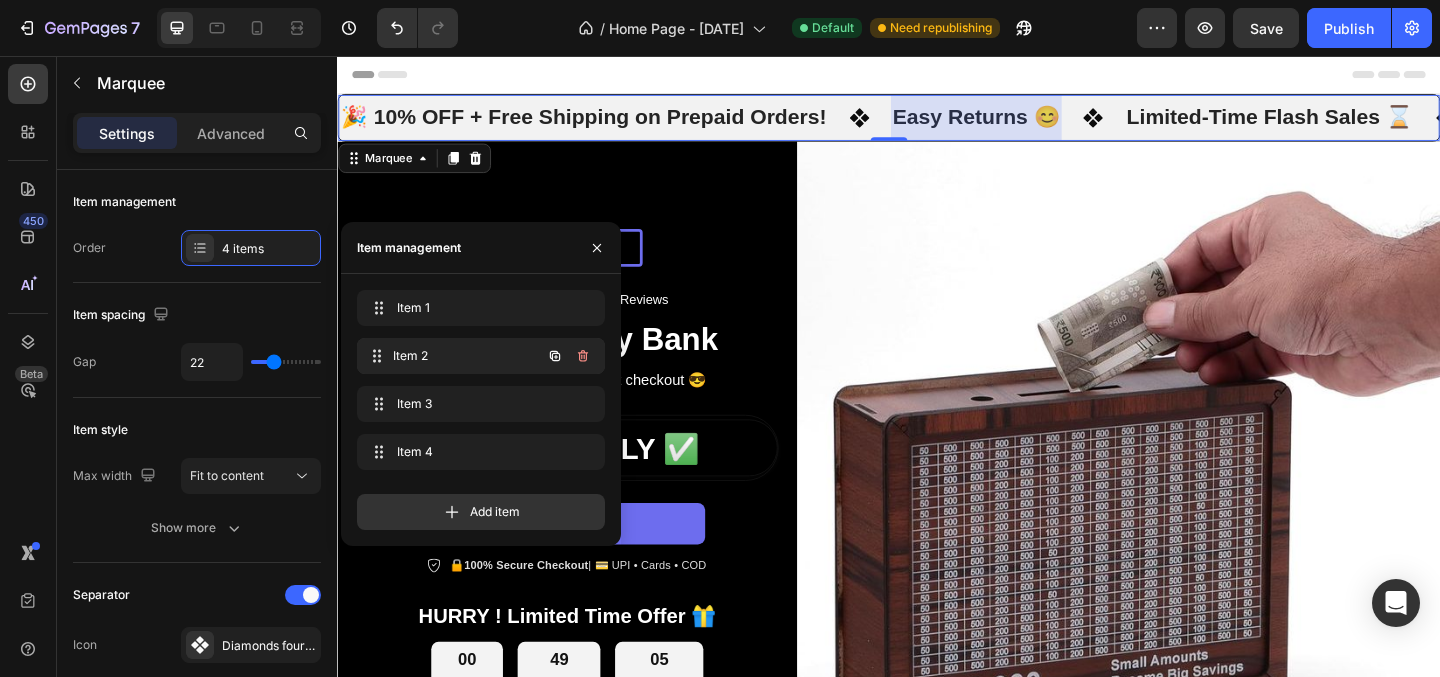 click on "Item 2" at bounding box center [467, 356] 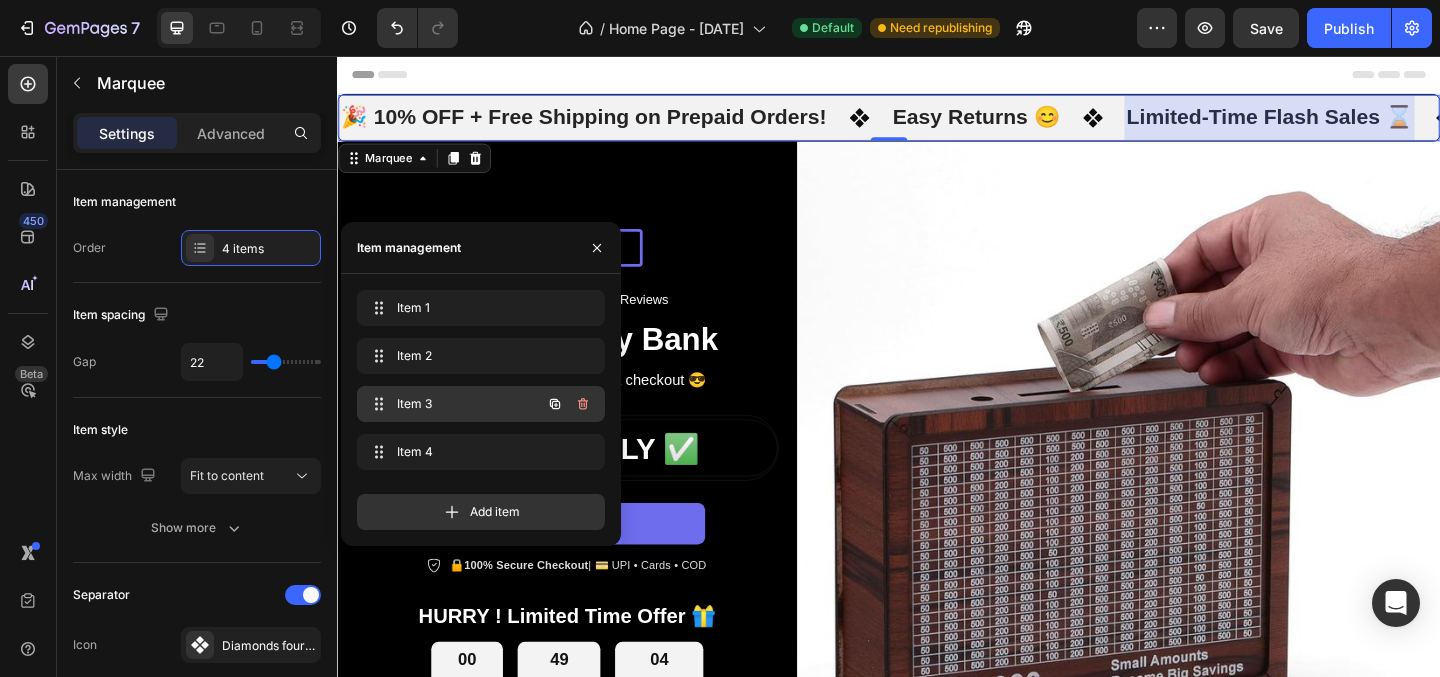 click on "Item 3 Item 3" at bounding box center [481, 404] 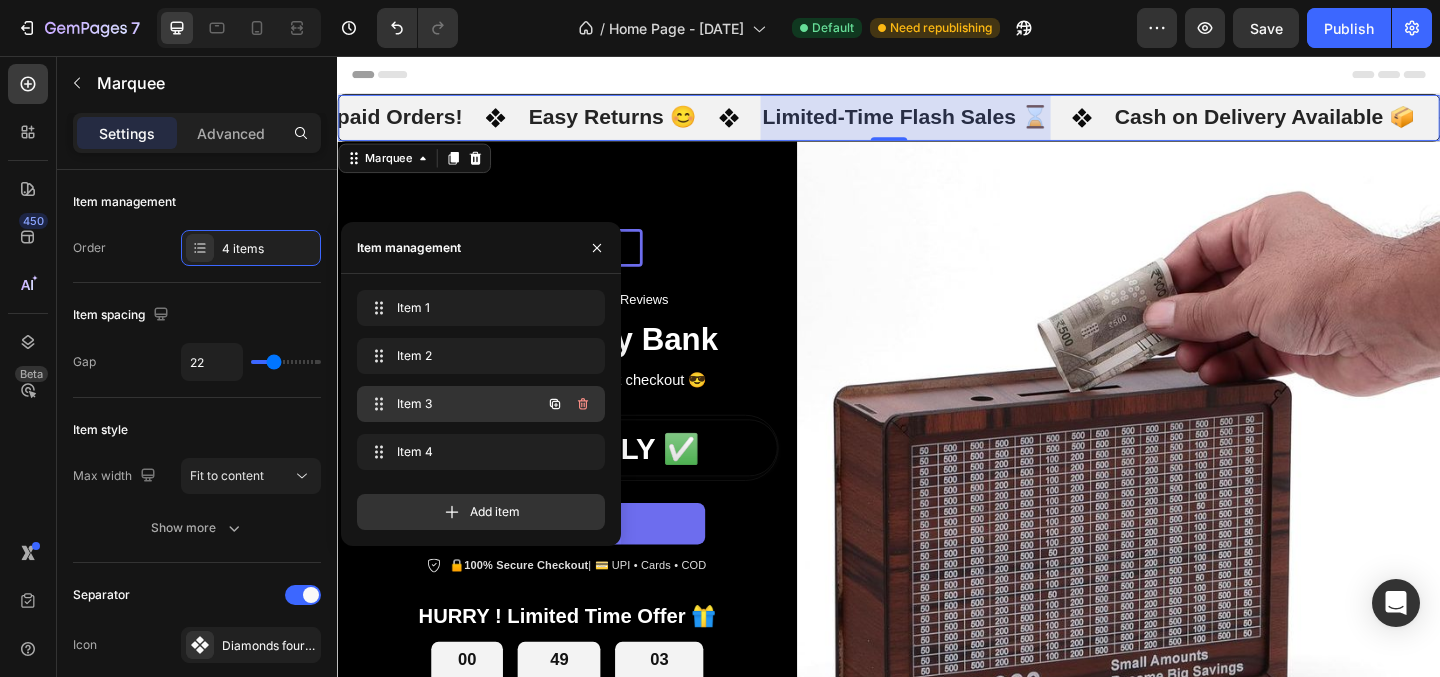 scroll, scrollTop: 0, scrollLeft: 402, axis: horizontal 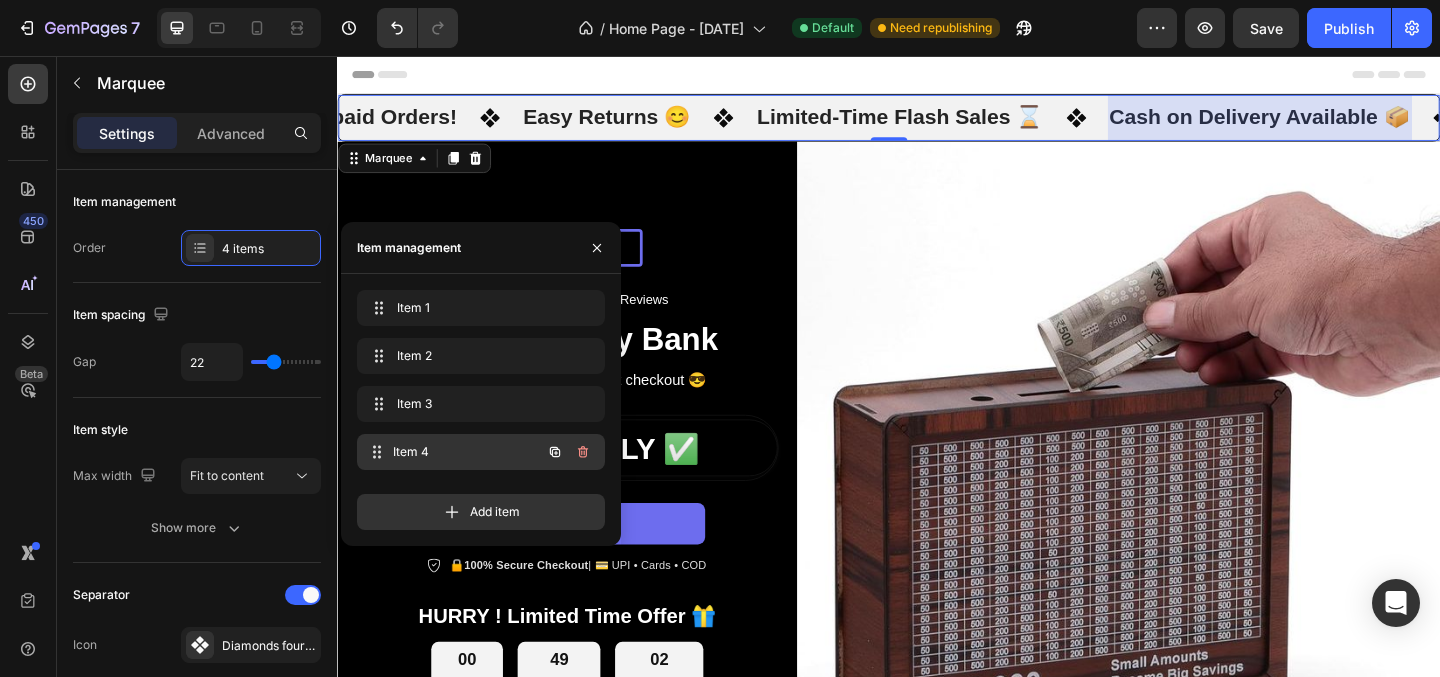 click on "Item 4" at bounding box center (467, 452) 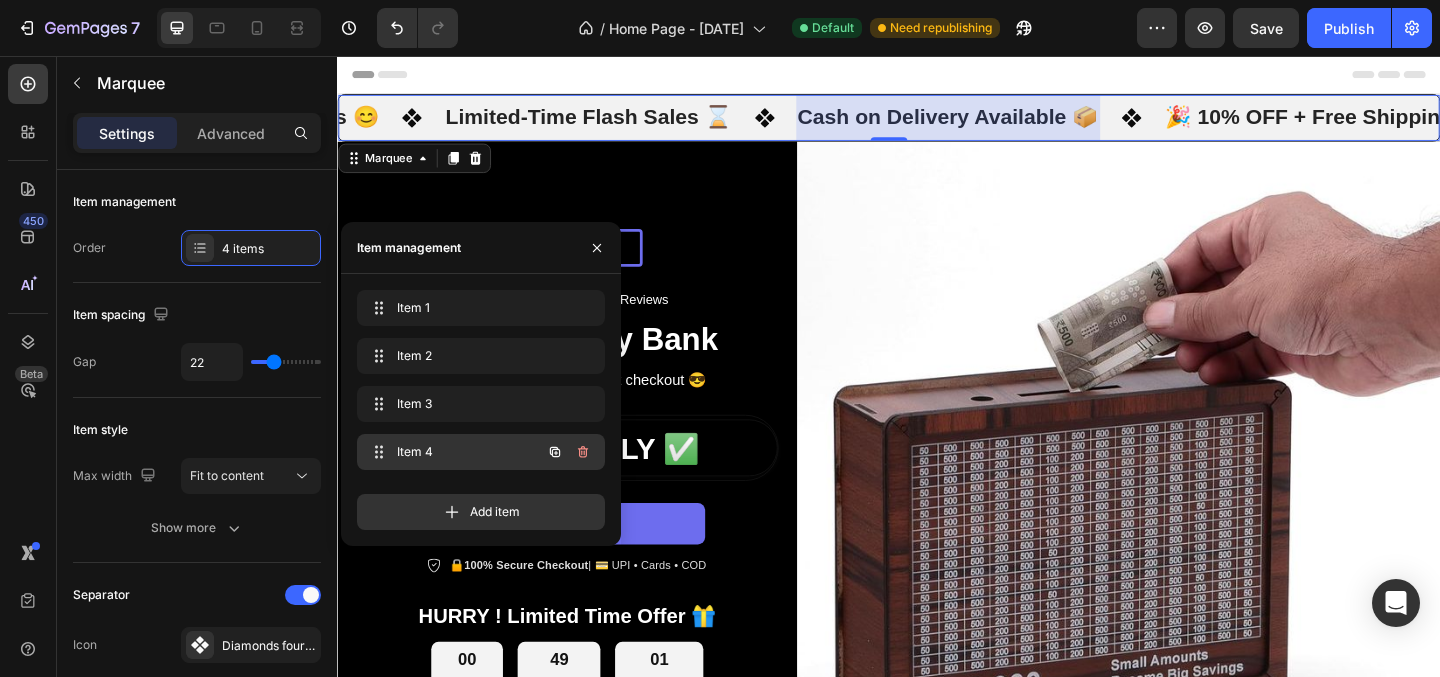 scroll, scrollTop: 0, scrollLeft: 791, axis: horizontal 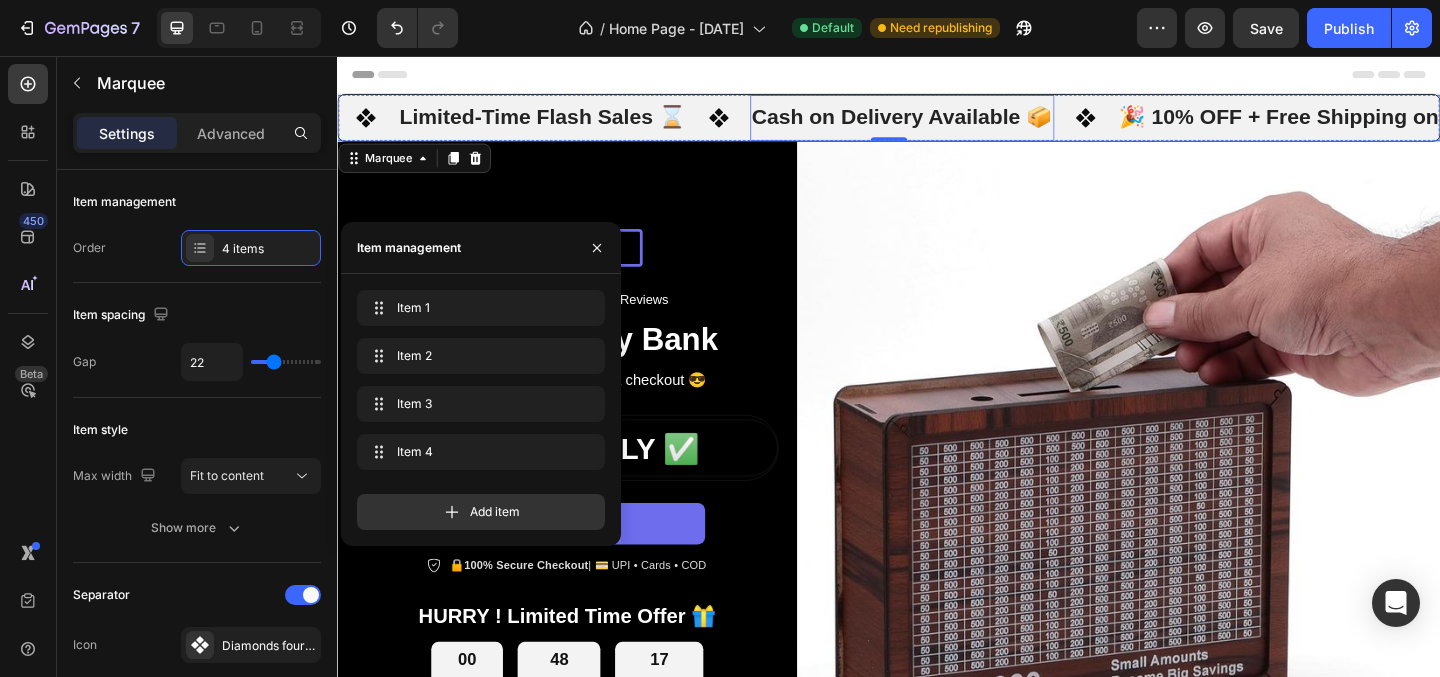 click on "Cash on Delivery Available 📦" at bounding box center (951, 123) 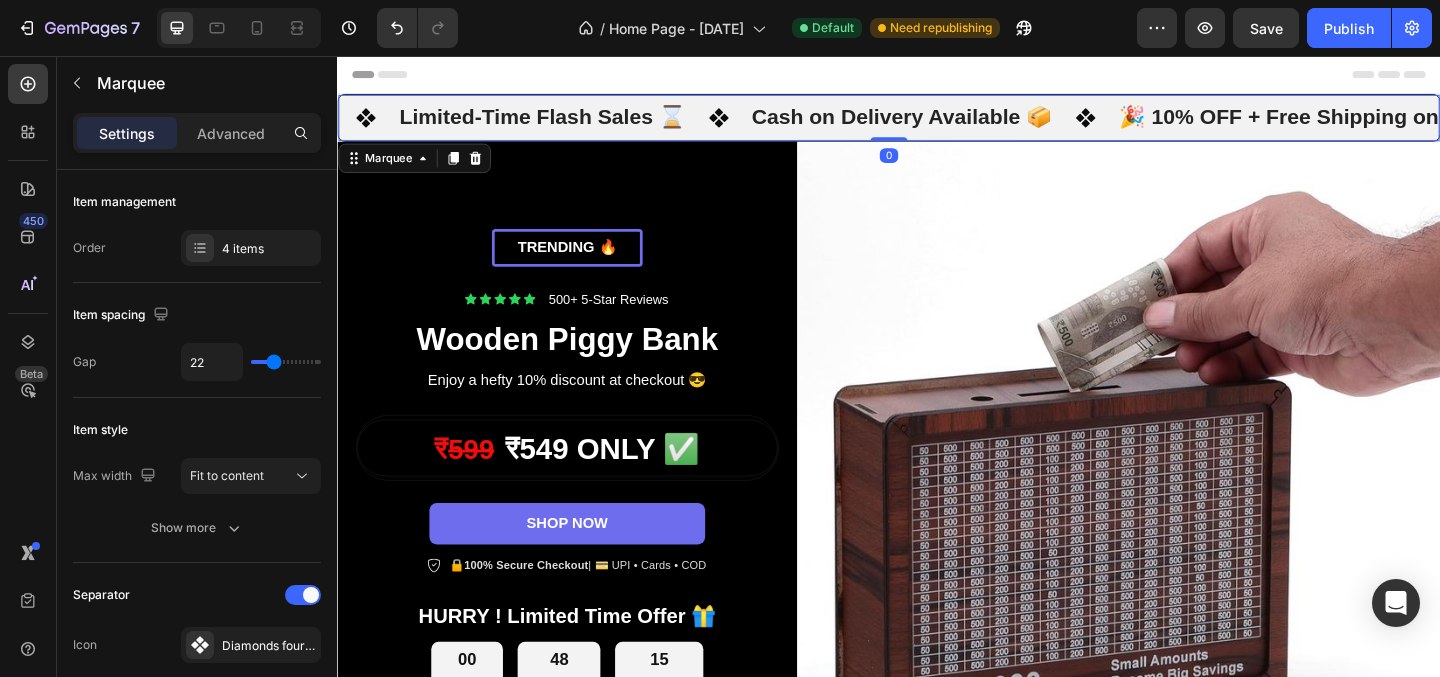 click on "Limited-Time Flash Sales ⌛  Text" at bounding box center [593, 123] 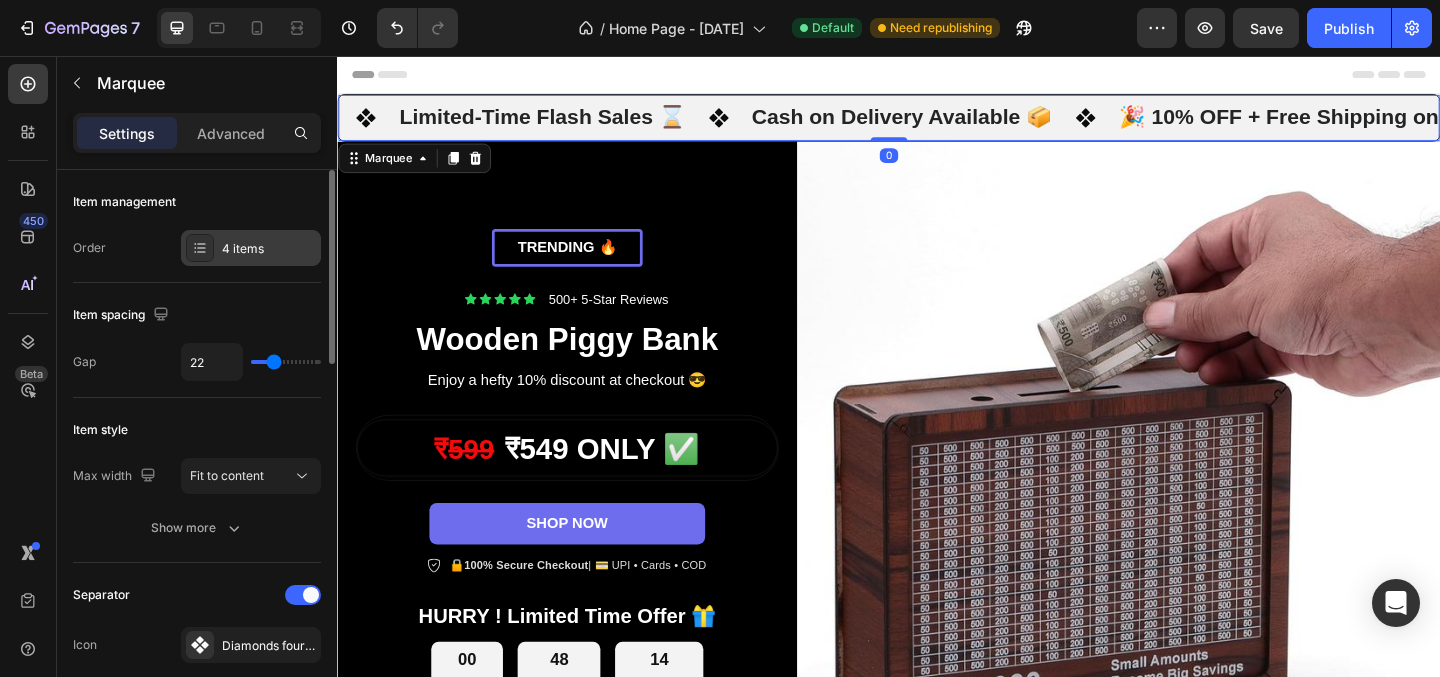 click on "4 items" at bounding box center [269, 249] 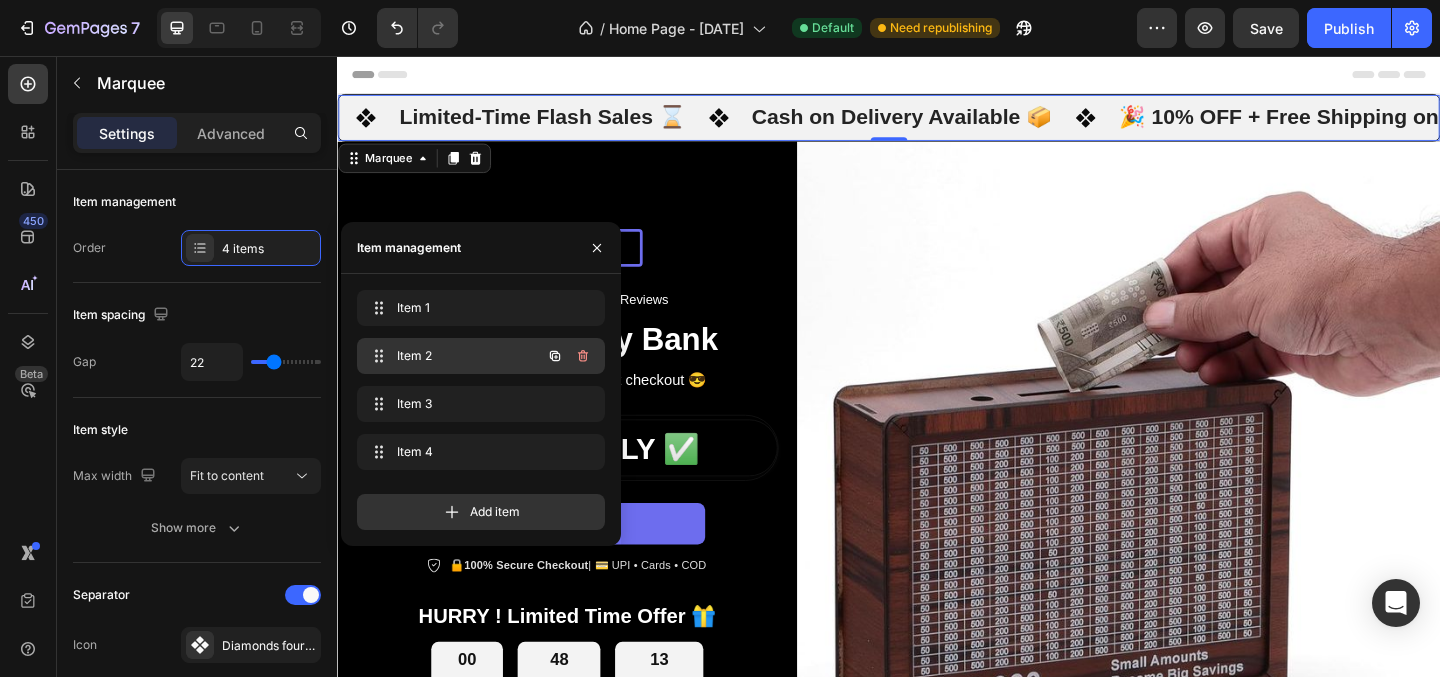 click on "Item 2" at bounding box center (453, 356) 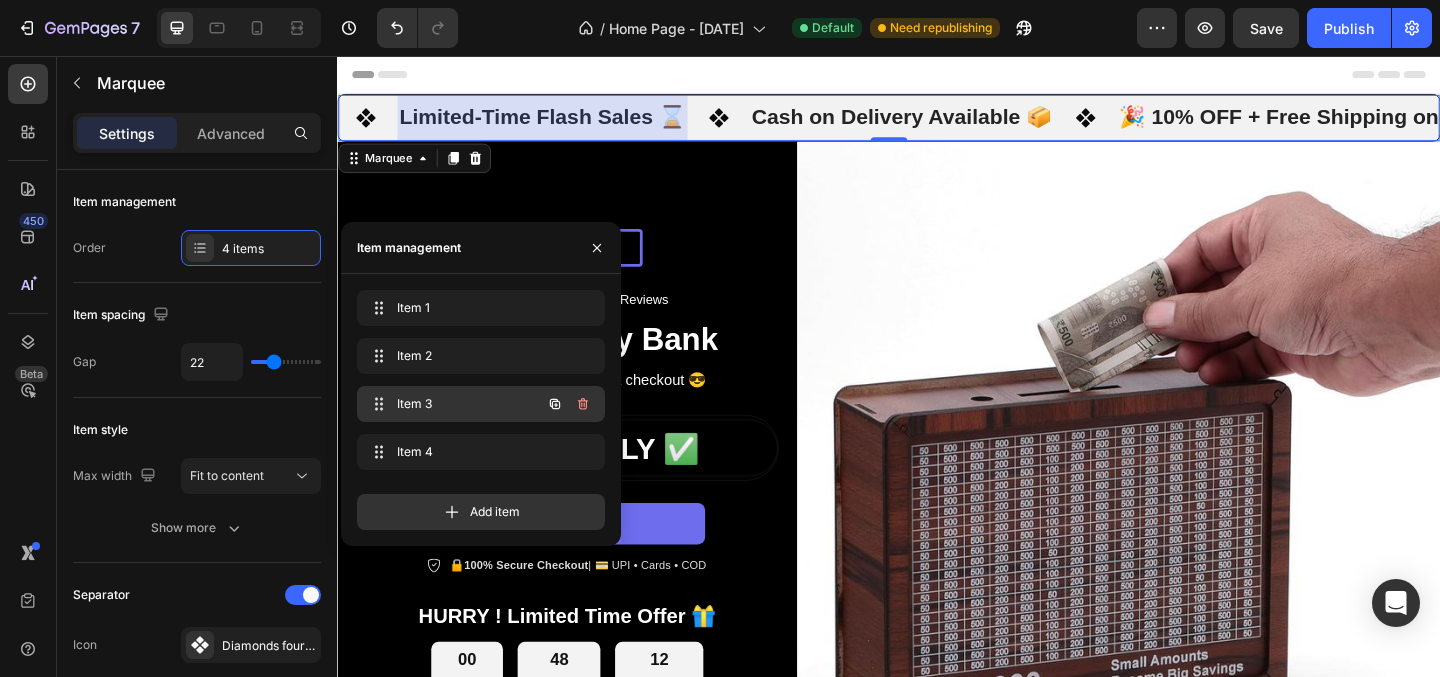 click on "Item 3" at bounding box center [453, 404] 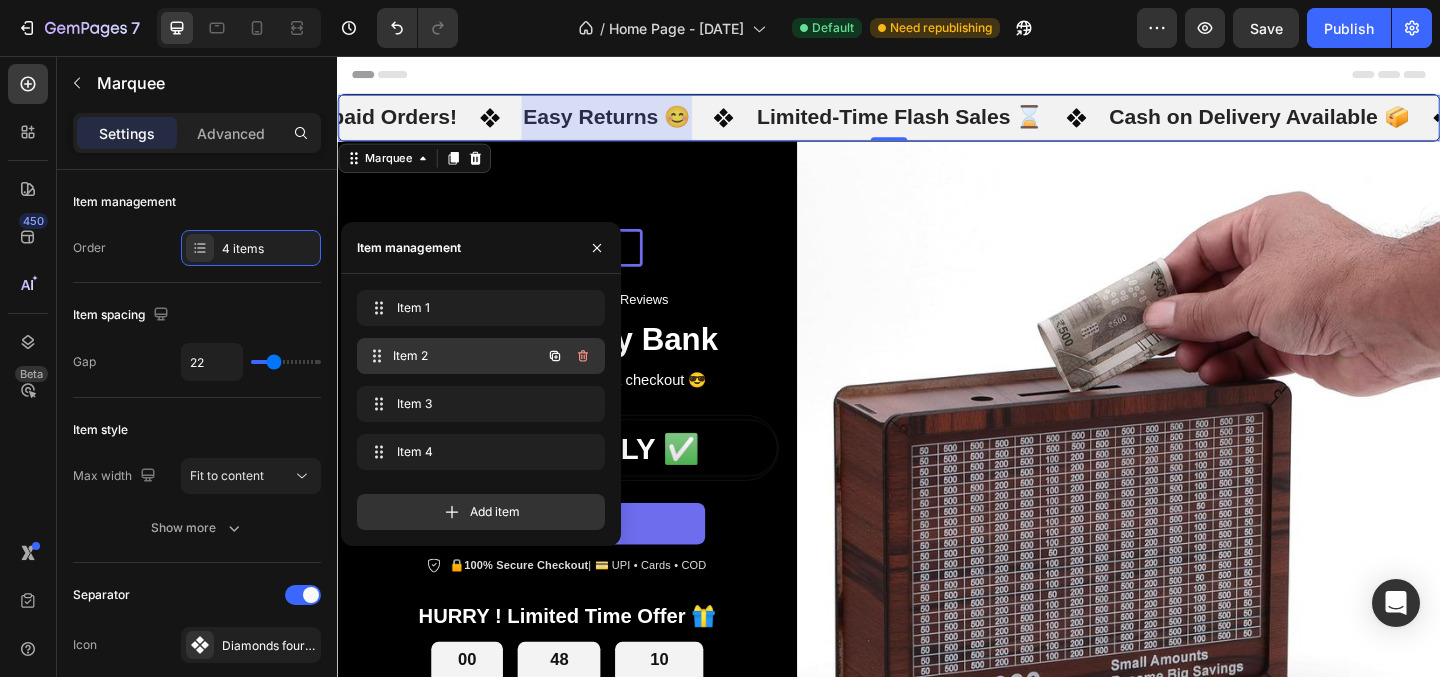 click on "Item 2" at bounding box center [467, 356] 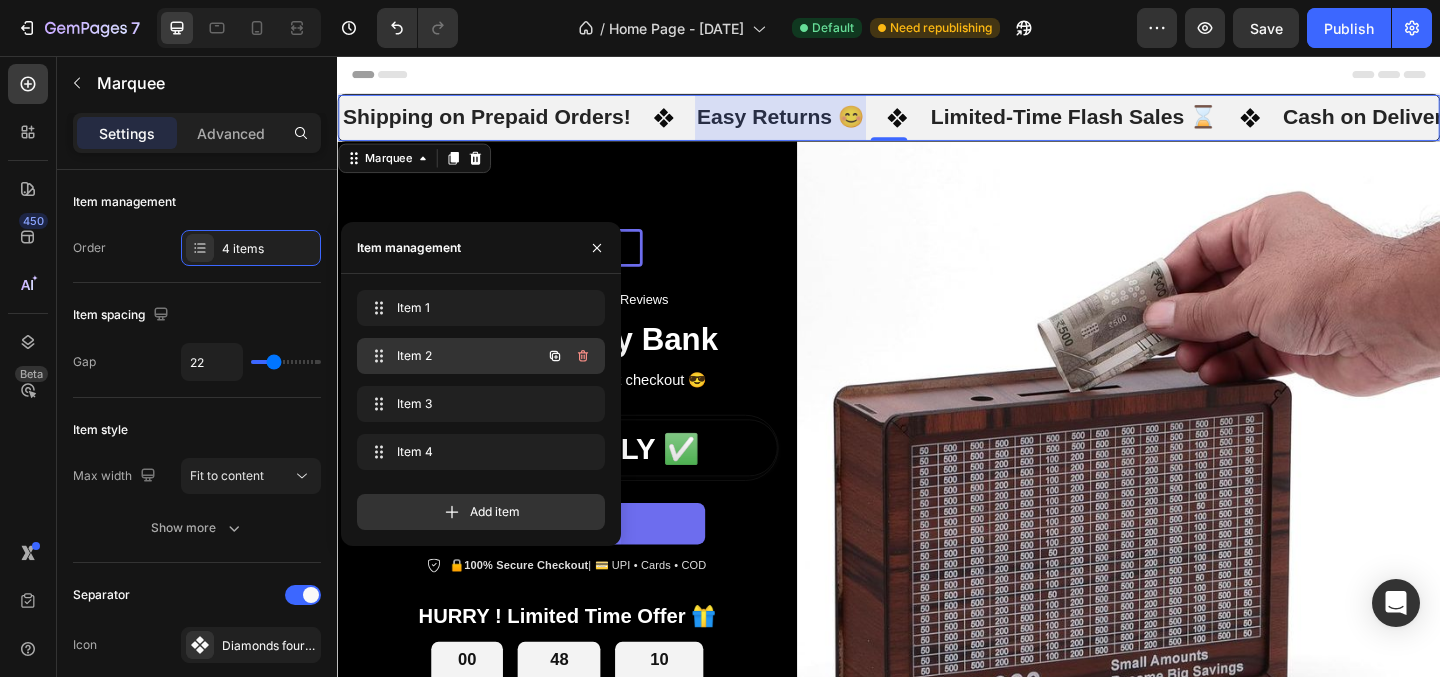 scroll, scrollTop: 0, scrollLeft: 86, axis: horizontal 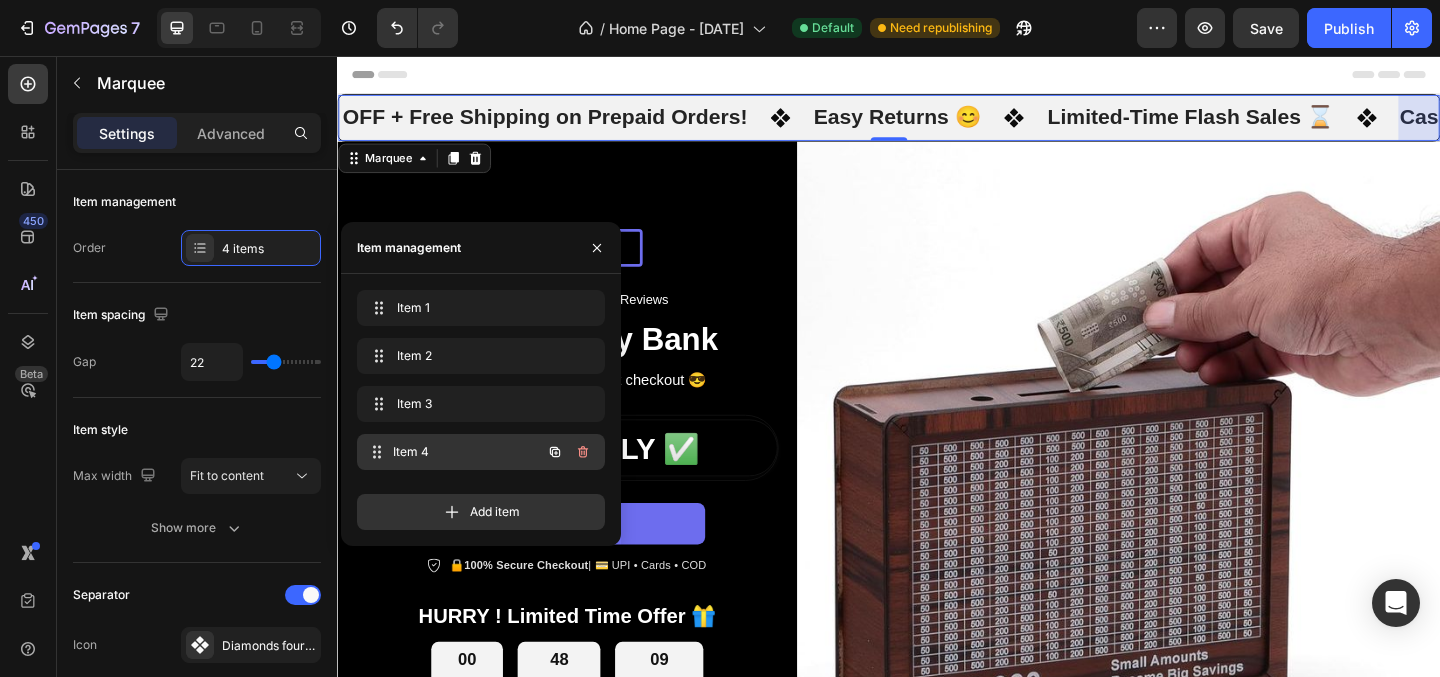 click on "Item 4" at bounding box center (467, 452) 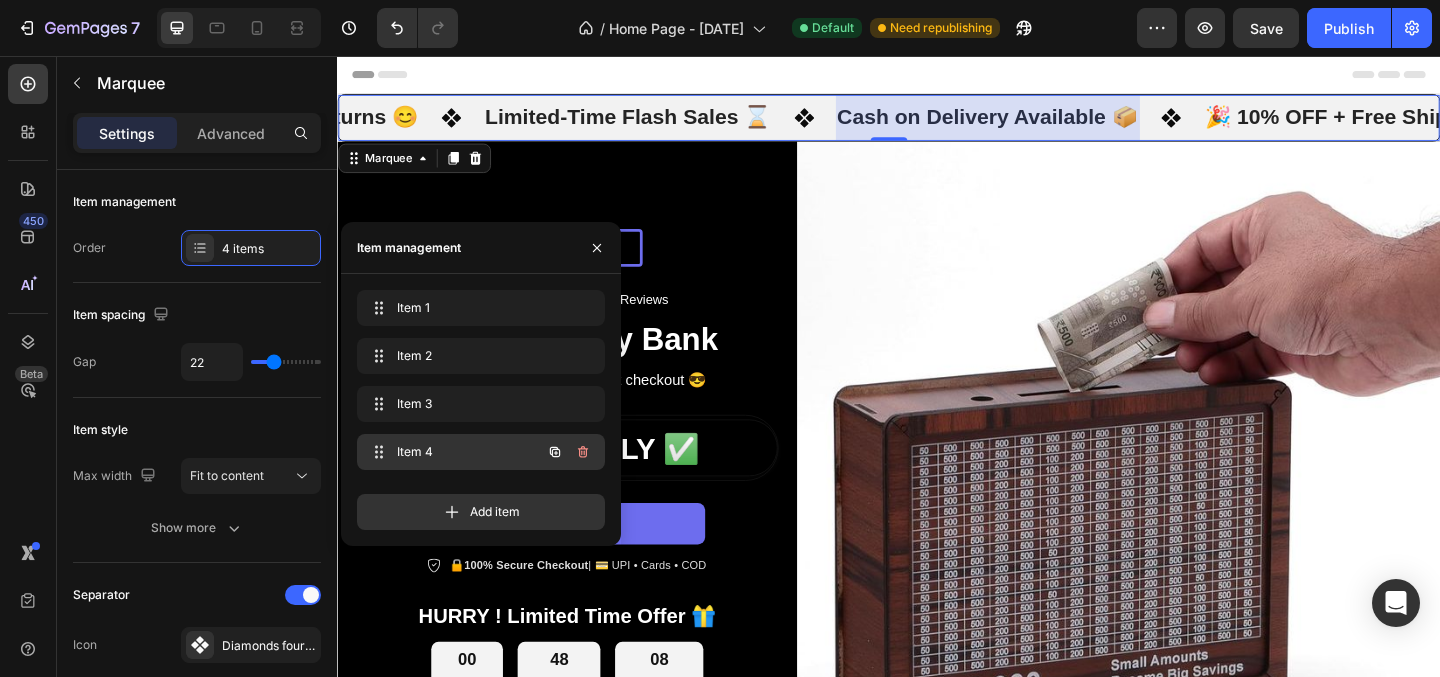 scroll, scrollTop: 0, scrollLeft: 791, axis: horizontal 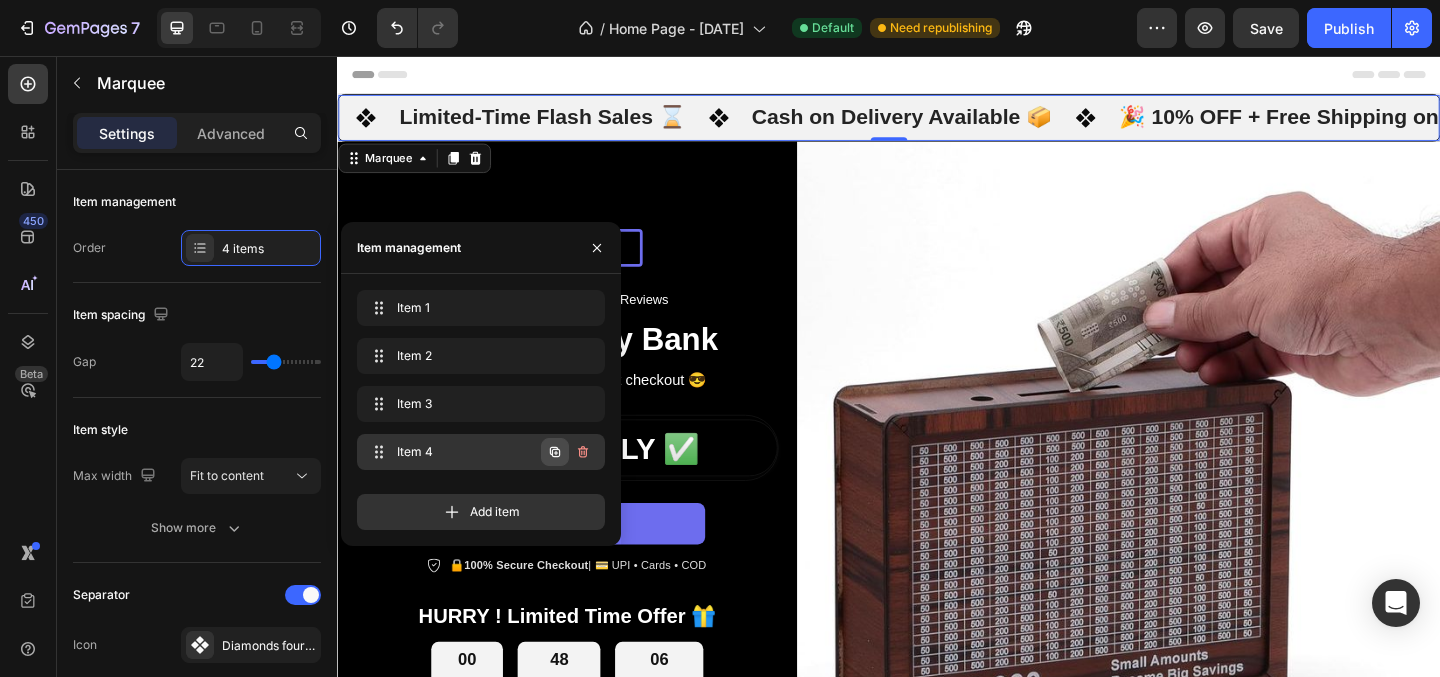 click 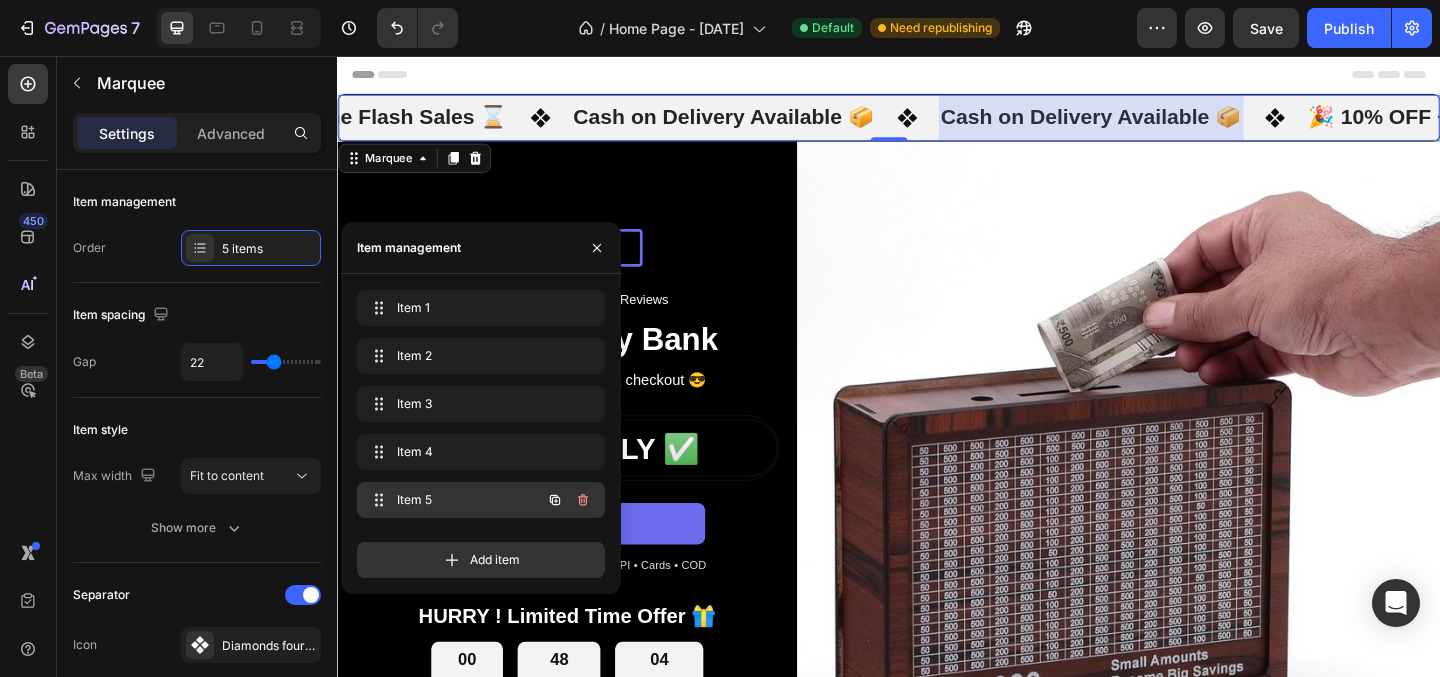 click on "Item 5" at bounding box center [453, 500] 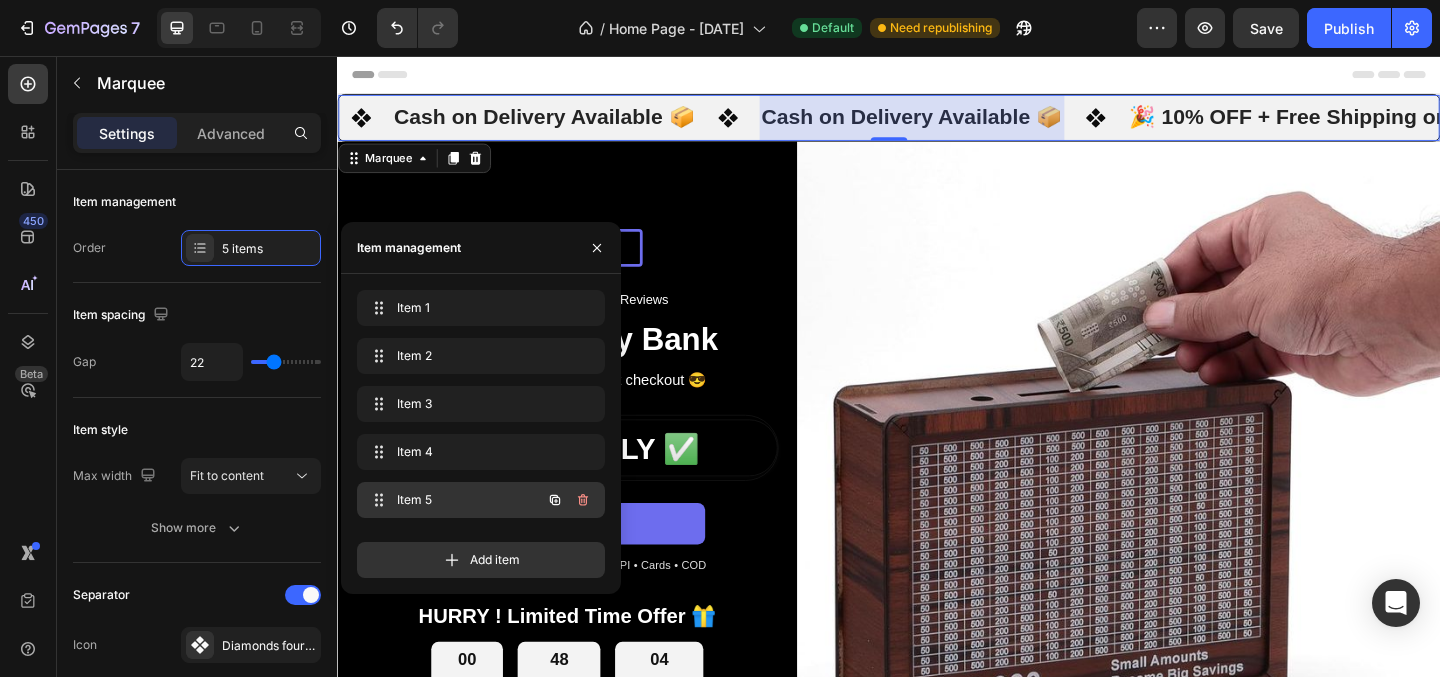 scroll, scrollTop: 0, scrollLeft: 1184, axis: horizontal 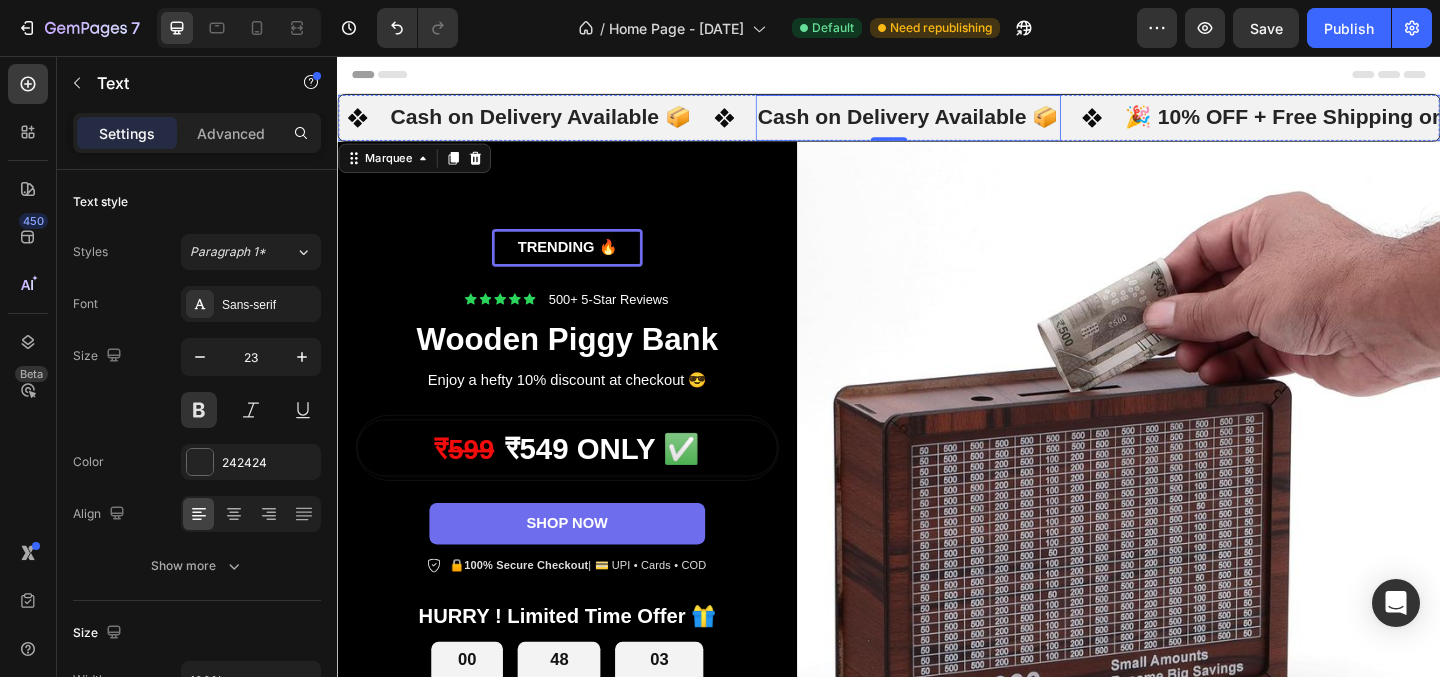 click on "Cash on Delivery Available 📦" at bounding box center [958, 123] 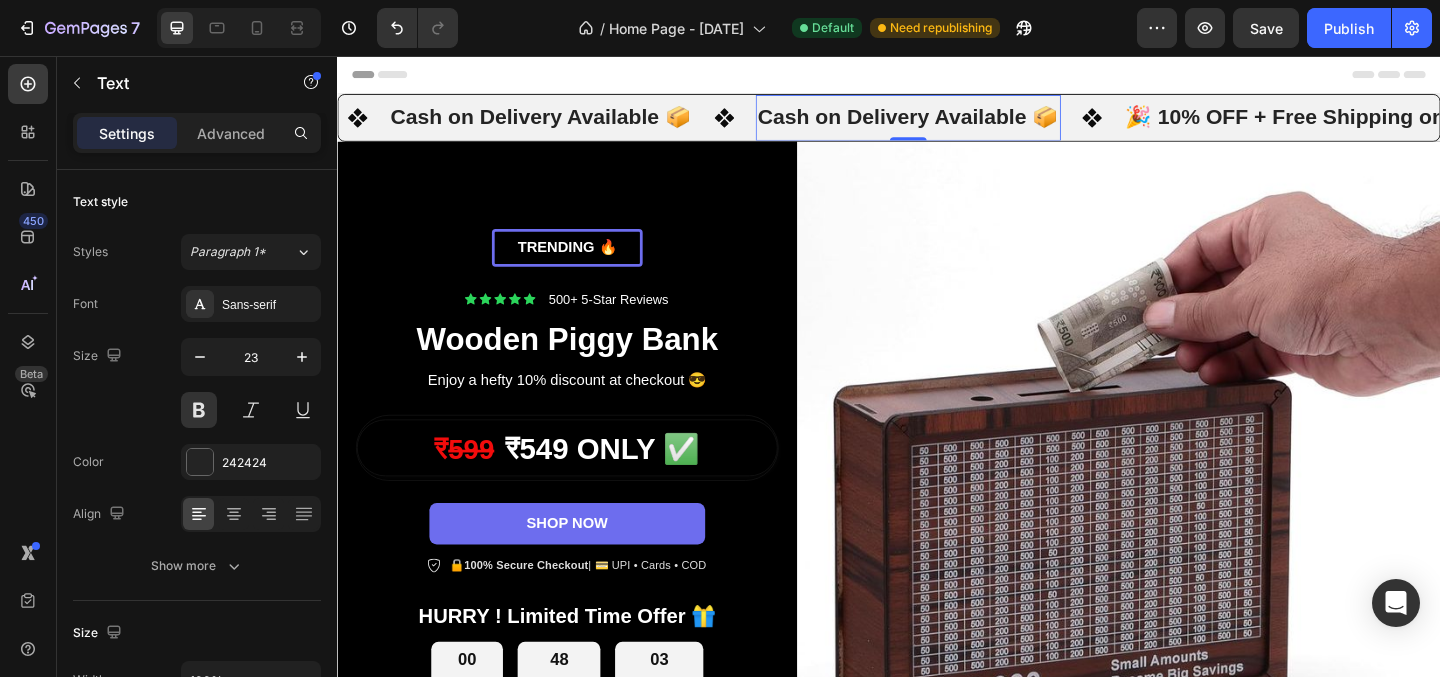 click on "Cash on Delivery Available 📦" at bounding box center (957, 123) 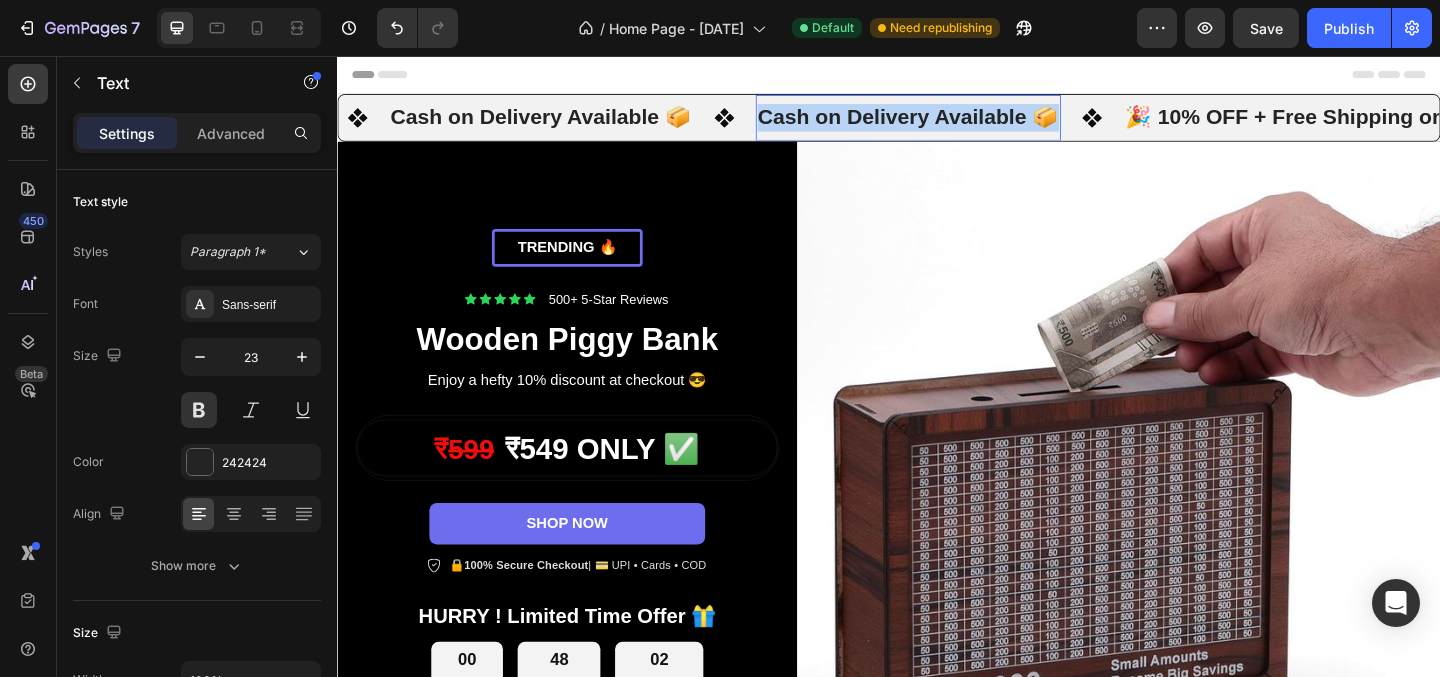 click on "Cash on Delivery Available 📦" at bounding box center [957, 123] 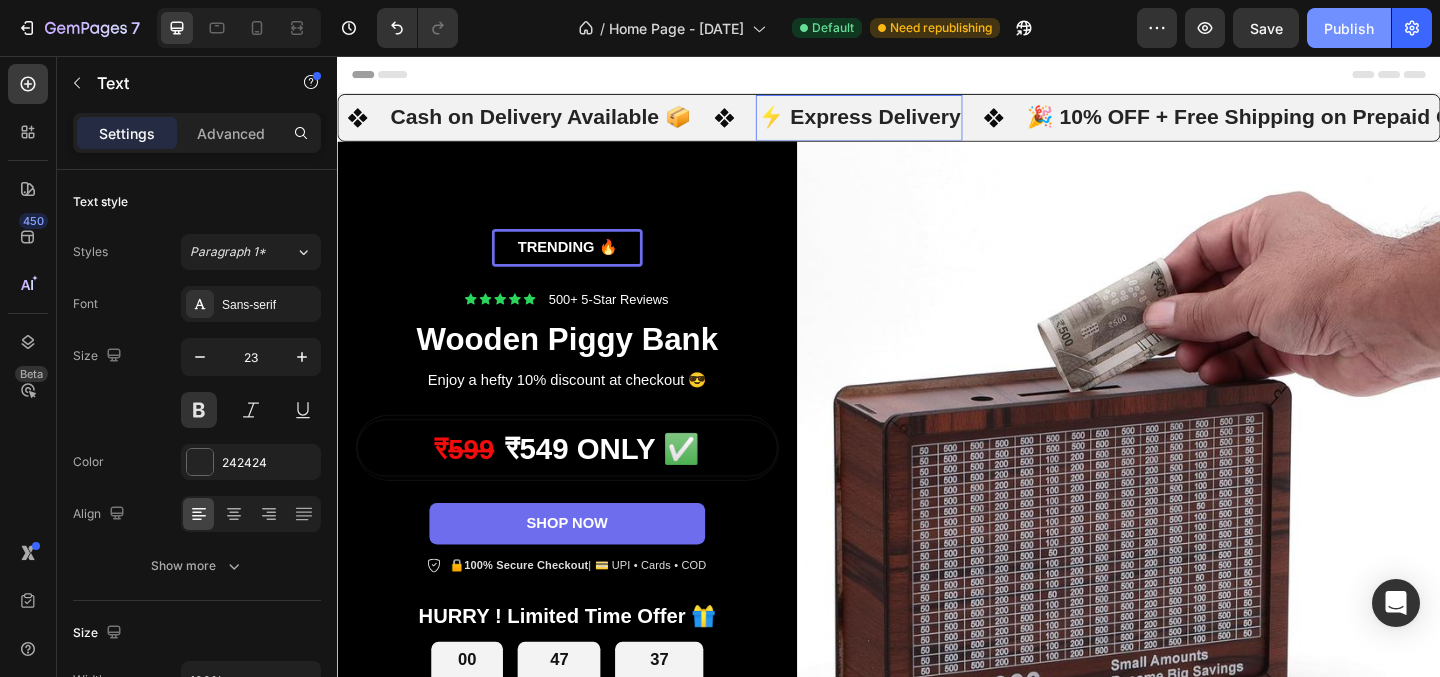 click on "Publish" 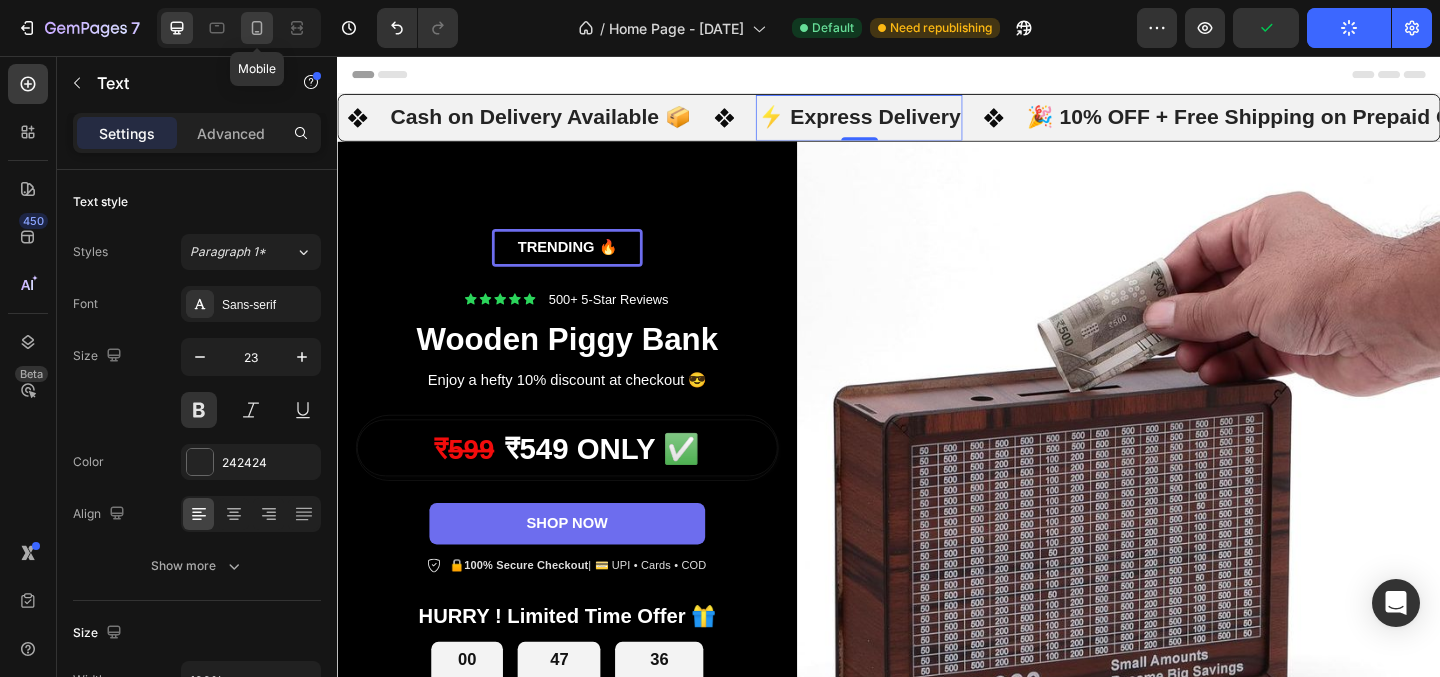 click 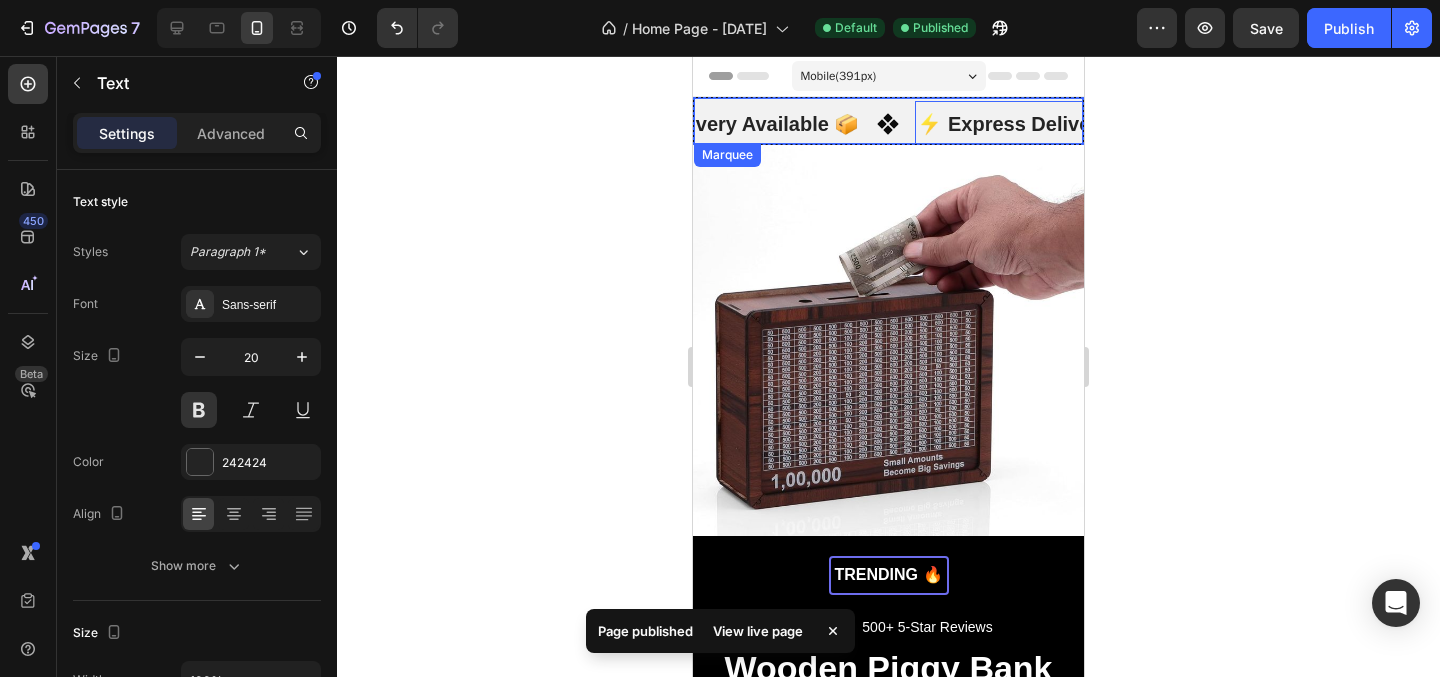 click on "Cash on Delivery Available 📦 Text" at bounding box center [743, 124] 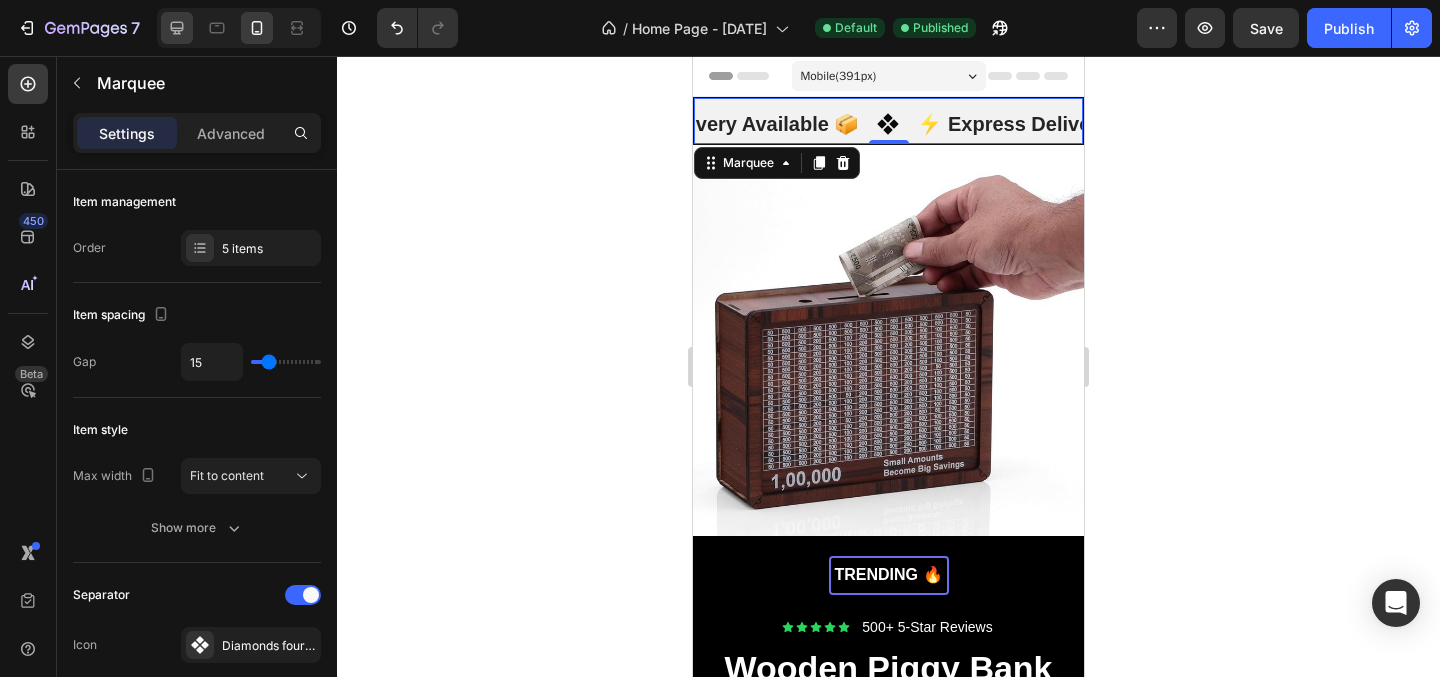 click 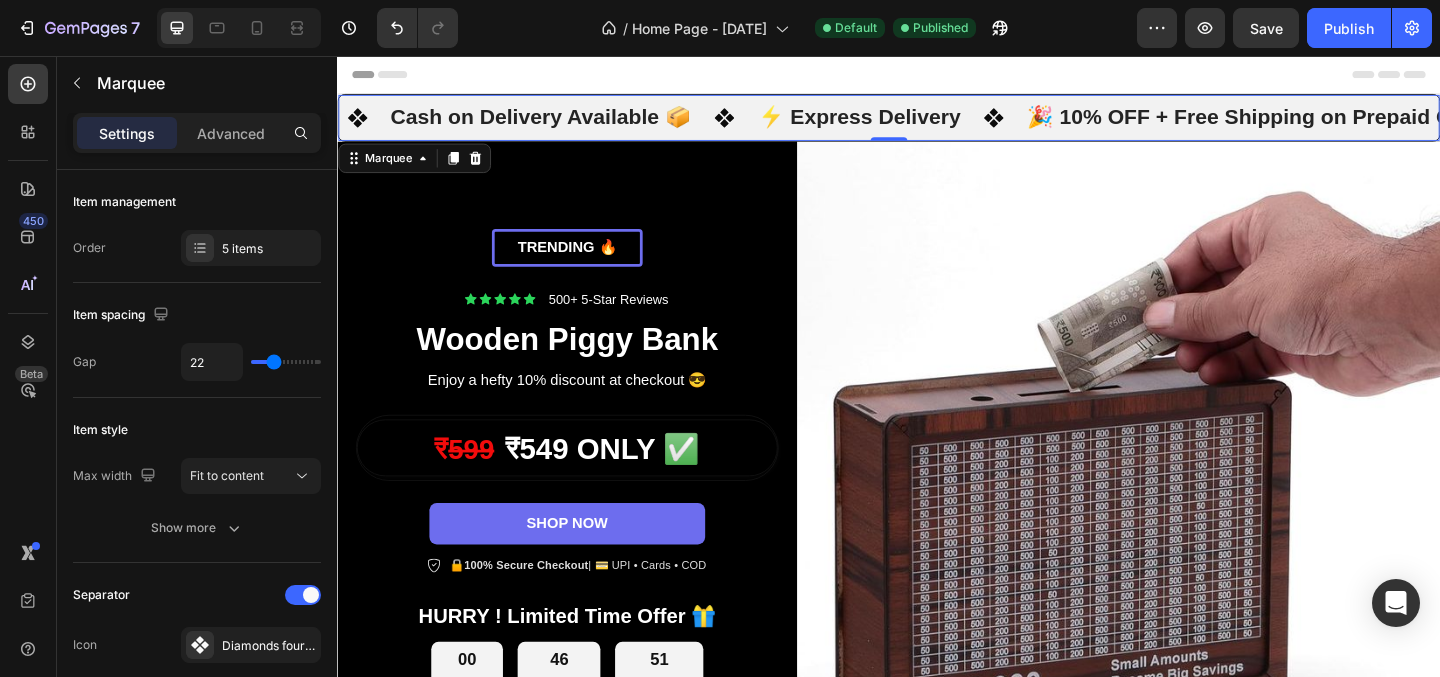 click on "Cash on Delivery Available 📦 Text" at bounding box center (591, 123) 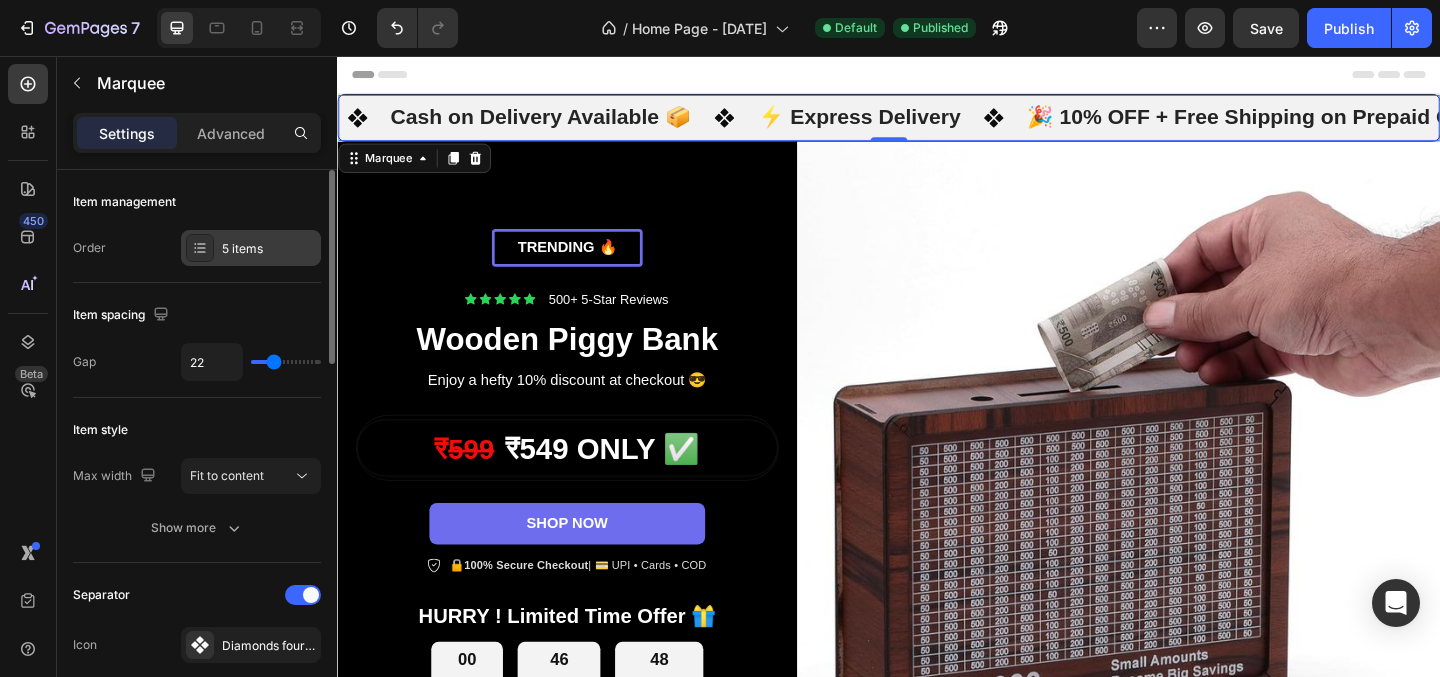 click on "5 items" at bounding box center (269, 249) 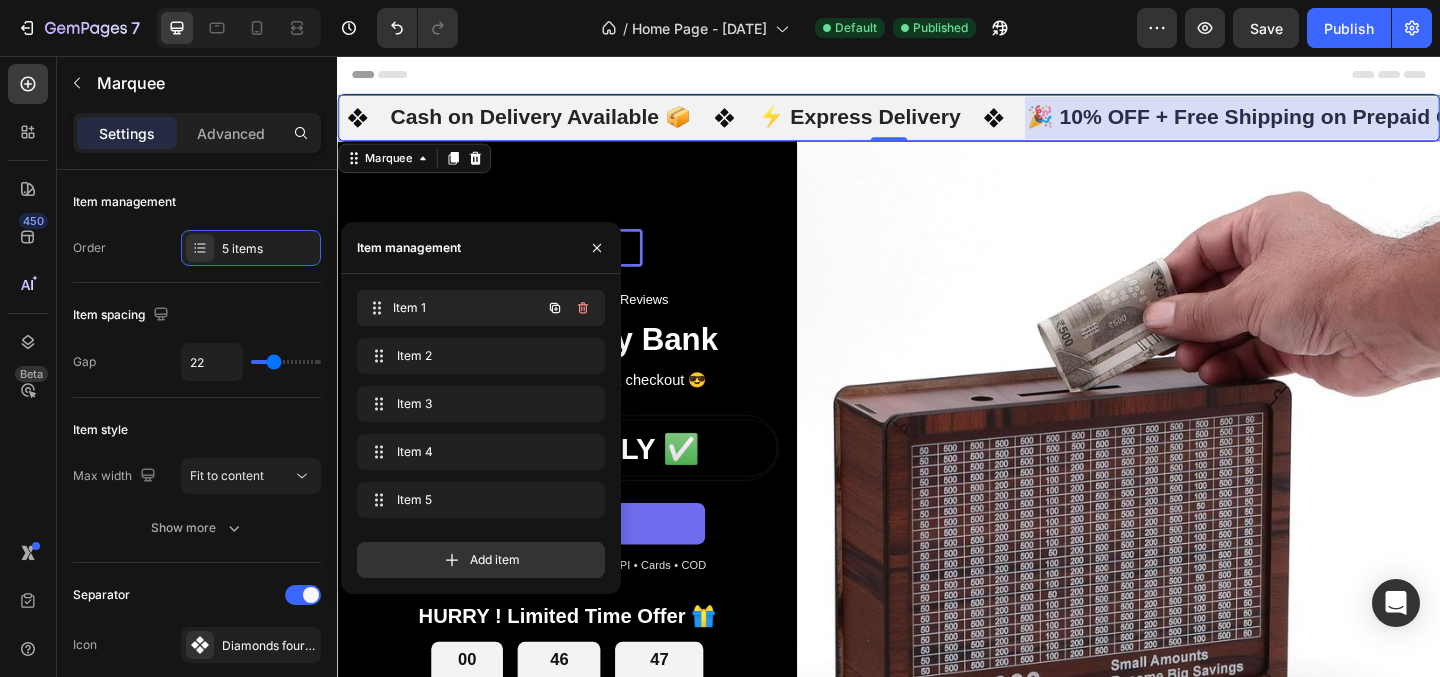 click on "Item 1 Item 1" at bounding box center (481, 308) 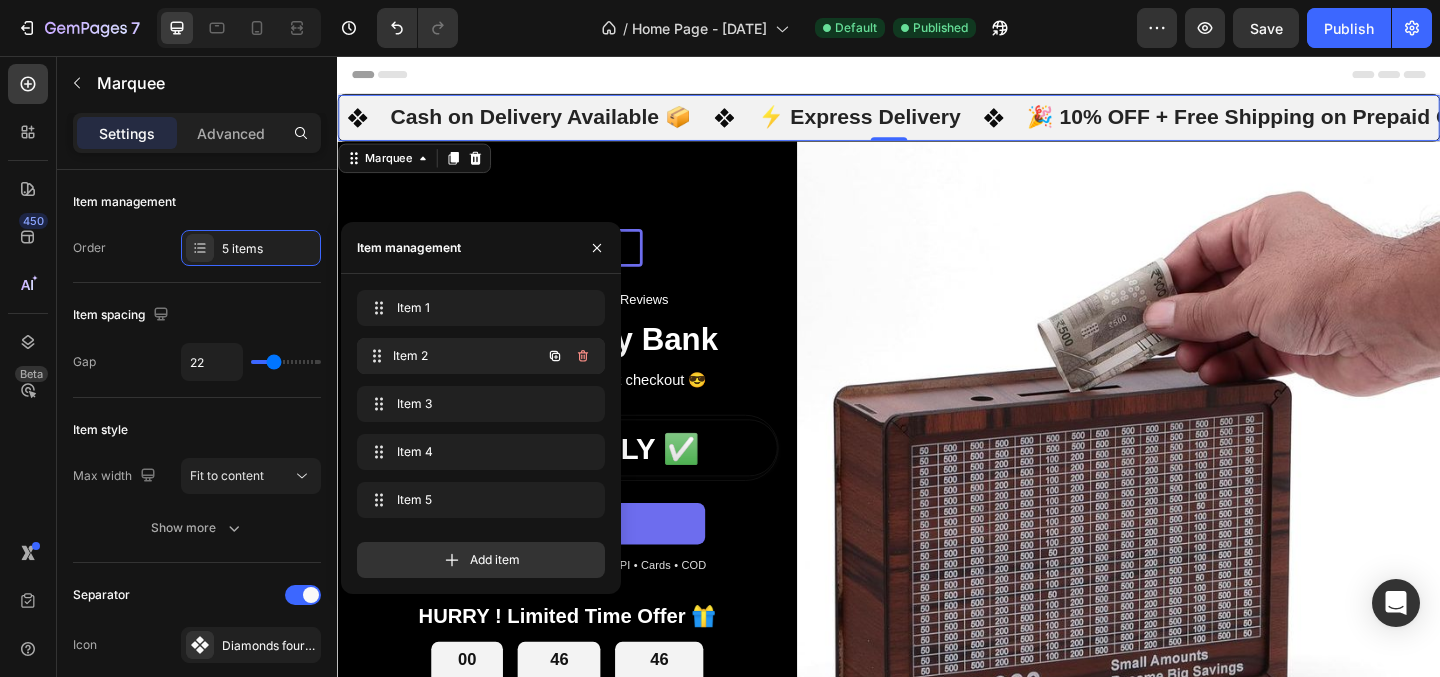 click on "Item 2" at bounding box center [467, 356] 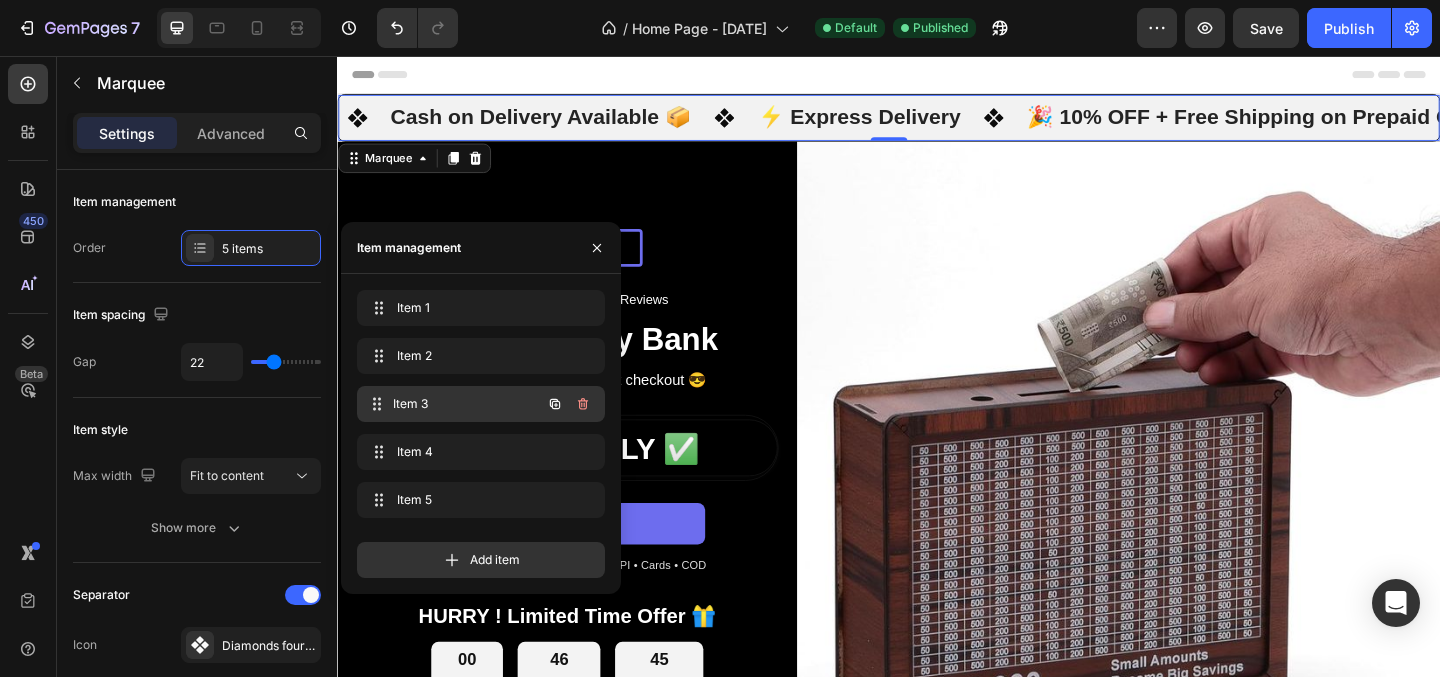 click on "Item 3" at bounding box center (467, 404) 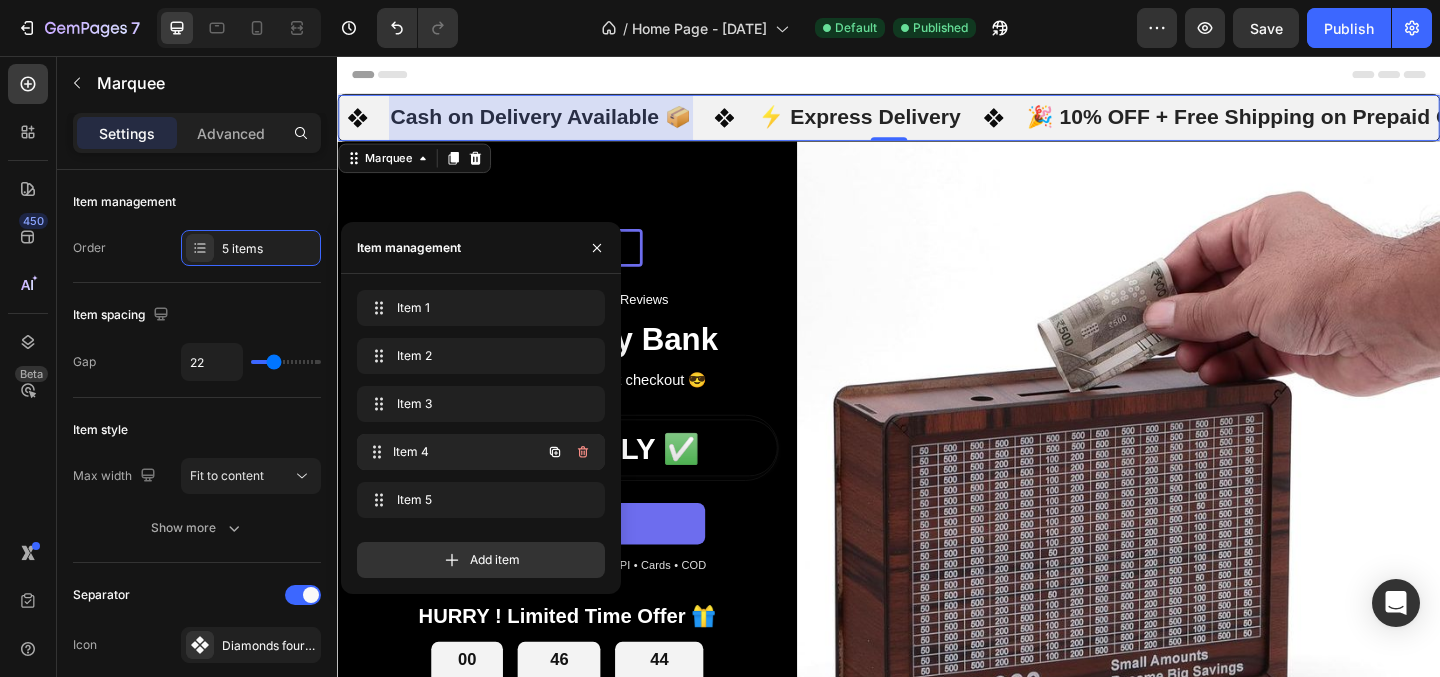 click on "Item 4" at bounding box center (467, 452) 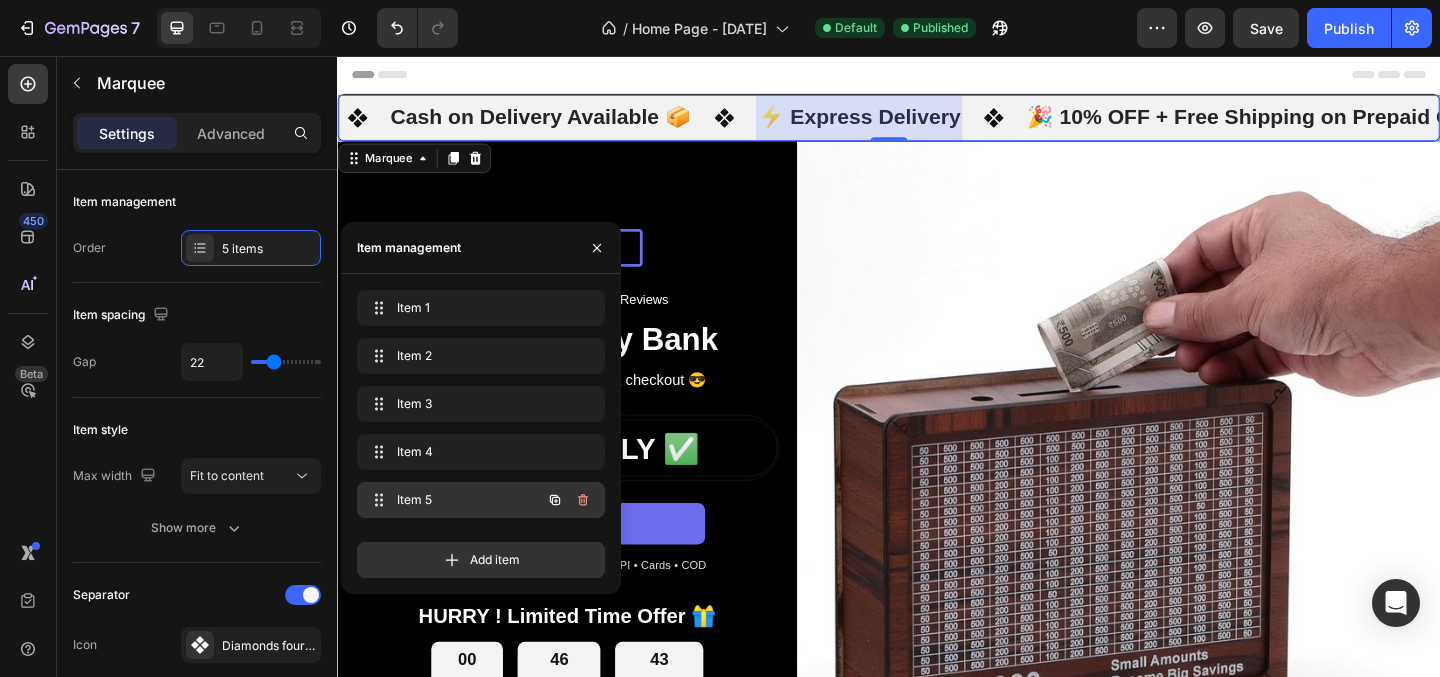 click on "Item 5" at bounding box center [453, 500] 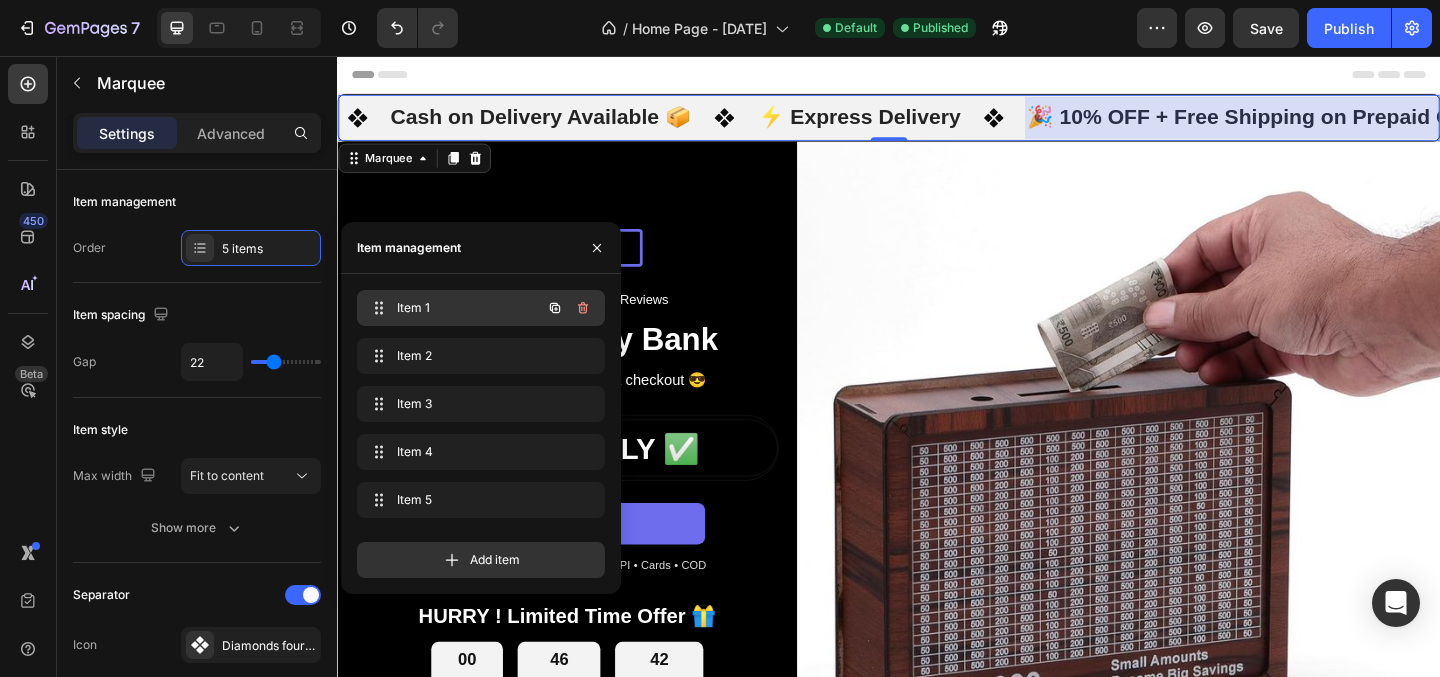 click on "Item 1 Item 1" at bounding box center [453, 308] 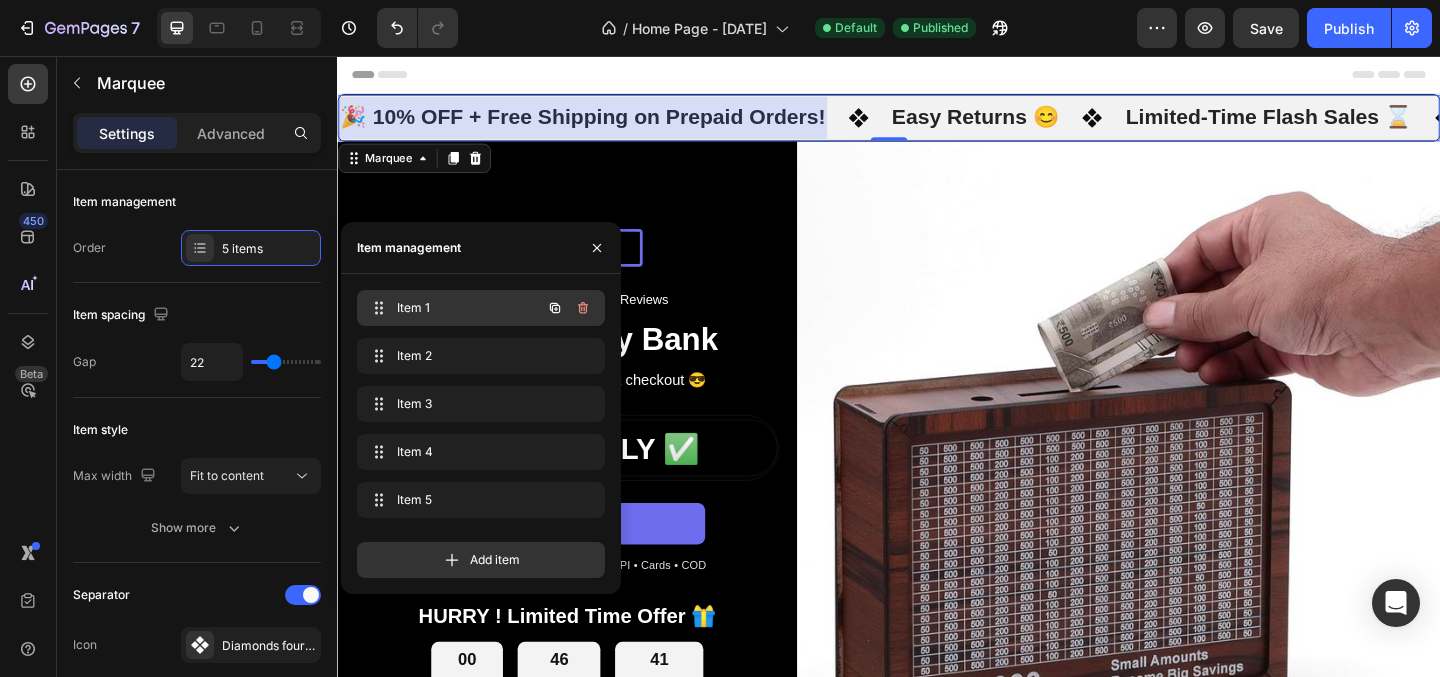 scroll, scrollTop: 0, scrollLeft: 0, axis: both 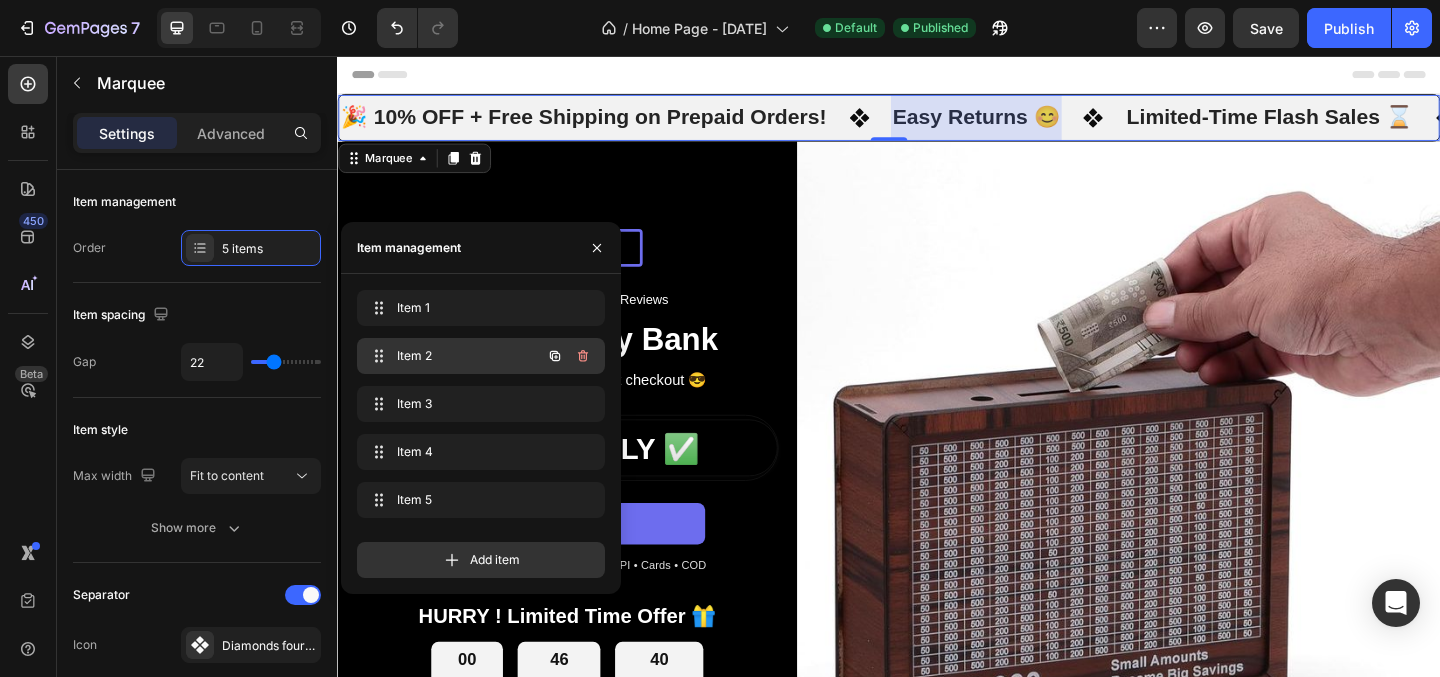 click on "Item 2" at bounding box center [453, 356] 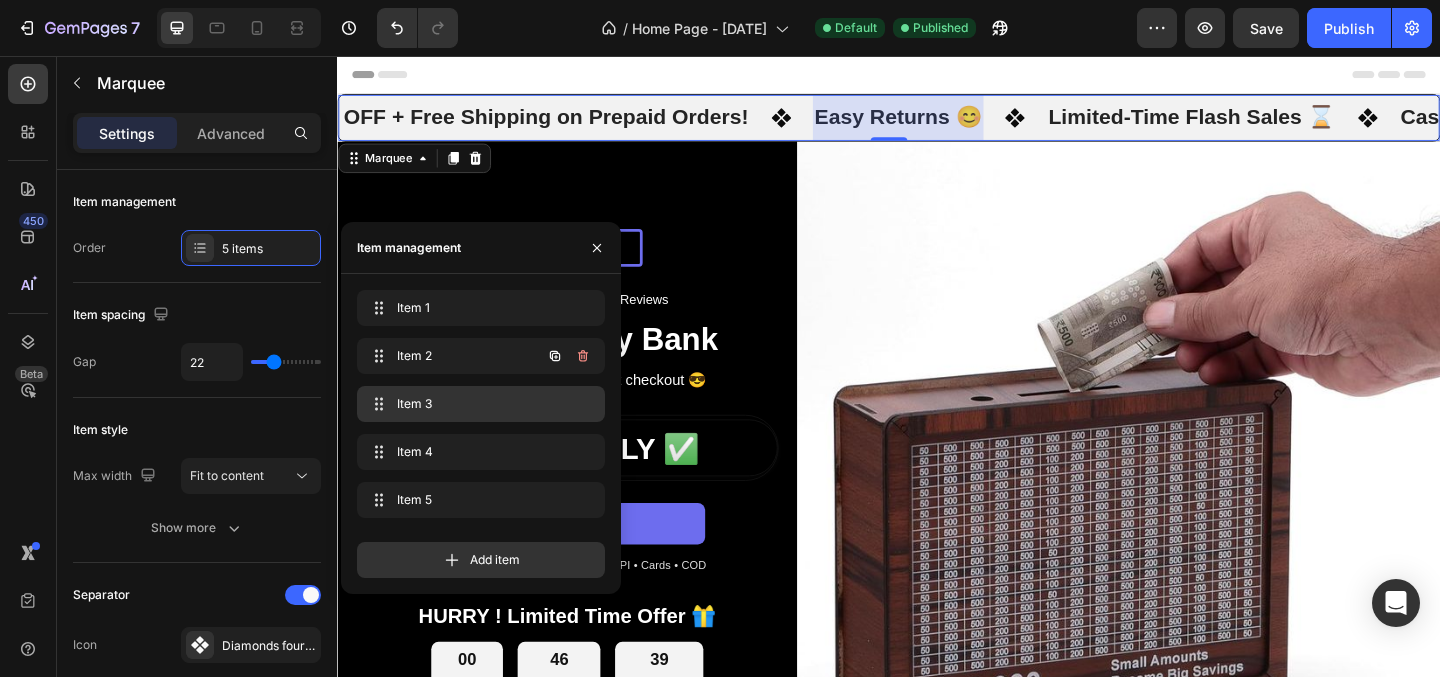 scroll, scrollTop: 0, scrollLeft: 86, axis: horizontal 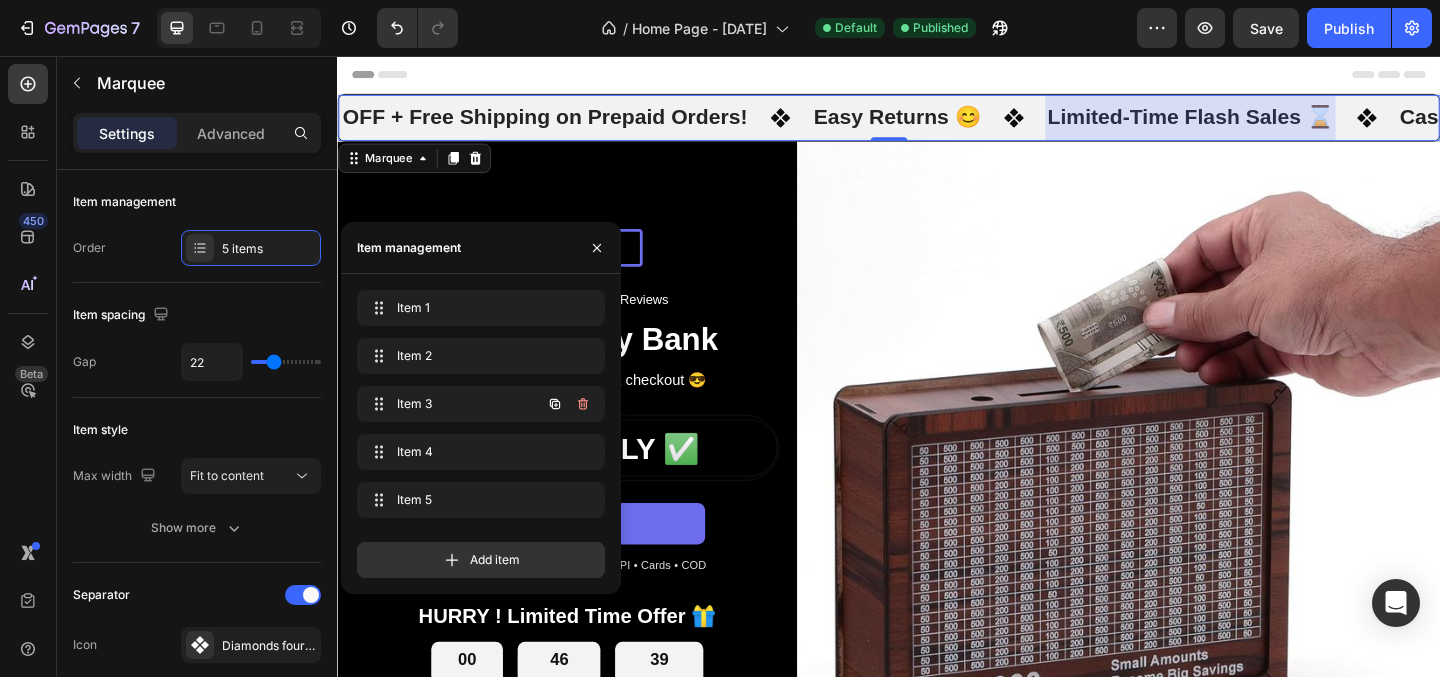 click on "Item 3 Item 3" 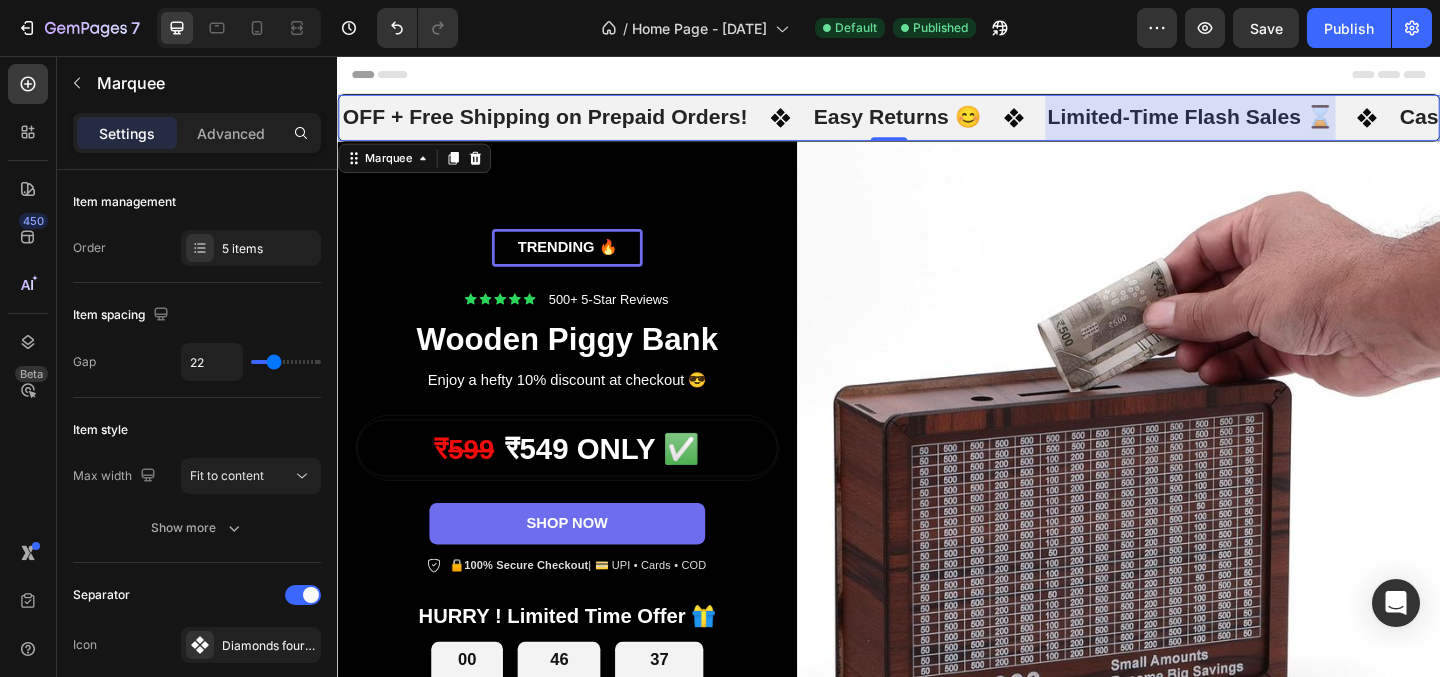 click at bounding box center [1264, 123] 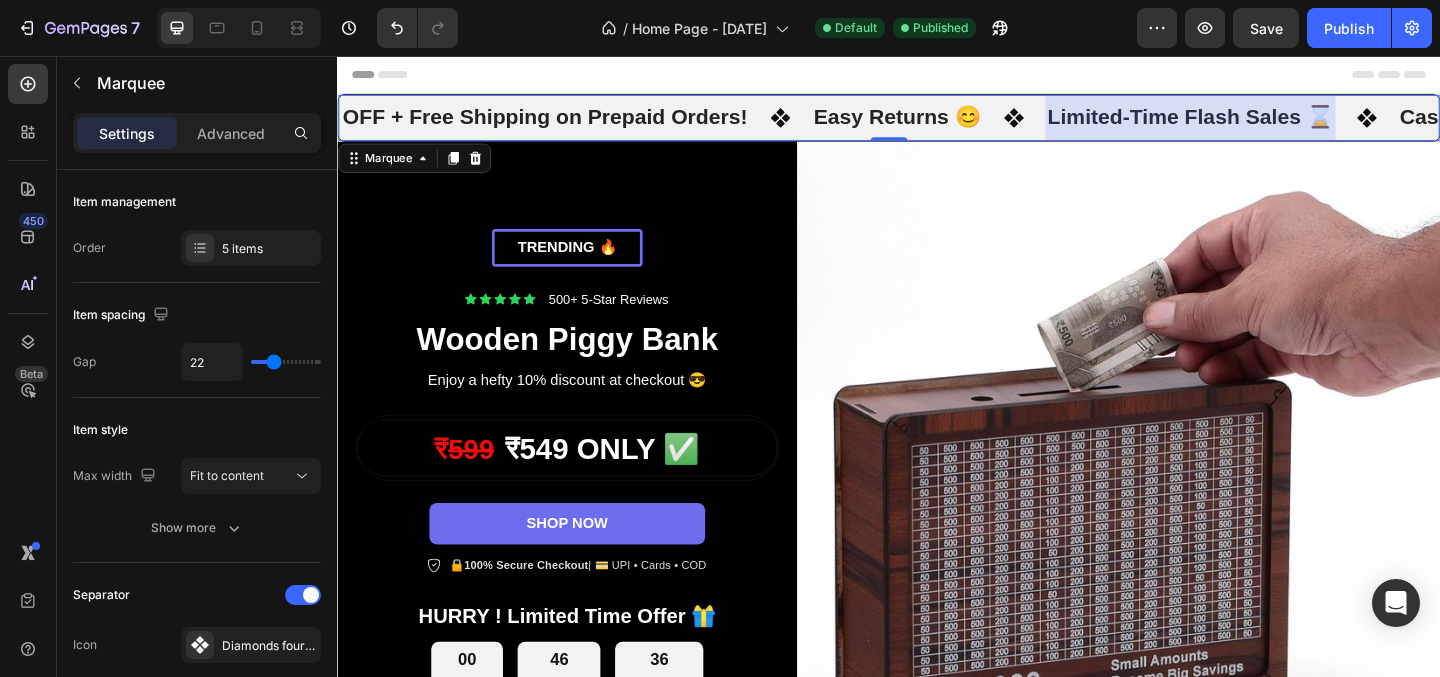 click at bounding box center [1264, 123] 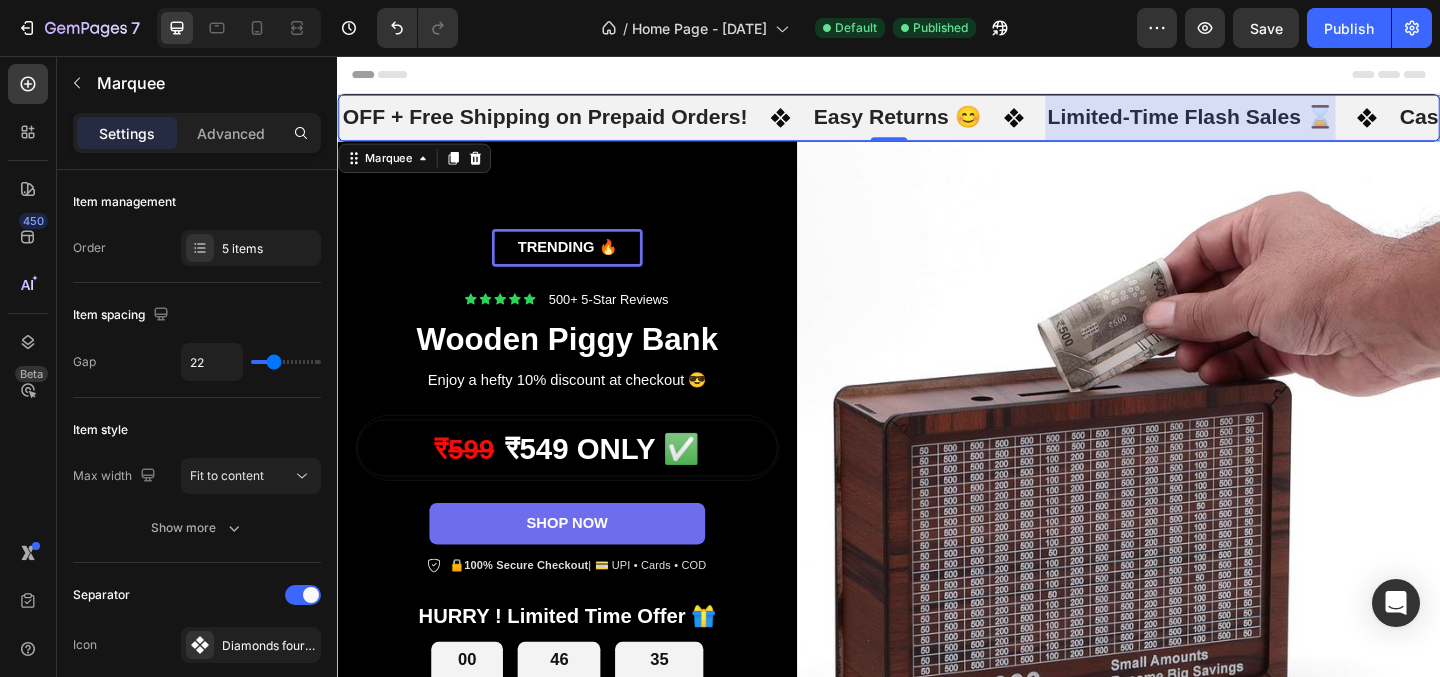 click at bounding box center [1264, 123] 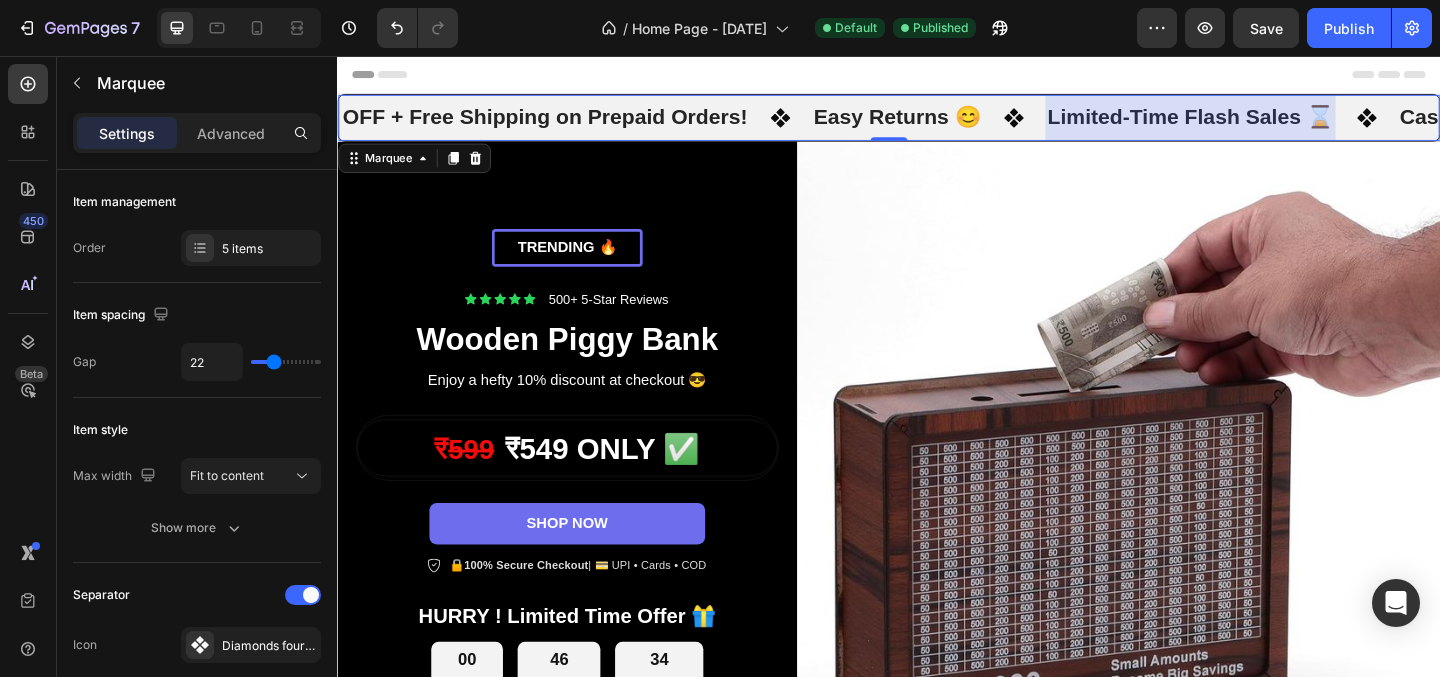 click at bounding box center (1264, 123) 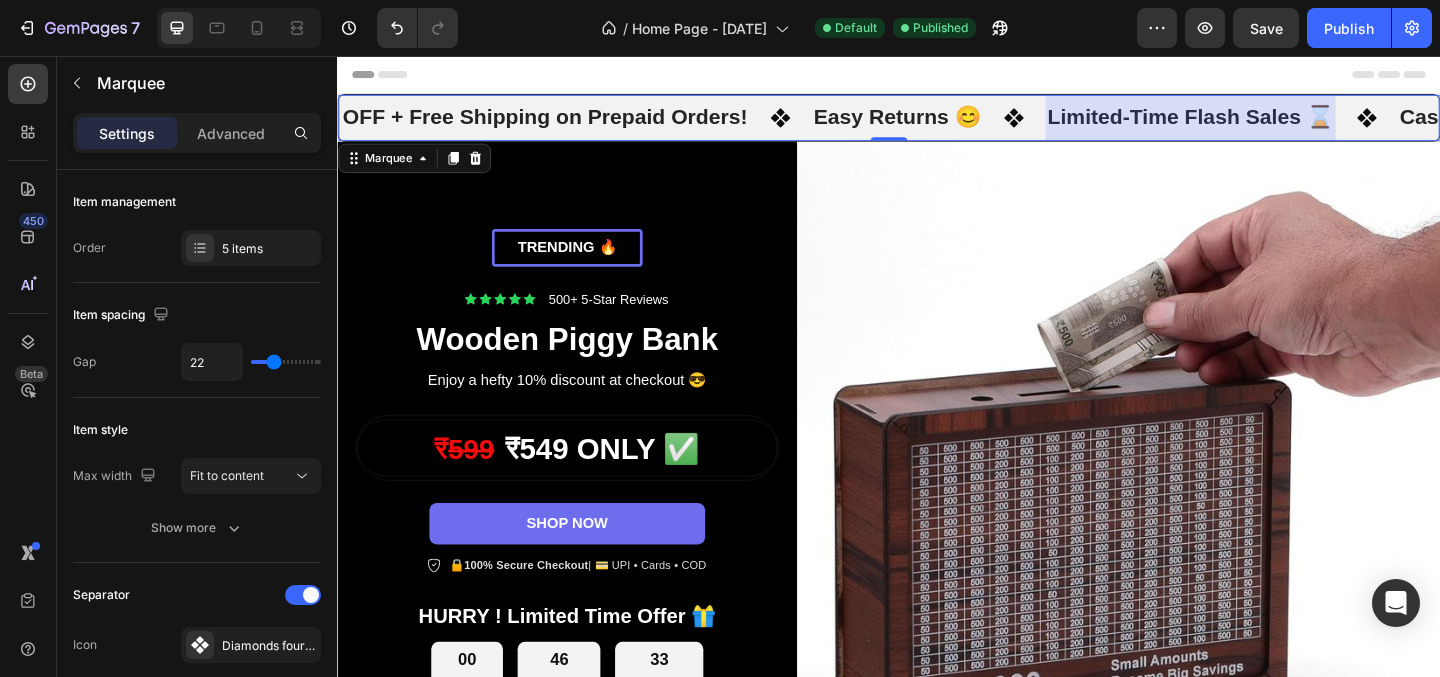 click on "Limited-Time Flash Sales ⌛  Text" at bounding box center (1297, 123) 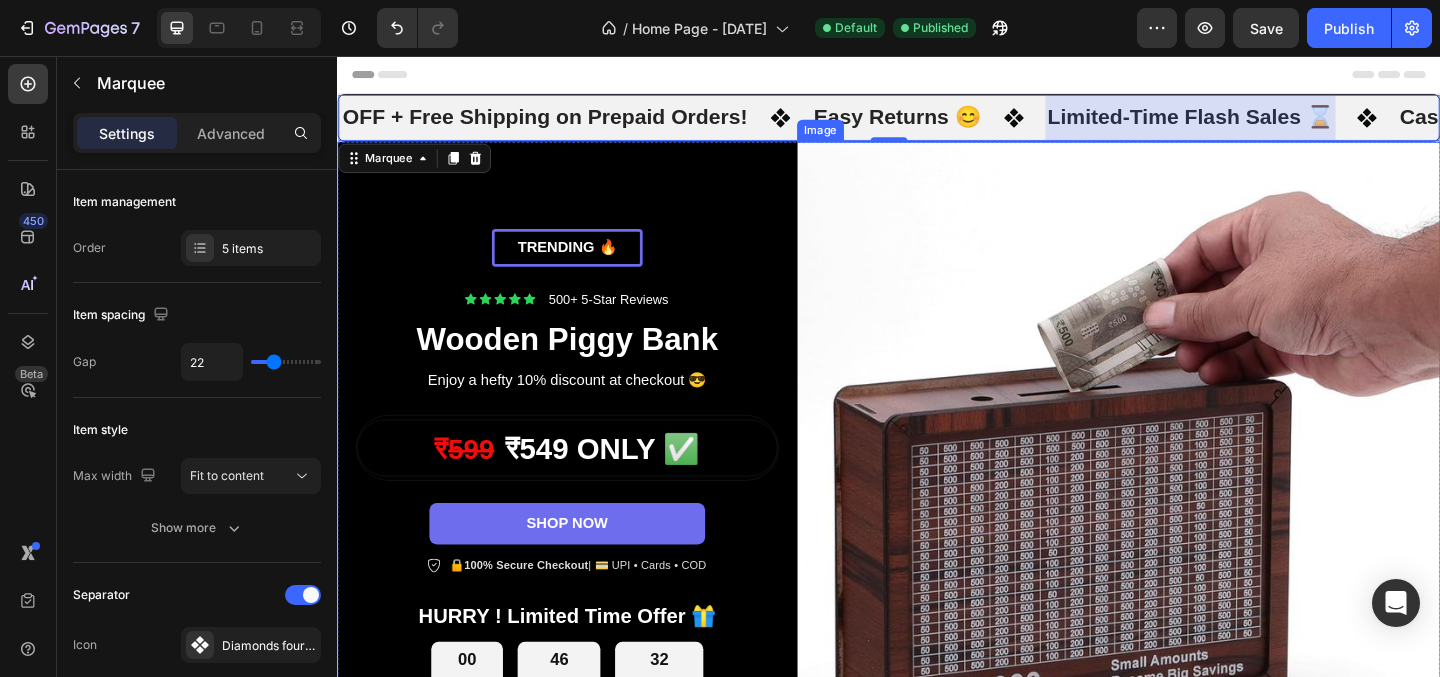 click at bounding box center [1187, 499] 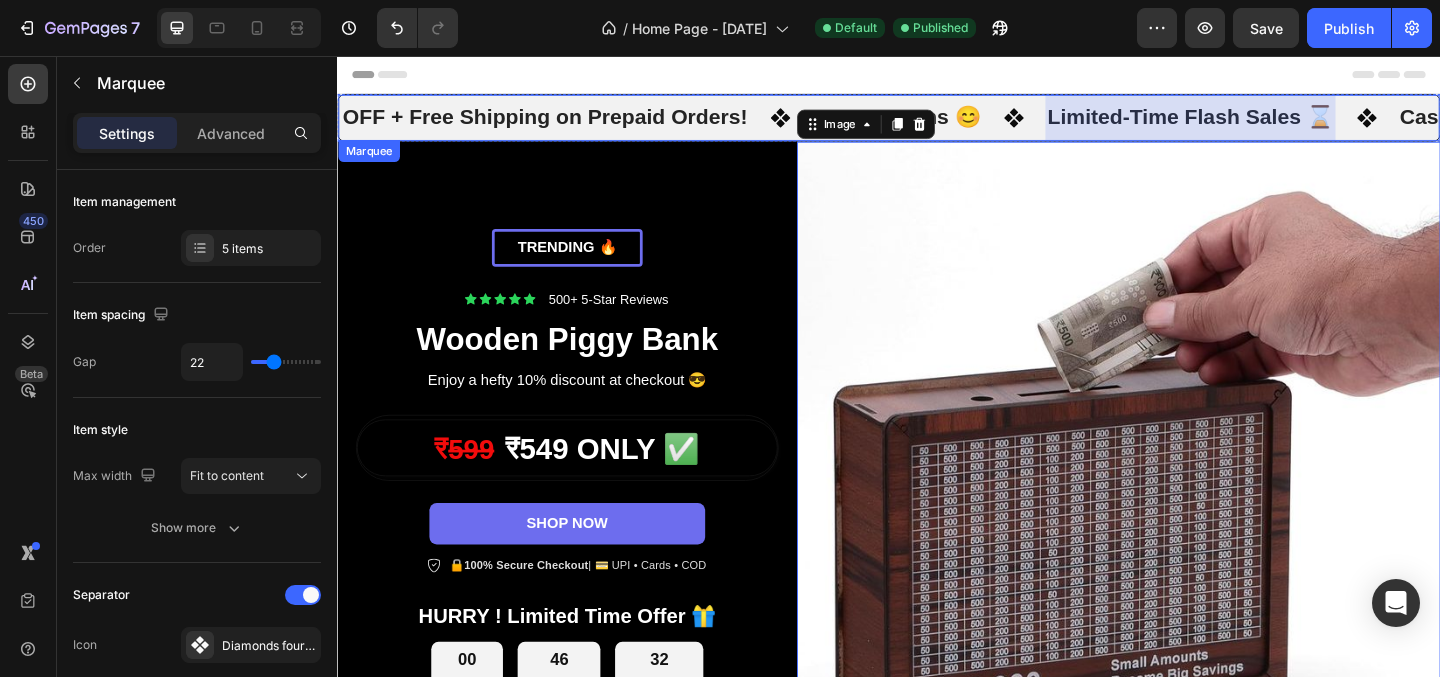 click at bounding box center [1263, 123] 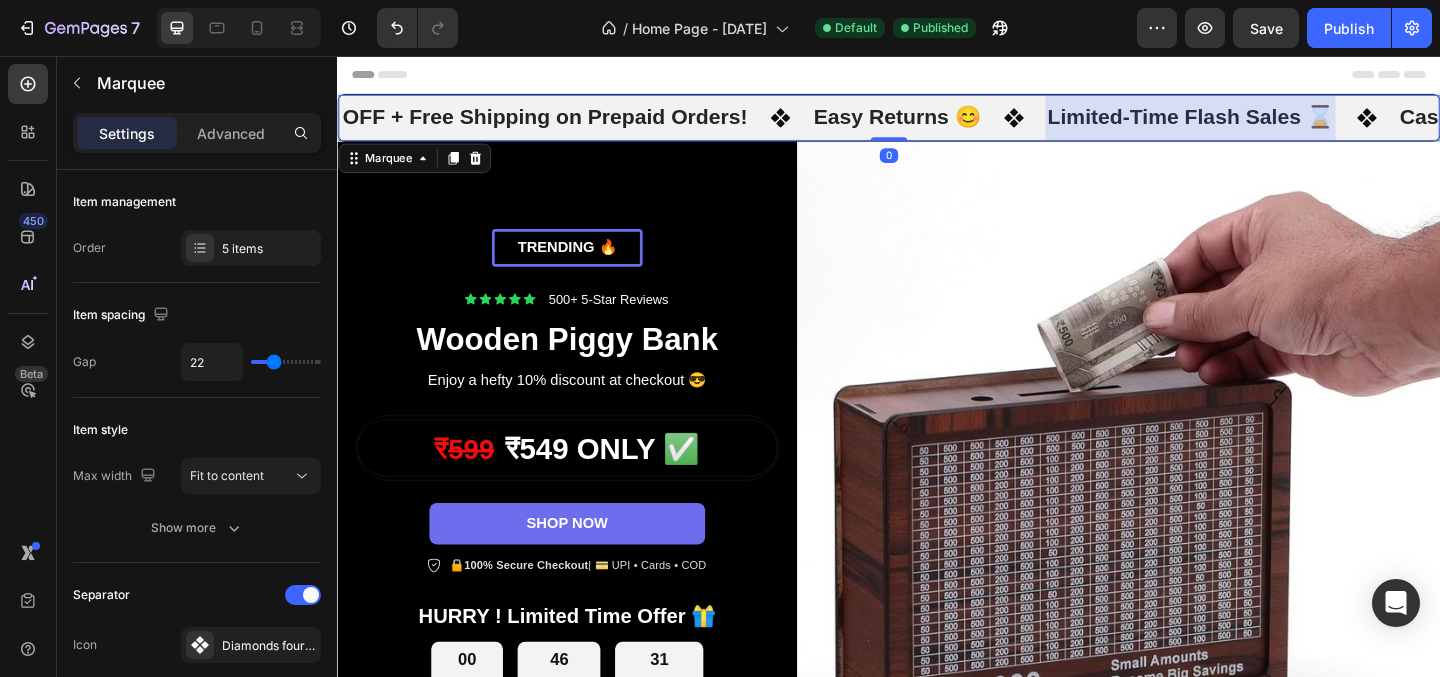 click at bounding box center (1264, 123) 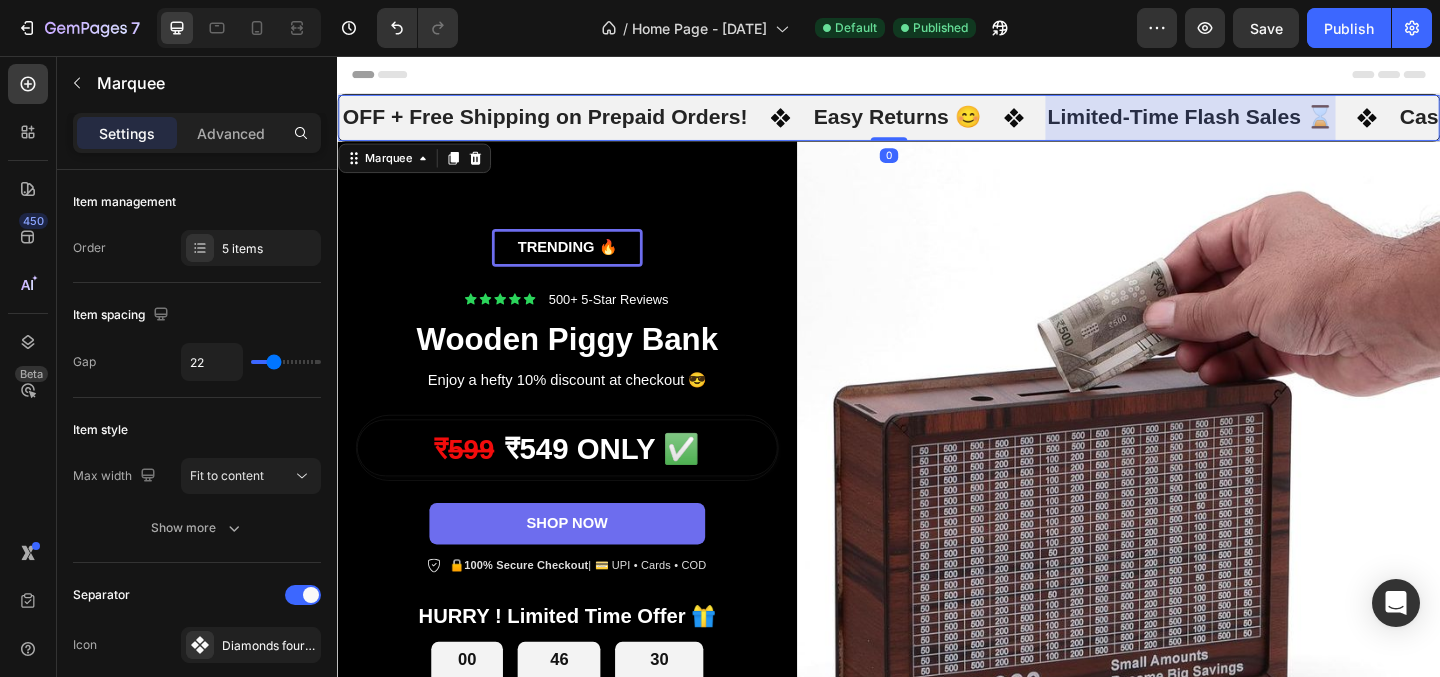 click at bounding box center (1264, 123) 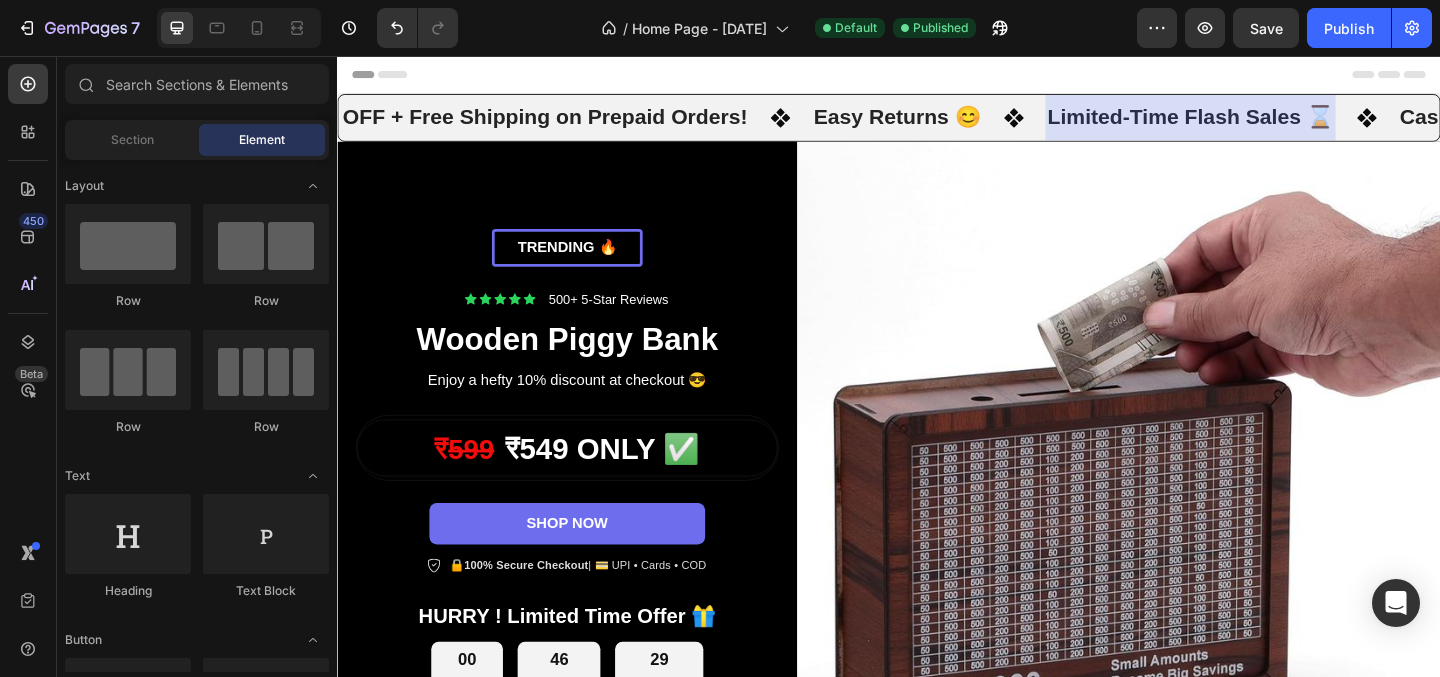 click on "Header" at bounding box center [937, 76] 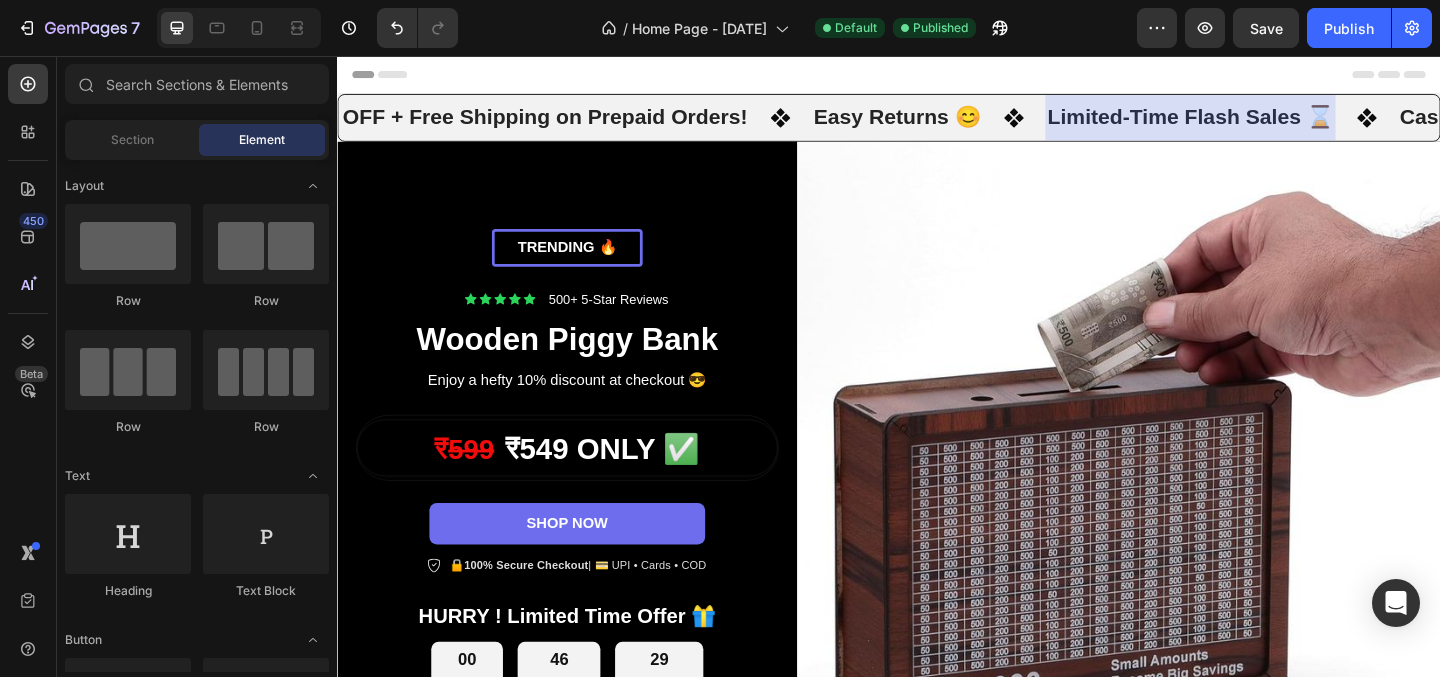 click at bounding box center (1264, 123) 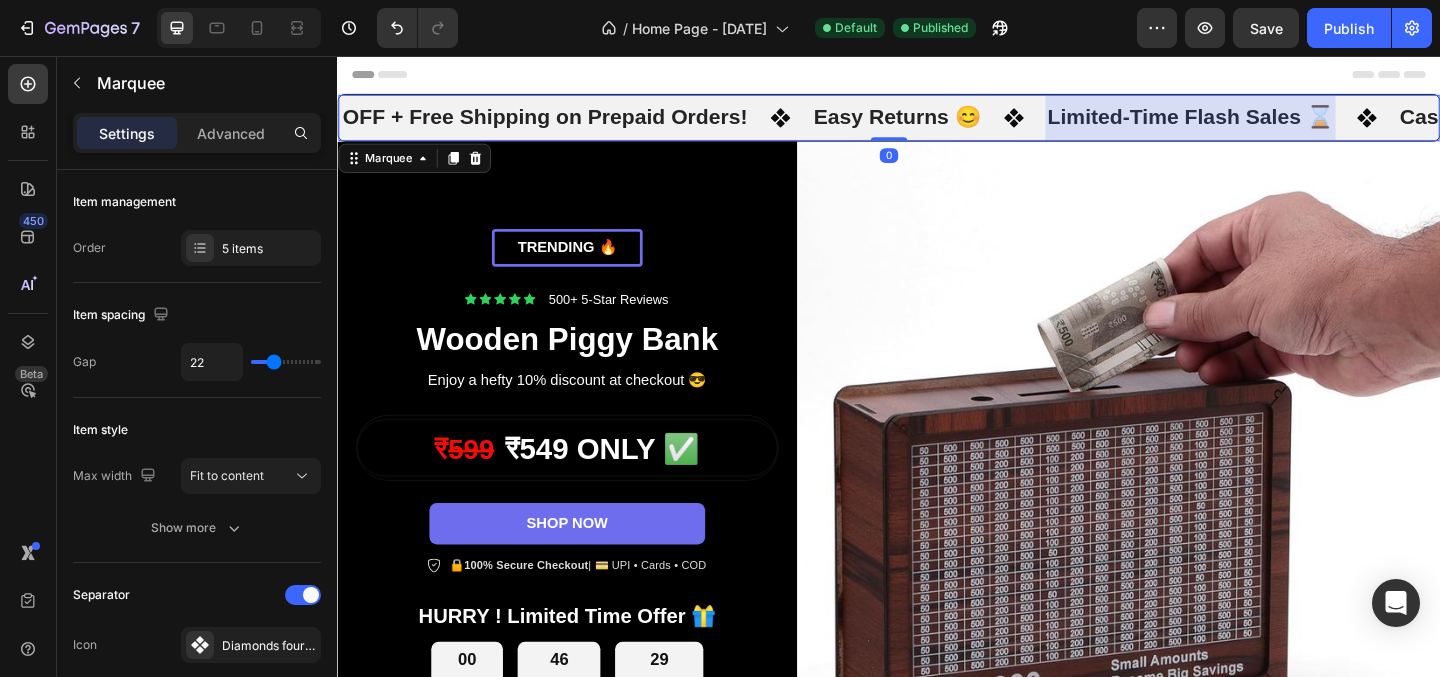 click at bounding box center (1263, 123) 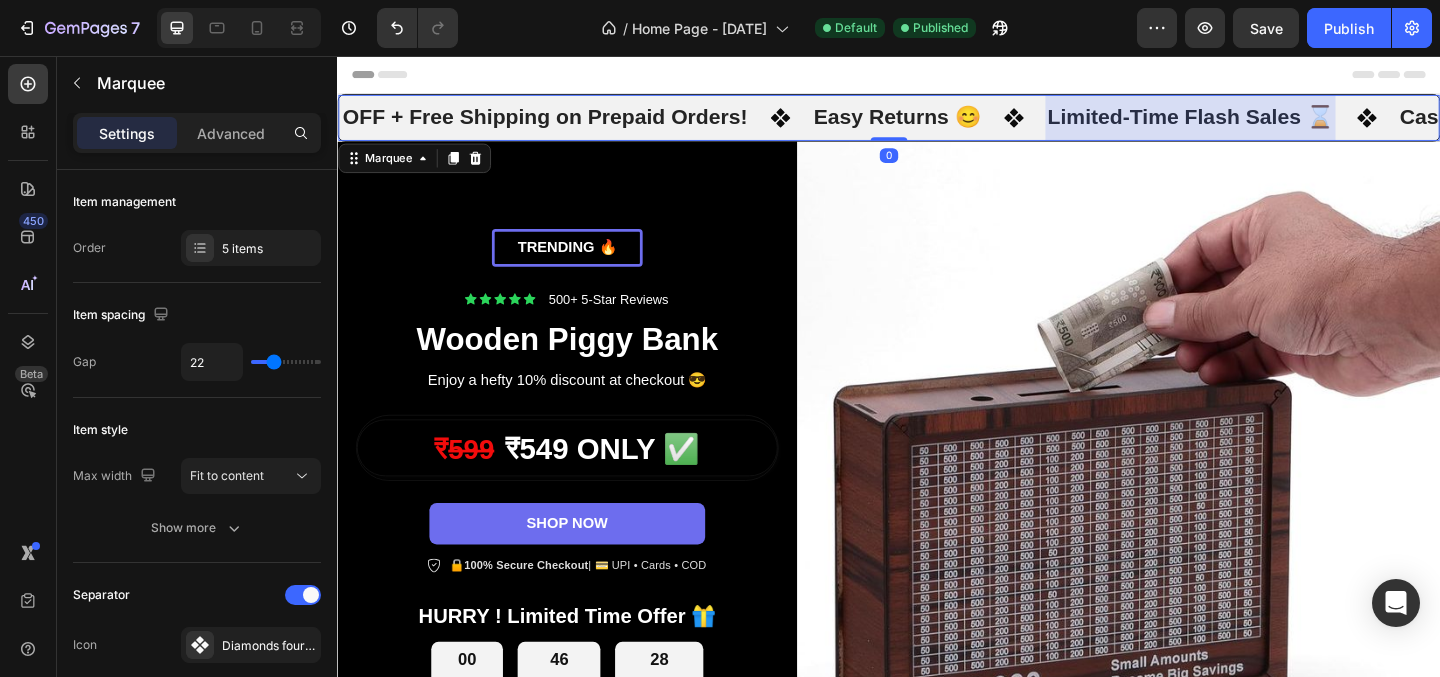click at bounding box center (1264, 123) 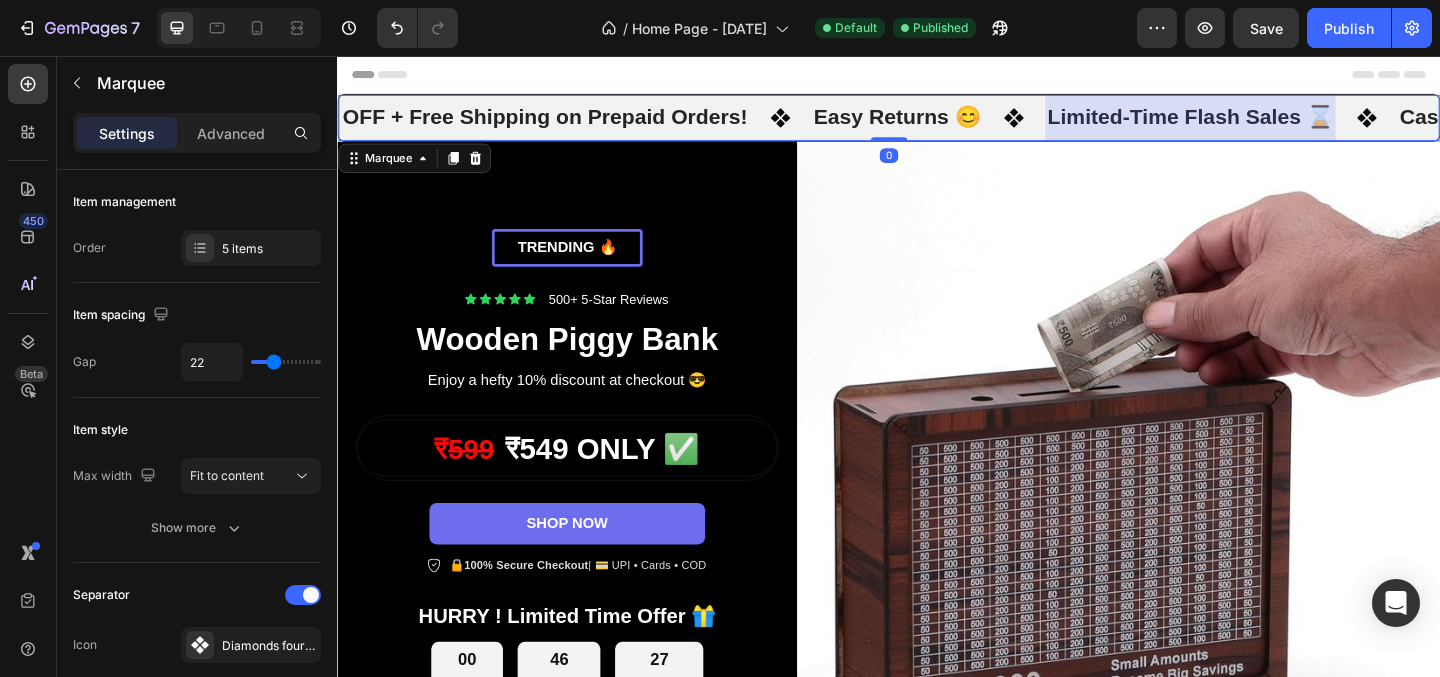 click on "Header" at bounding box center (937, 76) 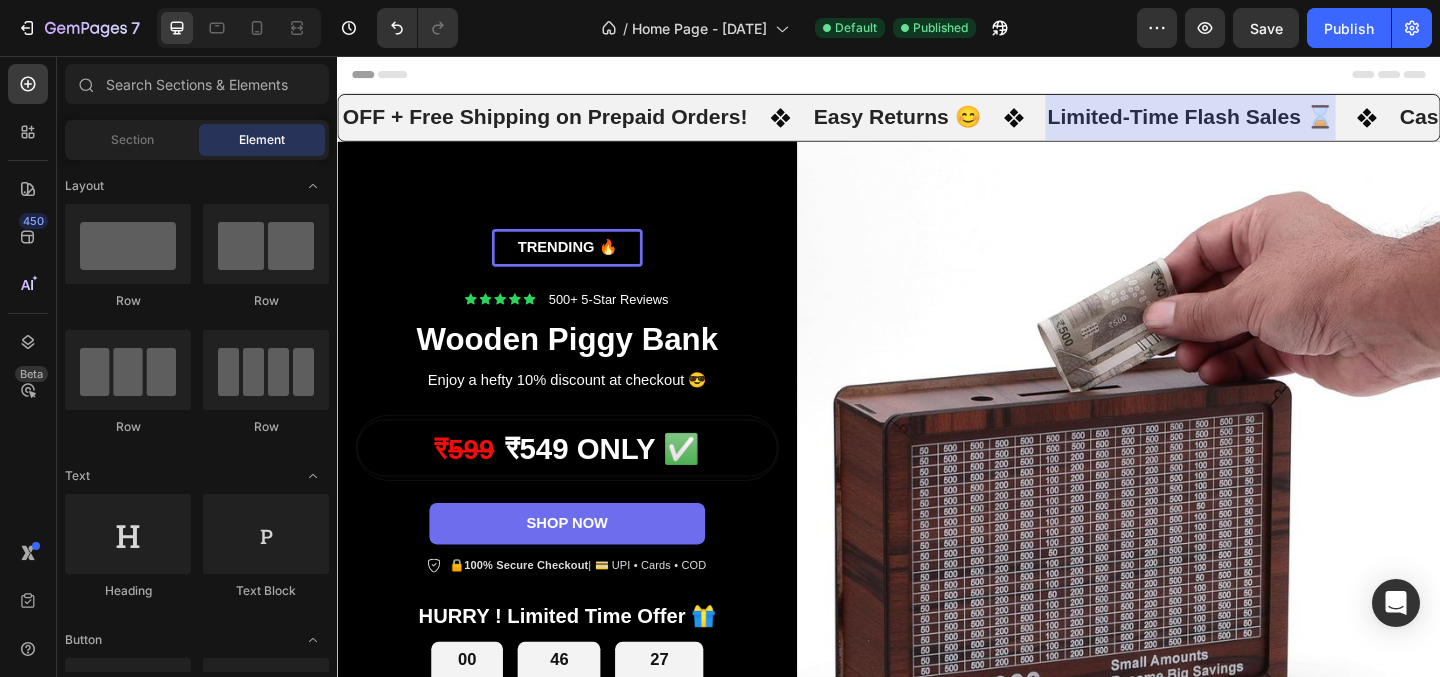 click on "Header" at bounding box center (937, 76) 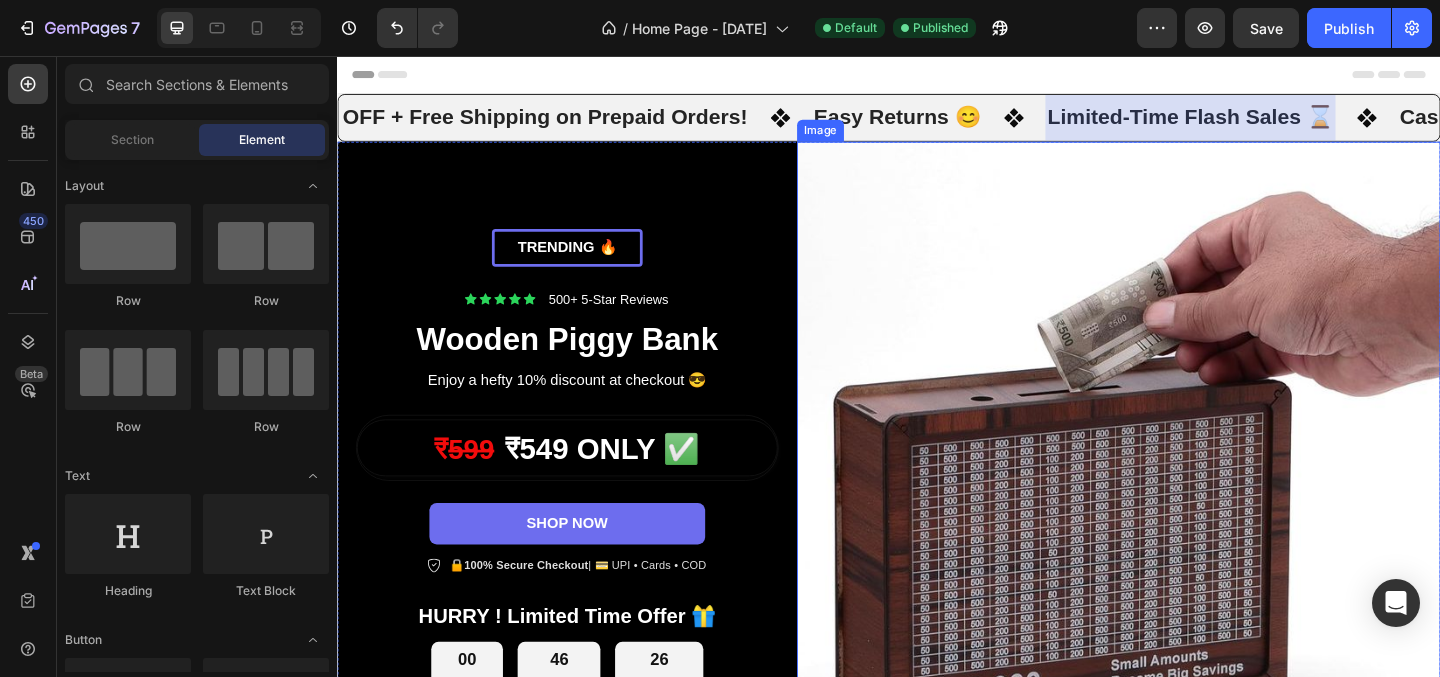 click at bounding box center (1187, 499) 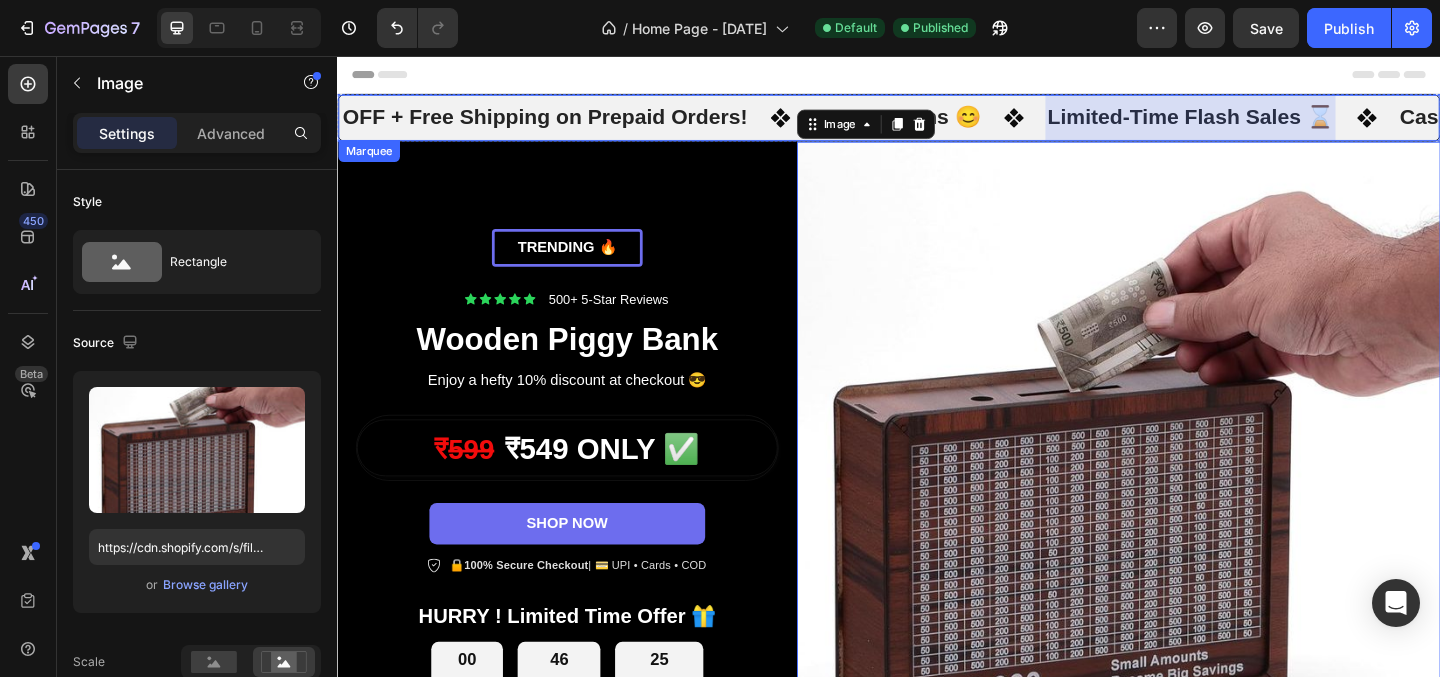 click at bounding box center (1264, 123) 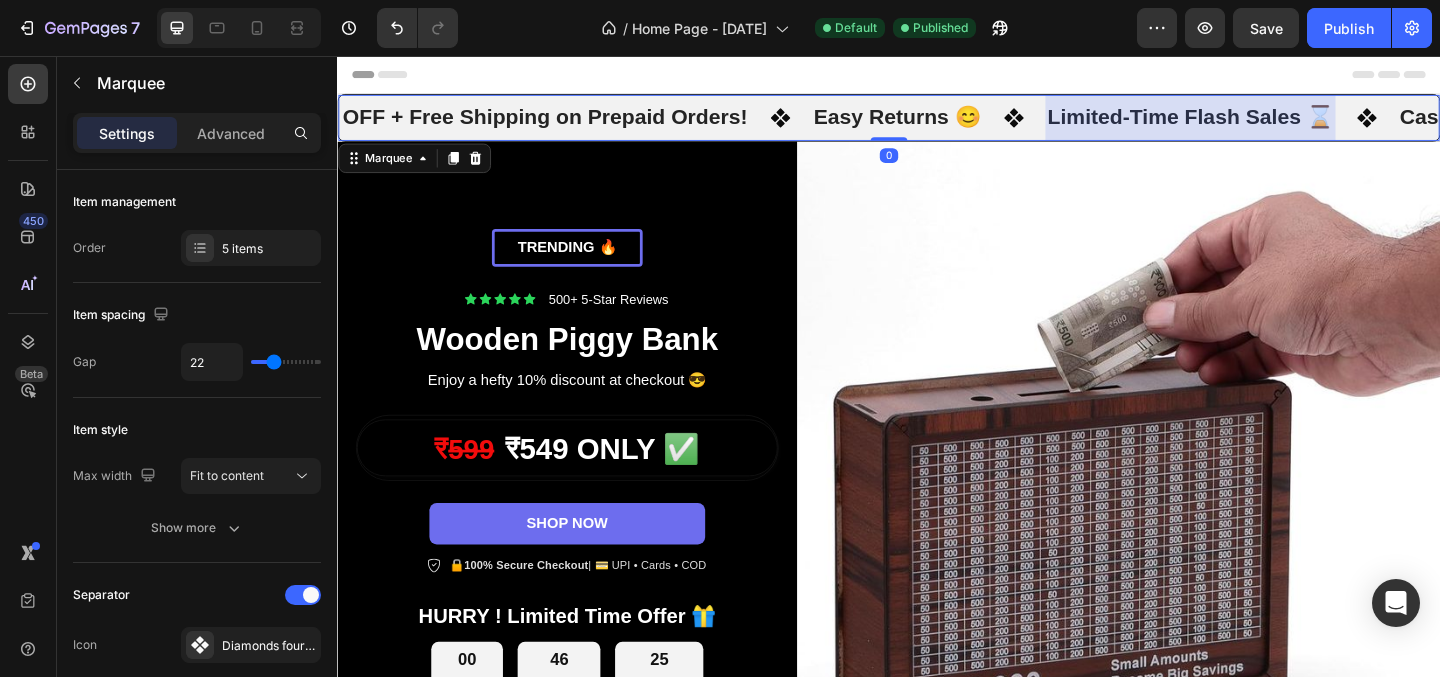click at bounding box center [1264, 123] 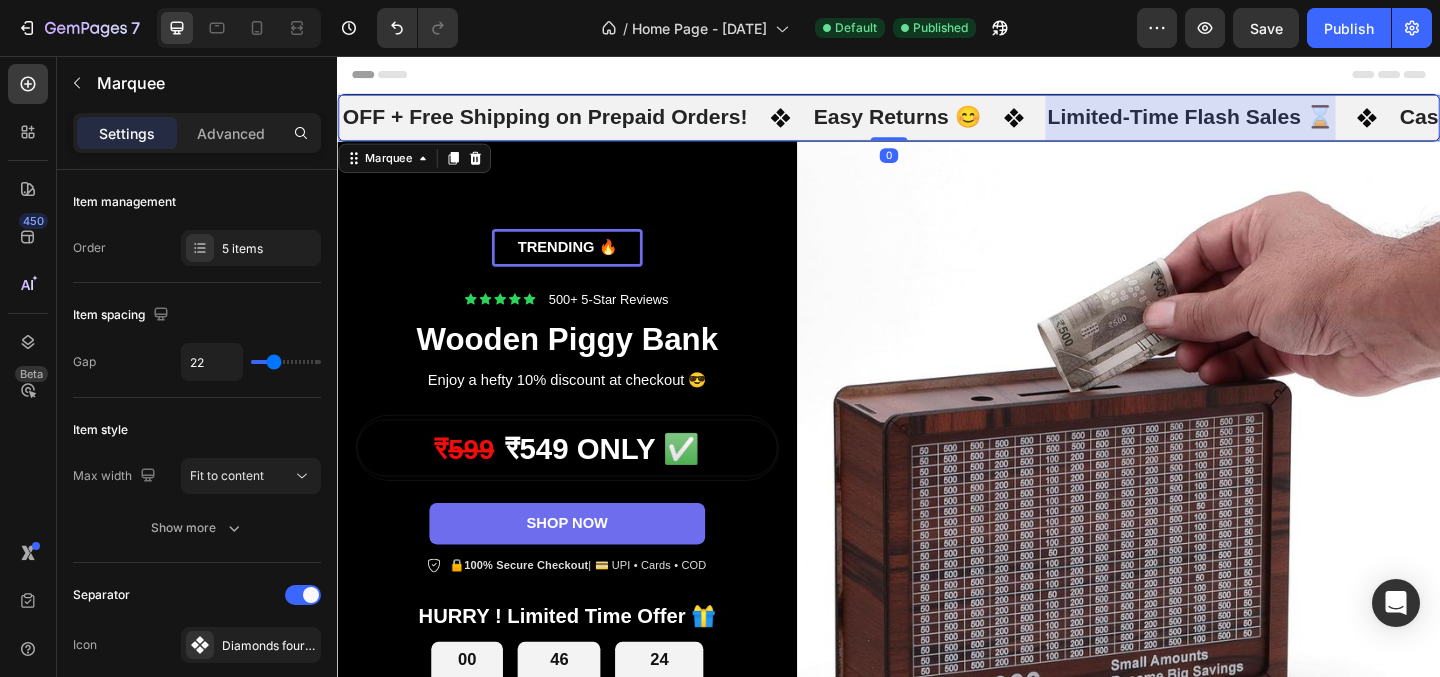 click at bounding box center (1263, 123) 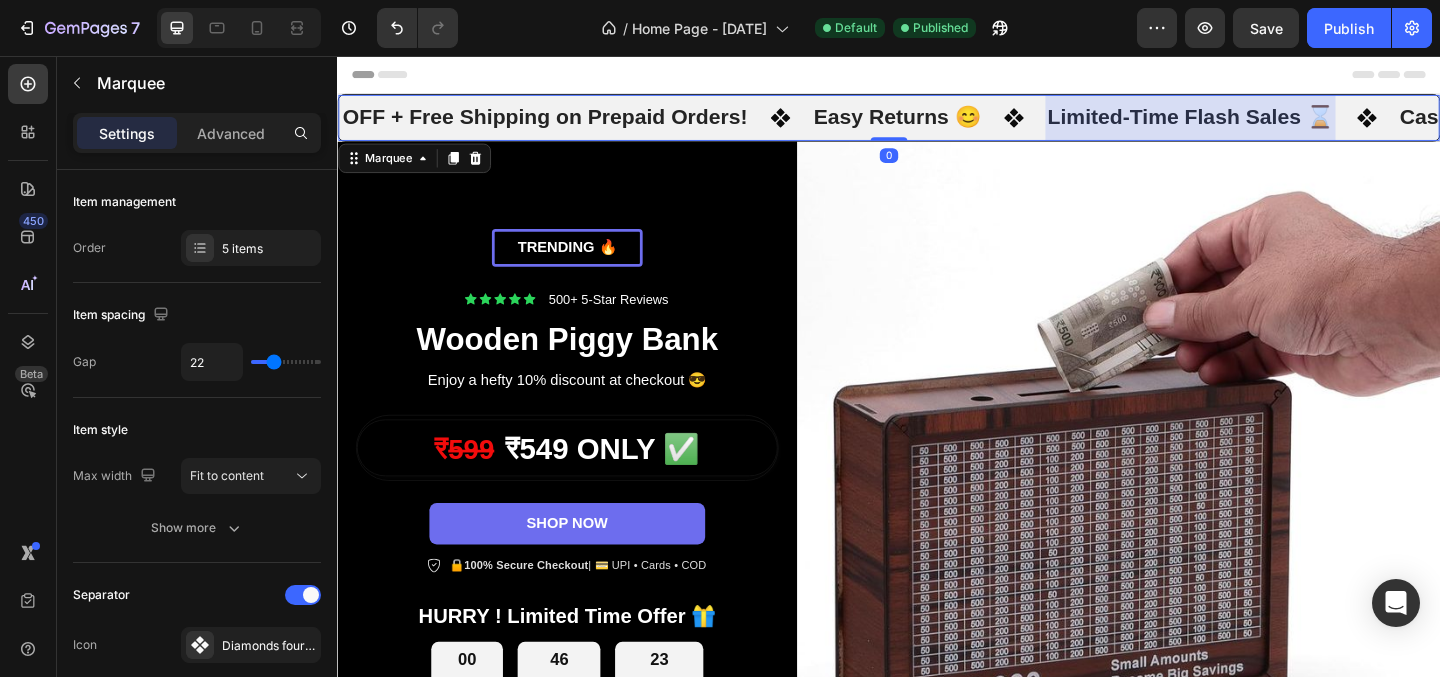click at bounding box center (1264, 123) 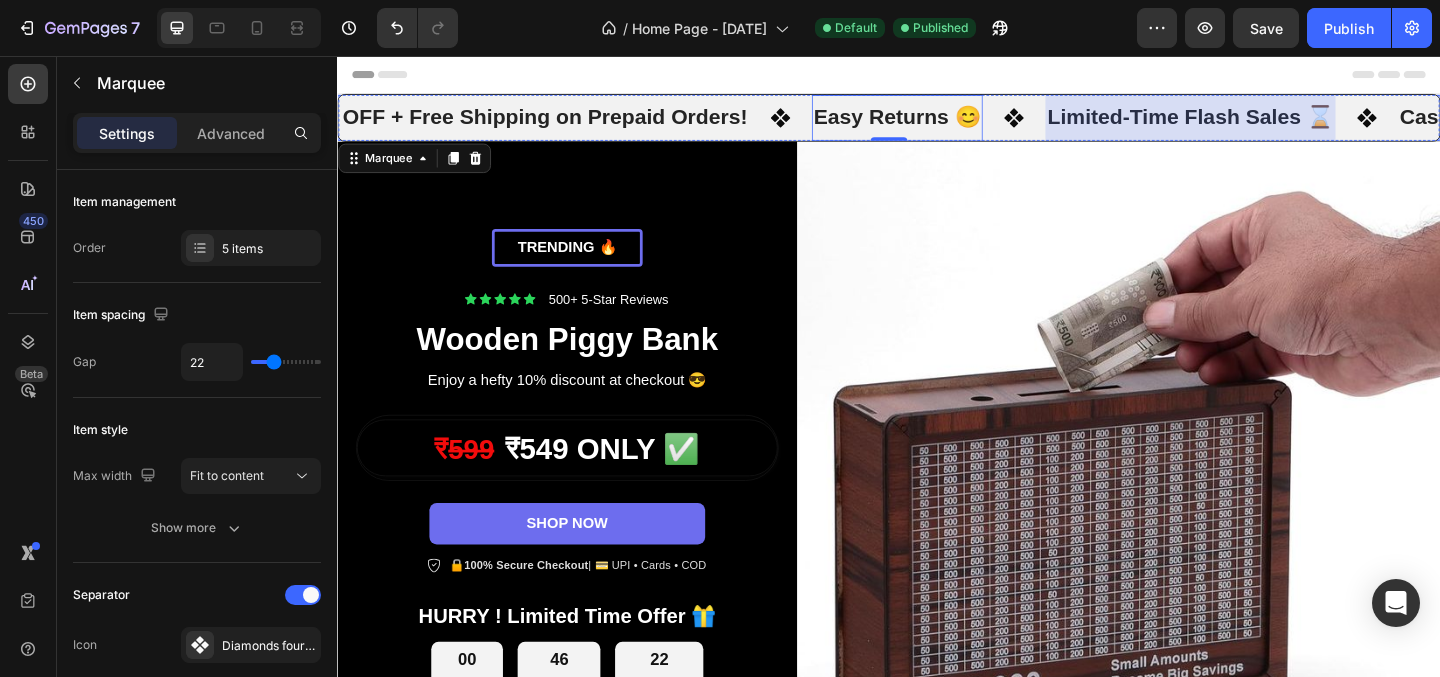 click on "Easy Returns 😊" at bounding box center [946, 123] 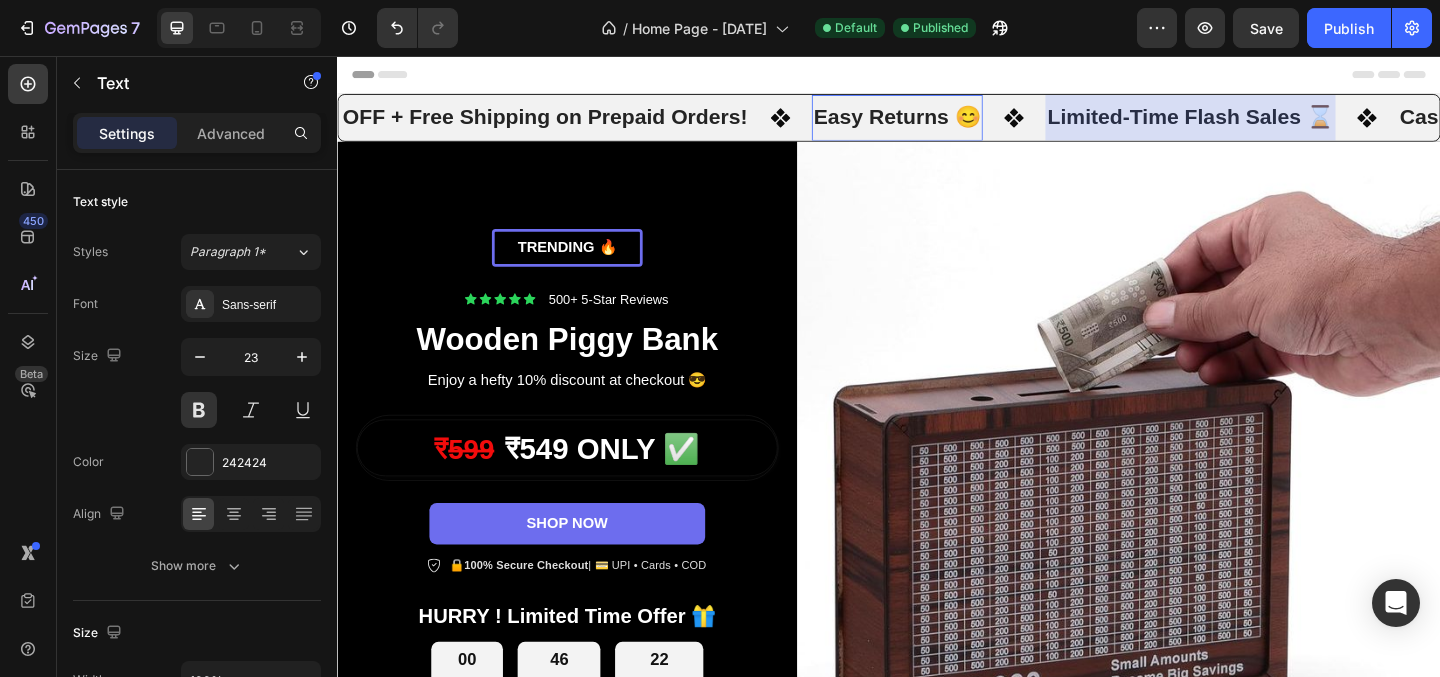 click on "Easy Returns 😊" at bounding box center (945, 123) 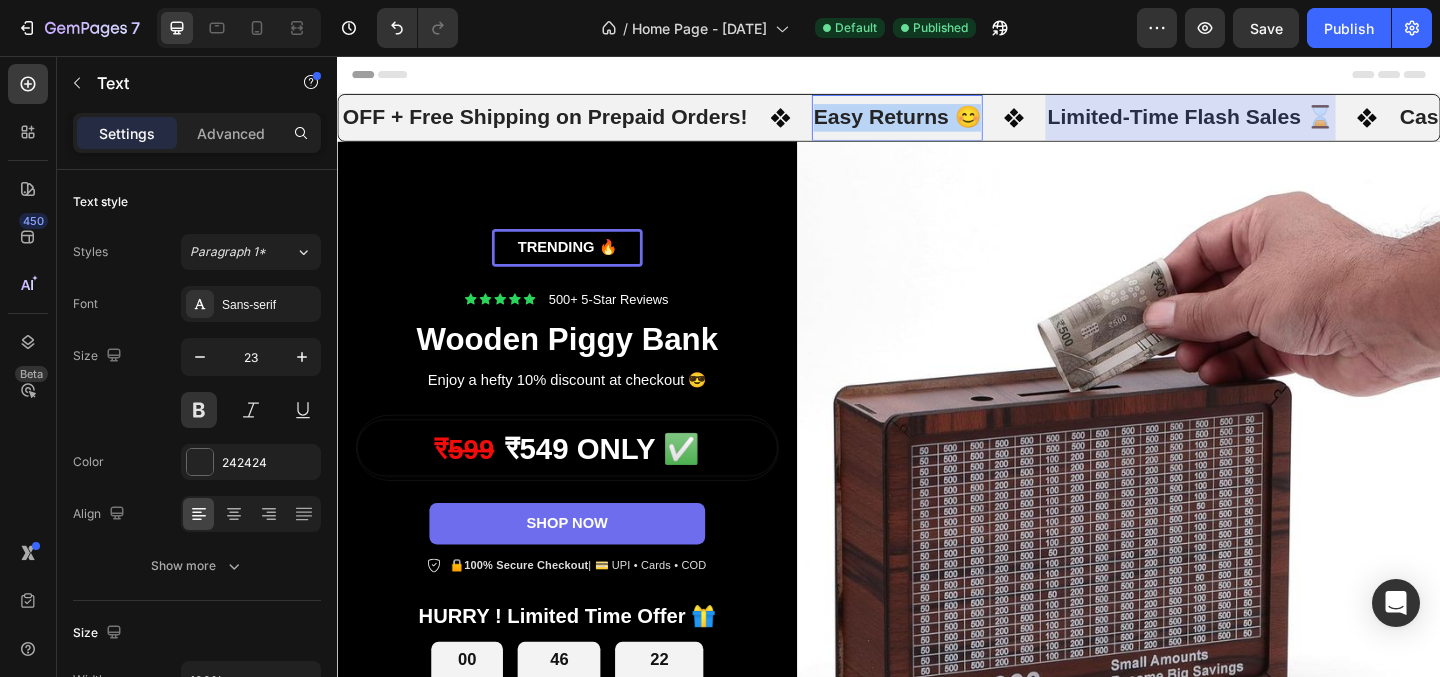 click on "Easy Returns 😊" at bounding box center [945, 123] 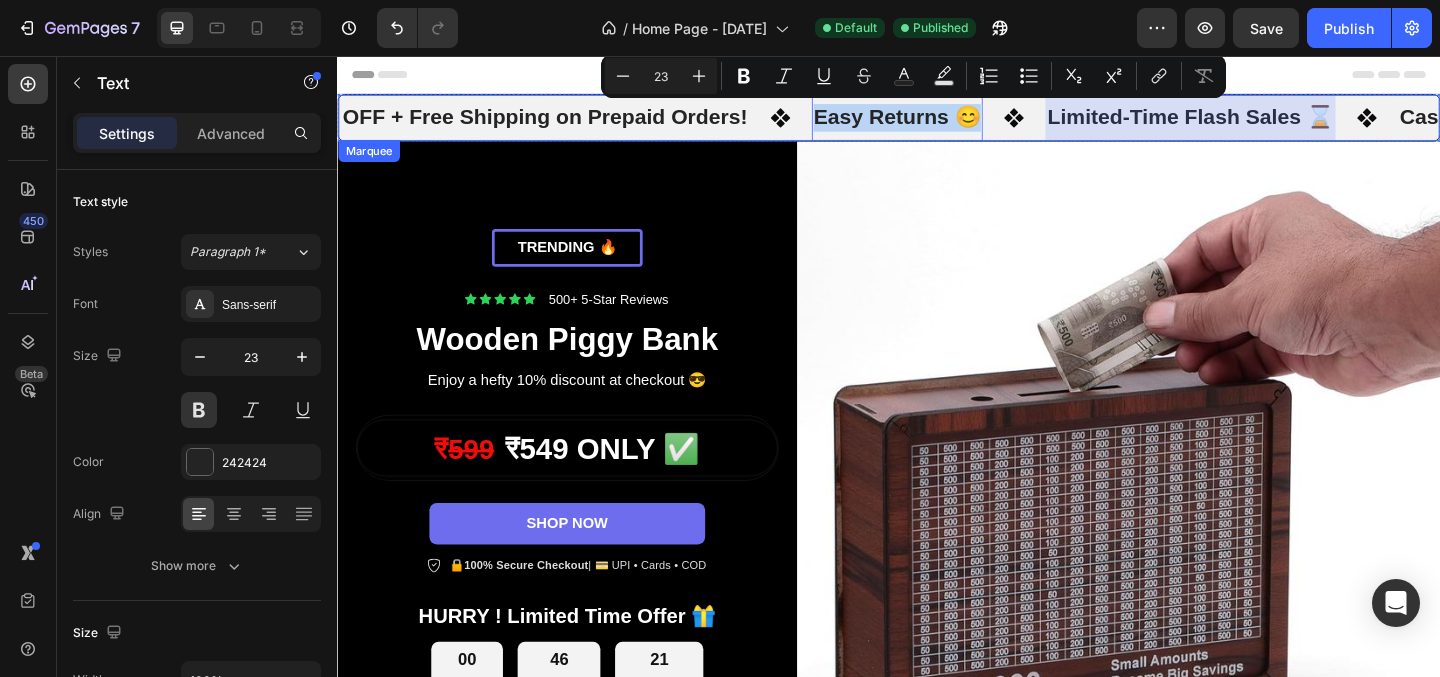 click at bounding box center [1264, 123] 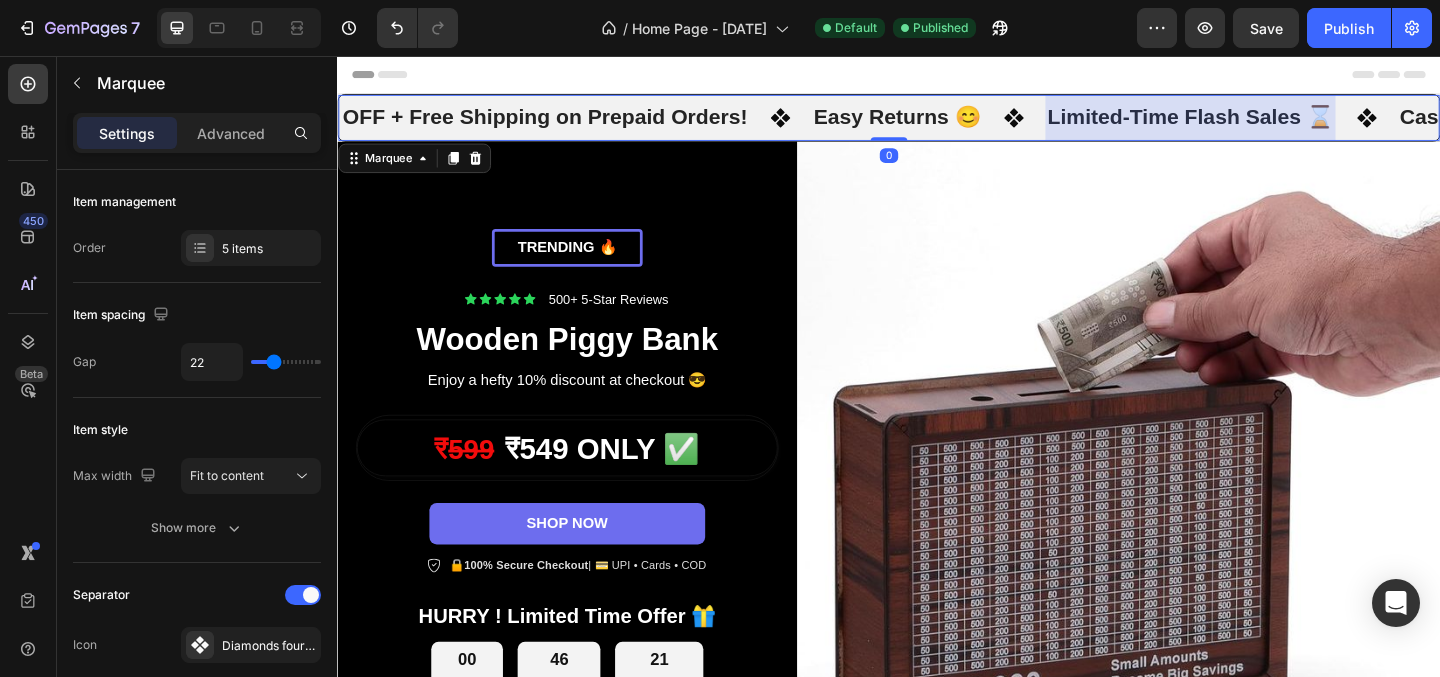 click at bounding box center (1264, 123) 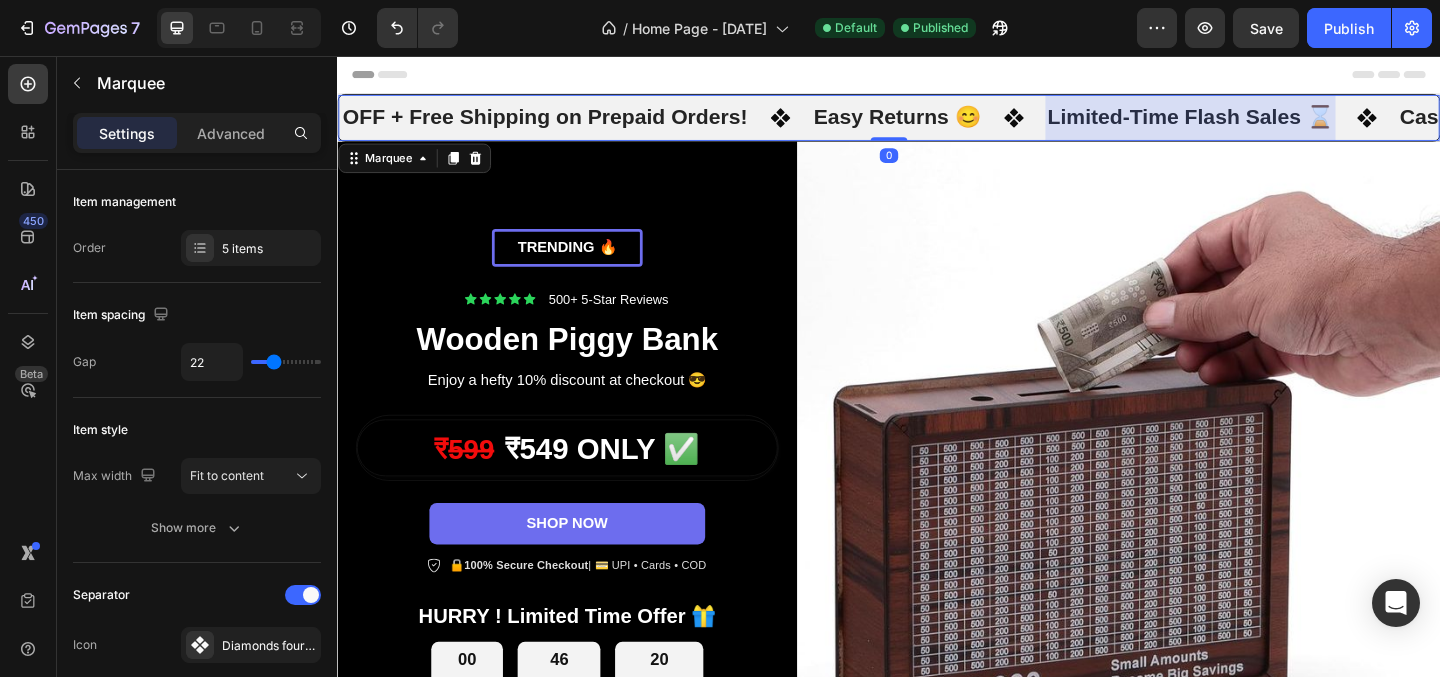 click at bounding box center (1264, 123) 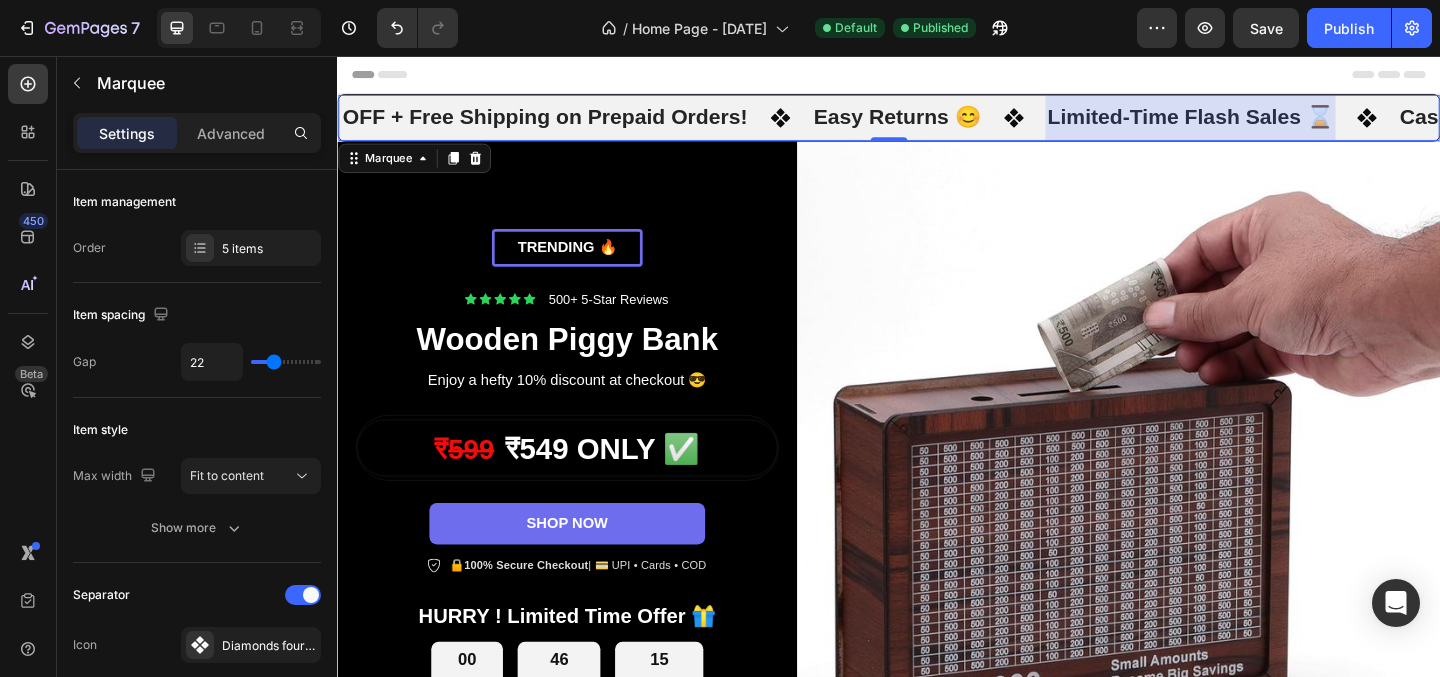click at bounding box center (1263, 123) 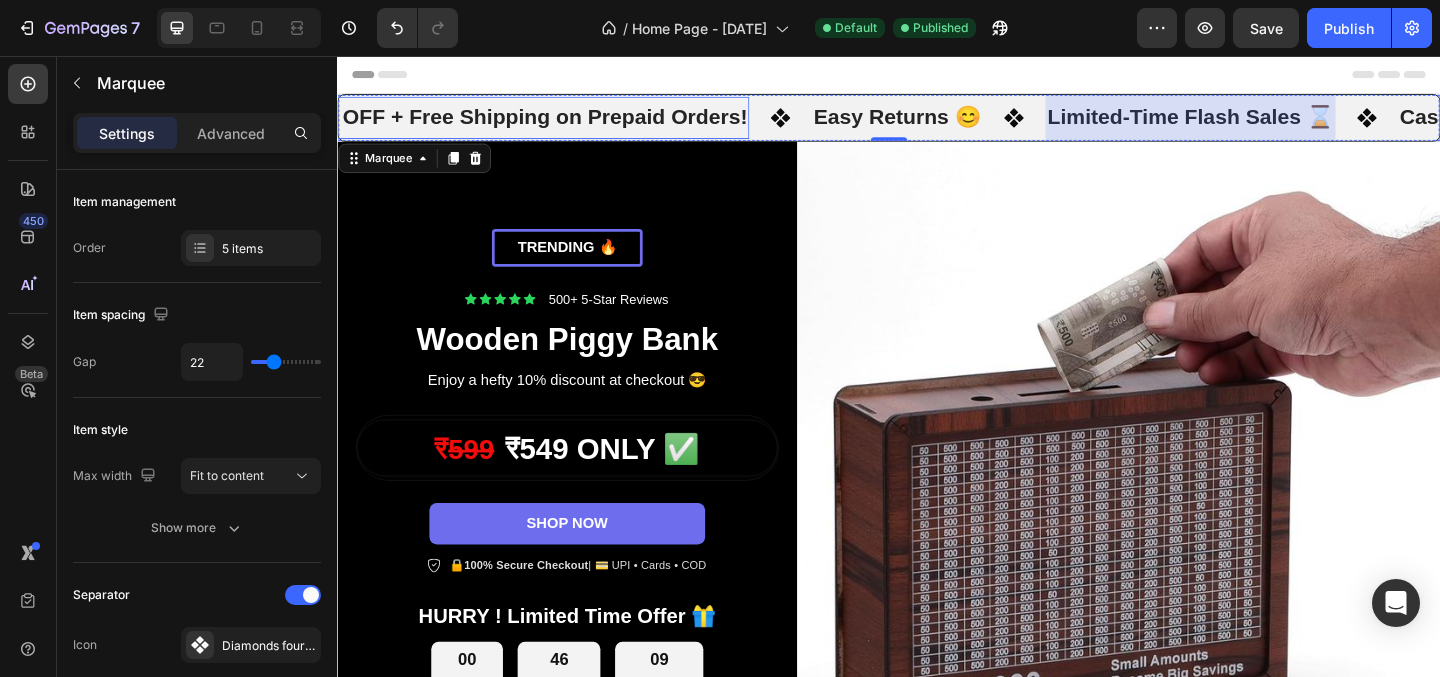 click on "🎉 10% OFF + Free Shipping on Prepaid Orders! Text" at bounding box center [518, 123] 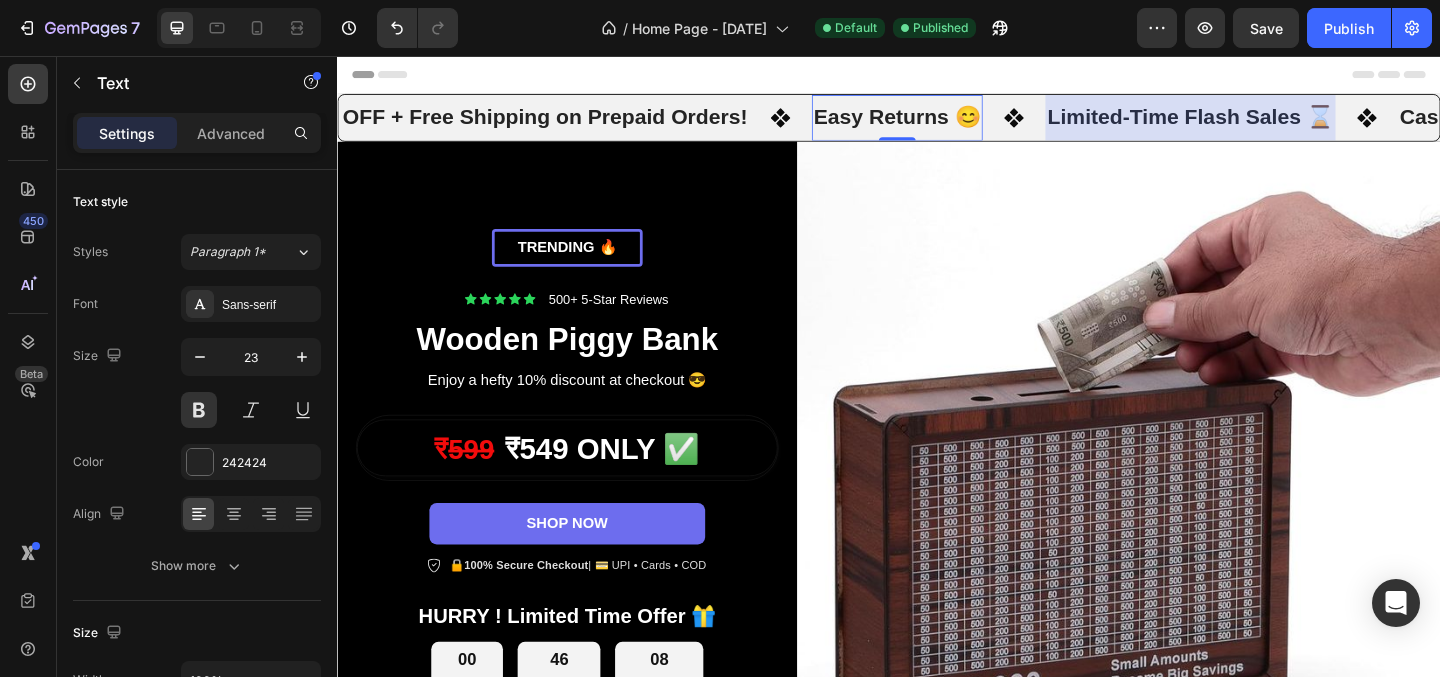 click on "Easy Returns 😊" at bounding box center [946, 123] 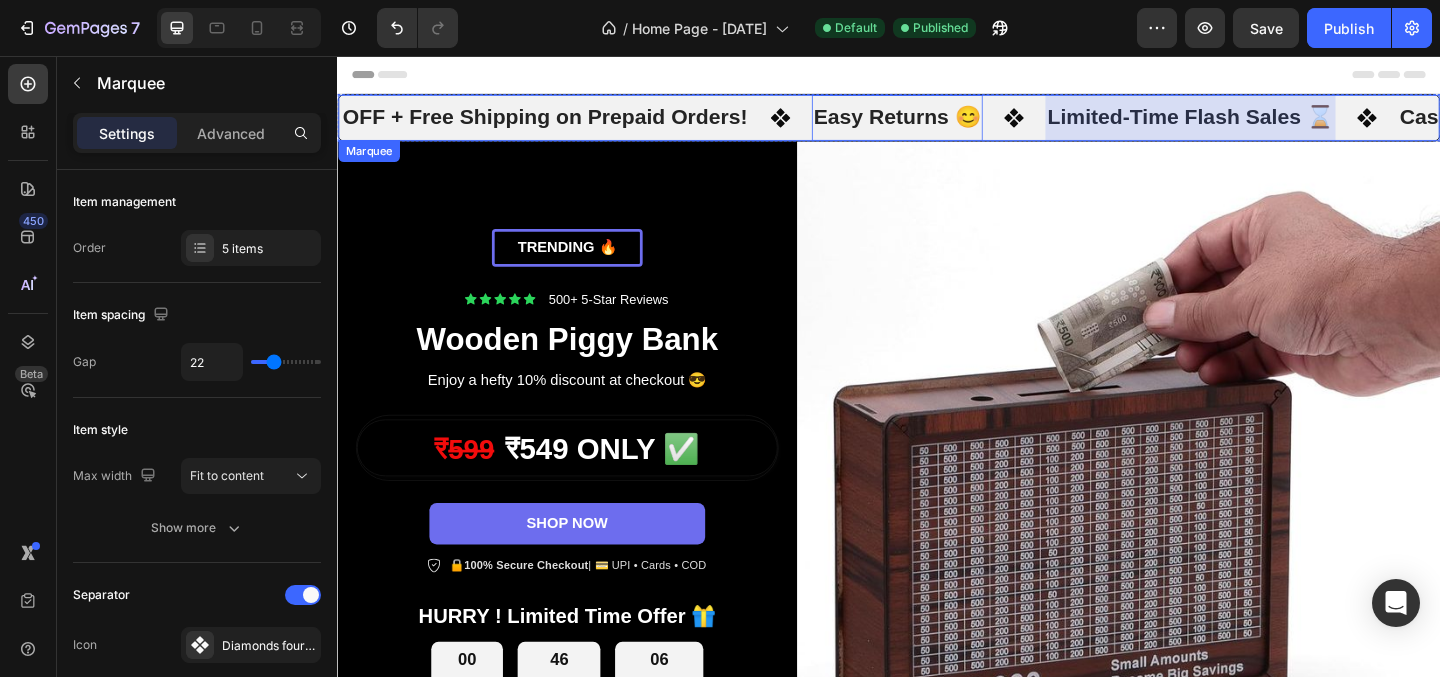 click at bounding box center [1264, 123] 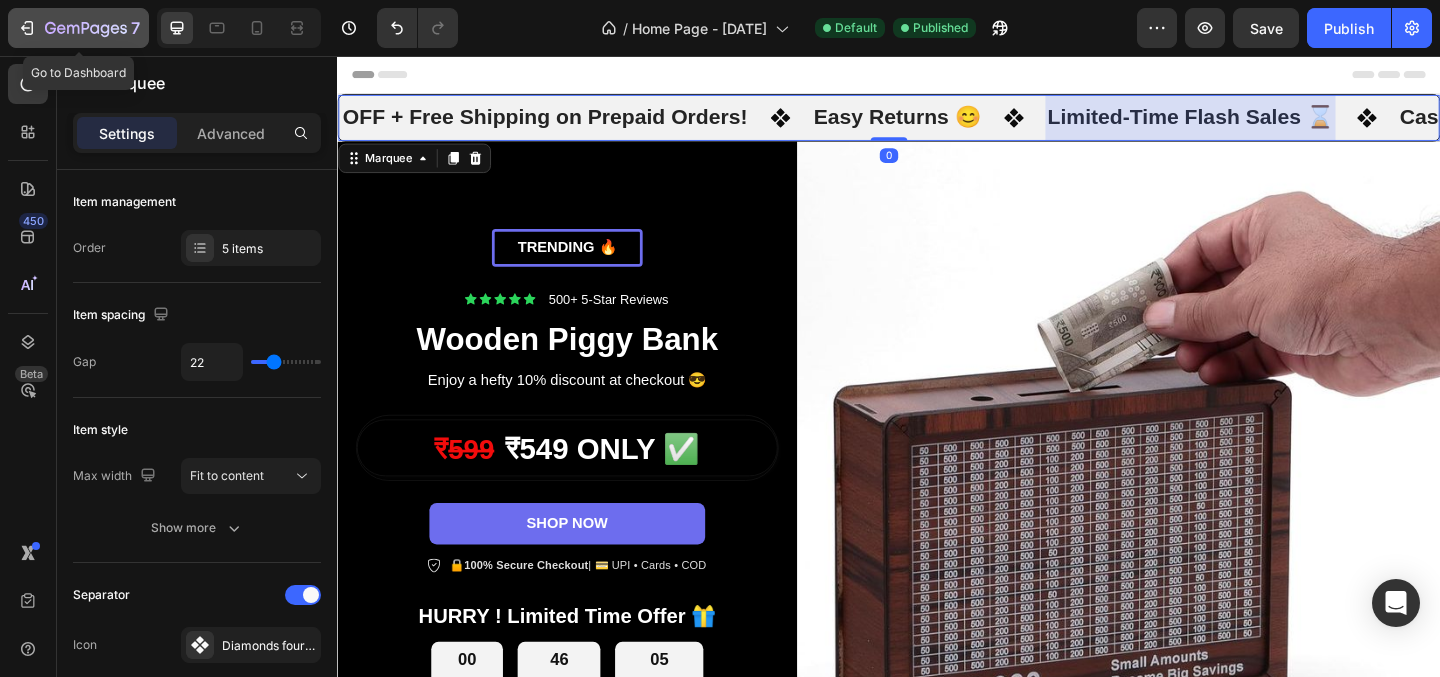 click 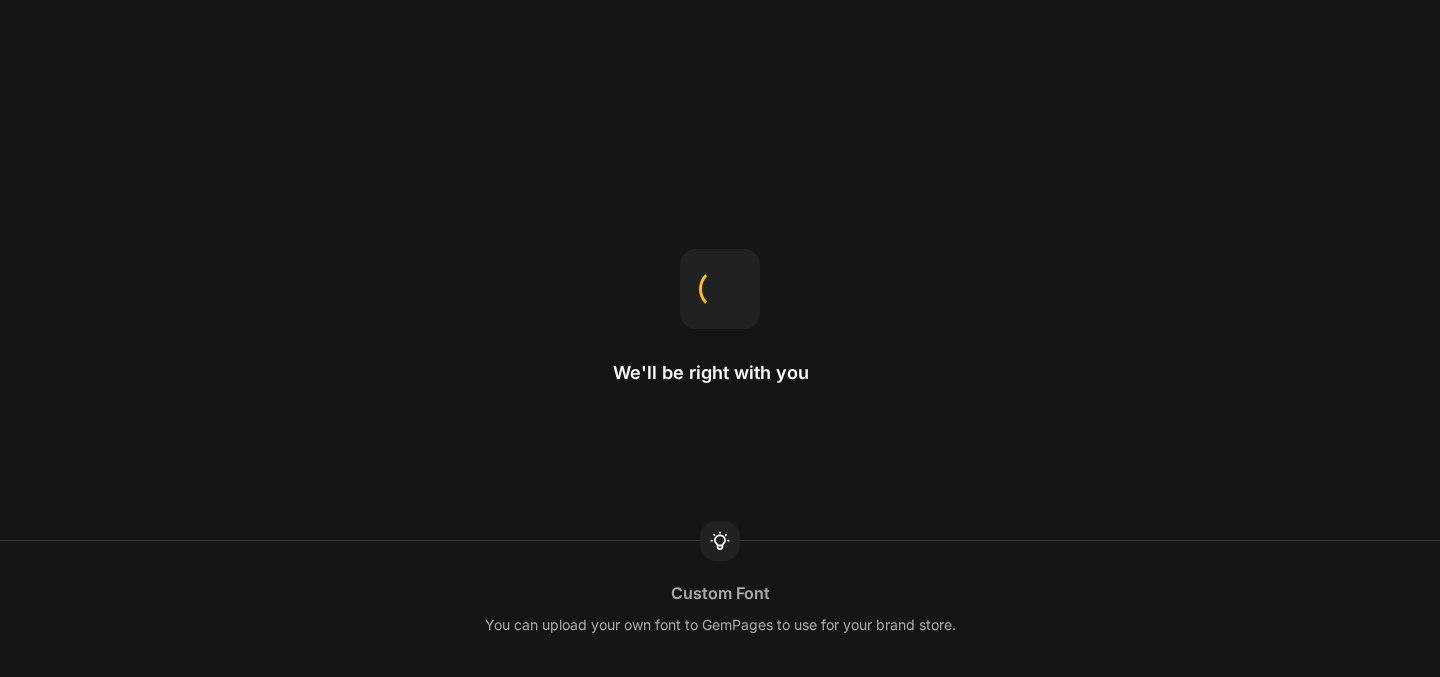 scroll, scrollTop: 0, scrollLeft: 0, axis: both 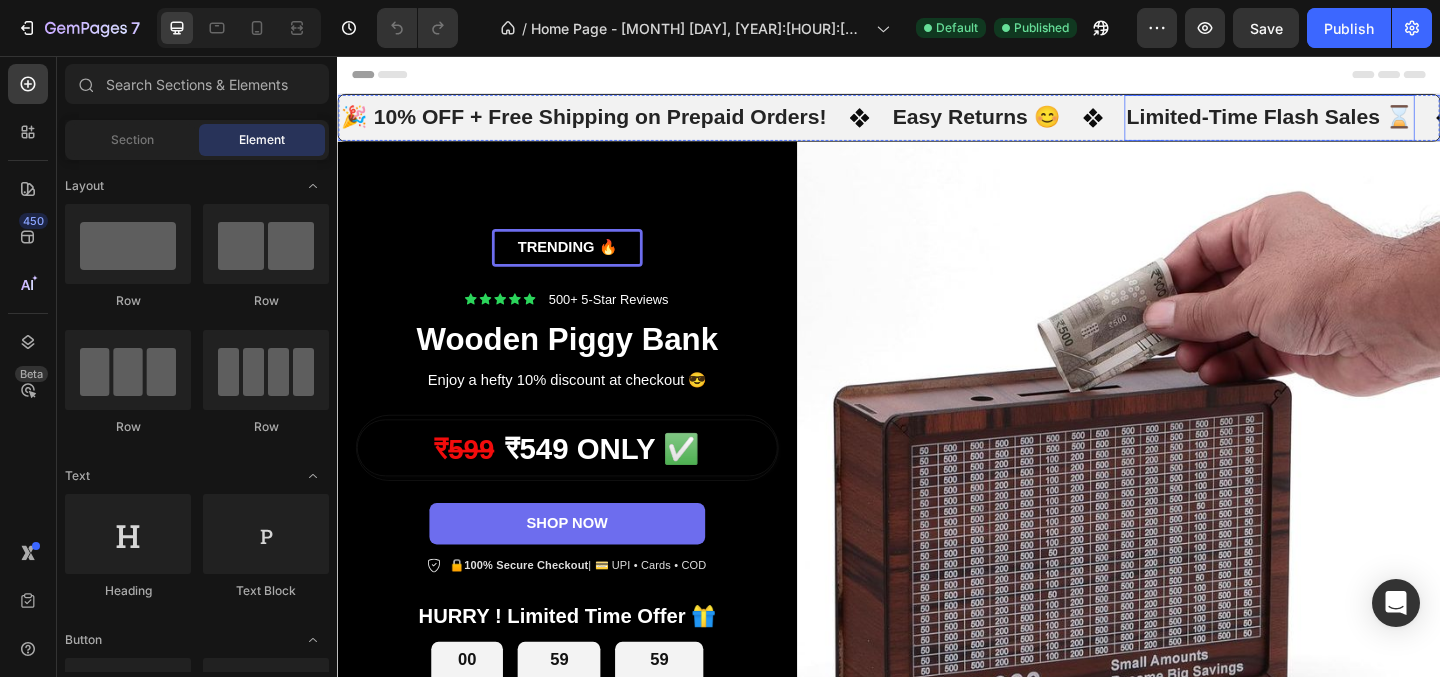 click on "Limited-Time Flash Sales ⌛" at bounding box center [1350, 123] 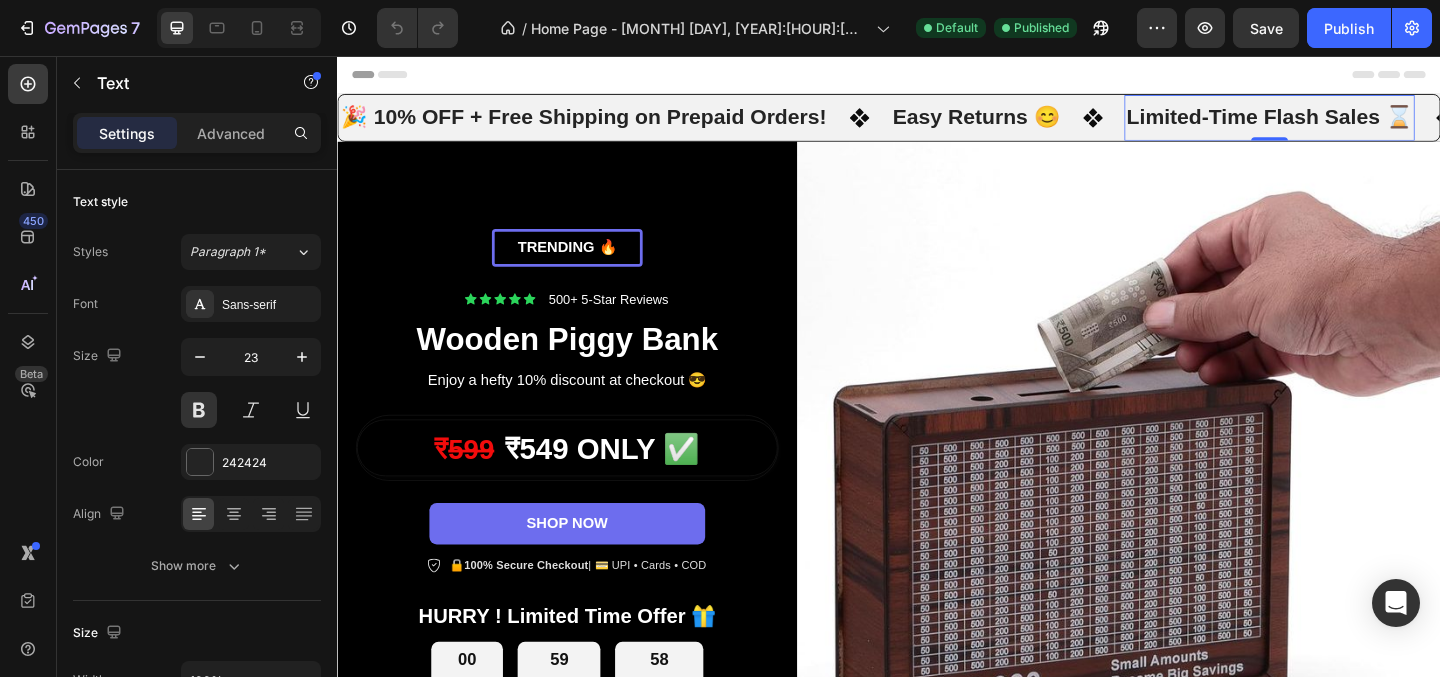 click on "Limited-Time Flash Sales ⌛" at bounding box center (1350, 123) 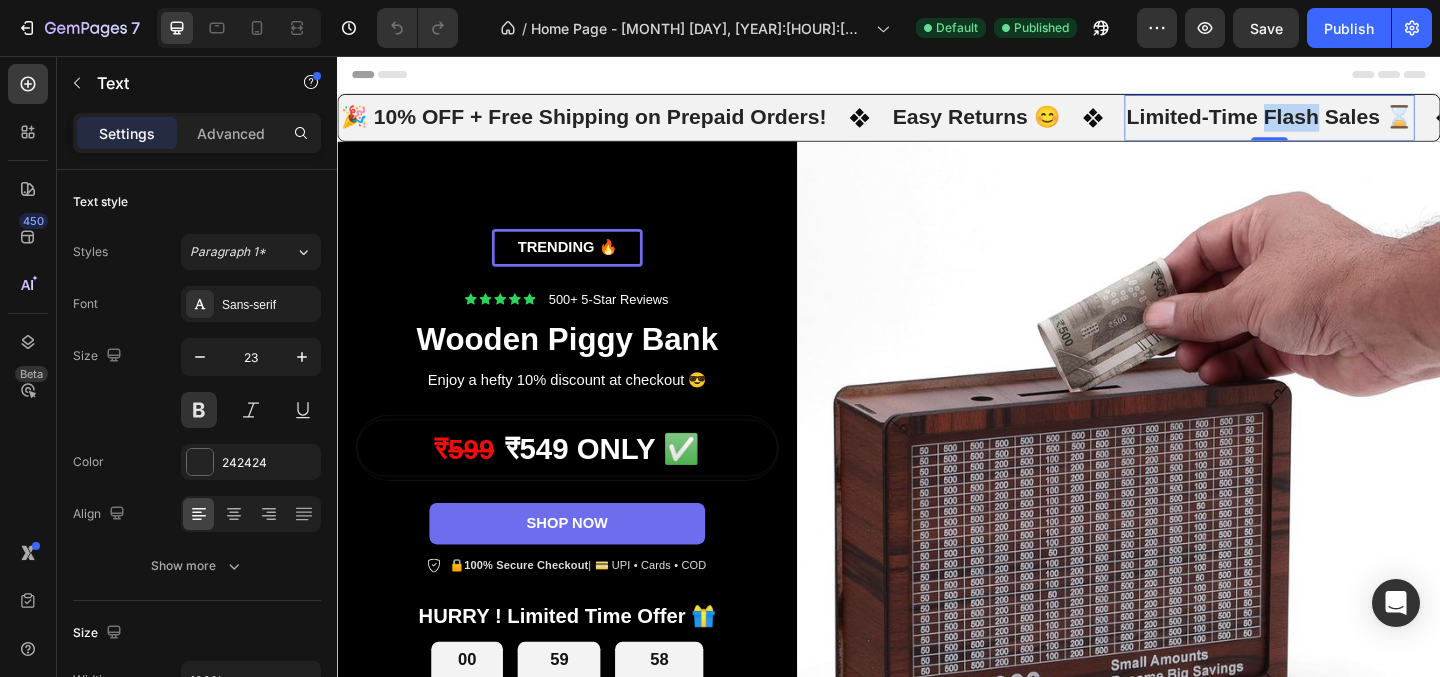 click on "Limited-Time Flash Sales ⌛" at bounding box center (1350, 123) 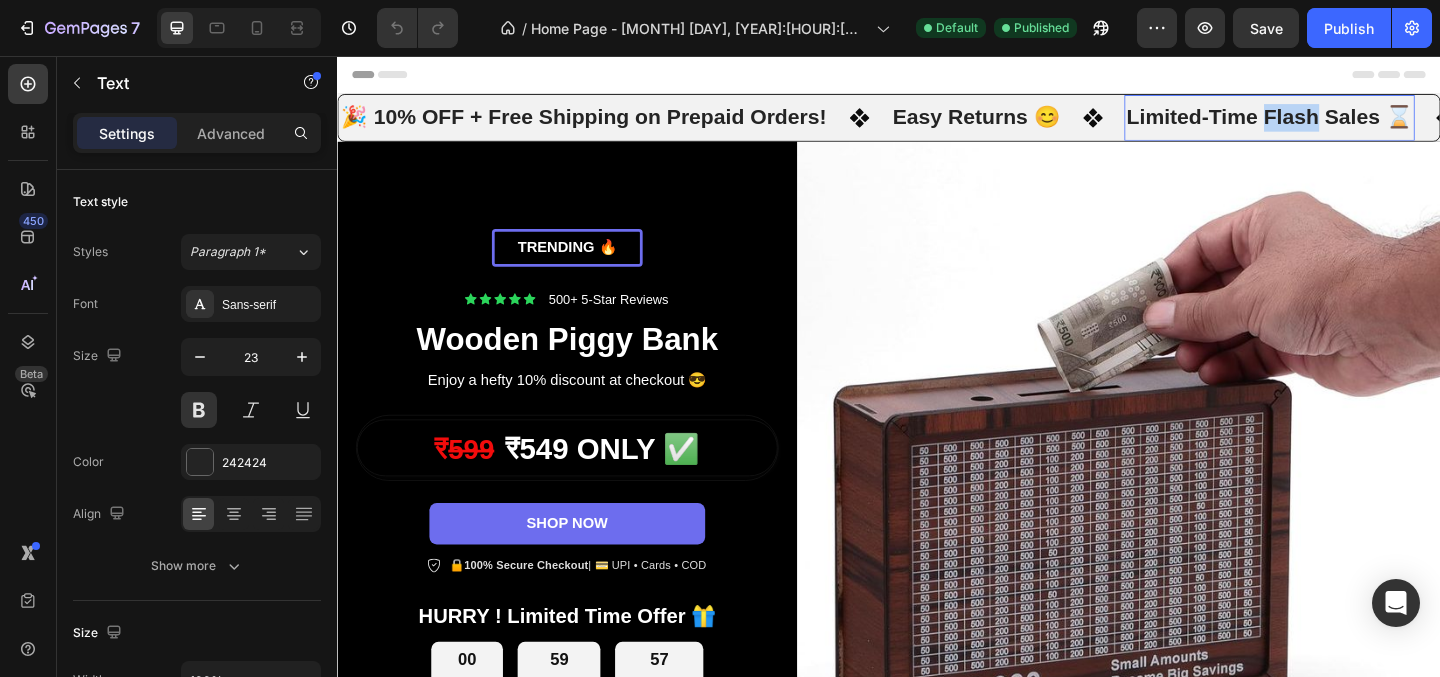 click on "Limited-Time Flash Sales ⌛" at bounding box center [1350, 123] 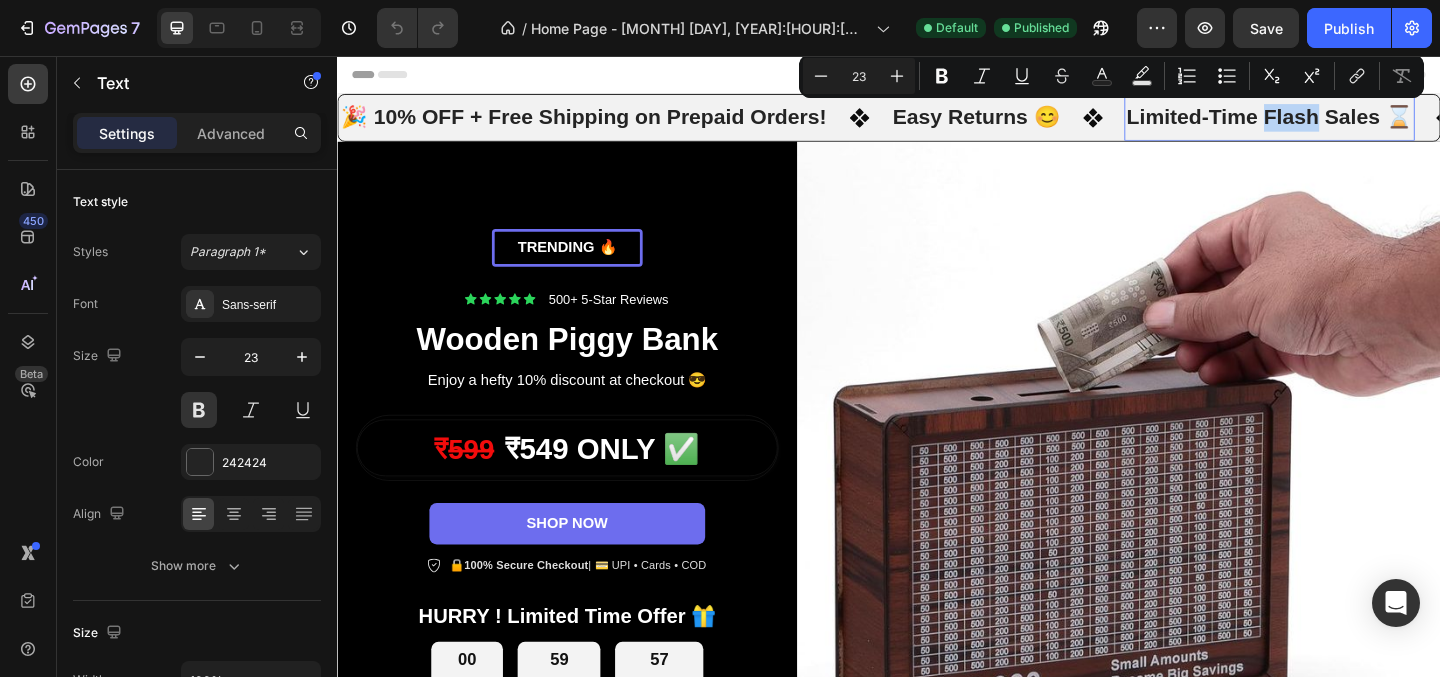 click on "Limited-Time Flash Sales ⌛" at bounding box center (1350, 123) 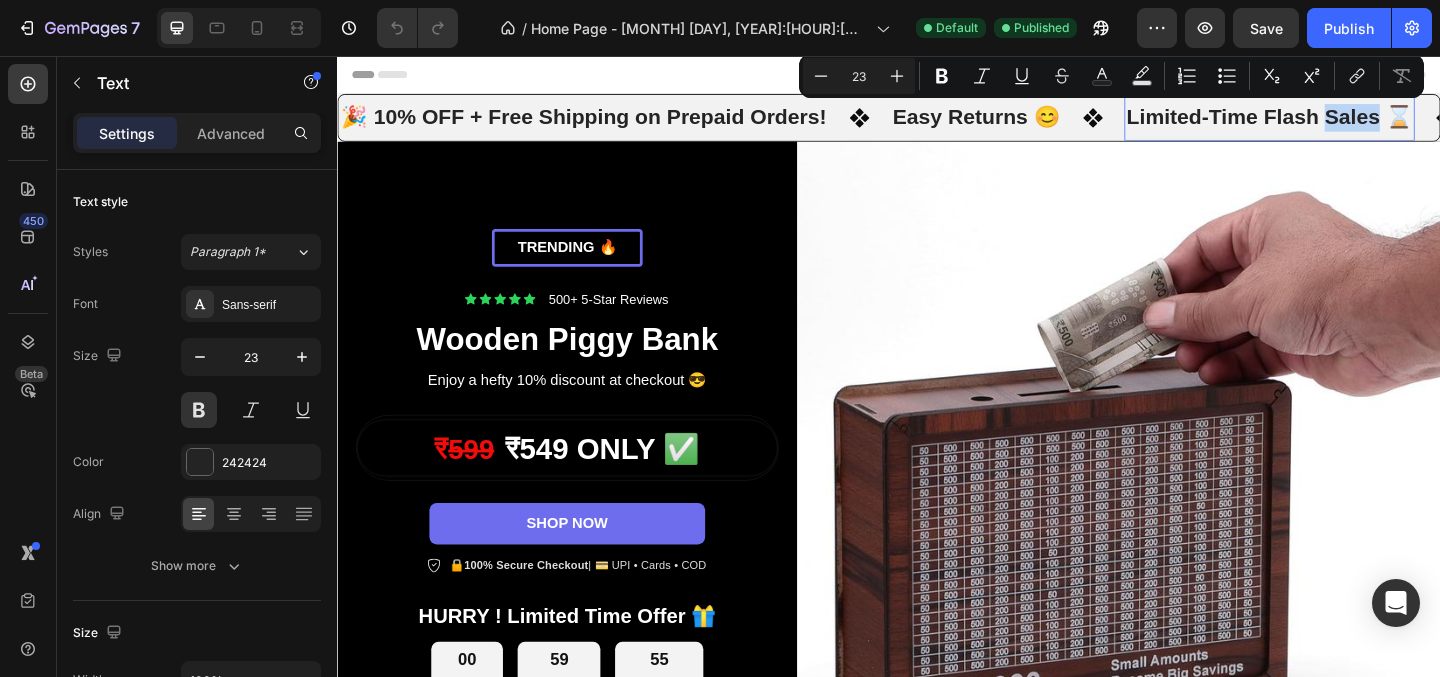 drag, startPoint x: 1456, startPoint y: 130, endPoint x: 1404, endPoint y: 128, distance: 52.03845 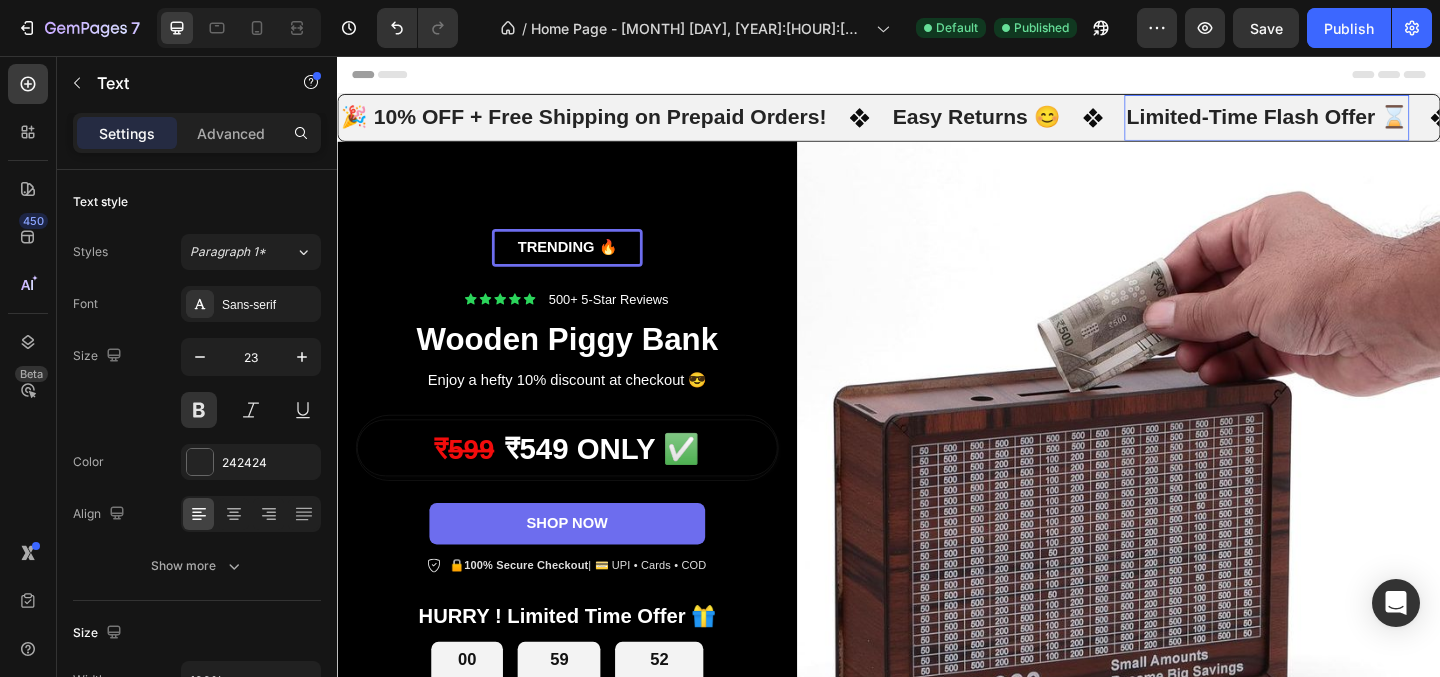 click on "Limited-Time Flash Offer ⌛" at bounding box center [1348, 123] 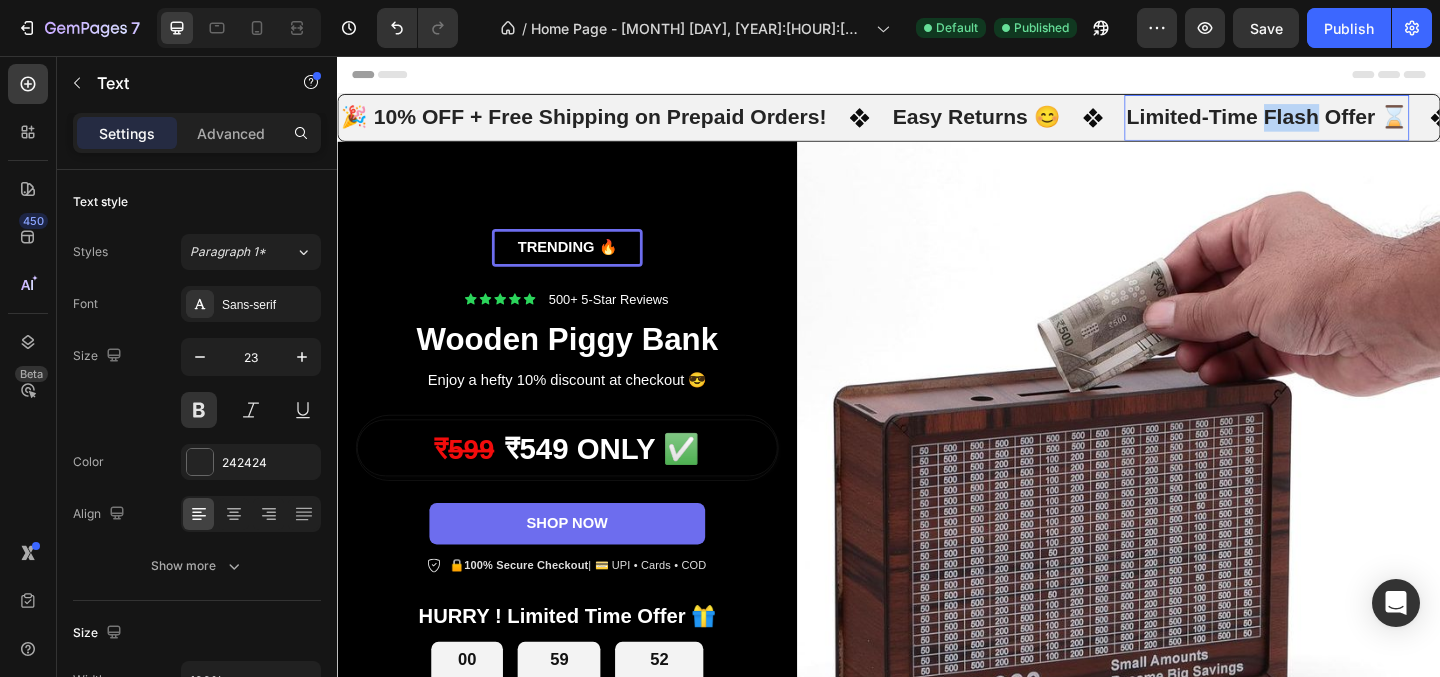 click on "Limited-Time Flash Offer ⌛" at bounding box center (1348, 123) 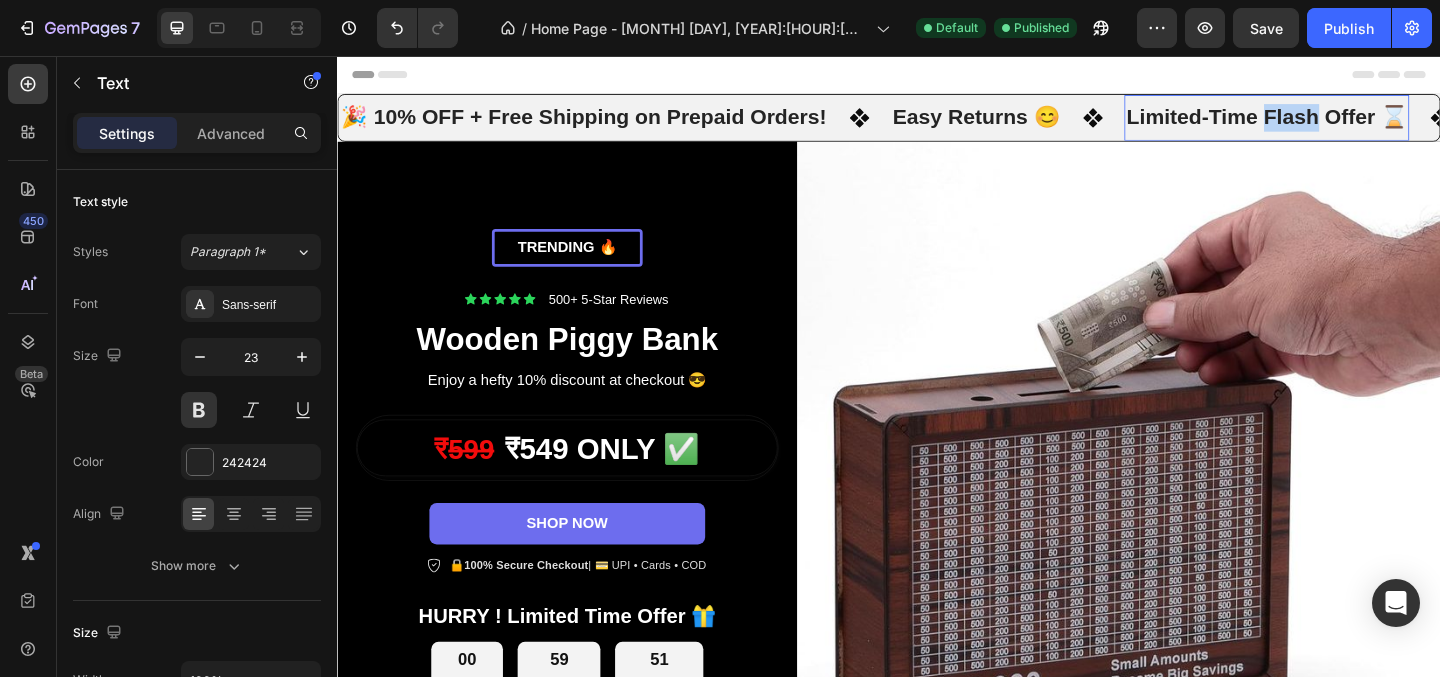 click on "Limited-Time Flash Offer ⌛" at bounding box center [1348, 123] 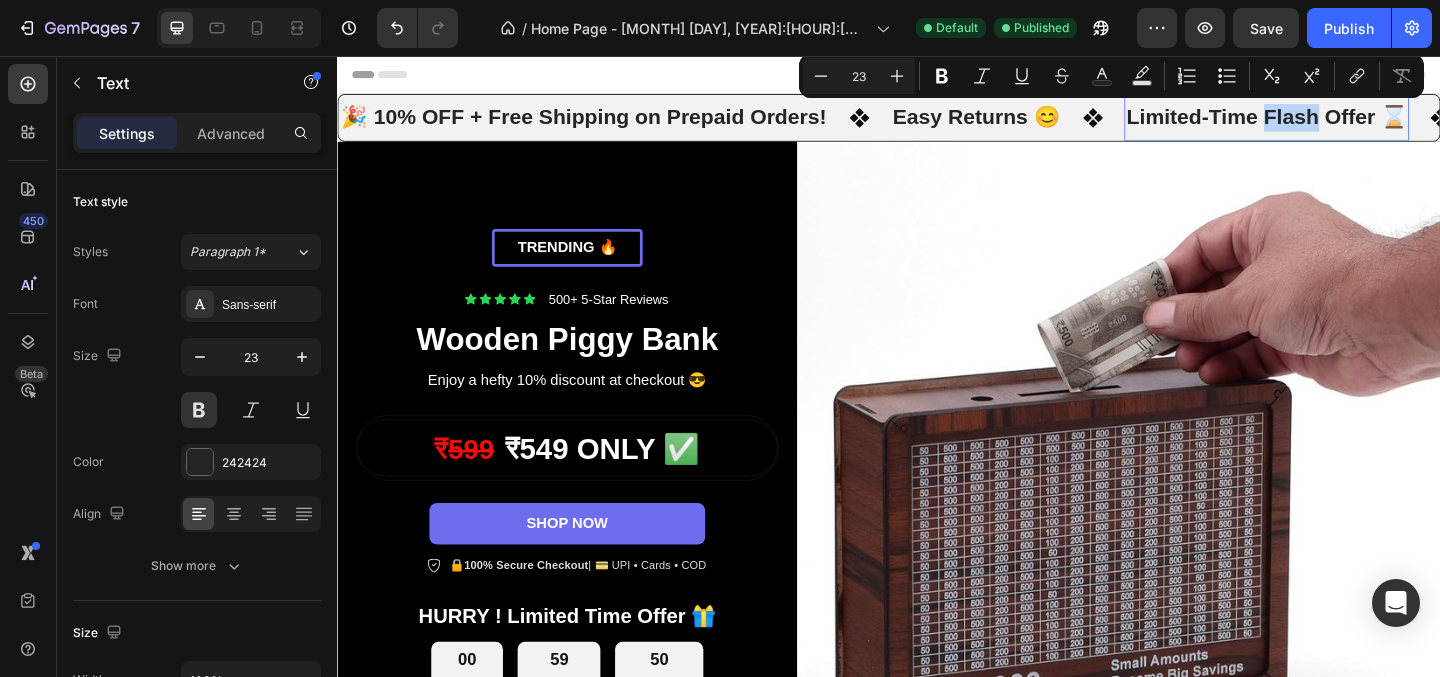 click on "Limited-Time Flash Offer ⌛" at bounding box center (1348, 123) 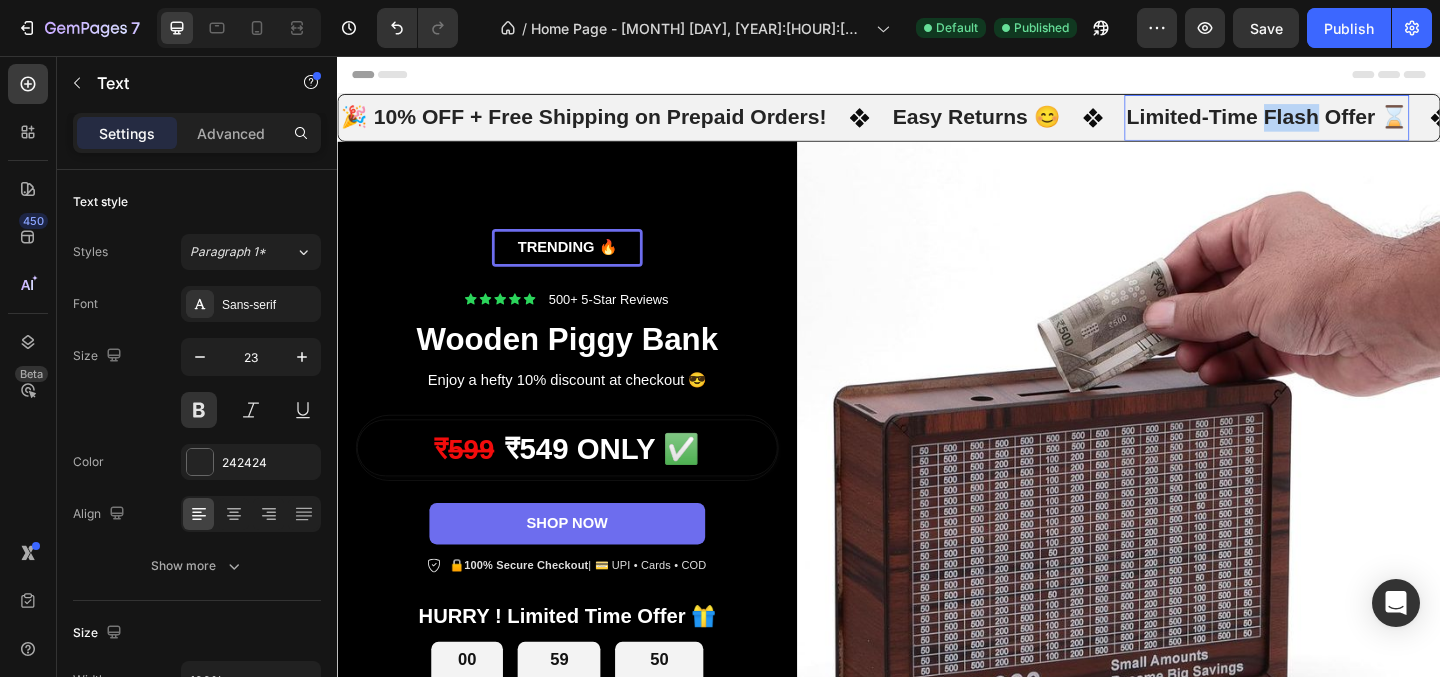 click on "Limited-Time Flash Offer ⌛" at bounding box center [1348, 123] 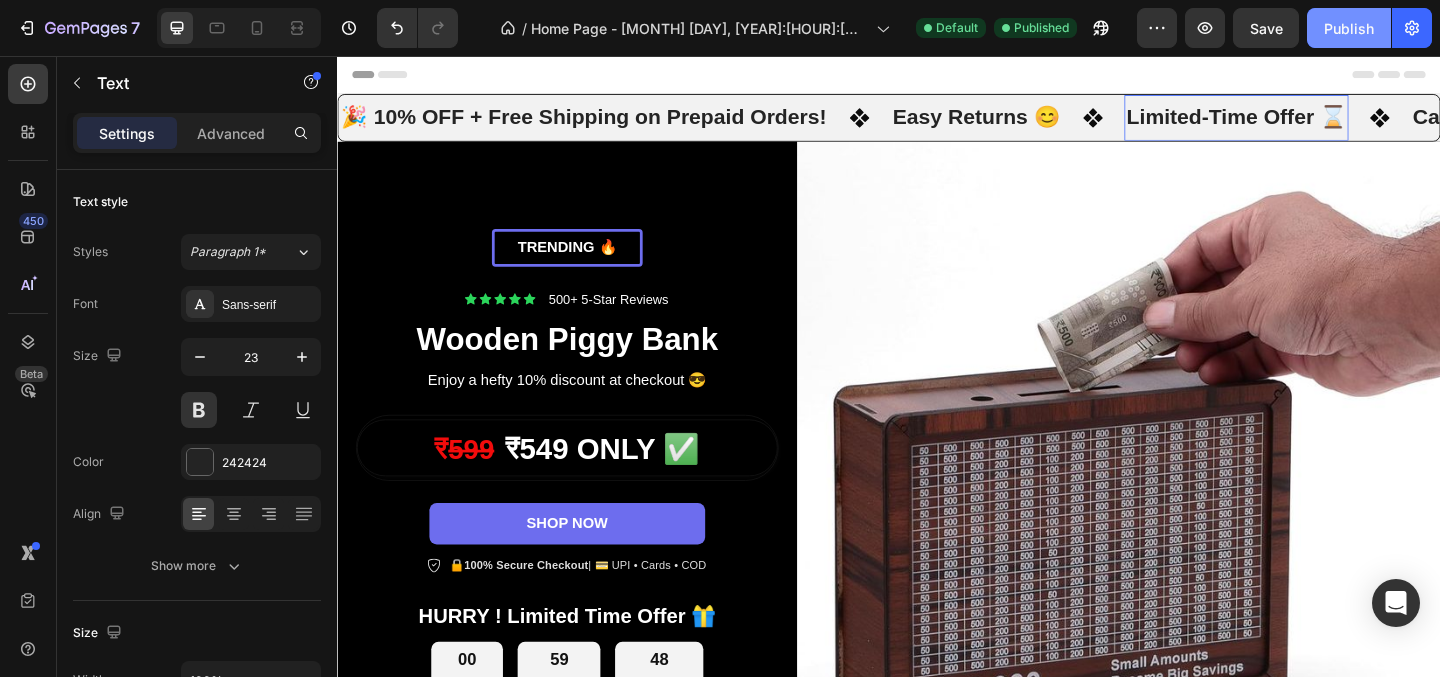 click on "Publish" 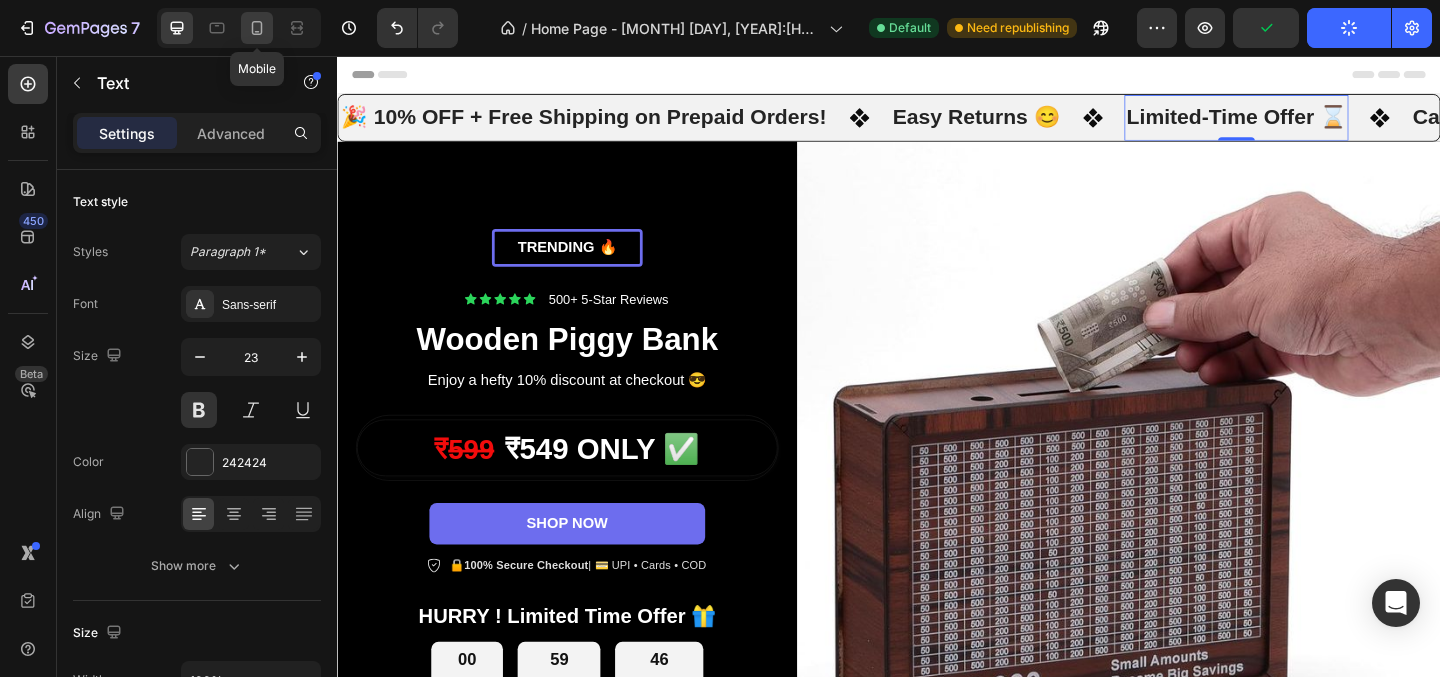 click 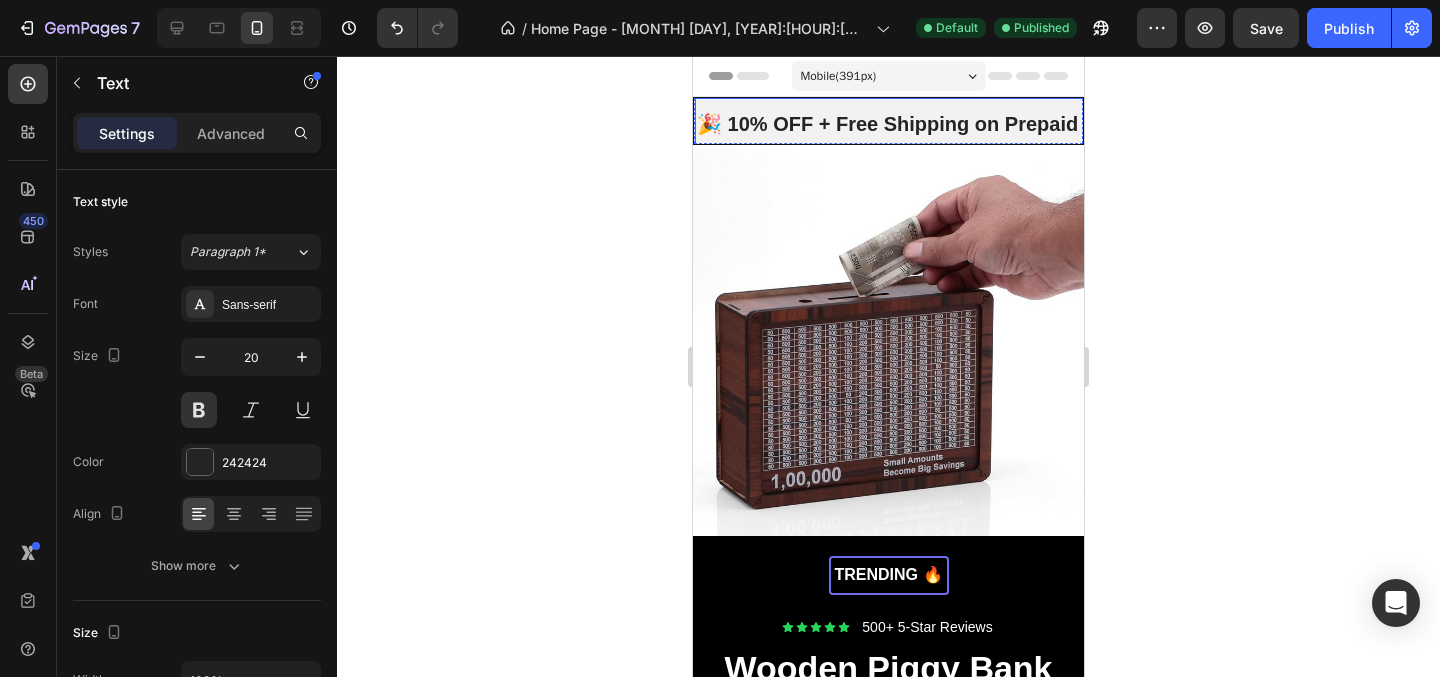 click on "🎉 10% OFF + Free Shipping on Prepaid Orders!" at bounding box center (926, 124) 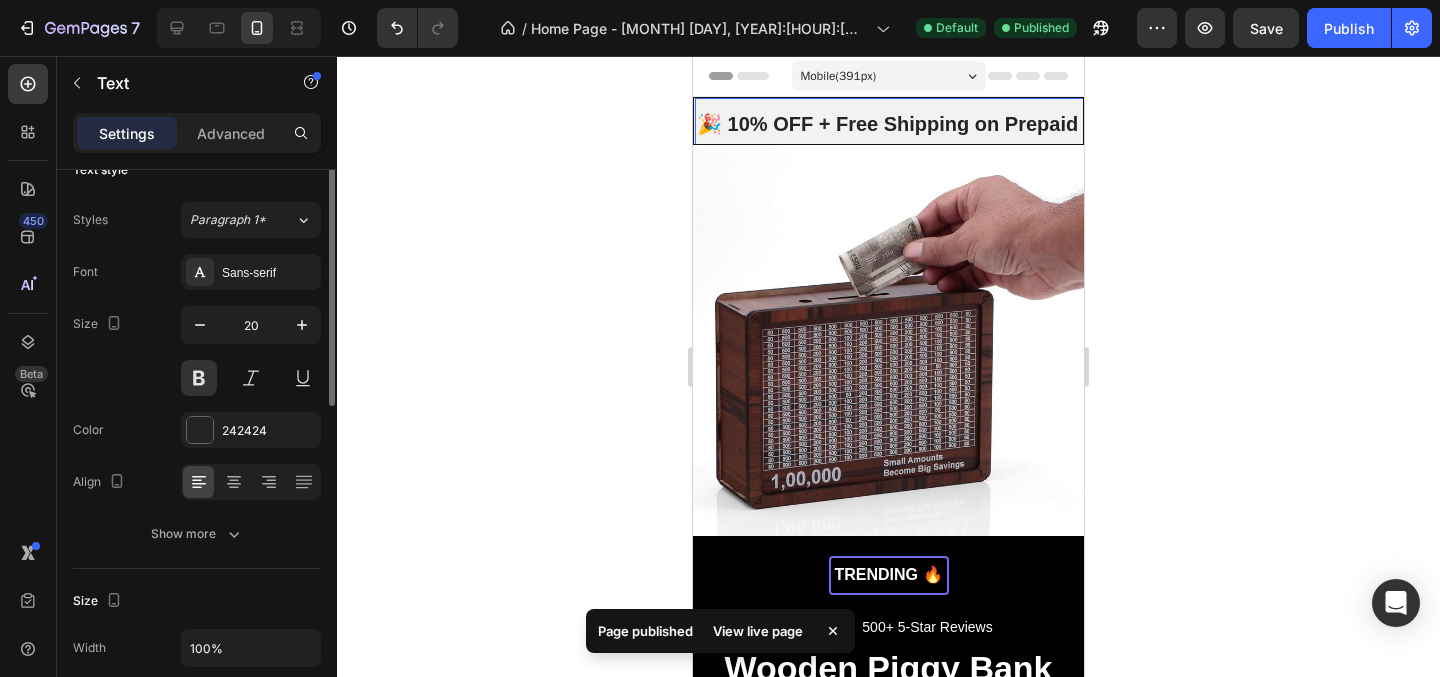 scroll, scrollTop: 0, scrollLeft: 0, axis: both 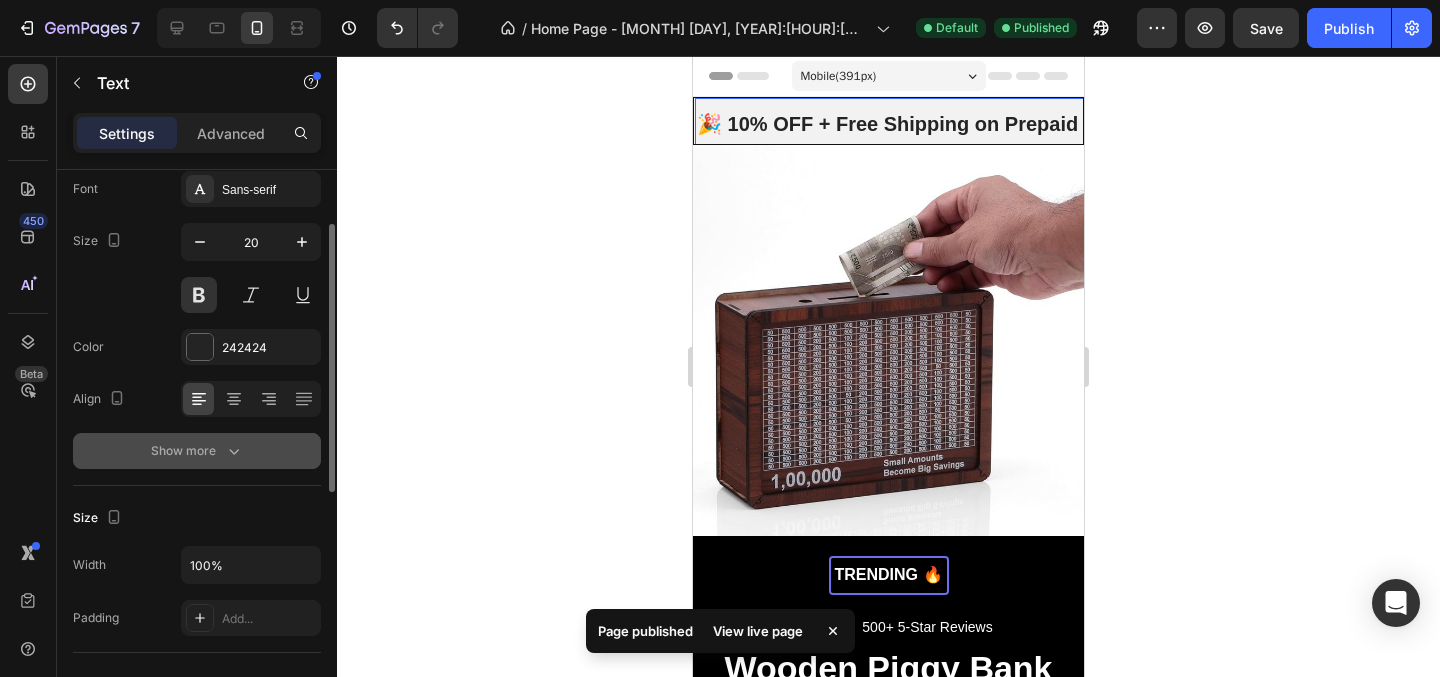 click on "Show more" at bounding box center (197, 451) 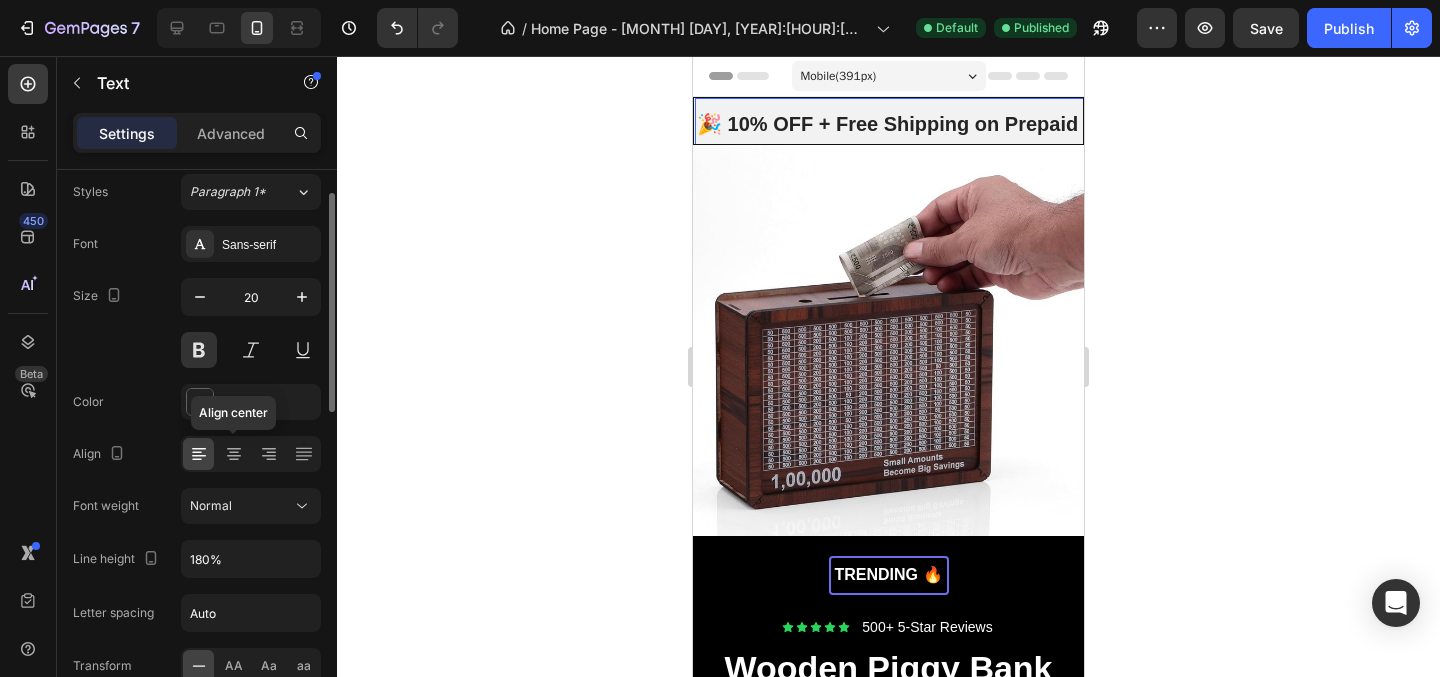 scroll, scrollTop: 0, scrollLeft: 0, axis: both 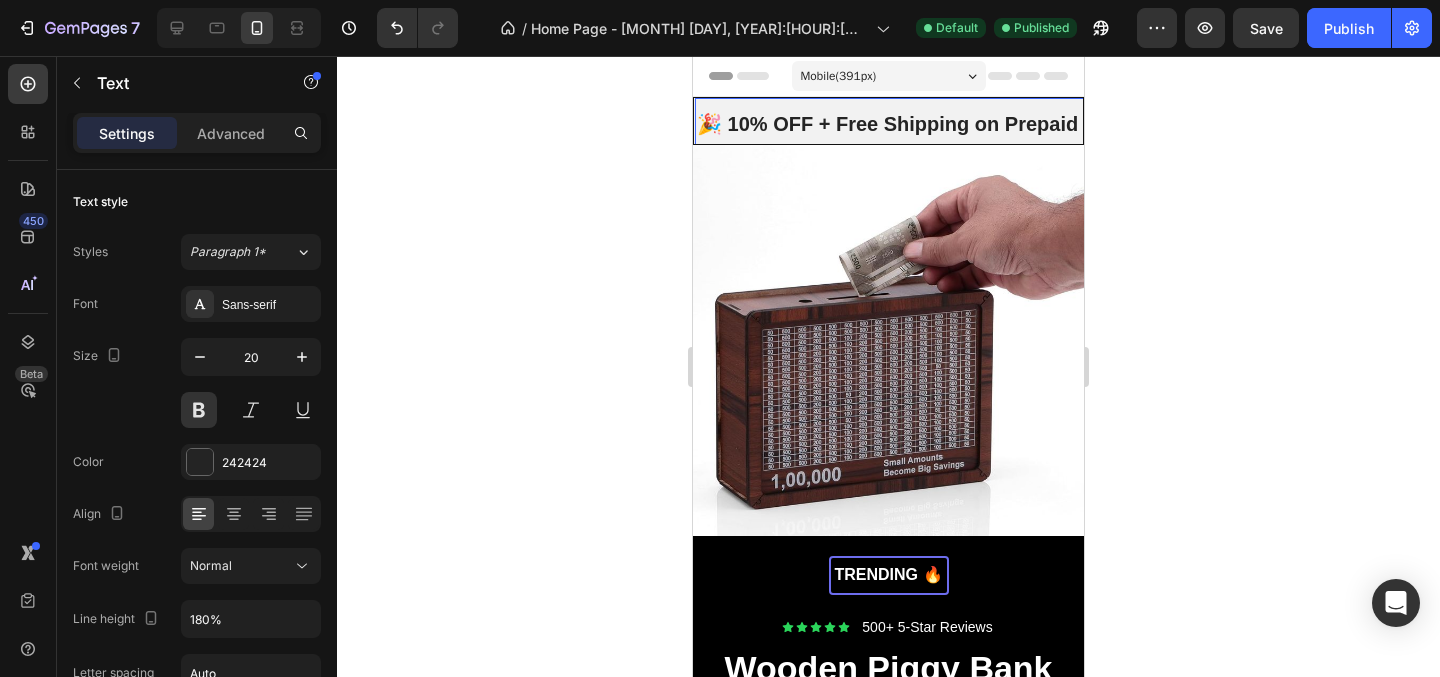 click on "🎉 10% OFF + Free Shipping on Prepaid Orders! Text   0" at bounding box center (926, 124) 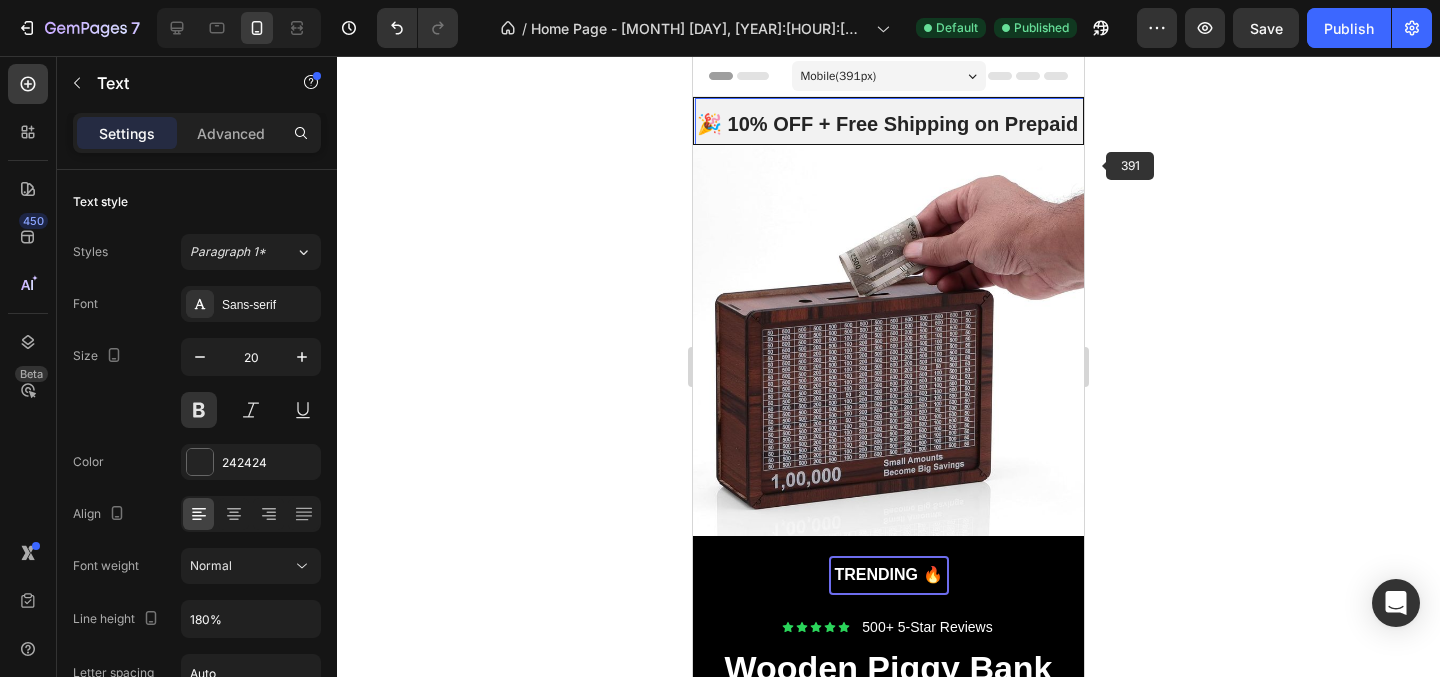 click 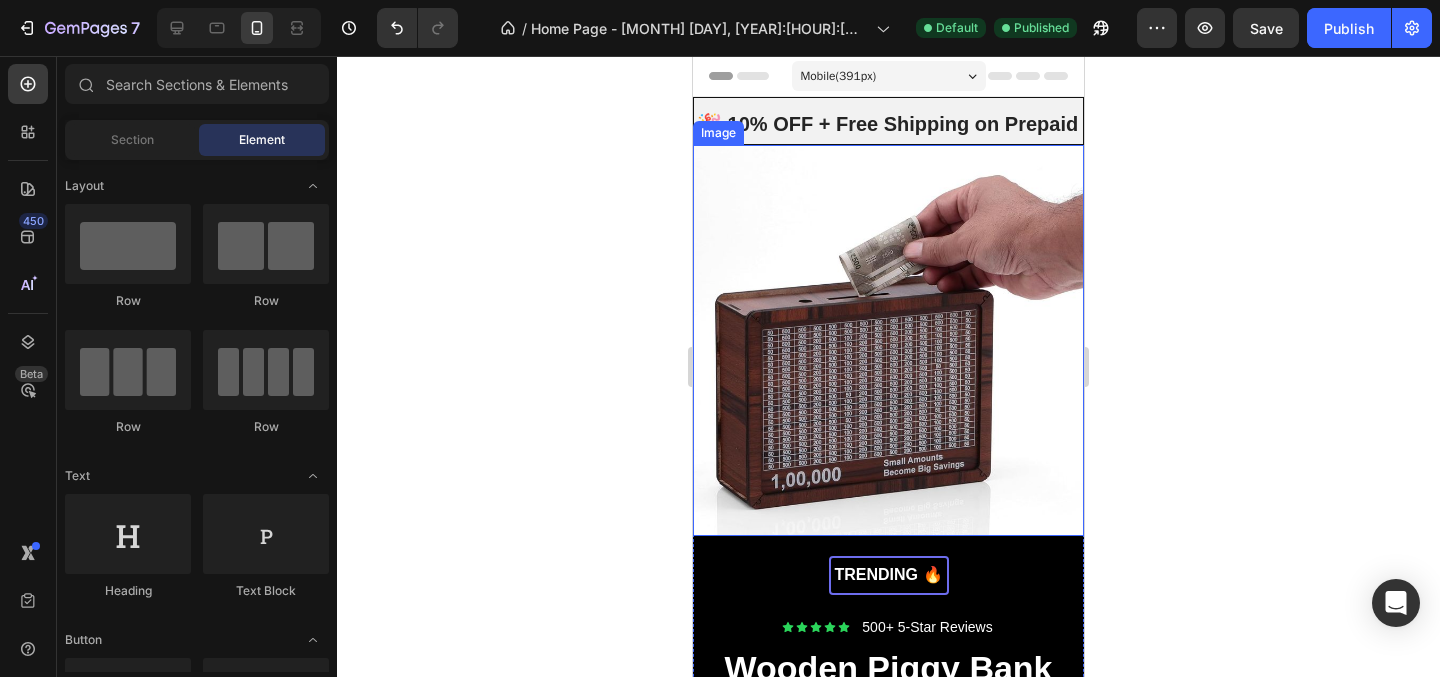 click at bounding box center [888, 340] 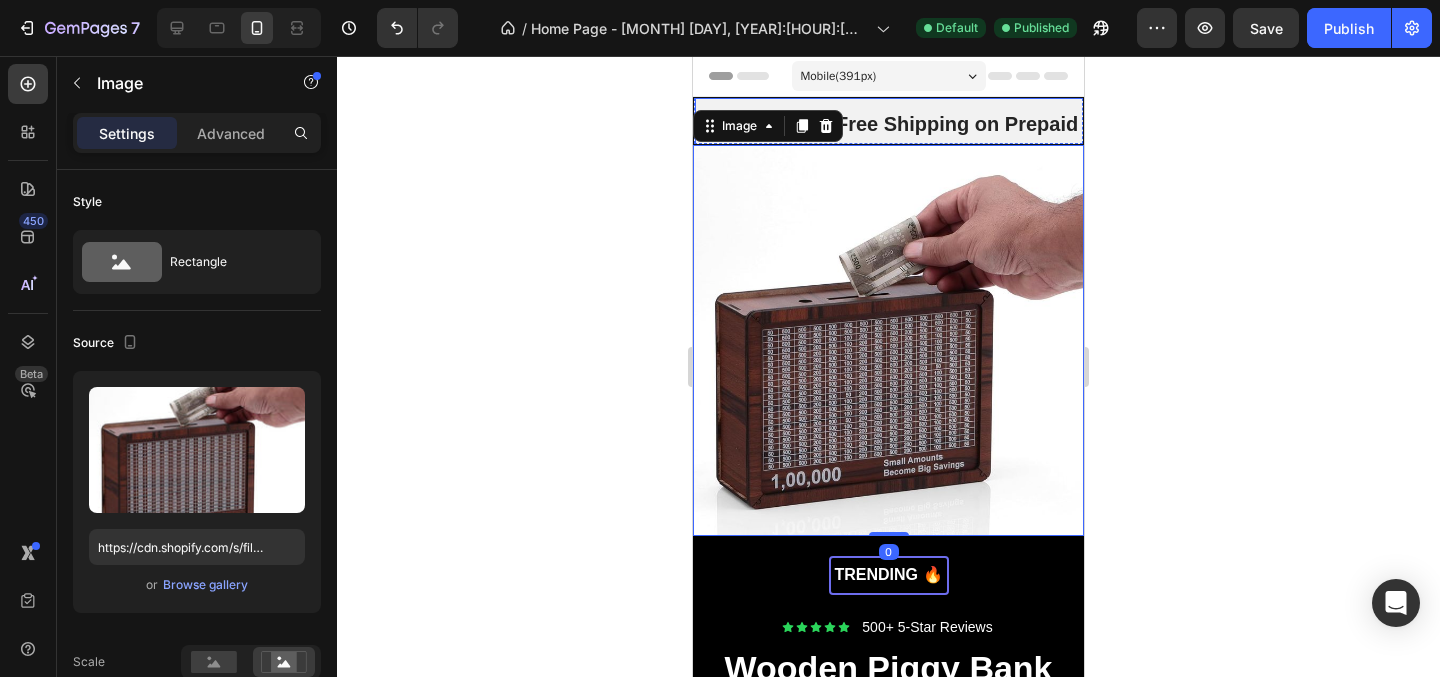 click on "🎉 10% OFF + Free Shipping on Prepaid Orders! Text" at bounding box center (926, 124) 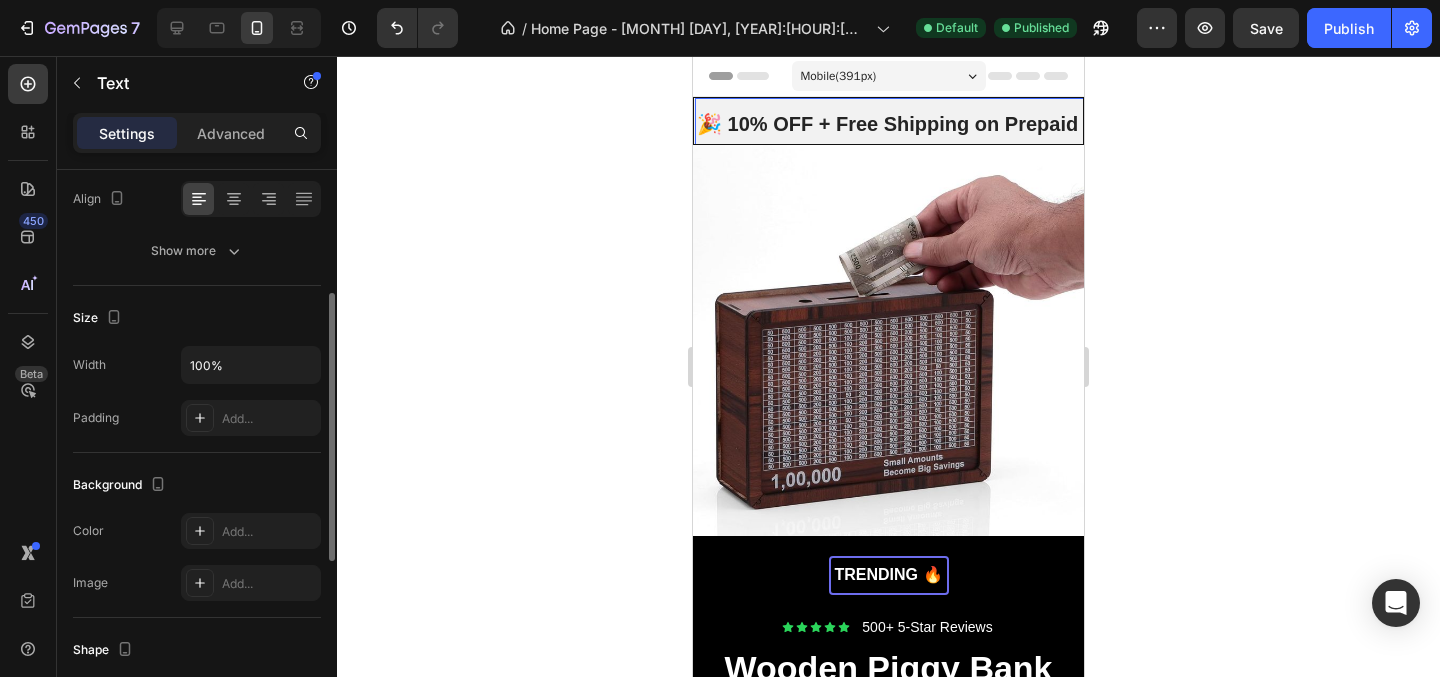 scroll, scrollTop: 331, scrollLeft: 0, axis: vertical 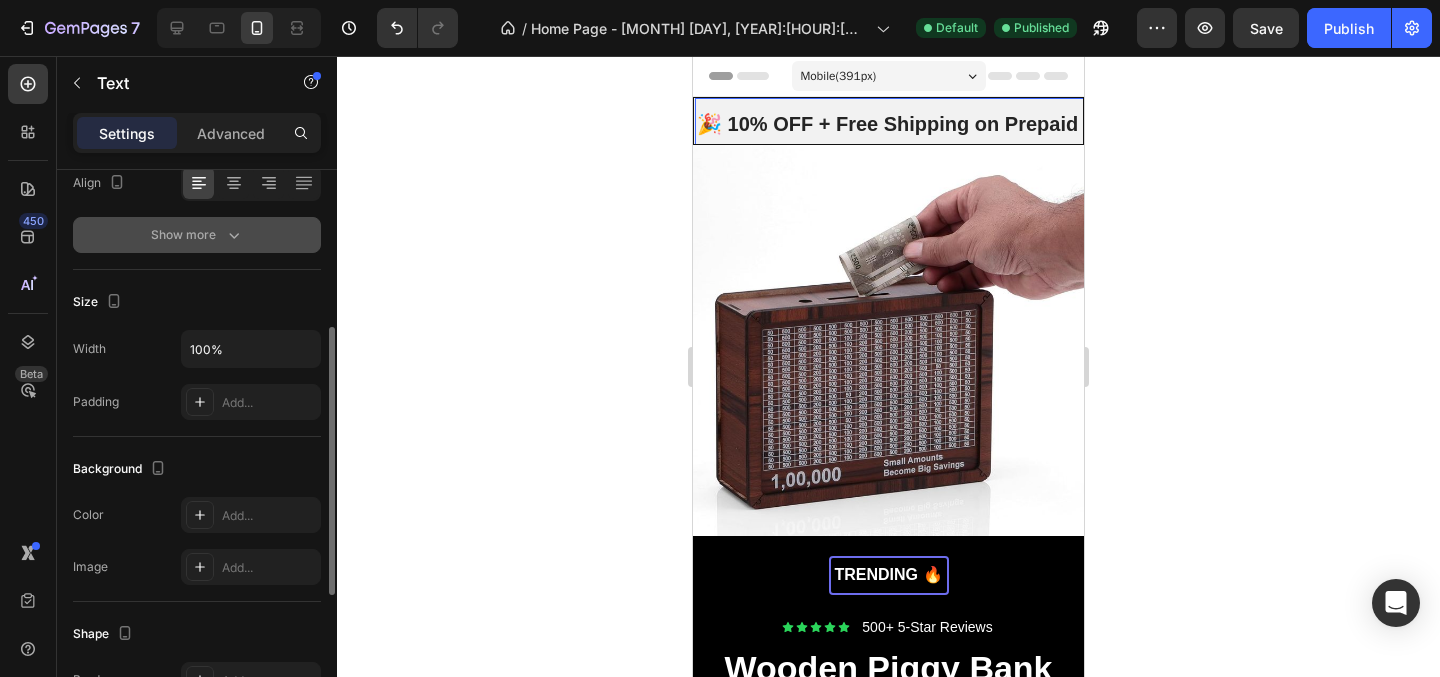 click on "Show more" at bounding box center [197, 235] 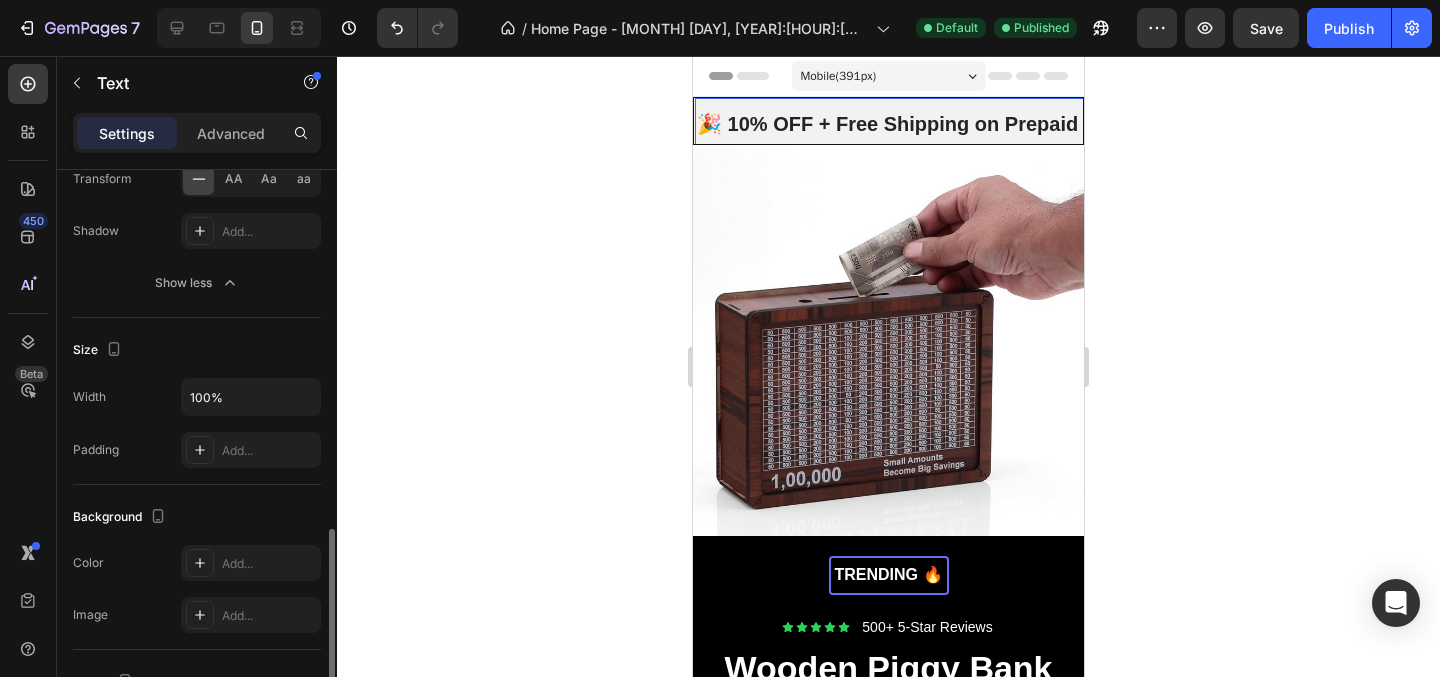 scroll, scrollTop: 885, scrollLeft: 0, axis: vertical 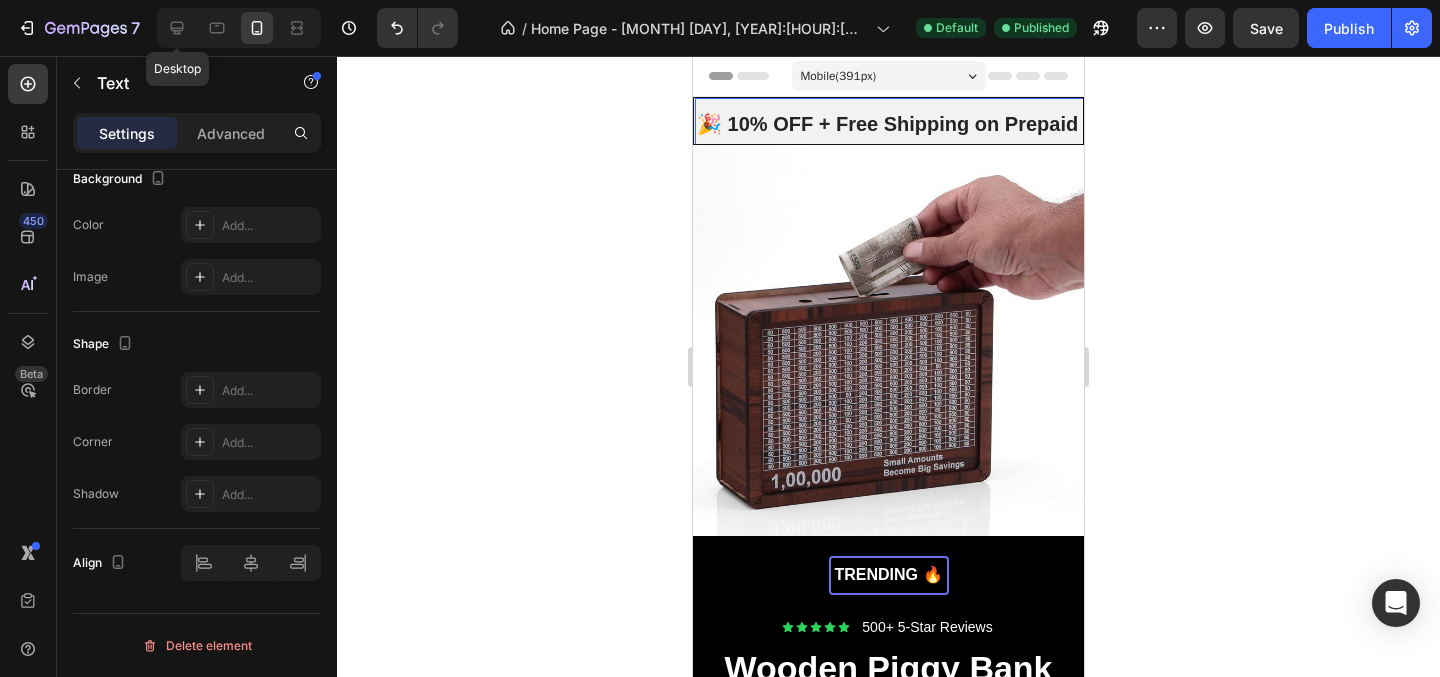 click 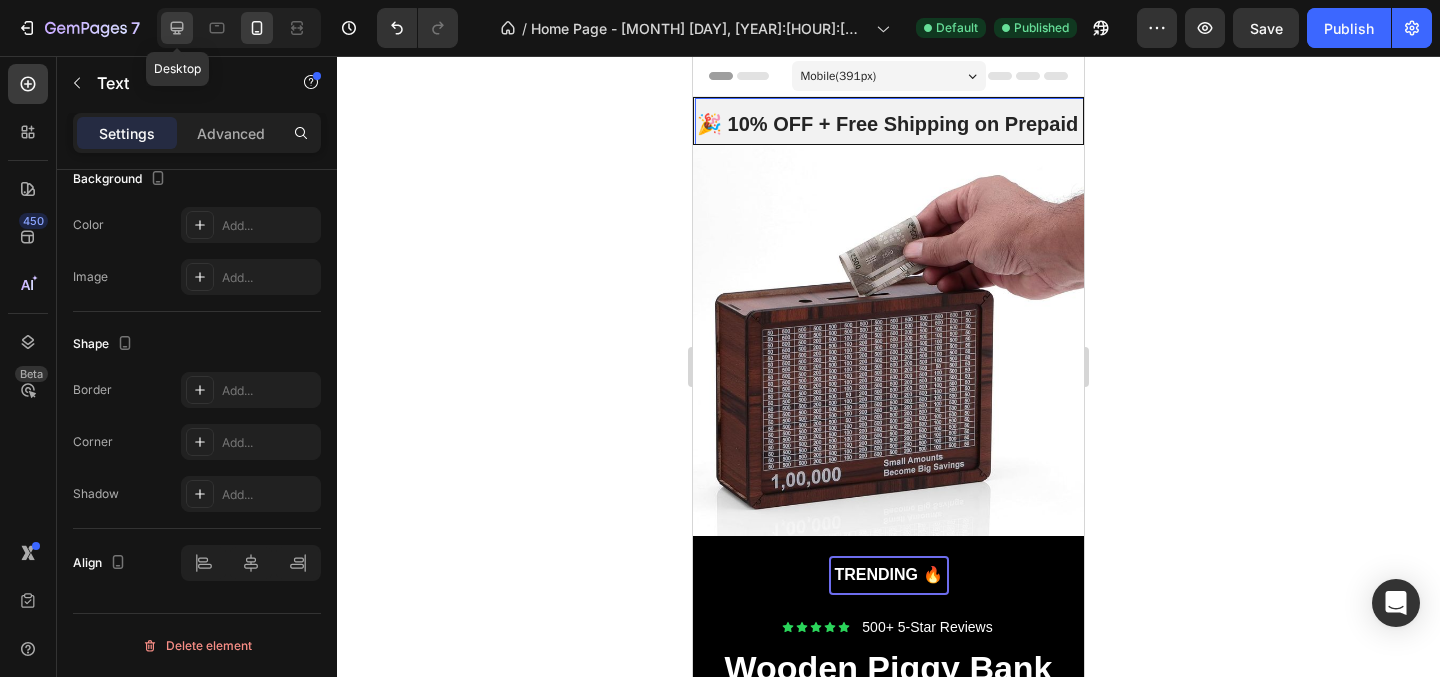 click 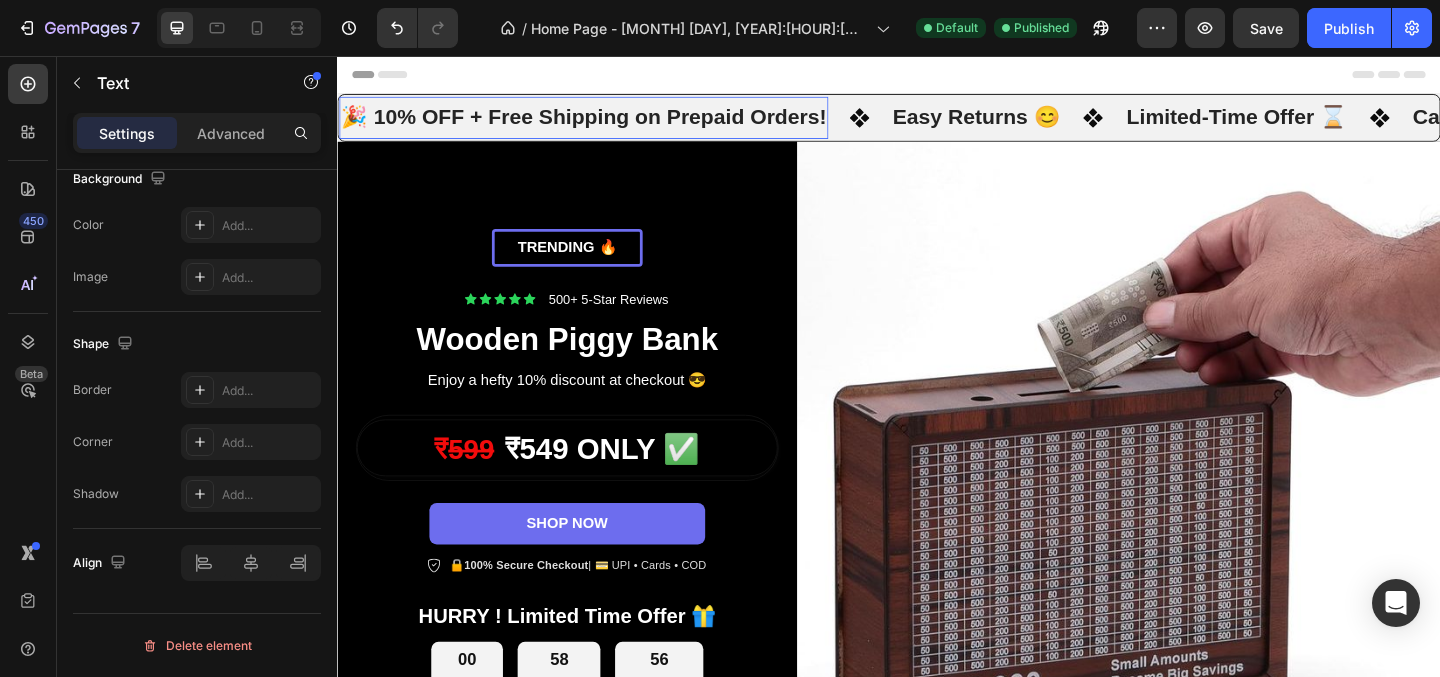click on "🎉 10% OFF + Free Shipping on Prepaid Orders!" at bounding box center (605, 123) 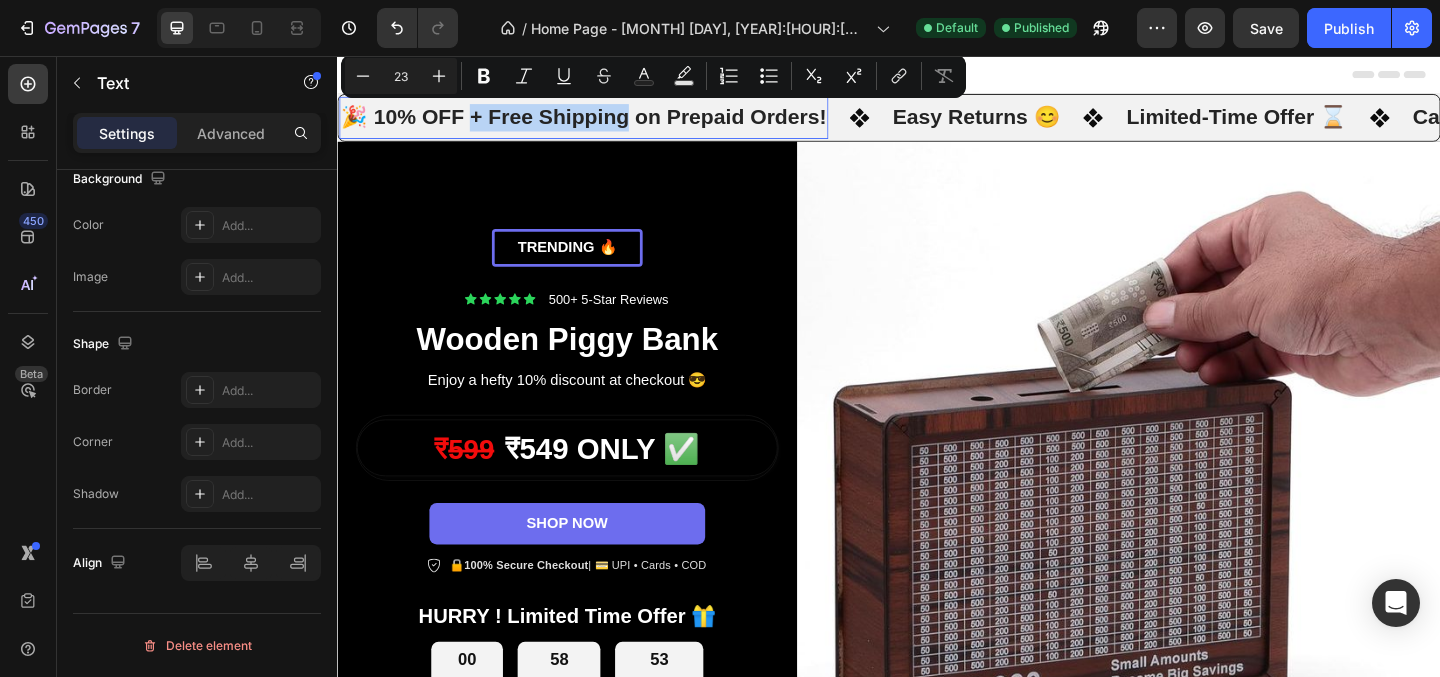 drag, startPoint x: 480, startPoint y: 130, endPoint x: 648, endPoint y: 131, distance: 168.00298 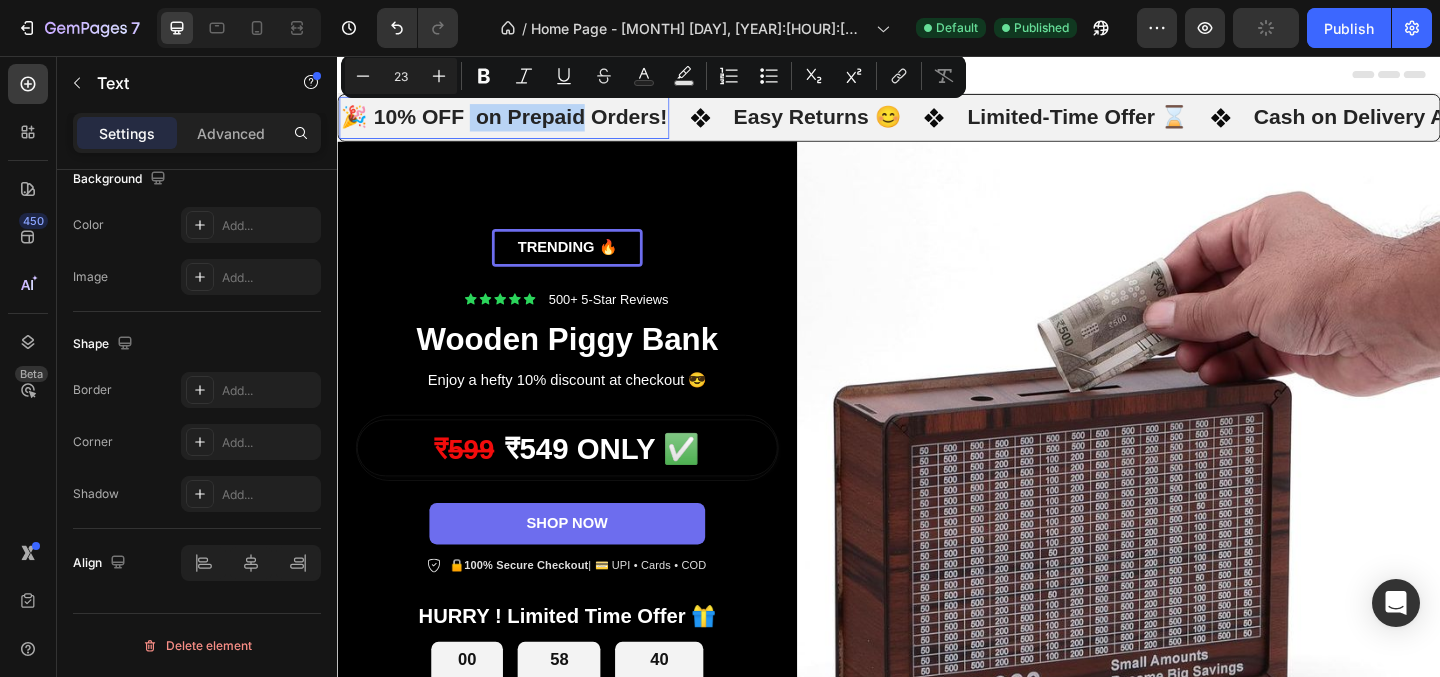 click on "🎉 10% OFF  on Prepaid Orders!" at bounding box center [518, 123] 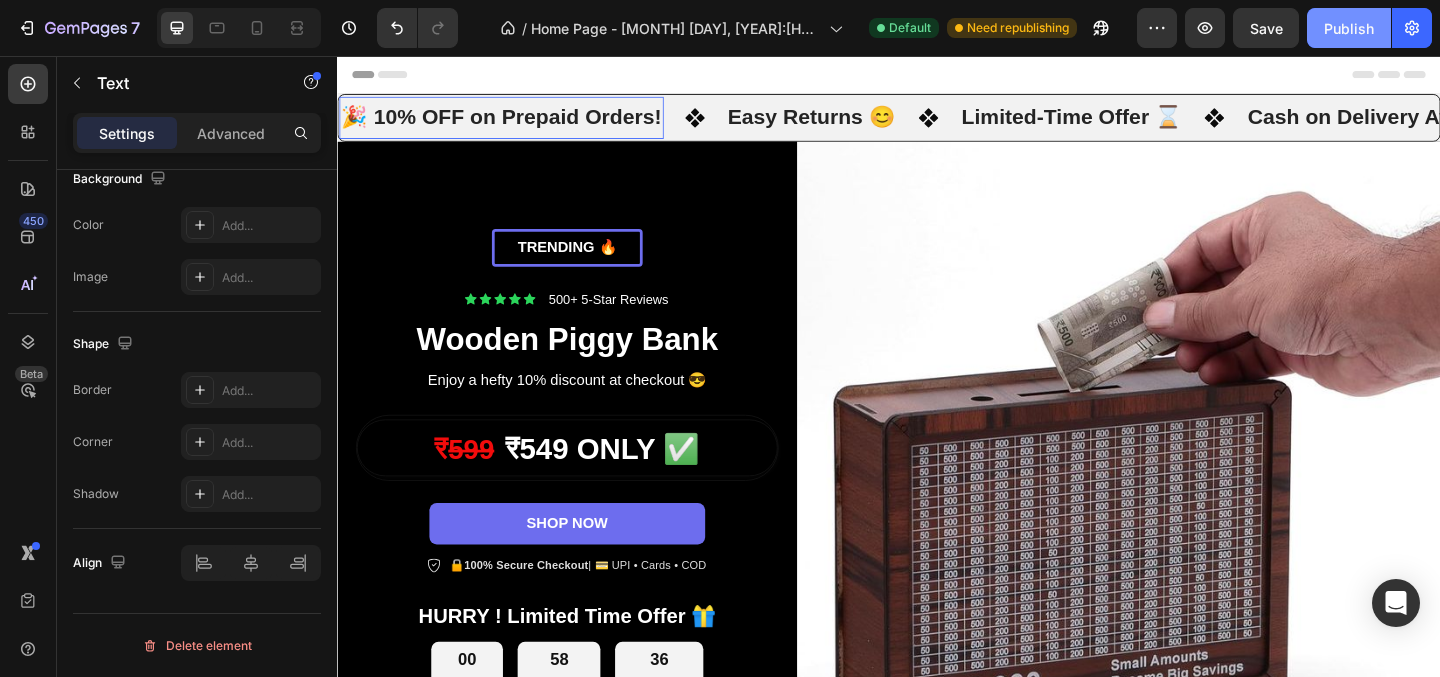 click on "Publish" at bounding box center [1349, 28] 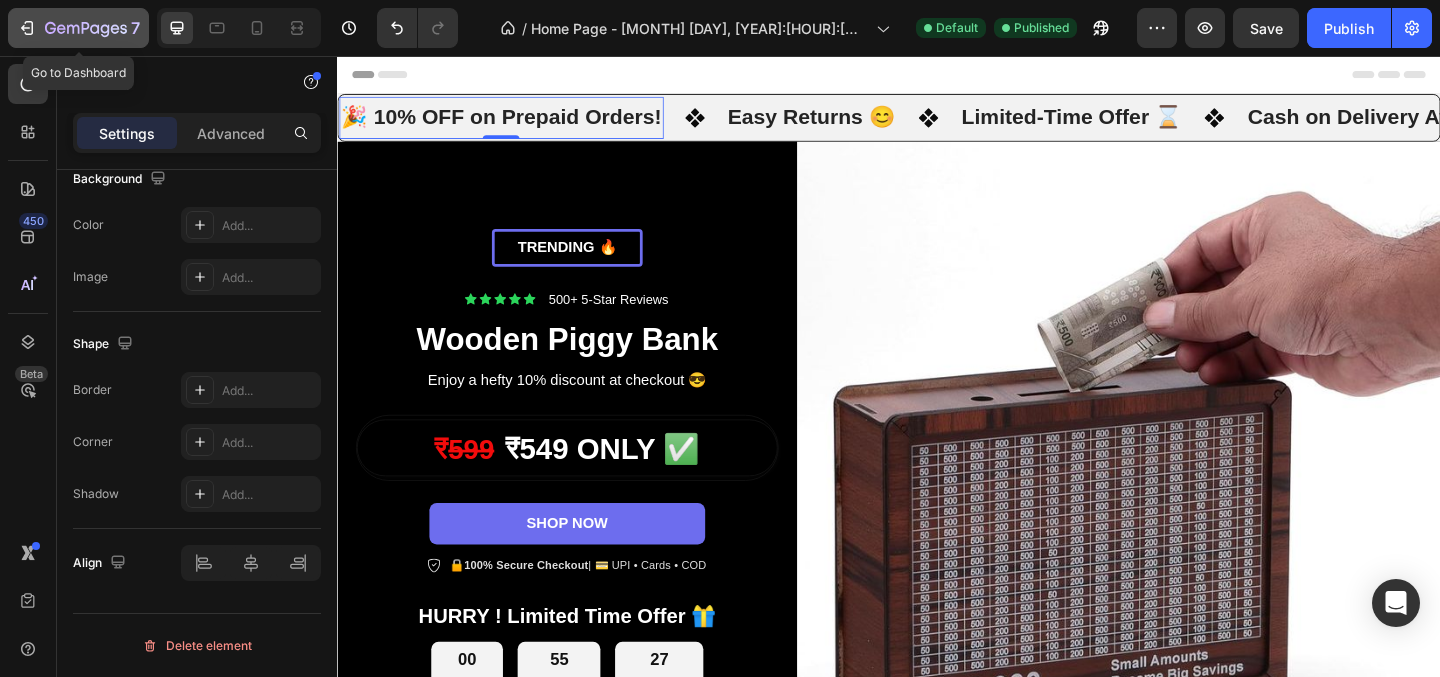 click 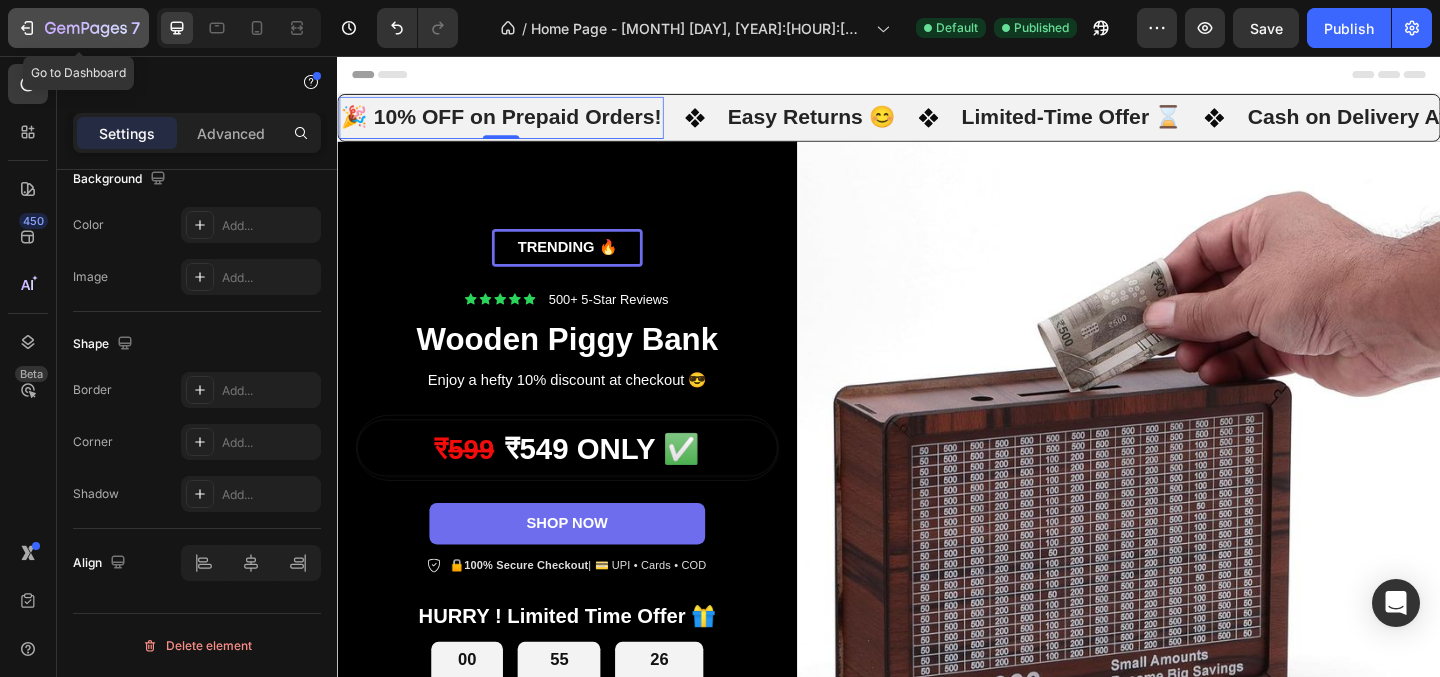 type 